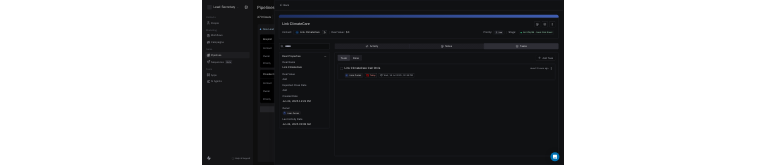 scroll, scrollTop: 0, scrollLeft: 0, axis: both 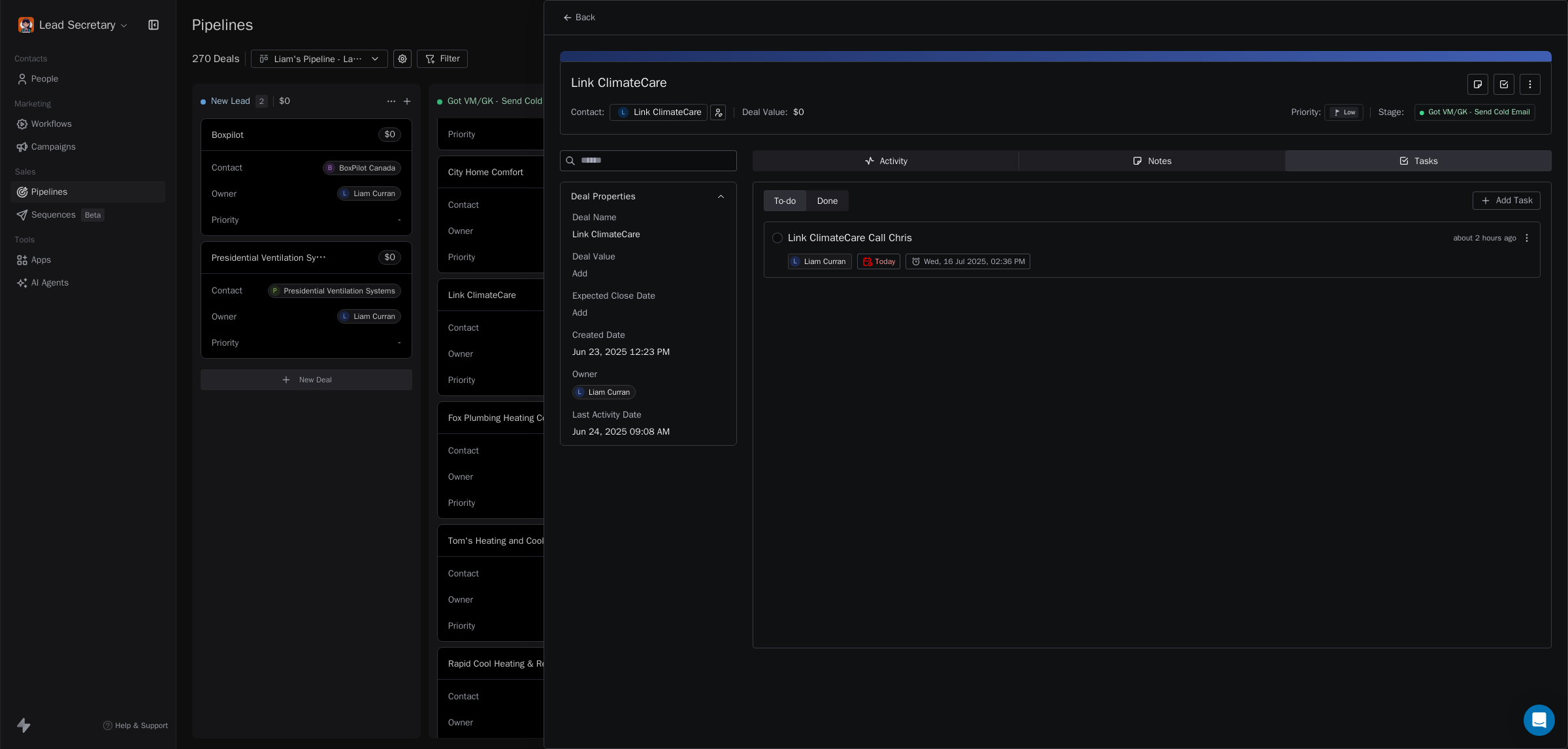 click on "To-do To-do Done Done   Add Task   Link ClimateCare
Call Chris about 2 hours ago L Liam Curran   Today   Wed, 16 Jul 2025, 02:36 PM" at bounding box center (1152, 415) 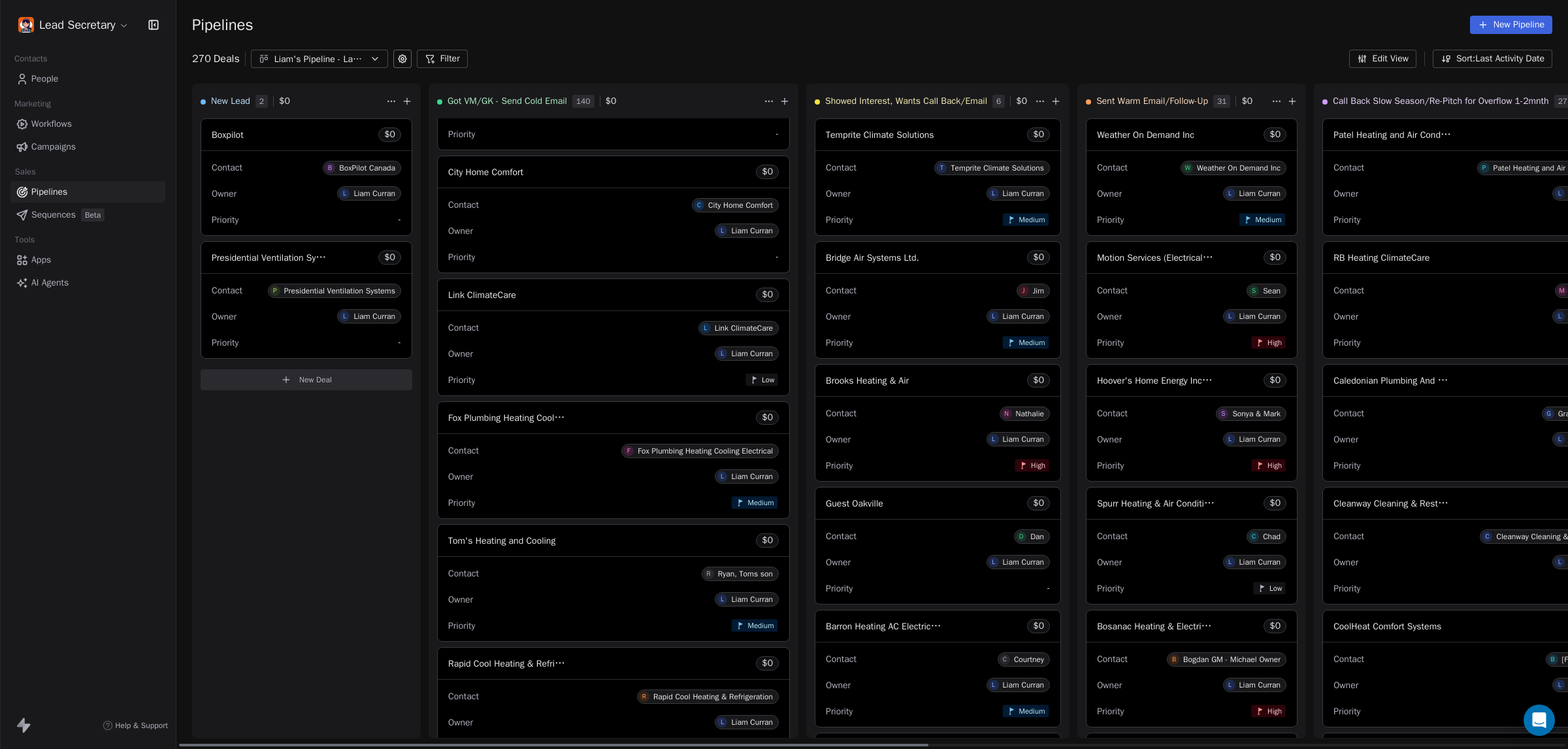 click on "Contact L Link ClimateCare" at bounding box center [613, 327] 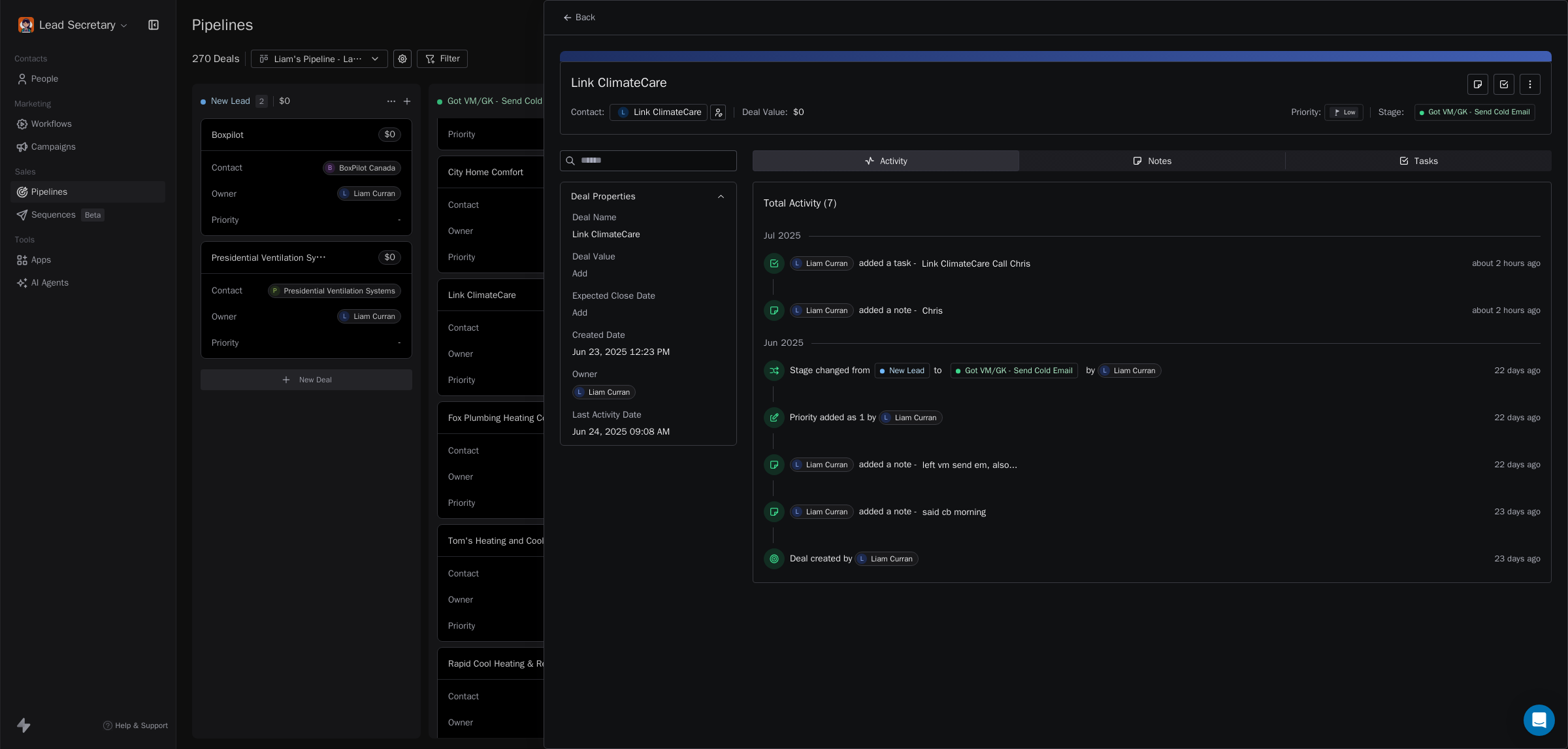 click at bounding box center (784, 374) 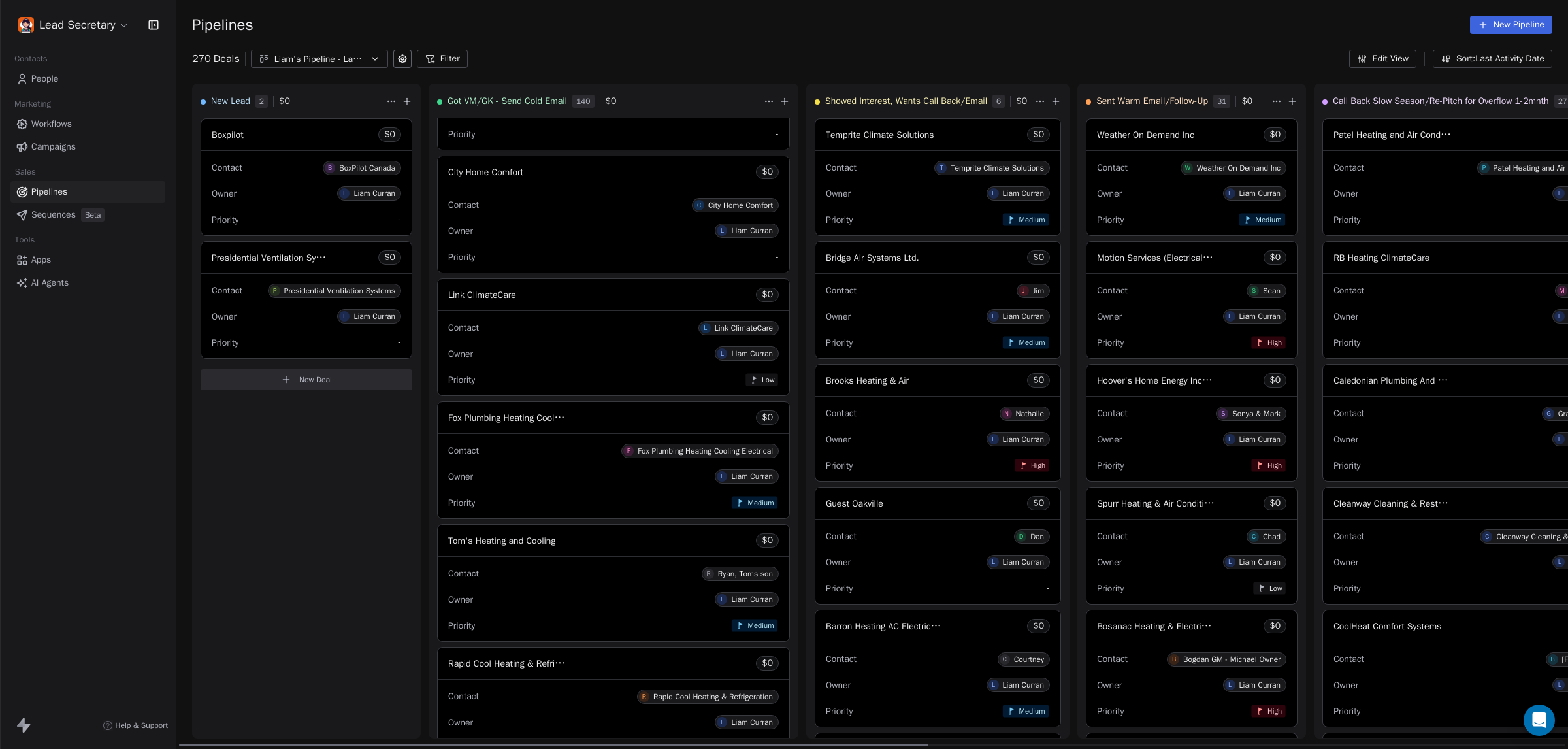 click on "Contact L Link ClimateCare Owner L Liam Curran Priority Low" at bounding box center [613, 353] 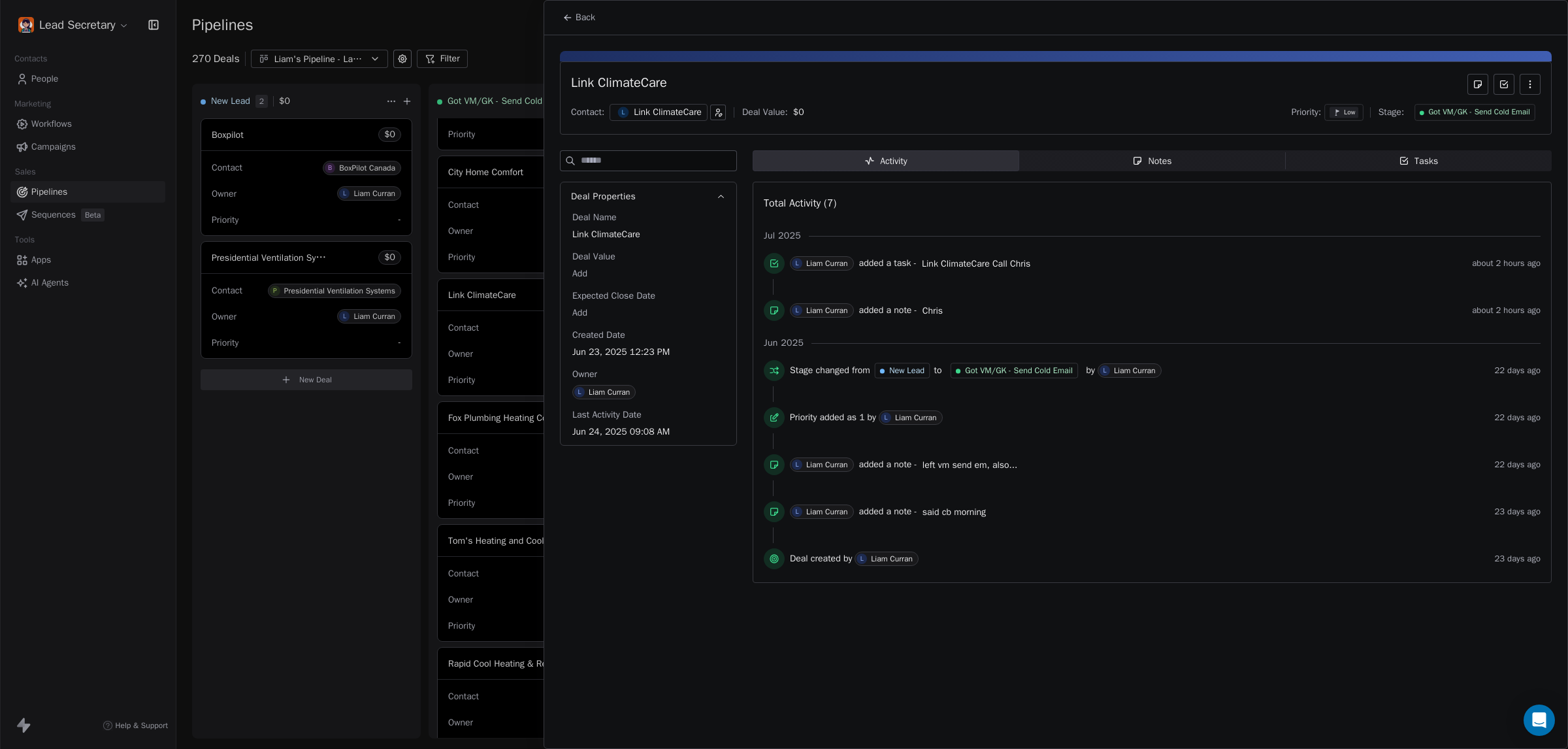 click on "Tasks Tasks" at bounding box center [1418, 161] 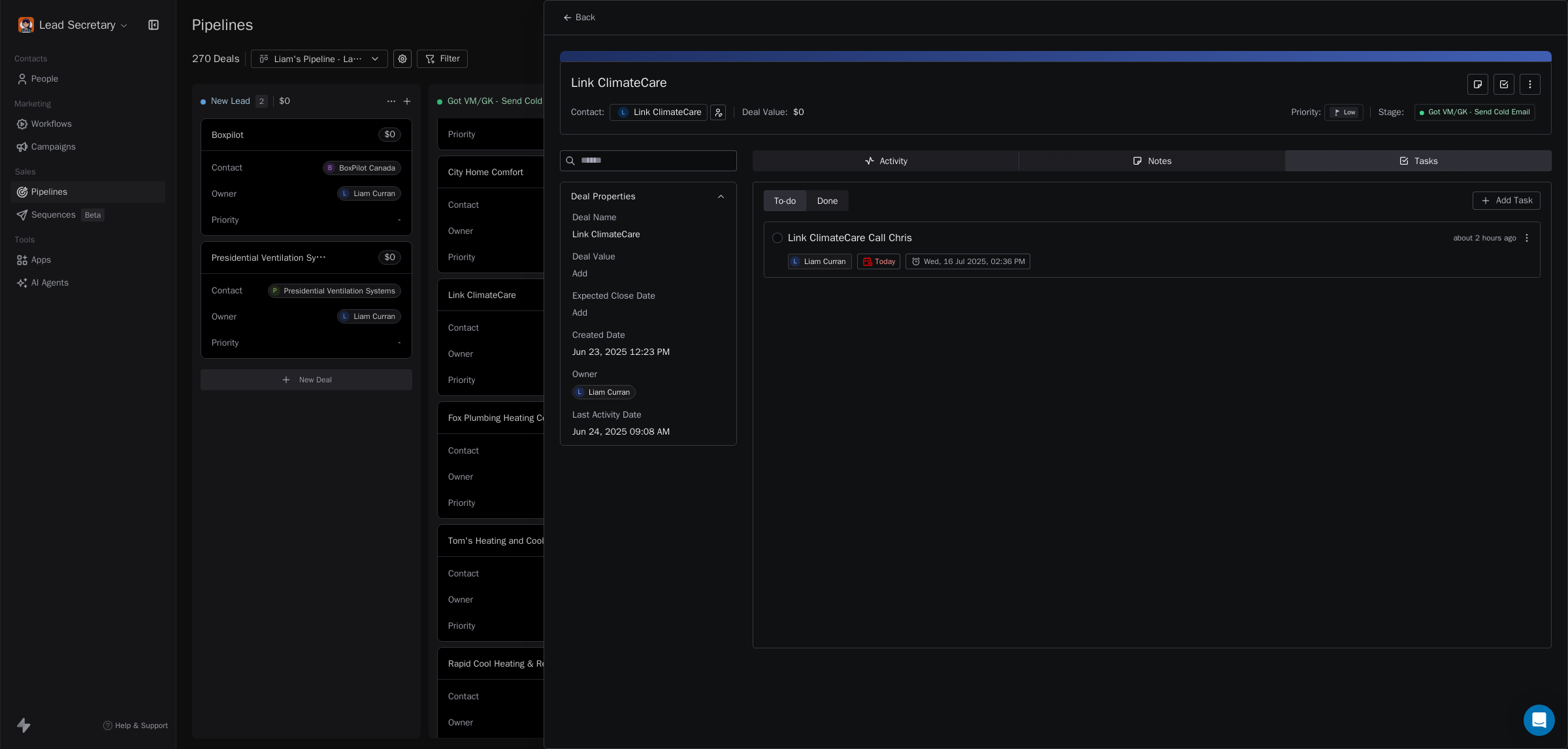 click on "Link ClimateCare" at bounding box center [668, 112] 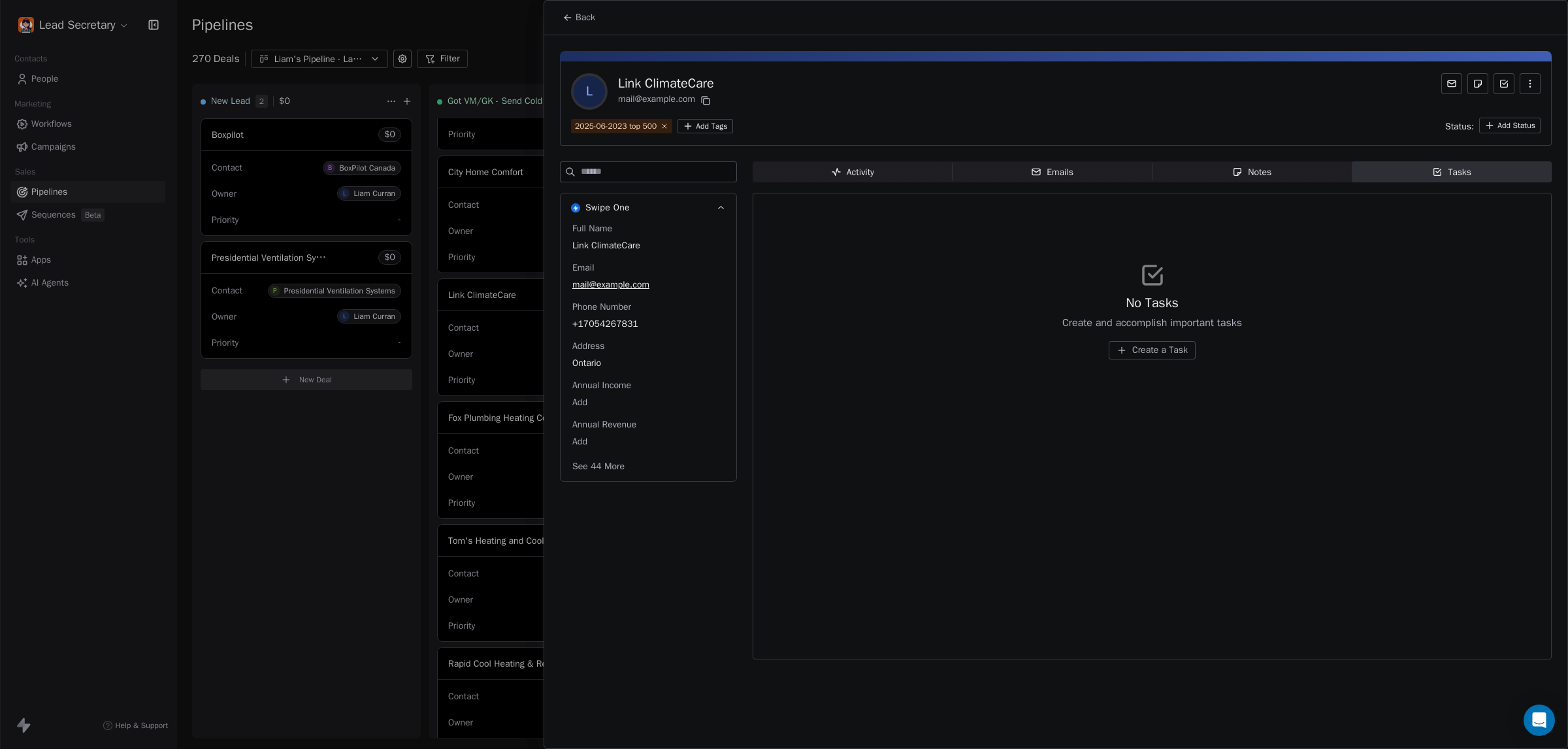 click on "+17054267831" at bounding box center (648, 324) 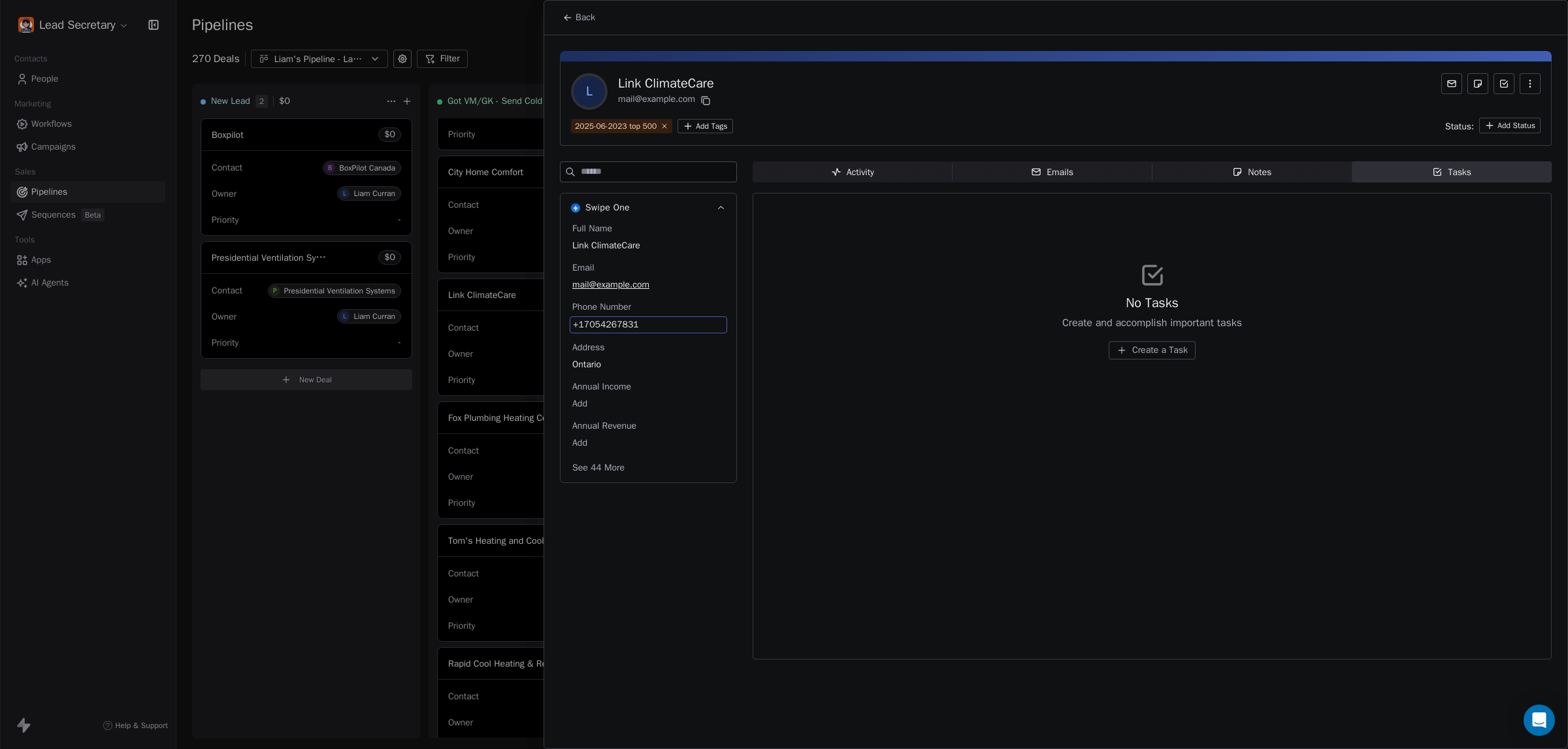 click on "+17054267831" at bounding box center (648, 325) 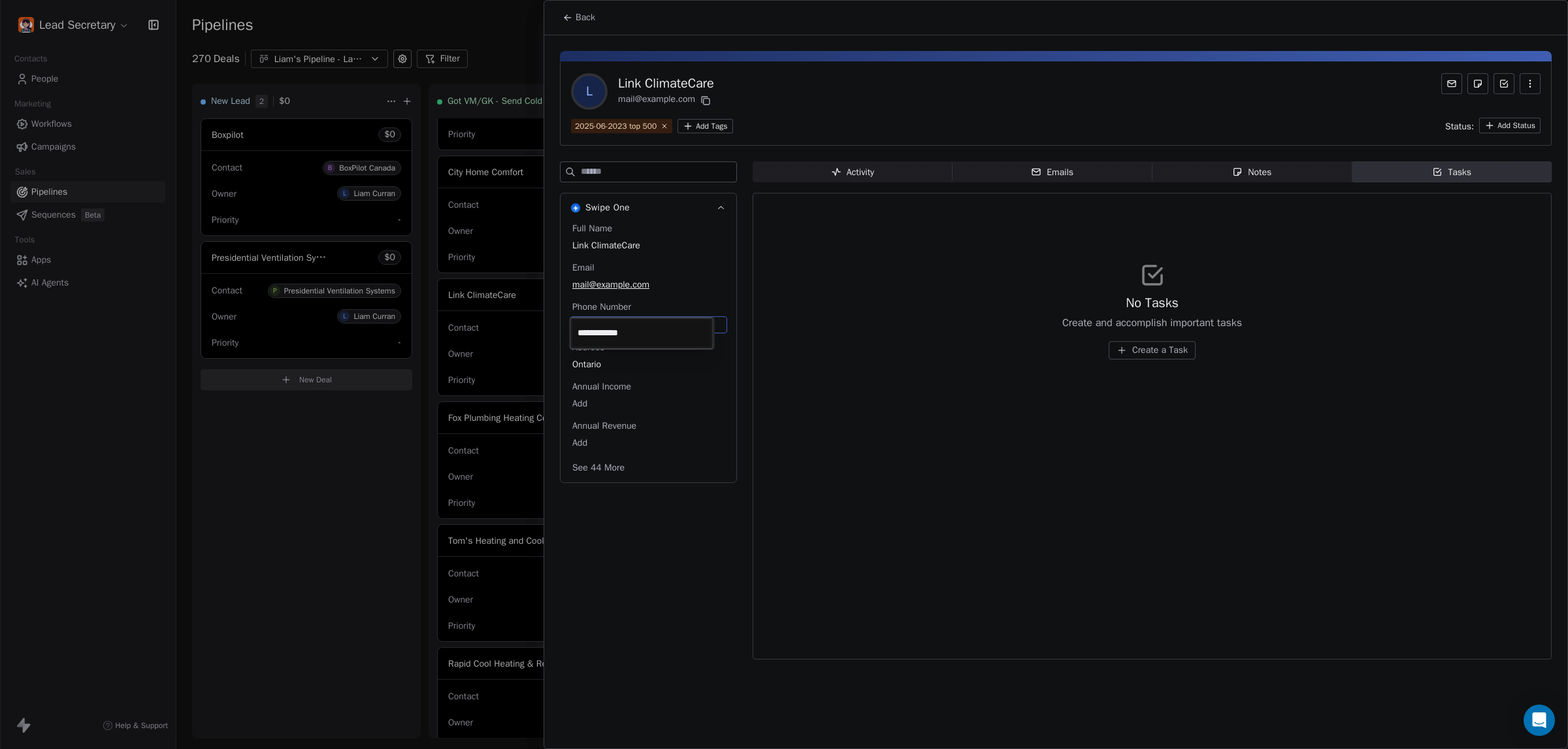 click on "Lead Secretary Contacts People Marketing Workflows Campaigns Sales Pipelines Sequences Beta Tools Apps AI Agents Help & Support Pipelines  New Pipeline 270 Deals Liam's Pipeline - Large Businesses Only Filter  Edit View Sort:  Last Activity Date New Lead 2 $ 0 Boxpilot $ 0 Contact B BoxPilot Canada Owner L Liam Curran Priority - Presidential Ventilation Systems $ 0 Contact P Presidential Ventilation Systems Owner L Liam Curran Priority - New Deal Got VM/GK - Send Cold Email 140 $ 0 Amos Service and Supply LLC $ 0 Contact A Amos Service and Supply LLC Owner L Liam Curran Priority Low Woodbridge GTA ClimateCare $ 0 Contact W Woodbridge GTA ClimateCare Owner L Liam Curran Priority Low BORTS HVAC $ 0 Contact B BORTS HVAC Owner L Liam Curran Priority Low Spurr Heating & Air Conditioning $ 0 Contact C Chad Owner L Liam Curran Priority Medium Polar Bear Cooling & Heating $ 0 Contact M Matt or Matthew Owner L Liam Curran Priority Low BG Services $ 0 Contact S Stephen Hill Owner L Liam Curran Priority High $ 0 K L $" at bounding box center (784, 374) 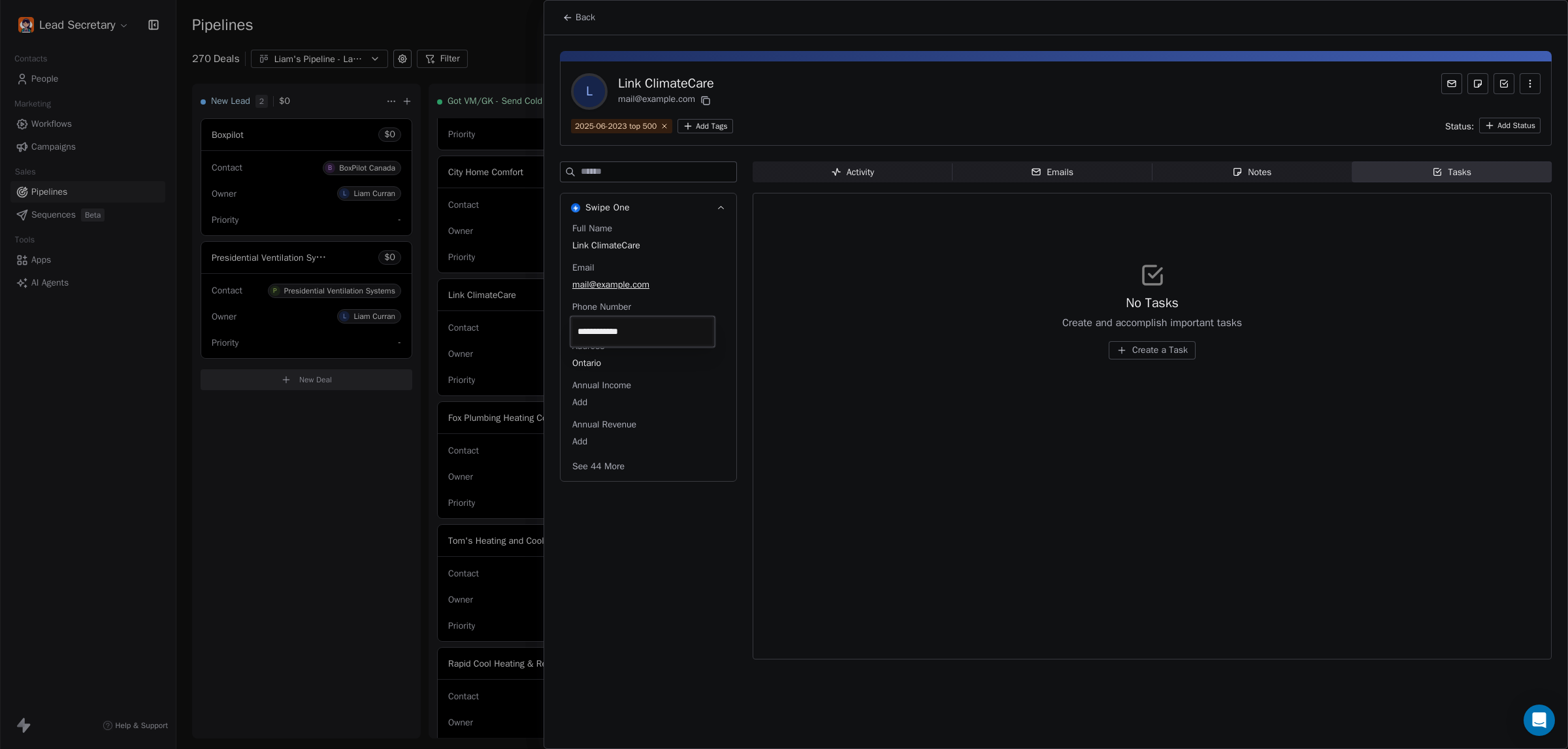 click on "Lead Secretary Contacts People Marketing Workflows Campaigns Sales Pipelines Sequences Beta Tools Apps AI Agents Help & Support Pipelines  New Pipeline 270 Deals Liam's Pipeline - Large Businesses Only Filter  Edit View Sort:  Last Activity Date New Lead 2 $ 0 Boxpilot $ 0 Contact B BoxPilot Canada Owner L Liam Curran Priority - Presidential Ventilation Systems $ 0 Contact P Presidential Ventilation Systems Owner L Liam Curran Priority - New Deal Got VM/GK - Send Cold Email 140 $ 0 Amos Service and Supply LLC $ 0 Contact A Amos Service and Supply LLC Owner L Liam Curran Priority Low Woodbridge GTA ClimateCare $ 0 Contact W Woodbridge GTA ClimateCare Owner L Liam Curran Priority Low BORTS HVAC $ 0 Contact B BORTS HVAC Owner L Liam Curran Priority Low Spurr Heating & Air Conditioning $ 0 Contact C Chad Owner L Liam Curran Priority Medium Polar Bear Cooling & Heating $ 0 Contact M Matt or Matthew Owner L Liam Curran Priority Low BG Services $ 0 Contact S Stephen Hill Owner L Liam Curran Priority High $ 0 K L $" at bounding box center (784, 374) 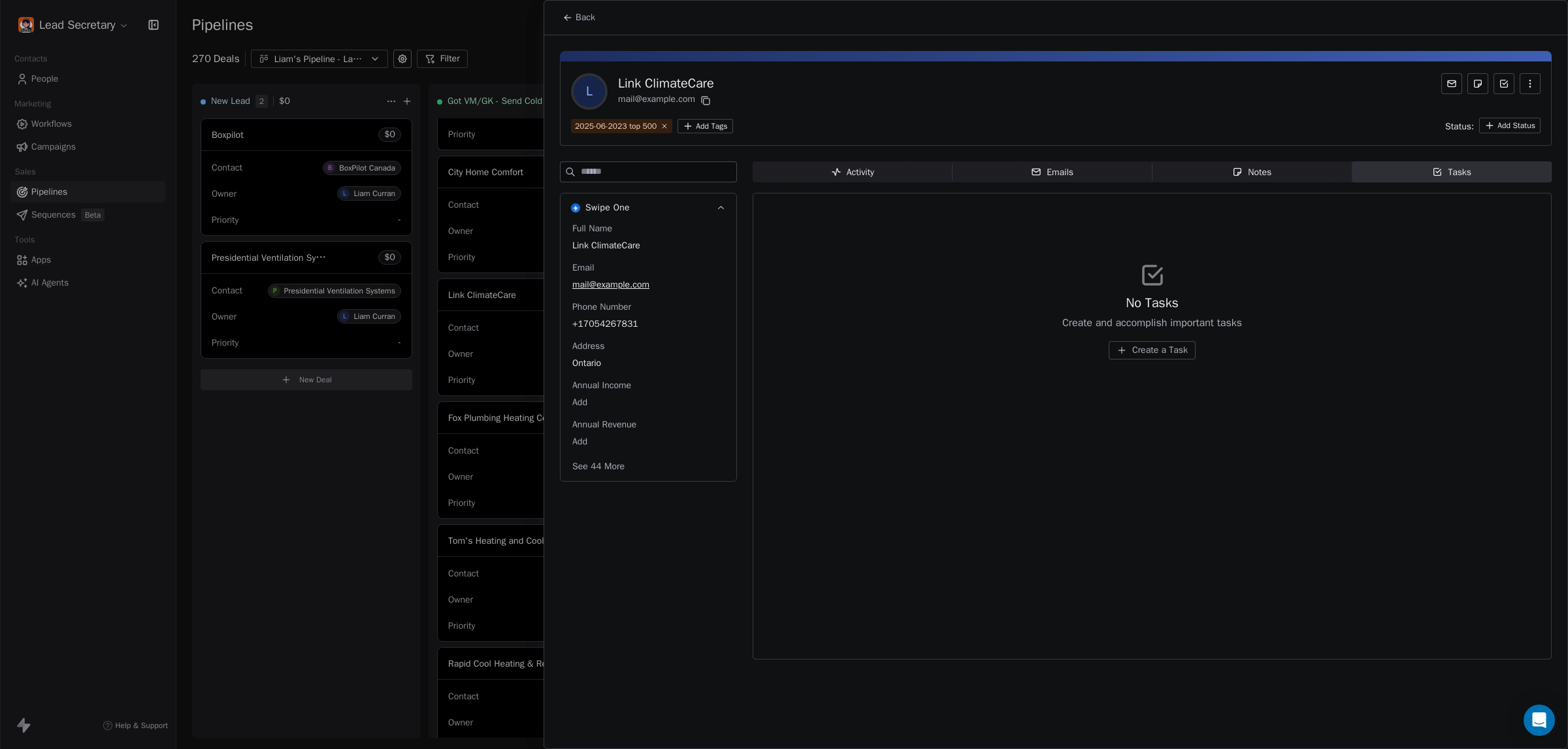 click at bounding box center [784, 374] 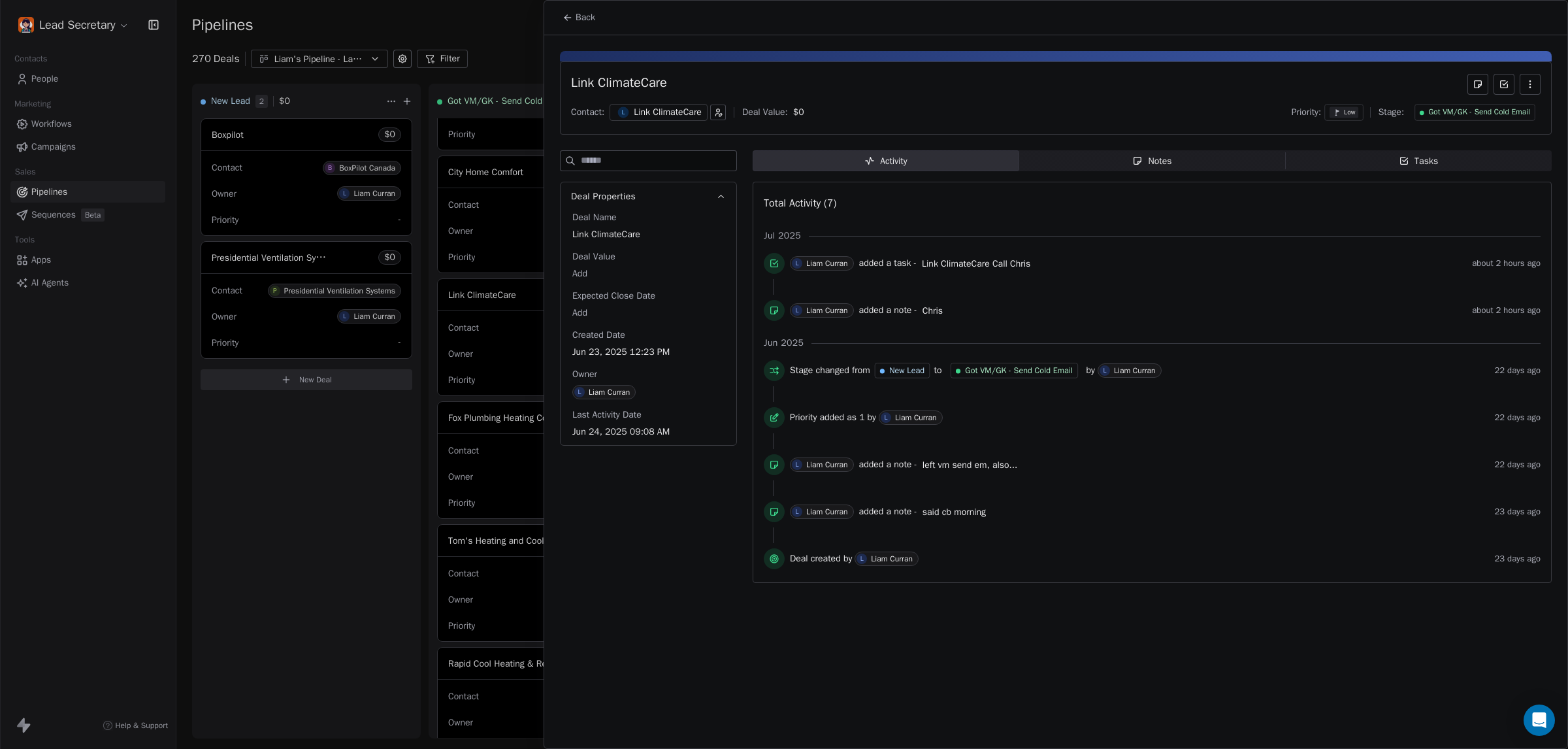 drag, startPoint x: 348, startPoint y: 167, endPoint x: 355, endPoint y: 174, distance: 9.899495 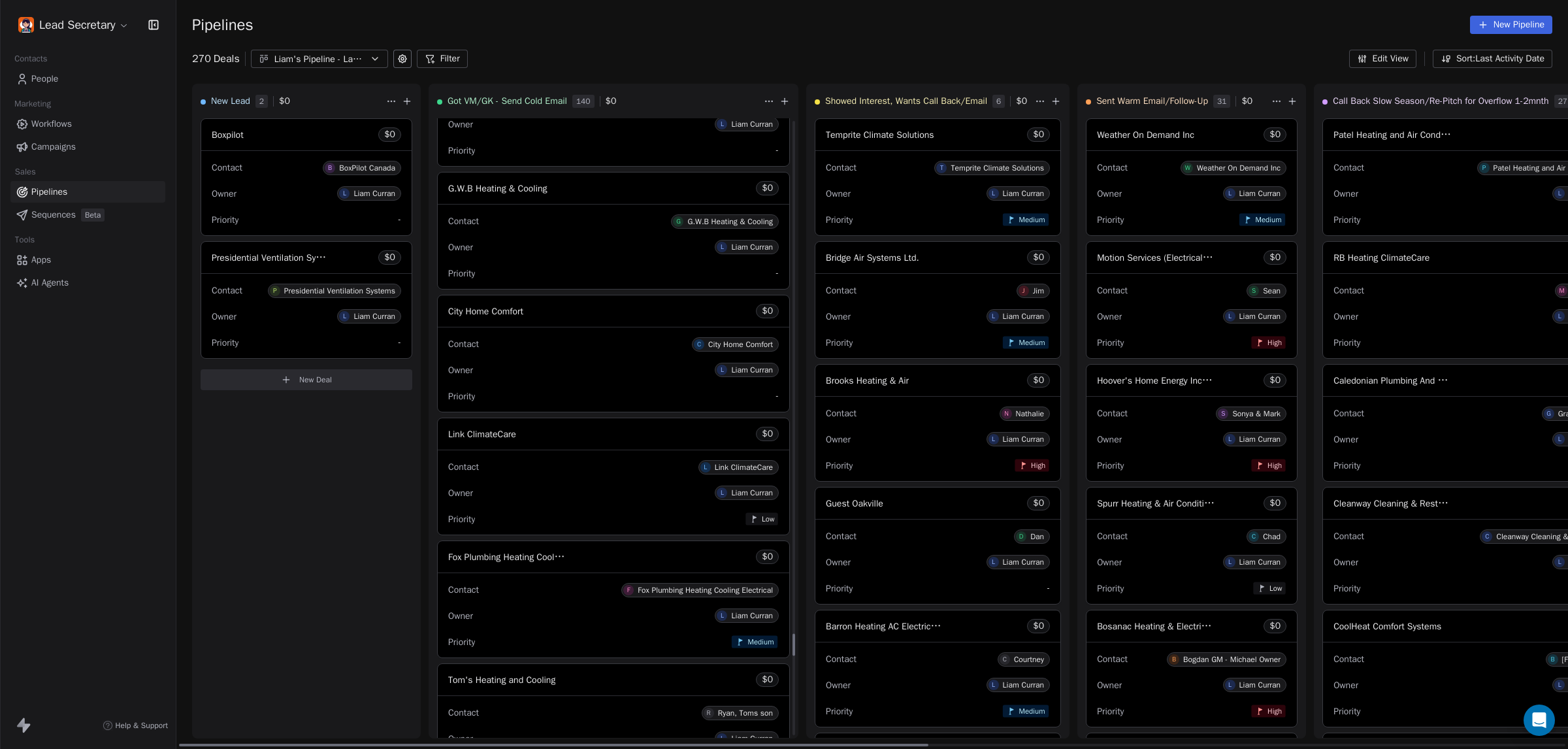 scroll, scrollTop: 14421, scrollLeft: 0, axis: vertical 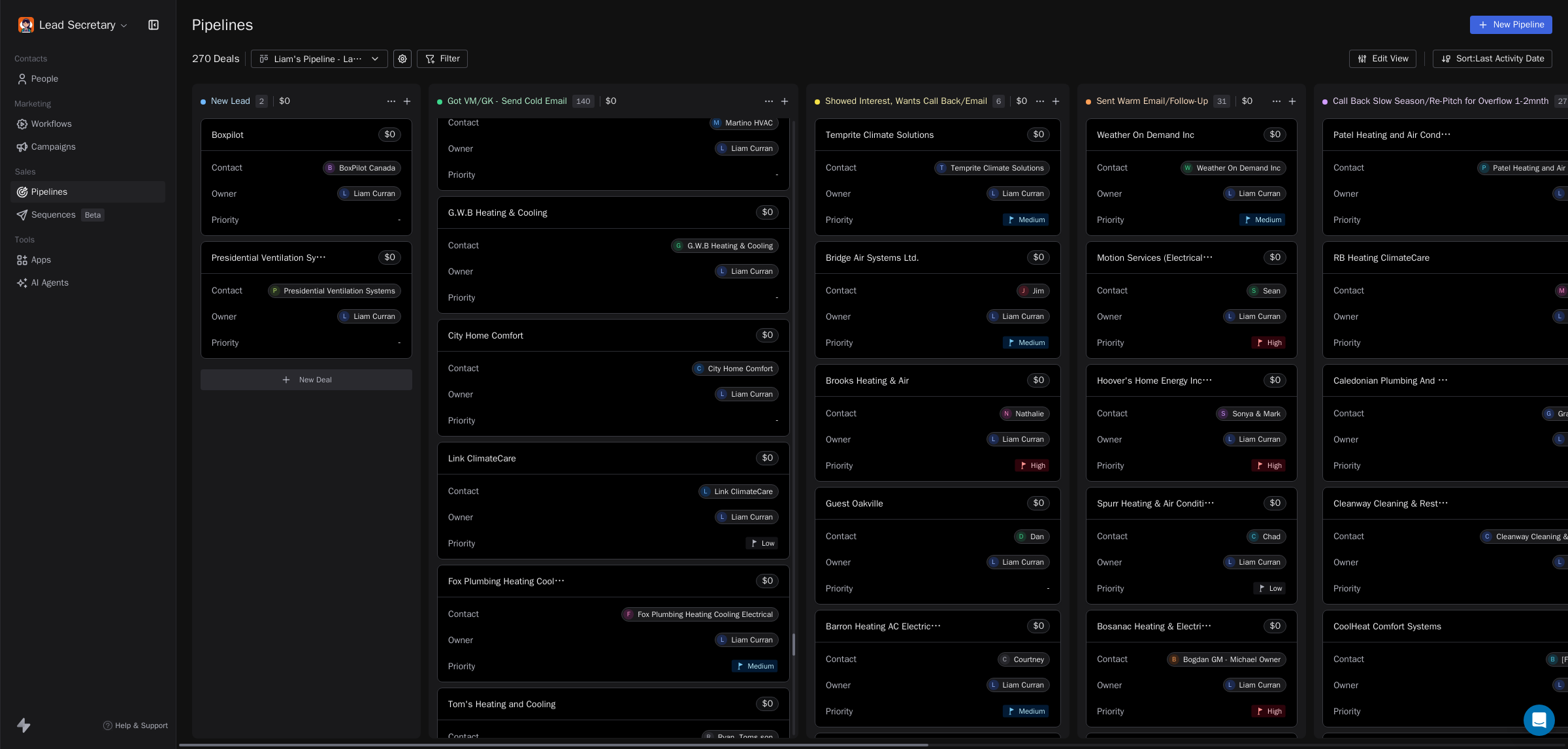 click on "Contact C City Home Comfort" at bounding box center (613, 367) 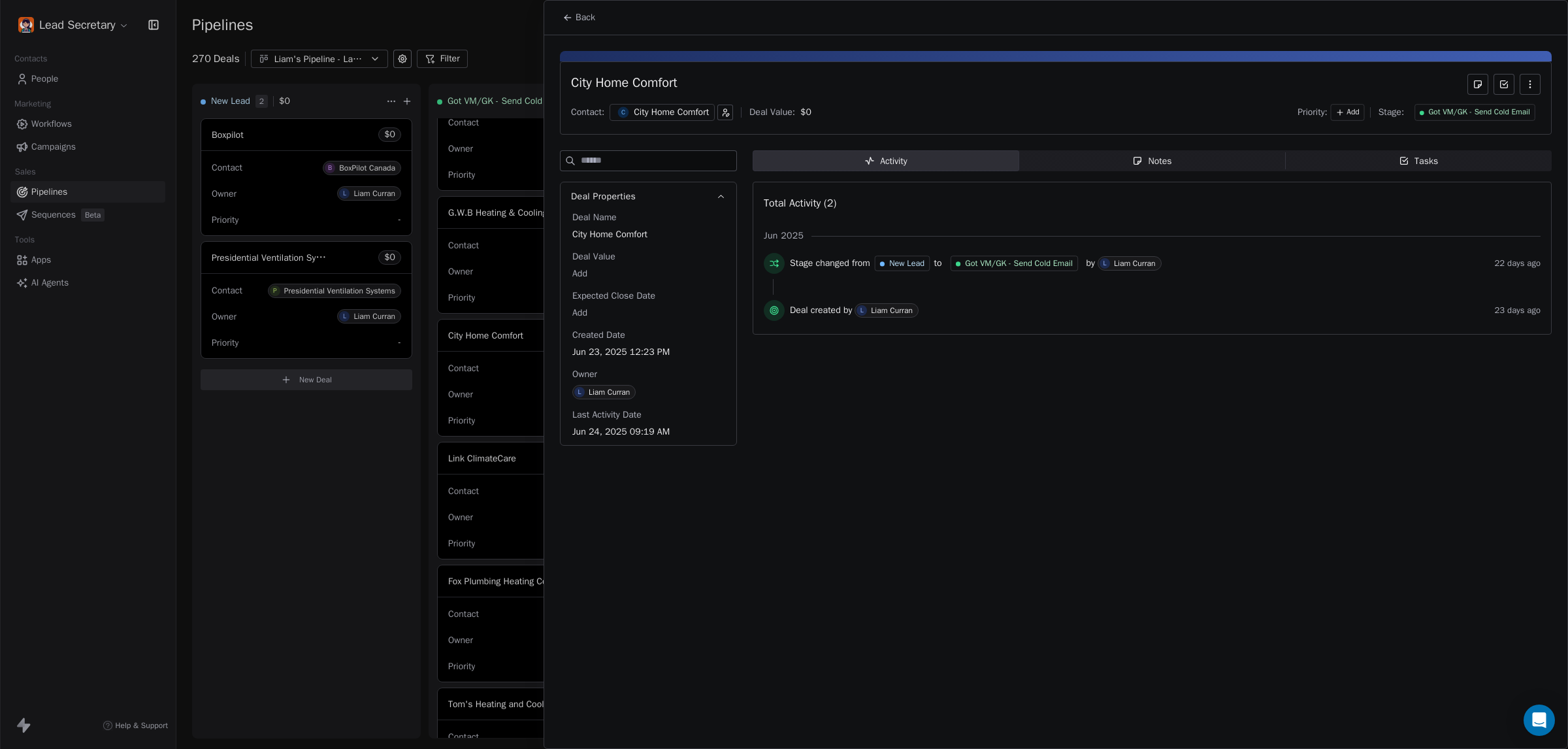 click on "City Home Comfort" at bounding box center (671, 112) 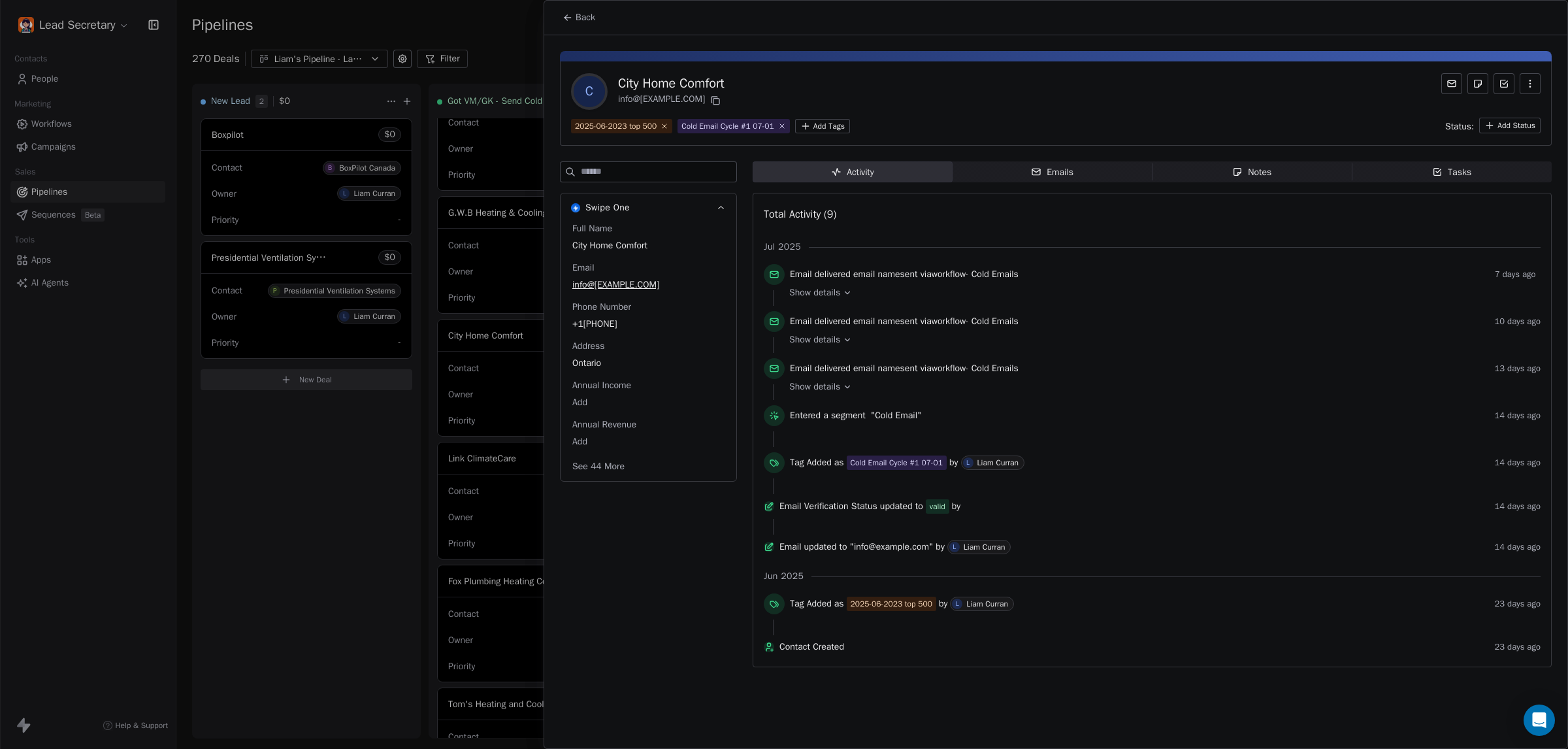 click on "+14165568368" at bounding box center [648, 324] 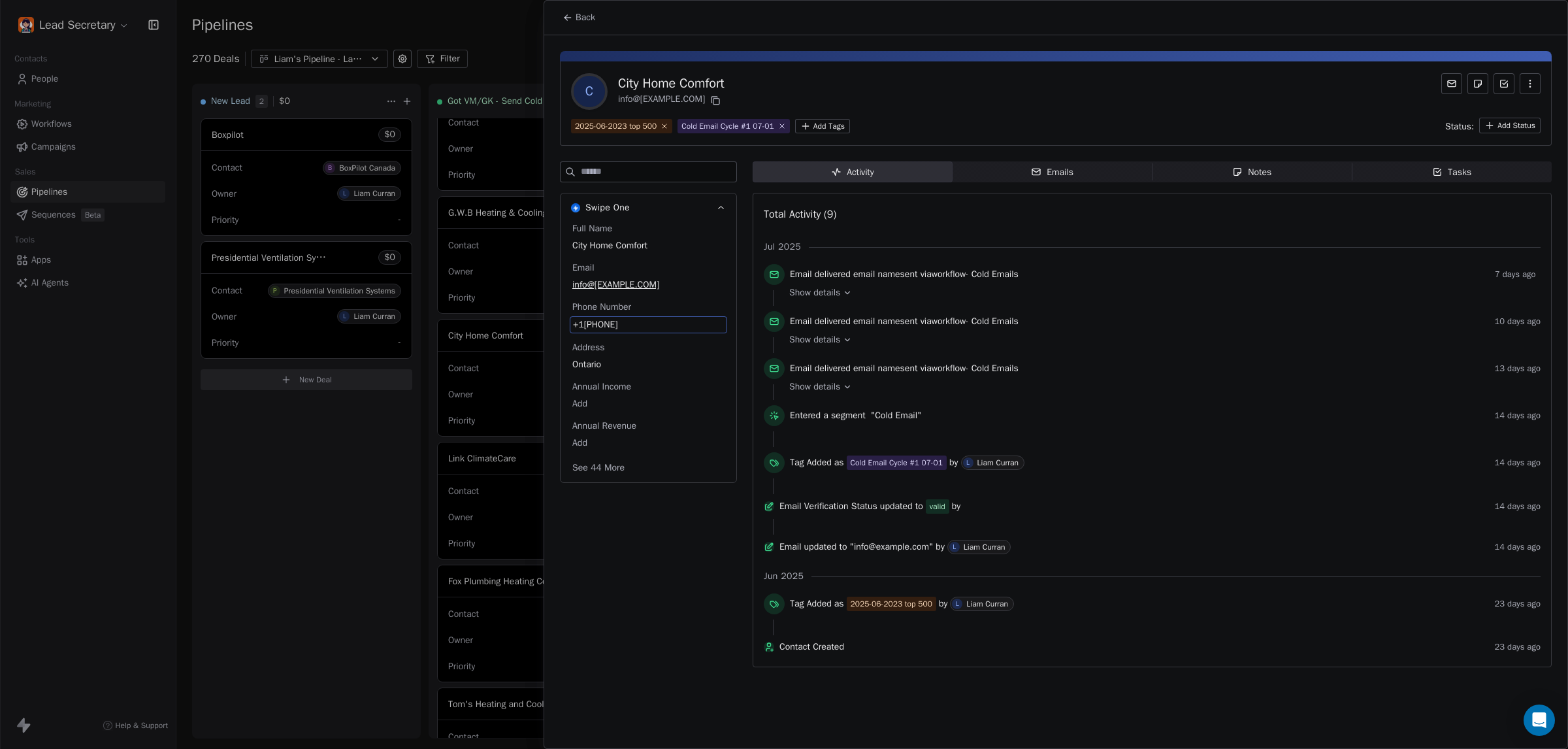click on "+14165568368" at bounding box center [648, 325] 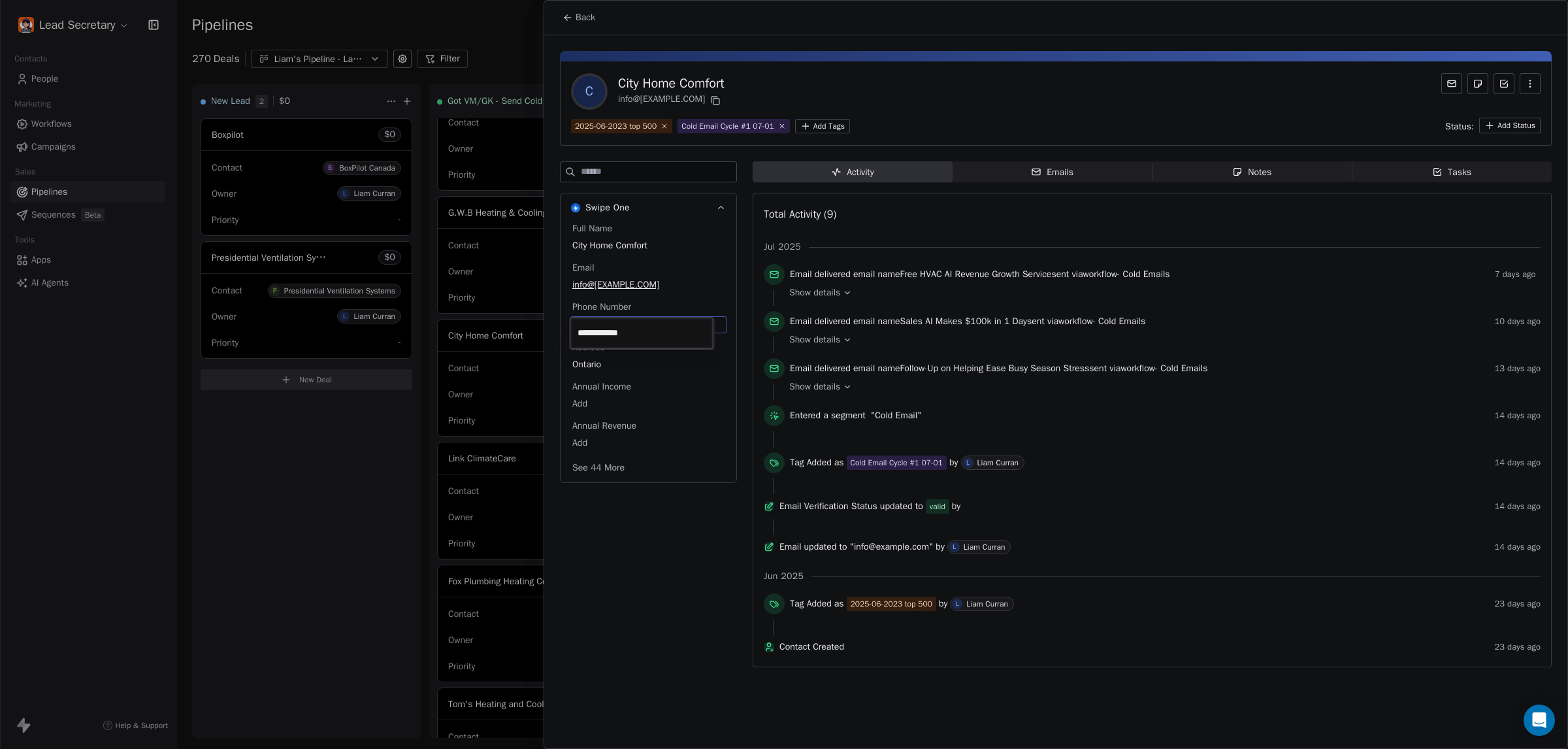 click on "Lead Secretary Contacts People Marketing Workflows Campaigns Sales Pipelines Sequences Beta Tools Apps AI Agents Help & Support Pipelines  New Pipeline 270 Deals Liam's Pipeline - Large Businesses Only Filter  Edit View Sort:  Last Activity Date New Lead 2 $ 0 Boxpilot $ 0 Contact B BoxPilot Canada Owner L Liam Curran Priority - Presidential Ventilation Systems $ 0 Contact P Presidential Ventilation Systems Owner L Liam Curran Priority - New Deal Got VM/GK - Send Cold Email 140 $ 0 Amos Service and Supply LLC $ 0 Contact A Amos Service and Supply LLC Owner L Liam Curran Priority Low Woodbridge GTA ClimateCare $ 0 Contact W Woodbridge GTA ClimateCare Owner L Liam Curran Priority Low BORTS HVAC $ 0 Contact B BORTS HVAC Owner L Liam Curran Priority Low Spurr Heating & Air Conditioning $ 0 Contact C Chad Owner L Liam Curran Priority Medium Polar Bear Cooling & Heating $ 0 Contact M Matt or Matthew Owner L Liam Curran Priority Low BG Services $ 0 Contact S Stephen Hill Owner L Liam Curran Priority High $ 0 K L $" at bounding box center (784, 374) 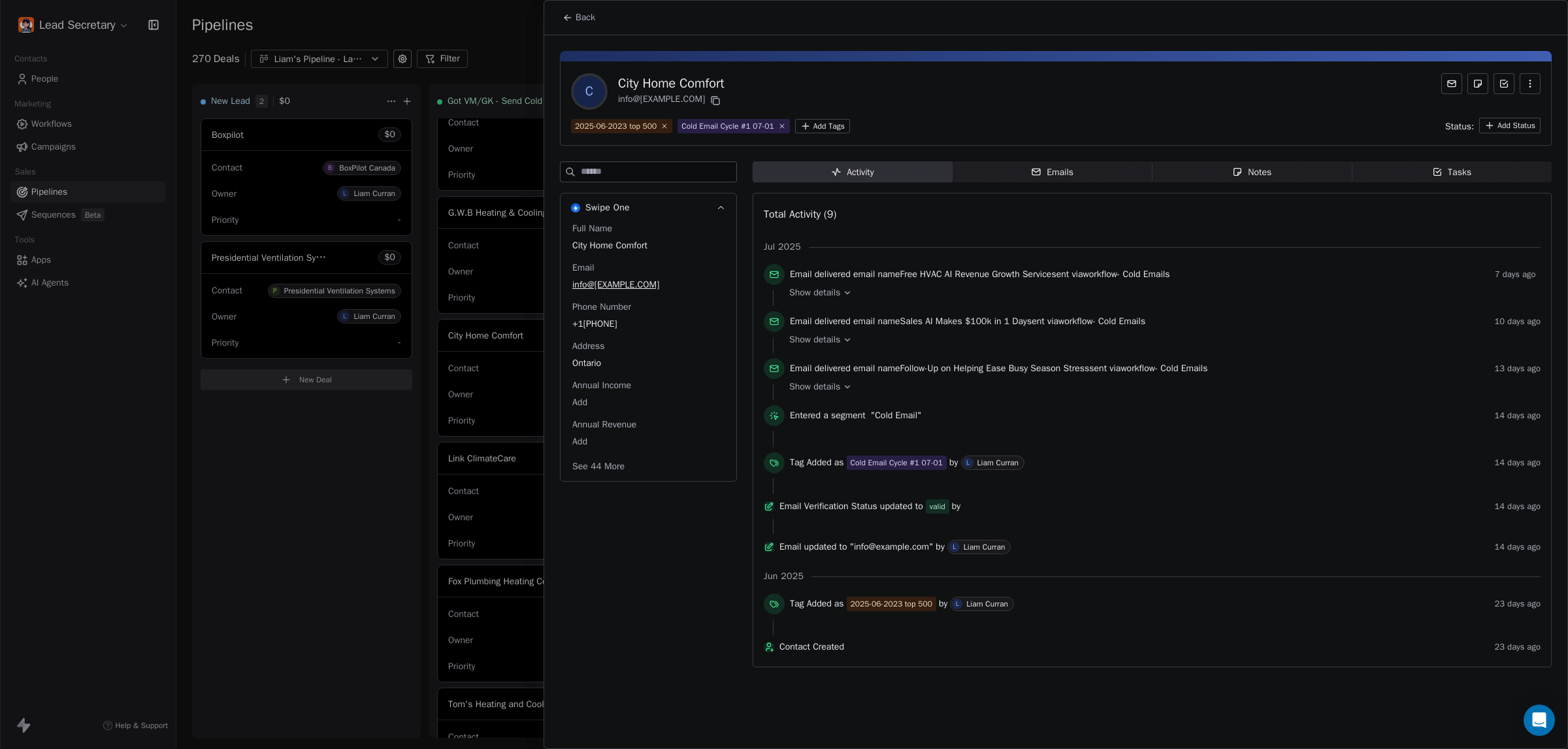 click on "Back" at bounding box center (585, 18) 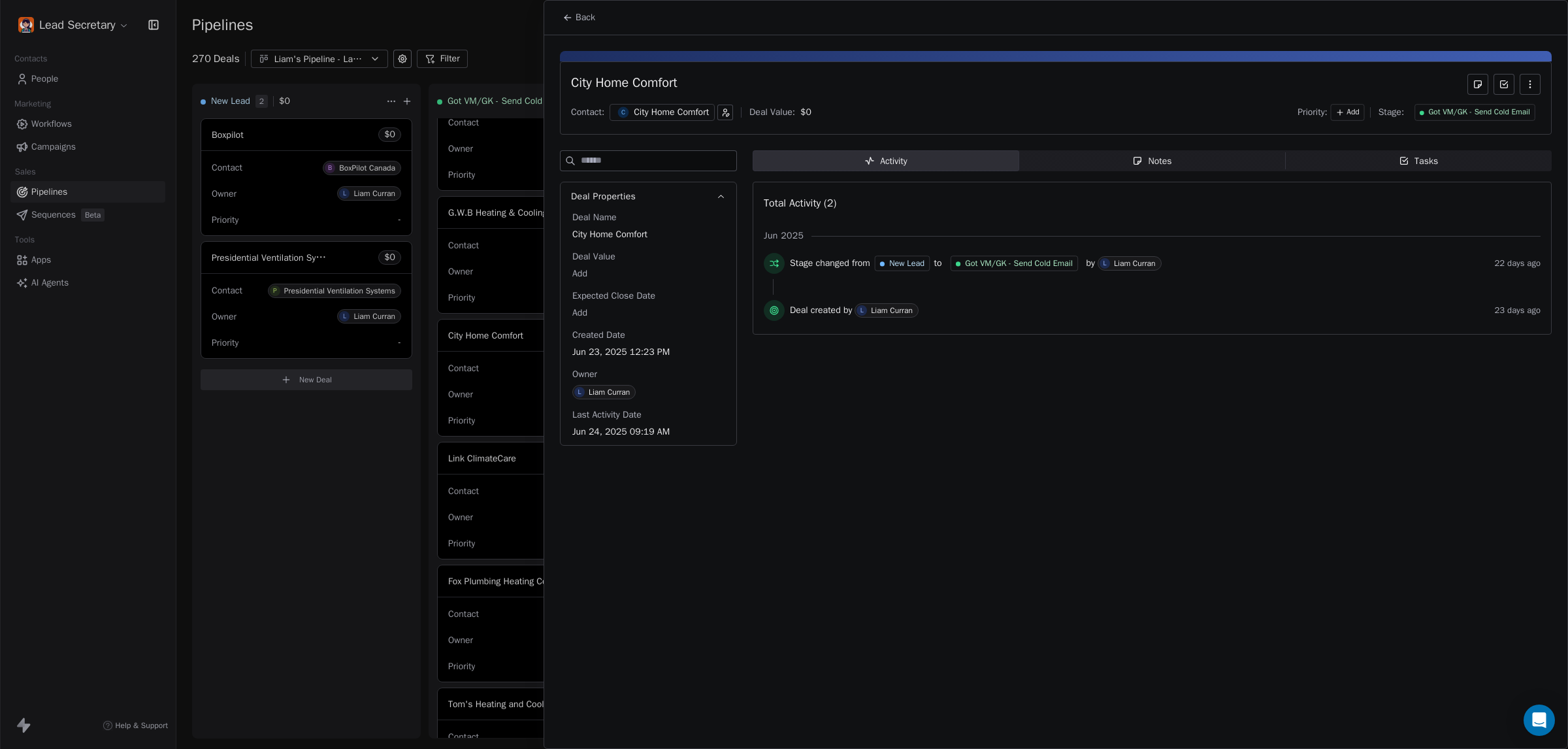 click on "Notes" at bounding box center (1152, 161) 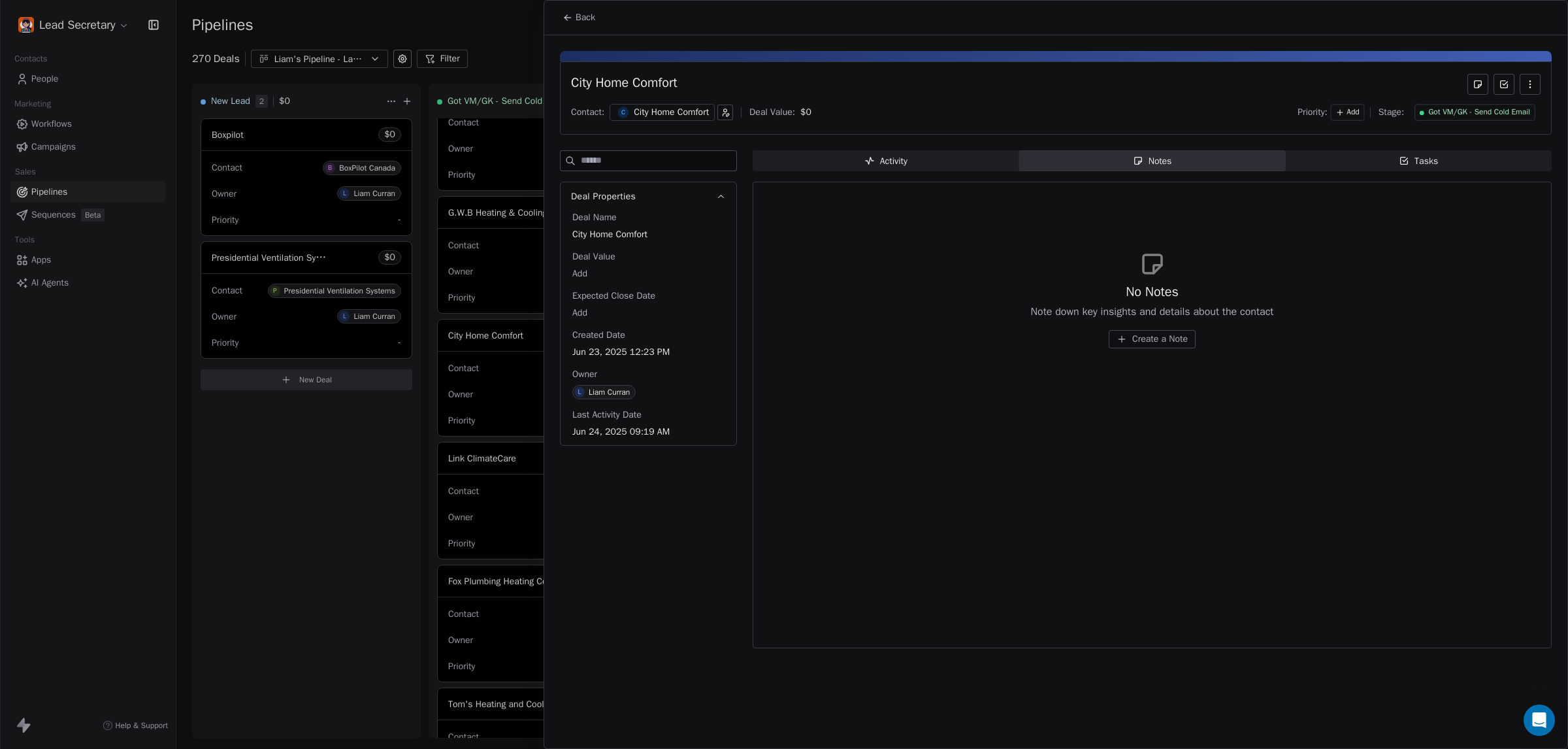click on "Activity" at bounding box center (886, 161) 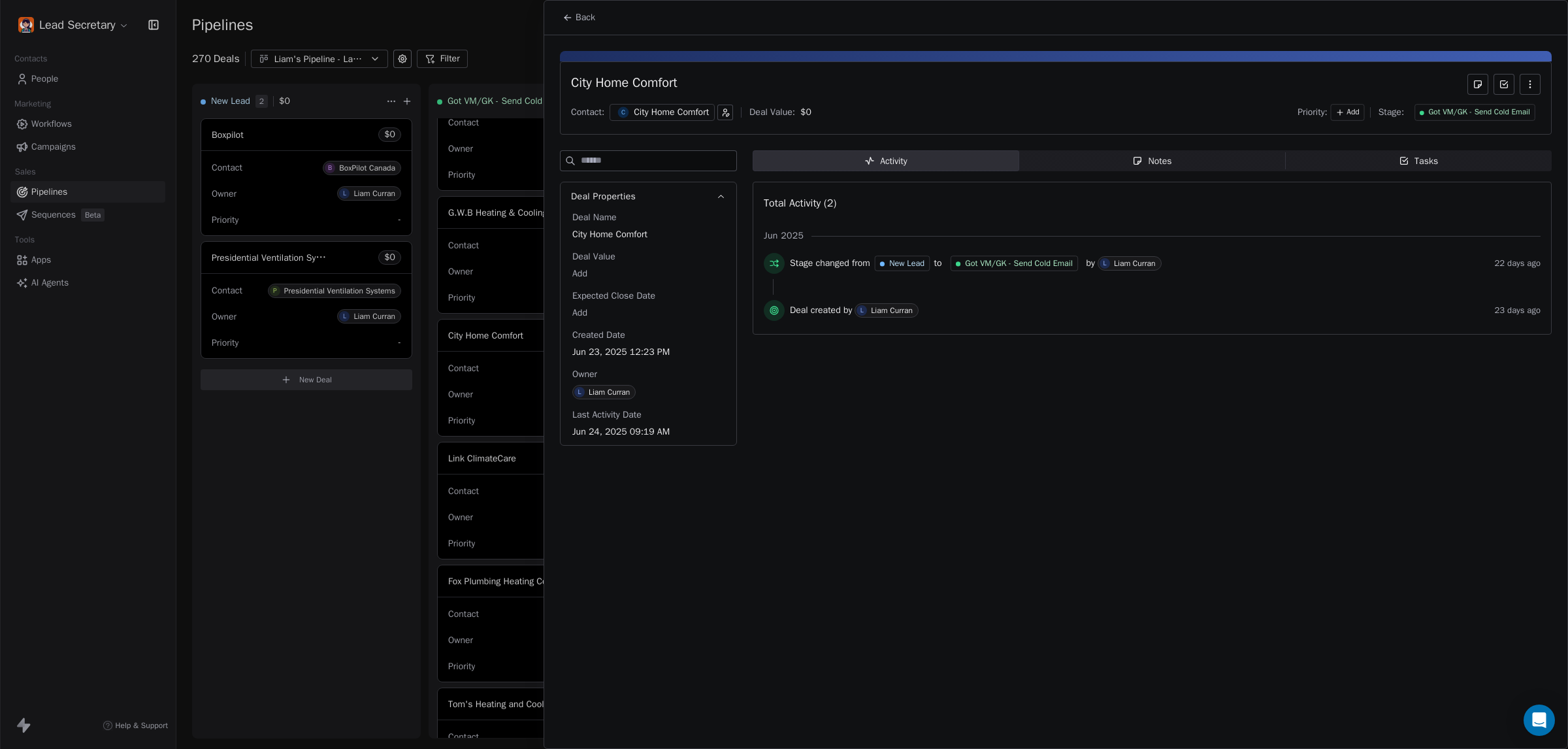 click on "City Home Comfort" at bounding box center (671, 112) 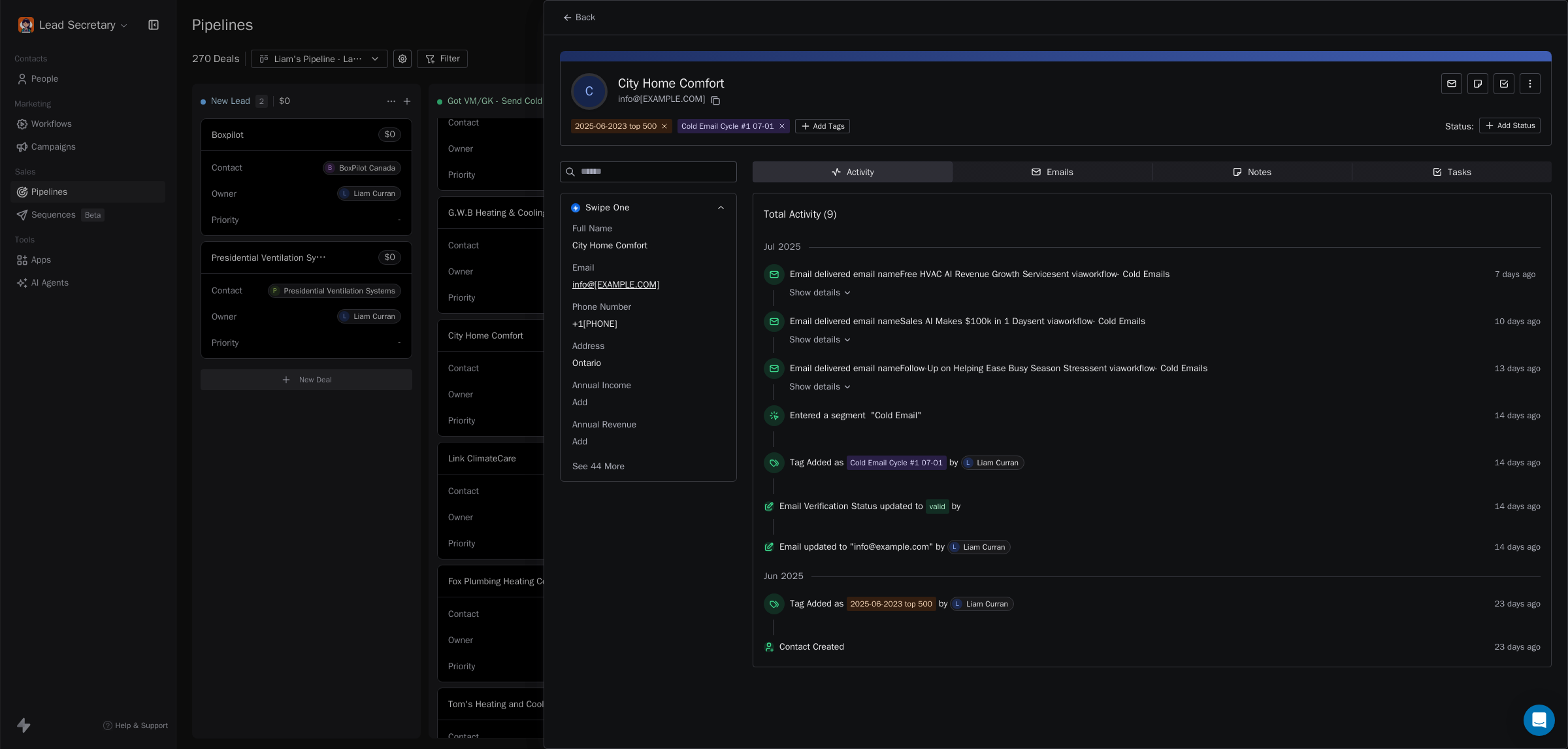 click at bounding box center [1056, 56] 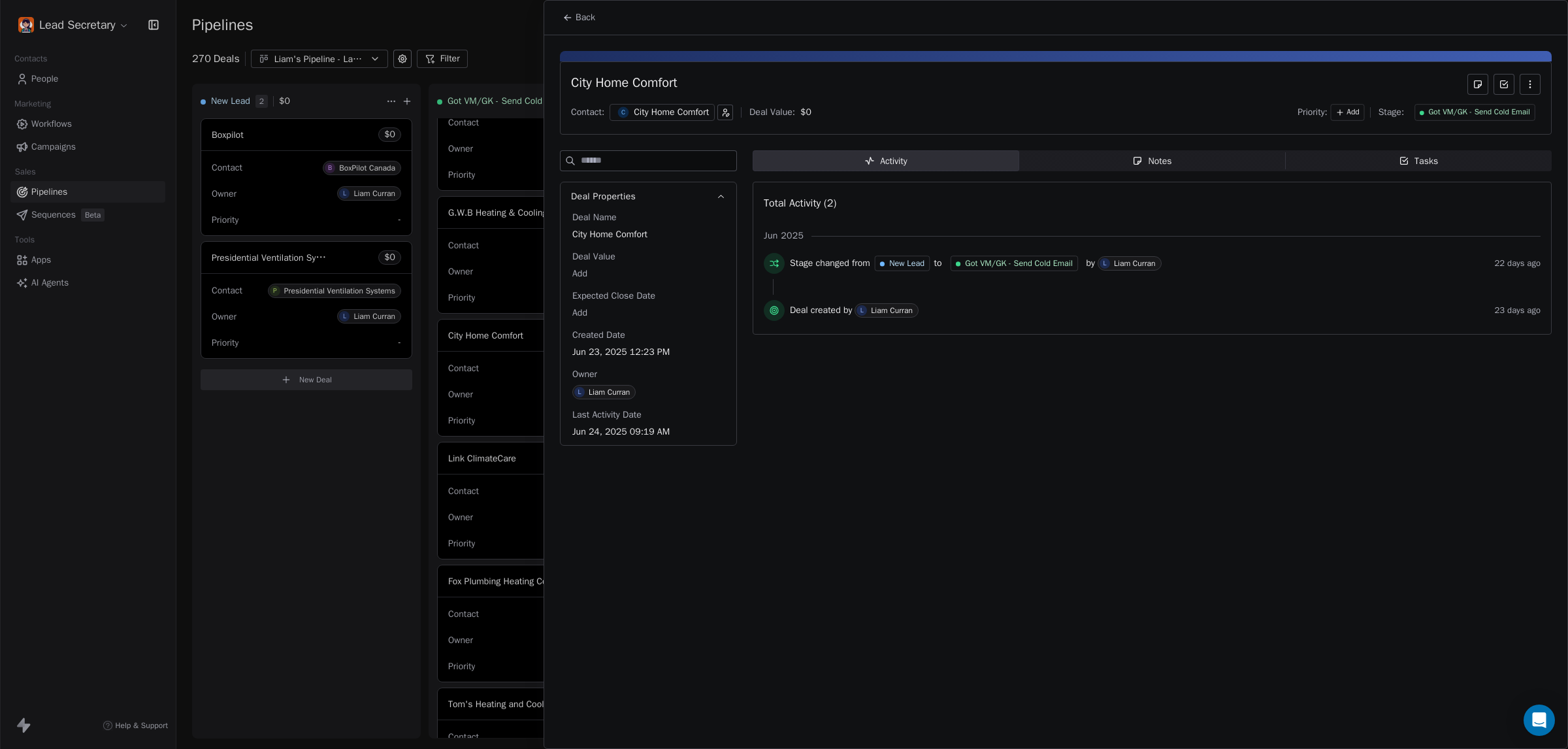 click at bounding box center (784, 374) 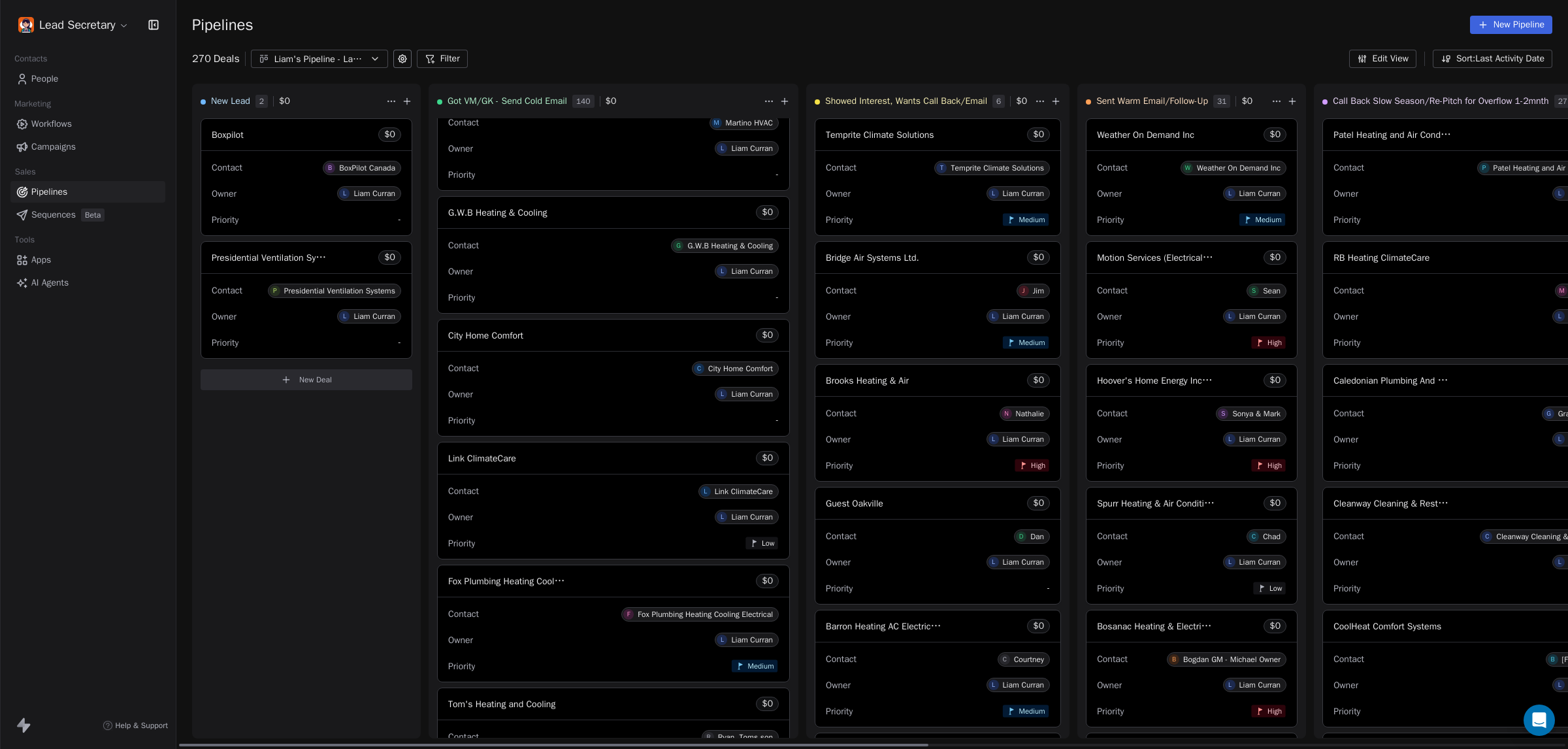 click on "Owner L Liam Curran" at bounding box center [613, 271] 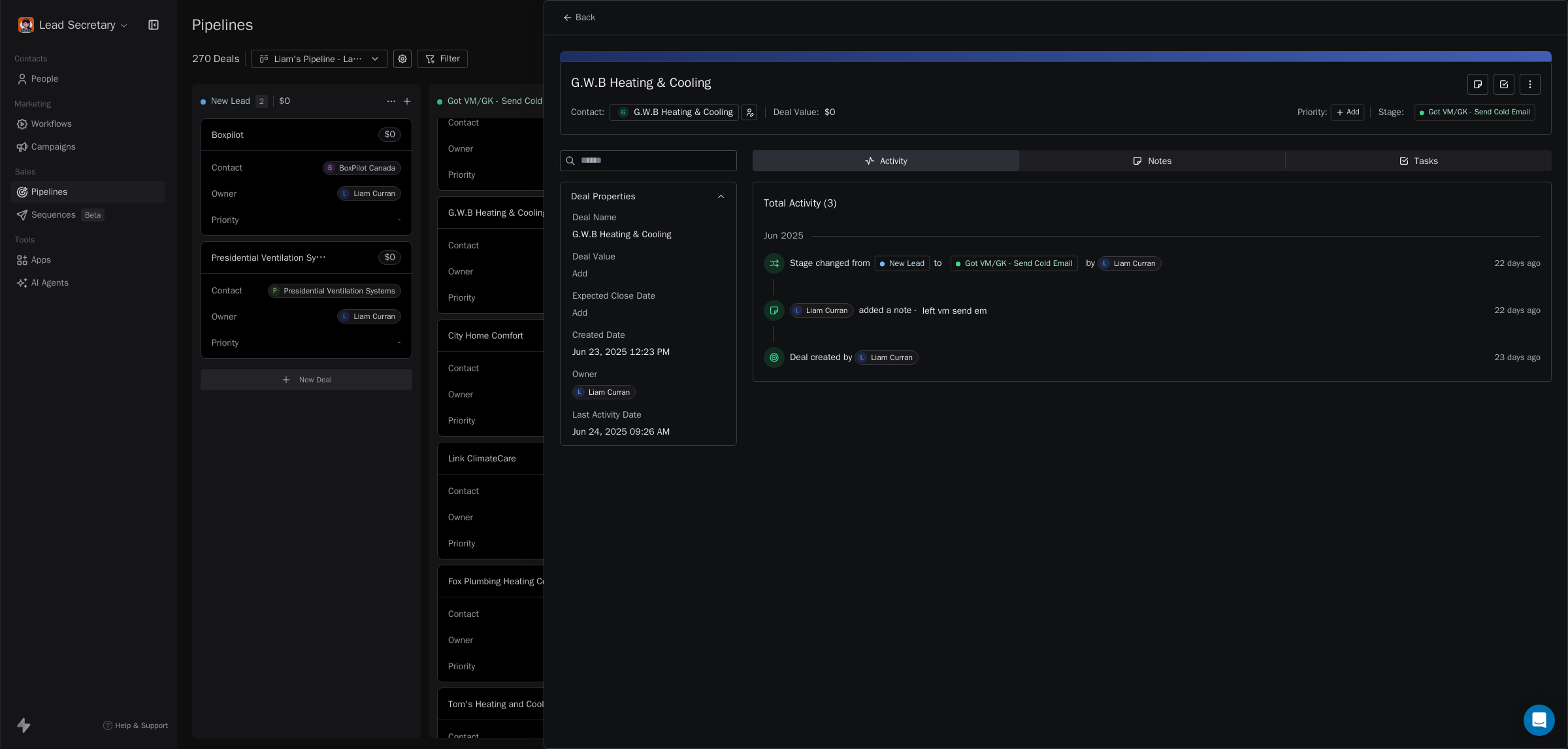 click on "G.W.B Heating & Cooling" at bounding box center (683, 112) 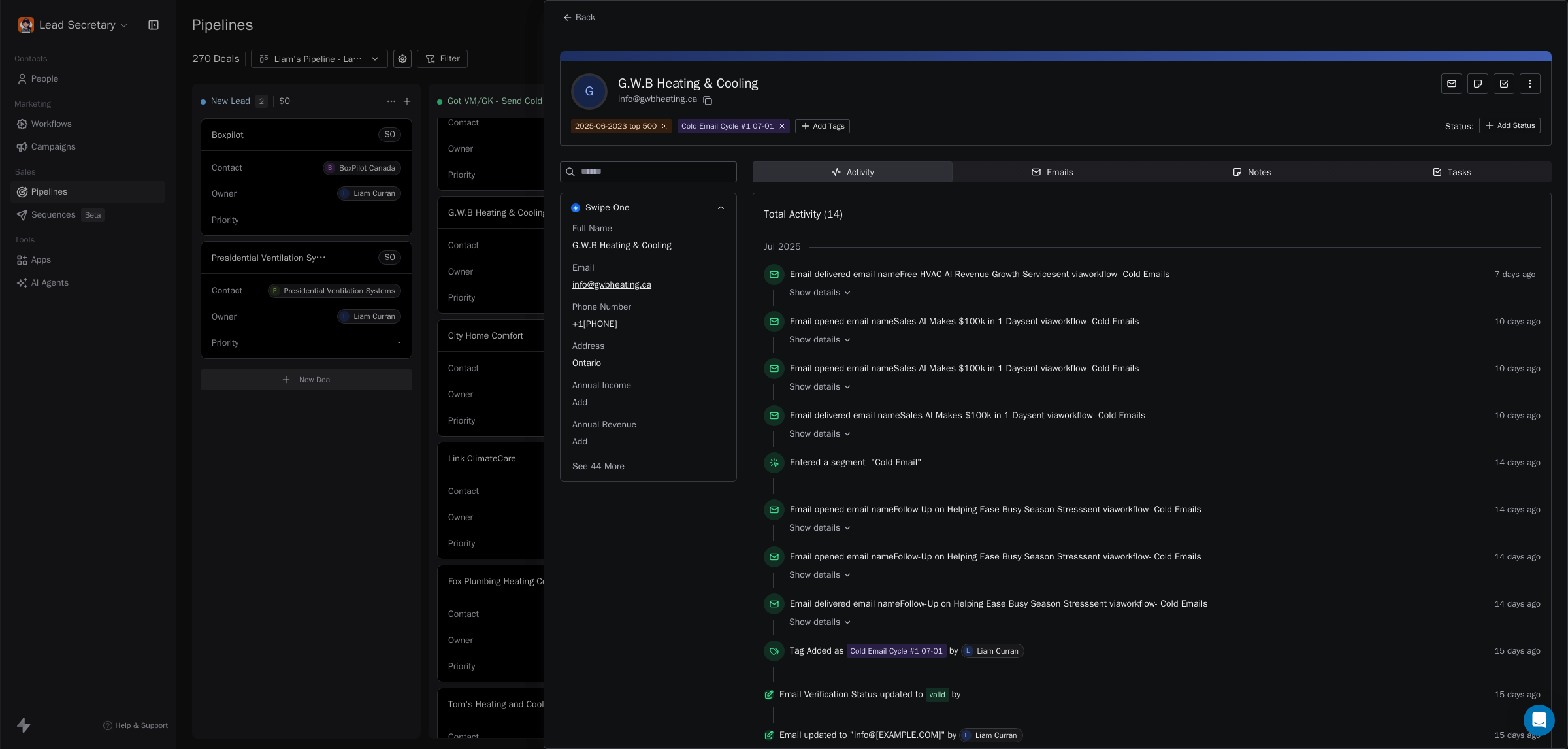 click on "+15198577139" at bounding box center [648, 324] 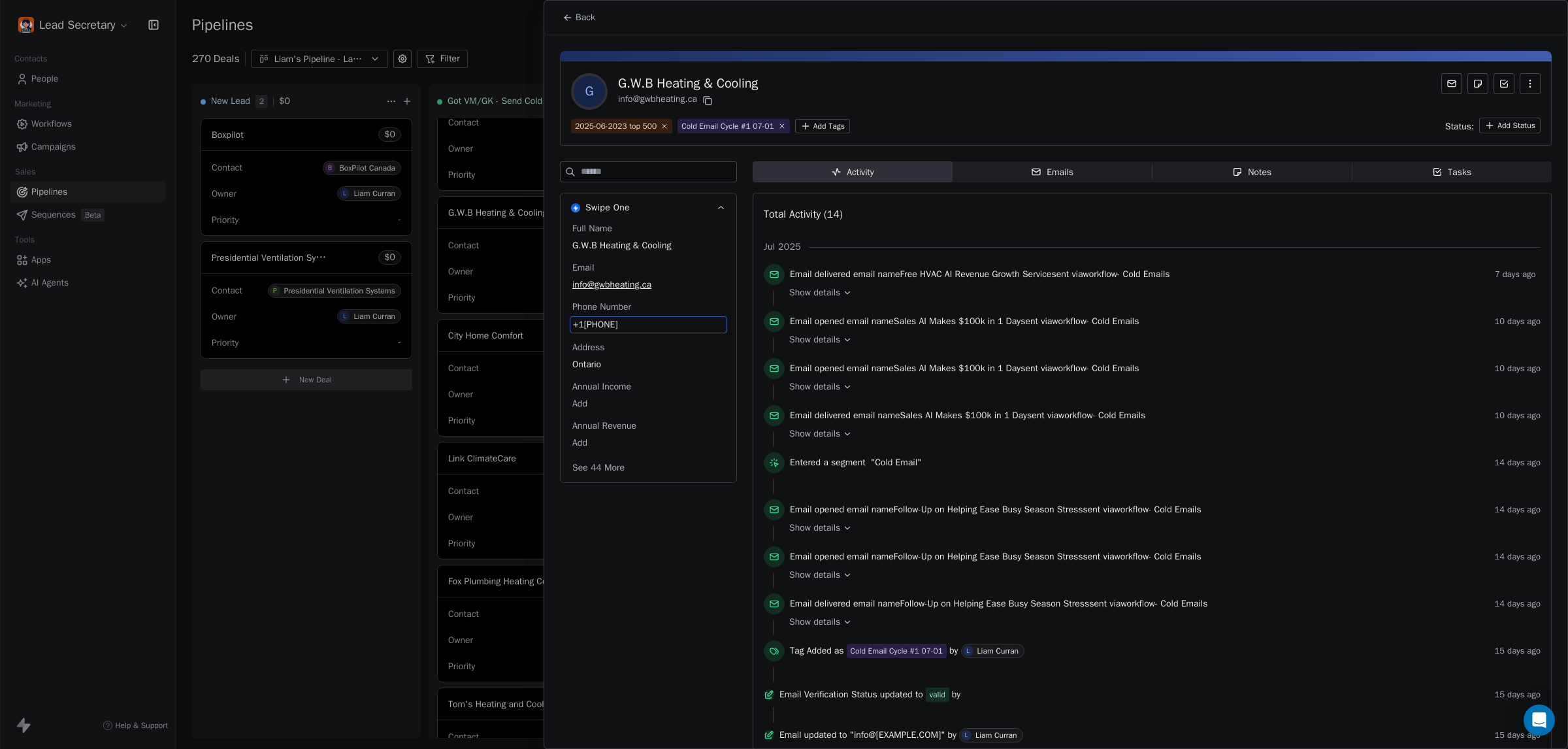 click on "+15198577139" at bounding box center (648, 325) 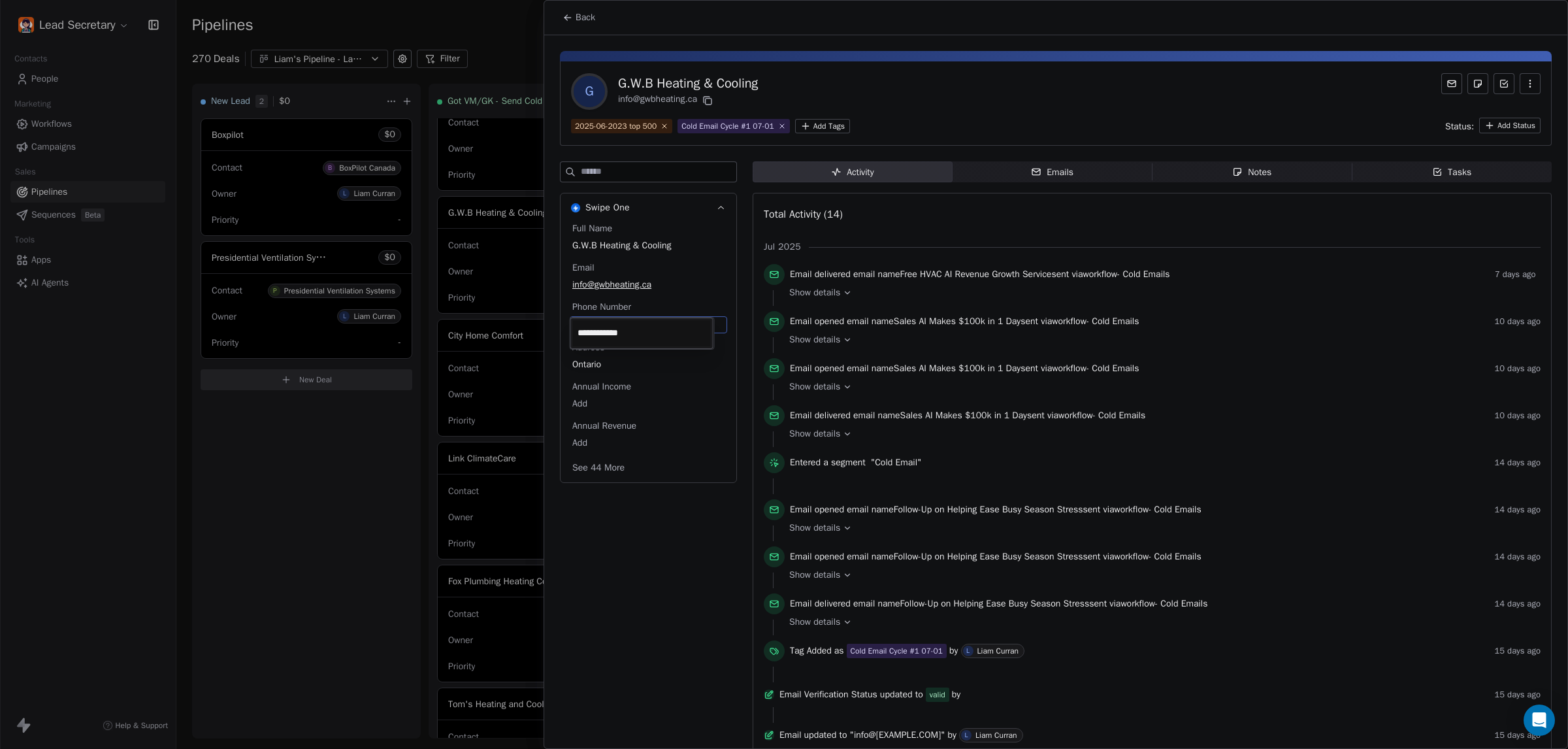 click on "**********" at bounding box center (642, 333) 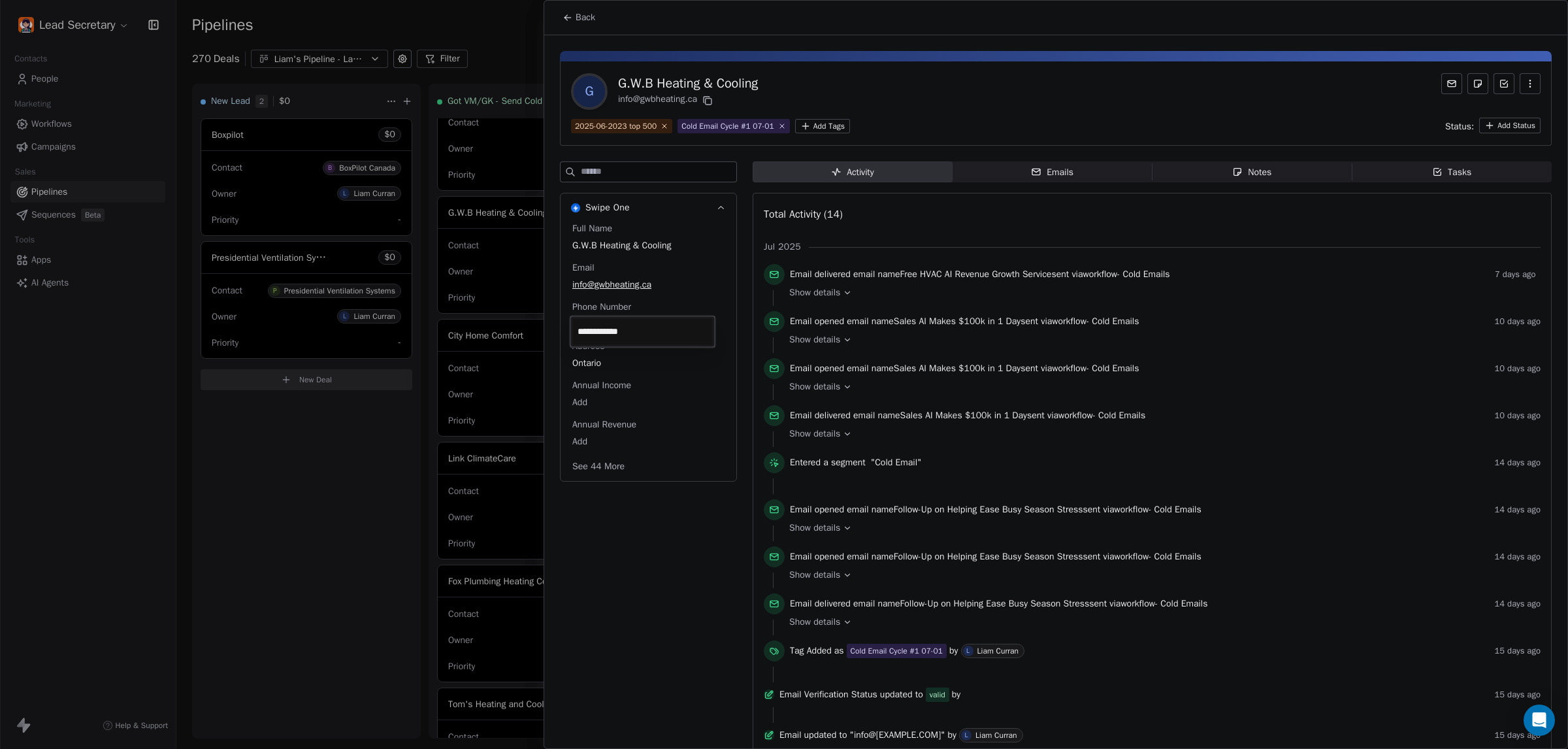click on "Lead Secretary Contacts People Marketing Workflows Campaigns Sales Pipelines Sequences Beta Tools Apps AI Agents Help & Support Pipelines  New Pipeline 270 Deals Liam's Pipeline - Large Businesses Only Filter  Edit View Sort:  Last Activity Date New Lead 2 $ 0 Boxpilot $ 0 Contact B BoxPilot Canada Owner L Liam Curran Priority - Presidential Ventilation Systems $ 0 Contact P Presidential Ventilation Systems Owner L Liam Curran Priority - New Deal Got VM/GK - Send Cold Email 140 $ 0 Amos Service and Supply LLC $ 0 Contact A Amos Service and Supply LLC Owner L Liam Curran Priority Low Woodbridge GTA ClimateCare $ 0 Contact W Woodbridge GTA ClimateCare Owner L Liam Curran Priority Low BORTS HVAC $ 0 Contact B BORTS HVAC Owner L Liam Curran Priority Low Spurr Heating & Air Conditioning $ 0 Contact C Chad Owner L Liam Curran Priority Medium Polar Bear Cooling & Heating $ 0 Contact M Matt or Matthew Owner L Liam Curran Priority Low BG Services $ 0 Contact S Stephen Hill Owner L Liam Curran Priority High $ 0 K L $" at bounding box center (784, 374) 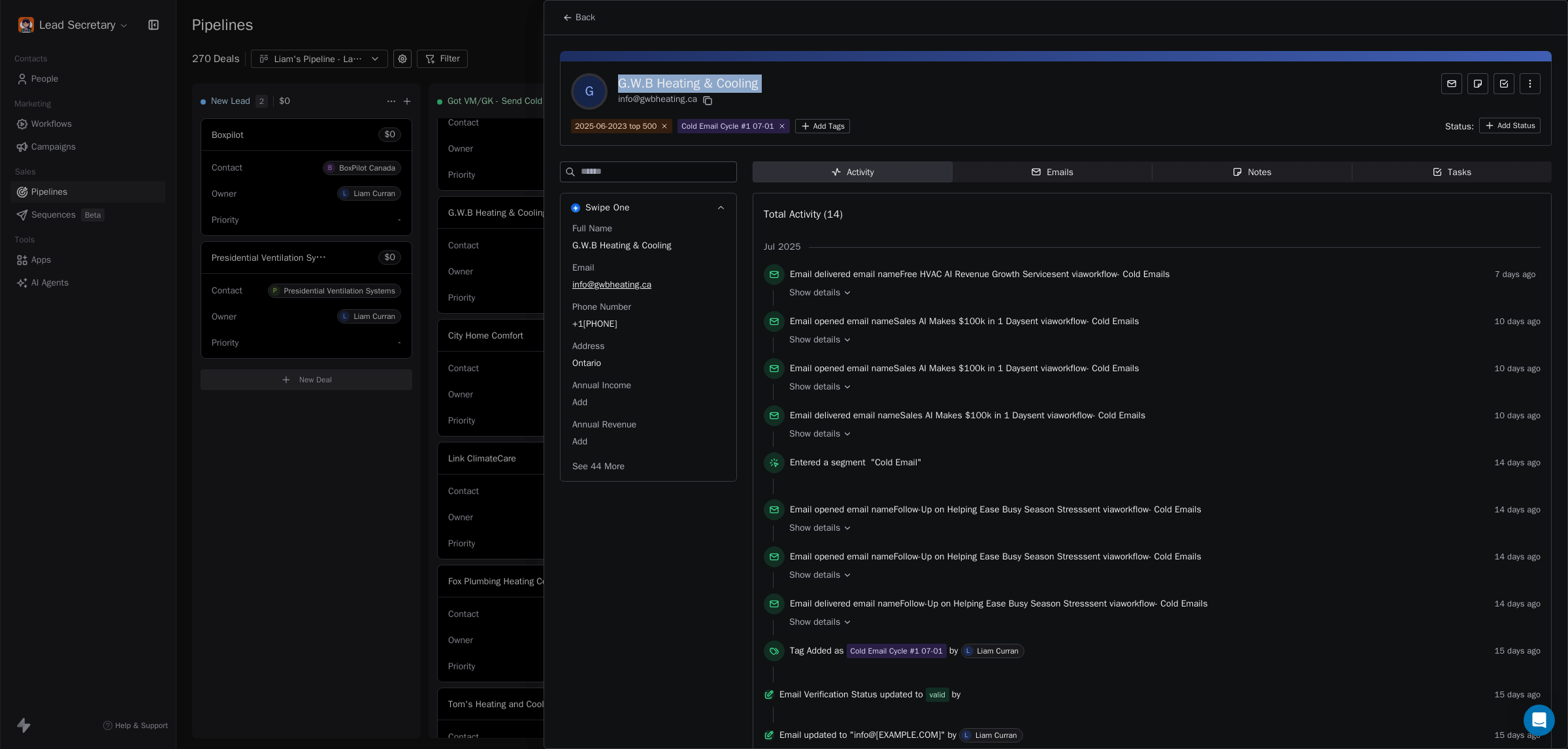 click on "G.W.B Heating & Cooling" at bounding box center [688, 84] 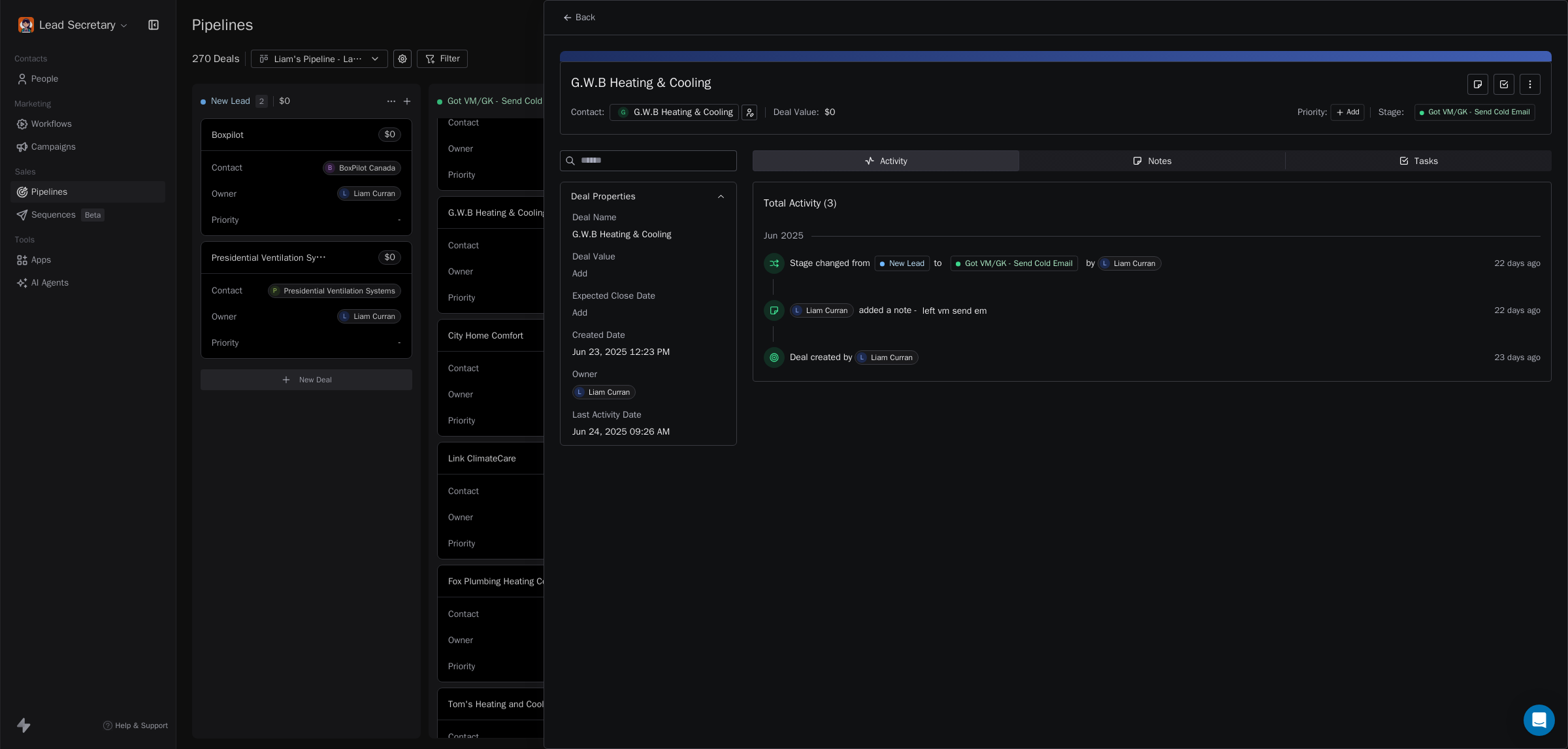 click on "Tasks Tasks" at bounding box center [1418, 161] 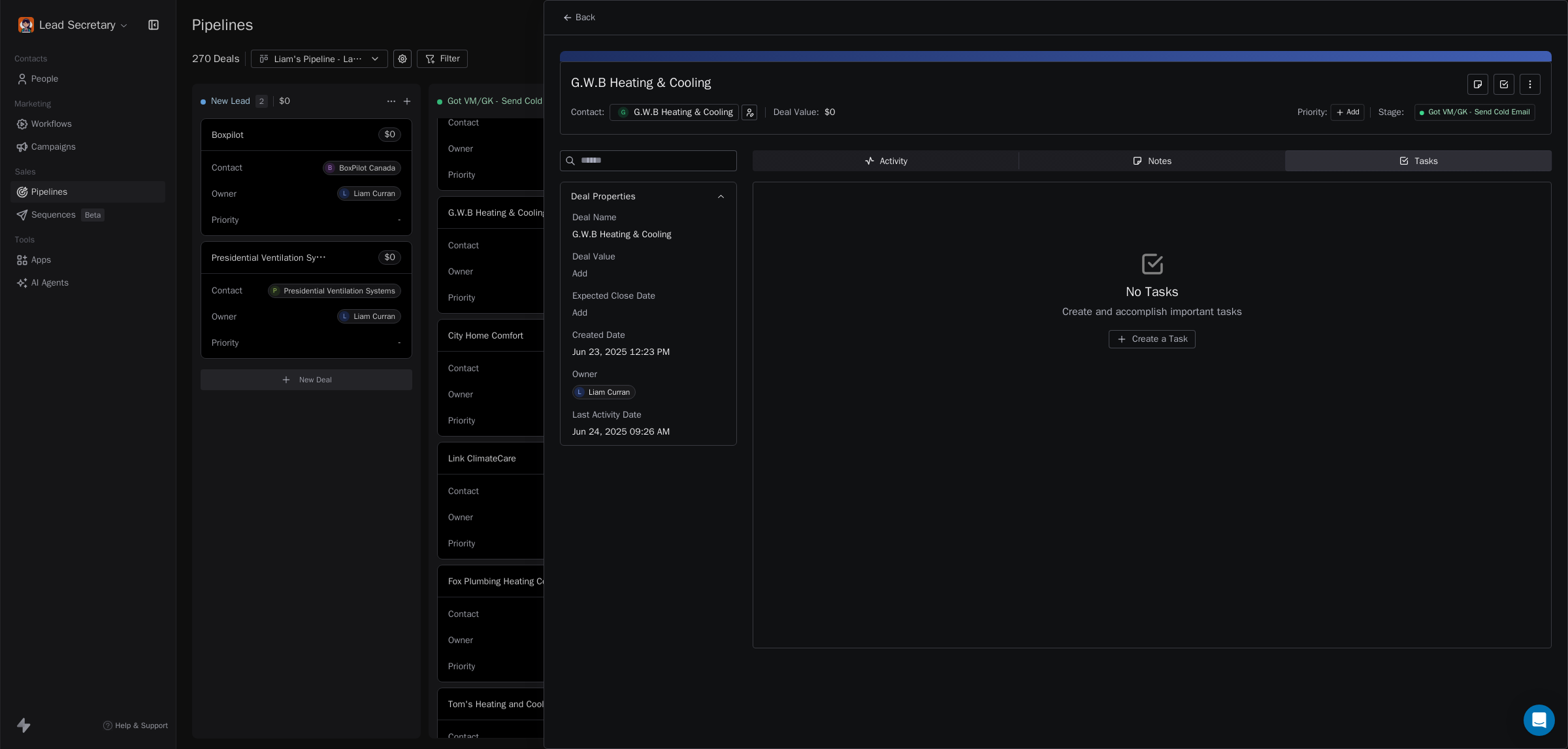 click on "No Tasks Create and accomplish important tasks   Create a Task" at bounding box center [1152, 316] 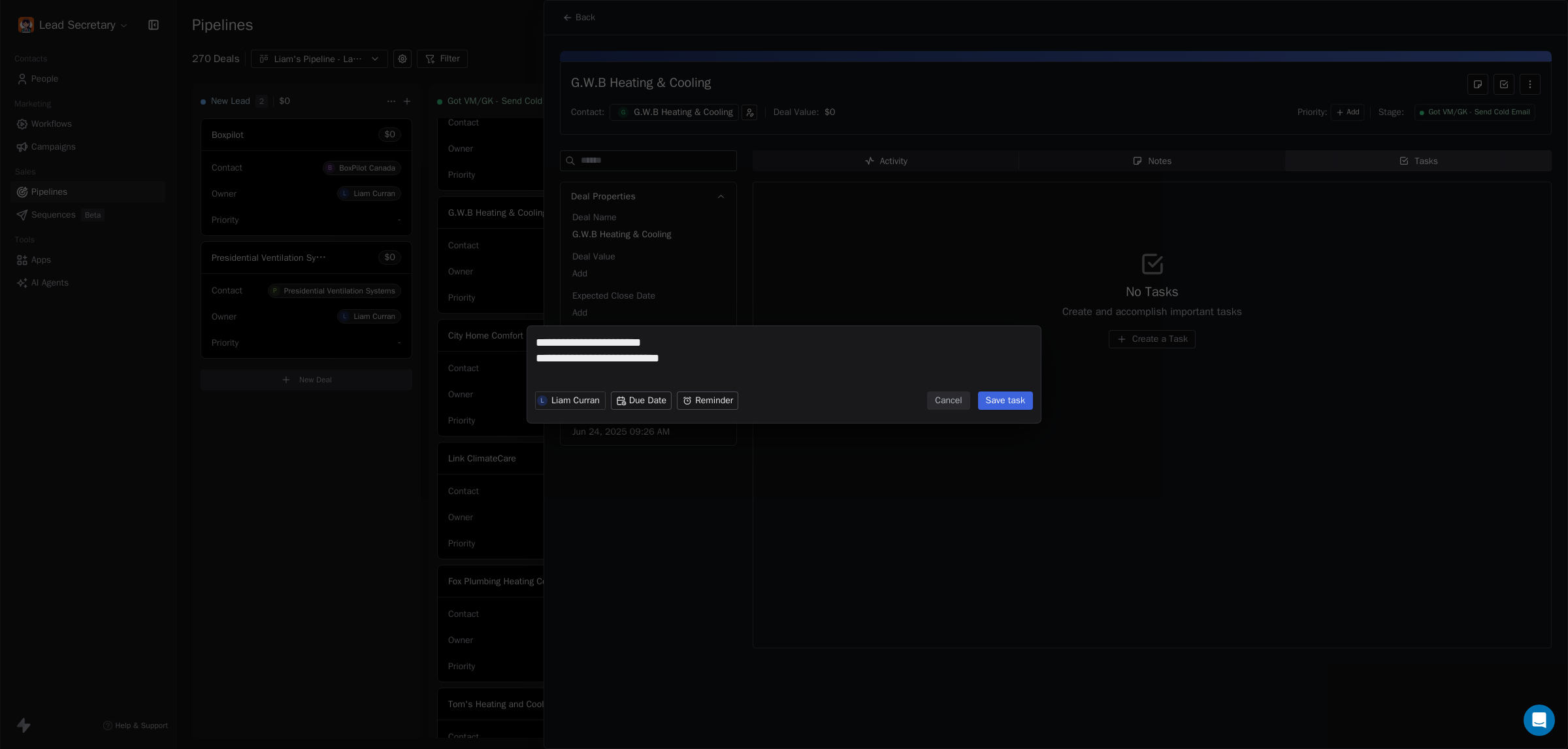 type on "**********" 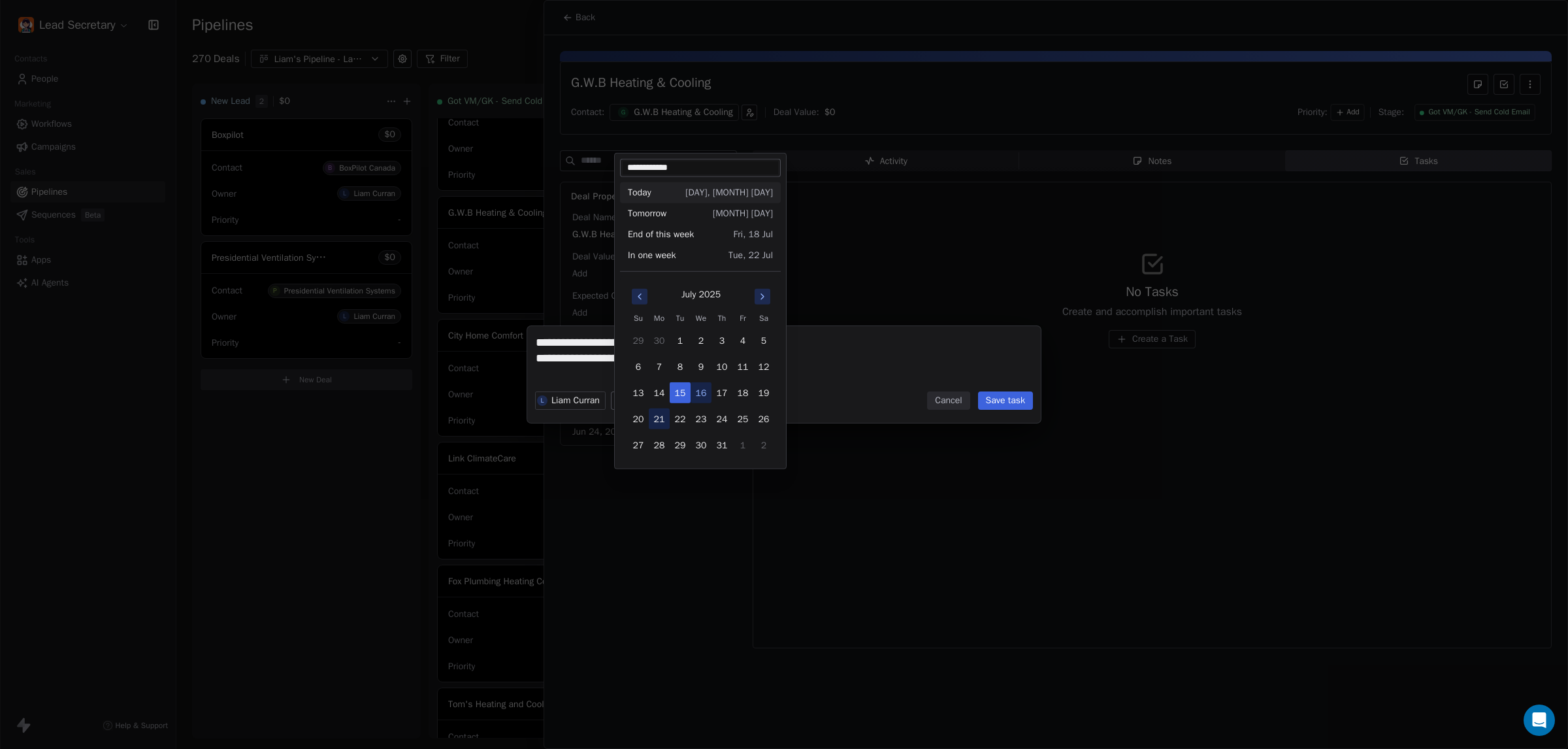 click on "21" at bounding box center (659, 419) 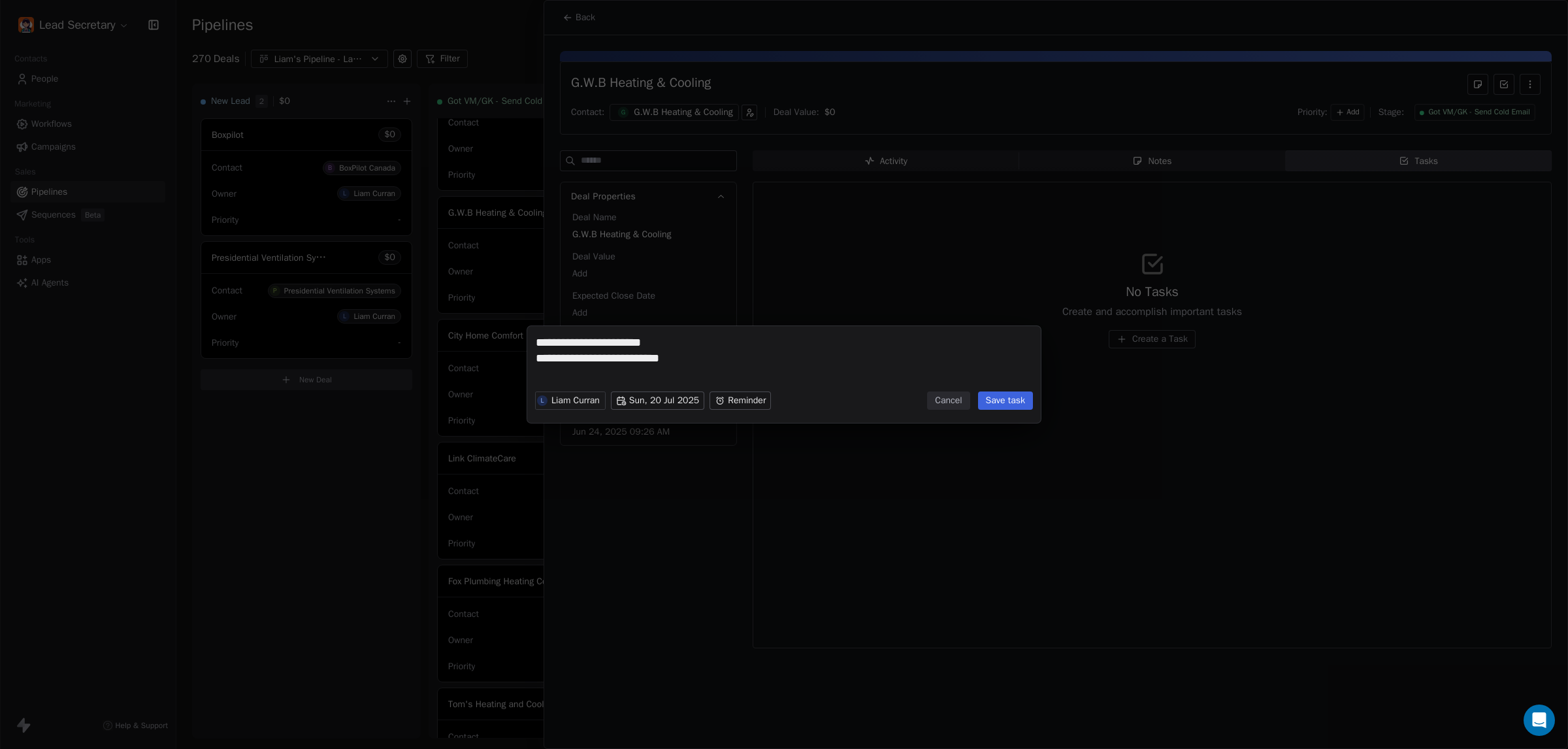 click on "Lead Secretary Contacts People Marketing Workflows Campaigns Sales Pipelines Sequences Beta Tools Apps AI Agents Help & Support Pipelines  New Pipeline 270 Deals Liam's Pipeline - Large Businesses Only Filter  Edit View Sort:  Last Activity Date New Lead 2 $ 0 Boxpilot $ 0 Contact B BoxPilot Canada Owner L Liam Curran Priority - Presidential Ventilation Systems $ 0 Contact P Presidential Ventilation Systems Owner L Liam Curran Priority - New Deal Got VM/GK - Send Cold Email 140 $ 0 Amos Service and Supply LLC $ 0 Contact A Amos Service and Supply LLC Owner L Liam Curran Priority Low Woodbridge GTA ClimateCare $ 0 Contact W Woodbridge GTA ClimateCare Owner L Liam Curran Priority Low BORTS HVAC $ 0 Contact B BORTS HVAC Owner L Liam Curran Priority Low Spurr Heating & Air Conditioning $ 0 Contact C Chad Owner L Liam Curran Priority Medium Polar Bear Cooling & Heating $ 0 Contact M Matt or Matthew Owner L Liam Curran Priority Low BG Services $ 0 Contact S Stephen Hill Owner L Liam Curran Priority High $ 0 K L $" at bounding box center [784, 374] 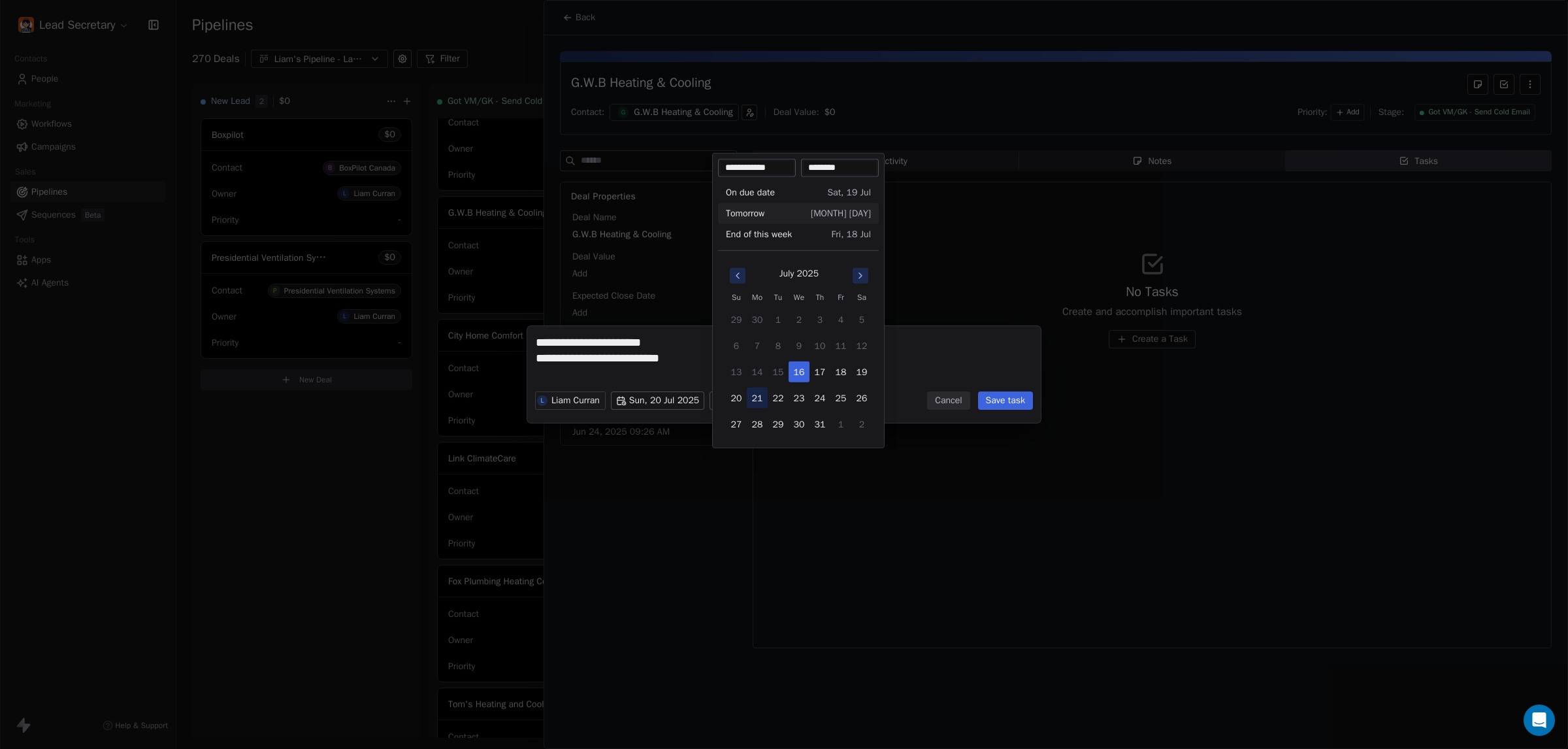 click on "21" at bounding box center (757, 398) 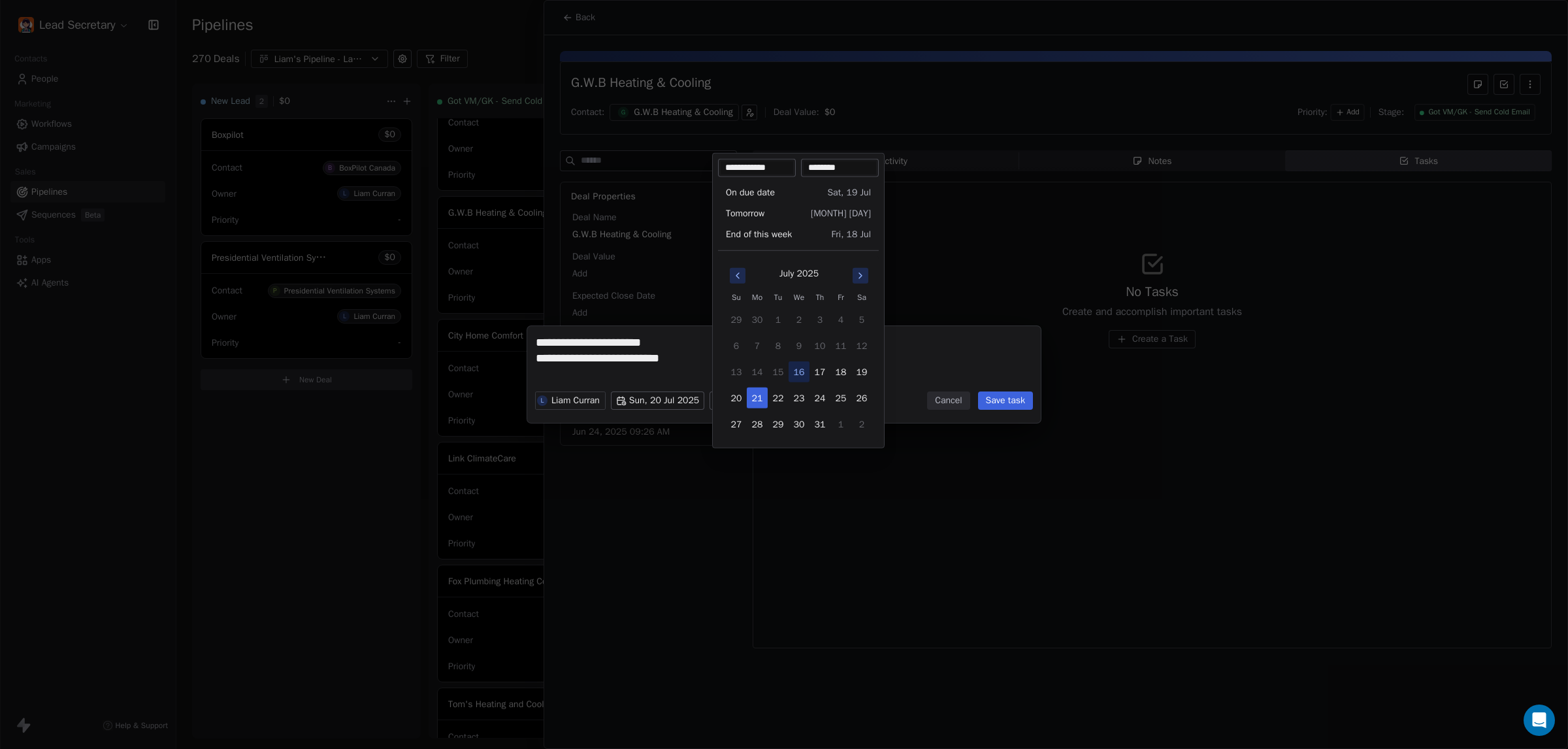 drag, startPoint x: 851, startPoint y: 172, endPoint x: 733, endPoint y: 169, distance: 118.03813 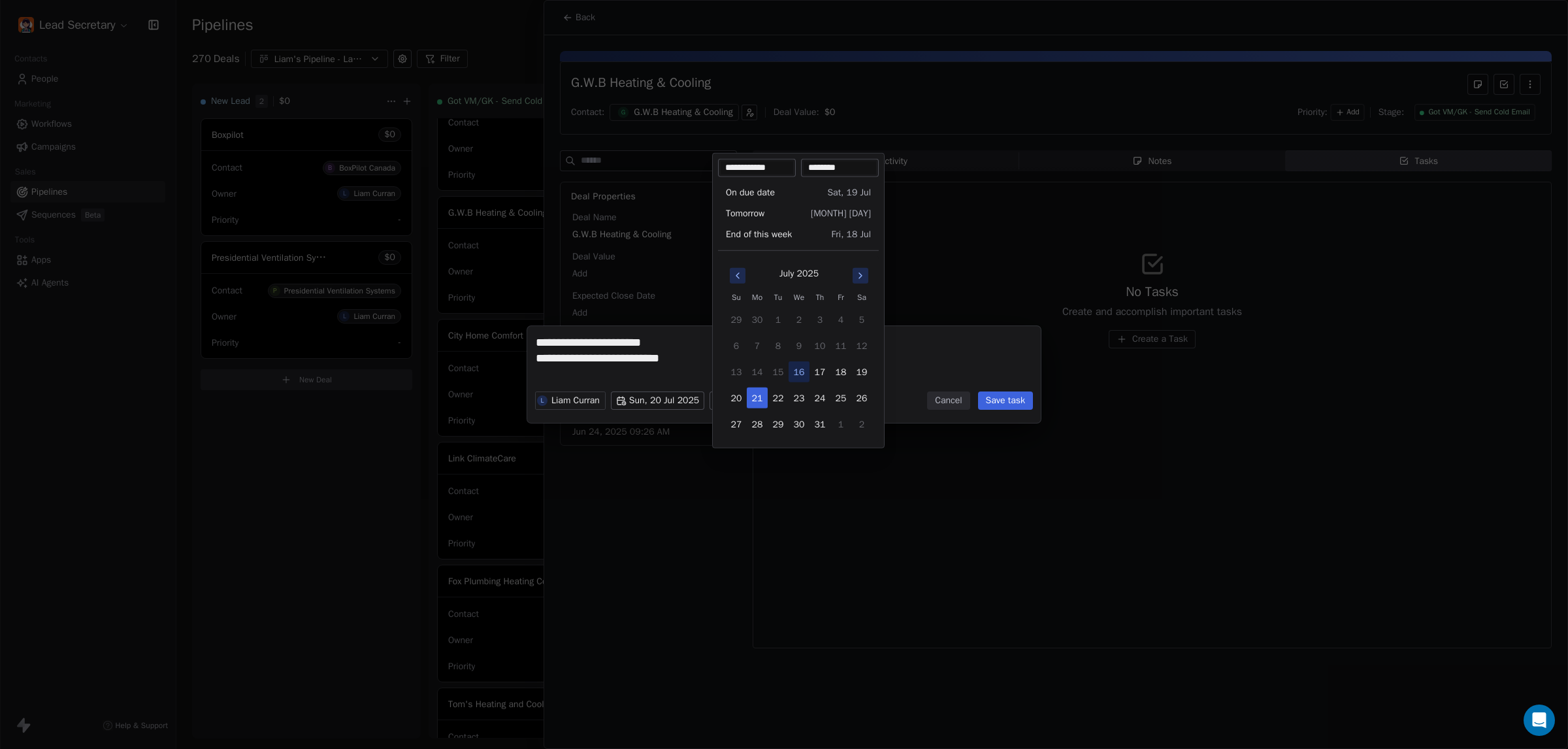 click on "**********" at bounding box center (784, 374) 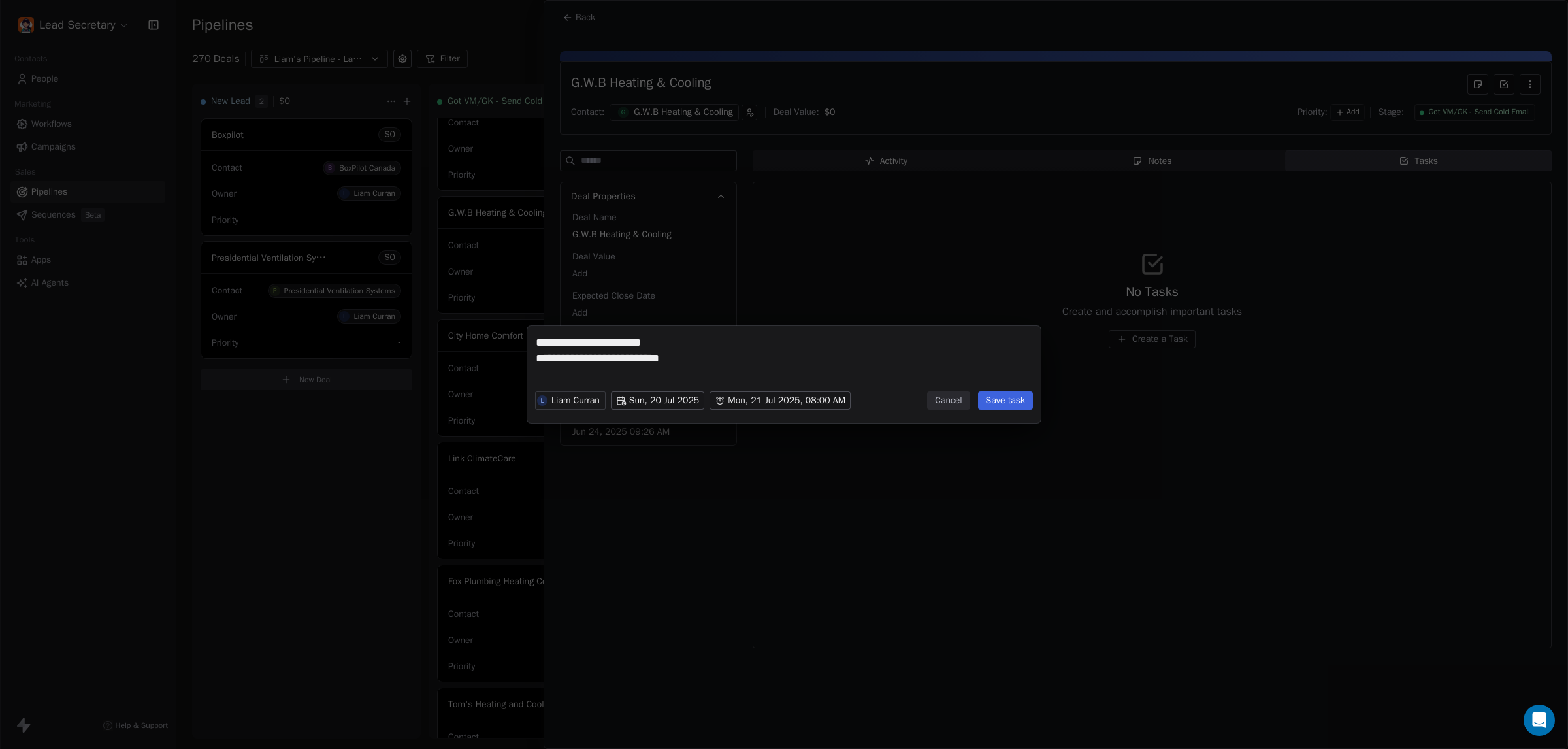 click on "Save task" at bounding box center [1005, 401] 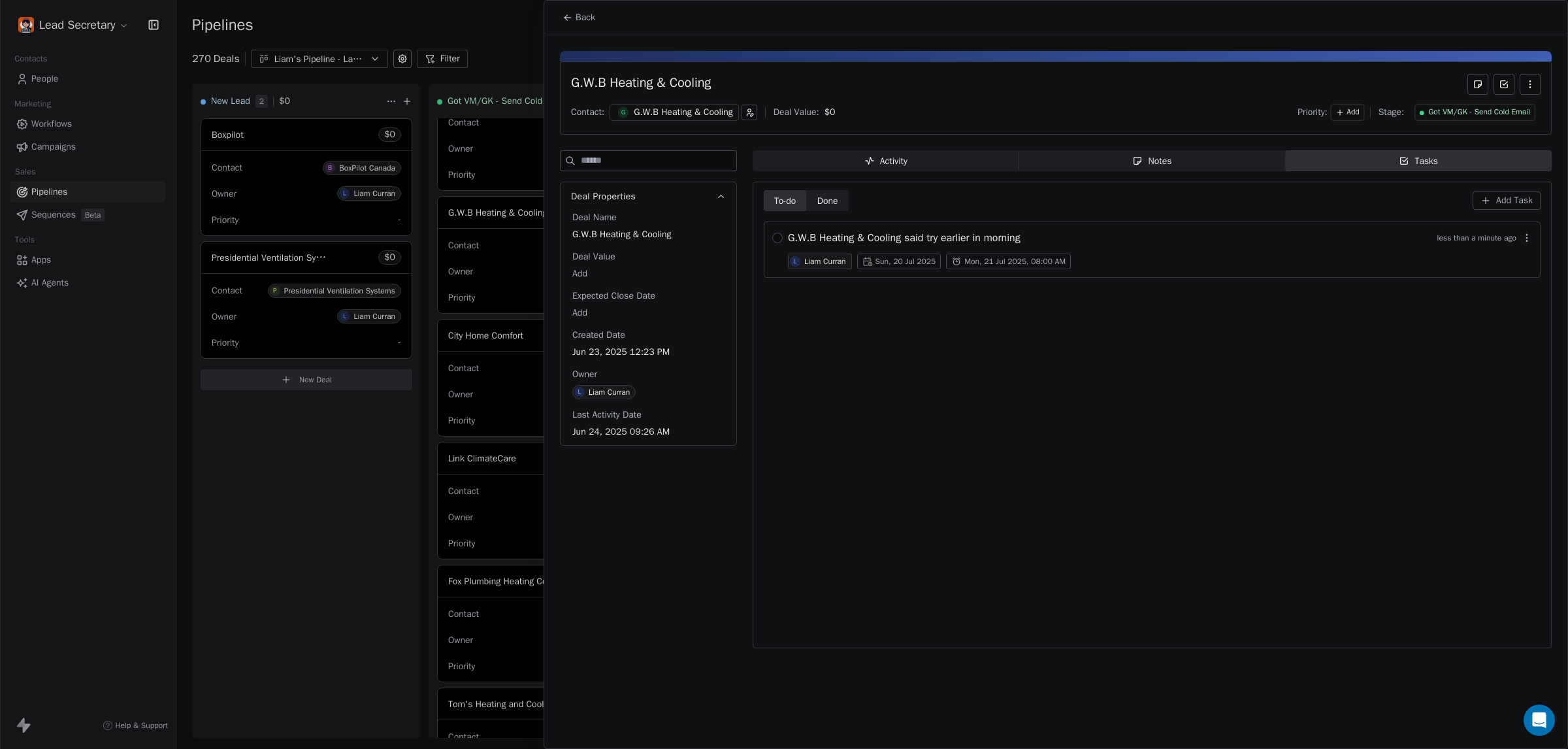 click on "Deal Name G.W.B Heating & Cooling Deal Value Add Expected Close Date Add Created Date Jun 23, 2025 12:23 PM Owner L Liam Curran Last Activity Date Jun 24, 2025 09:26 AM" at bounding box center (648, 328) 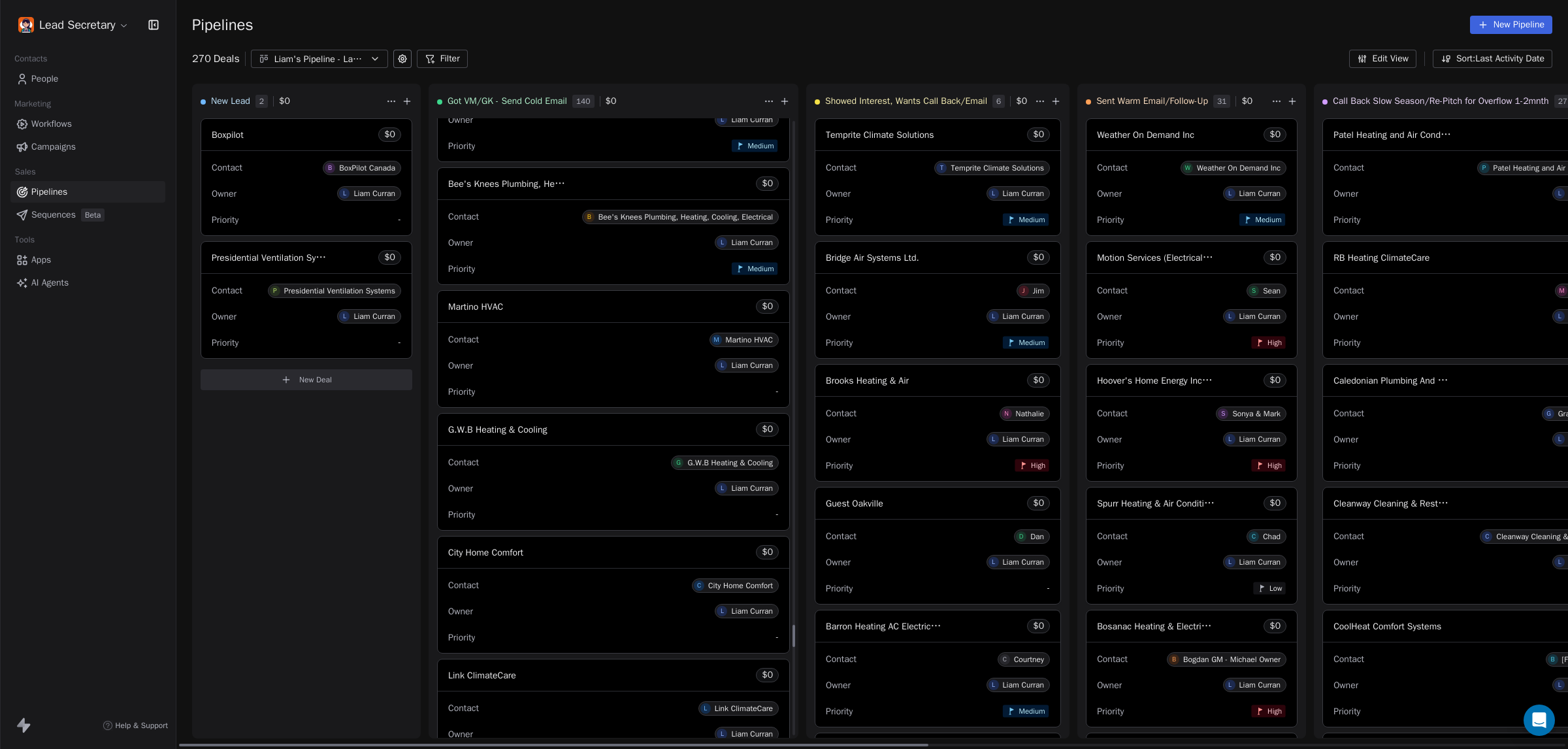 scroll, scrollTop: 14176, scrollLeft: 0, axis: vertical 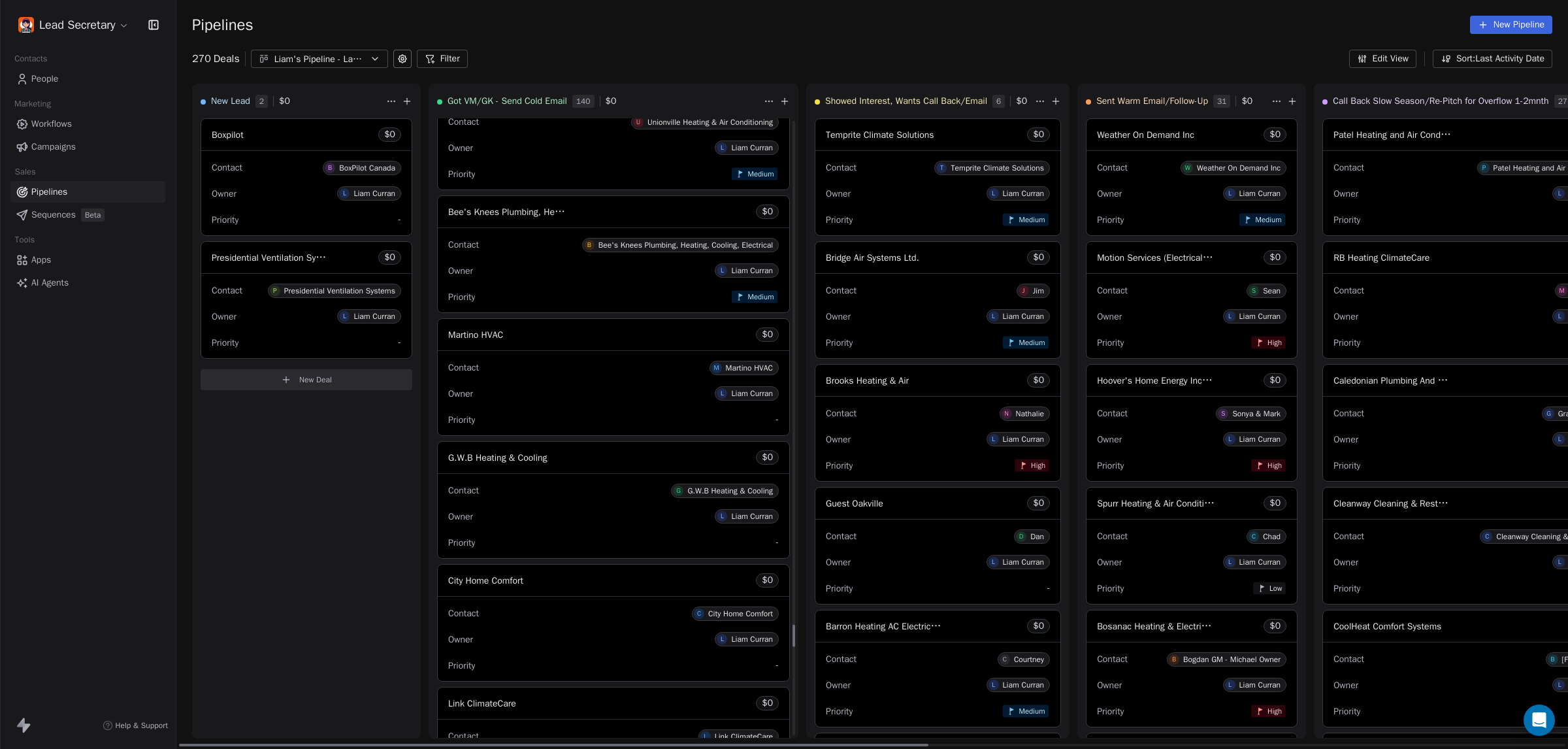 click on "Martino HVAC $ 0" at bounding box center [613, 335] 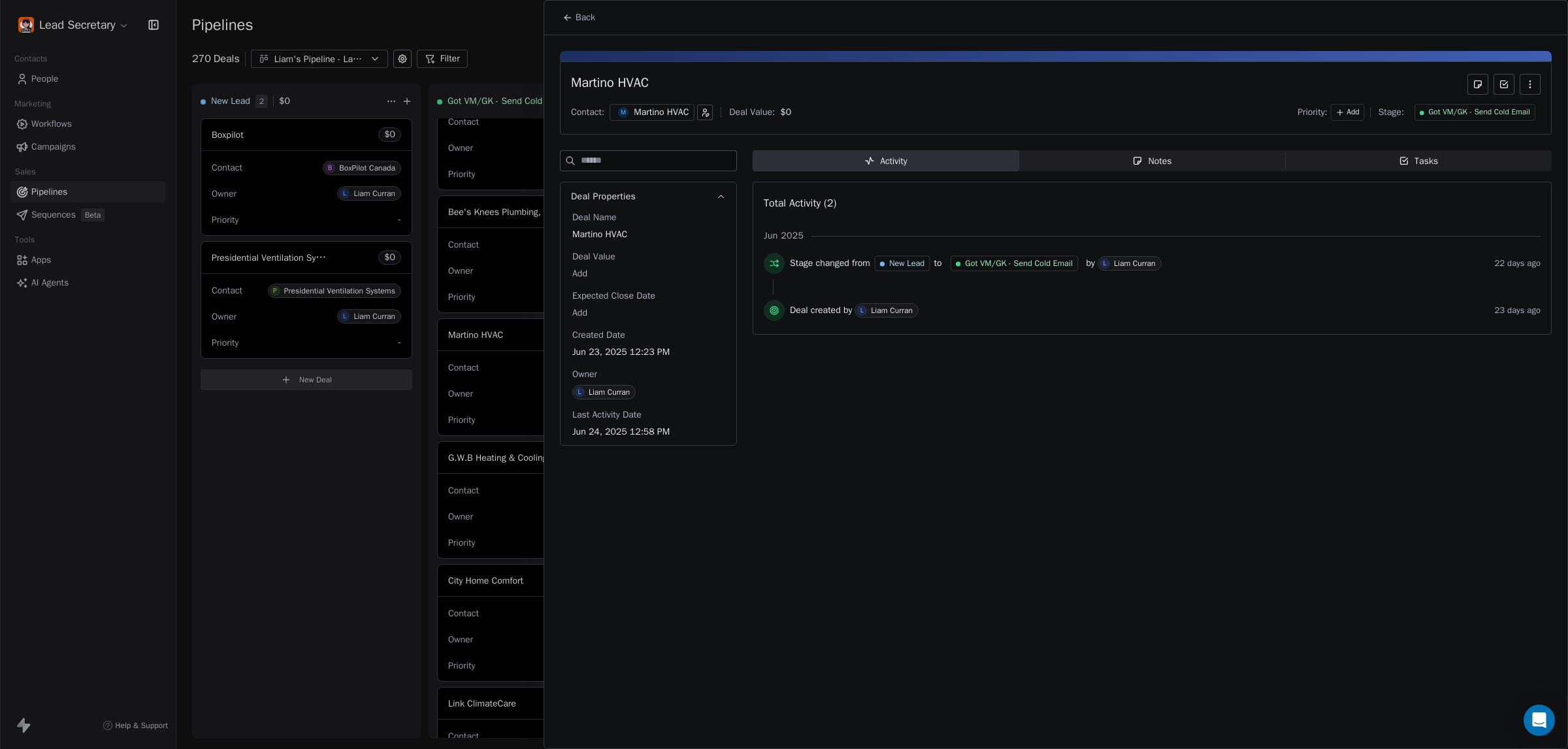 click on "Martino HVAC" at bounding box center [661, 112] 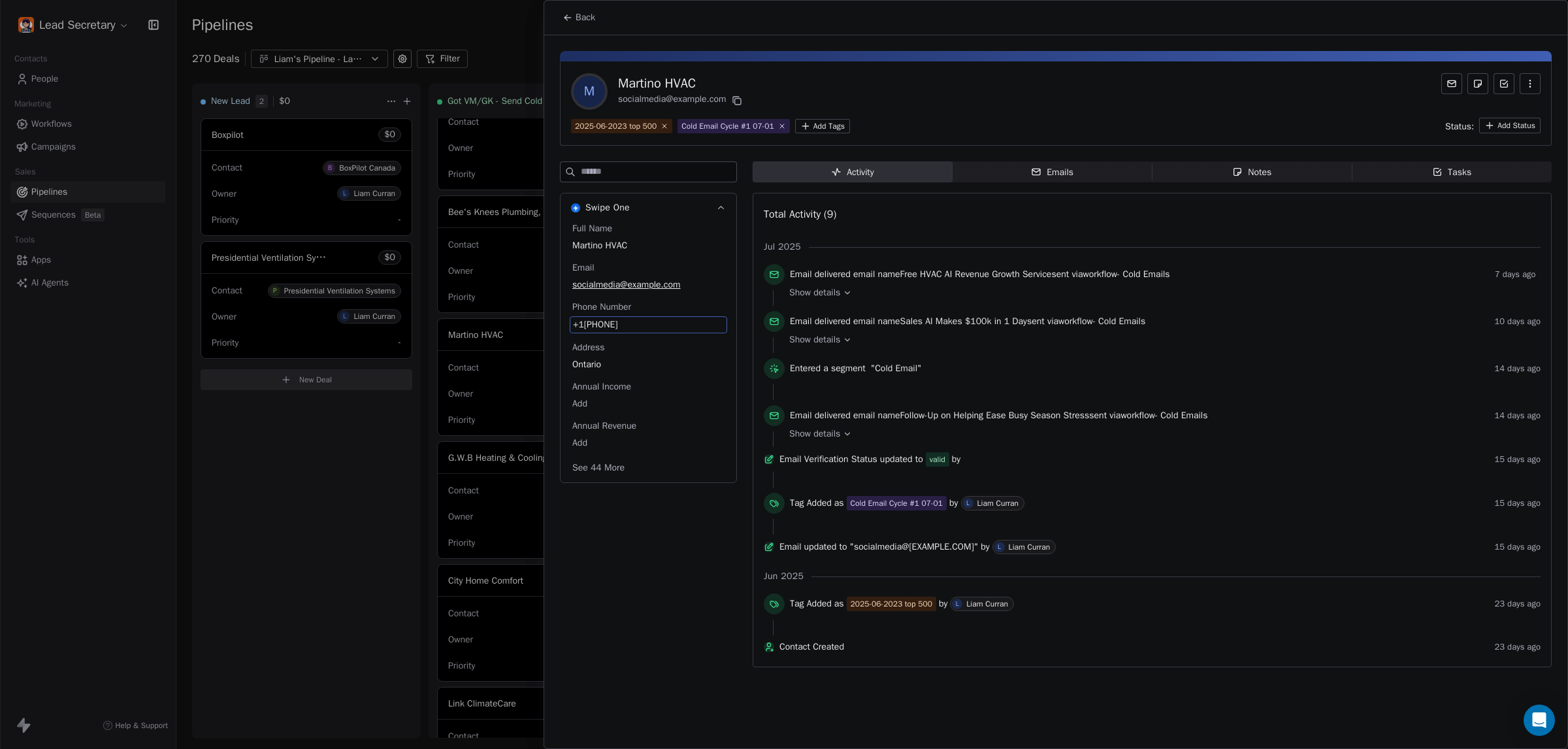 click on "+18004655700" at bounding box center (648, 325) 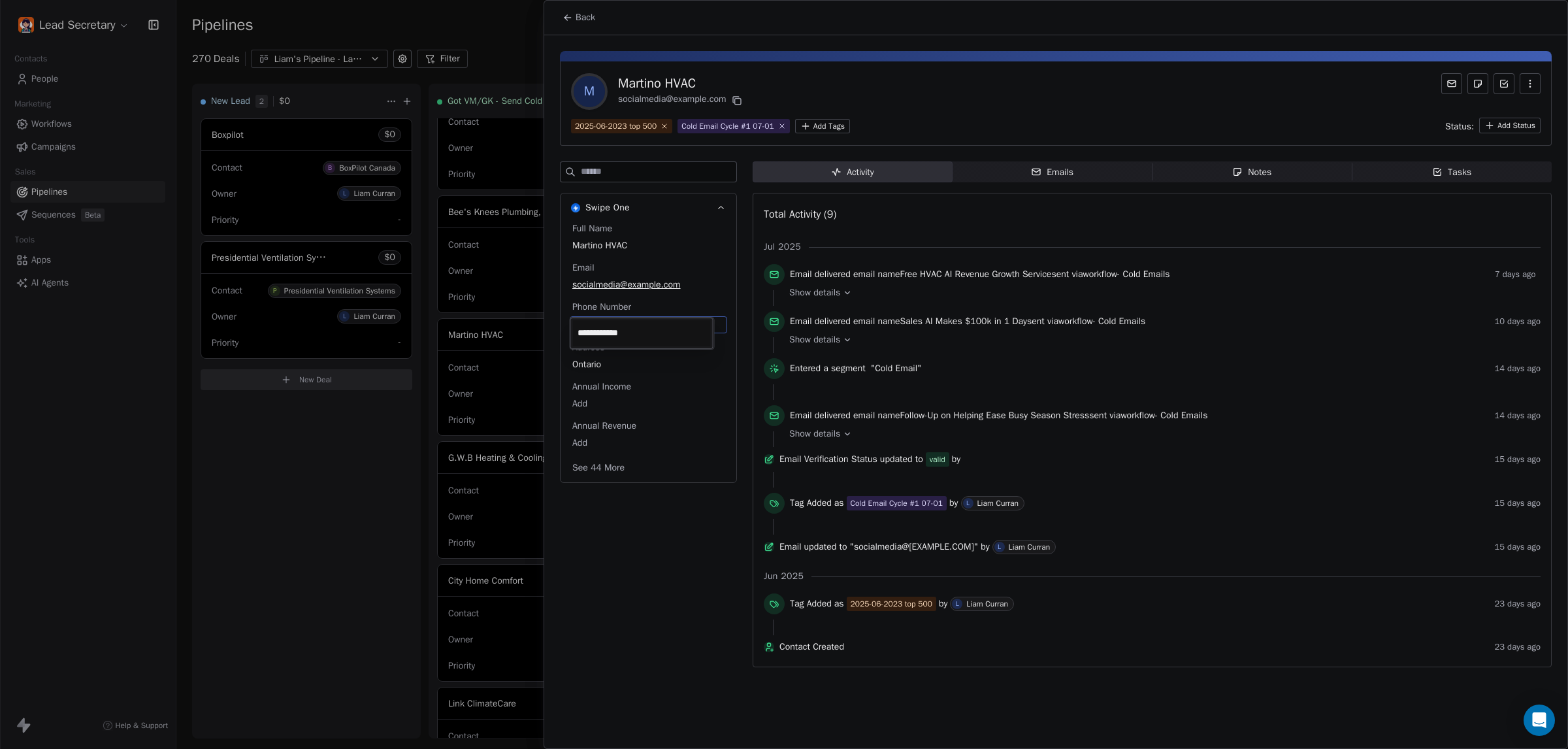 click on "Lead Secretary Contacts People Marketing Workflows Campaigns Sales Pipelines Sequences Beta Tools Apps AI Agents Help & Support Pipelines  New Pipeline 270 Deals Liam's Pipeline - Large Businesses Only Filter  Edit View Sort:  Last Activity Date New Lead 2 $ 0 Boxpilot $ 0 Contact B BoxPilot Canada Owner L Liam Curran Priority - Presidential Ventilation Systems $ 0 Contact P Presidential Ventilation Systems Owner L Liam Curran Priority - New Deal Got VM/GK - Send Cold Email 140 $ 0 Amos Service and Supply LLC $ 0 Contact A Amos Service and Supply LLC Owner L Liam Curran Priority Low Woodbridge GTA ClimateCare $ 0 Contact W Woodbridge GTA ClimateCare Owner L Liam Curran Priority Low BORTS HVAC $ 0 Contact B BORTS HVAC Owner L Liam Curran Priority Low Spurr Heating & Air Conditioning $ 0 Contact C Chad Owner L Liam Curran Priority Medium Polar Bear Cooling & Heating $ 0 Contact M Matt or Matthew Owner L Liam Curran Priority Low BG Services $ 0 Contact S Stephen Hill Owner L Liam Curran Priority High $ 0 K L $" at bounding box center [784, 374] 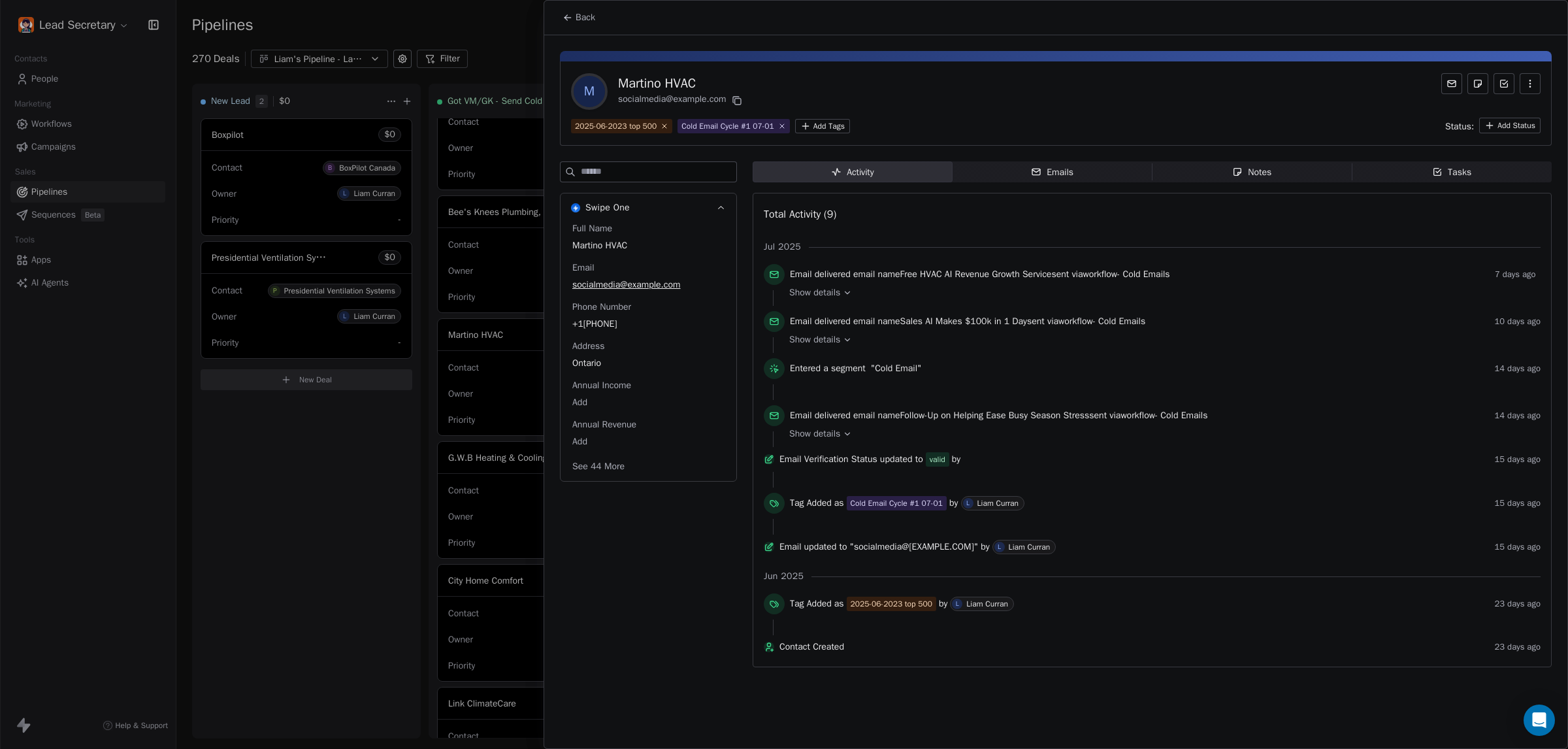 click on "Back" at bounding box center [585, 18] 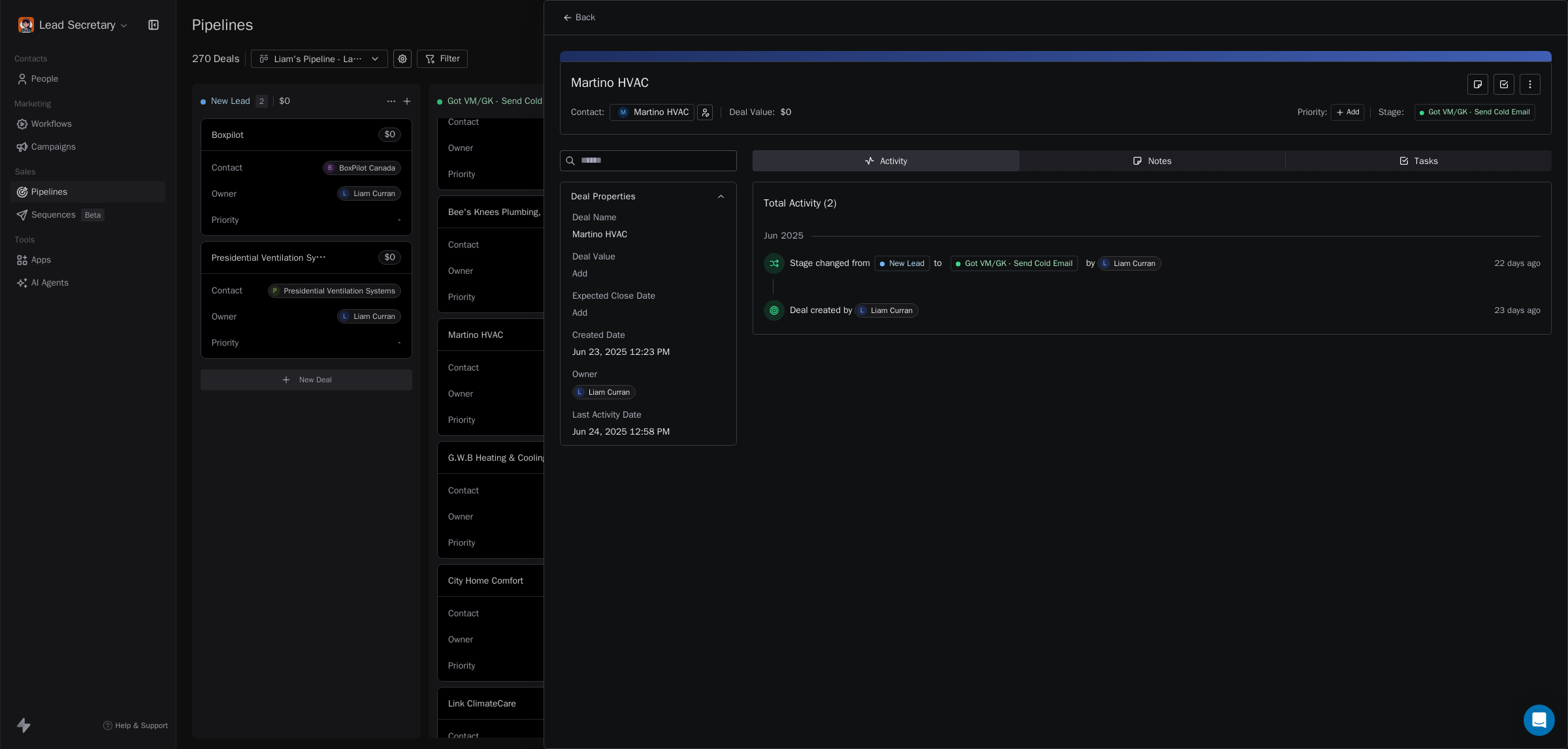 click on "Back Martino HVAC Contact: M Martino HVAC Deal Value: $ 0 Priority: Add Stage: Got VM/GK - Send Cold Email Deal Properties Deal Name Martino HVAC Deal Value Add Expected Close Date Add Created Date Jun 23, 2025 12:23 PM Owner L Liam Curran Last Activity Date Jun 24, 2025 12:58 PM Activity Activity   Notes   Notes Tasks Tasks Total Activity (2) Jun 2025 Stage changed from New Lead to Got VM/GK - Send Cold Email by L Liam Curran 22 days ago Deal created by L Liam Curran 23 days ago" at bounding box center (1056, 374) 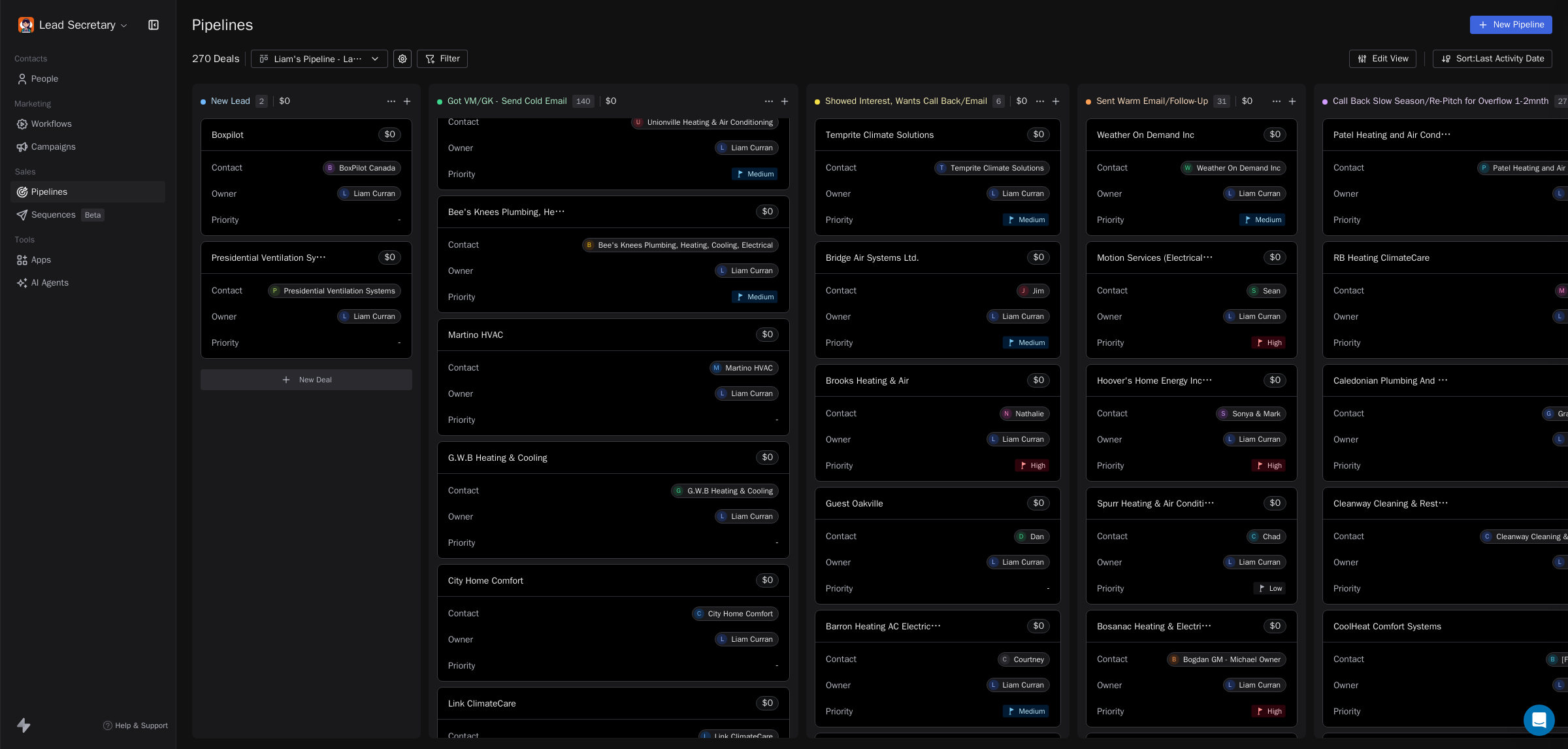 click at bounding box center [784, 374] 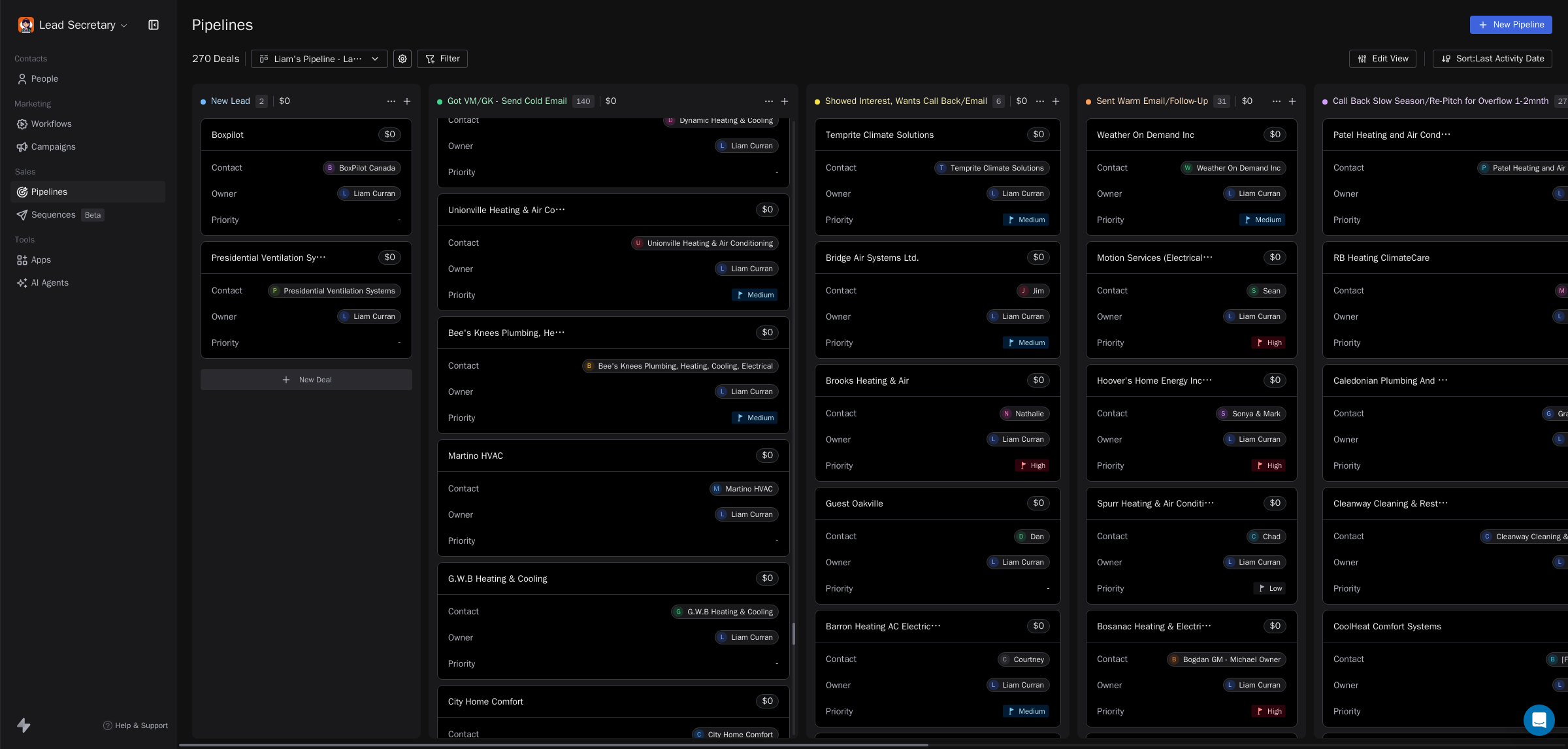 scroll, scrollTop: 14013, scrollLeft: 0, axis: vertical 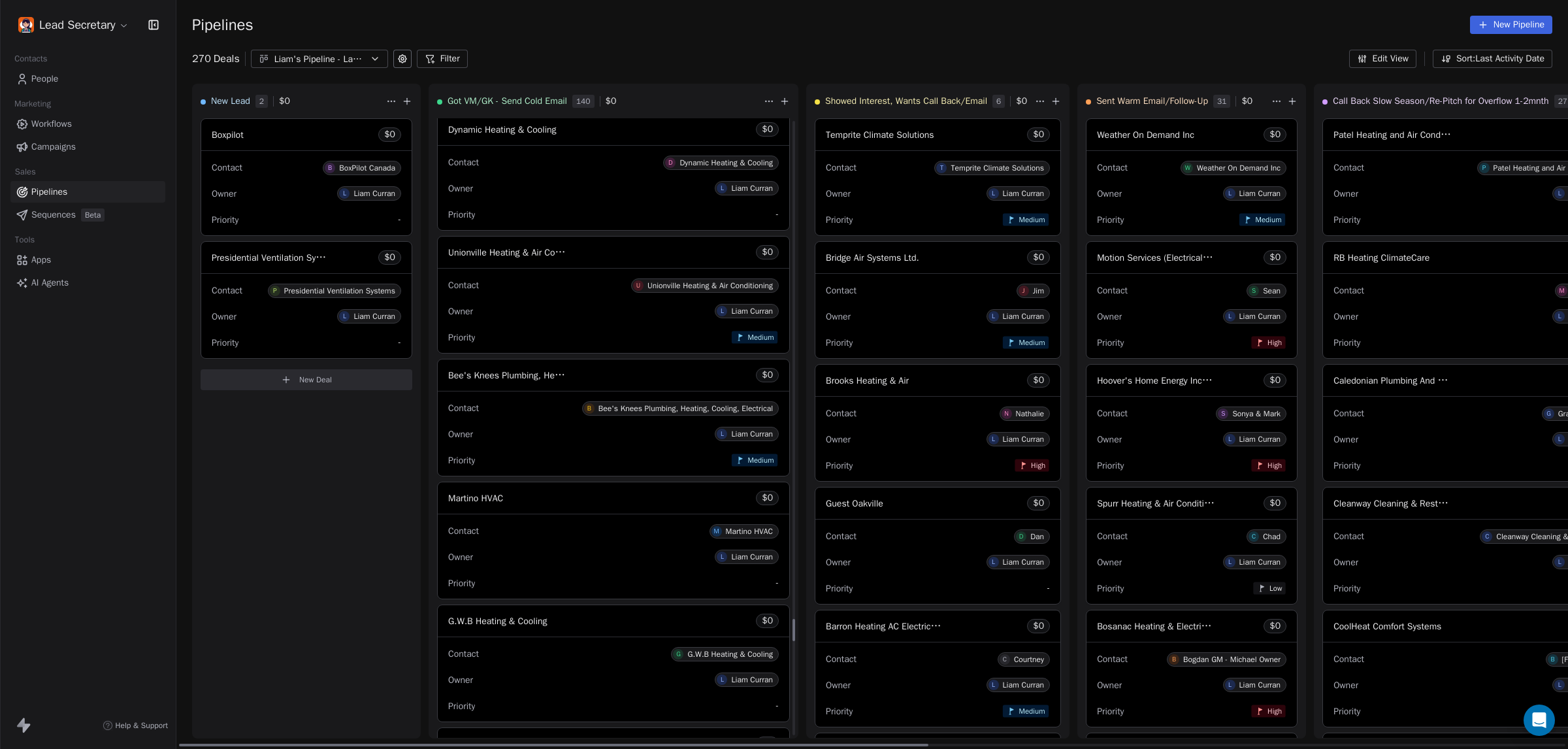 click on "Contact B Bee's Knees Plumbing, Heating, Cooling, Electrical" at bounding box center (613, 407) 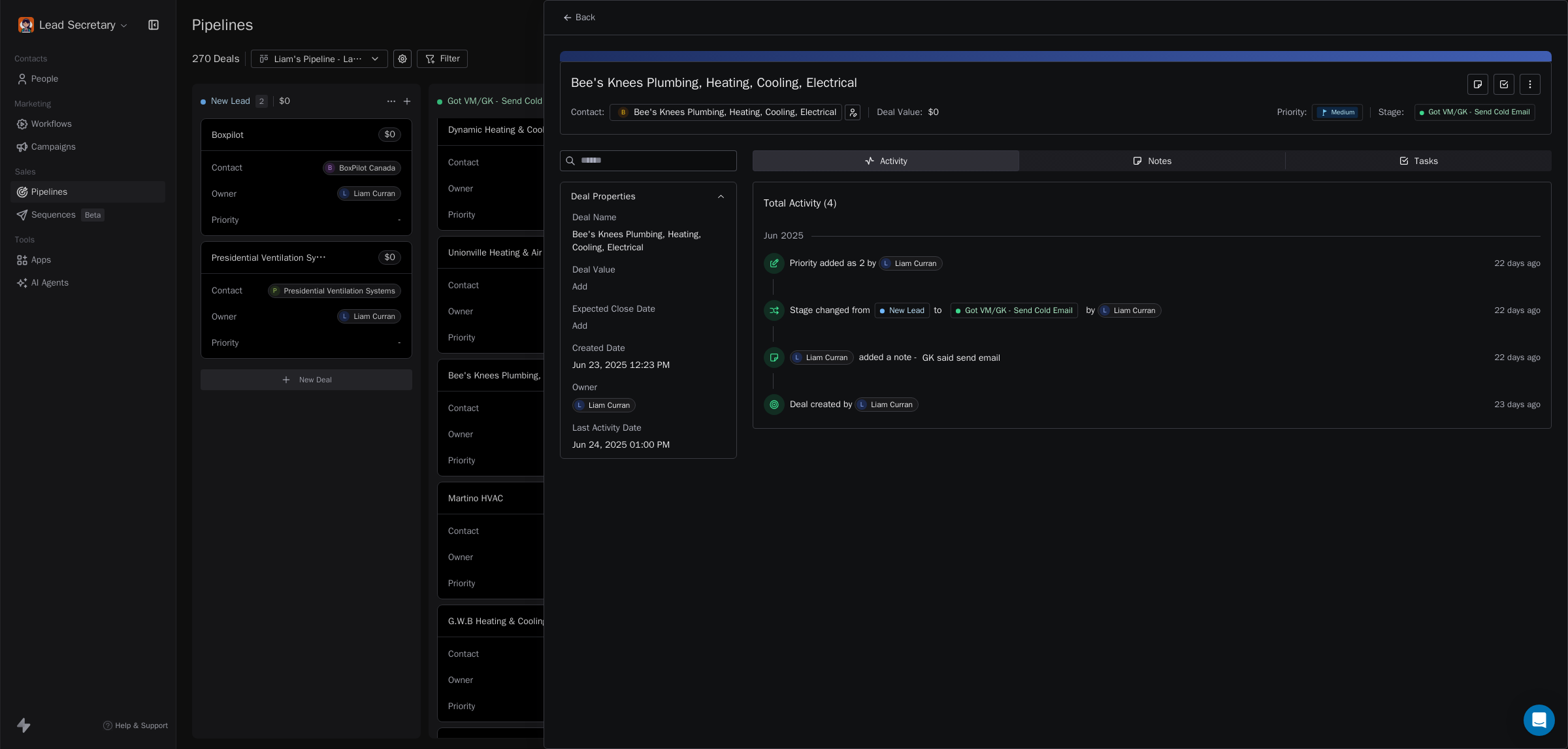 click on "Bee's Knees Plumbing, Heating, Cooling, Electrical" at bounding box center [735, 112] 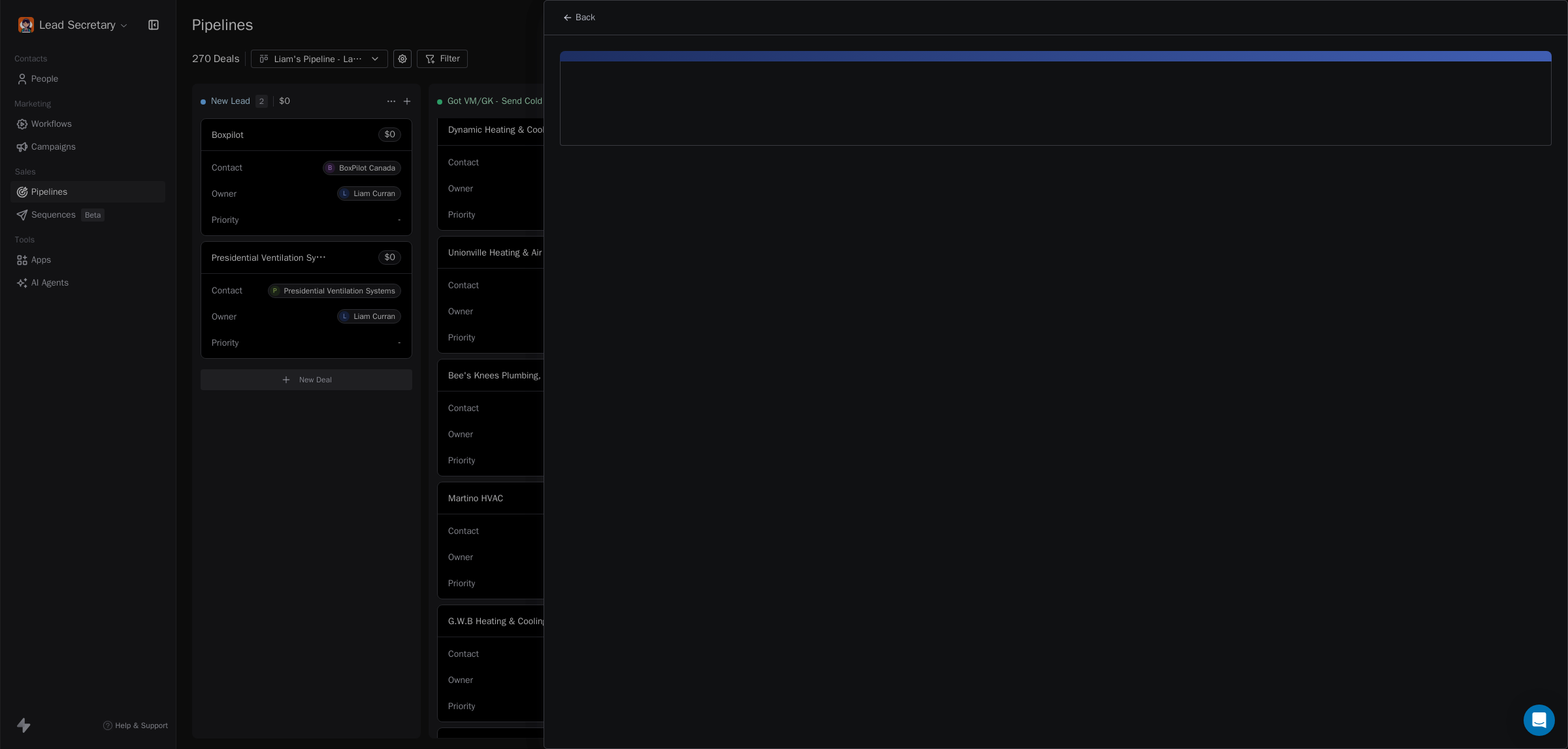 click on "Back" at bounding box center [784, 749] 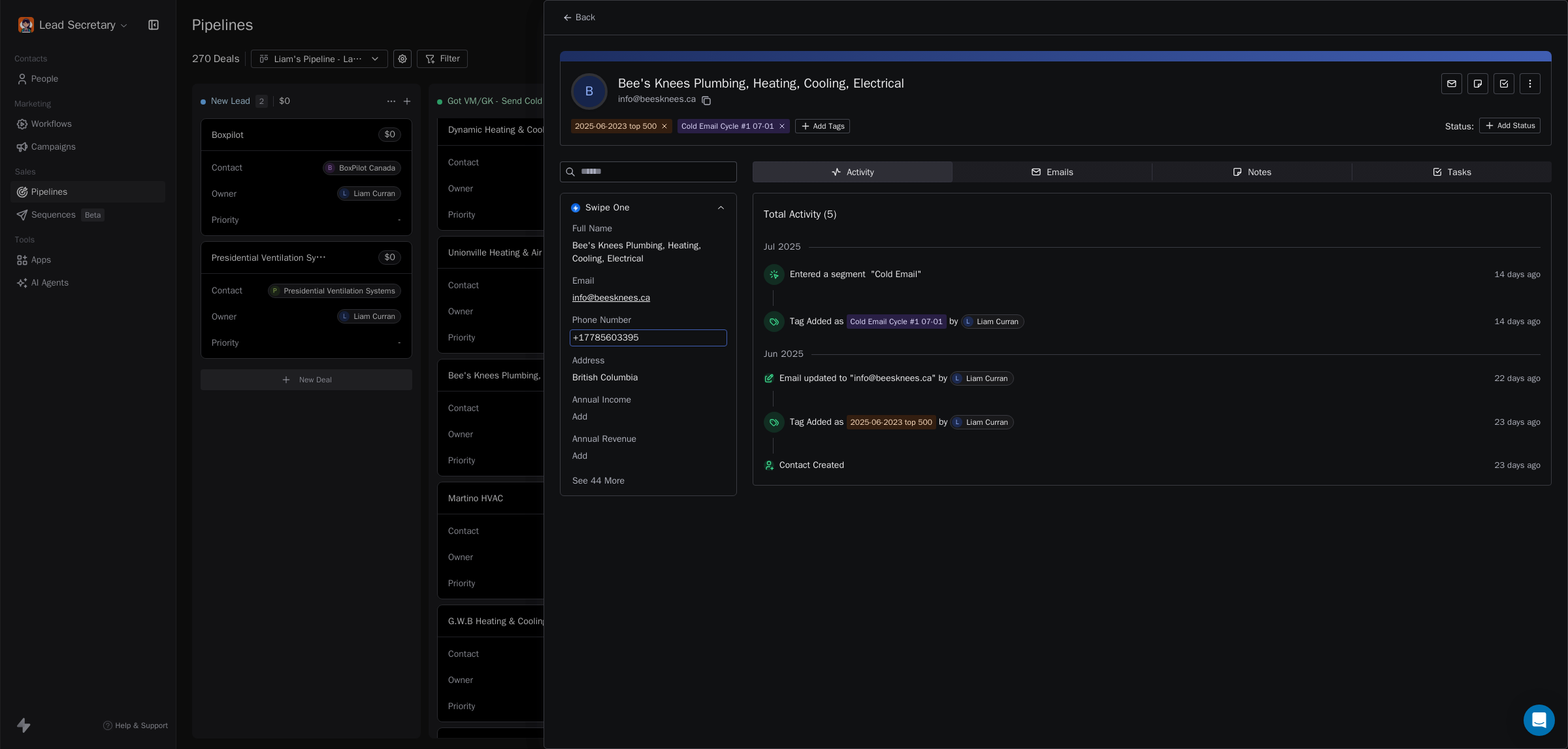click on "+17785603395" at bounding box center (648, 338) 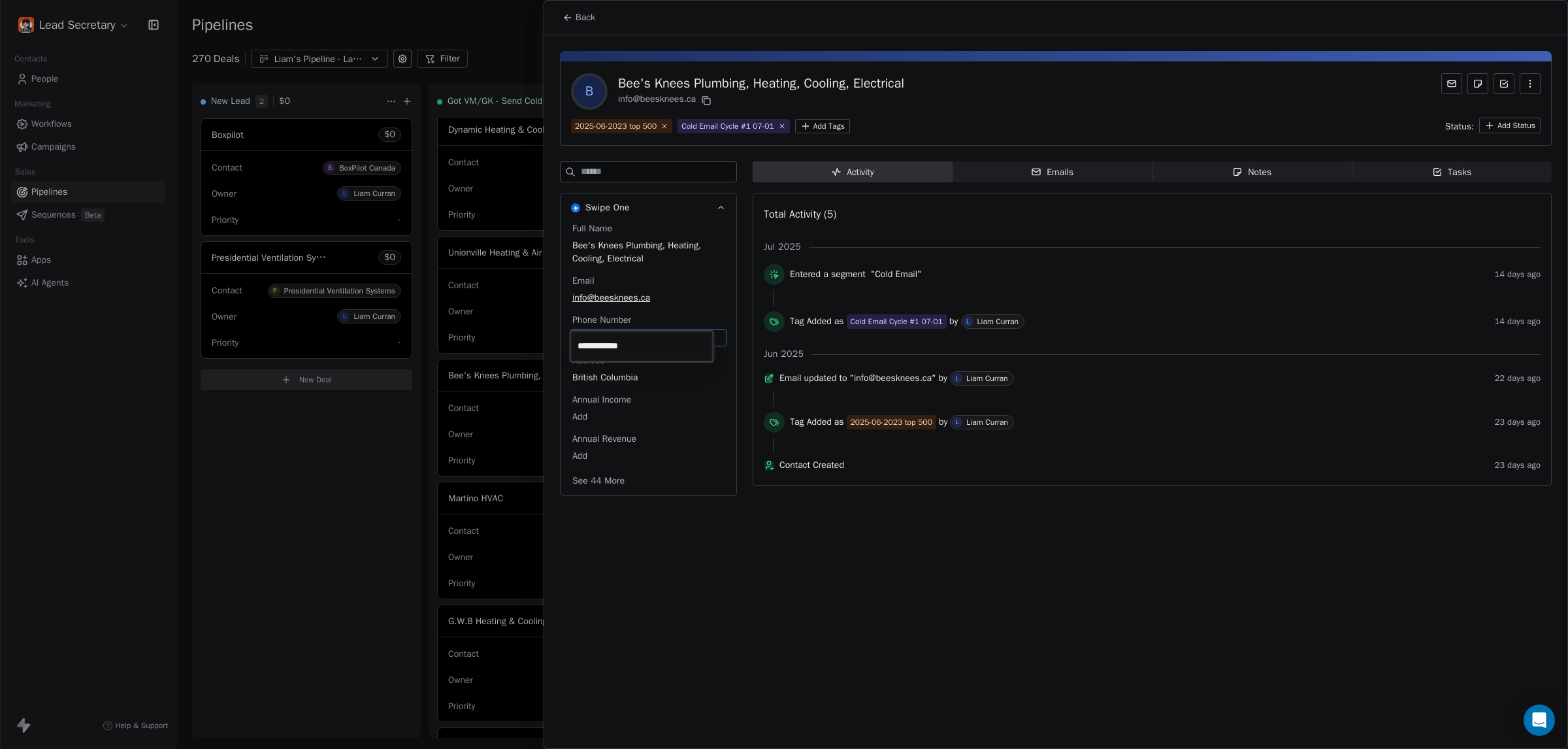 click on "Lead Secretary Contacts People Marketing Workflows Campaigns Sales Pipelines Sequences Beta Tools Apps AI Agents Help & Support Pipelines  New Pipeline 270 Deals Liam's Pipeline - Large Businesses Only Filter  Edit View Sort:  Last Activity Date New Lead 2 $ 0 Boxpilot $ 0 Contact B BoxPilot Canada Owner L Liam Curran Priority - Presidential Ventilation Systems $ 0 Contact P Presidential Ventilation Systems Owner L Liam Curran Priority - New Deal Got VM/GK - Send Cold Email 140 $ 0 Amos Service and Supply LLC $ 0 Contact A Amos Service and Supply LLC Owner L Liam Curran Priority Low Woodbridge GTA ClimateCare $ 0 Contact W Woodbridge GTA ClimateCare Owner L Liam Curran Priority Low BORTS HVAC $ 0 Contact B BORTS HVAC Owner L Liam Curran Priority Low Spurr Heating & Air Conditioning $ 0 Contact C Chad Owner L Liam Curran Priority Medium Polar Bear Cooling & Heating $ 0 Contact M Matt or Matthew Owner L Liam Curran Priority Low BG Services $ 0 Contact S Stephen Hill Owner L Liam Curran Priority High $ 0 K L $" at bounding box center (784, 374) 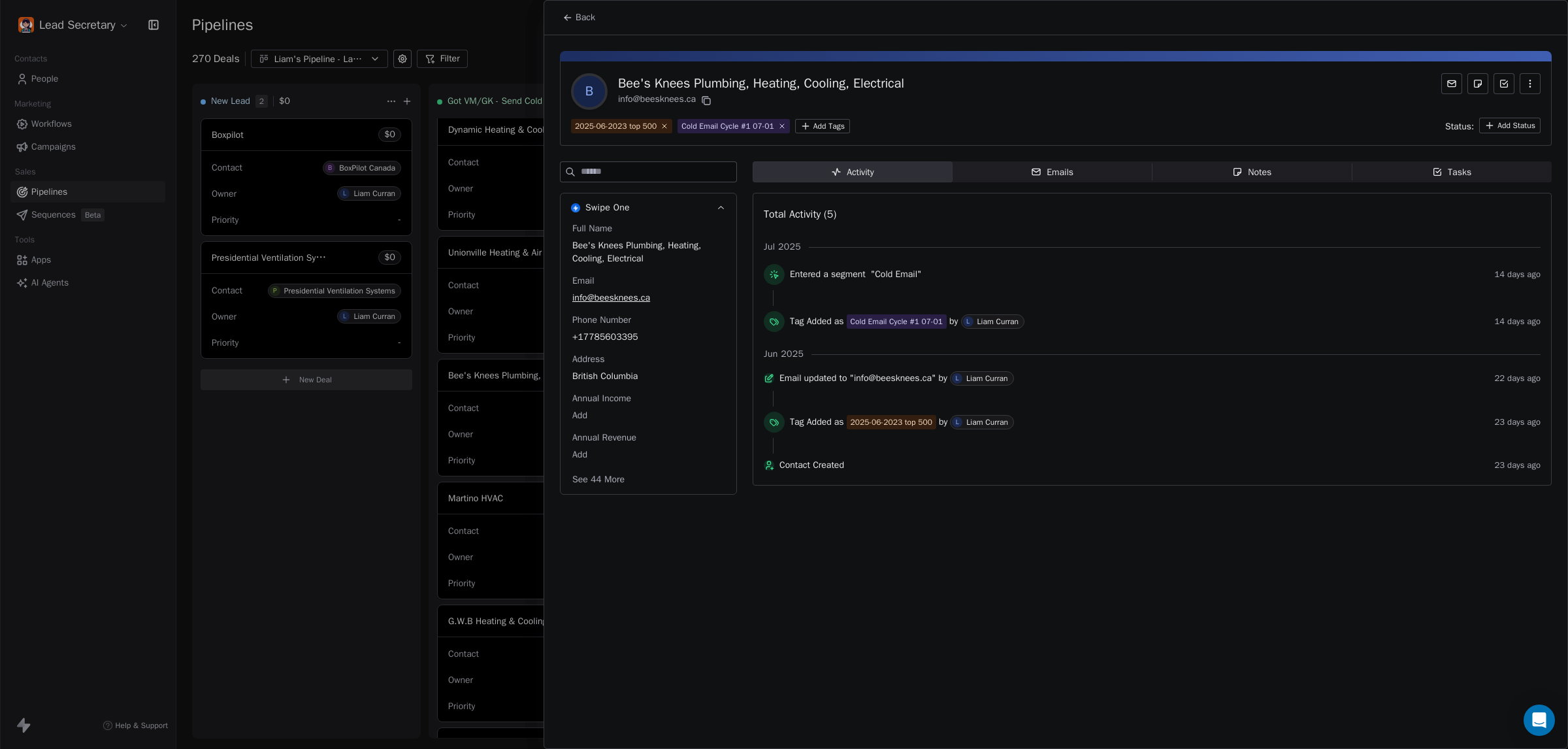 click at bounding box center (784, 374) 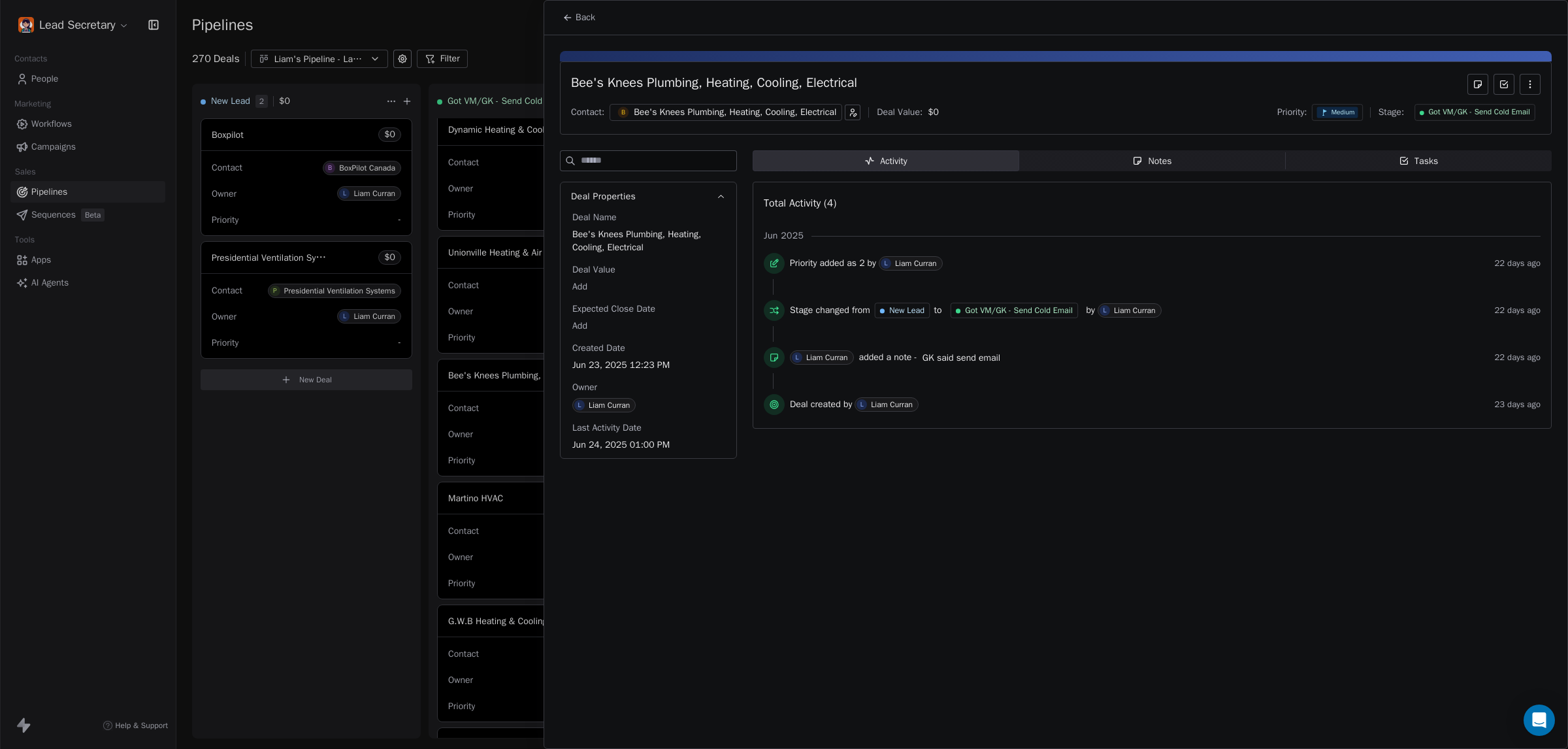 click at bounding box center (784, 374) 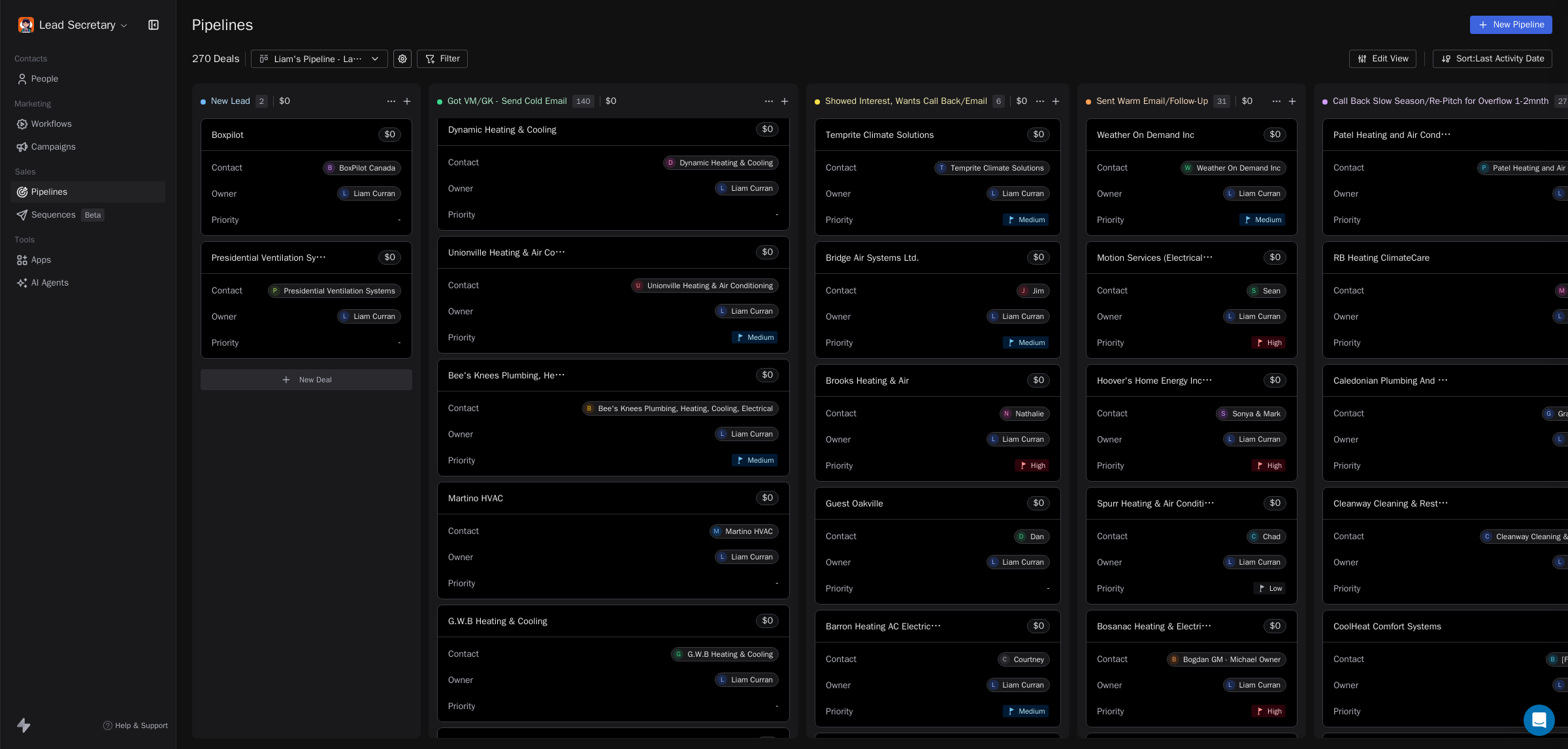 click at bounding box center (784, 374) 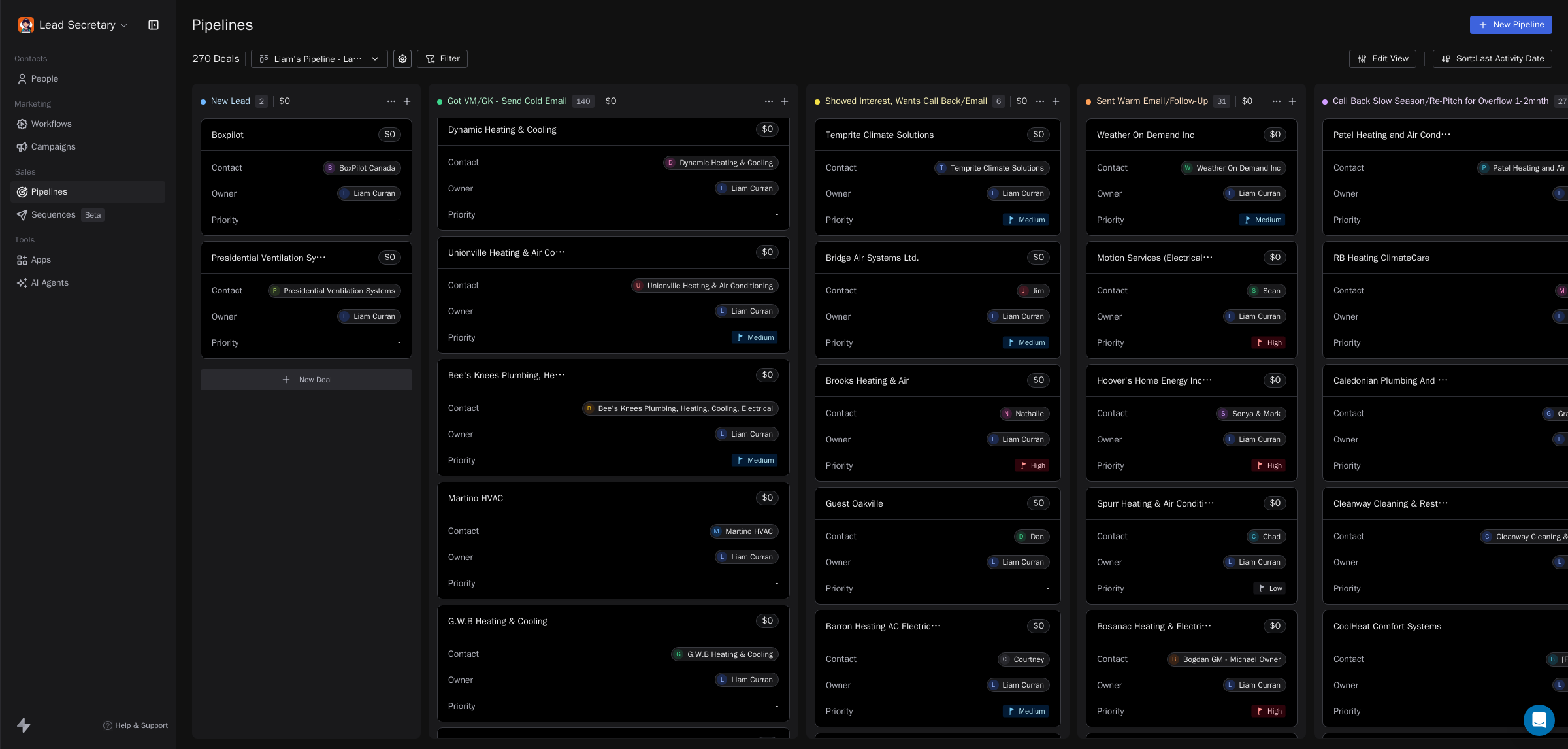 click on "Unionville Heating & Air Conditioning" at bounding box center [521, 252] 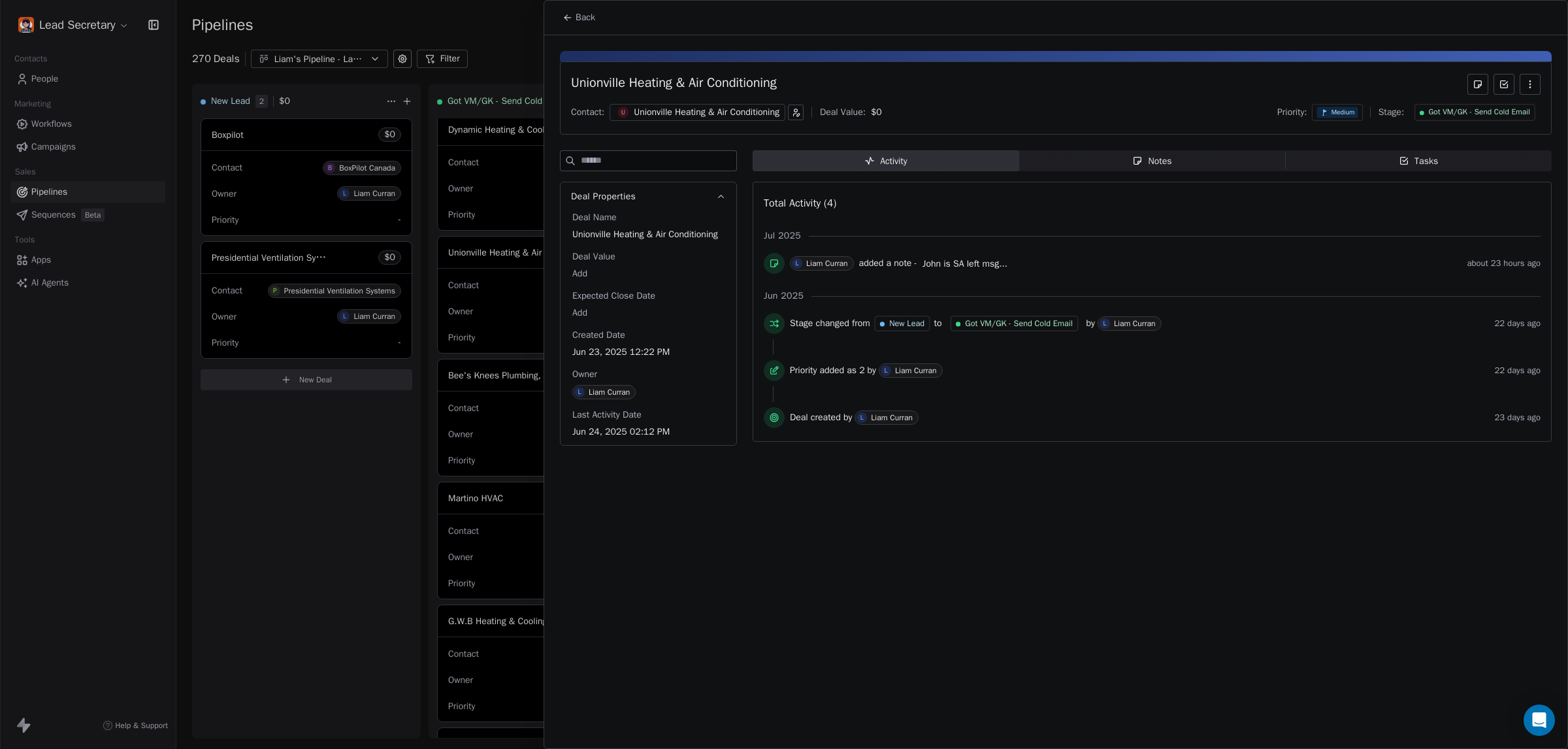 click on "Unionville Heating & Air Conditioning" at bounding box center [706, 112] 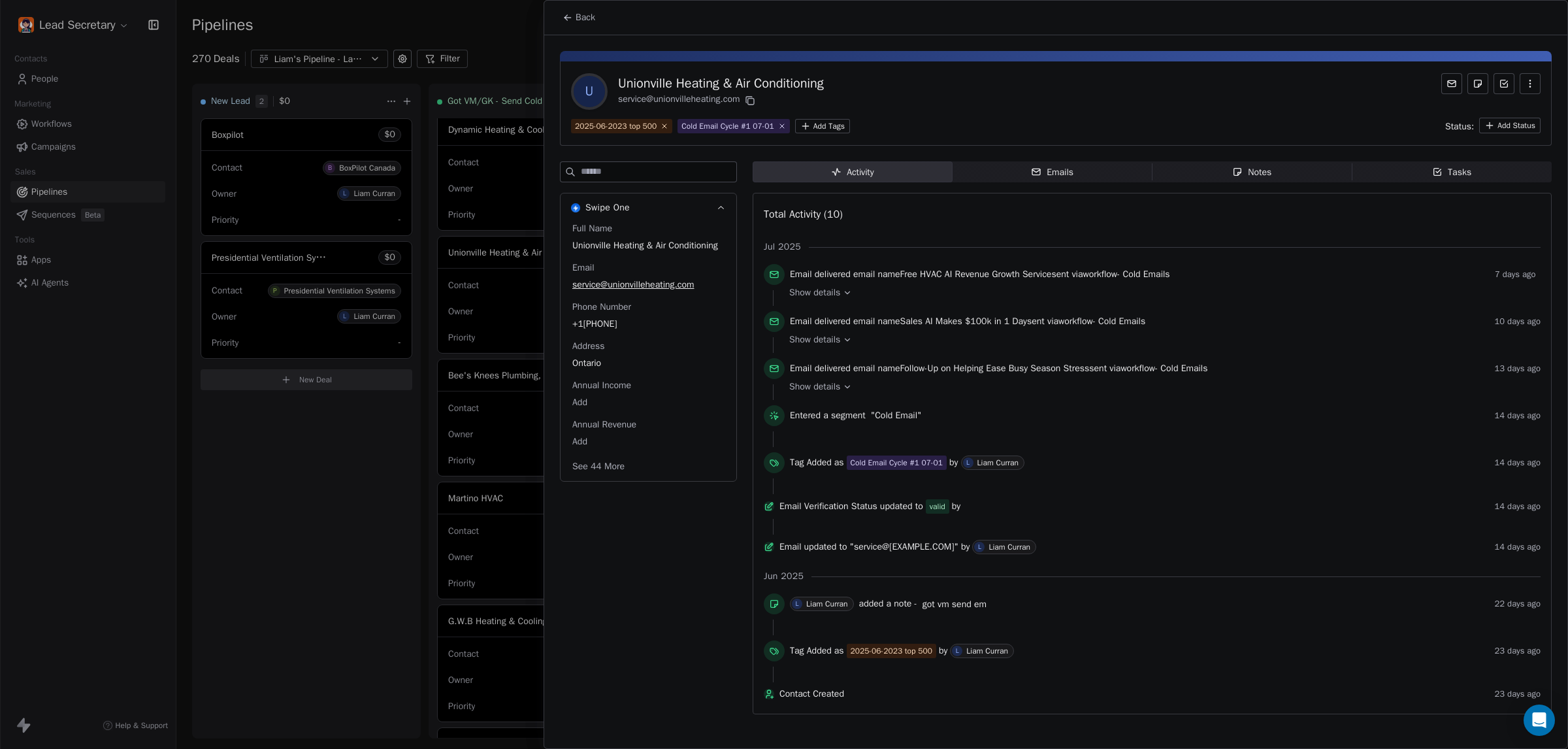 click on "+19054791290" at bounding box center (648, 324) 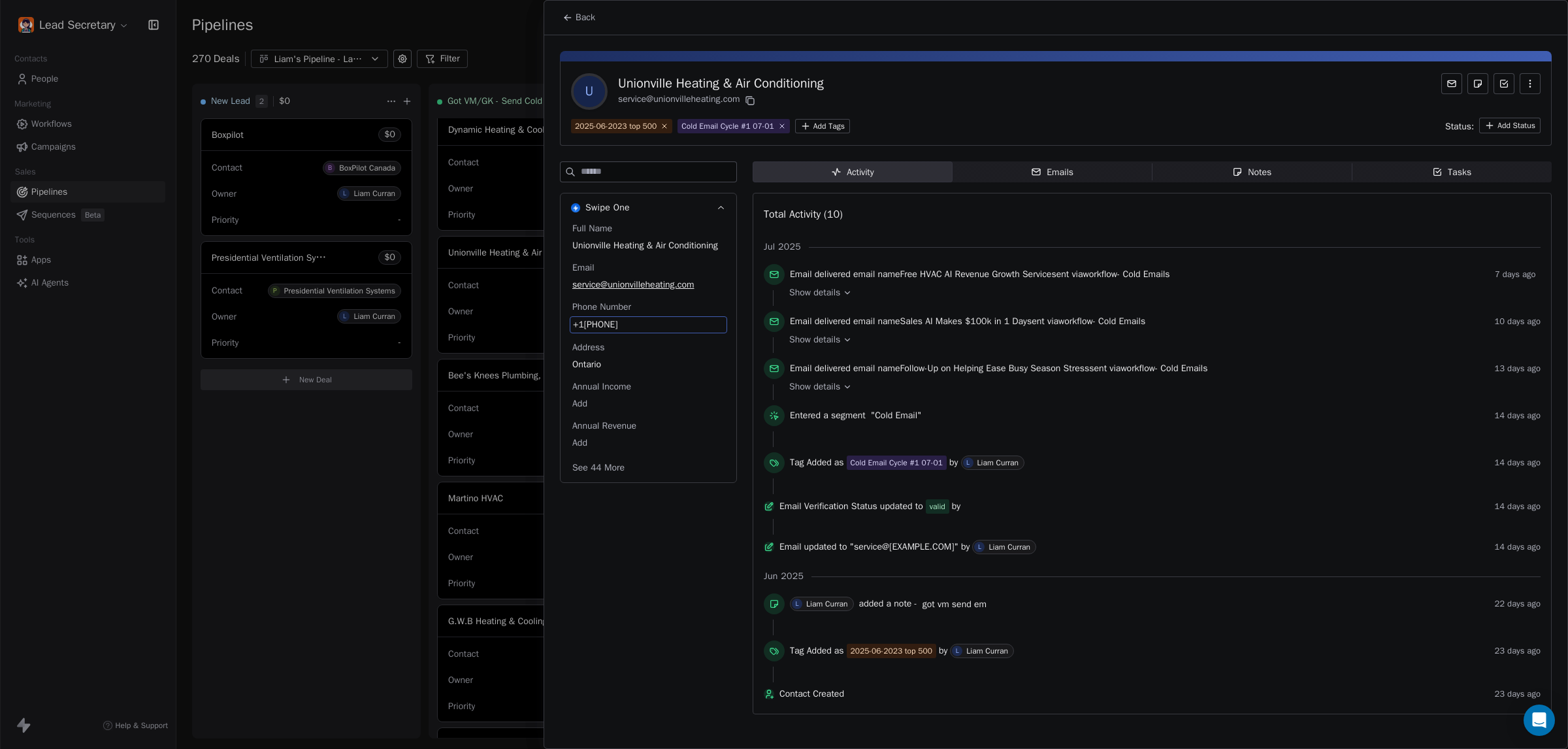 click on "+19054791290" at bounding box center [648, 325] 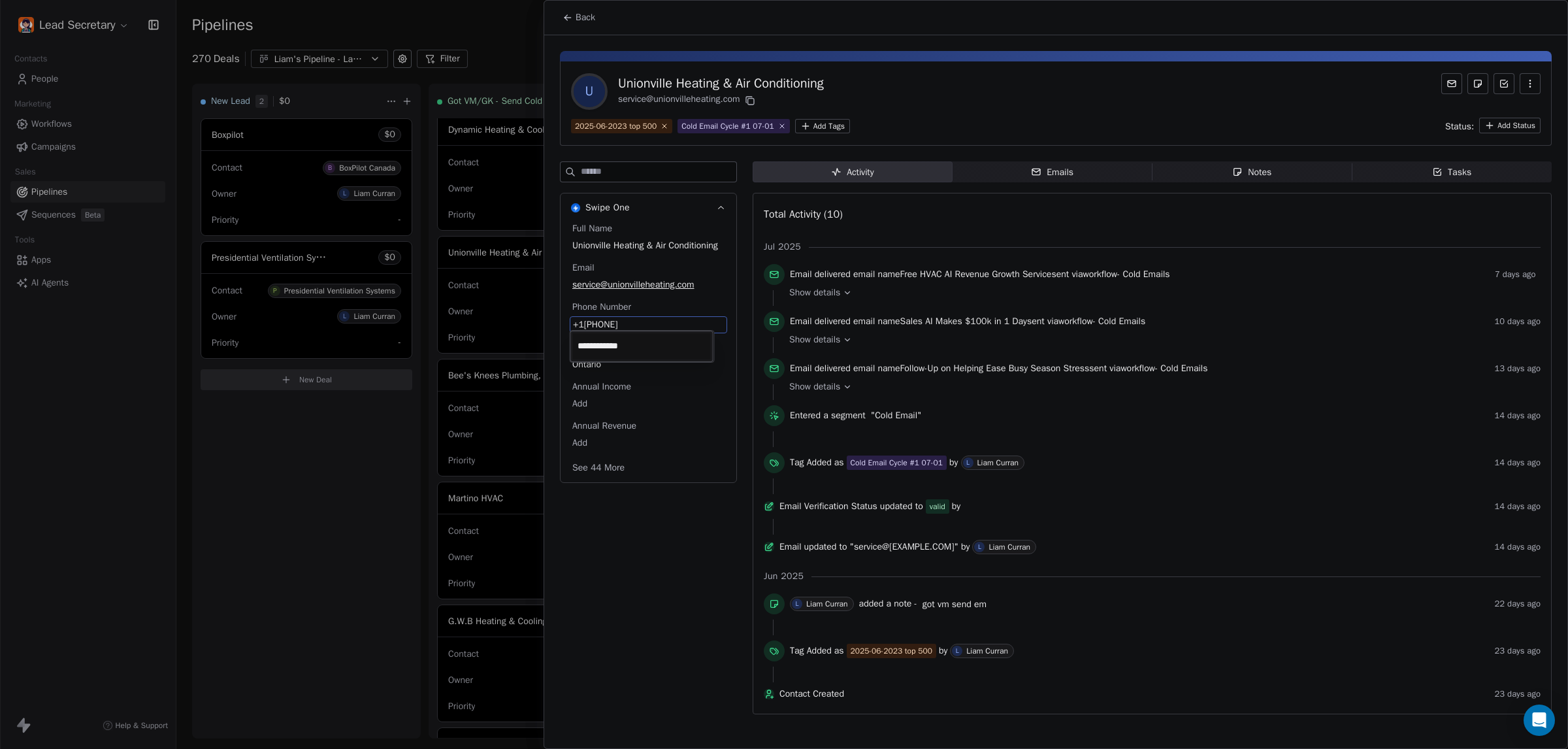 click on "Lead Secretary Contacts People Marketing Workflows Campaigns Sales Pipelines Sequences Beta Tools Apps AI Agents Help & Support Pipelines  New Pipeline 270 Deals Liam's Pipeline - Large Businesses Only Filter  Edit View Sort:  Last Activity Date New Lead 2 $ 0 Boxpilot $ 0 Contact B BoxPilot Canada Owner L Liam Curran Priority - Presidential Ventilation Systems $ 0 Contact P Presidential Ventilation Systems Owner L Liam Curran Priority - New Deal Got VM/GK - Send Cold Email 140 $ 0 Amos Service and Supply LLC $ 0 Contact A Amos Service and Supply LLC Owner L Liam Curran Priority Low Woodbridge GTA ClimateCare $ 0 Contact W Woodbridge GTA ClimateCare Owner L Liam Curran Priority Low BORTS HVAC $ 0 Contact B BORTS HVAC Owner L Liam Curran Priority Low Spurr Heating & Air Conditioning $ 0 Contact C Chad Owner L Liam Curran Priority Medium Polar Bear Cooling & Heating $ 0 Contact M Matt or Matthew Owner L Liam Curran Priority Low BG Services $ 0 Contact S Stephen Hill Owner L Liam Curran Priority High $ 0 K L $" at bounding box center (784, 374) 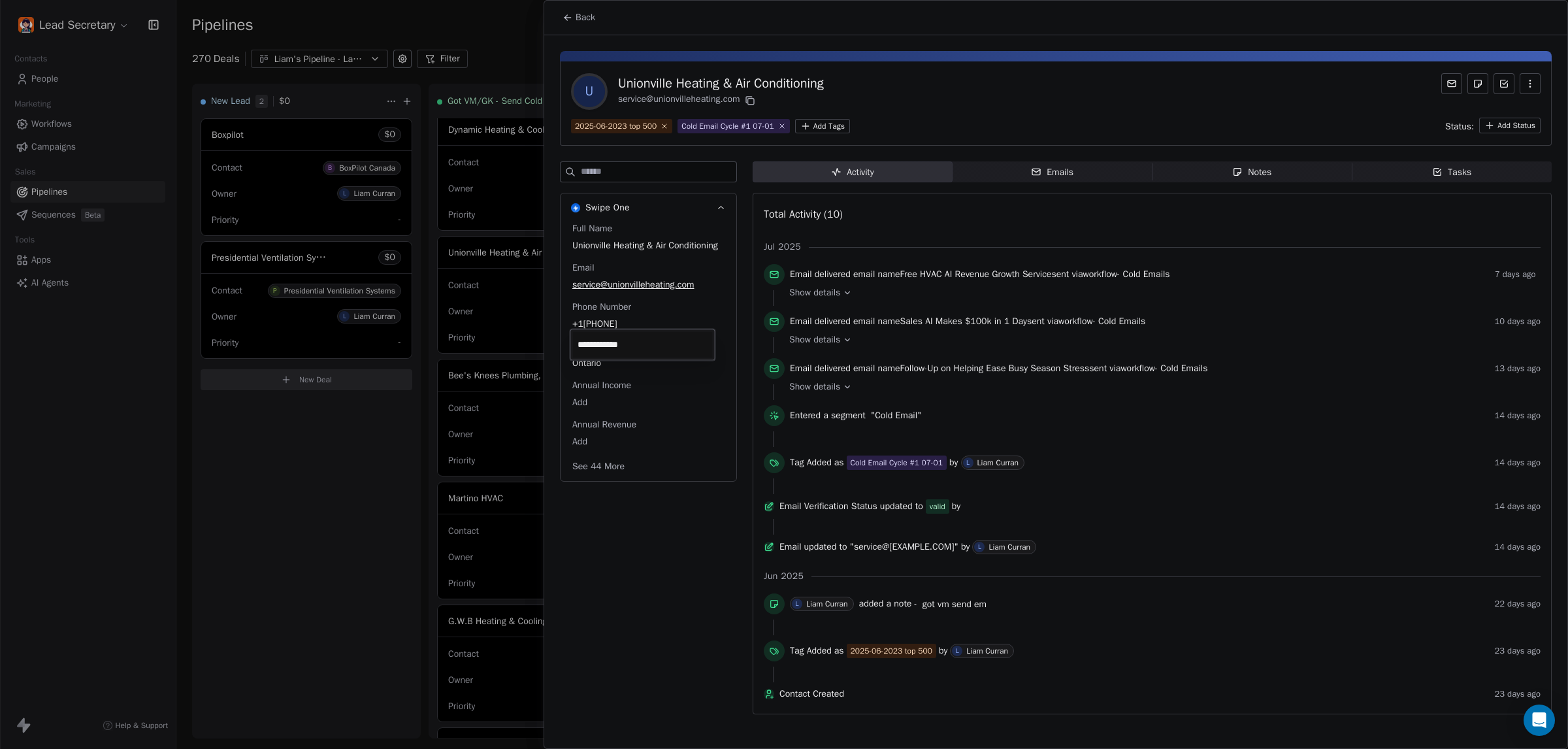 click on "Back" at bounding box center (585, 18) 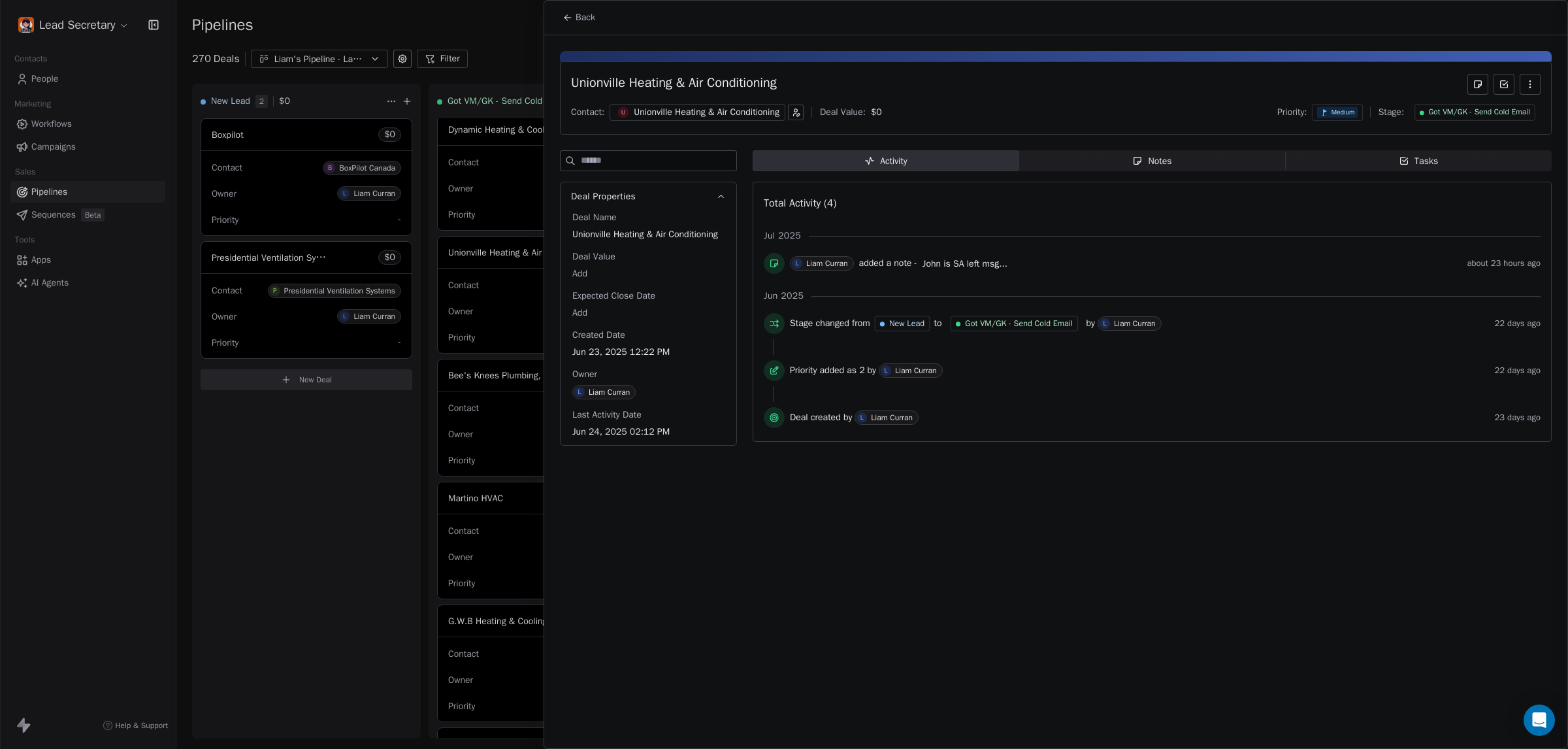 click on "Back U Unionville Heating & Air Conditioning service@unionvilleheating.com 2025-06-2023 top 500 Cold Email Cycle #1 07-01  Add Tags Status:   Add Status Swipe One Full Name Unionville Heating & Air Conditioning Email service@unionvilleheating.com Phone Number +19054791290 Address Ontario Annual Income Add Annual Revenue Add See   44   More   Activity Activity Emails Emails   Notes   Notes Tasks Tasks" at bounding box center [784, 749] 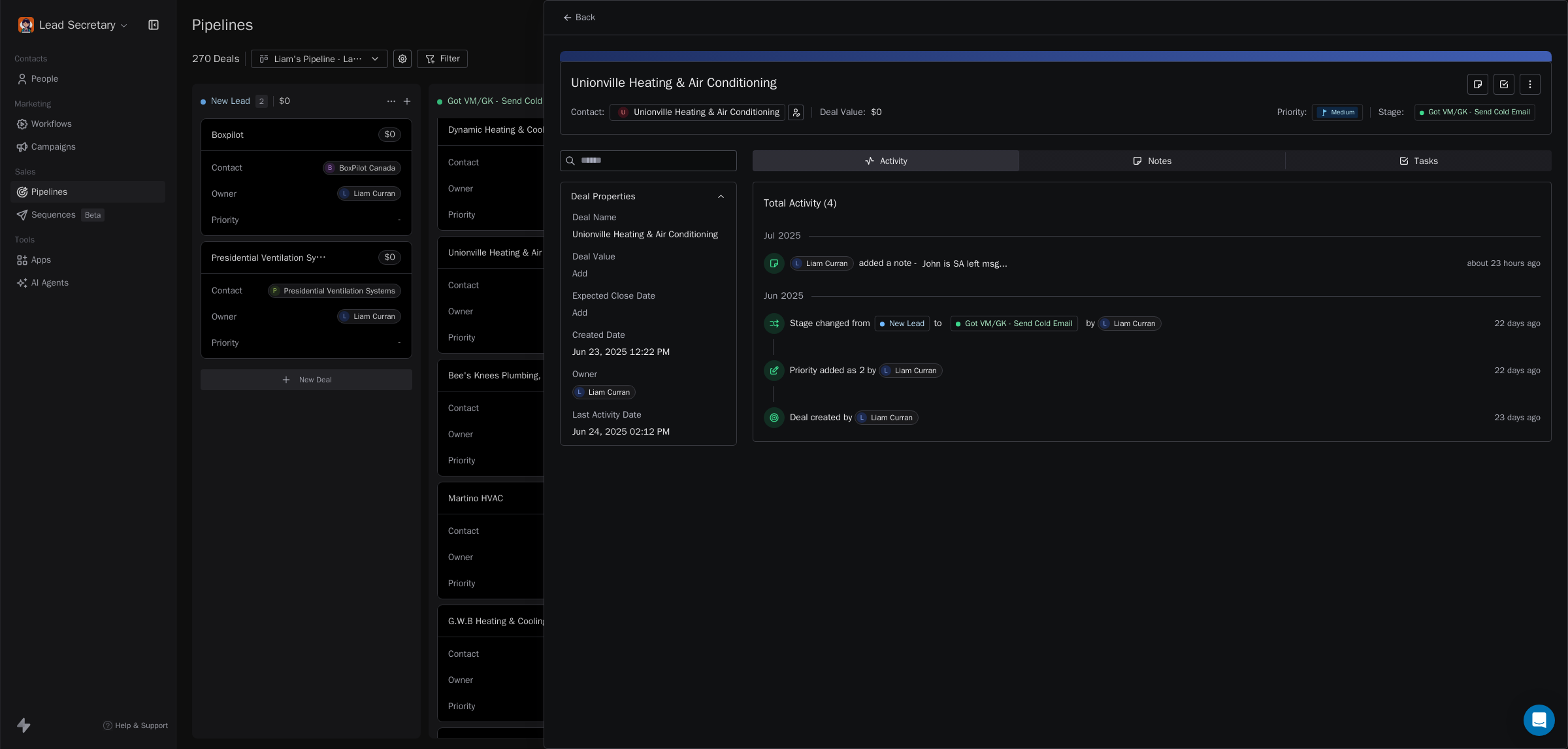 click on "Notes   Notes" at bounding box center (1152, 161) 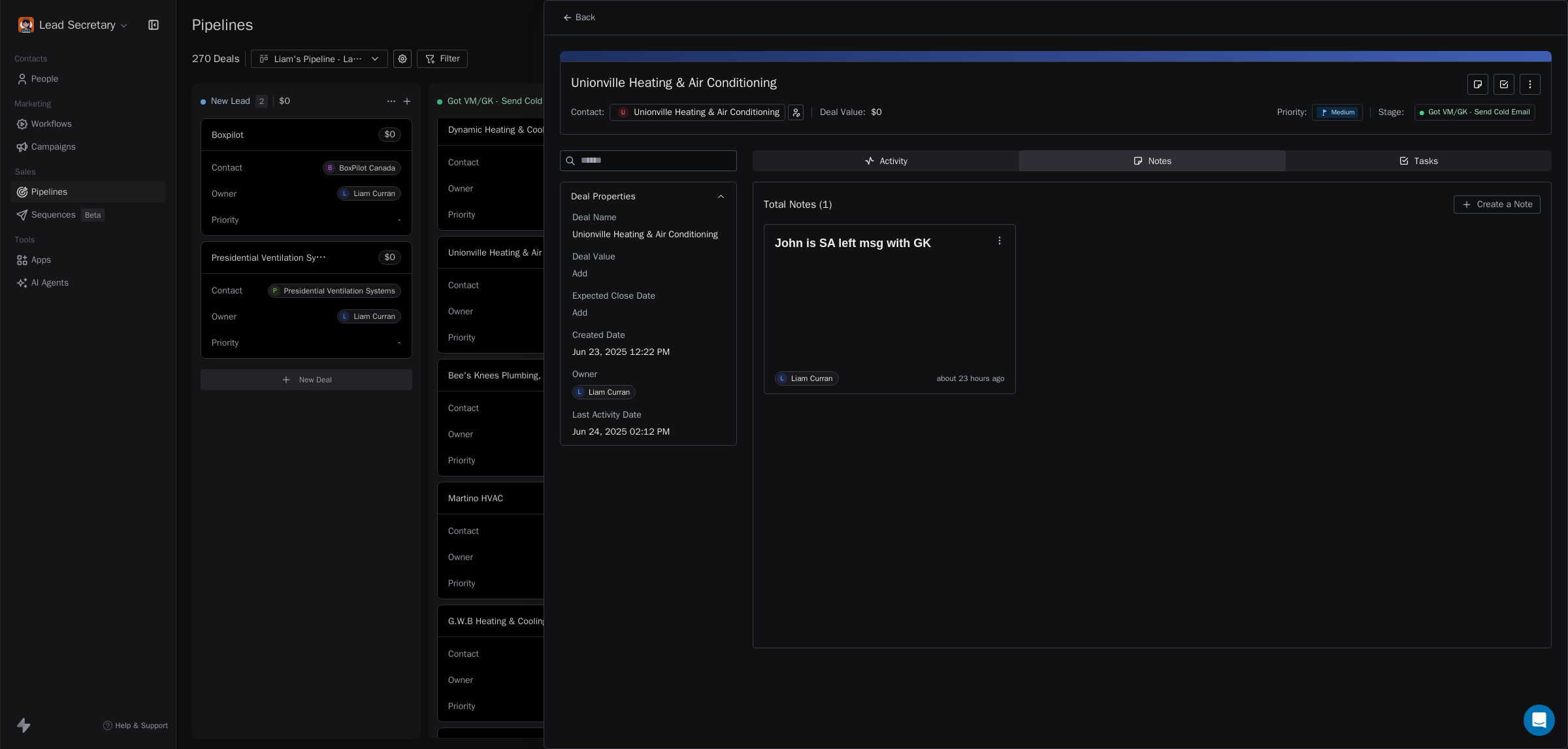 click at bounding box center (784, 374) 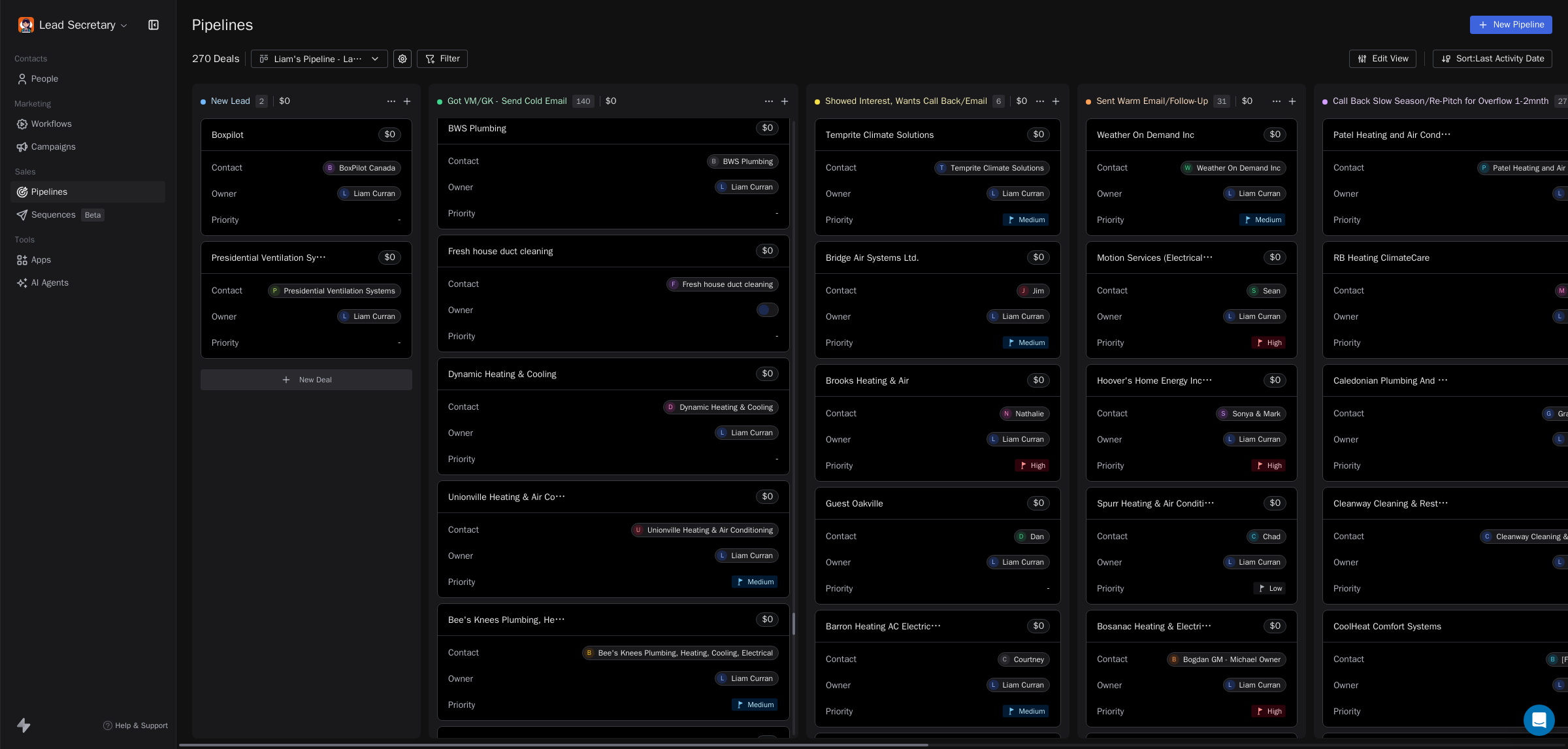 scroll, scrollTop: 13768, scrollLeft: 0, axis: vertical 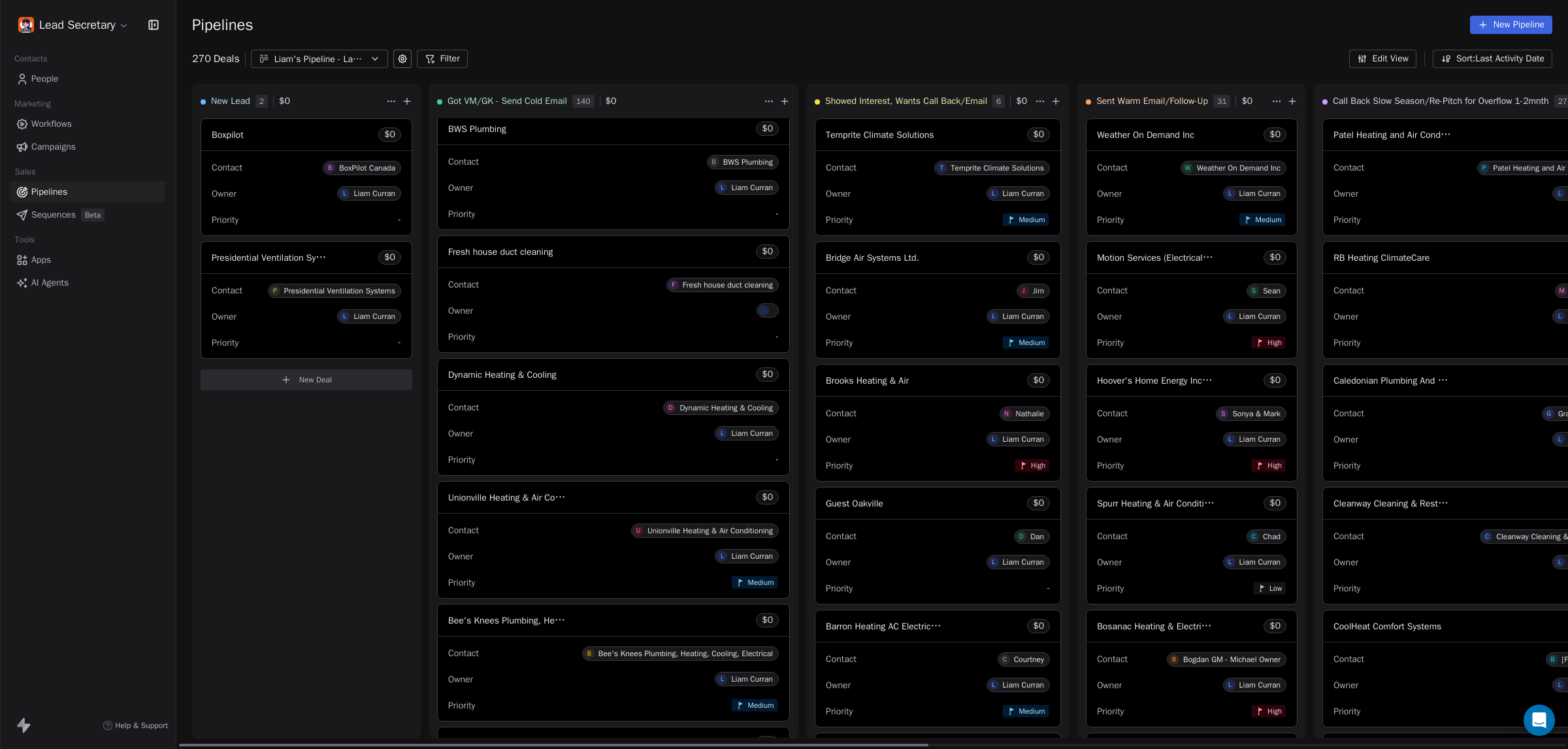 click on "Contact D Dynamic Heating & Cooling" at bounding box center (613, 407) 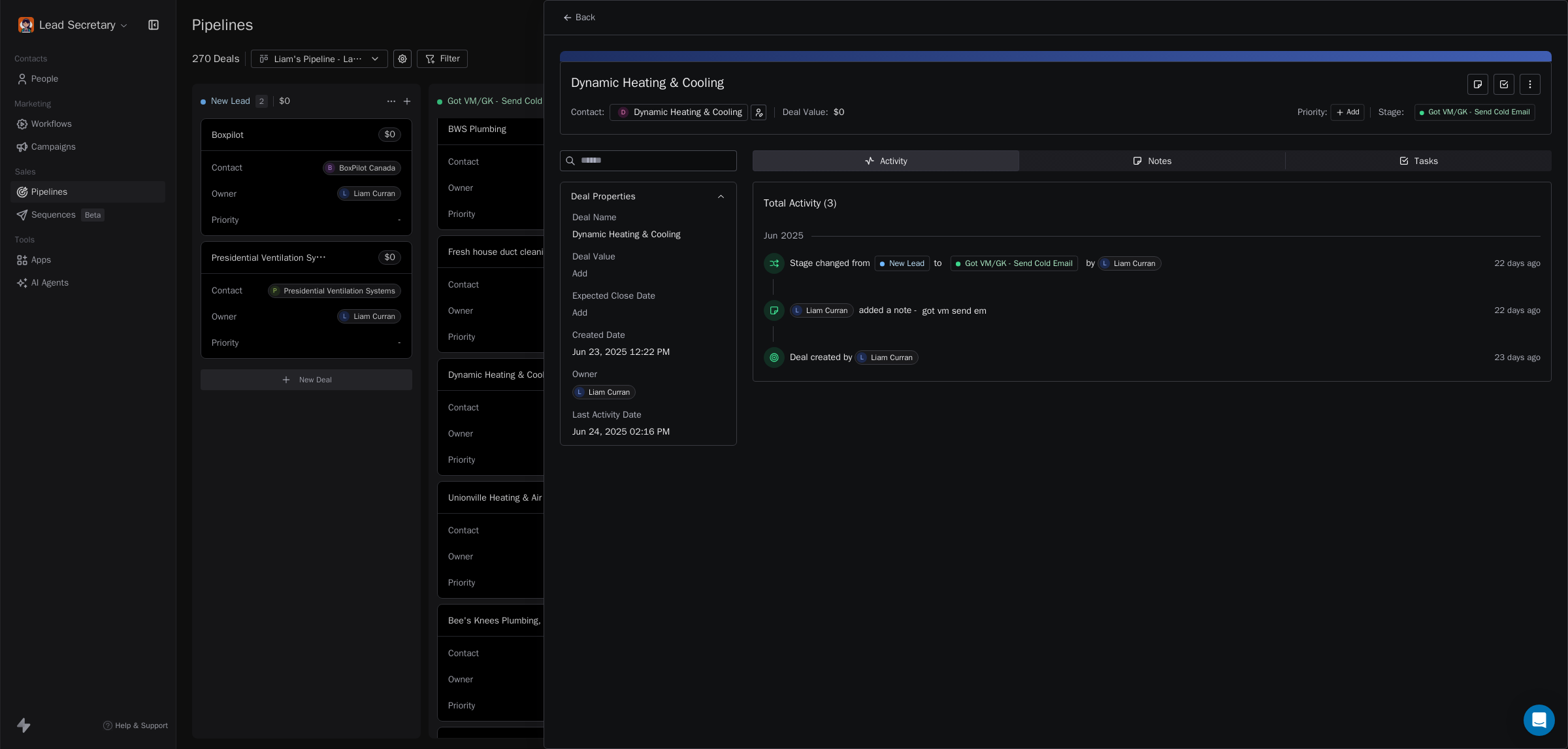 click on "D Dynamic Heating & Cooling" at bounding box center [679, 112] 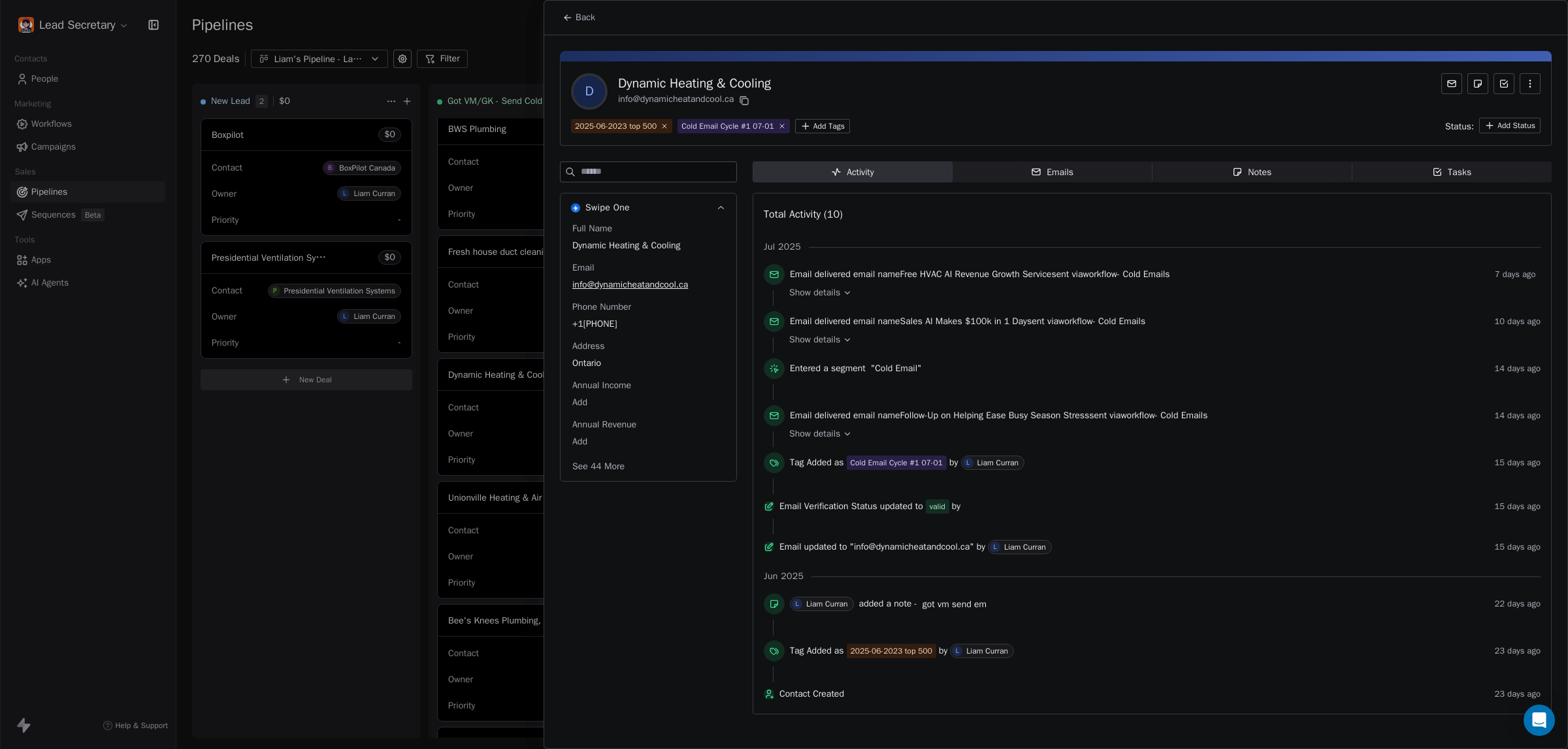 click on "+12899624811" at bounding box center [648, 324] 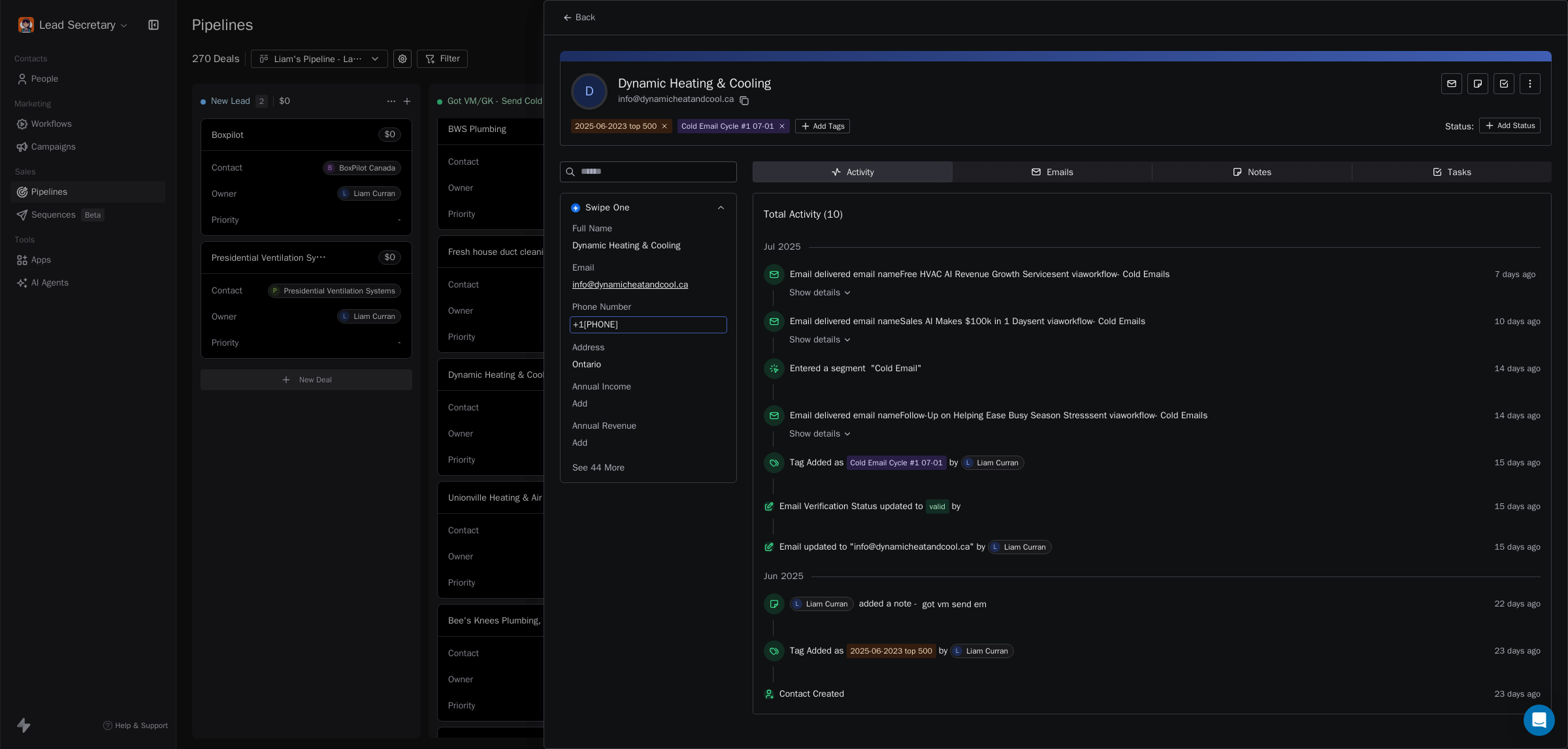 click on "+12899624811" at bounding box center [648, 325] 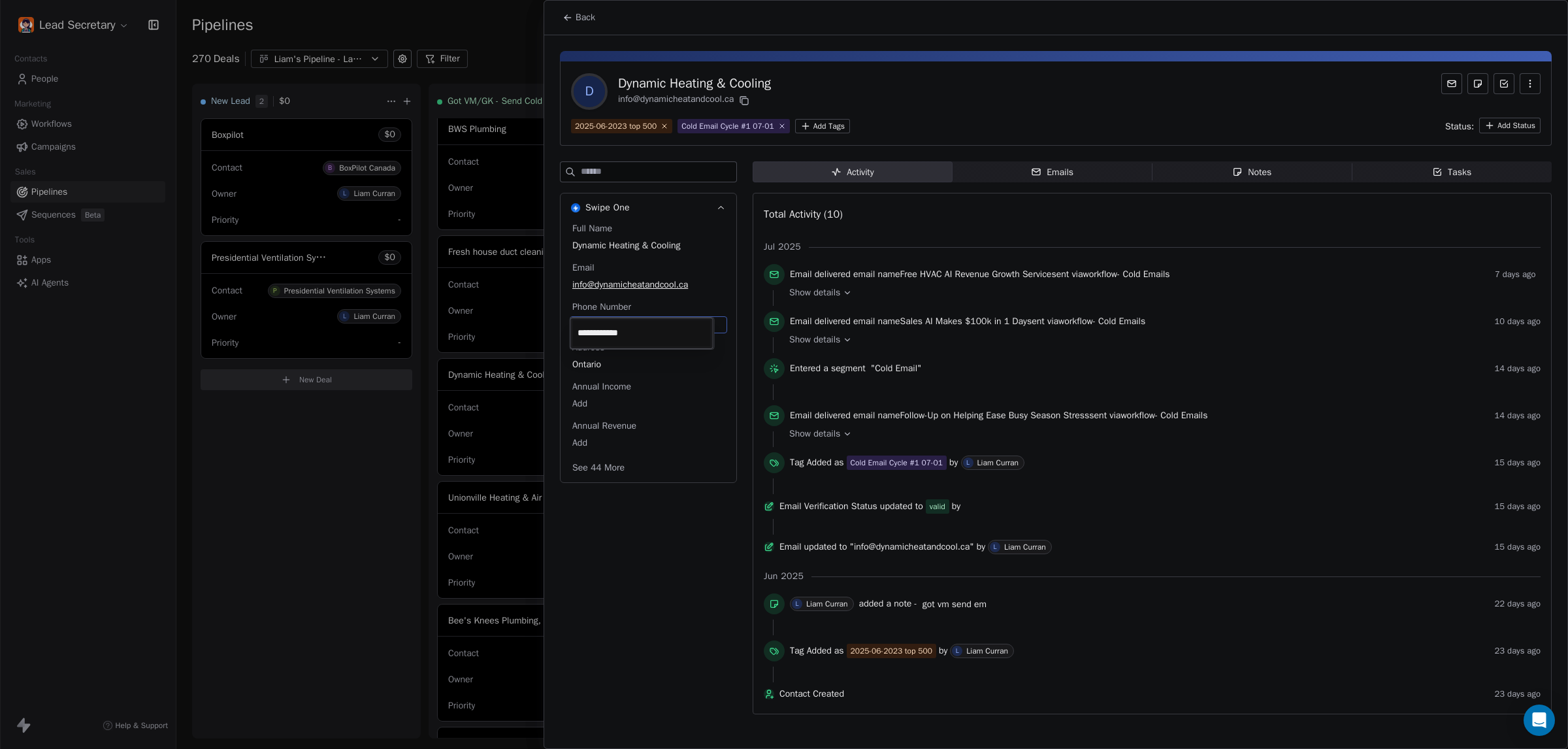 click on "Lead Secretary Contacts People Marketing Workflows Campaigns Sales Pipelines Sequences Beta Tools Apps AI Agents Help & Support Pipelines  New Pipeline 270 Deals Liam's Pipeline - Large Businesses Only Filter  Edit View Sort:  Last Activity Date New Lead 2 $ 0 Boxpilot $ 0 Contact B BoxPilot Canada Owner L Liam Curran Priority - Presidential Ventilation Systems $ 0 Contact P Presidential Ventilation Systems Owner L Liam Curran Priority - New Deal Got VM/GK - Send Cold Email 140 $ 0 Amos Service and Supply LLC $ 0 Contact A Amos Service and Supply LLC Owner L Liam Curran Priority Low Woodbridge GTA ClimateCare $ 0 Contact W Woodbridge GTA ClimateCare Owner L Liam Curran Priority Low BORTS HVAC $ 0 Contact B BORTS HVAC Owner L Liam Curran Priority Low Spurr Heating & Air Conditioning $ 0 Contact C Chad Owner L Liam Curran Priority Medium Polar Bear Cooling & Heating $ 0 Contact M Matt or Matthew Owner L Liam Curran Priority Low BG Services $ 0 Contact S Stephen Hill Owner L Liam Curran Priority High $ 0 K L $" at bounding box center [784, 374] 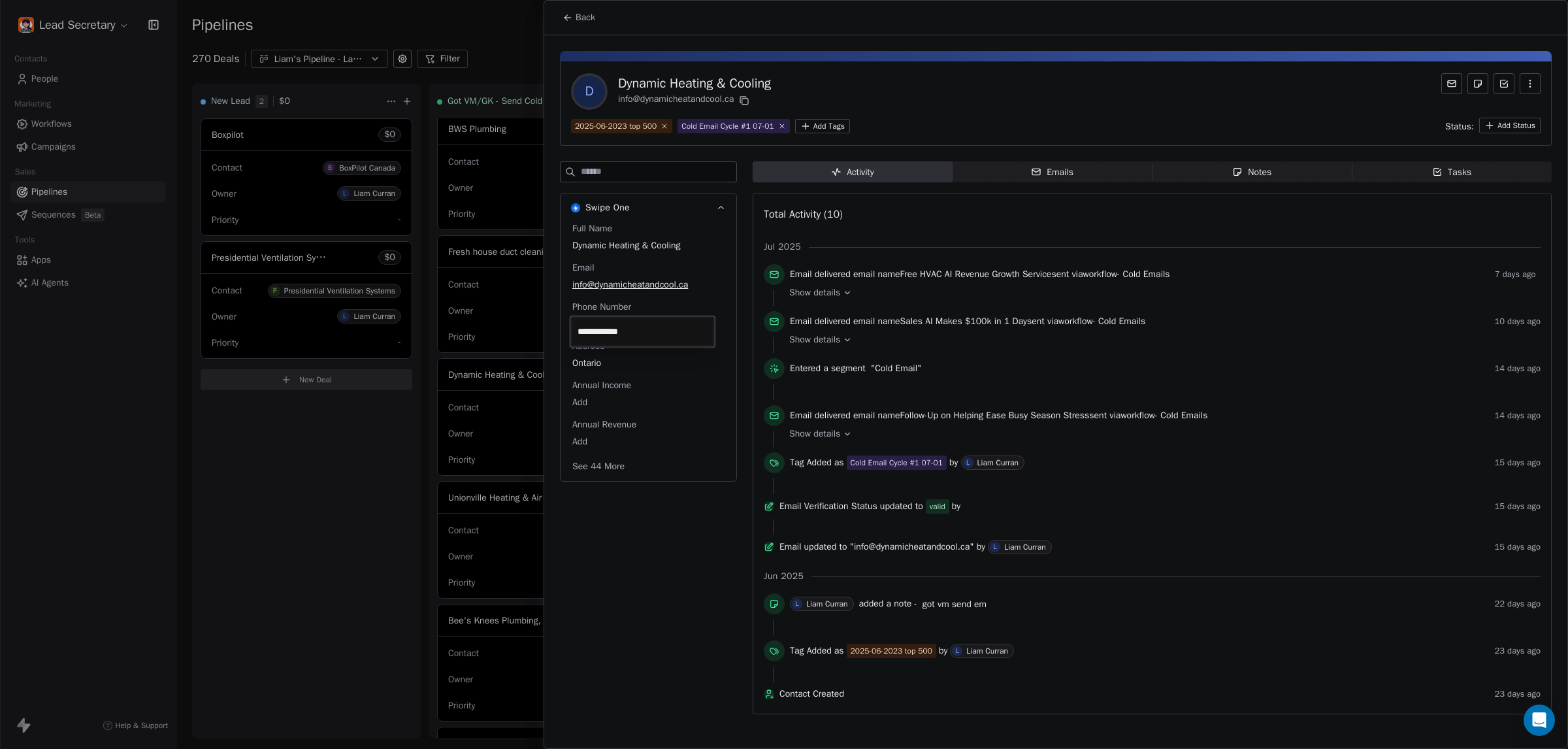 click at bounding box center (784, 374) 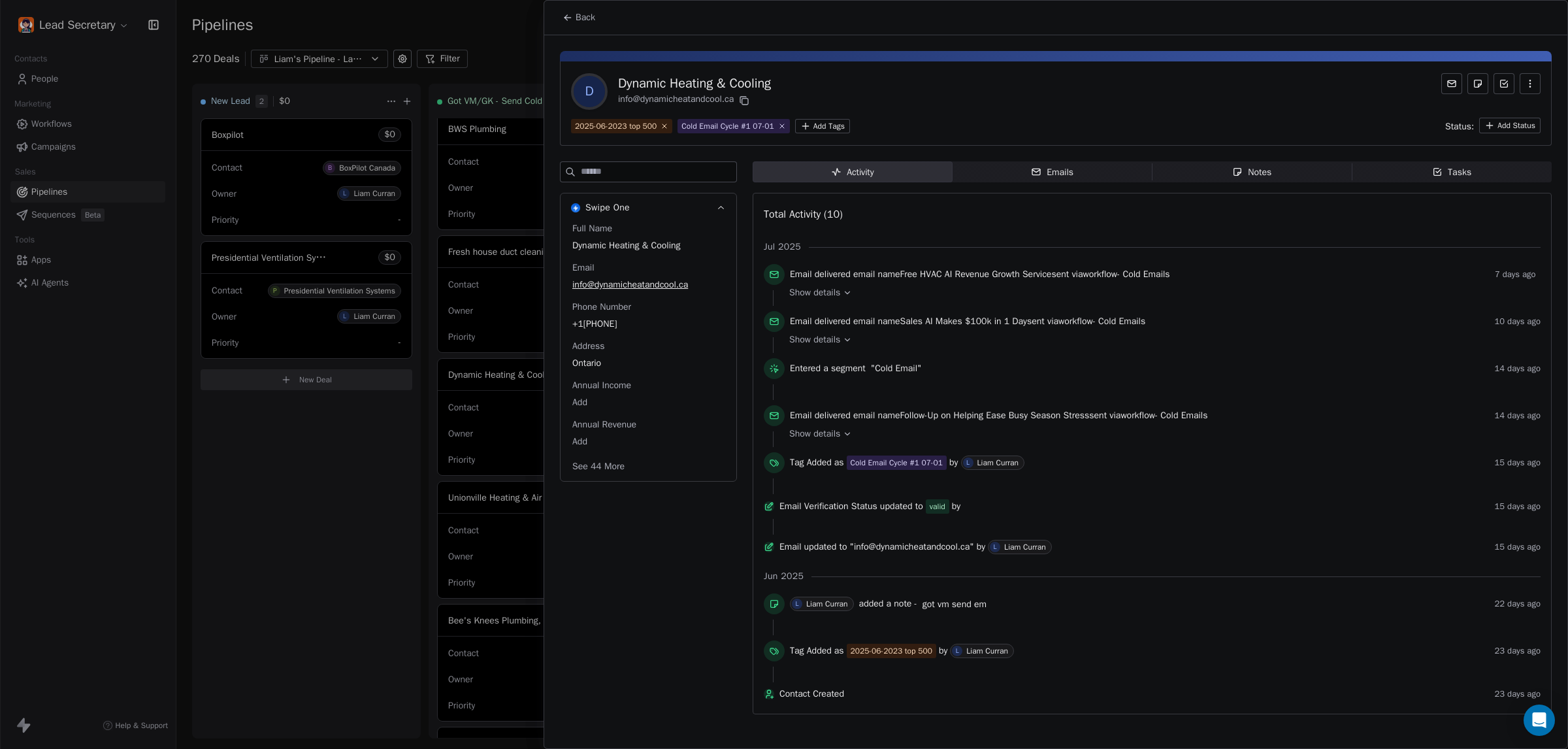 drag, startPoint x: 425, startPoint y: 389, endPoint x: 438, endPoint y: 354, distance: 37.336309 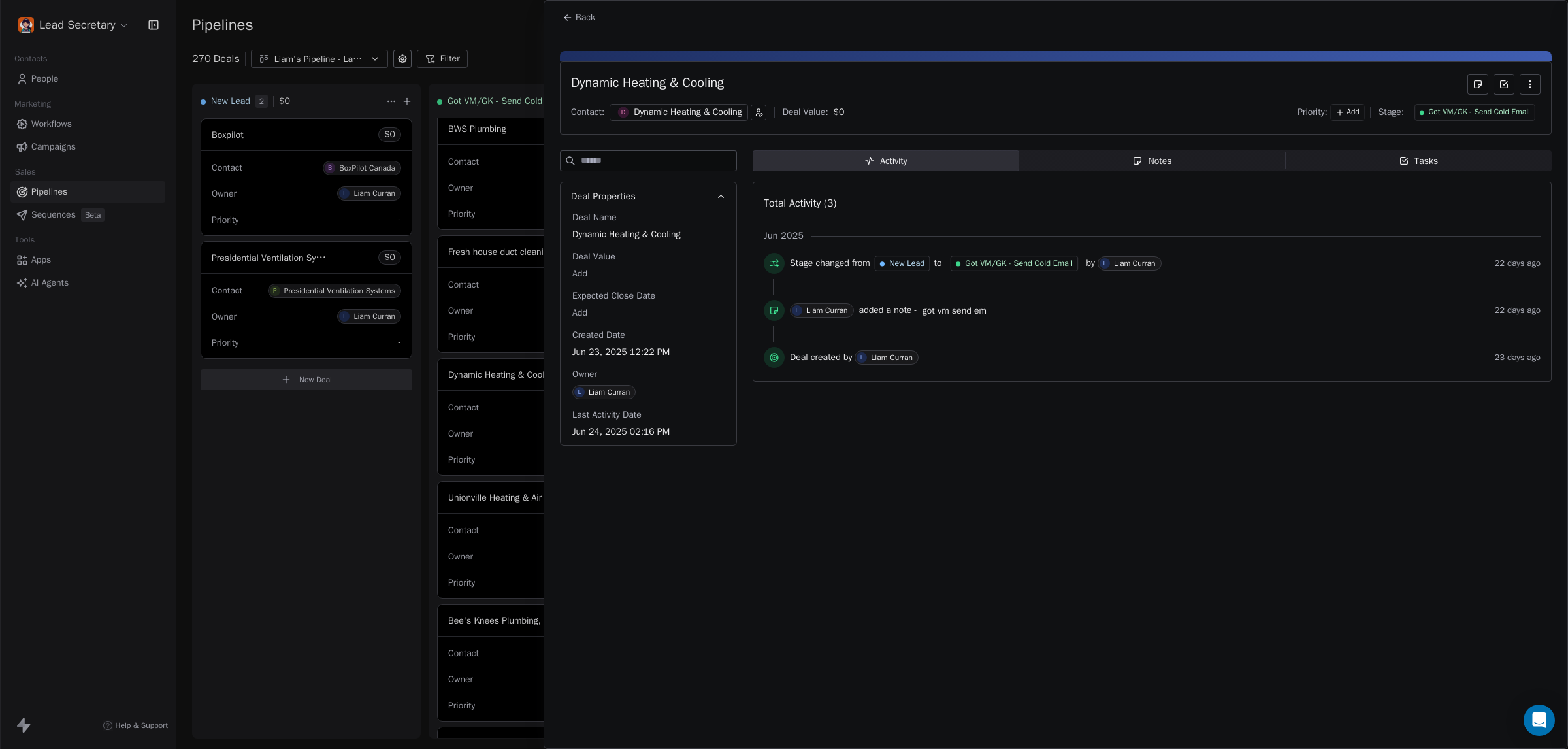 click at bounding box center [784, 374] 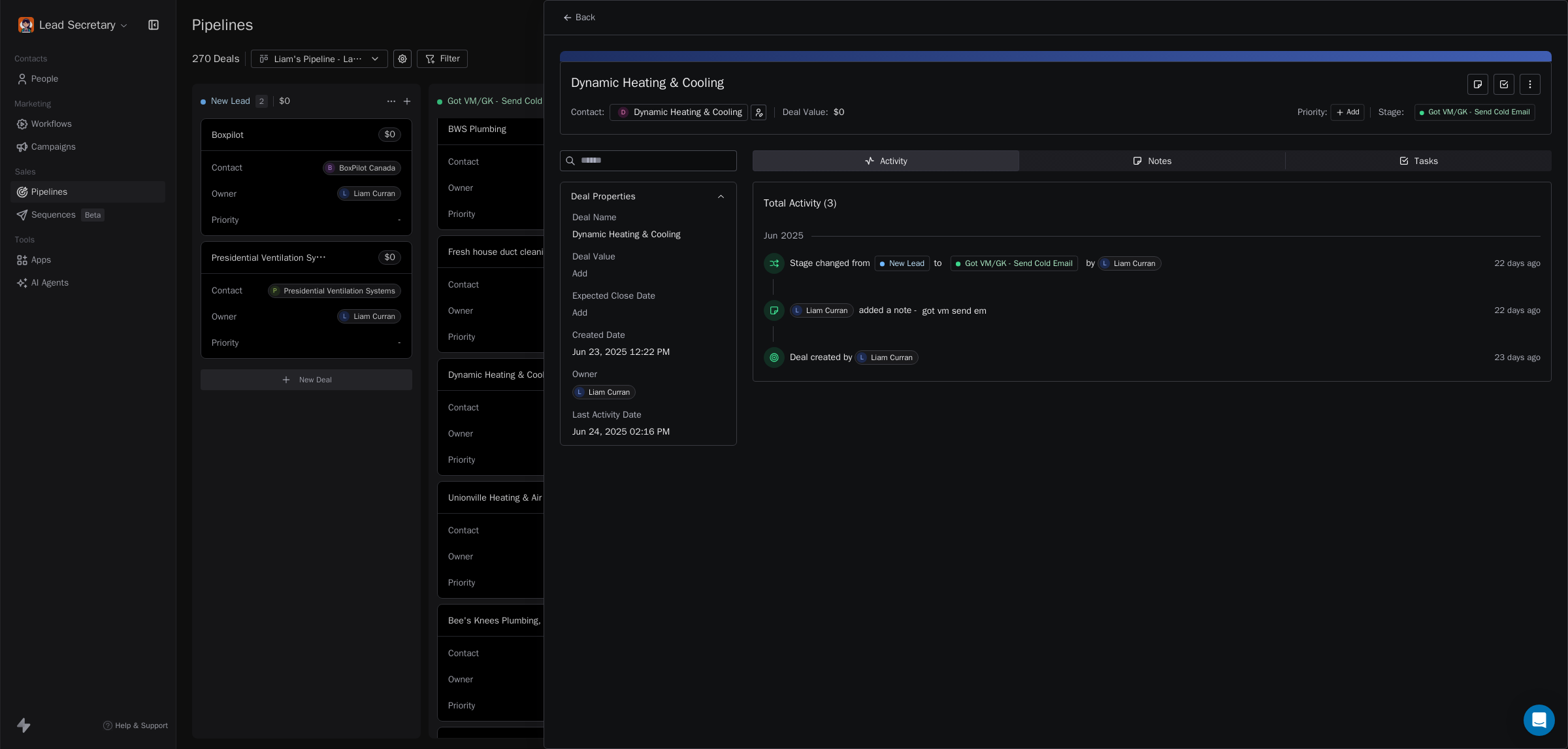 click at bounding box center (784, 374) 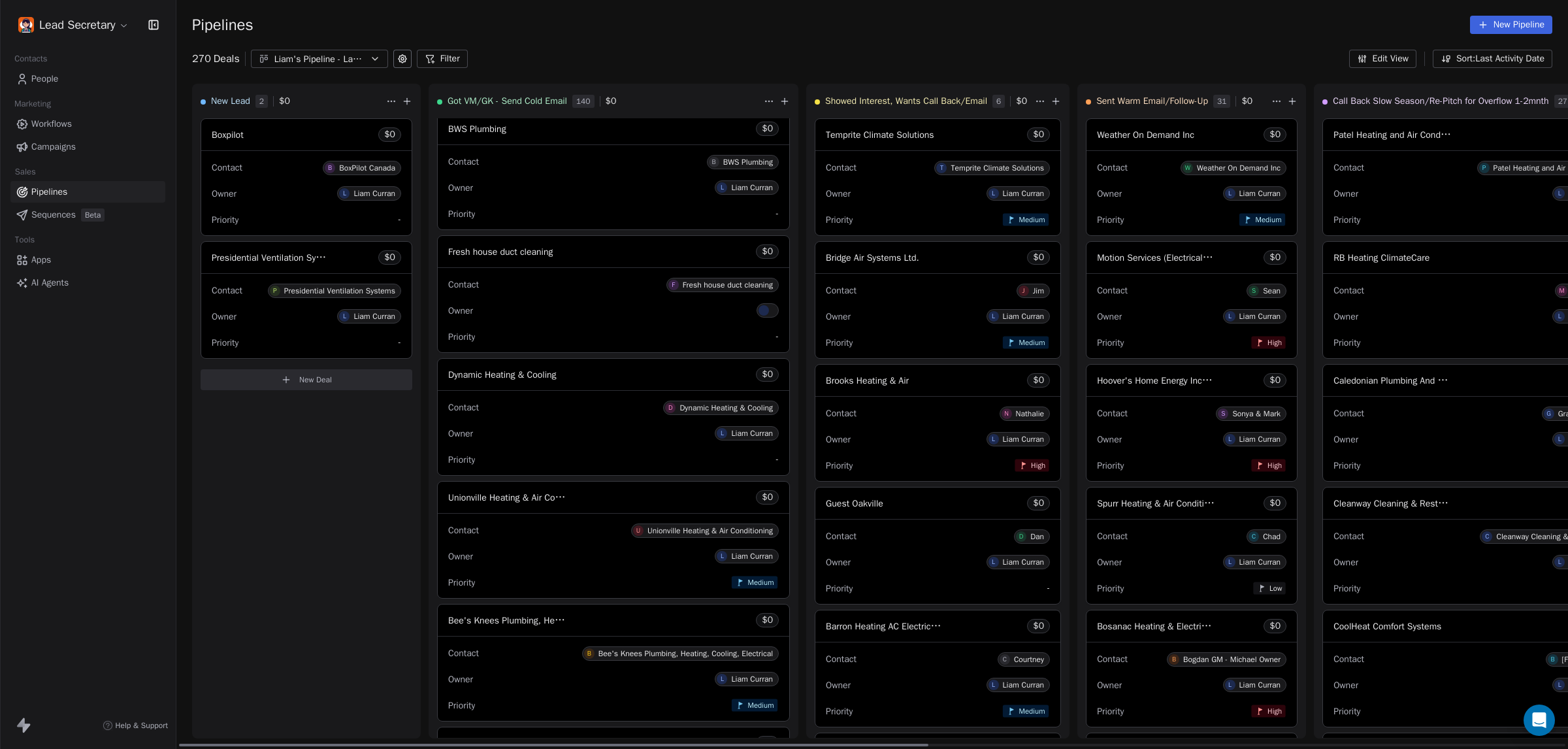 click on "Fresh house duct cleaning" at bounding box center [500, 252] 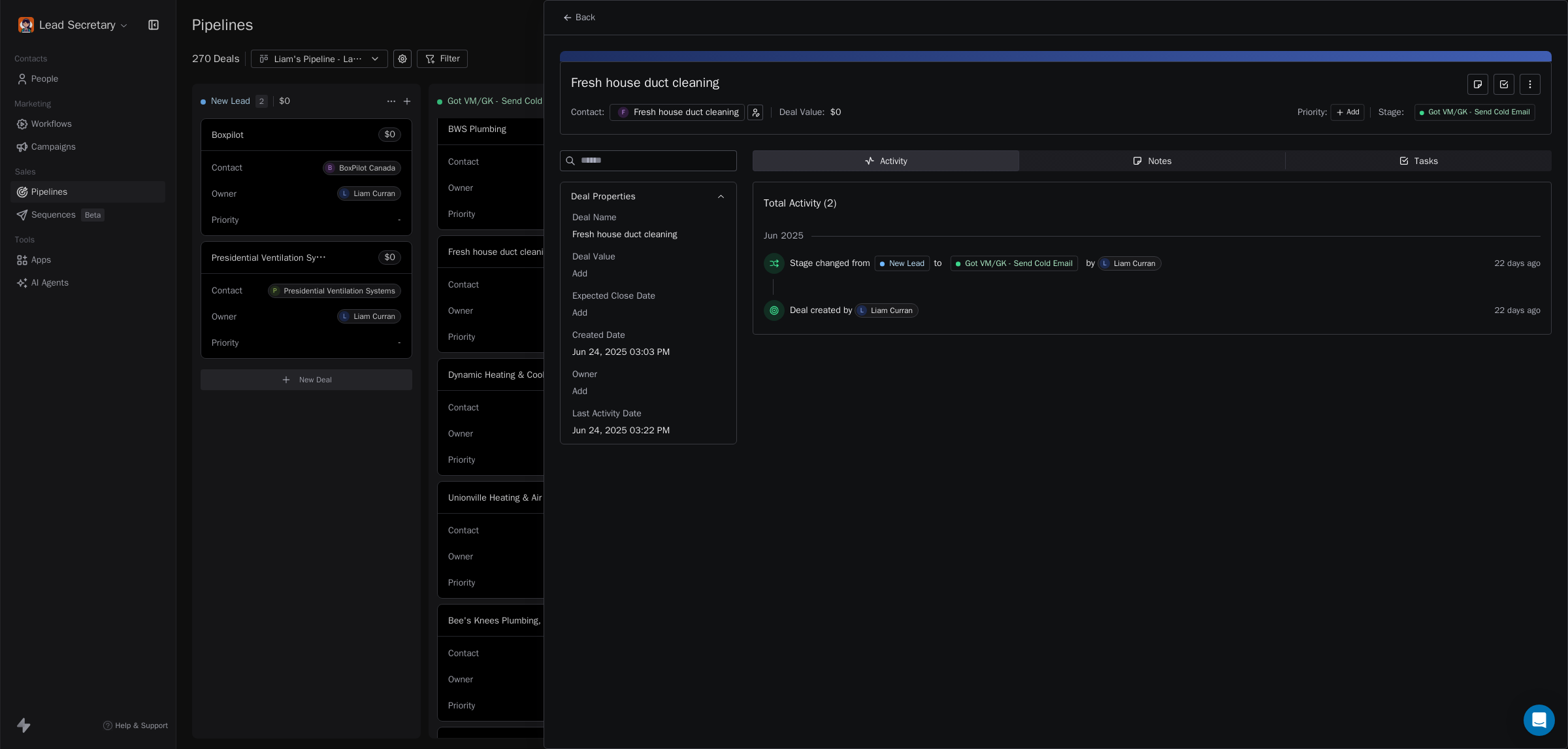 click on "Fresh house duct cleaning" at bounding box center (686, 112) 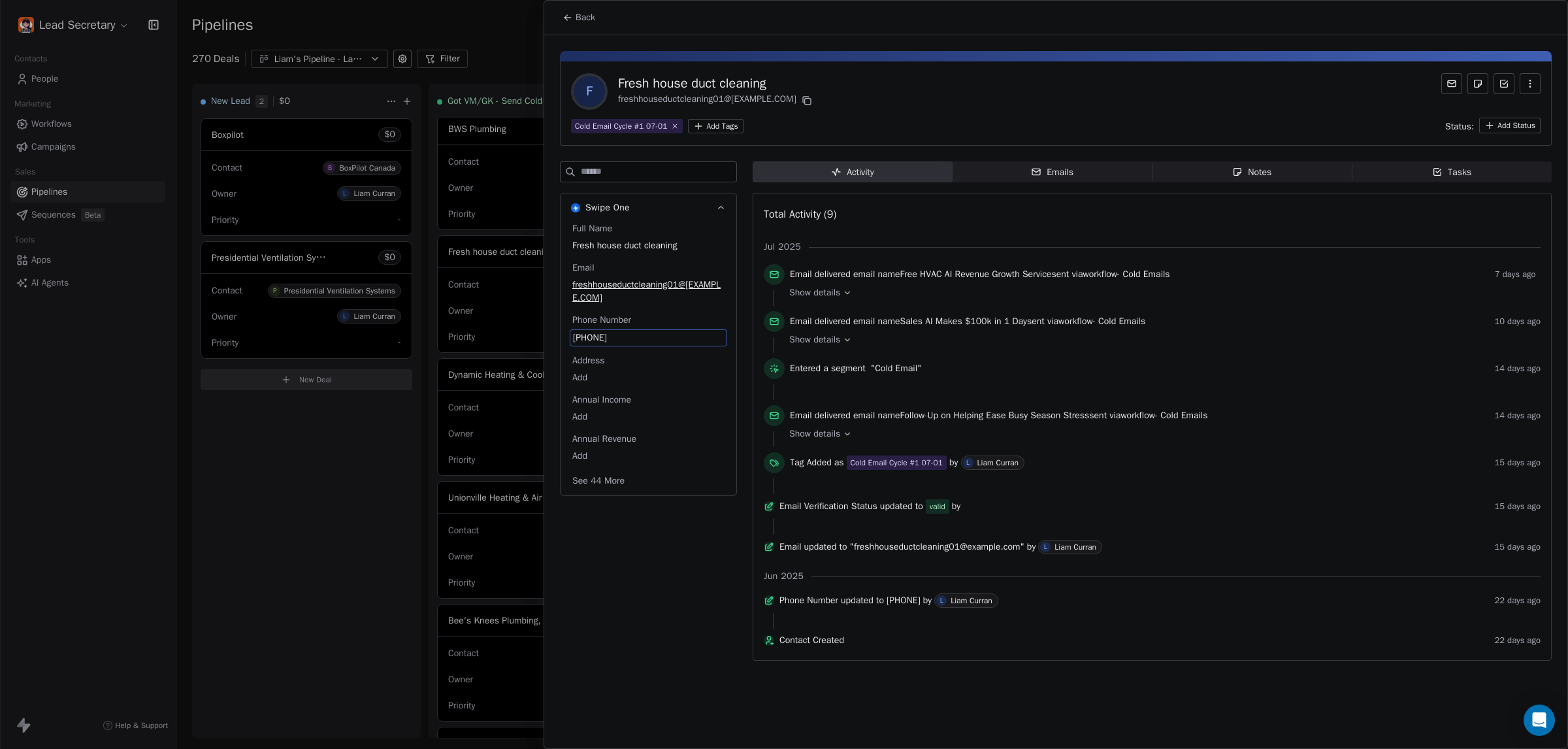 click on "240-306-7886" at bounding box center (648, 338) 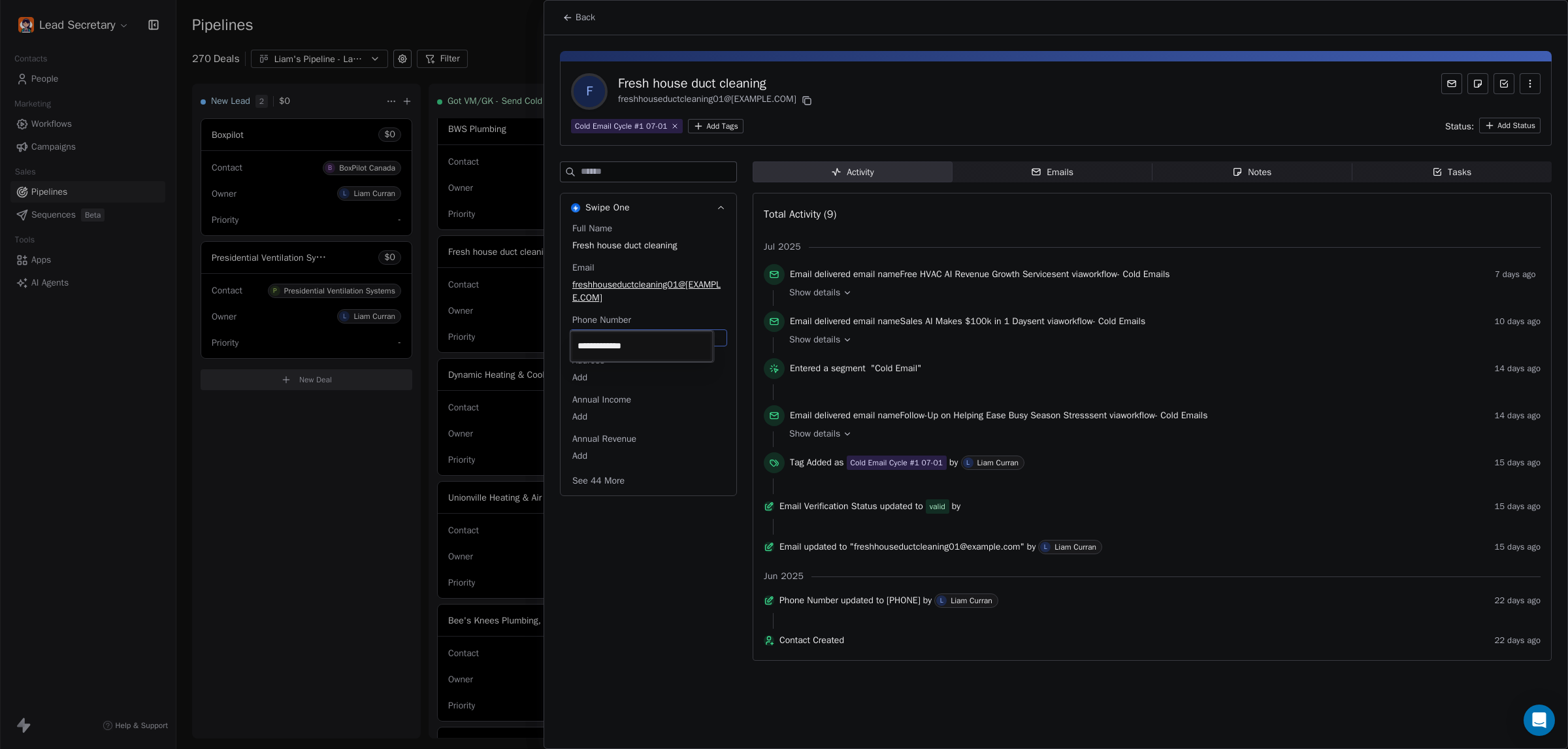 click on "Lead Secretary Contacts People Marketing Workflows Campaigns Sales Pipelines Sequences Beta Tools Apps AI Agents Help & Support Pipelines  New Pipeline 270 Deals Liam's Pipeline - Large Businesses Only Filter  Edit View Sort:  Last Activity Date New Lead 2 $ 0 Boxpilot $ 0 Contact B BoxPilot Canada Owner L Liam Curran Priority - Presidential Ventilation Systems $ 0 Contact P Presidential Ventilation Systems Owner L Liam Curran Priority - New Deal Got VM/GK - Send Cold Email 140 $ 0 Amos Service and Supply LLC $ 0 Contact A Amos Service and Supply LLC Owner L Liam Curran Priority Low Woodbridge GTA ClimateCare $ 0 Contact W Woodbridge GTA ClimateCare Owner L Liam Curran Priority Low BORTS HVAC $ 0 Contact B BORTS HVAC Owner L Liam Curran Priority Low Spurr Heating & Air Conditioning $ 0 Contact C Chad Owner L Liam Curran Priority Medium Polar Bear Cooling & Heating $ 0 Contact M Matt or Matthew Owner L Liam Curran Priority Low BG Services $ 0 Contact S Stephen Hill Owner L Liam Curran Priority High $ 0 K L $" at bounding box center (784, 374) 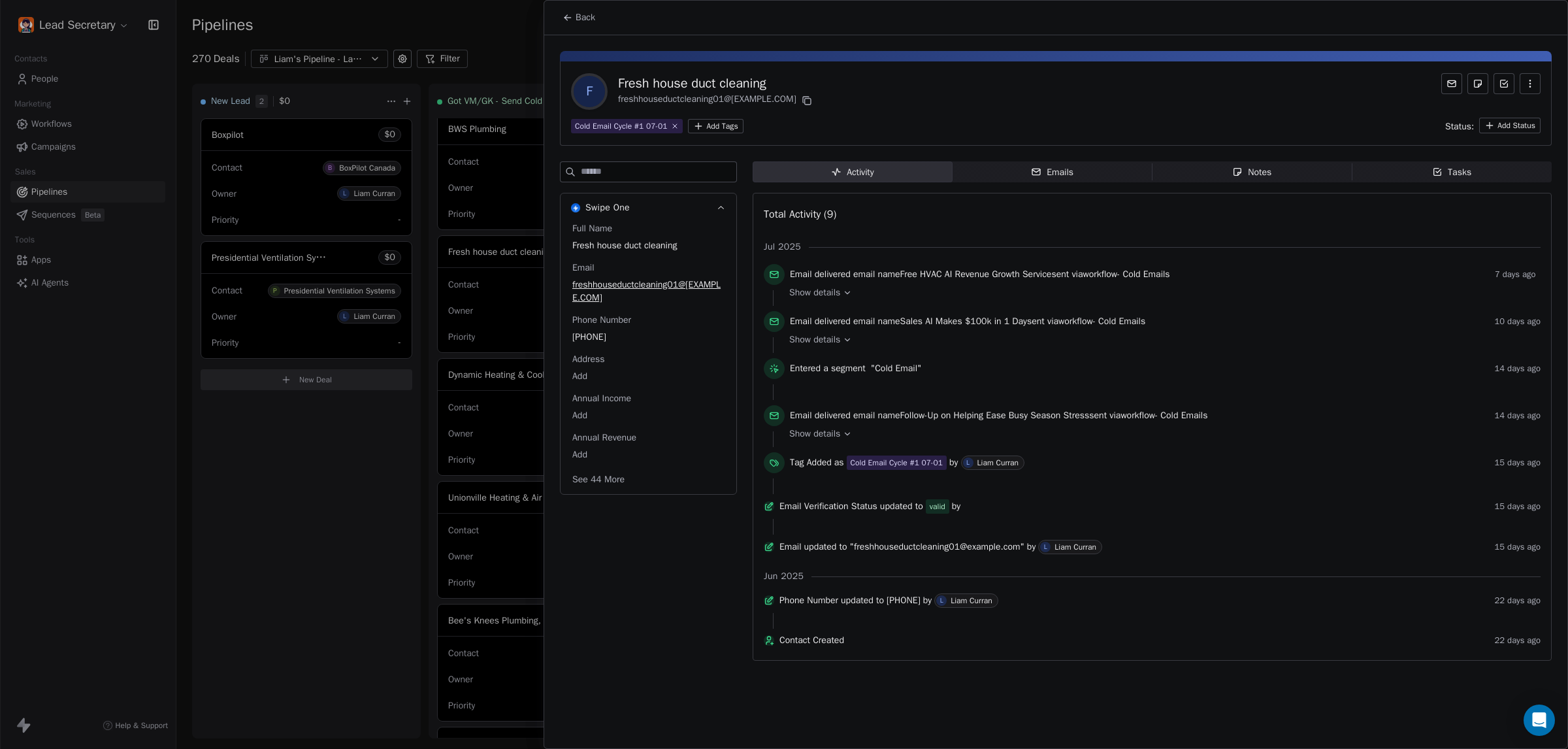 click on "Fresh house duct cleaning" at bounding box center [716, 84] 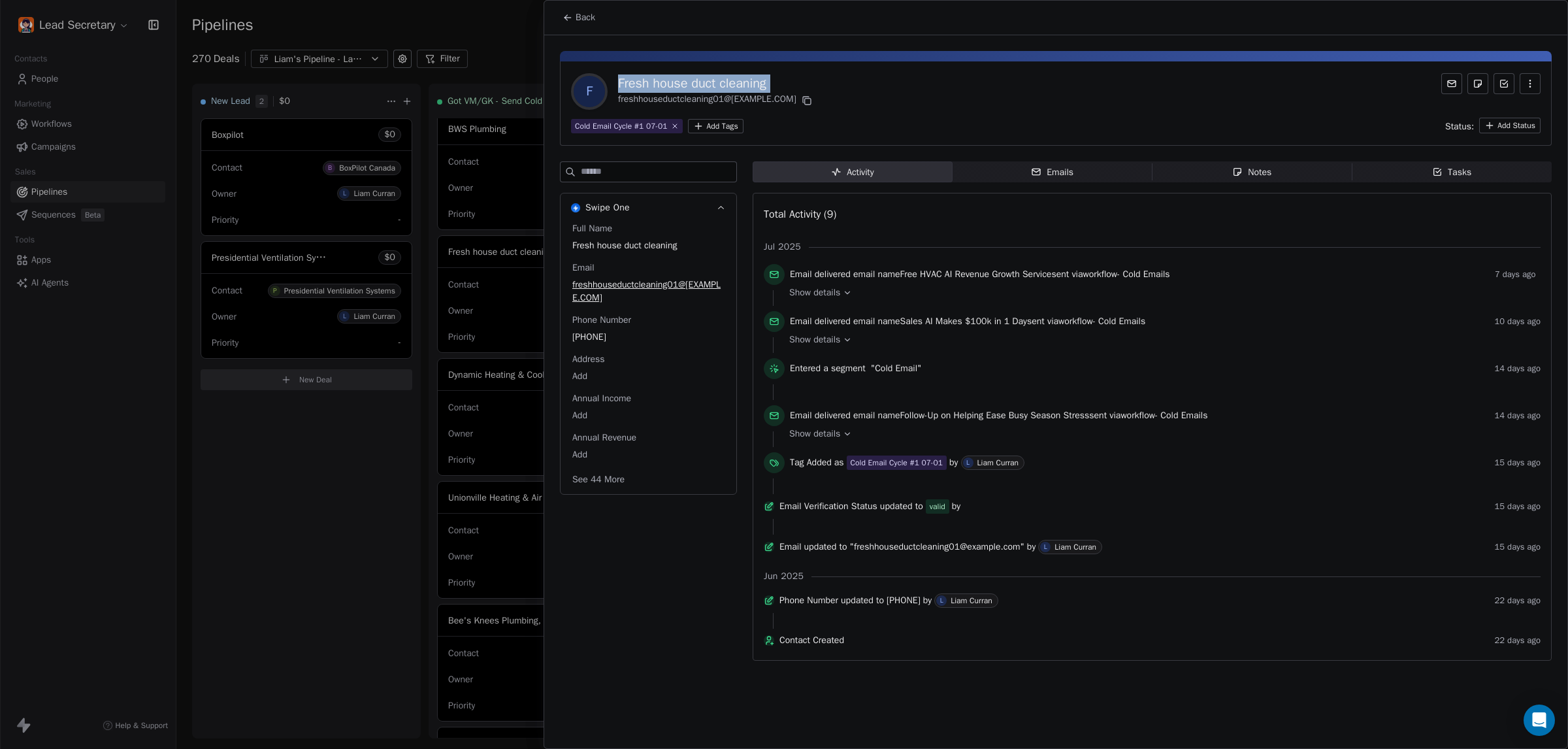 click on "Fresh house duct cleaning" at bounding box center (716, 84) 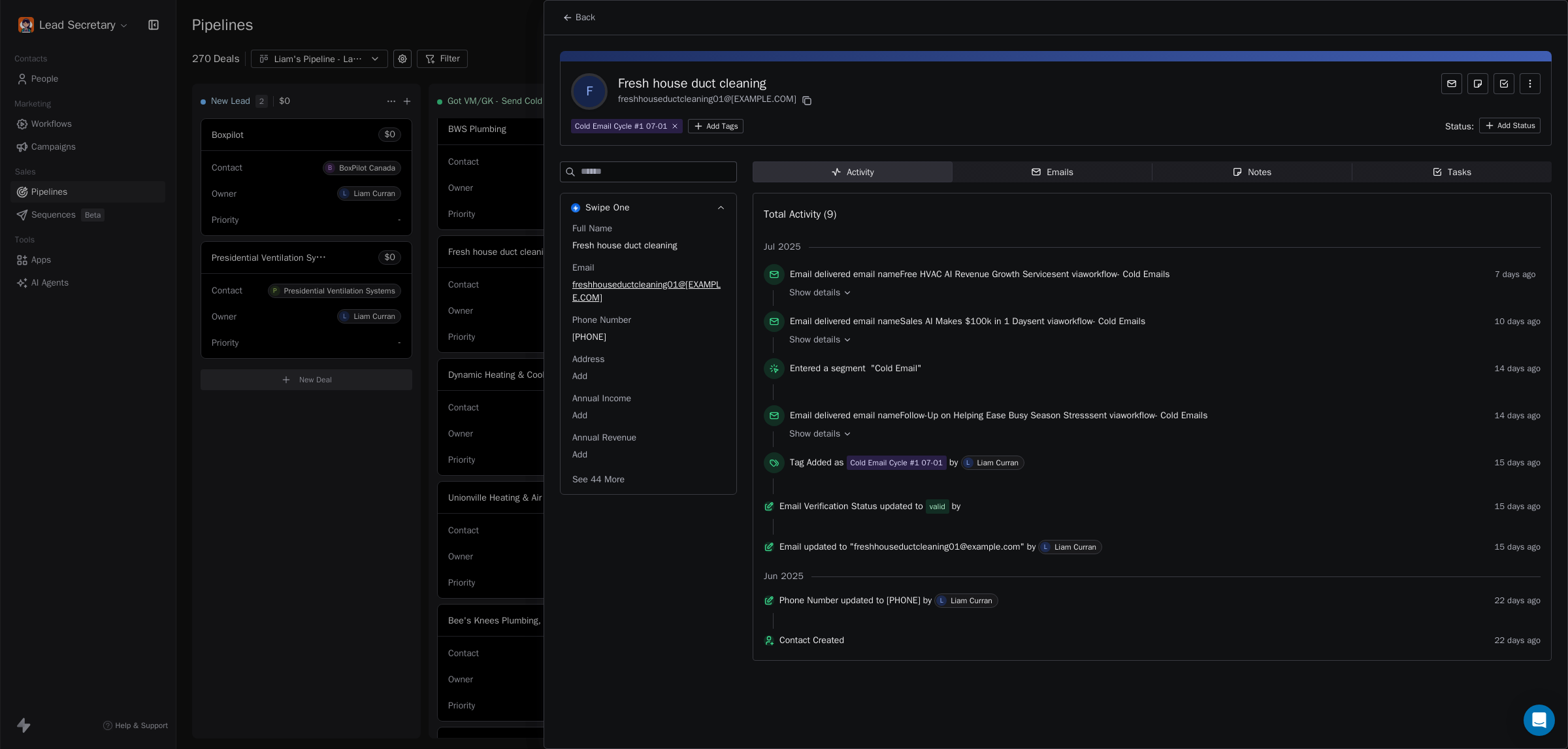 click at bounding box center (1056, 35) 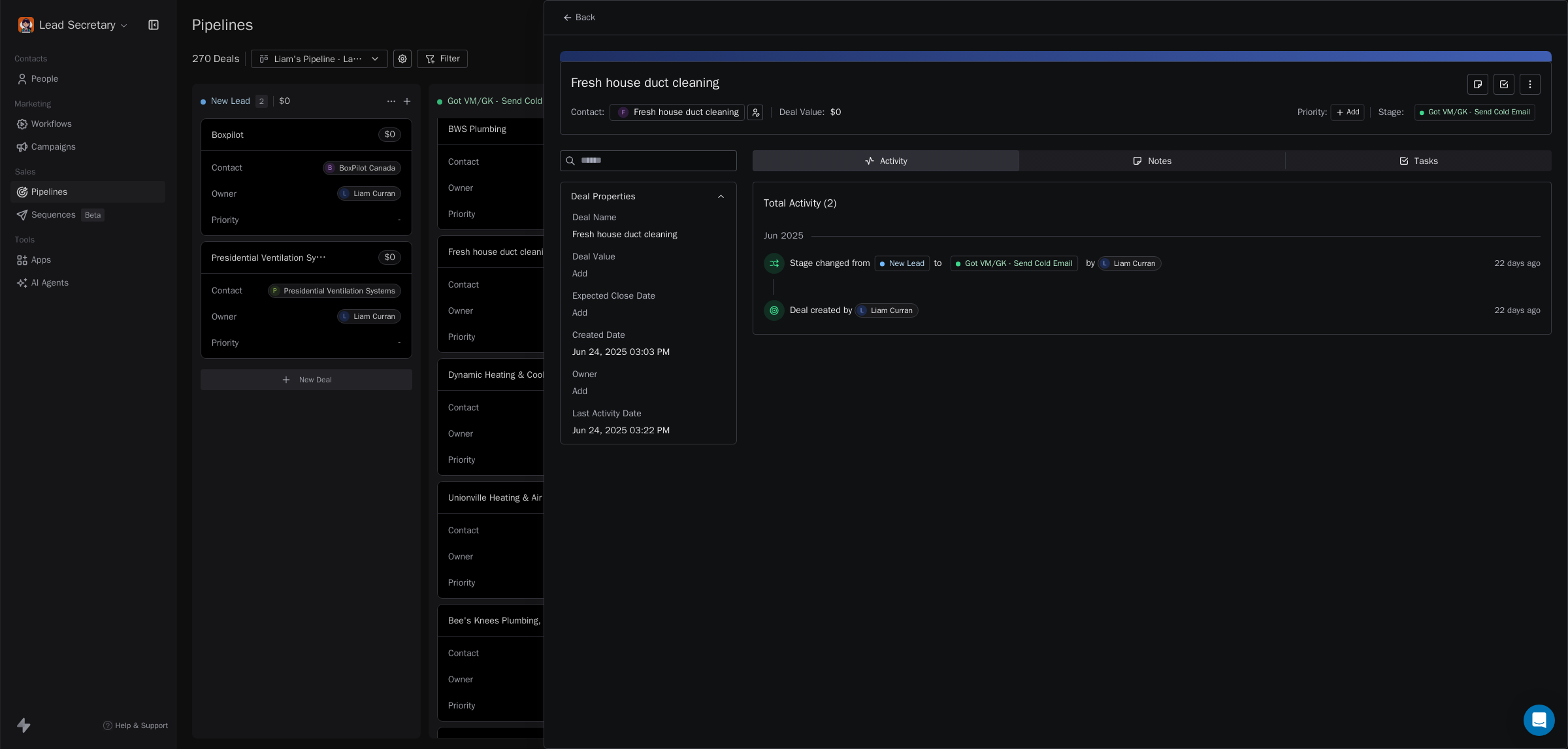 click at bounding box center [784, 374] 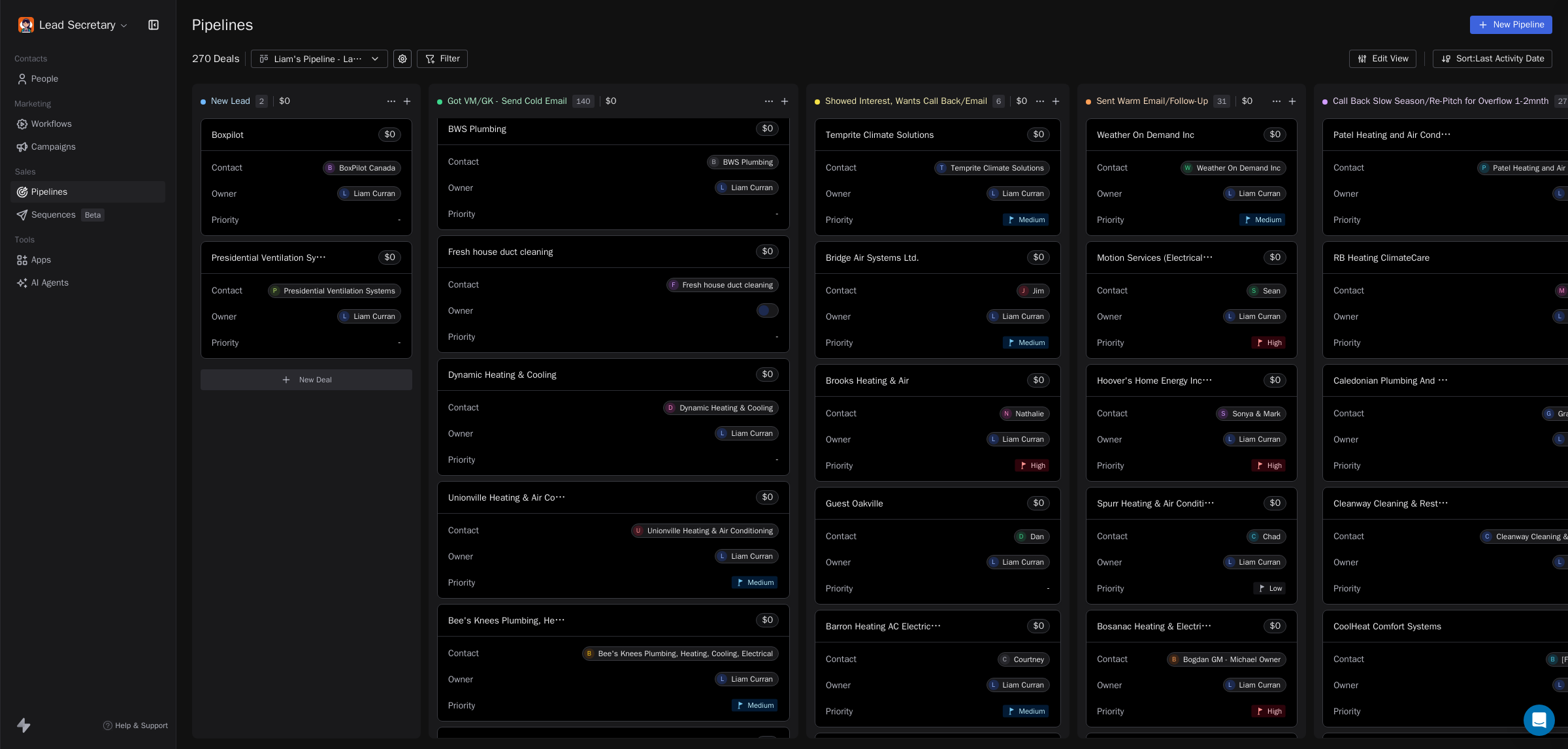click at bounding box center (784, 374) 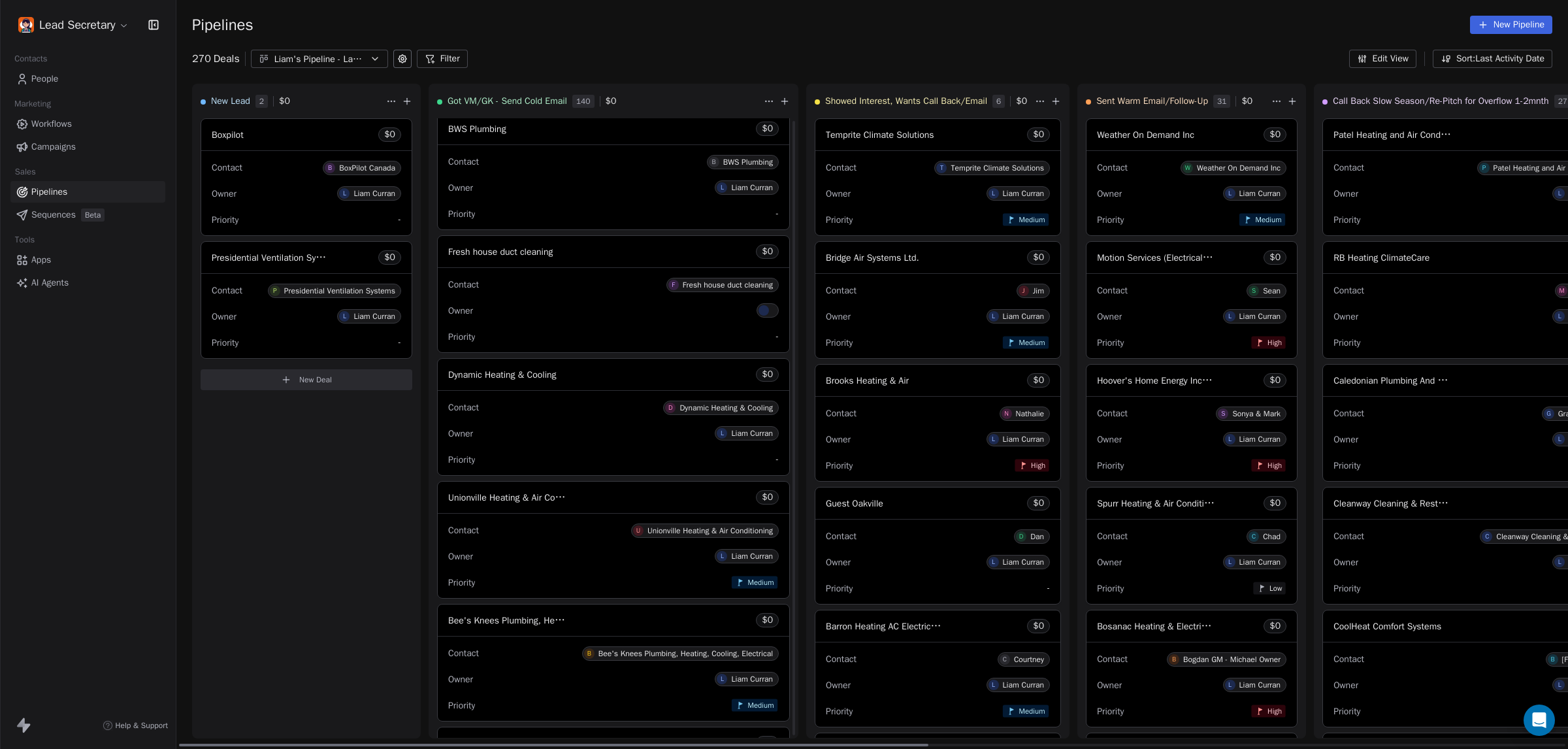 scroll, scrollTop: 13604, scrollLeft: 0, axis: vertical 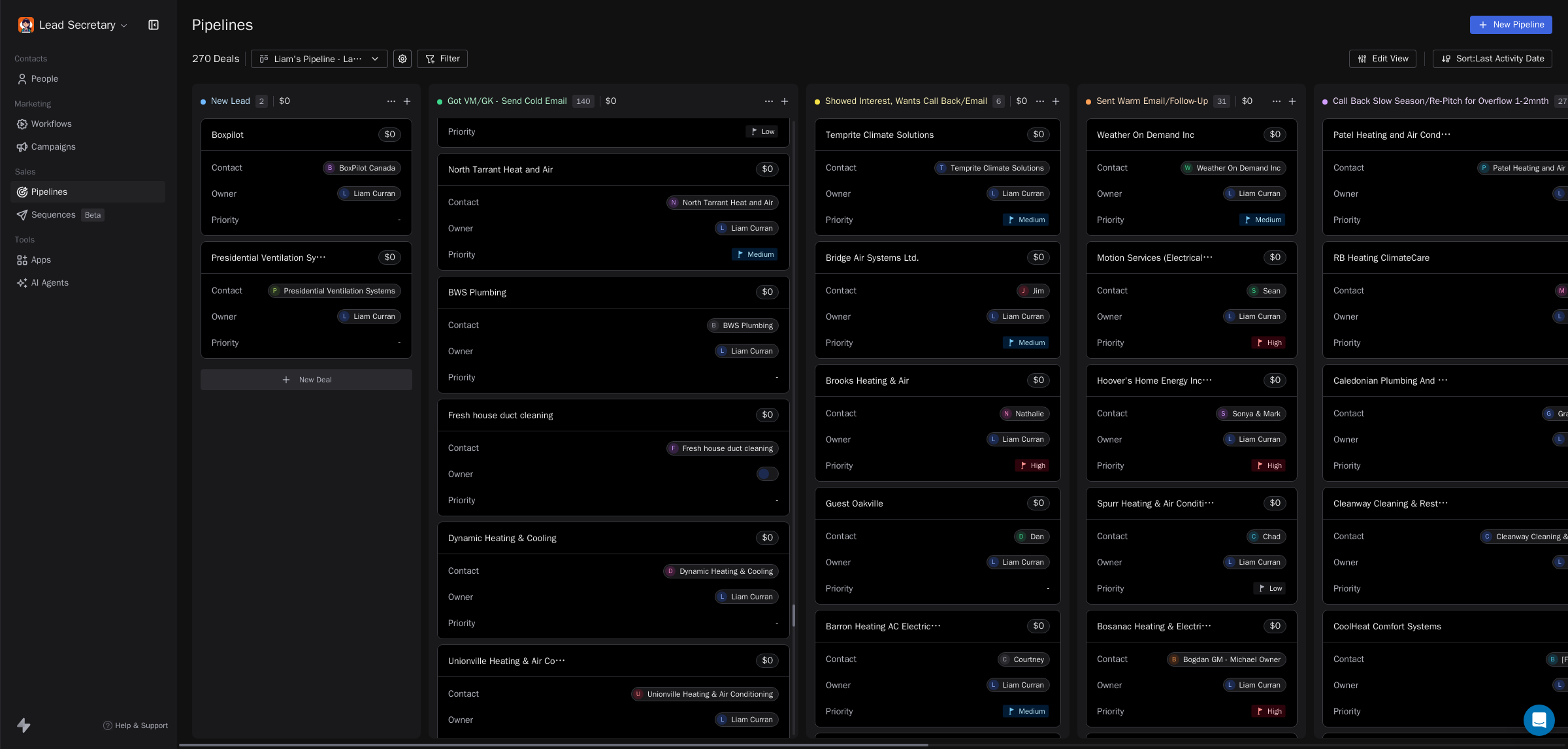 click on "Contact B BWS Plumbing" at bounding box center [613, 324] 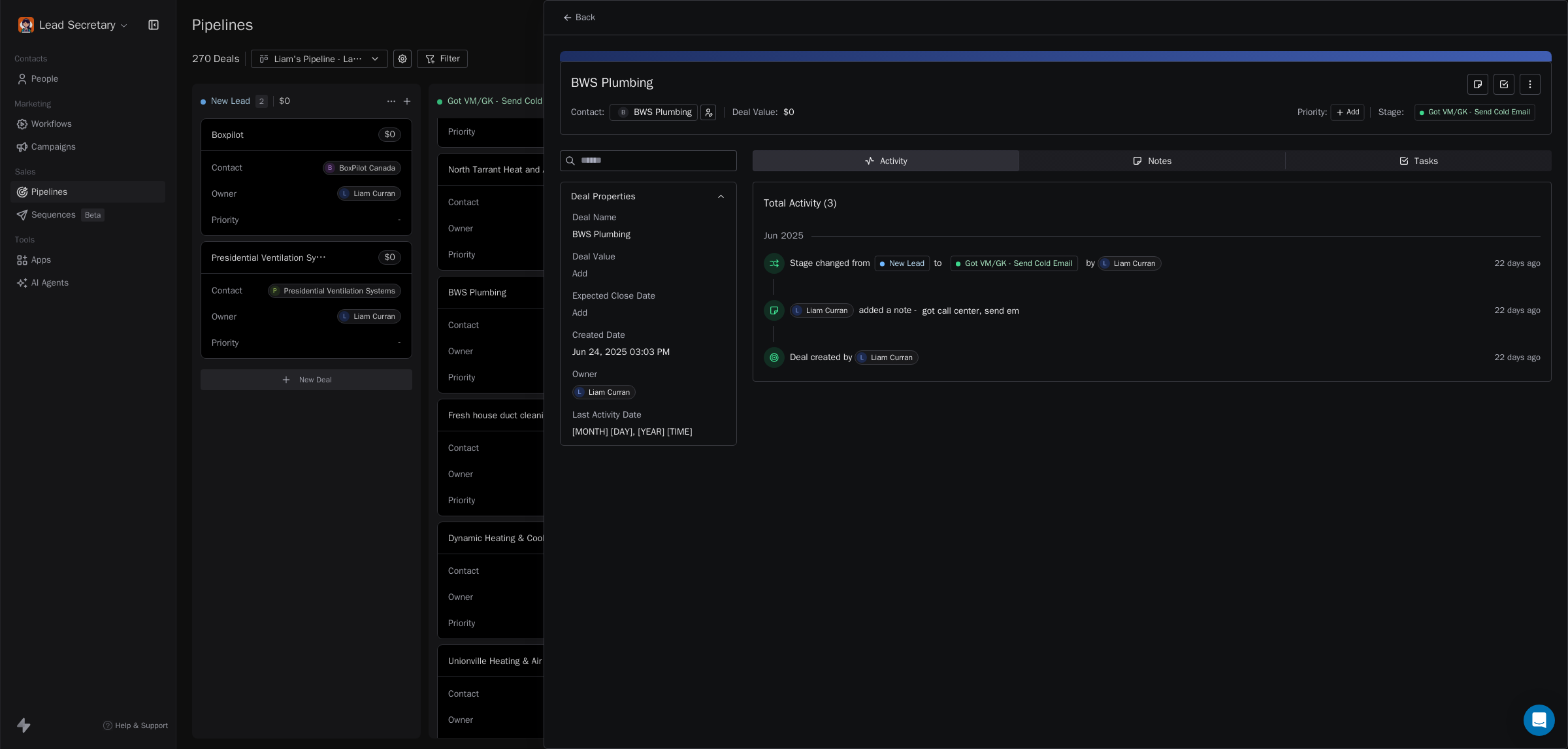 click on "BWS Plumbing" at bounding box center (662, 112) 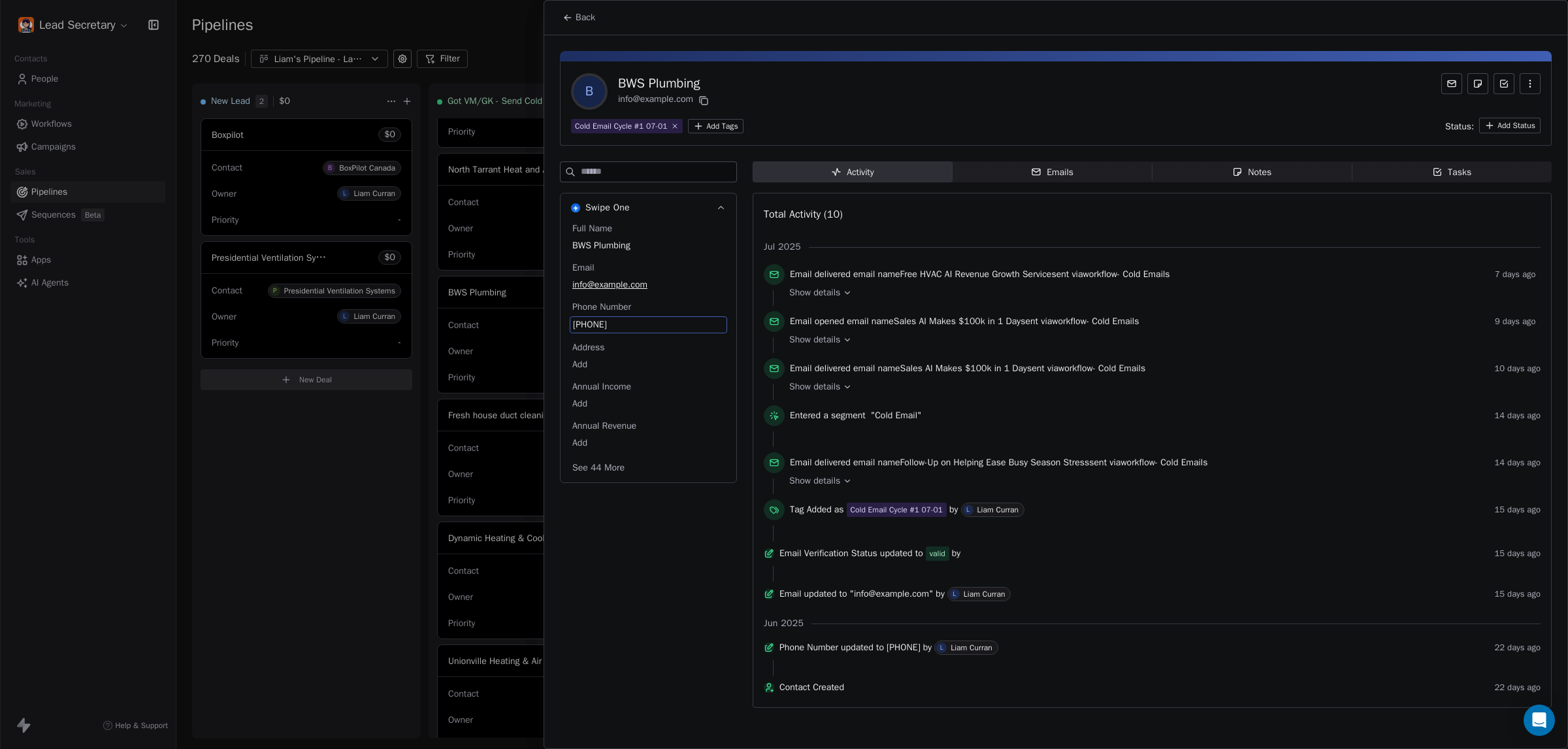 click on "952-681-2615" at bounding box center (648, 325) 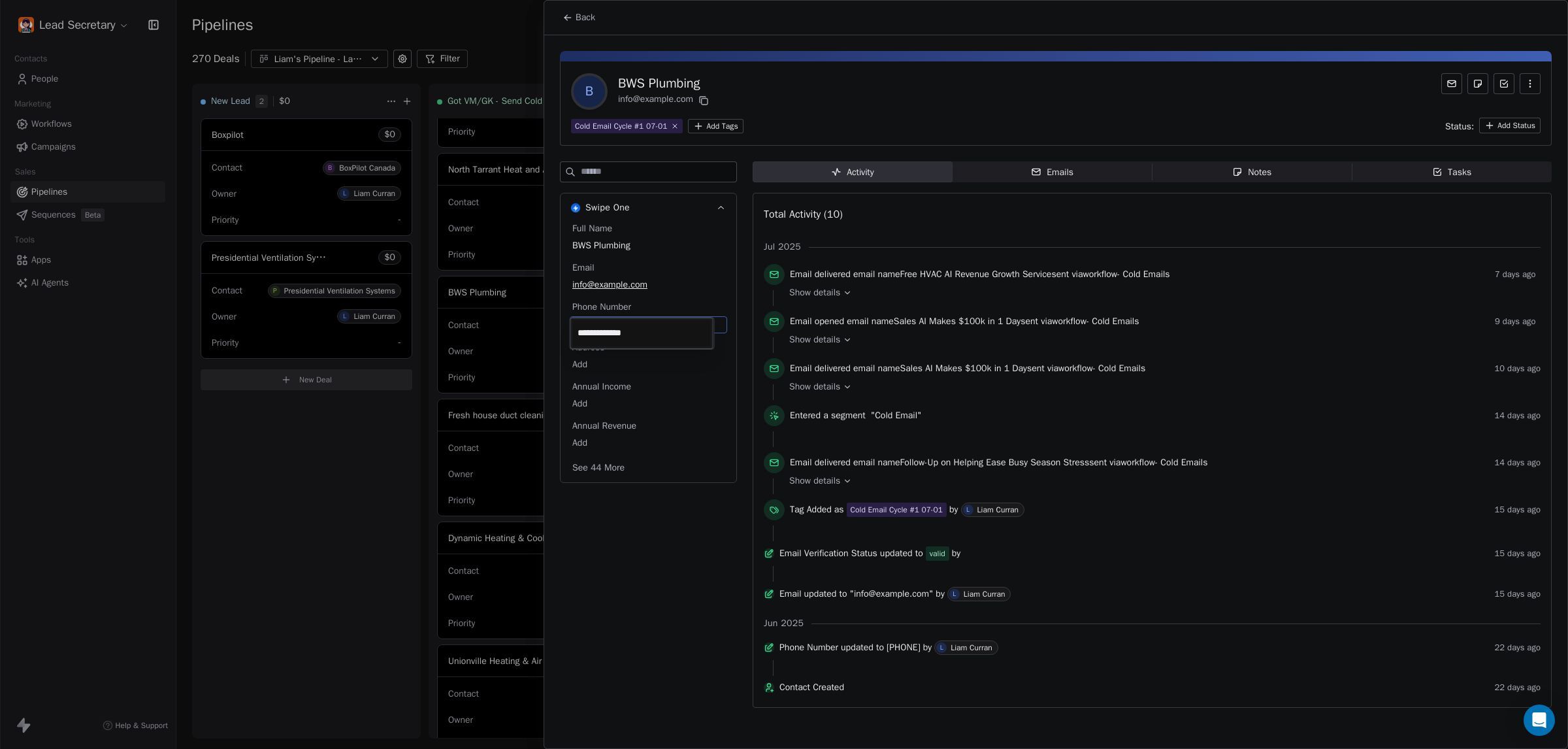 click on "Lead Secretary Contacts People Marketing Workflows Campaigns Sales Pipelines Sequences Beta Tools Apps AI Agents Help & Support Pipelines  New Pipeline 270 Deals Liam's Pipeline - Large Businesses Only Filter  Edit View Sort:  Last Activity Date New Lead 2 $ 0 Boxpilot $ 0 Contact B BoxPilot Canada Owner L Liam Curran Priority - Presidential Ventilation Systems $ 0 Contact P Presidential Ventilation Systems Owner L Liam Curran Priority - New Deal Got VM/GK - Send Cold Email 140 $ 0 Amos Service and Supply LLC $ 0 Contact A Amos Service and Supply LLC Owner L Liam Curran Priority Low Woodbridge GTA ClimateCare $ 0 Contact W Woodbridge GTA ClimateCare Owner L Liam Curran Priority Low BORTS HVAC $ 0 Contact B BORTS HVAC Owner L Liam Curran Priority Low Spurr Heating & Air Conditioning $ 0 Contact C Chad Owner L Liam Curran Priority Medium Polar Bear Cooling & Heating $ 0 Contact M Matt or Matthew Owner L Liam Curran Priority Low BG Services $ 0 Contact S Stephen Hill Owner L Liam Curran Priority High $ 0 K L $" at bounding box center [784, 374] 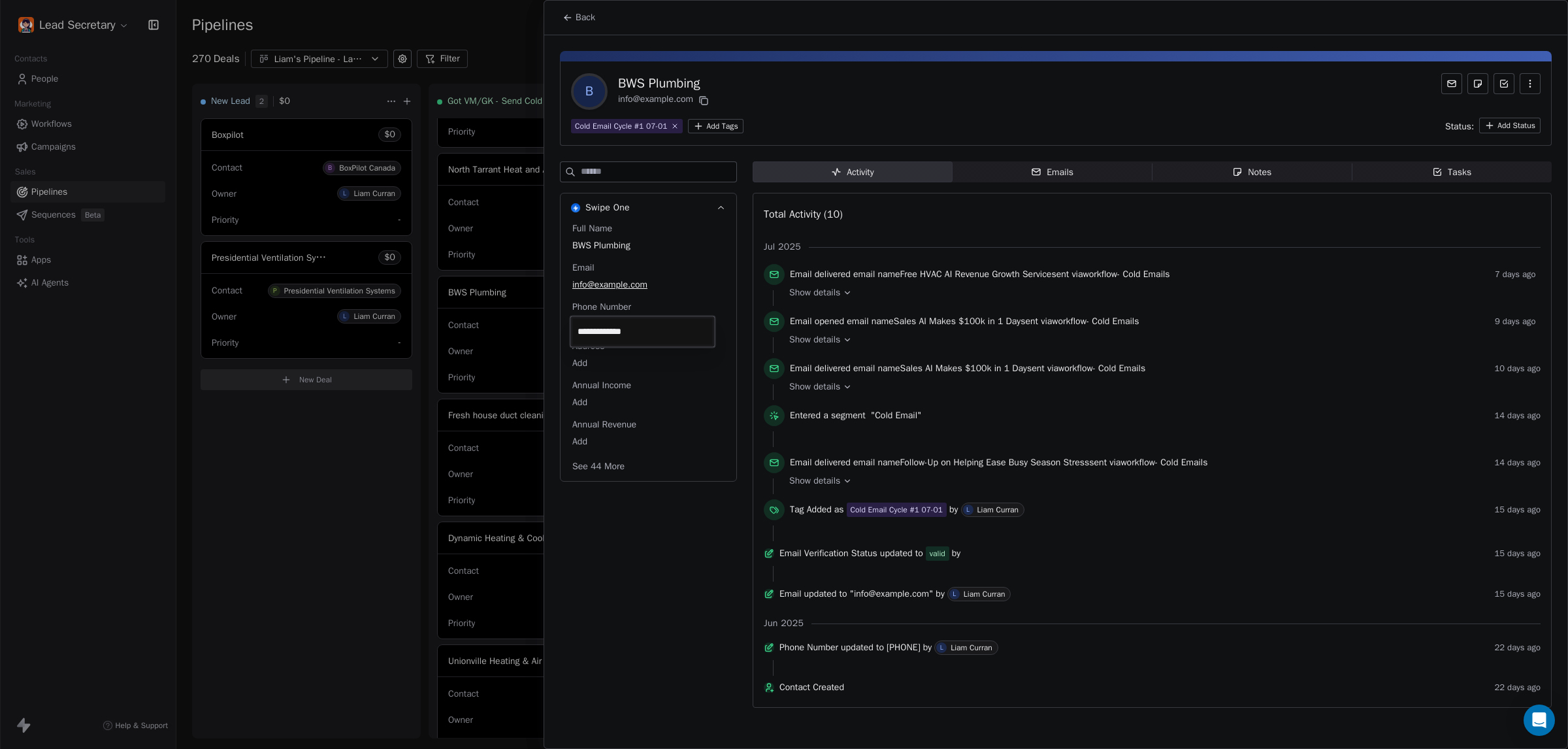 click on "Lead Secretary Contacts People Marketing Workflows Campaigns Sales Pipelines Sequences Beta Tools Apps AI Agents Help & Support Pipelines  New Pipeline 270 Deals Liam's Pipeline - Large Businesses Only Filter  Edit View Sort:  Last Activity Date New Lead 2 $ 0 Boxpilot $ 0 Contact B BoxPilot Canada Owner L Liam Curran Priority - Presidential Ventilation Systems $ 0 Contact P Presidential Ventilation Systems Owner L Liam Curran Priority - New Deal Got VM/GK - Send Cold Email 140 $ 0 Amos Service and Supply LLC $ 0 Contact A Amos Service and Supply LLC Owner L Liam Curran Priority Low Woodbridge GTA ClimateCare $ 0 Contact W Woodbridge GTA ClimateCare Owner L Liam Curran Priority Low BORTS HVAC $ 0 Contact B BORTS HVAC Owner L Liam Curran Priority Low Spurr Heating & Air Conditioning $ 0 Contact C Chad Owner L Liam Curran Priority Medium Polar Bear Cooling & Heating $ 0 Contact M Matt or Matthew Owner L Liam Curran Priority Low BG Services $ 0 Contact S Stephen Hill Owner L Liam Curran Priority High $ 0 K L $" at bounding box center (784, 374) 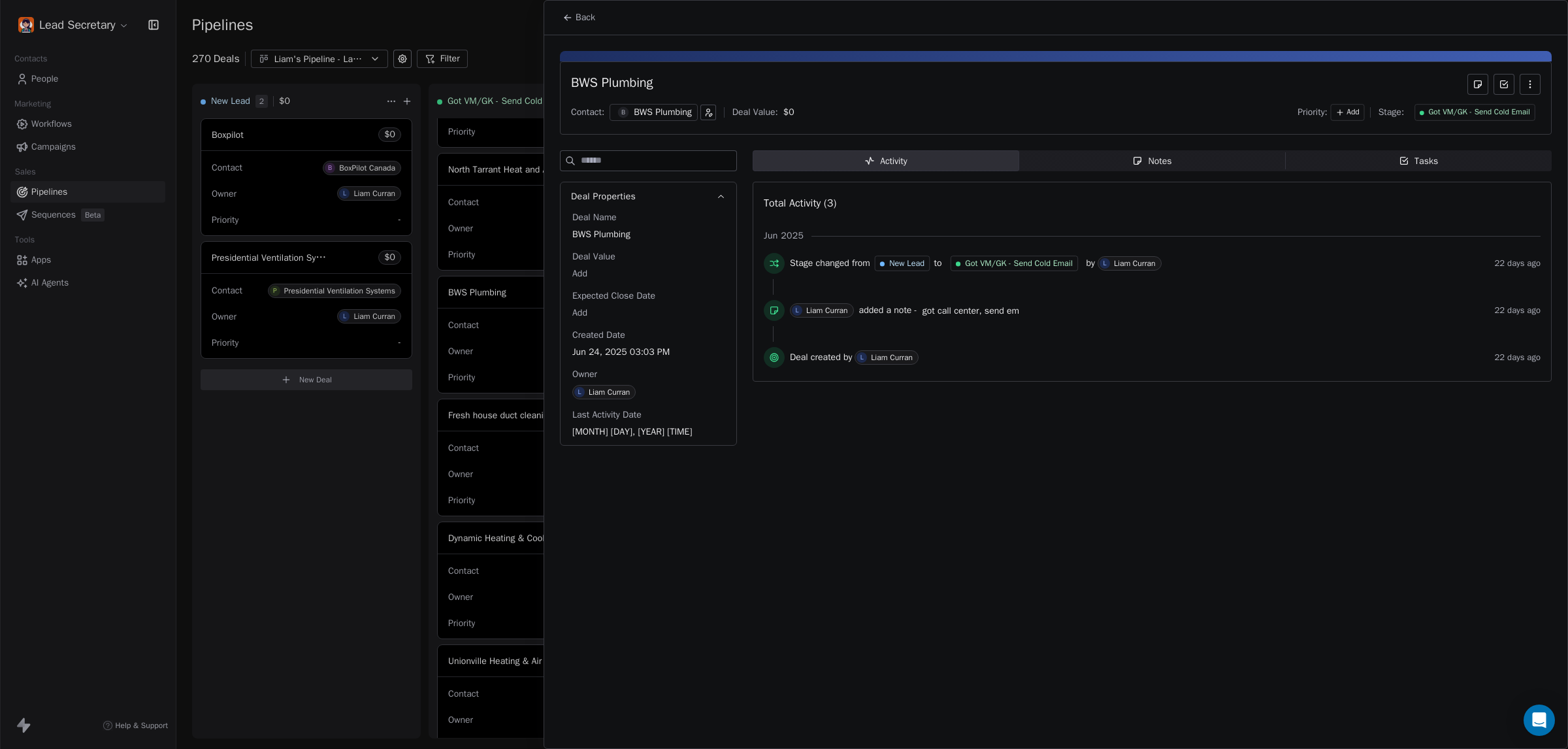 click on "B BWS Plumbing" at bounding box center [653, 112] 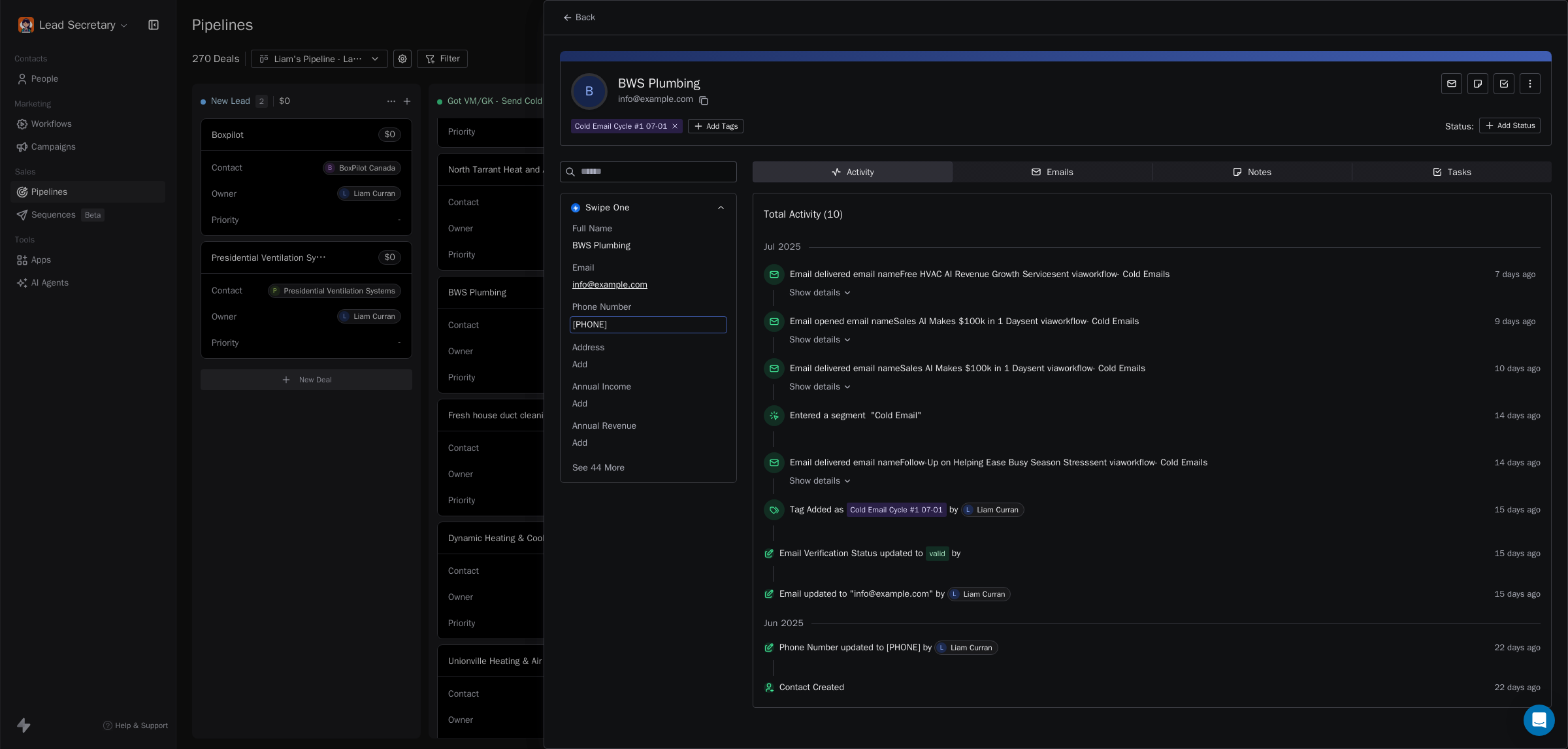 click on "952-681-2615" at bounding box center (648, 325) 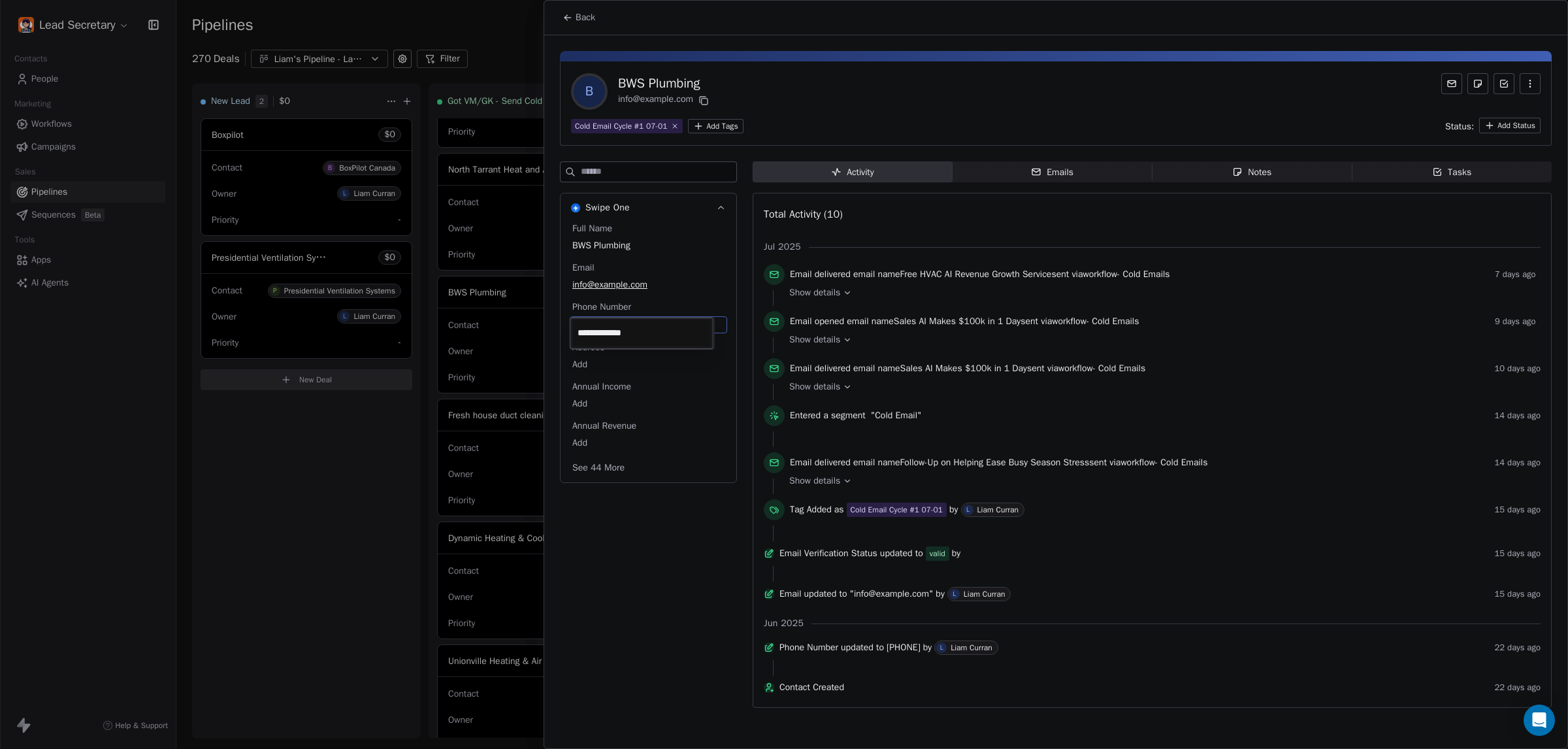 click on "Lead Secretary Contacts People Marketing Workflows Campaigns Sales Pipelines Sequences Beta Tools Apps AI Agents Help & Support Pipelines  New Pipeline 270 Deals Liam's Pipeline - Large Businesses Only Filter  Edit View Sort:  Last Activity Date New Lead 2 $ 0 Boxpilot $ 0 Contact B BoxPilot Canada Owner L Liam Curran Priority - Presidential Ventilation Systems $ 0 Contact P Presidential Ventilation Systems Owner L Liam Curran Priority - New Deal Got VM/GK - Send Cold Email 140 $ 0 Amos Service and Supply LLC $ 0 Contact A Amos Service and Supply LLC Owner L Liam Curran Priority Low Woodbridge GTA ClimateCare $ 0 Contact W Woodbridge GTA ClimateCare Owner L Liam Curran Priority Low BORTS HVAC $ 0 Contact B BORTS HVAC Owner L Liam Curran Priority Low Spurr Heating & Air Conditioning $ 0 Contact C Chad Owner L Liam Curran Priority Medium Polar Bear Cooling & Heating $ 0 Contact M Matt or Matthew Owner L Liam Curran Priority Low BG Services $ 0 Contact S Stephen Hill Owner L Liam Curran Priority High $ 0 K L $" at bounding box center (784, 374) 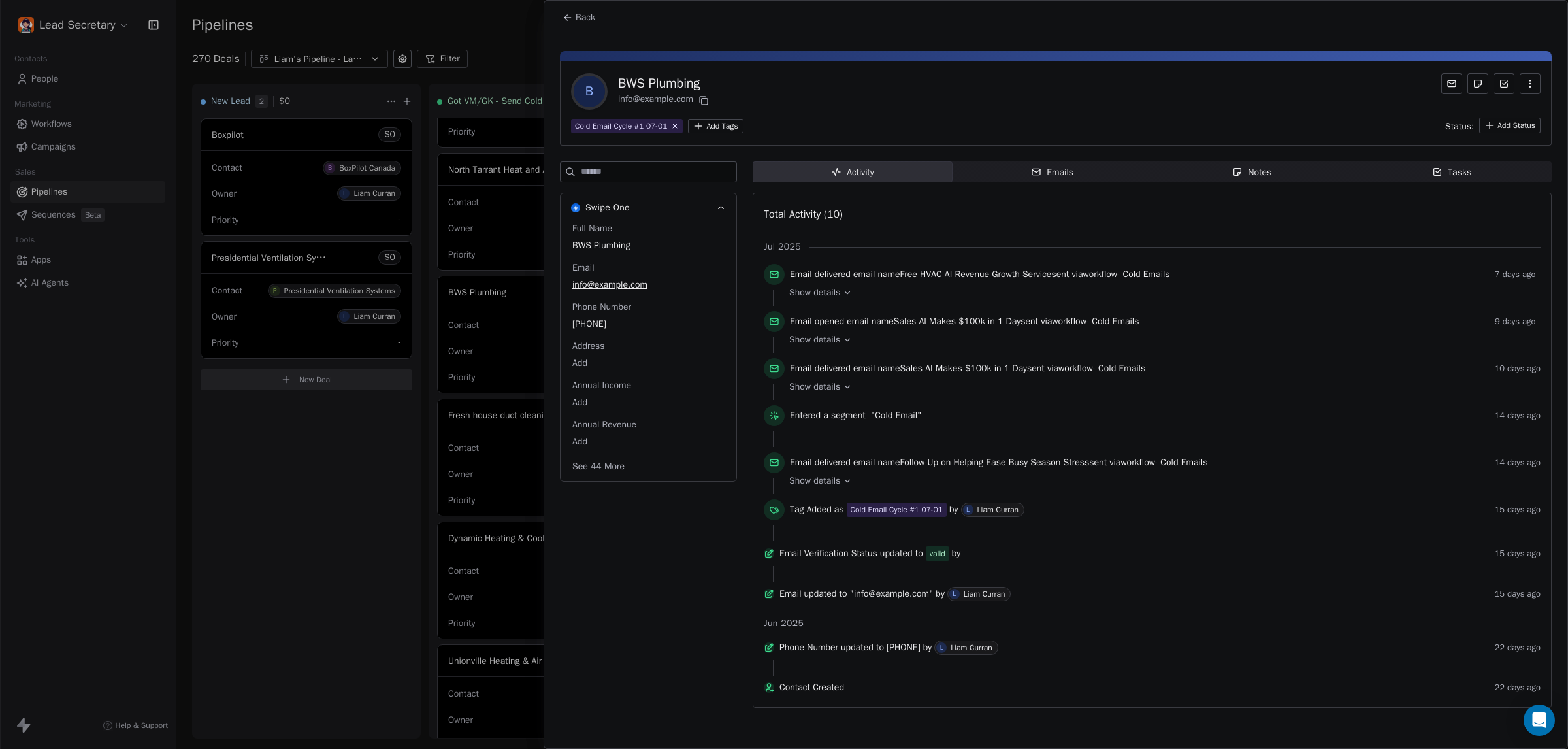 click on "BWS Plumbing" at bounding box center [664, 84] 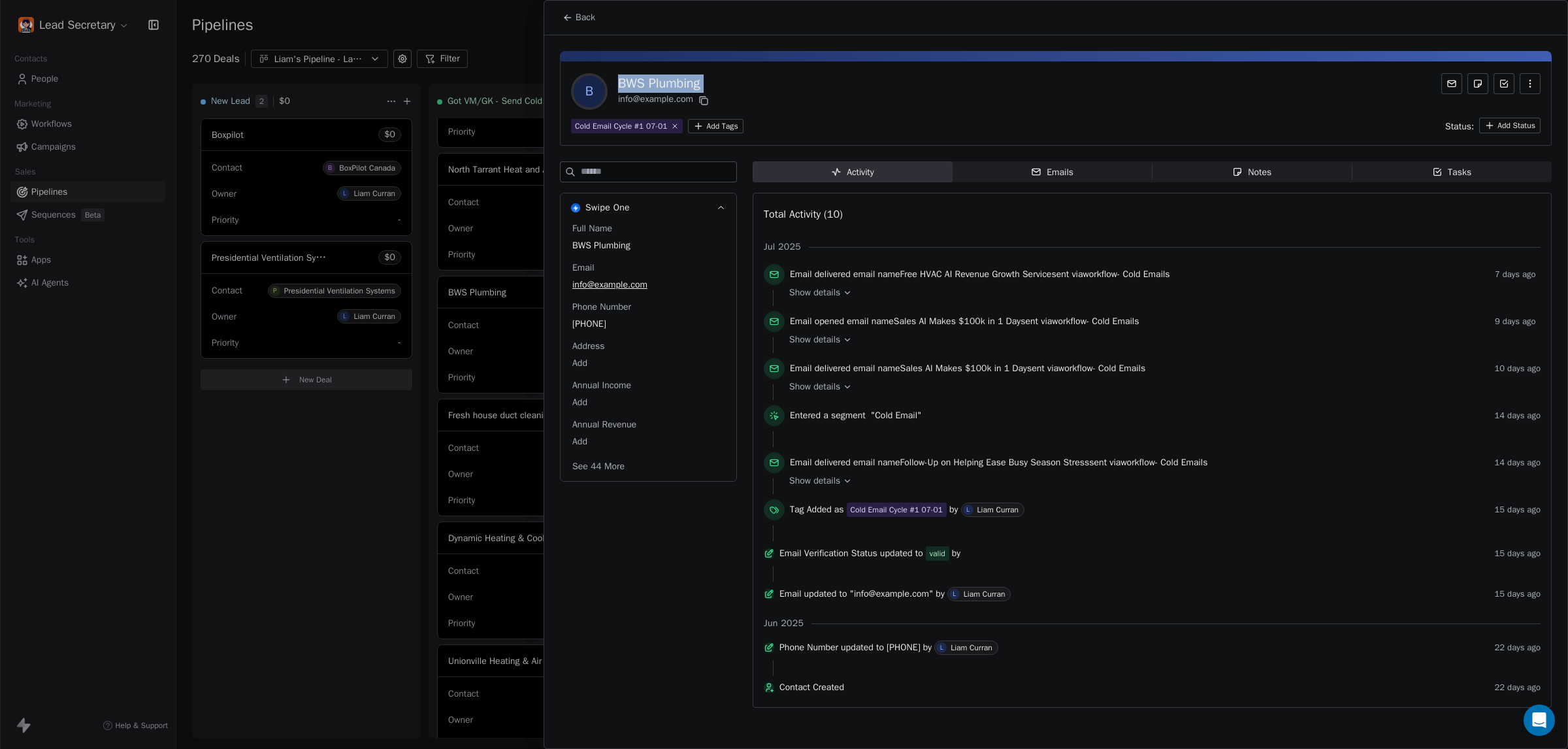 click on "BWS Plumbing" at bounding box center (664, 84) 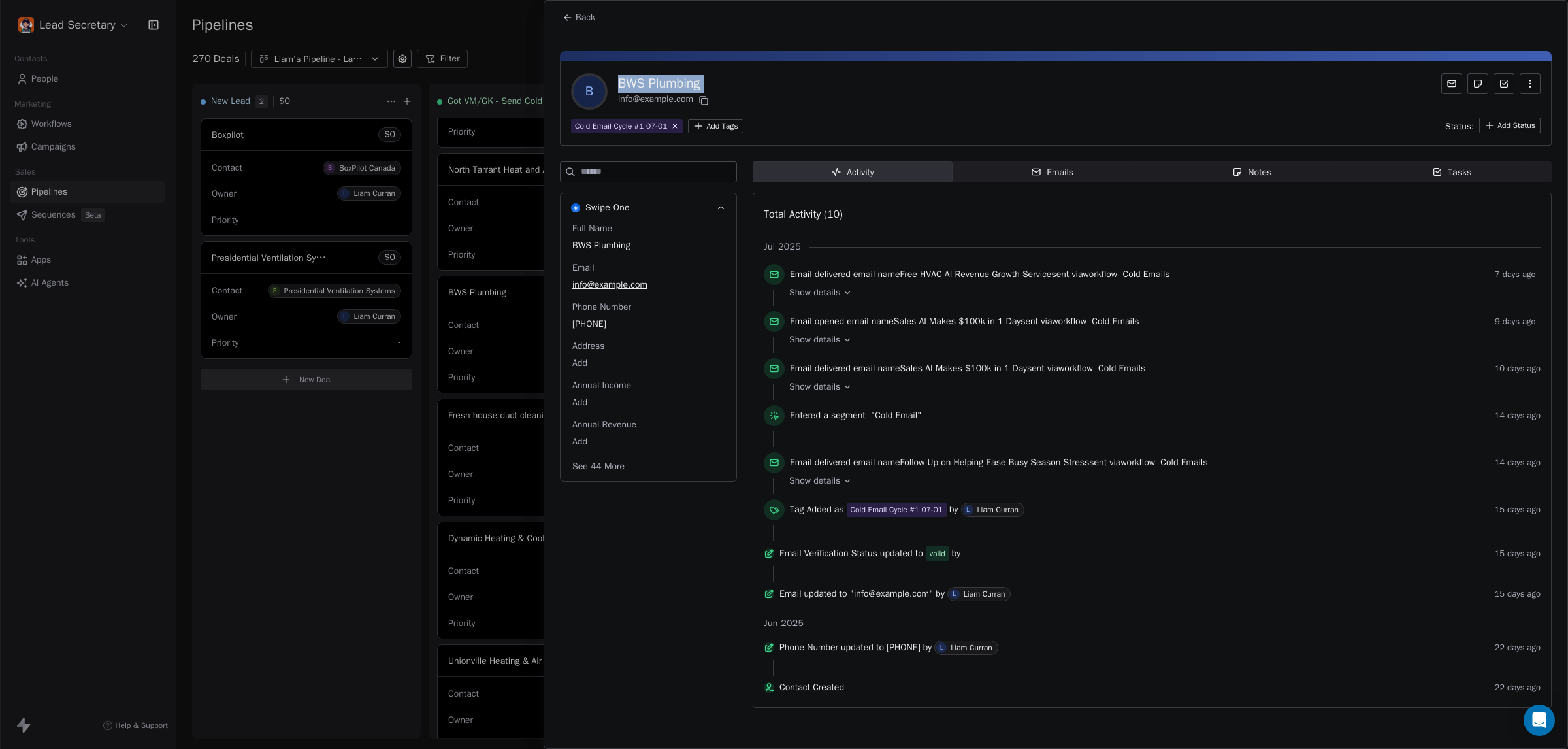 copy on "BWS Plumbing" 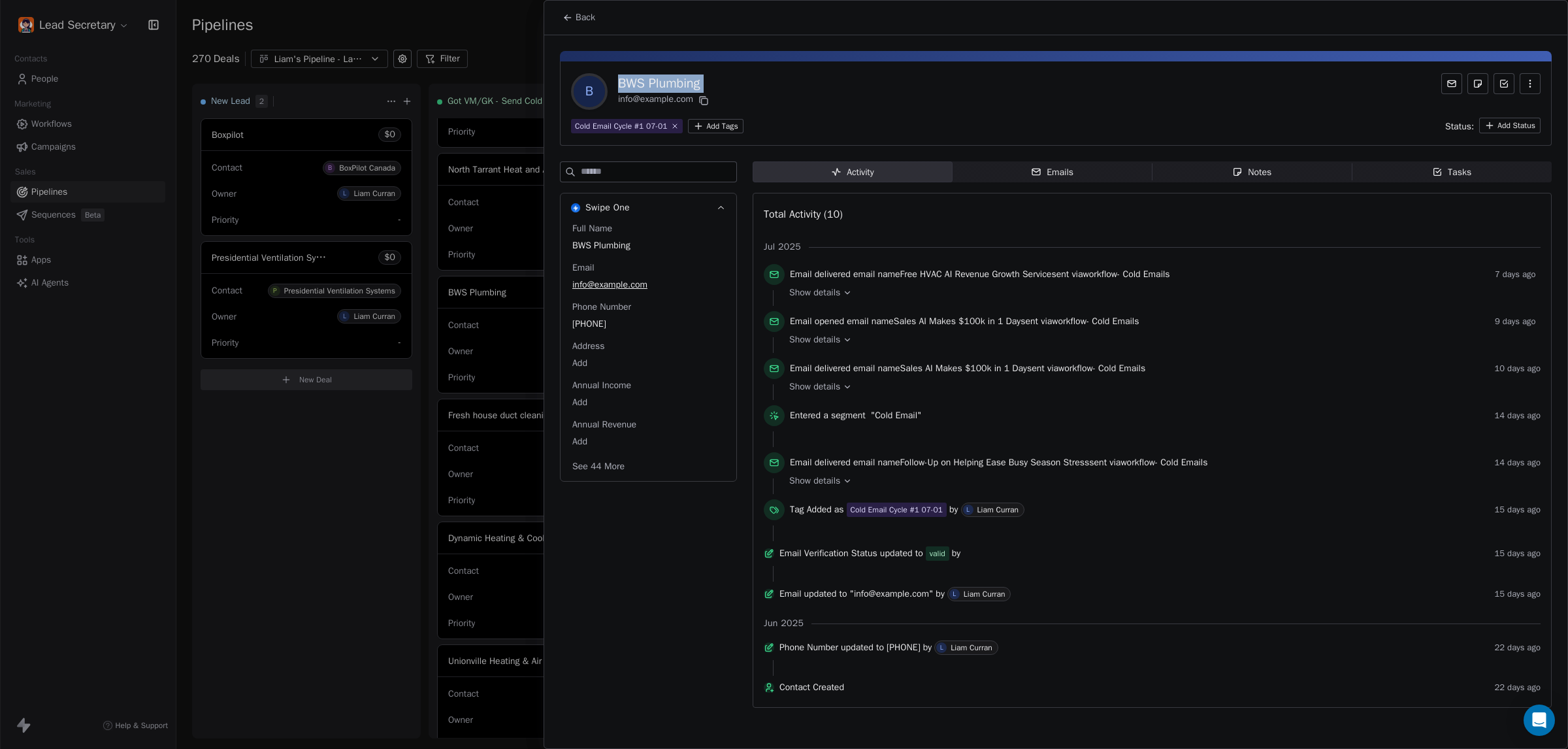 click on "Back" at bounding box center [579, 18] 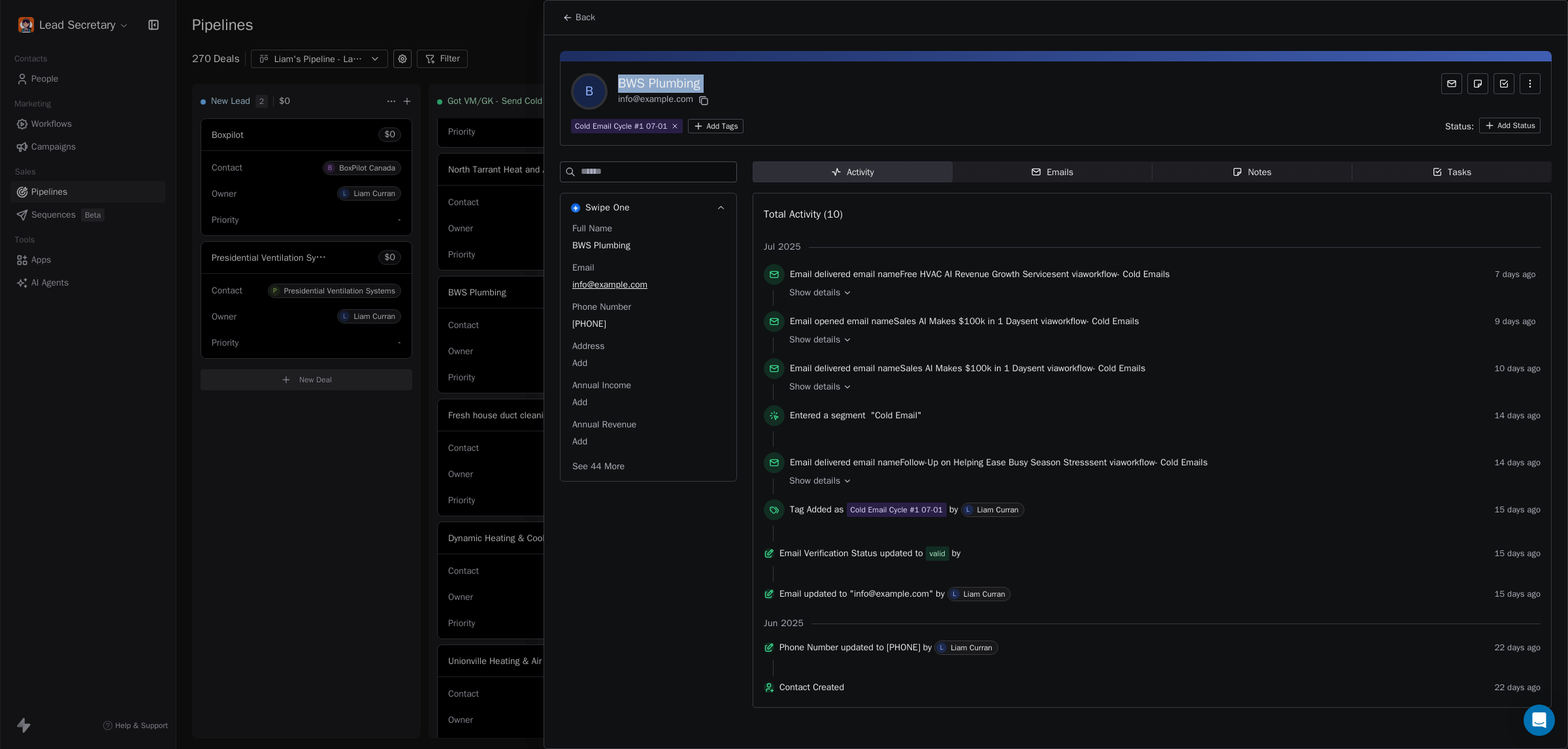 click on "Back" at bounding box center [585, 18] 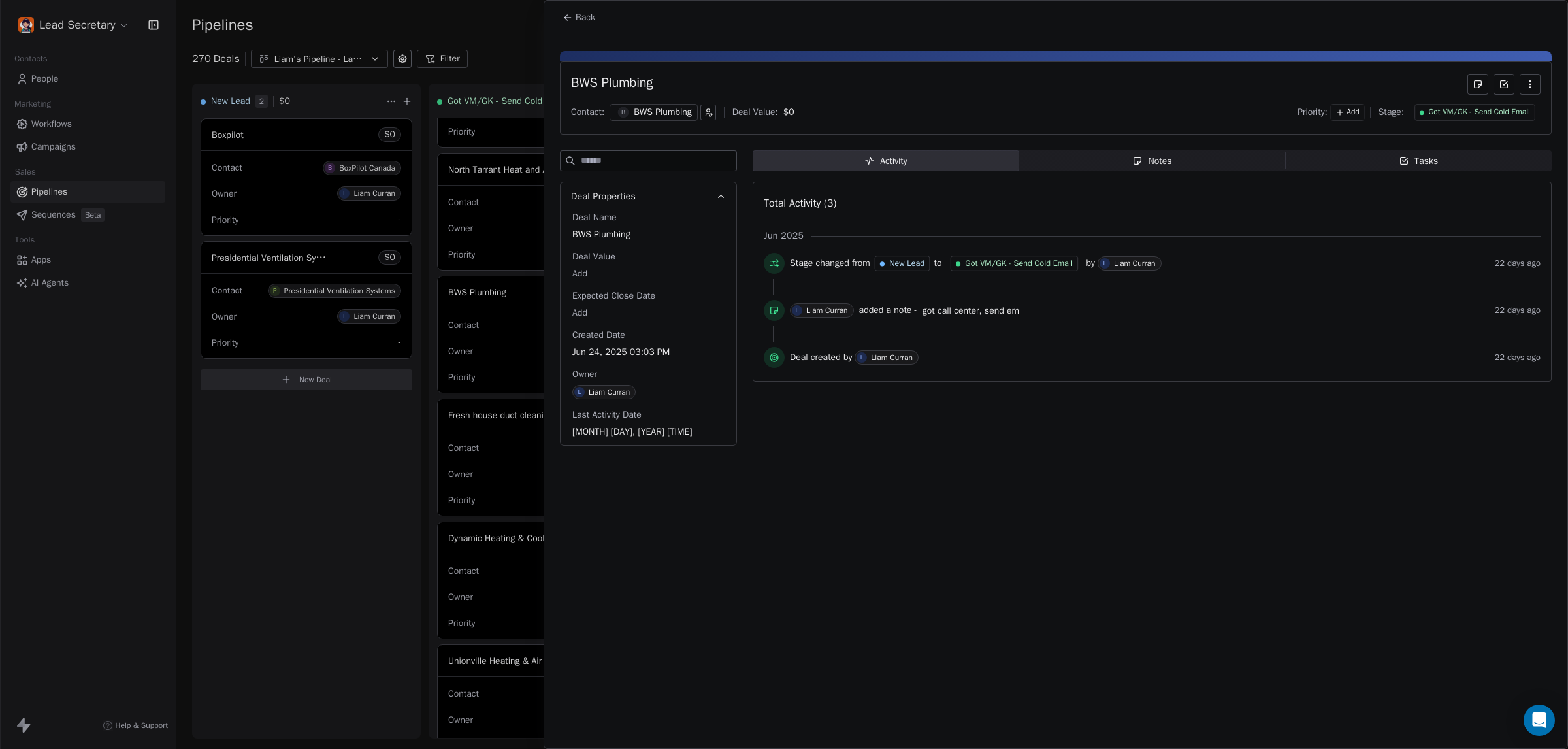 click on "Notes   Notes" at bounding box center (1152, 161) 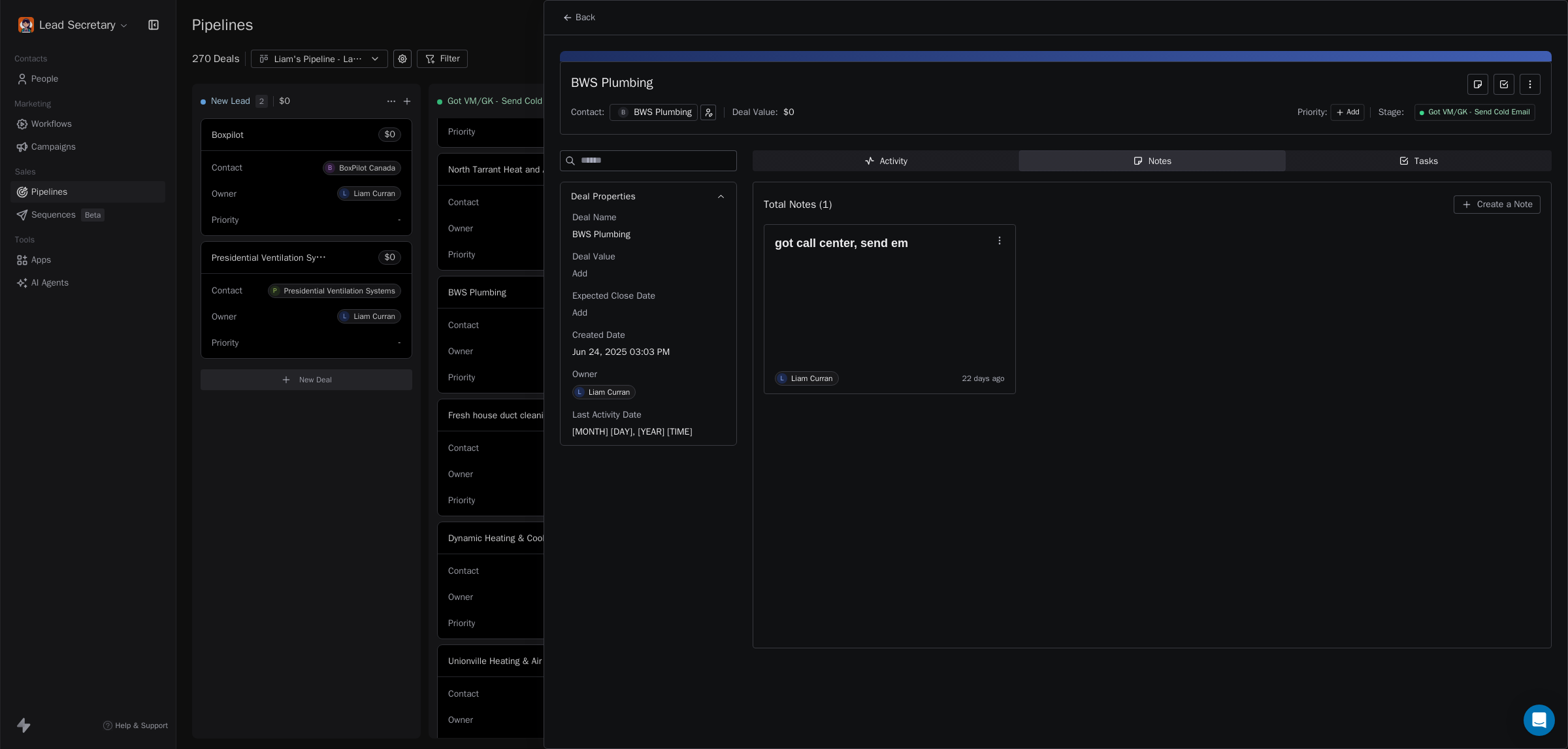 click on "Create a Note" at bounding box center [1505, 205] 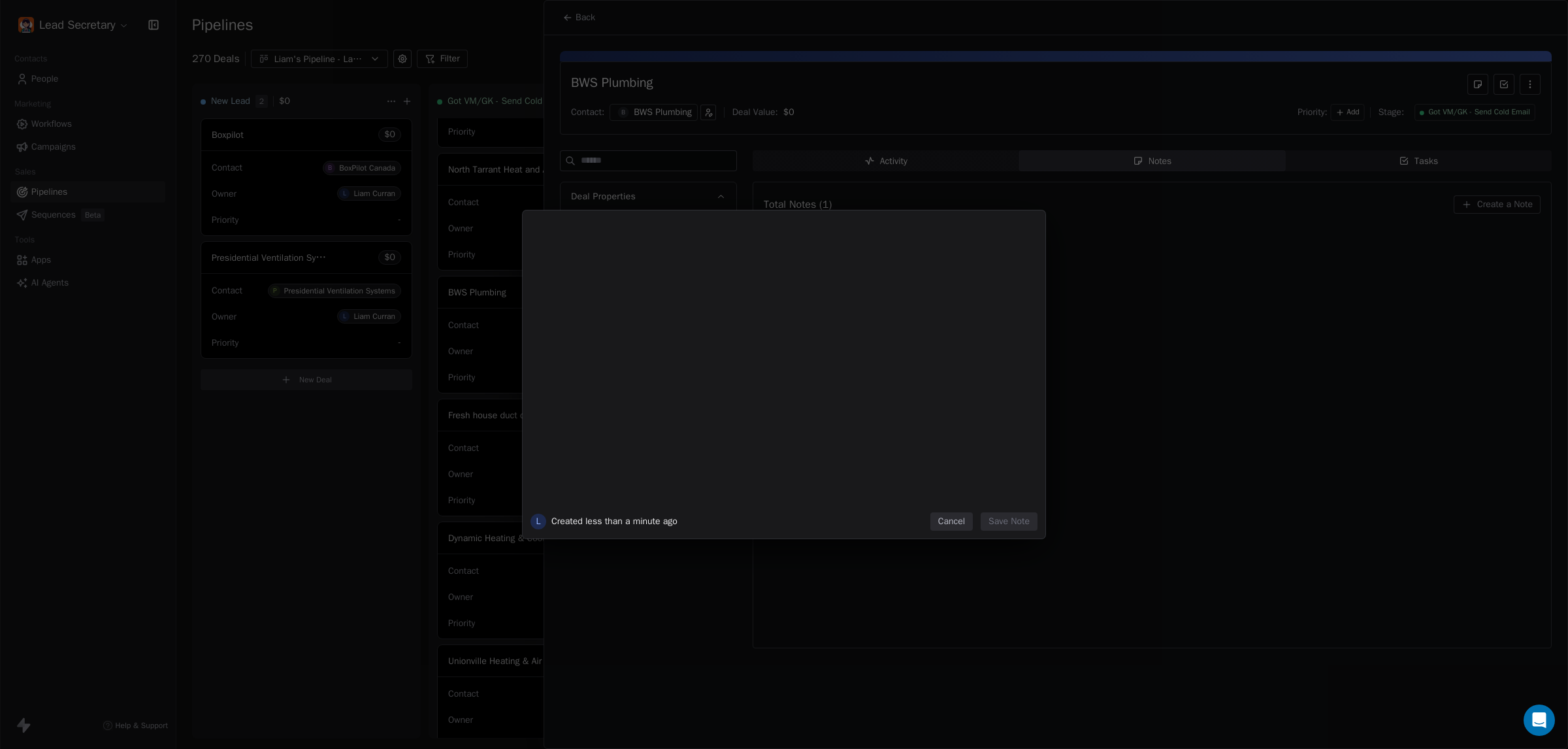 type 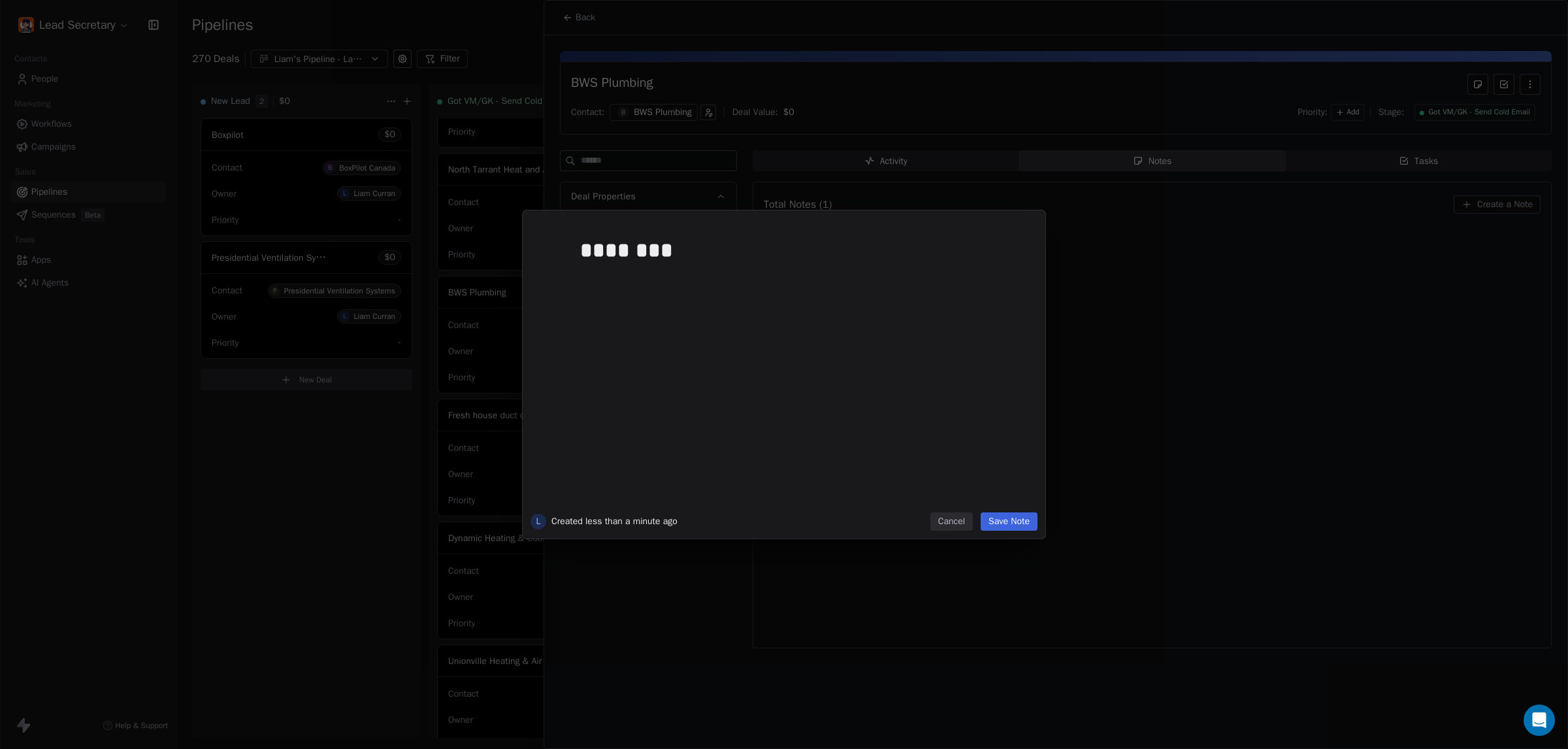 click on "Save Note" at bounding box center [1009, 522] 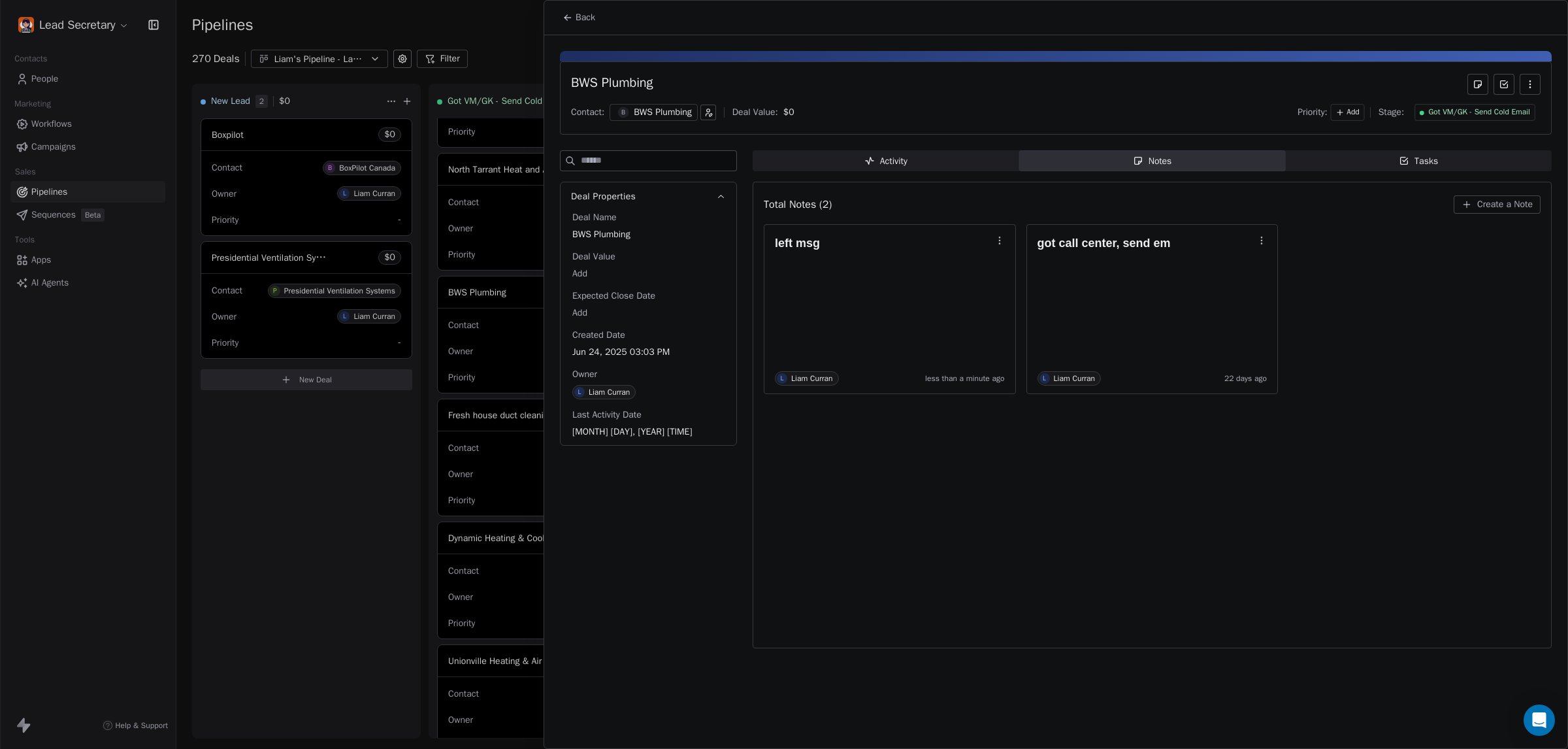 click on "Got VM/GK - Send Cold Email" at bounding box center [1479, 112] 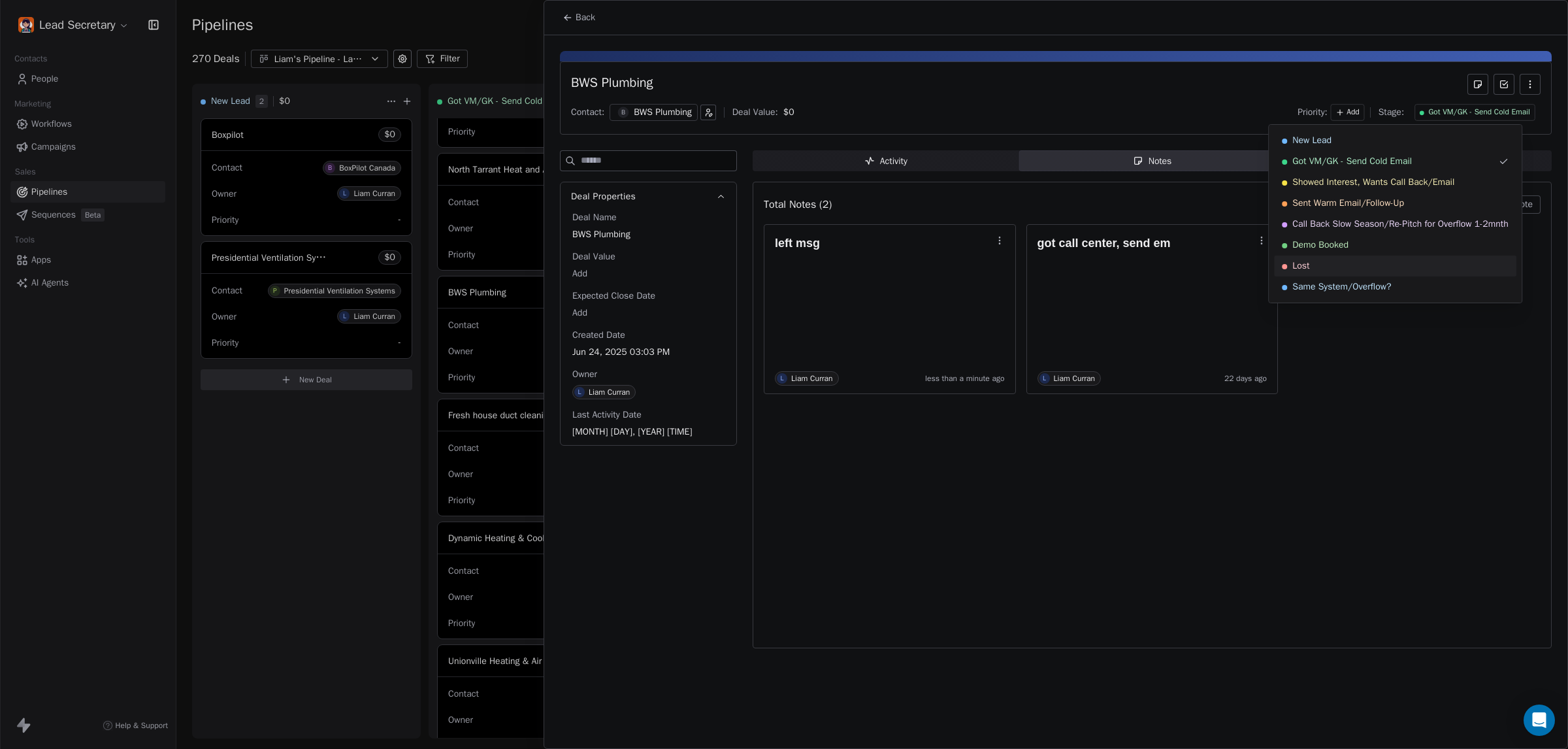 click on "Lost" at bounding box center [1395, 266] 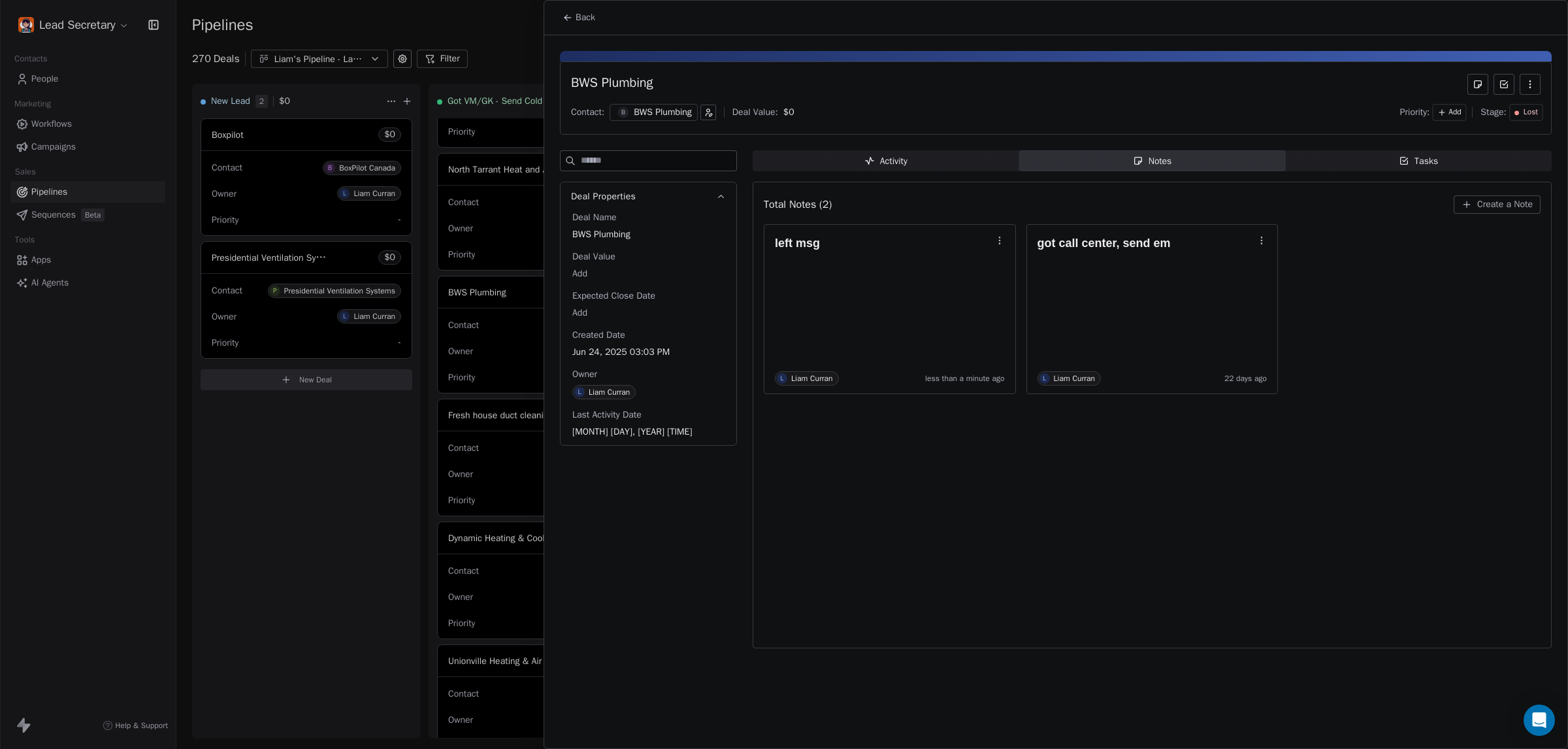 click at bounding box center [784, 374] 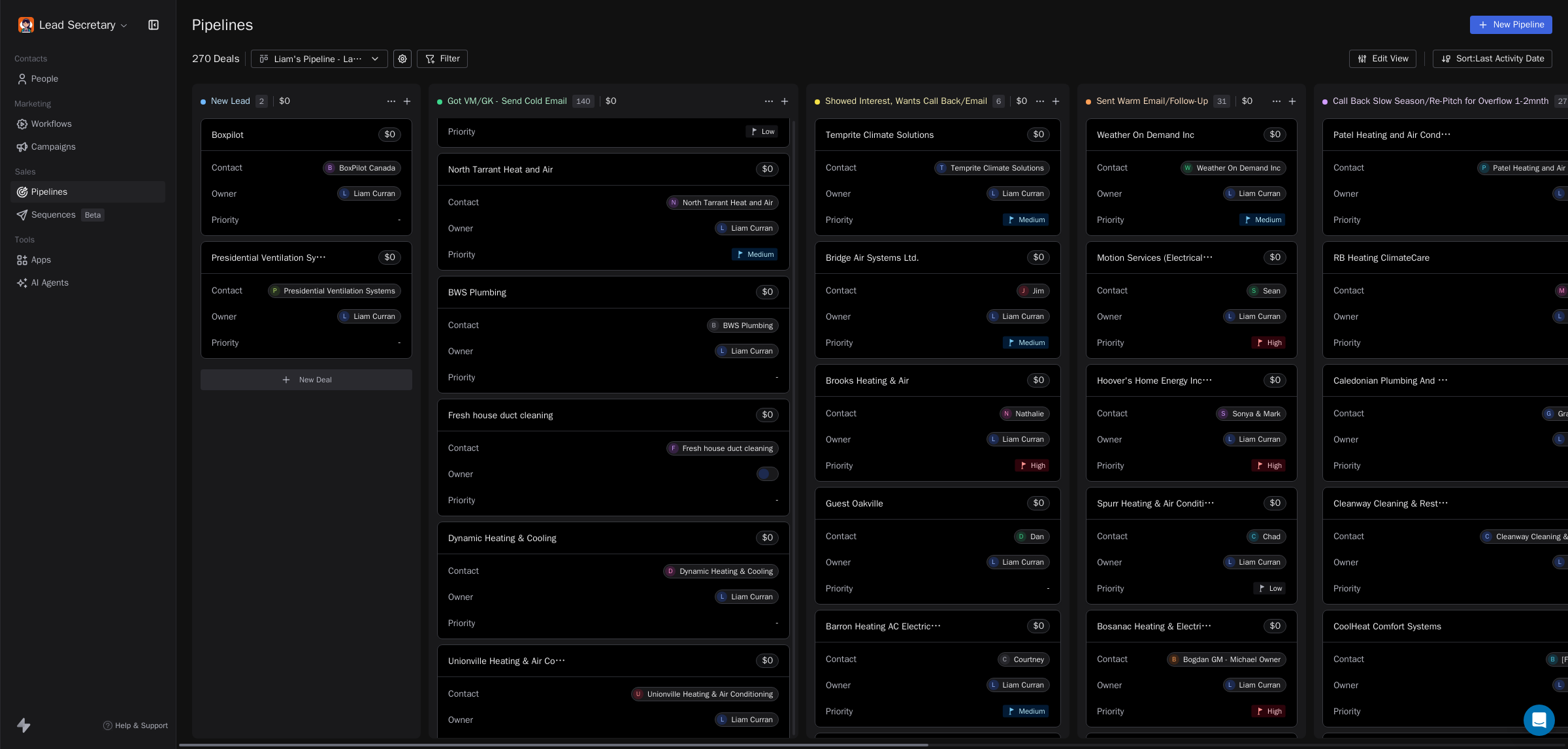 scroll, scrollTop: 13441, scrollLeft: 0, axis: vertical 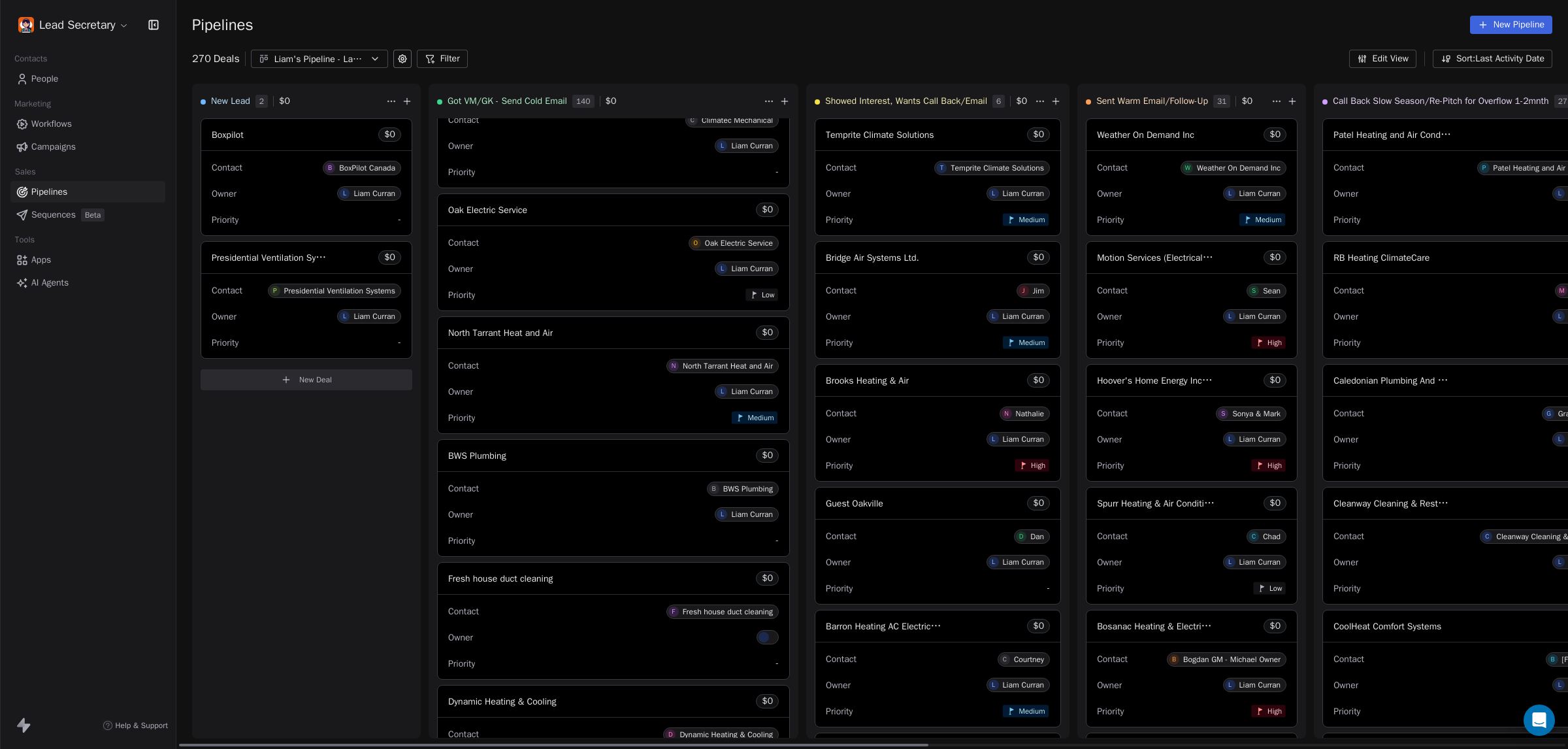 click on "Contact N North Tarrant Heat and Air" at bounding box center (613, 365) 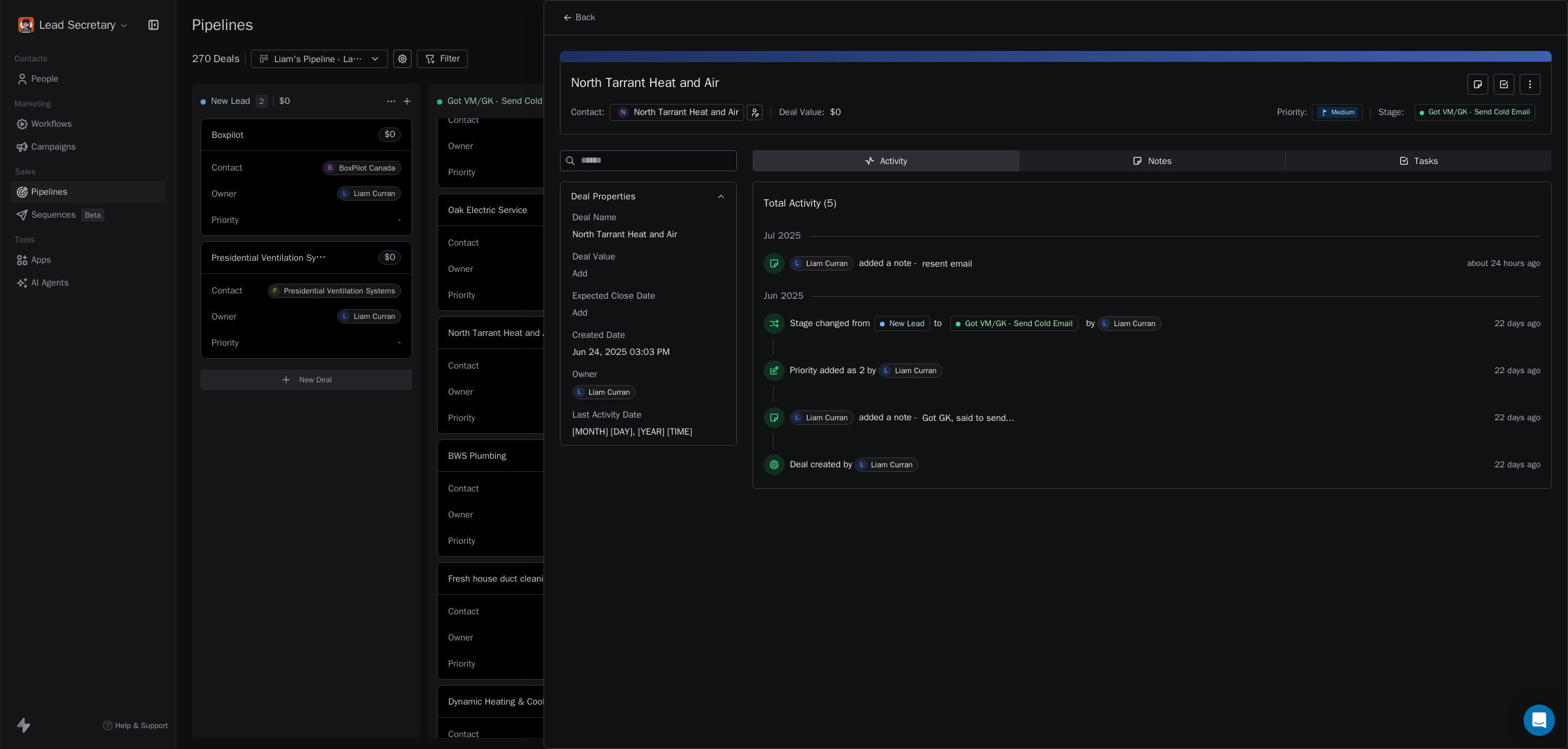 click on "North Tarrant Heat and Air" at bounding box center [686, 112] 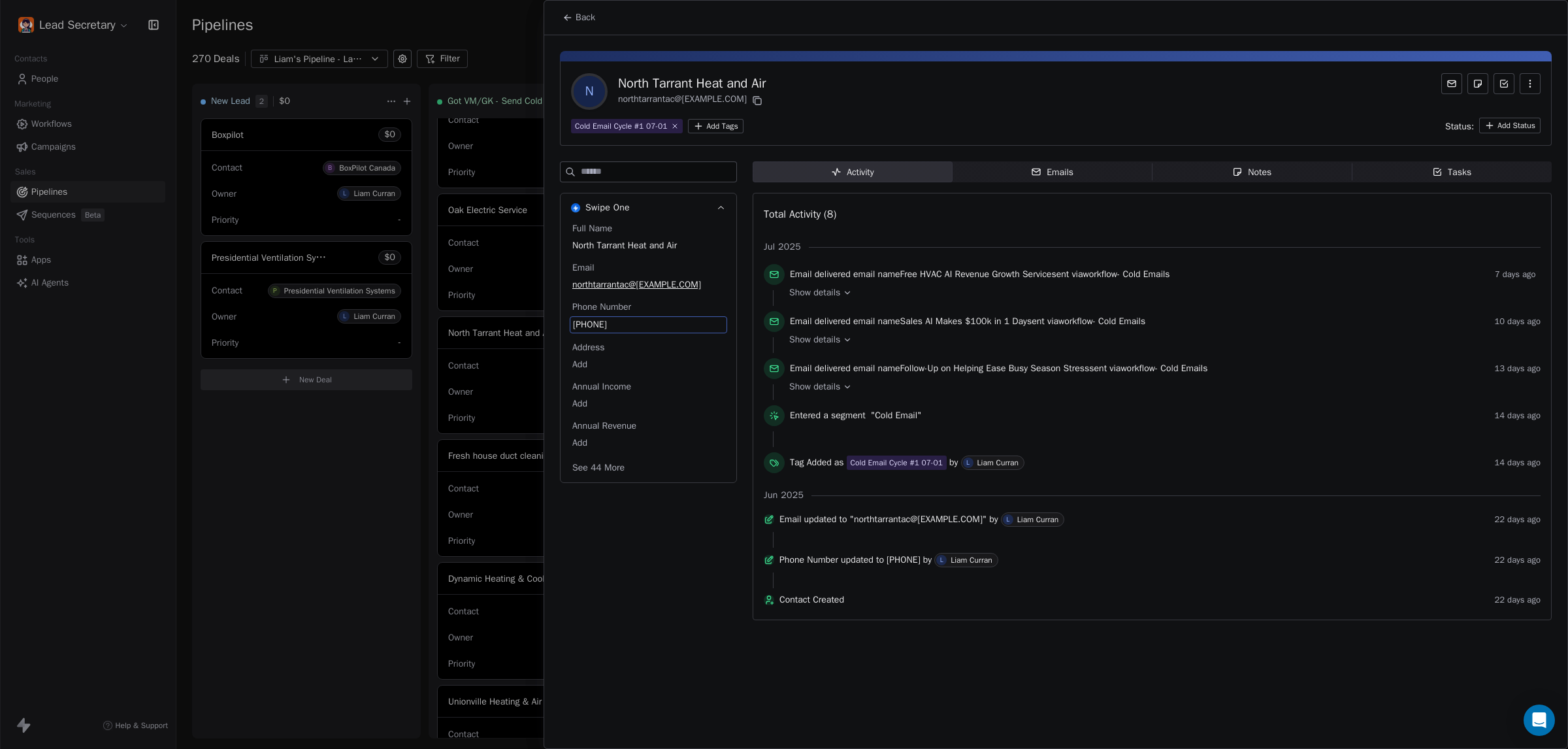 click on "817-482-3769" at bounding box center (648, 325) 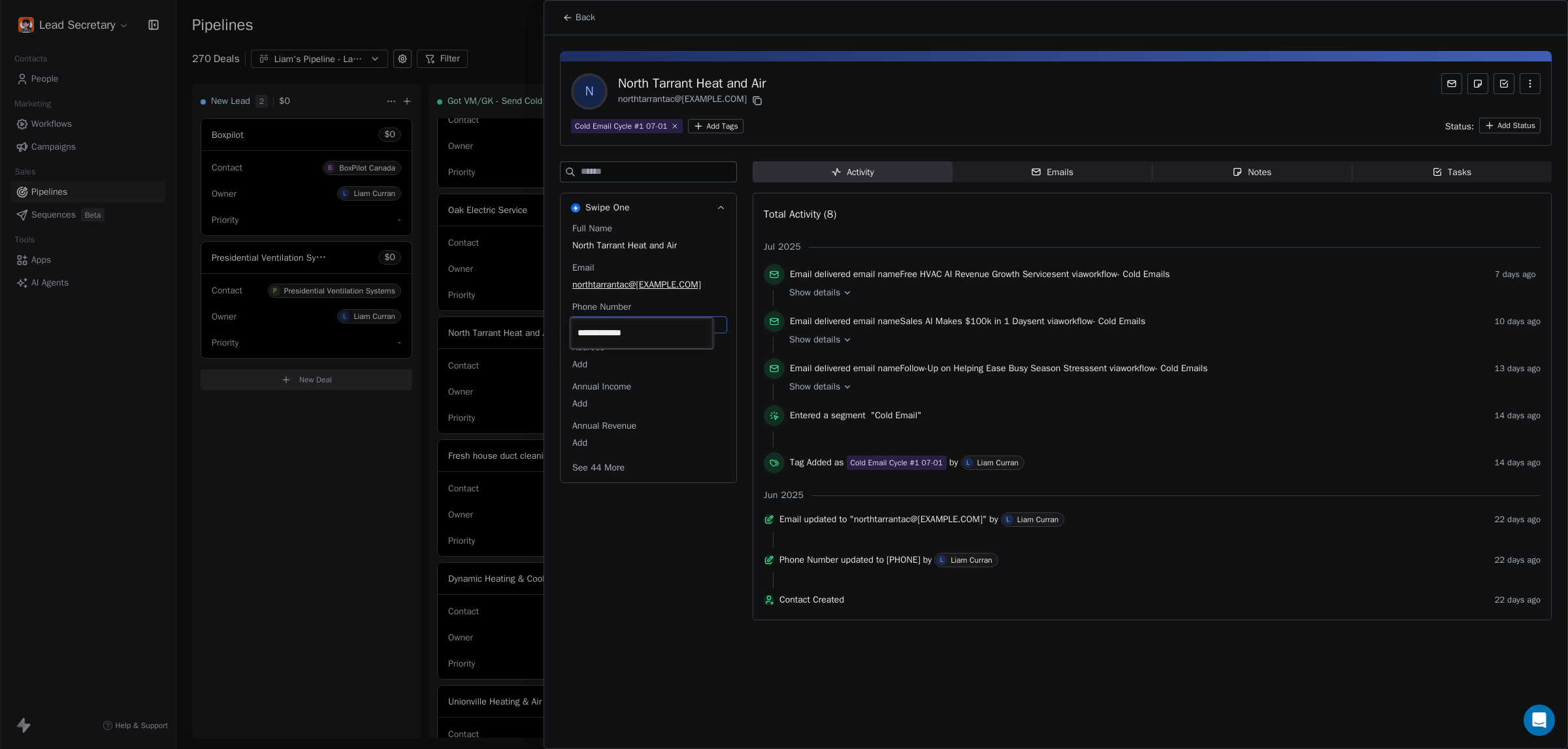 click on "Lead Secretary Contacts People Marketing Workflows Campaigns Sales Pipelines Sequences Beta Tools Apps AI Agents Help & Support Pipelines  New Pipeline 270 Deals Liam's Pipeline - Large Businesses Only Filter  Edit View Sort:  Last Activity Date New Lead 2 $ 0 Boxpilot $ 0 Contact B BoxPilot Canada Owner L Liam Curran Priority - Presidential Ventilation Systems $ 0 Contact P Presidential Ventilation Systems Owner L Liam Curran Priority - New Deal Got VM/GK - Send Cold Email 139 $ 0 Amos Service and Supply LLC $ 0 Contact A Amos Service and Supply LLC Owner L Liam Curran Priority Low Woodbridge GTA ClimateCare $ 0 Contact W Woodbridge GTA ClimateCare Owner L Liam Curran Priority Low BORTS HVAC $ 0 Contact B BORTS HVAC Owner L Liam Curran Priority Low Spurr Heating & Air Conditioning $ 0 Contact C Chad Owner L Liam Curran Priority Medium Polar Bear Cooling & Heating $ 0 Contact M Matt or Matthew Owner L Liam Curran Priority Low BG Services $ 0 Contact S Stephen Hill Owner L Liam Curran Priority High $ 0 K L $" at bounding box center [784, 374] 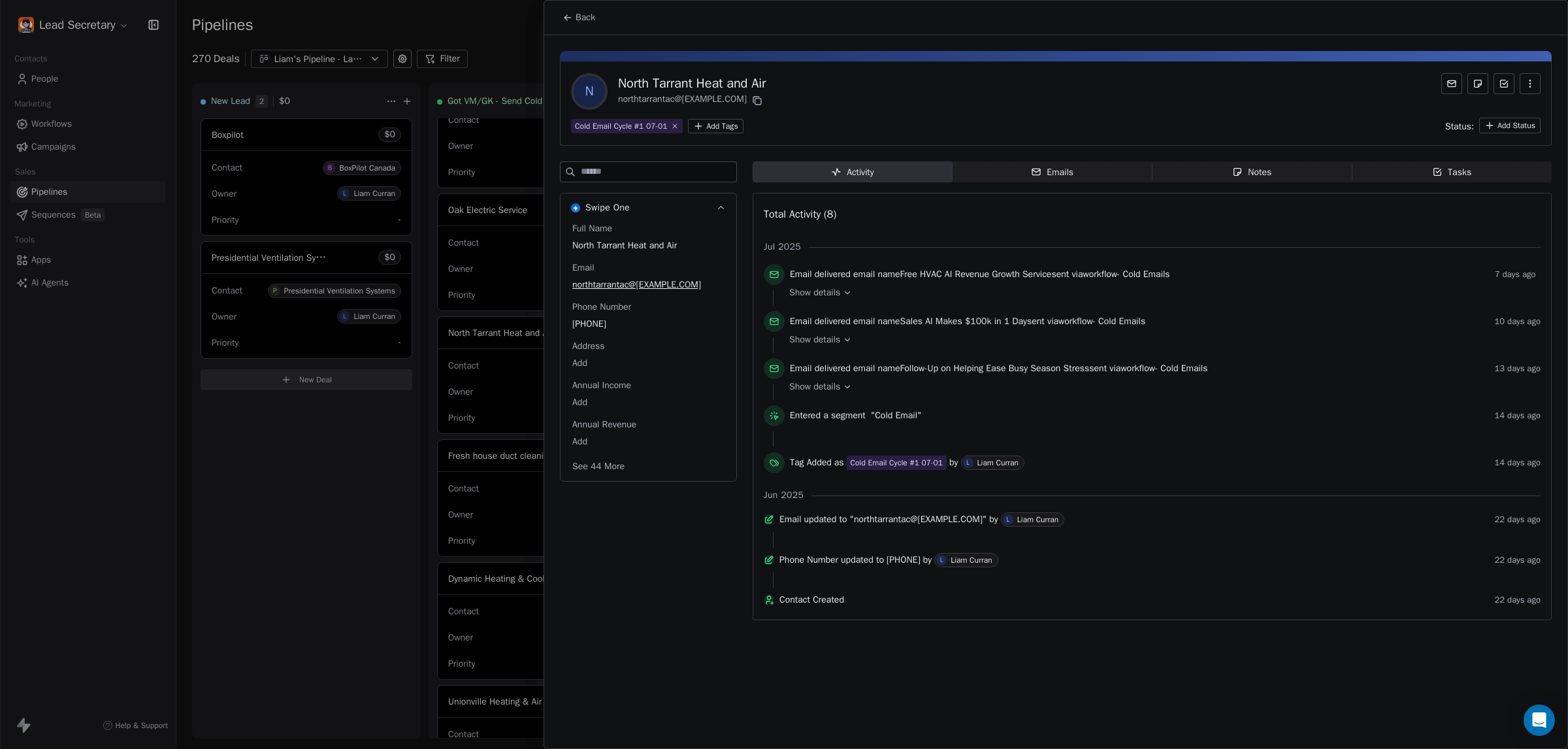 click on "Lead Secretary Contacts People Marketing Workflows Campaigns Sales Pipelines Sequences Beta Tools Apps AI Agents Help & Support Pipelines  New Pipeline 270 Deals Liam's Pipeline - Large Businesses Only Filter  Edit View Sort:  Last Activity Date New Lead 2 $ 0 Boxpilot $ 0 Contact B BoxPilot Canada Owner L Liam Curran Priority - Presidential Ventilation Systems $ 0 Contact P Presidential Ventilation Systems Owner L Liam Curran Priority - New Deal Got VM/GK - Send Cold Email 139 $ 0 Amos Service and Supply LLC $ 0 Contact A Amos Service and Supply LLC Owner L Liam Curran Priority Low Woodbridge GTA ClimateCare $ 0 Contact W Woodbridge GTA ClimateCare Owner L Liam Curran Priority Low BORTS HVAC $ 0 Contact B BORTS HVAC Owner L Liam Curran Priority Low Spurr Heating & Air Conditioning $ 0 Contact C Chad Owner L Liam Curran Priority Medium Polar Bear Cooling & Heating $ 0 Contact M Matt or Matthew Owner L Liam Curran Priority Low BG Services $ 0 Contact S Stephen Hill Owner L Liam Curran Priority High $ 0 K L $" at bounding box center [784, 374] 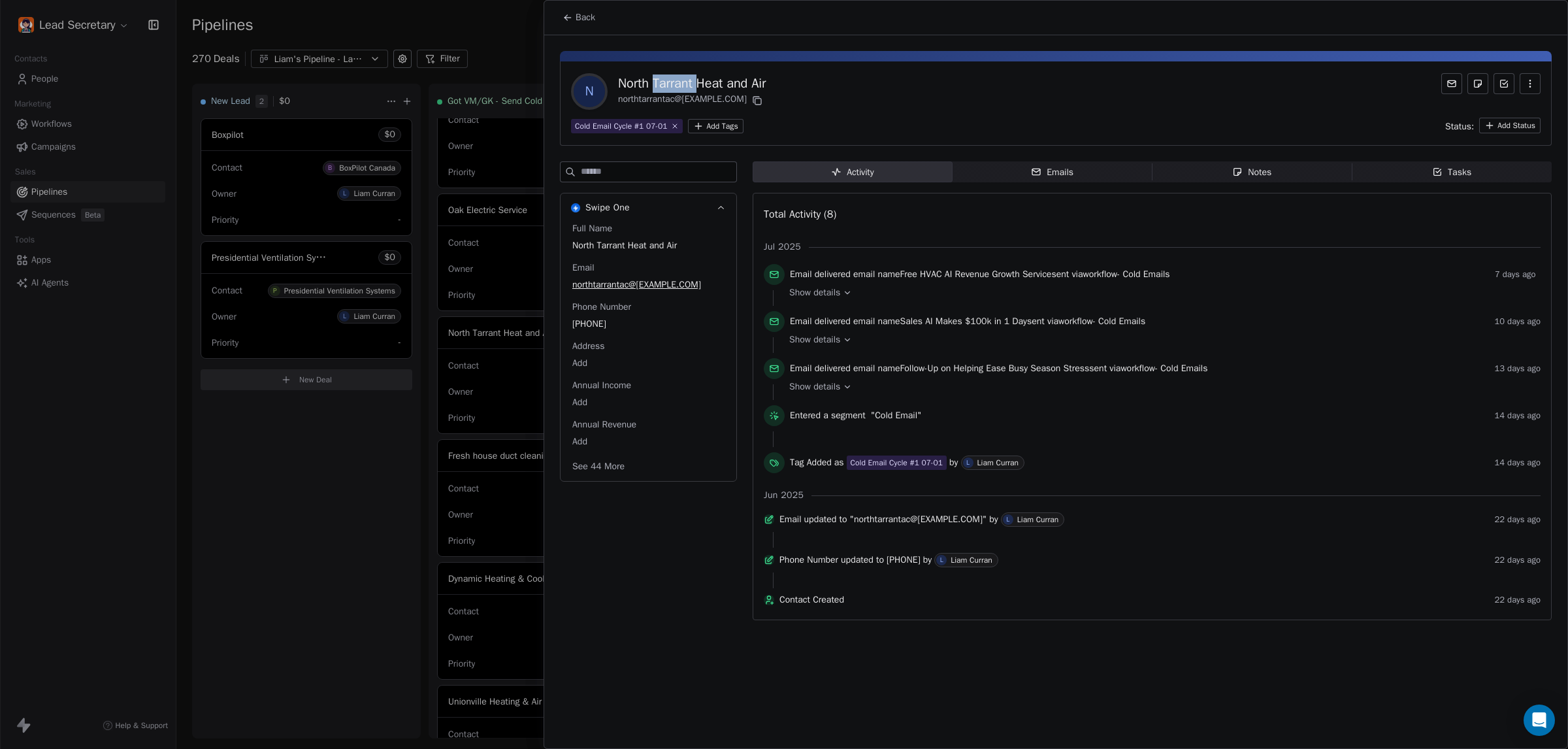 click on "North Tarrant Heat and Air" at bounding box center (692, 84) 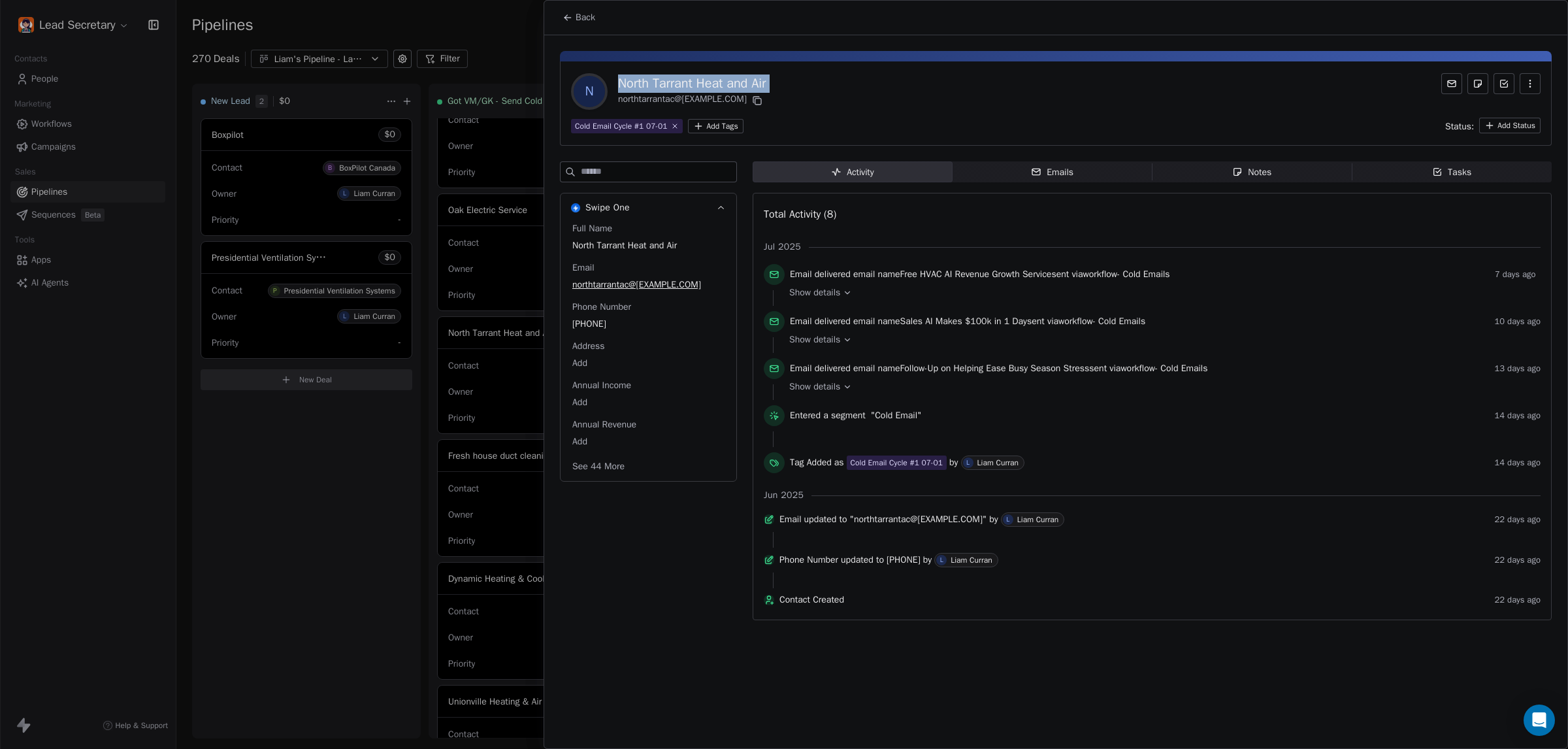 click on "North Tarrant Heat and Air" at bounding box center (692, 84) 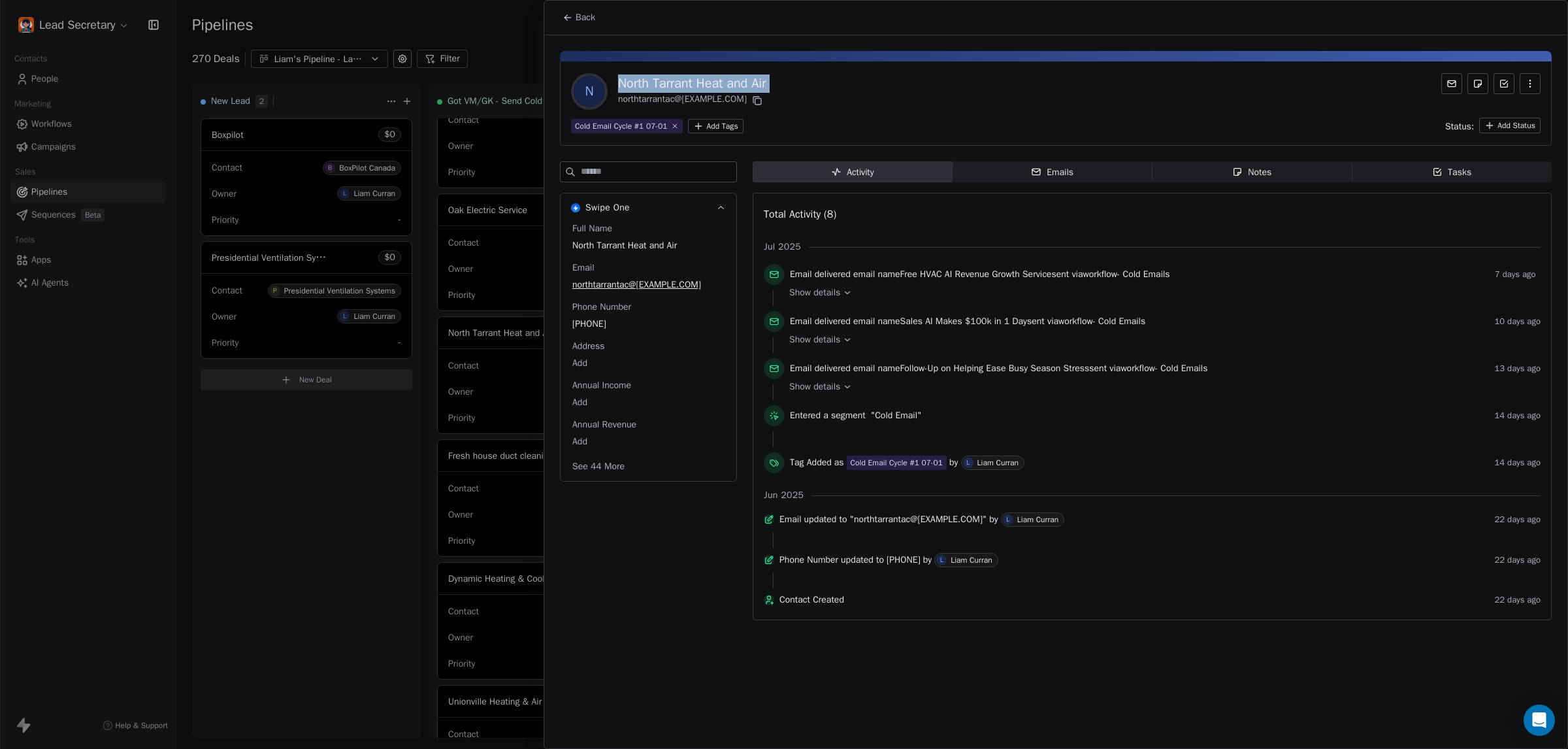 click on "N North Tarrant Heat and Air northtarrantac@gmail.com" at bounding box center [1056, 92] 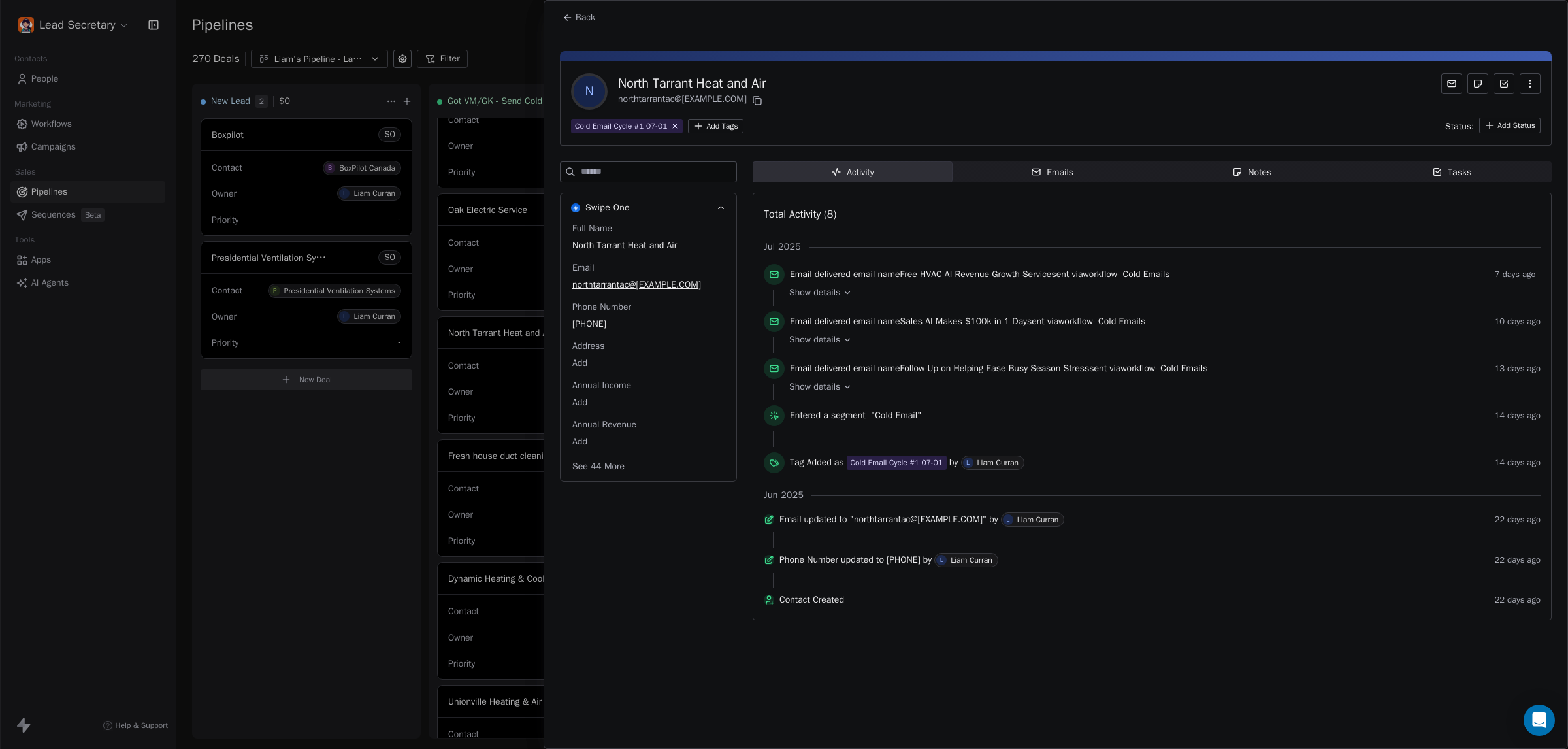 click on "Back" at bounding box center [585, 18] 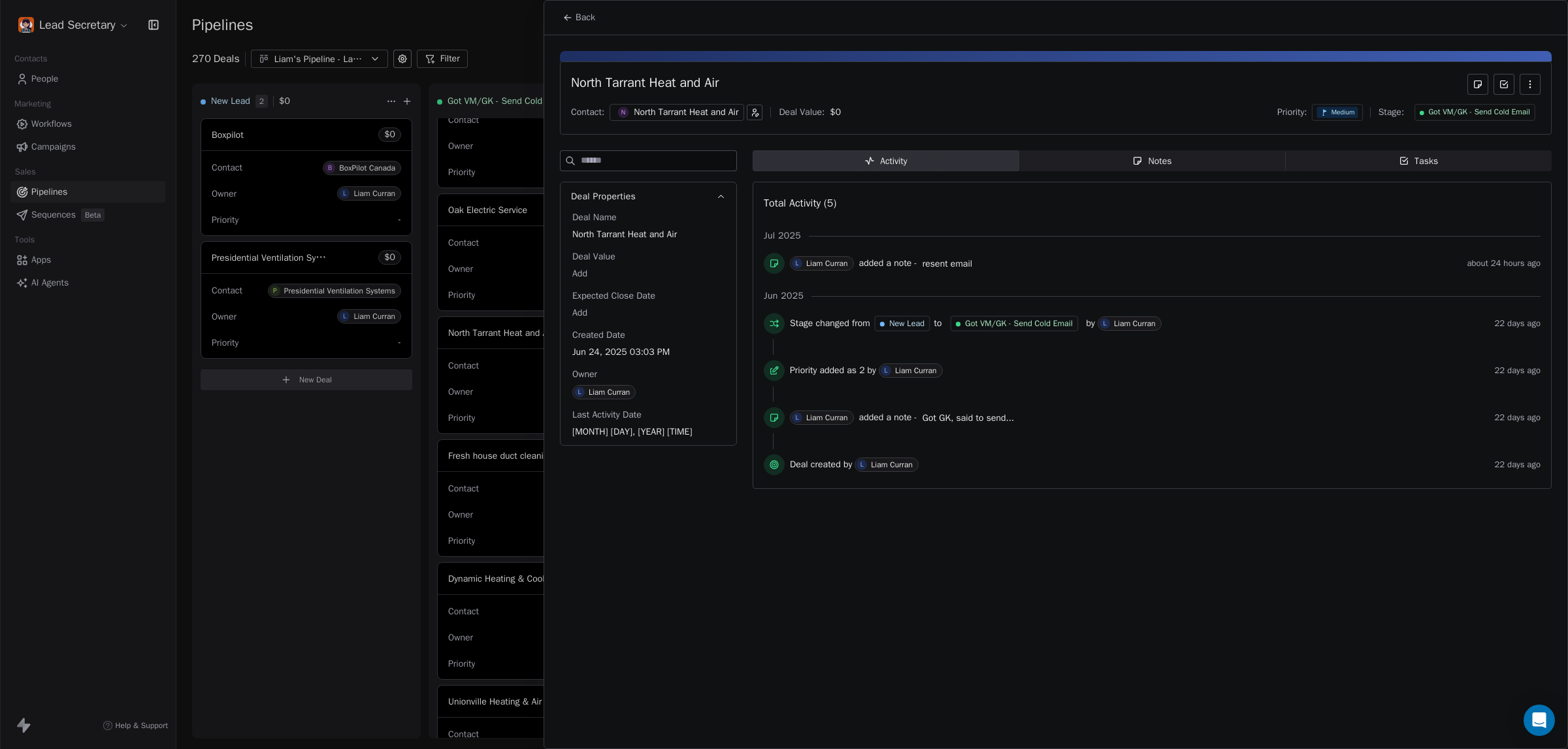 click on "Got VM/GK - Send Cold Email" at bounding box center [1475, 112] 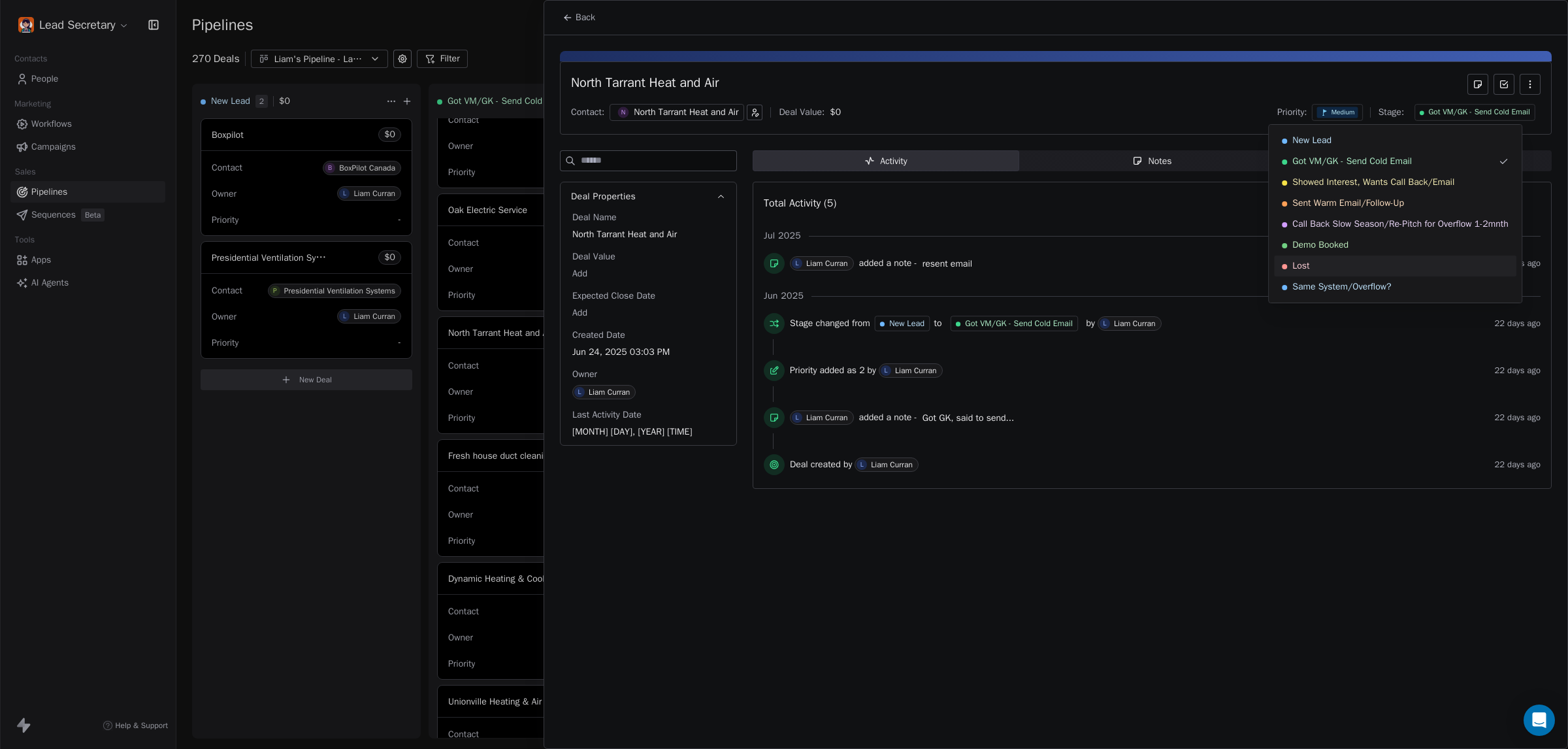 click on "Lost" at bounding box center (1395, 266) 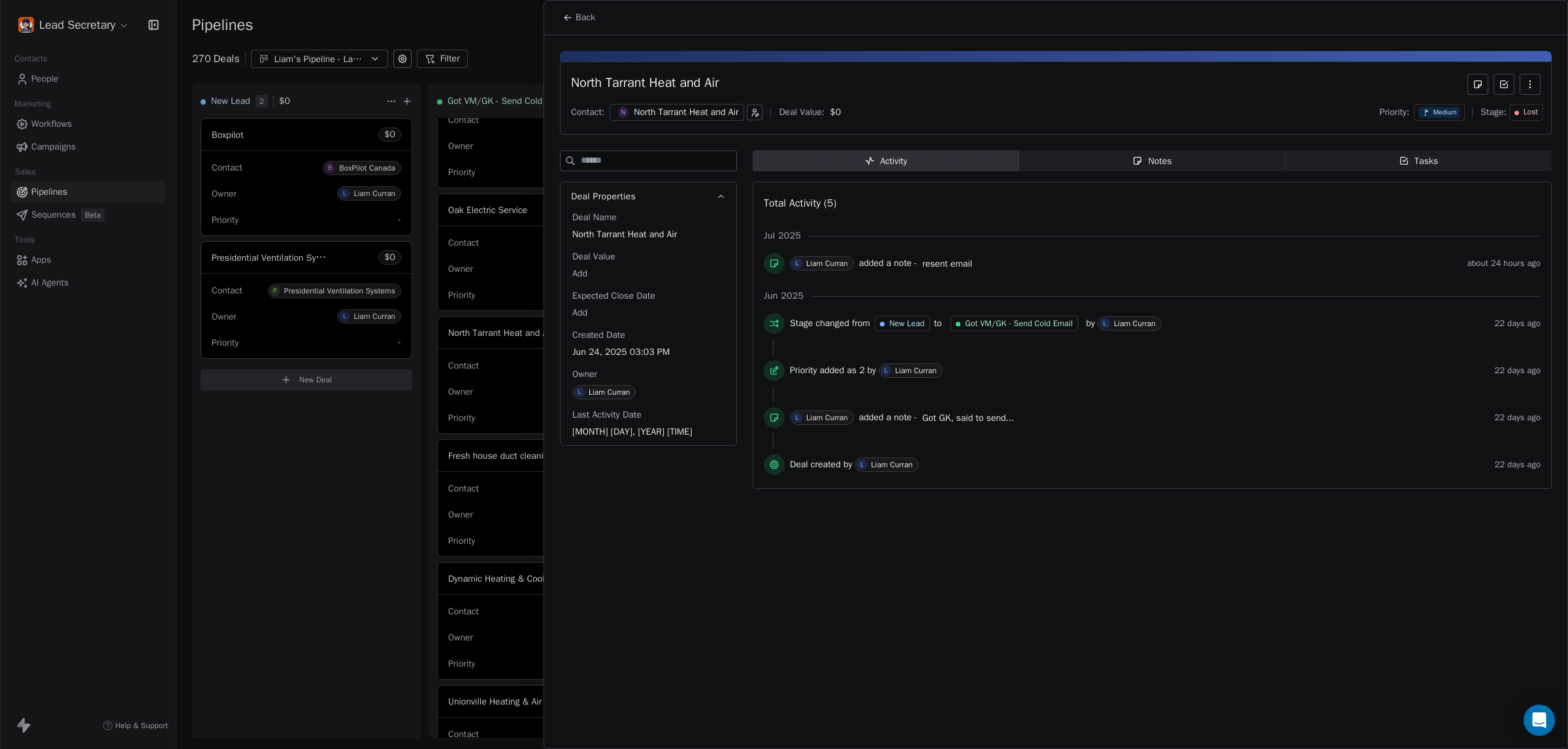click at bounding box center [784, 374] 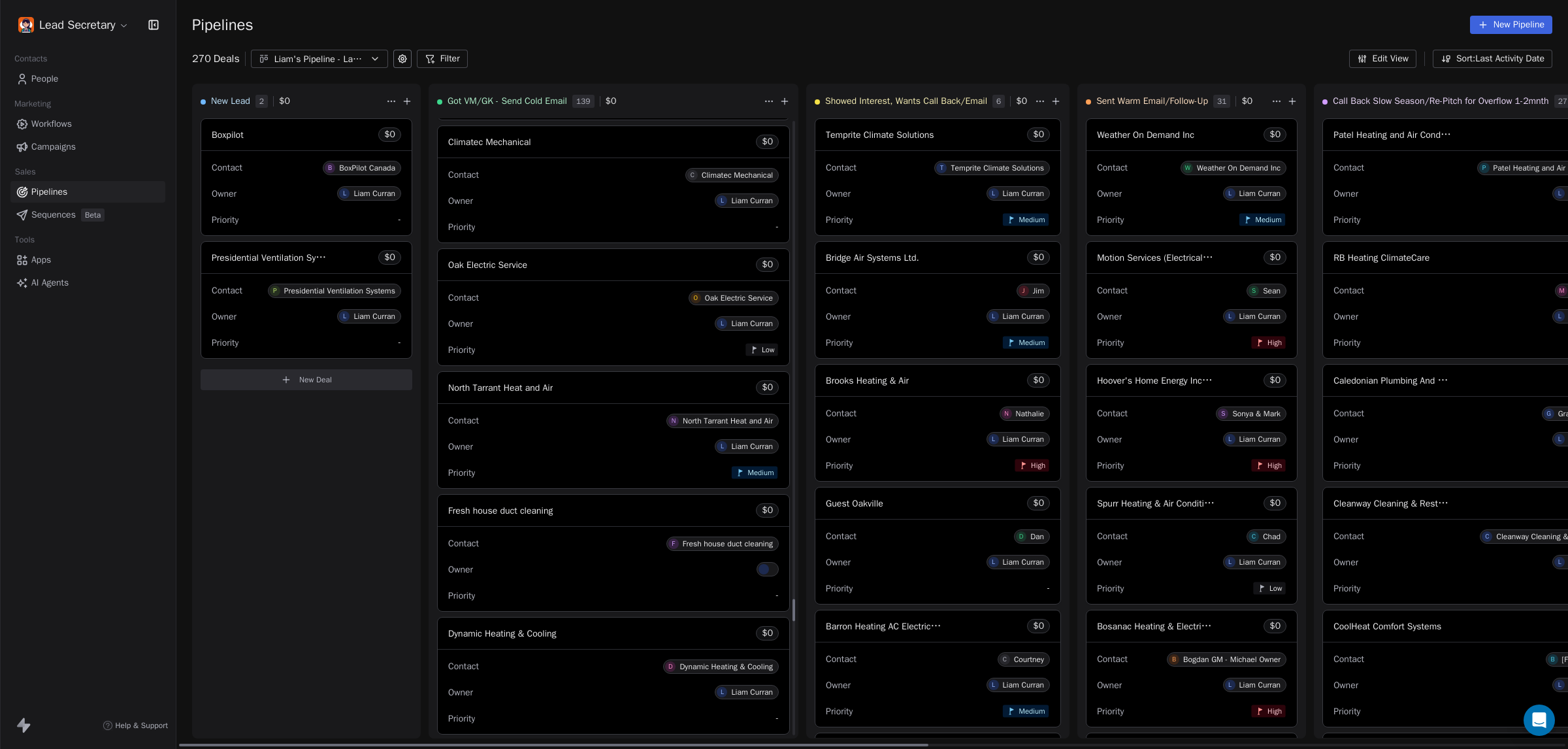 scroll, scrollTop: 13359, scrollLeft: 0, axis: vertical 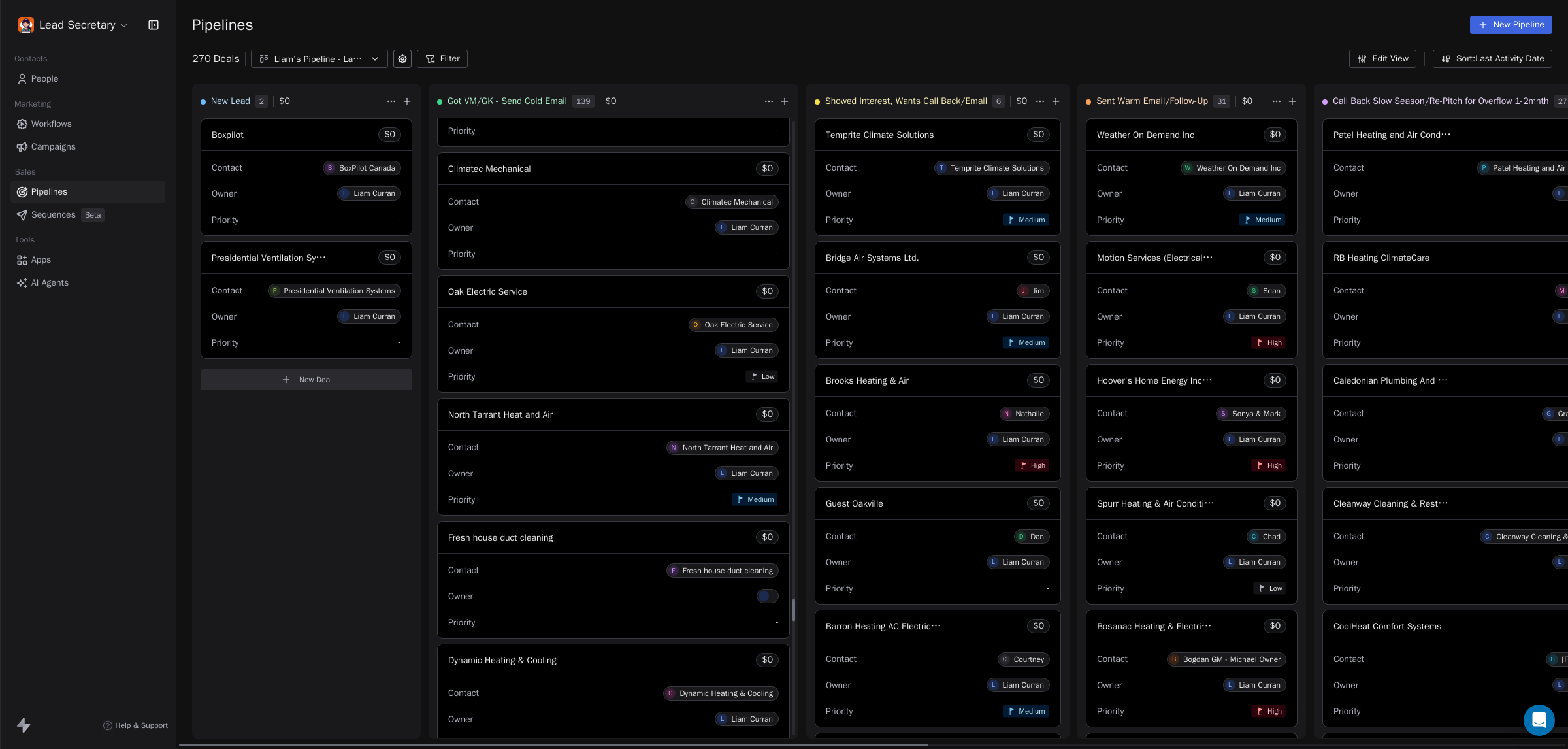 click on "Contact O Oak Electric Service" at bounding box center [613, 324] 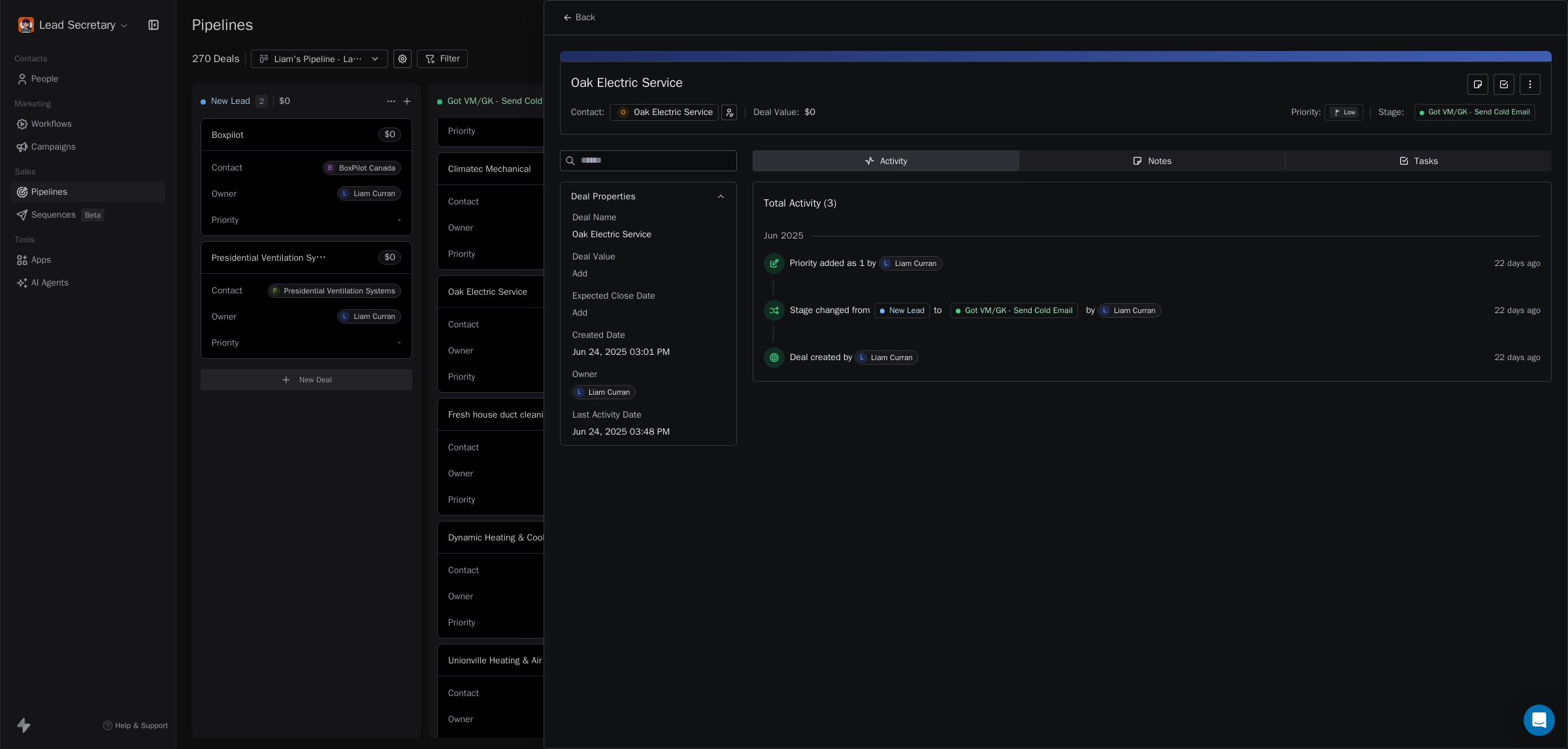 click on "Oak Electric Service" at bounding box center (673, 112) 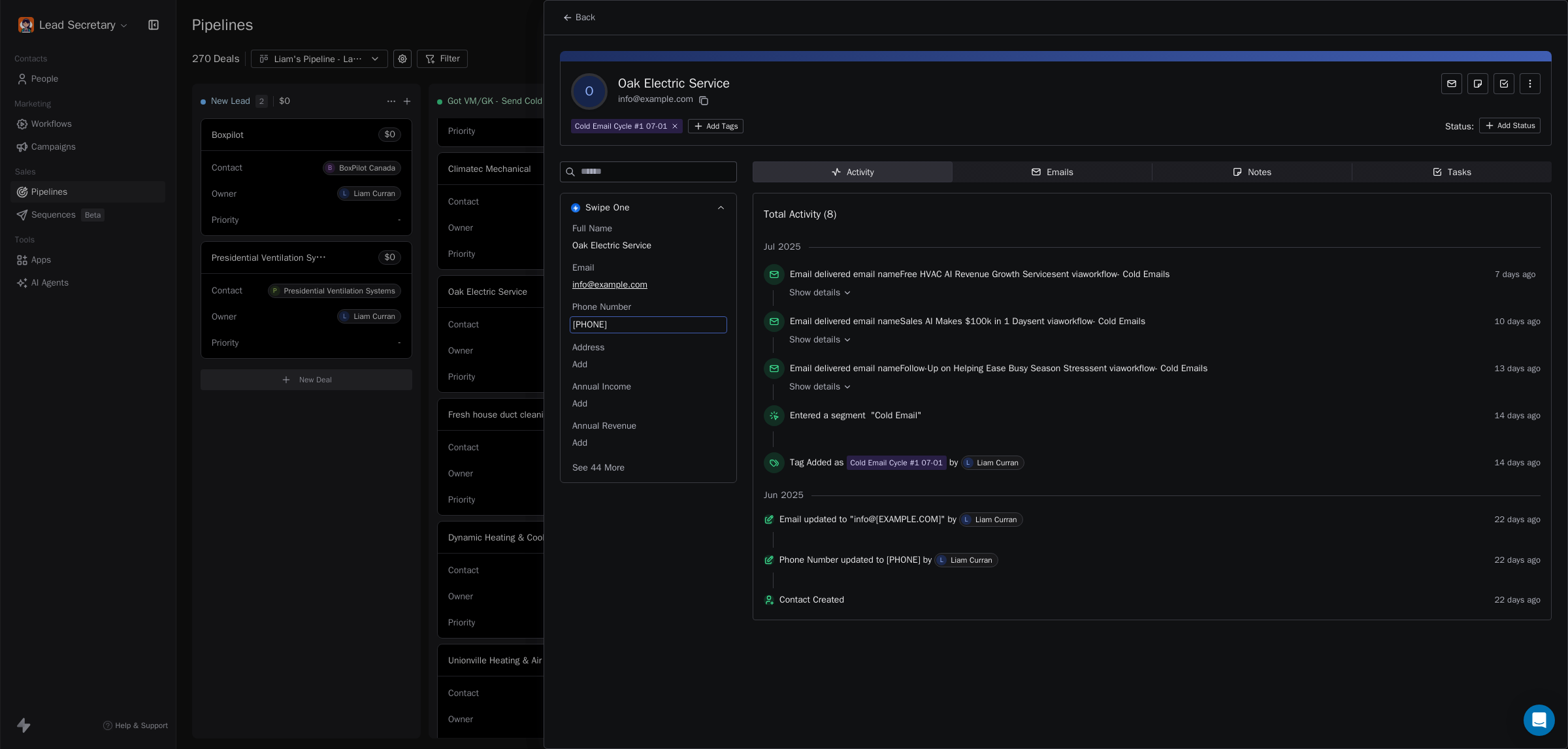 click on "248-383-5903" at bounding box center (648, 325) 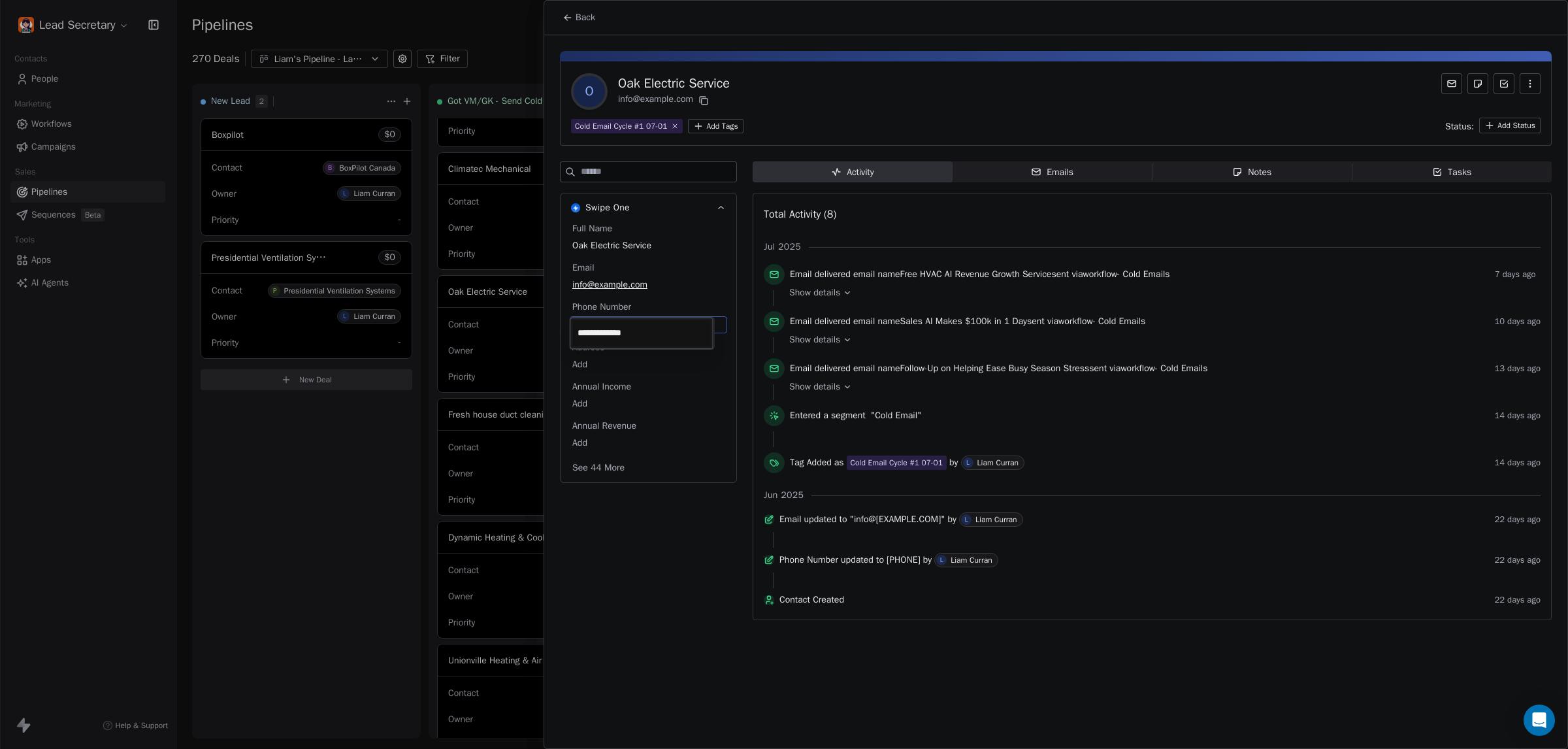 click on "Lead Secretary Contacts People Marketing Workflows Campaigns Sales Pipelines Sequences Beta Tools Apps AI Agents Help & Support Pipelines  New Pipeline 270 Deals Liam's Pipeline - Large Businesses Only Filter  Edit View Sort:  Last Activity Date New Lead 2 Boxpilot $ 0 Contact B BoxPilot Canada Owner L Liam Curran Priority - Presidential Ventilation Systems $ 0 Contact P Presidential Ventilation Systems Owner L Liam Curran Priority - New Deal Got VM/GK - Send Cold Email 138 Amos Service and Supply LLC $ 0 Contact A Amos Service and Supply LLC Owner L Liam Curran Priority Low Woodbridge GTA ClimateCare $ 0 Contact W Woodbridge GTA ClimateCare Owner L Liam Curran Priority Low BORTS HVAC $ 0 Contact B BORTS HVAC Owner L Liam Curran Priority Low Spurr Heating & Air Conditioning $ 0 Contact C Chad Owner L Liam Curran Priority Medium Polar Bear Cooling & Heating $ 0 Contact M Matt or Matthew Owner L Liam Curran Priority Low BG Services $ 0 Contact S Stephen Hill Owner L Liam Curran Priority High Kyro Mechanical $" at bounding box center [784, 374] 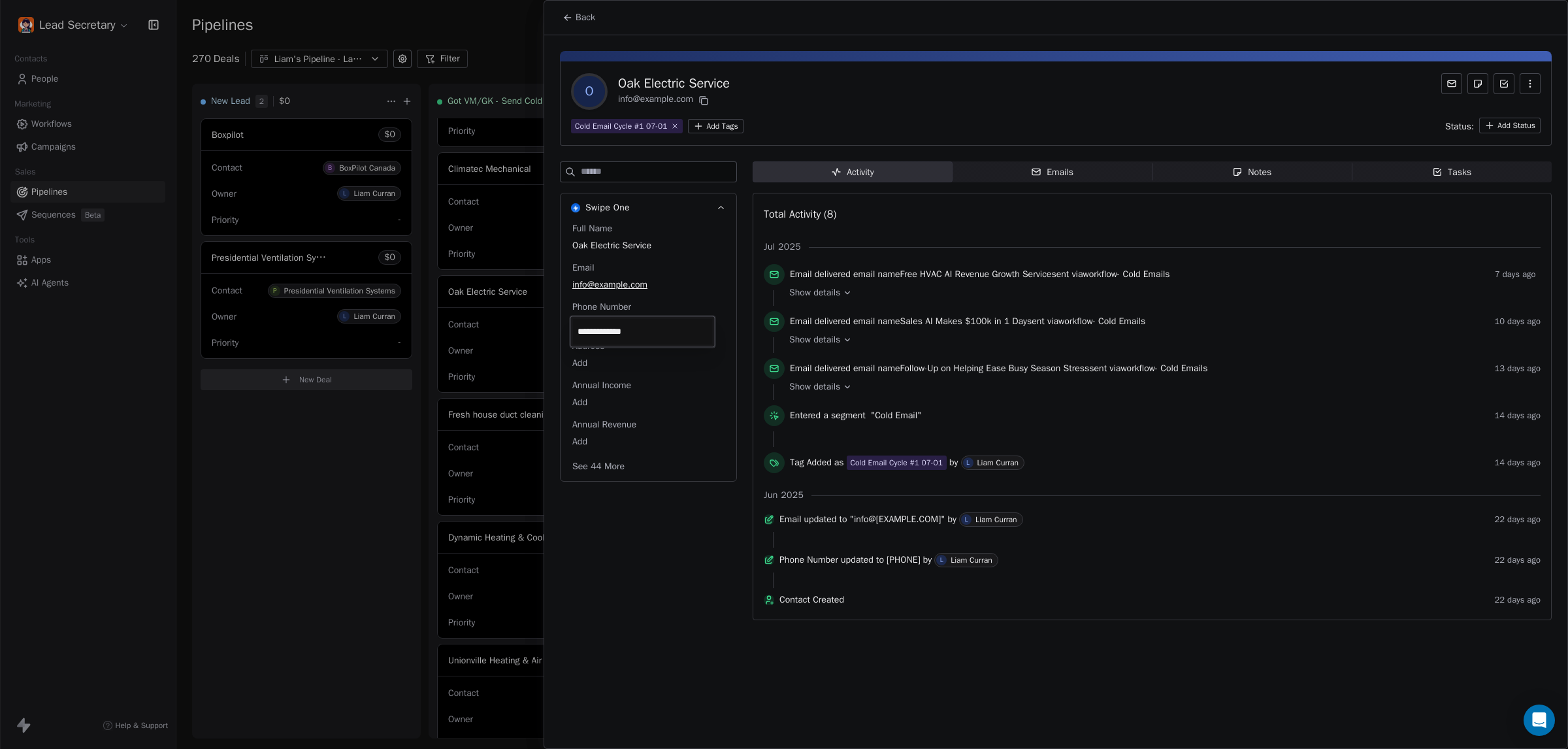 click on "Lead Secretary Contacts People Marketing Workflows Campaigns Sales Pipelines Sequences Beta Tools Apps AI Agents Help & Support Pipelines  New Pipeline 270 Deals Liam's Pipeline - Large Businesses Only Filter  Edit View Sort:  Last Activity Date New Lead 2 $ 0 Boxpilot $ 0 Contact B BoxPilot Canada Owner L Liam Curran Priority - Presidential Ventilation Systems $ 0 Contact P Presidential Ventilation Systems Owner L Liam Curran Priority - New Deal Got VM/GK - Send Cold Email 138 $ 0 Amos Service and Supply LLC $ 0 Contact A Amos Service and Supply LLC Owner L Liam Curran Priority Low Woodbridge GTA ClimateCare $ 0 Contact W Woodbridge GTA ClimateCare Owner L Liam Curran Priority Low BORTS HVAC $ 0 Contact B BORTS HVAC Owner L Liam Curran Priority Low Spurr Heating & Air Conditioning $ 0 Contact C Chad Owner L Liam Curran Priority Medium Polar Bear Cooling & Heating $ 0 Contact M Matt or Matthew Owner L Liam Curran Priority Low BG Services $ 0 Contact S Stephen Hill Owner L Liam Curran Priority High $ 0 K L $" at bounding box center [784, 374] 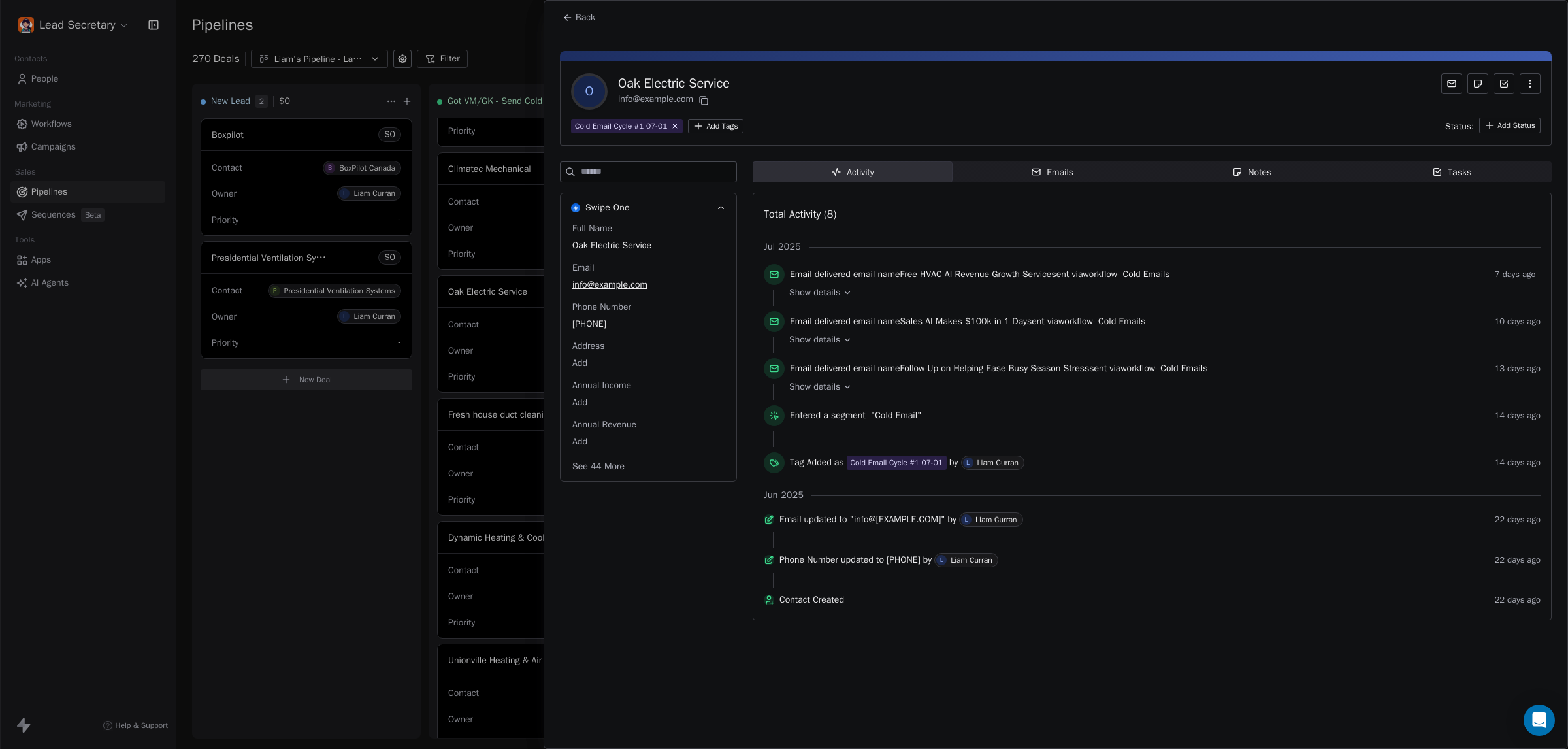 click on "Back" at bounding box center [585, 18] 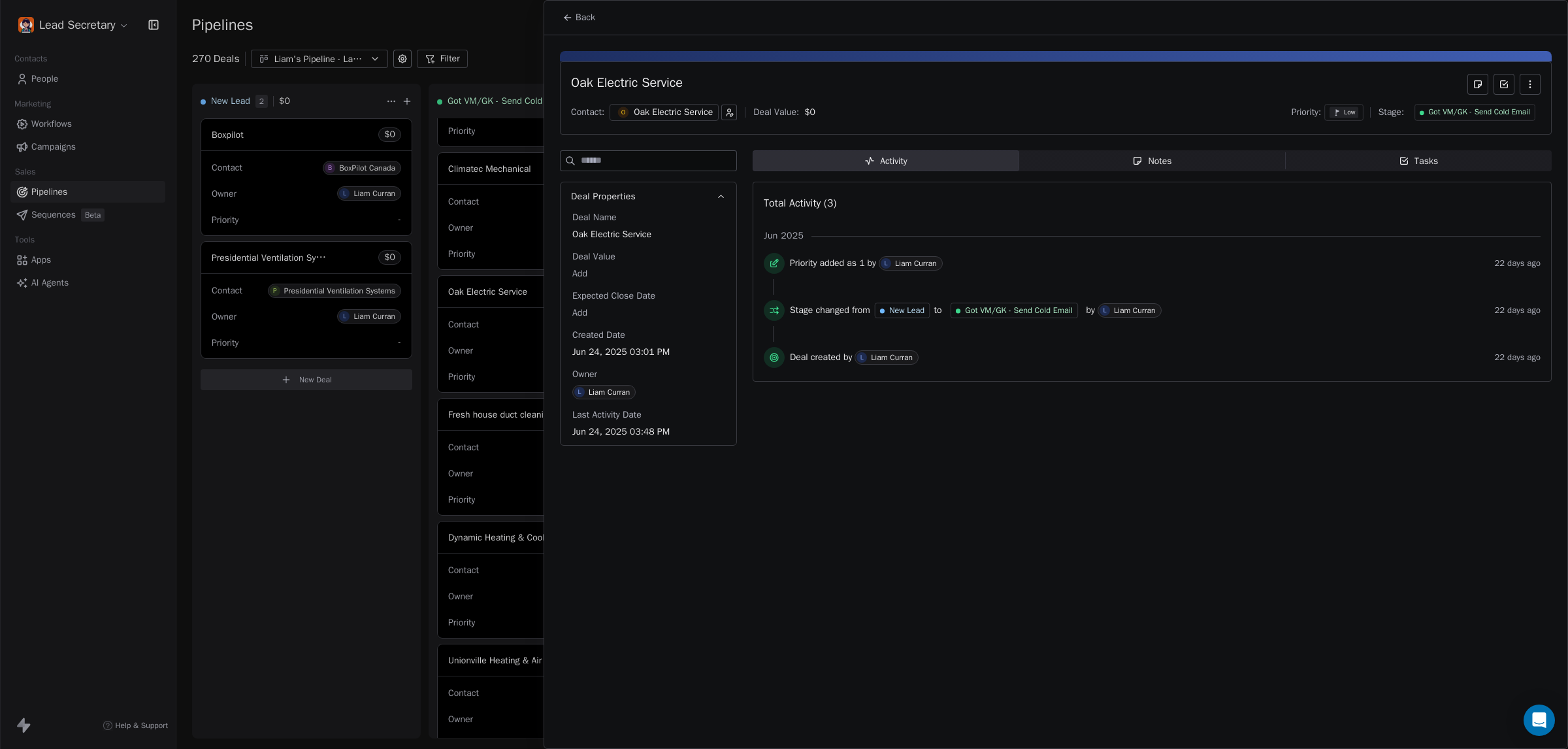 click at bounding box center [784, 374] 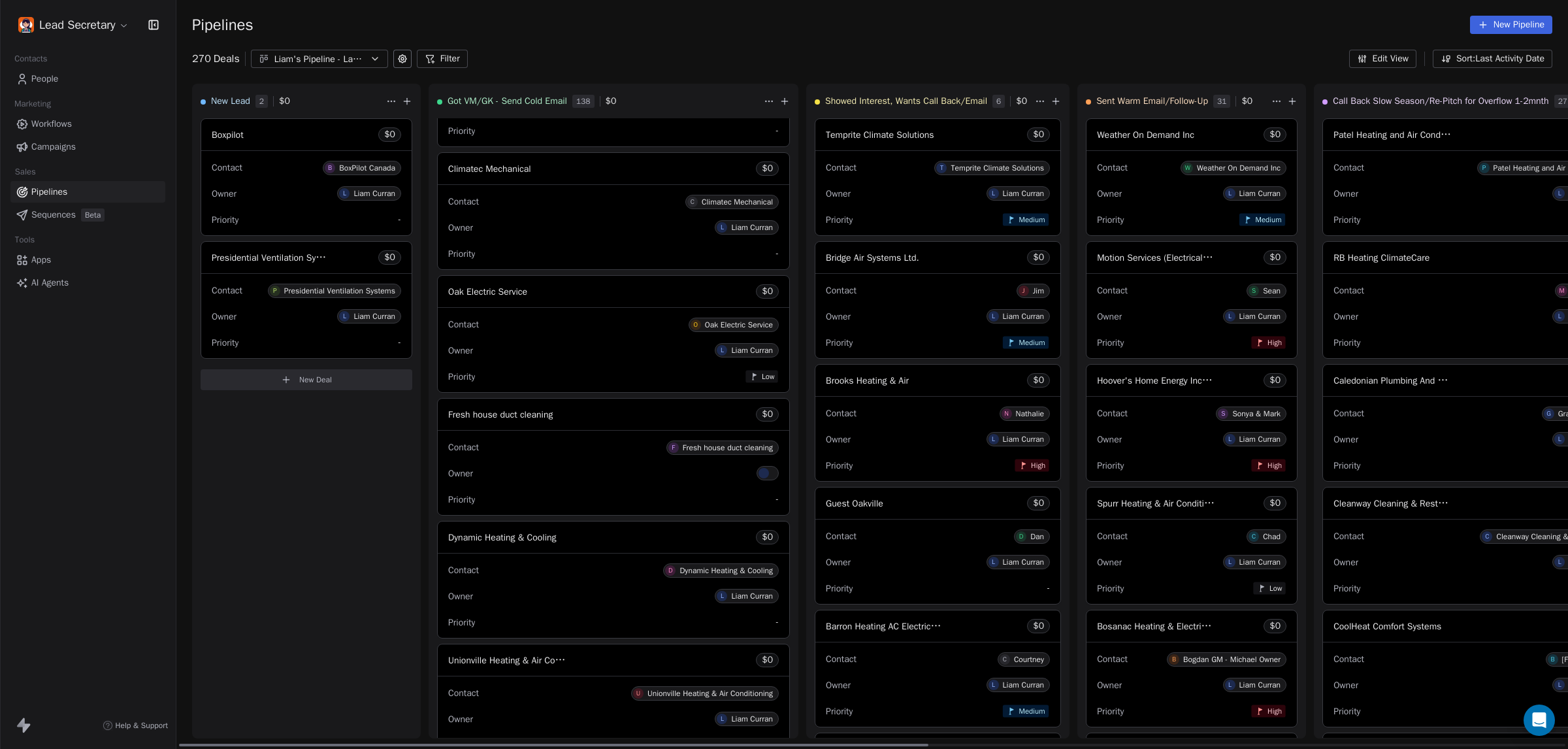 click on "Priority -" at bounding box center [613, 131] 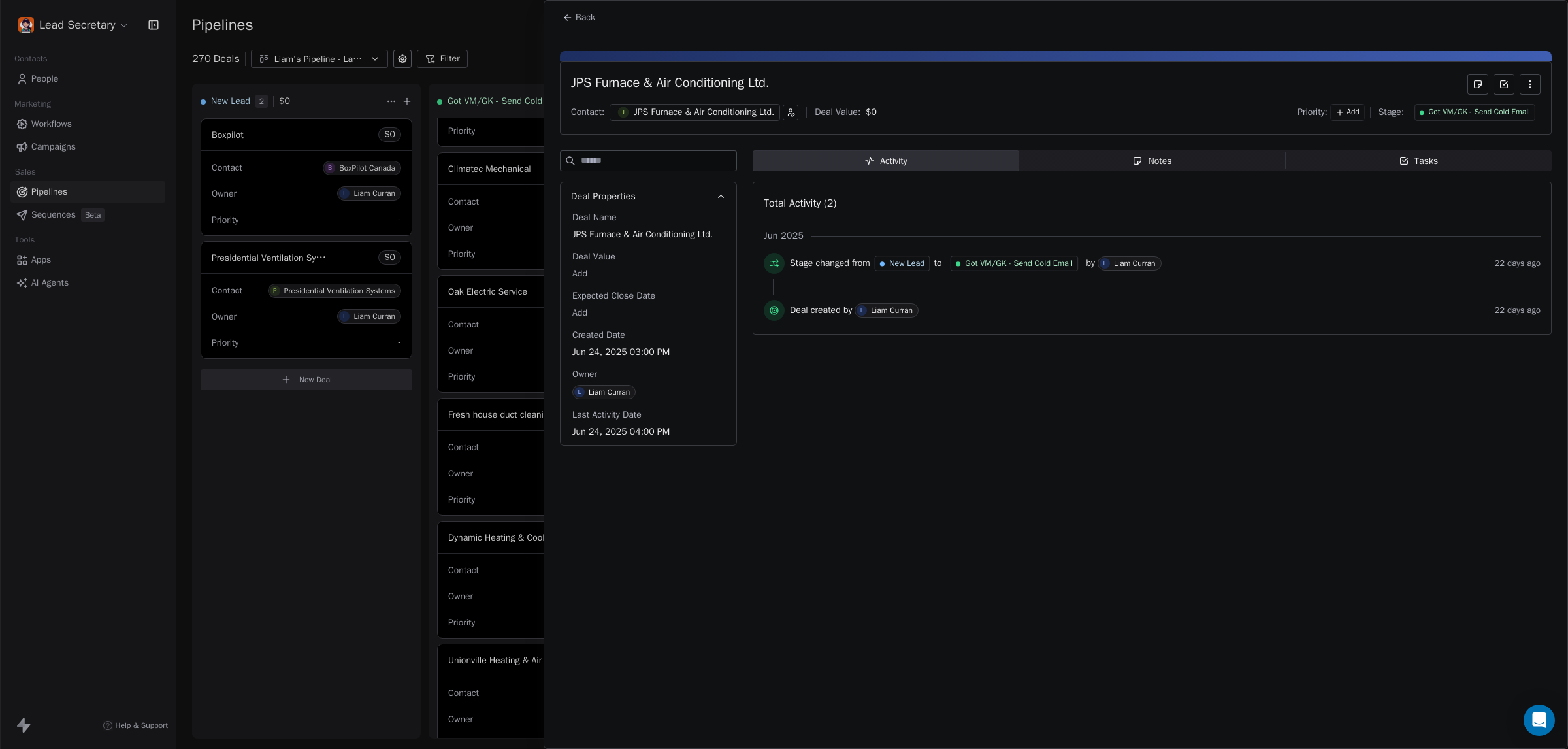 click at bounding box center [784, 374] 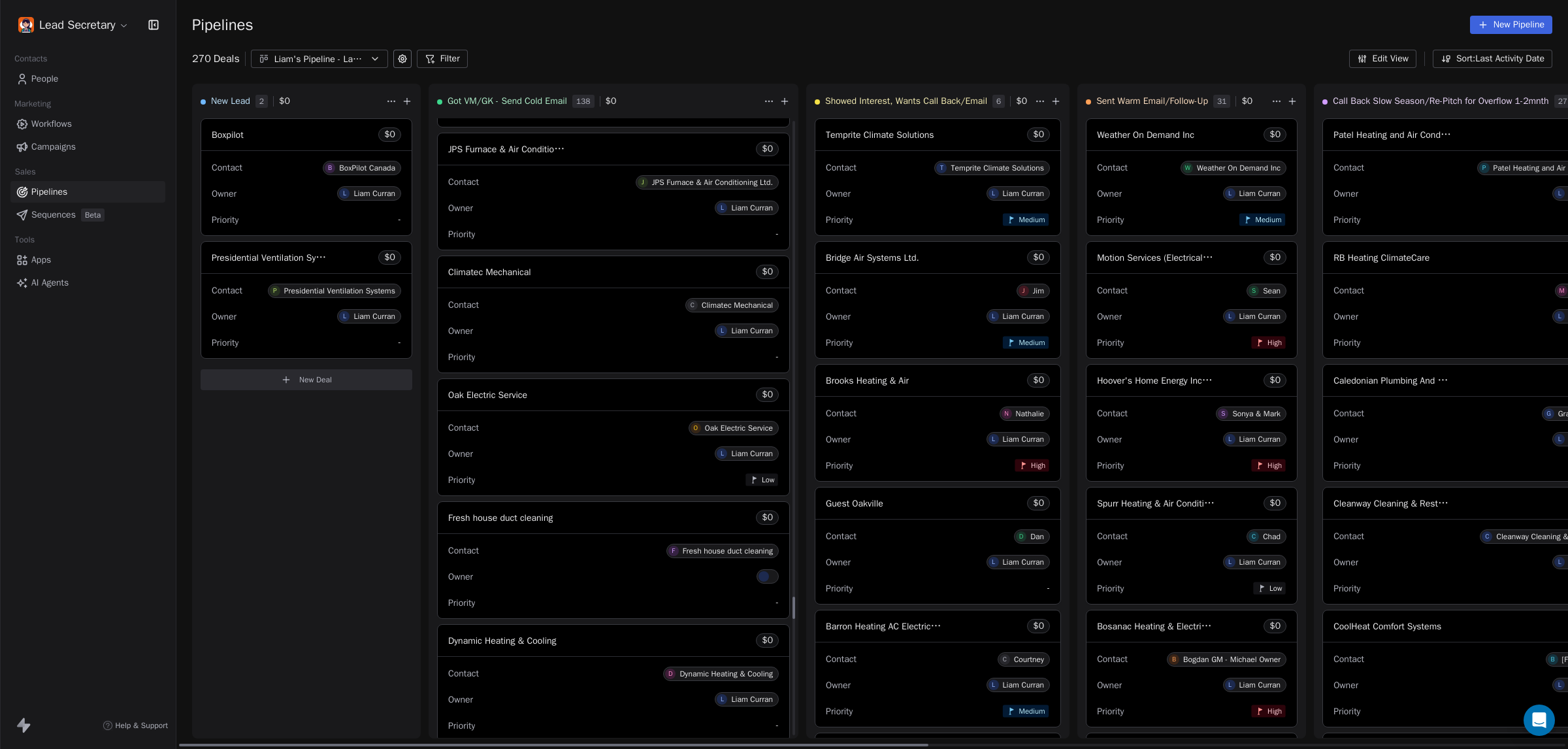 scroll, scrollTop: 13196, scrollLeft: 0, axis: vertical 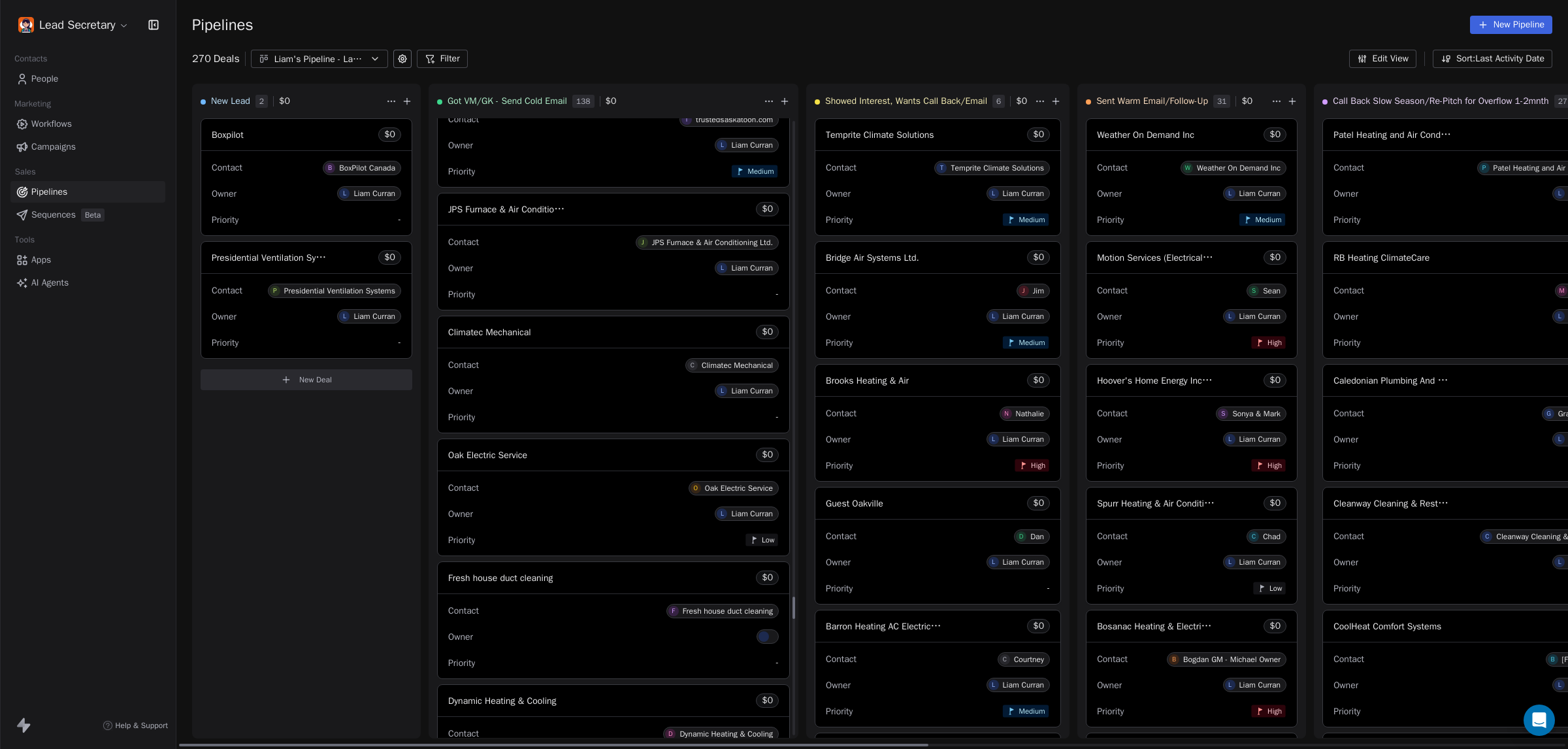 click on "Contact C Climatec Mechanical" at bounding box center (613, 364) 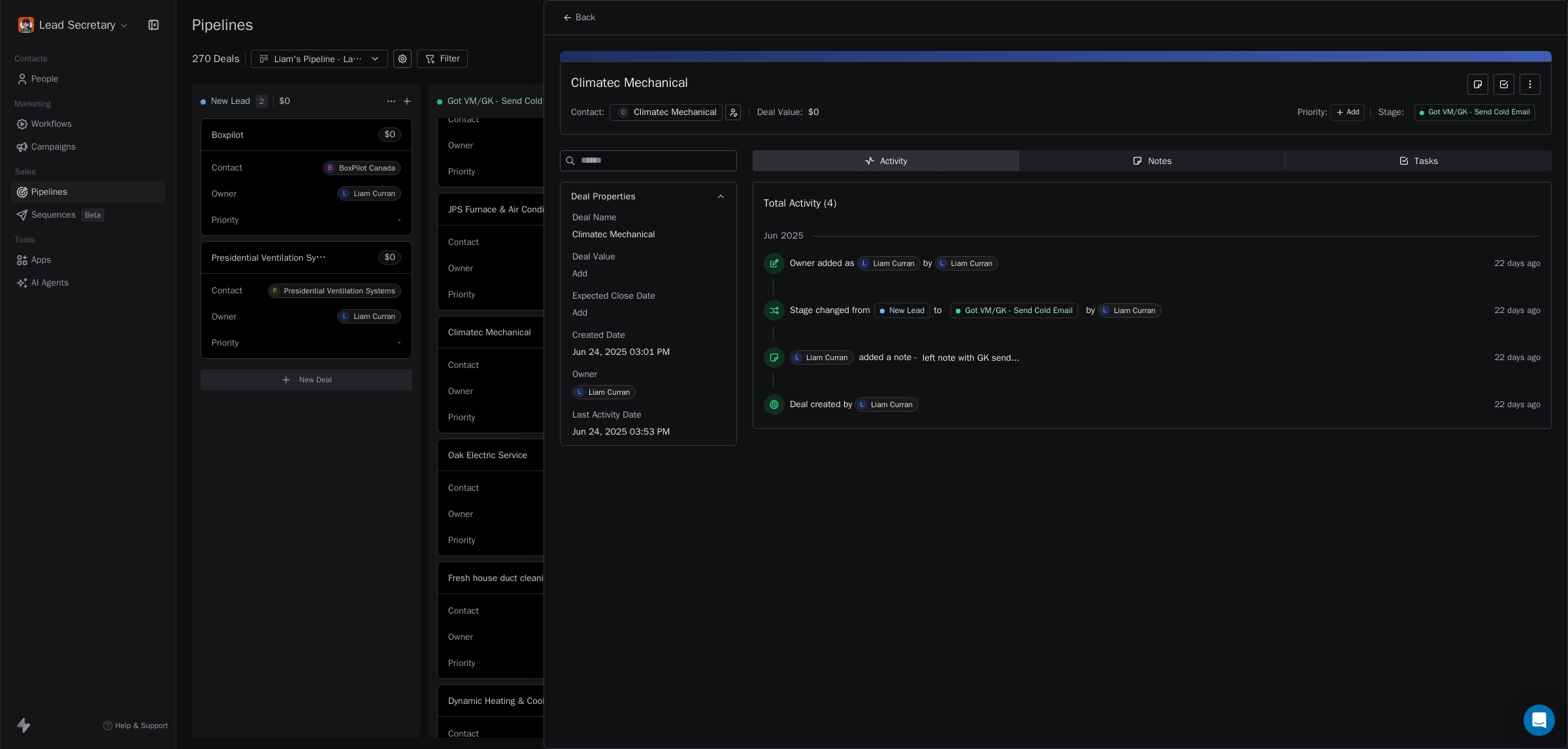 click on "C Climatec Mechanical" at bounding box center [666, 112] 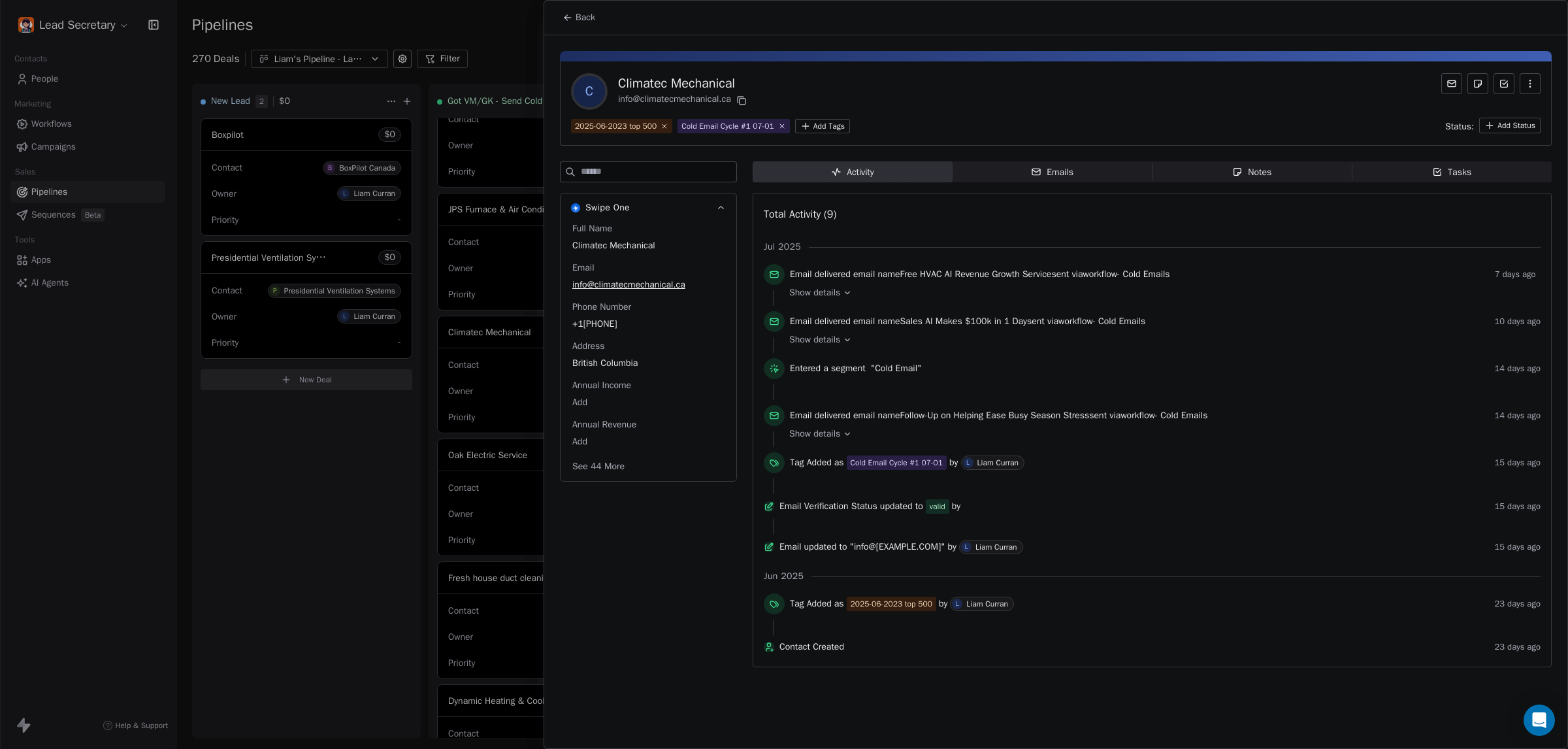 click on "+12502184257" at bounding box center (648, 324) 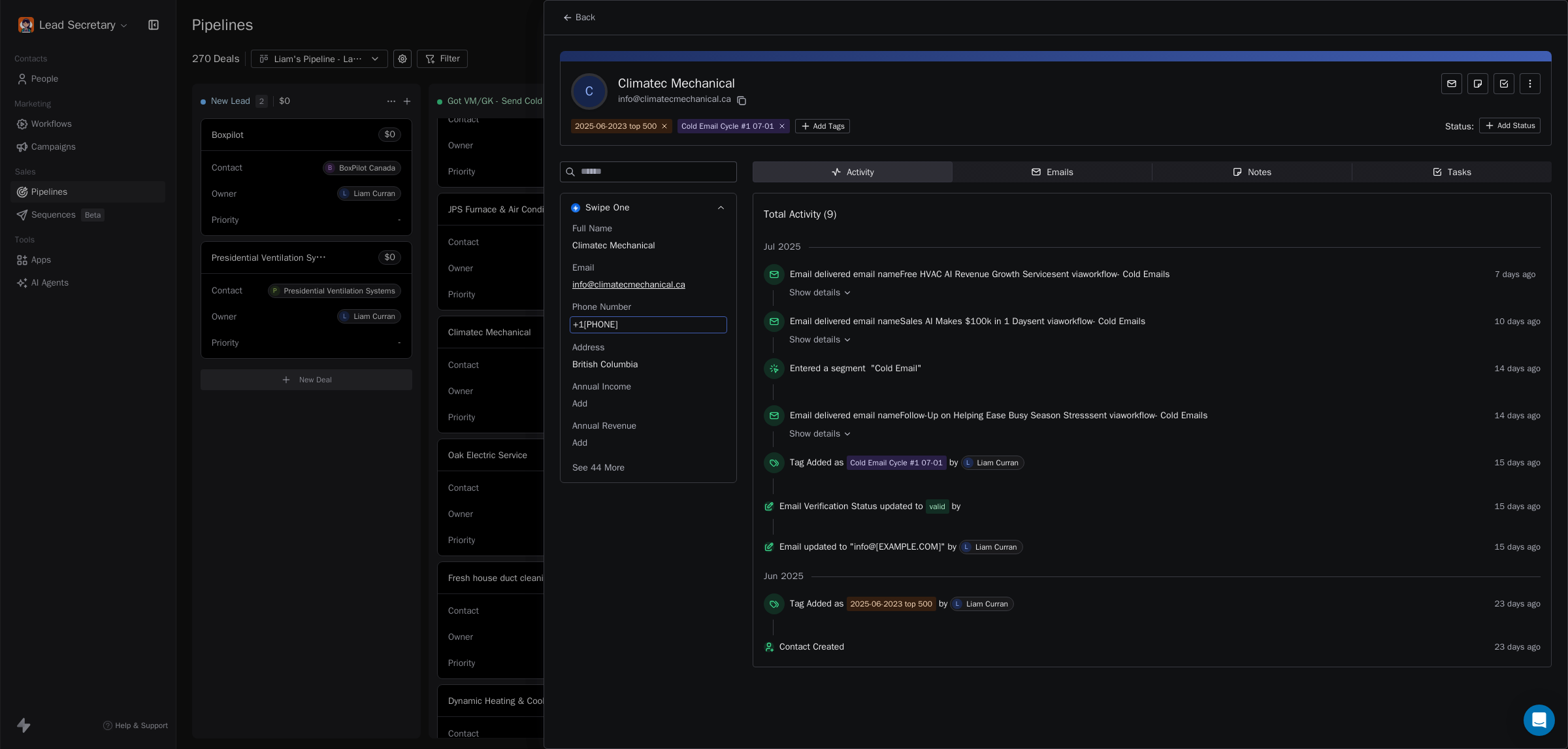 click on "+12502184257" at bounding box center (648, 325) 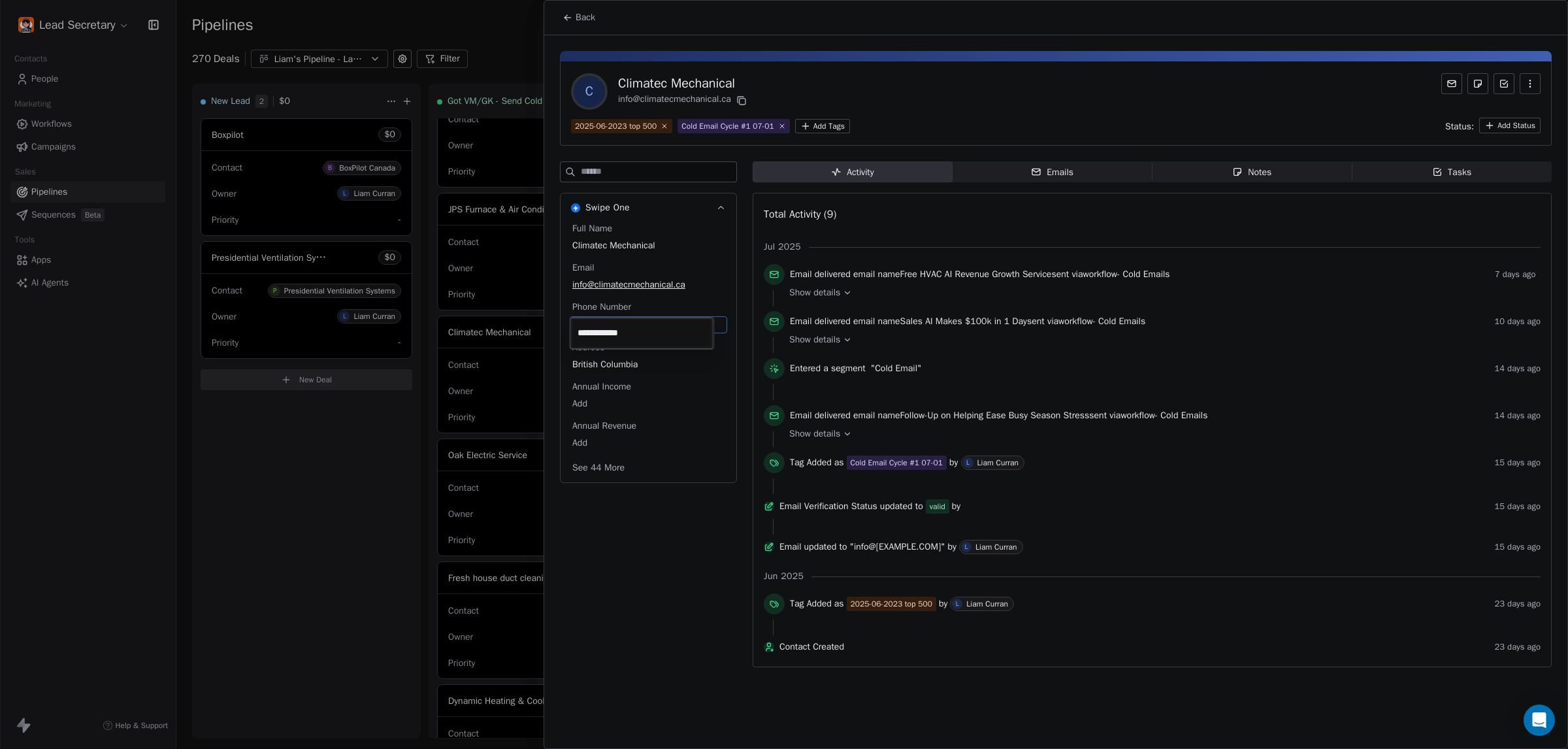 click on "Lead Secretary Contacts People Marketing Workflows Campaigns Sales Pipelines Sequences Beta Tools Apps AI Agents Help & Support Pipelines  New Pipeline 270 Deals Liam's Pipeline - Large Businesses Only Filter  Edit View Sort:  Last Activity Date New Lead 2 $ 0 Boxpilot $ 0 Contact B BoxPilot Canada Owner L Liam Curran Priority - Presidential Ventilation Systems $ 0 Contact P Presidential Ventilation Systems Owner L Liam Curran Priority - New Deal Got VM/GK - Send Cold Email 138 $ 0 Amos Service and Supply LLC $ 0 Contact A Amos Service and Supply LLC Owner L Liam Curran Priority Low Woodbridge GTA ClimateCare $ 0 Contact W Woodbridge GTA ClimateCare Owner L Liam Curran Priority Low BORTS HVAC $ 0 Contact B BORTS HVAC Owner L Liam Curran Priority Low Spurr Heating & Air Conditioning $ 0 Contact C Chad Owner L Liam Curran Priority Medium Polar Bear Cooling & Heating $ 0 Contact M Matt or Matthew Owner L Liam Curran Priority Low BG Services $ 0 Contact S Stephen Hill Owner L Liam Curran Priority High $ 0 K L $" at bounding box center [784, 374] 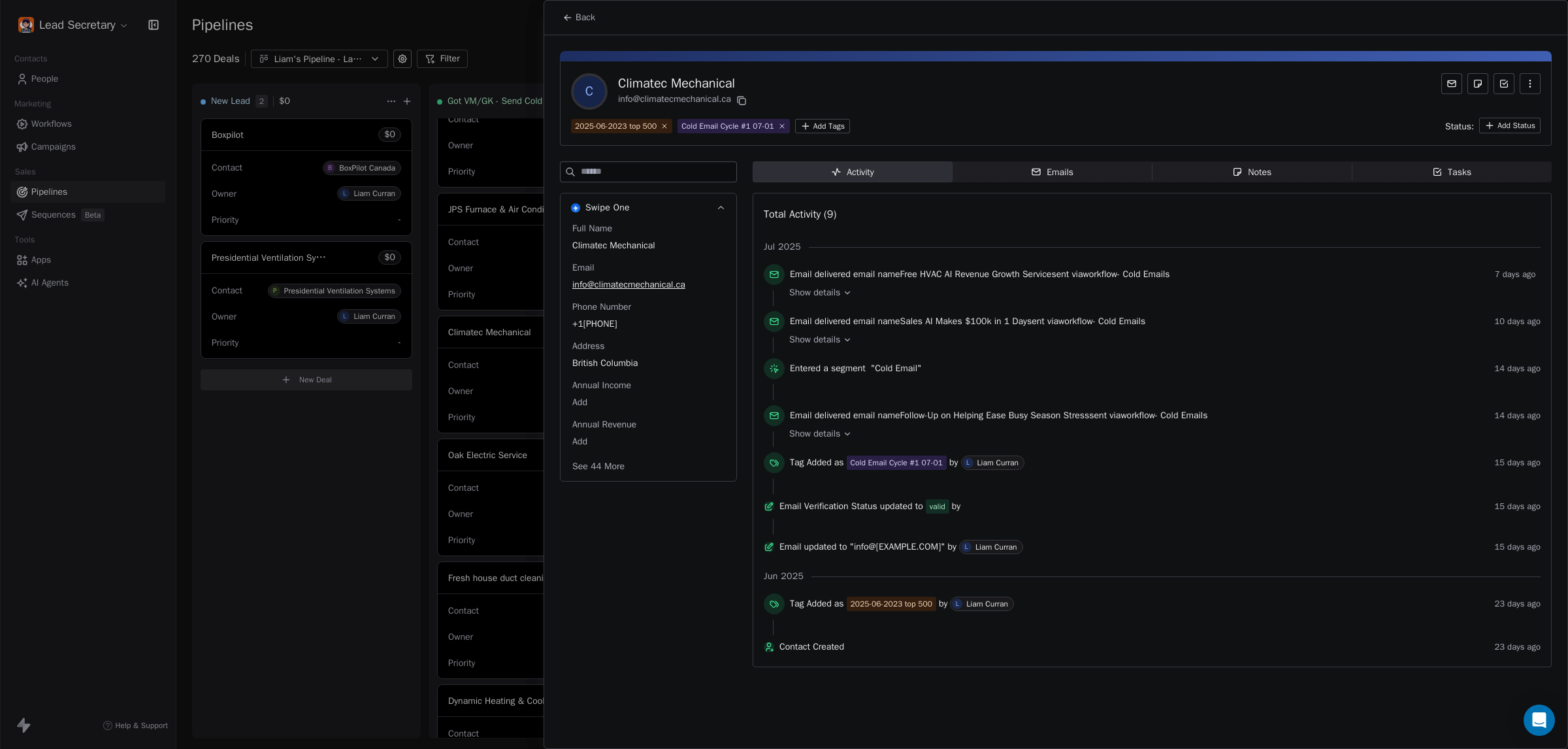 click on "Back" at bounding box center (585, 18) 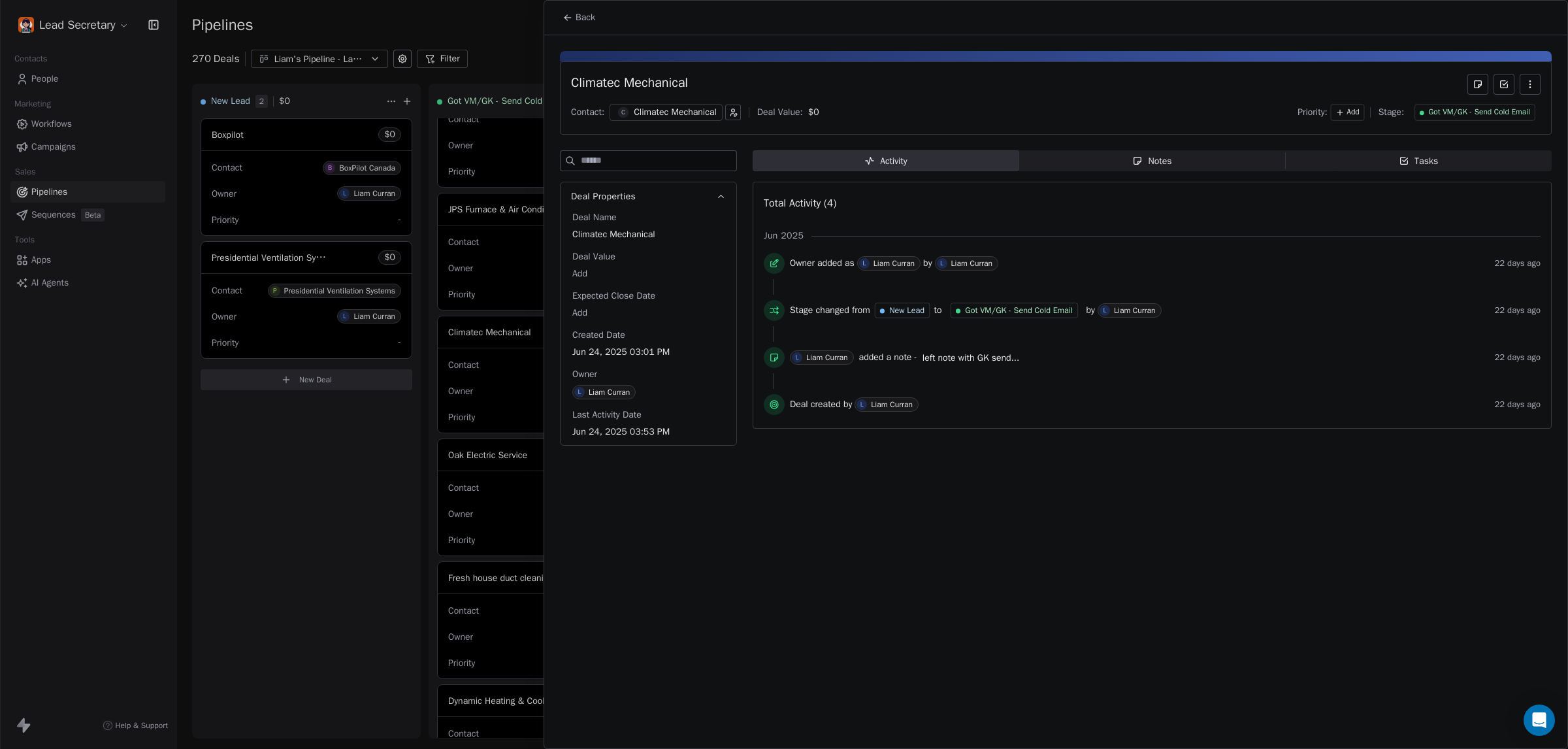 click 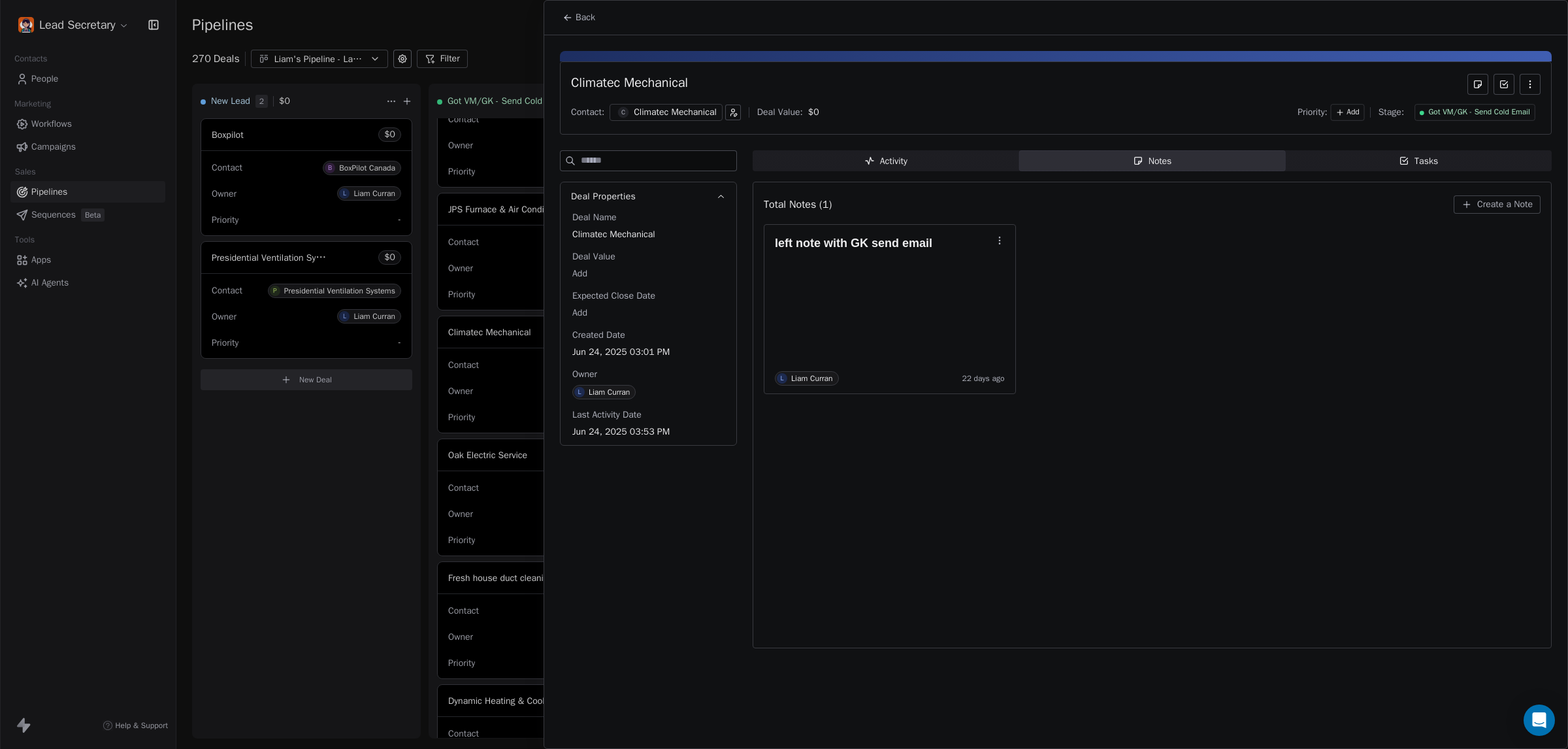 click on "Climatec Mechanical" at bounding box center [629, 84] 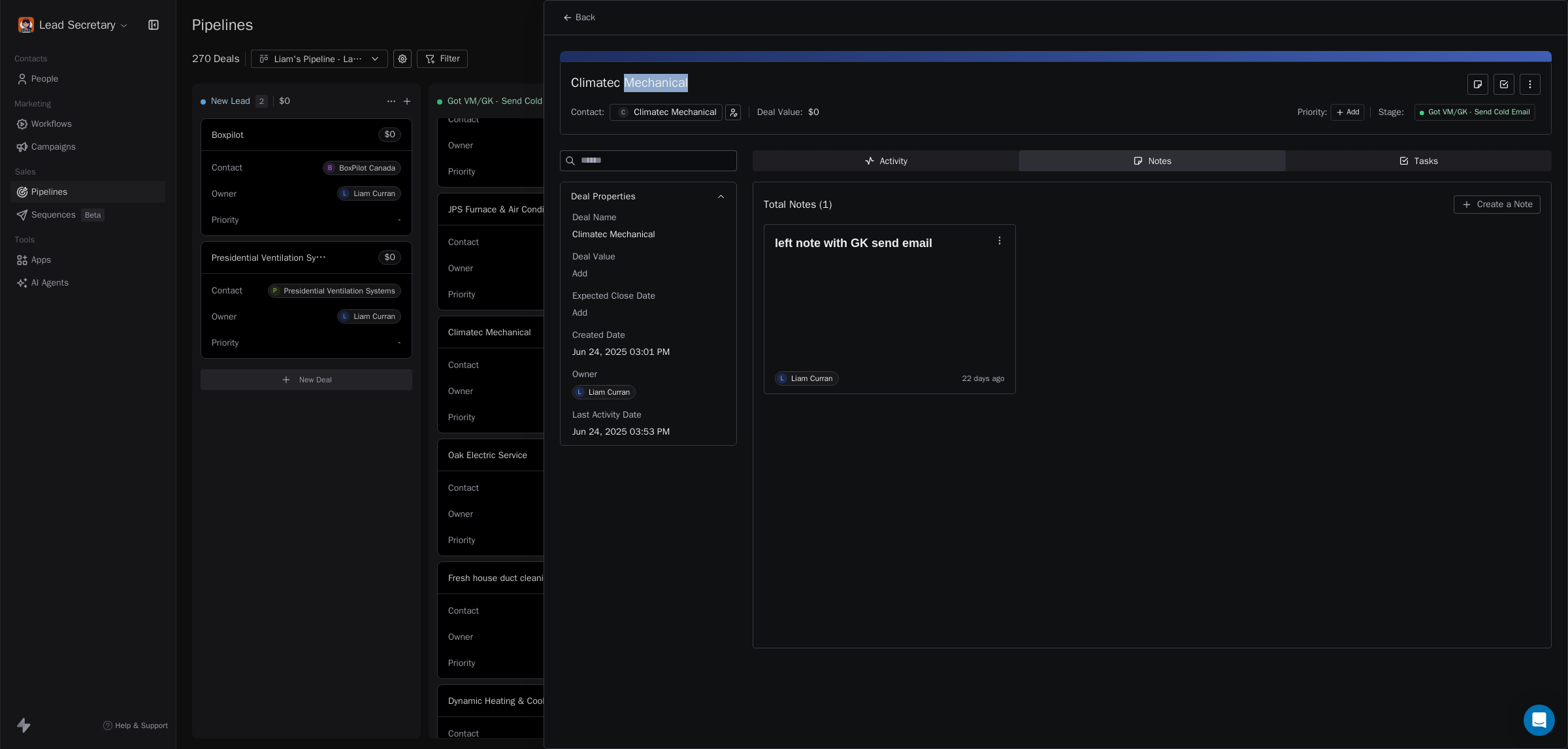 click on "Climatec Mechanical" at bounding box center [629, 84] 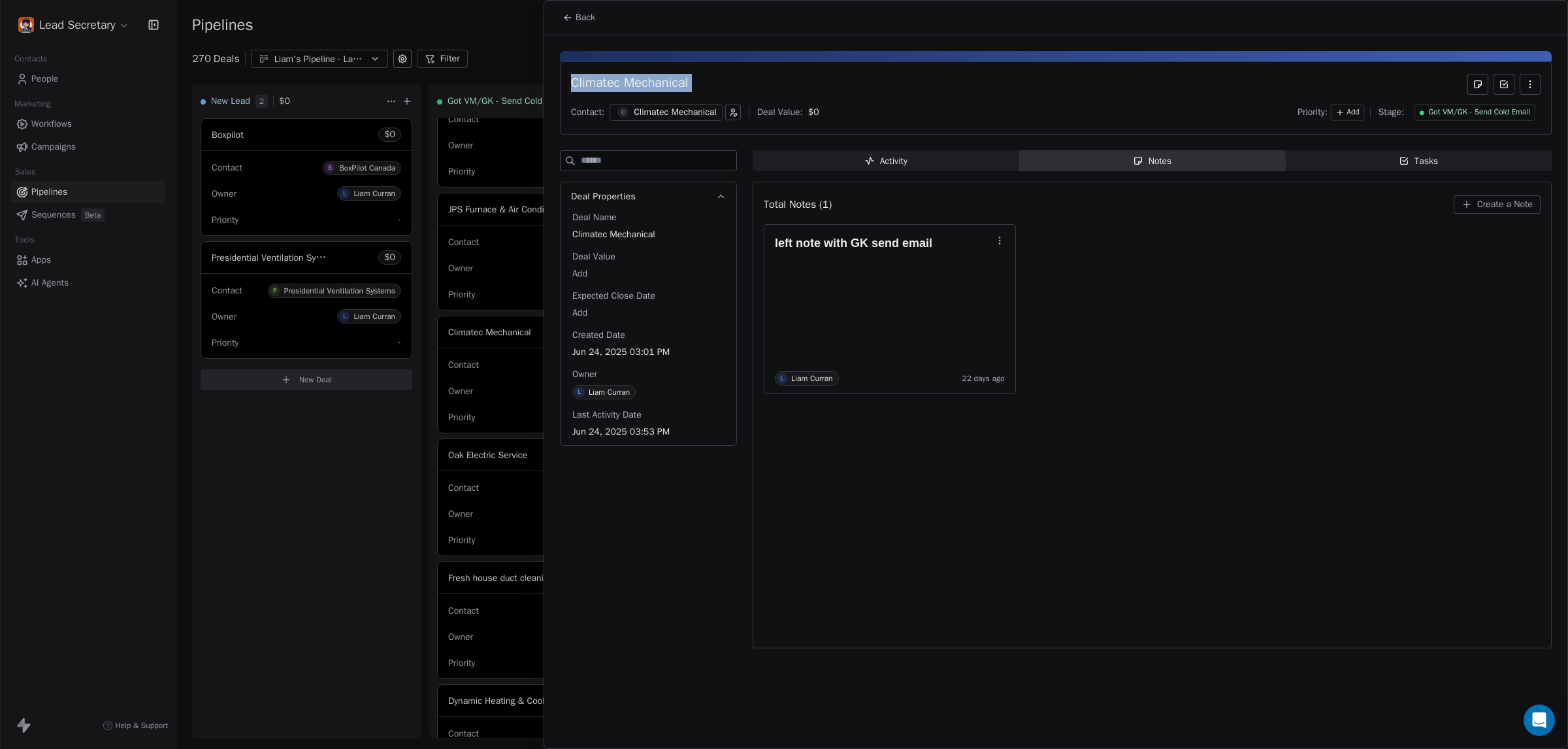 click on "Climatec Mechanical" at bounding box center [629, 84] 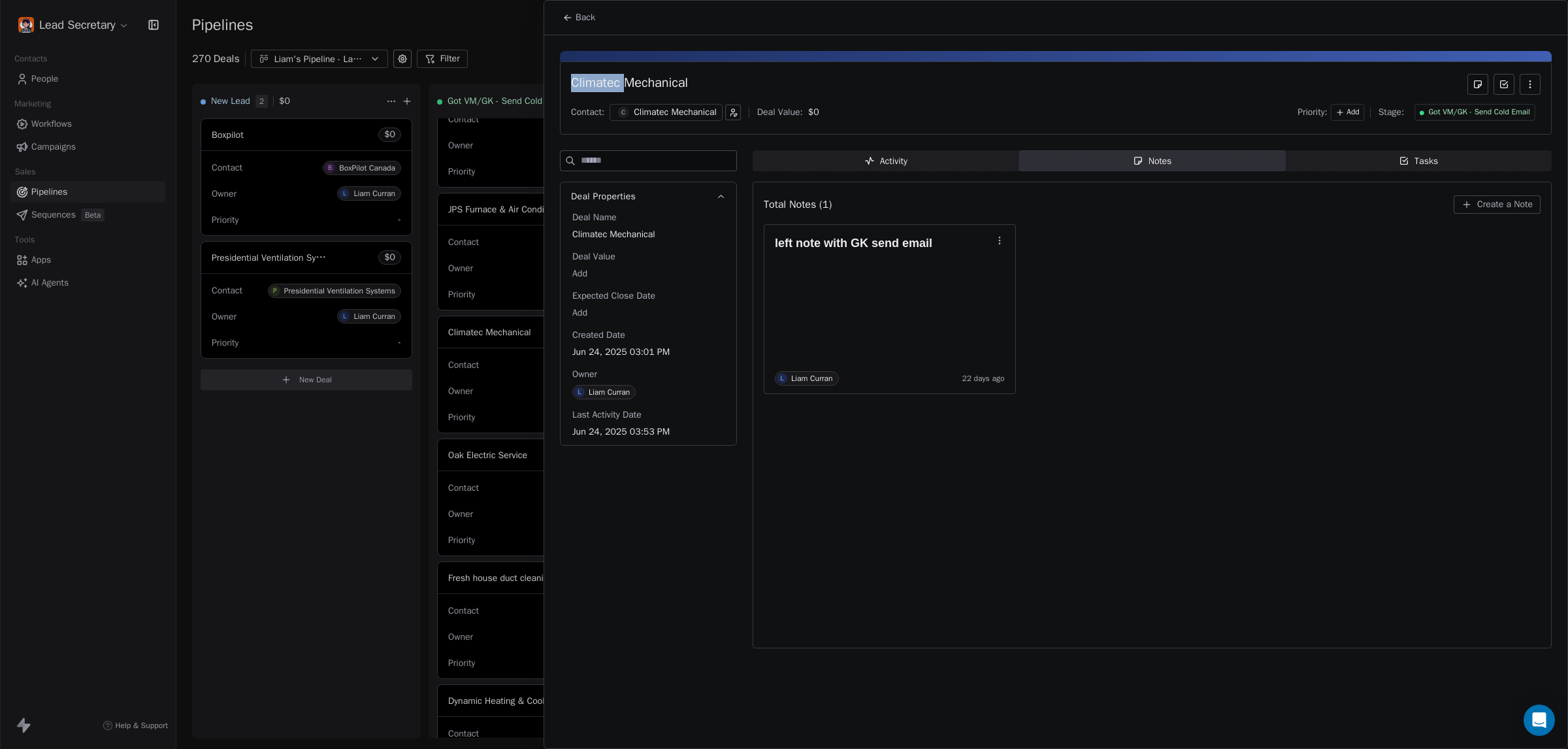 click on "Climatec Mechanical" at bounding box center [629, 84] 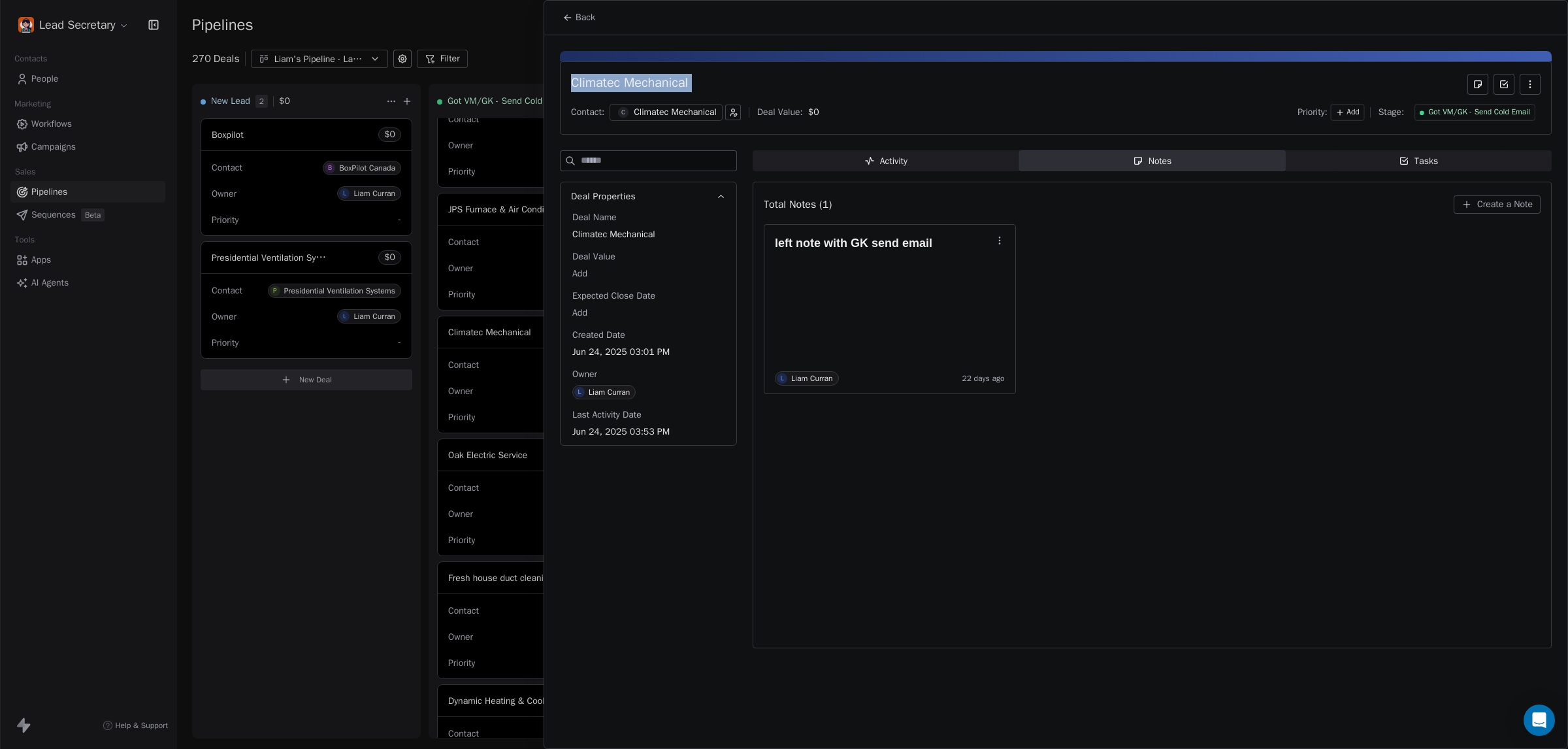 click on "Climatec Mechanical" at bounding box center (629, 84) 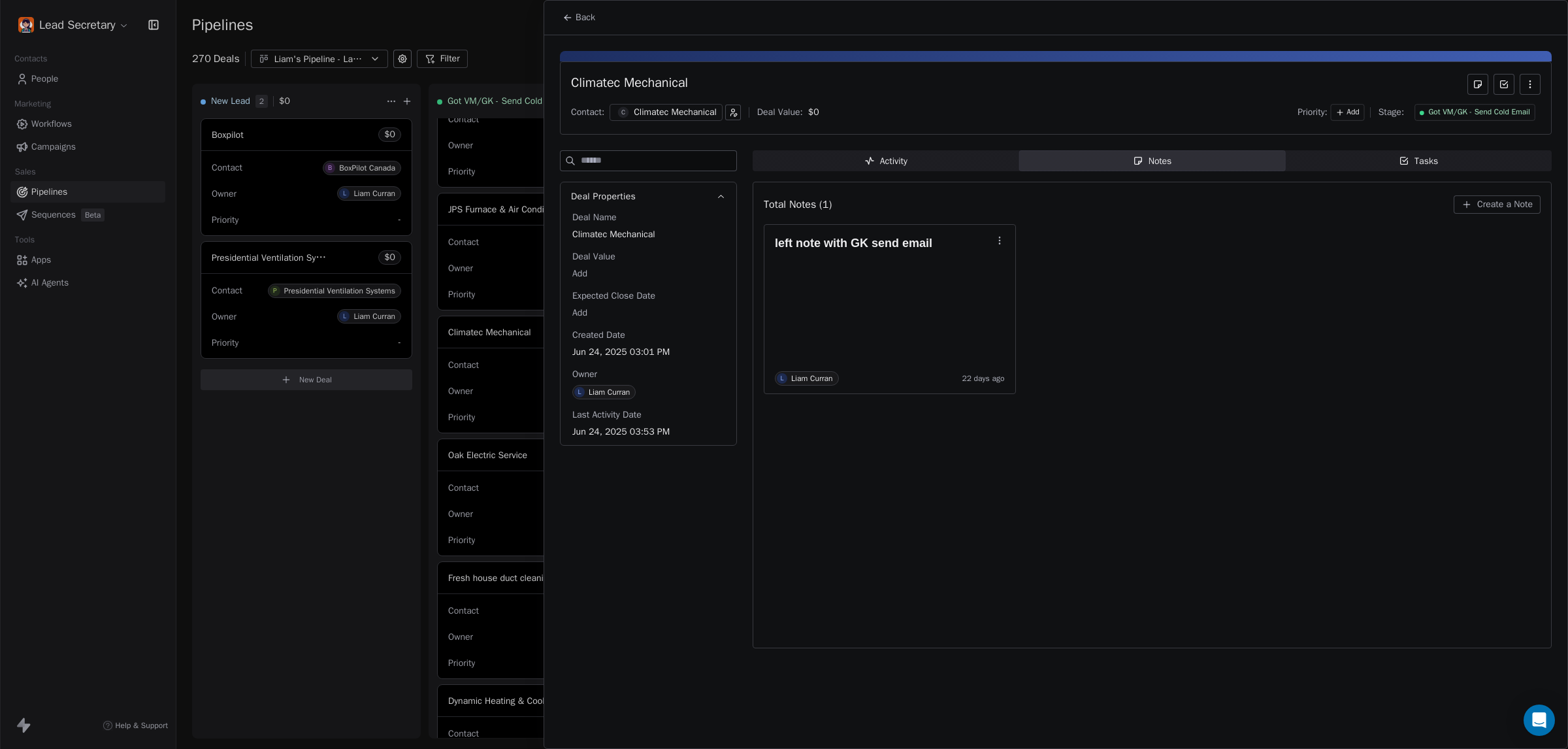 click on "Climatec Mechanical" at bounding box center [675, 112] 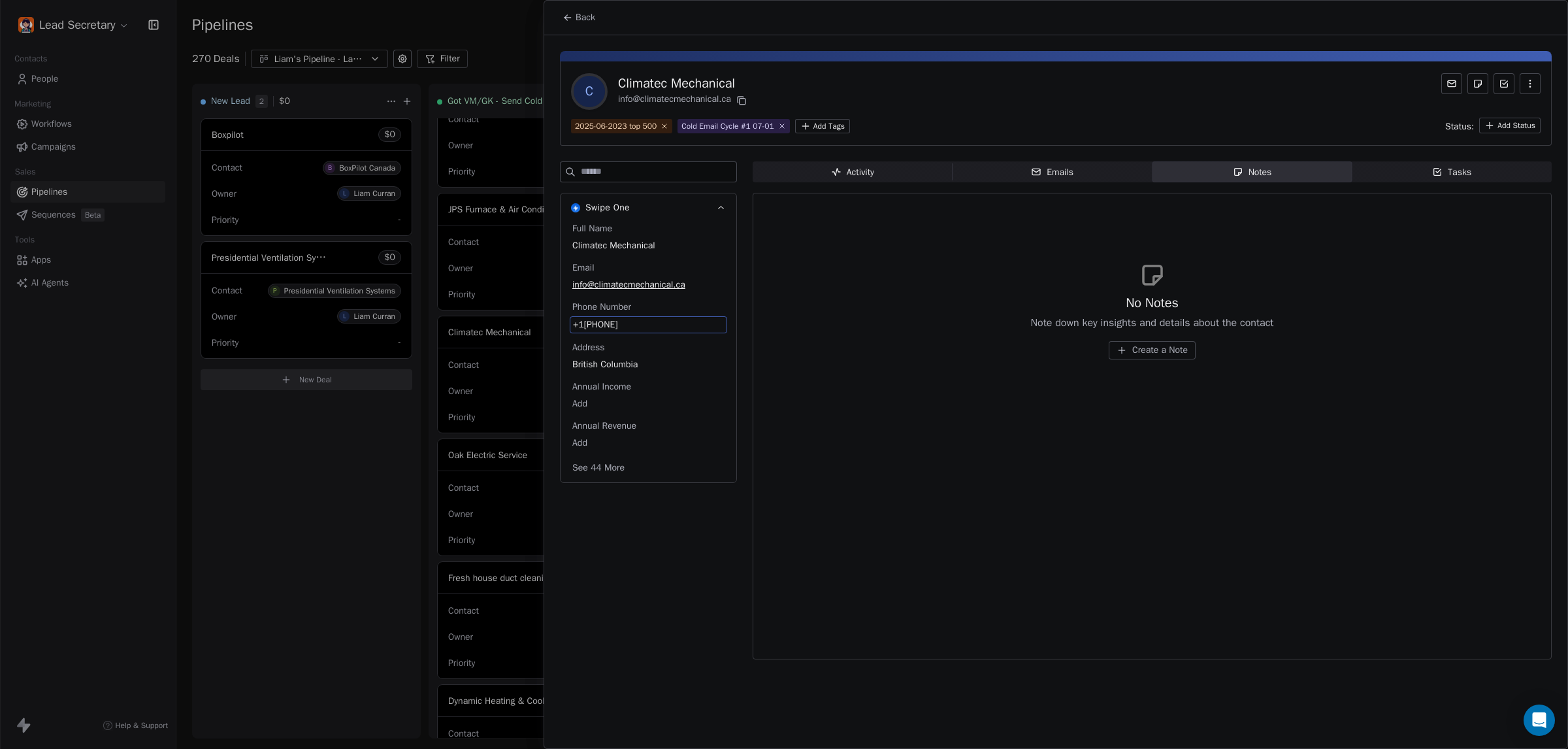 drag, startPoint x: 710, startPoint y: 319, endPoint x: 694, endPoint y: 329, distance: 18.867962 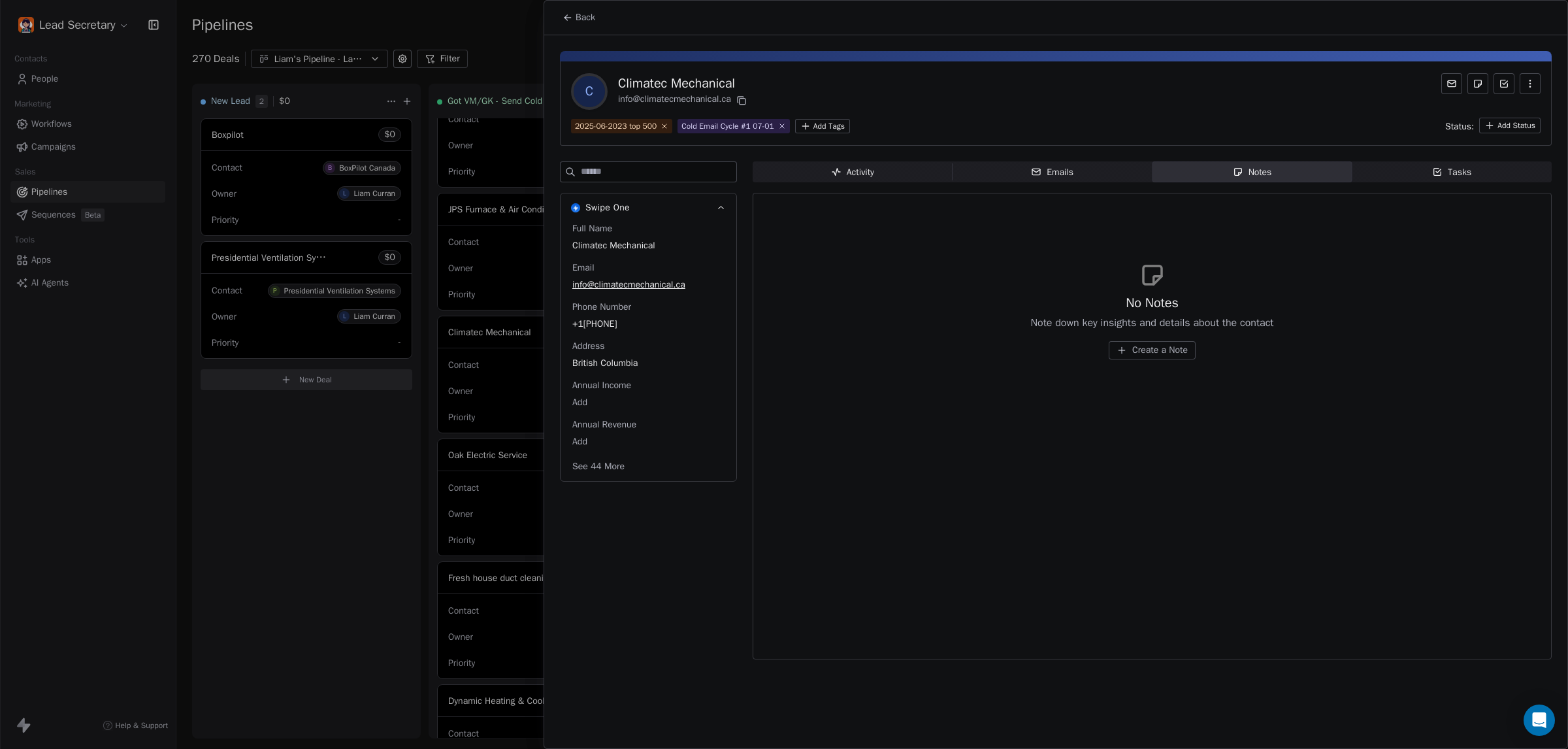 click at bounding box center [784, 374] 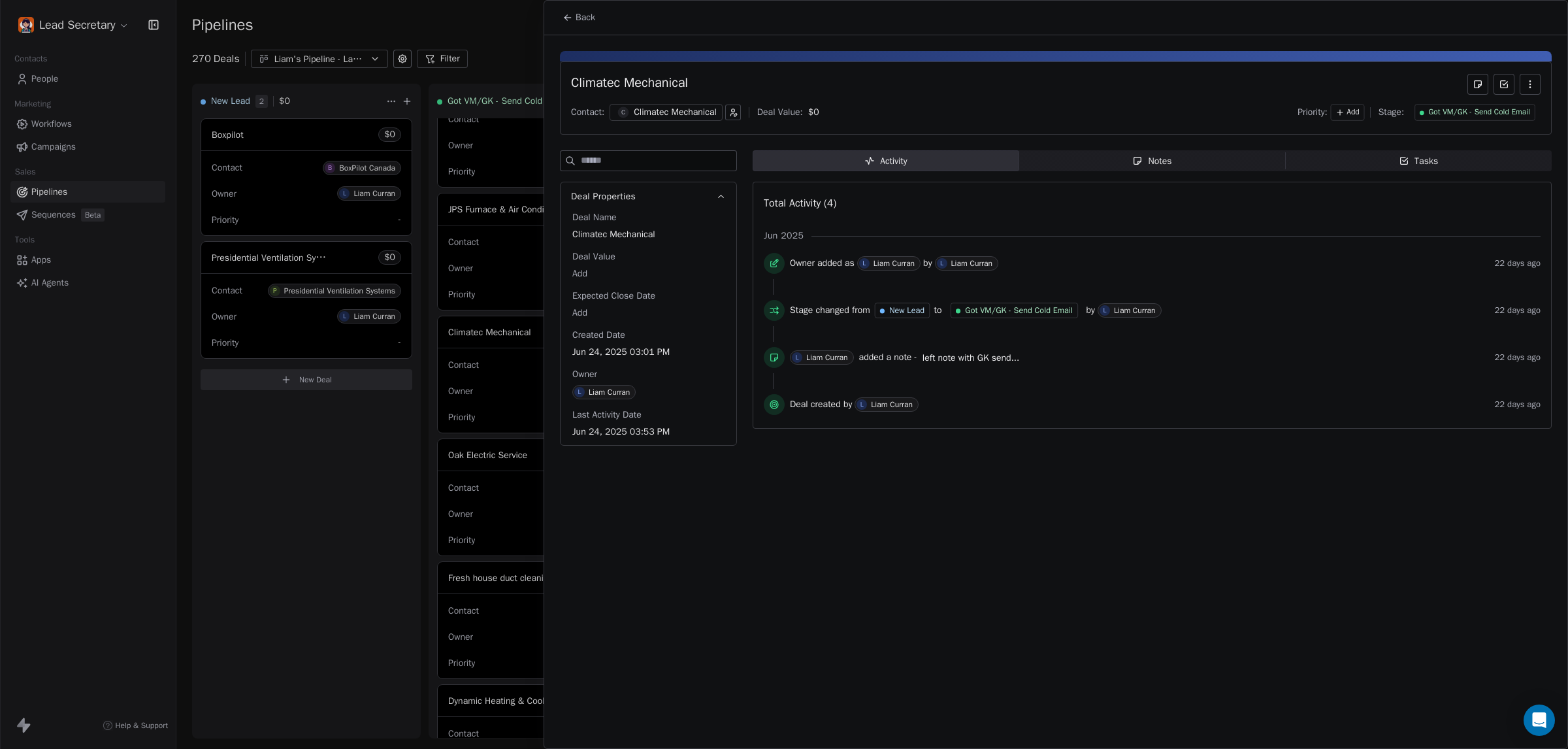click at bounding box center [784, 374] 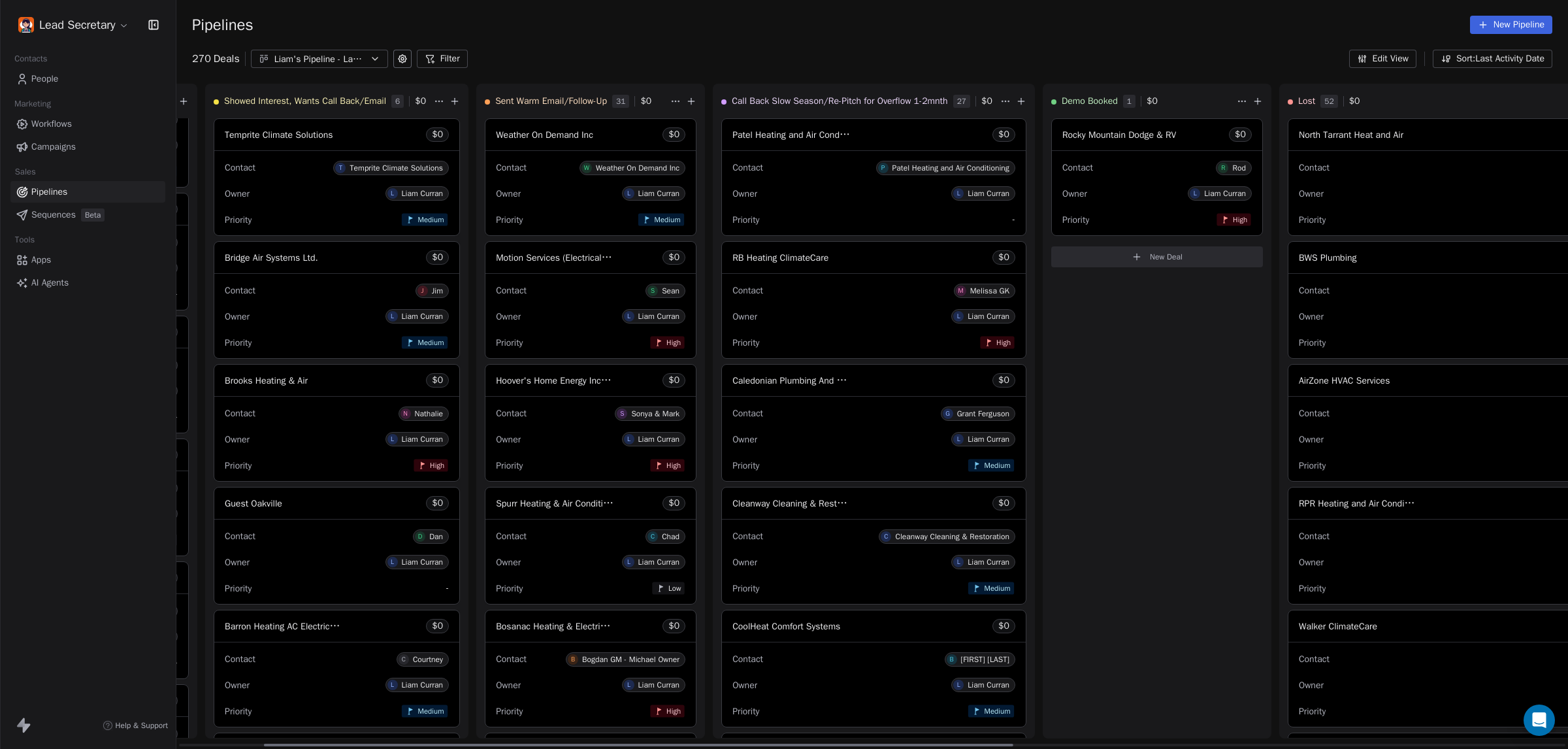 scroll, scrollTop: 0, scrollLeft: 0, axis: both 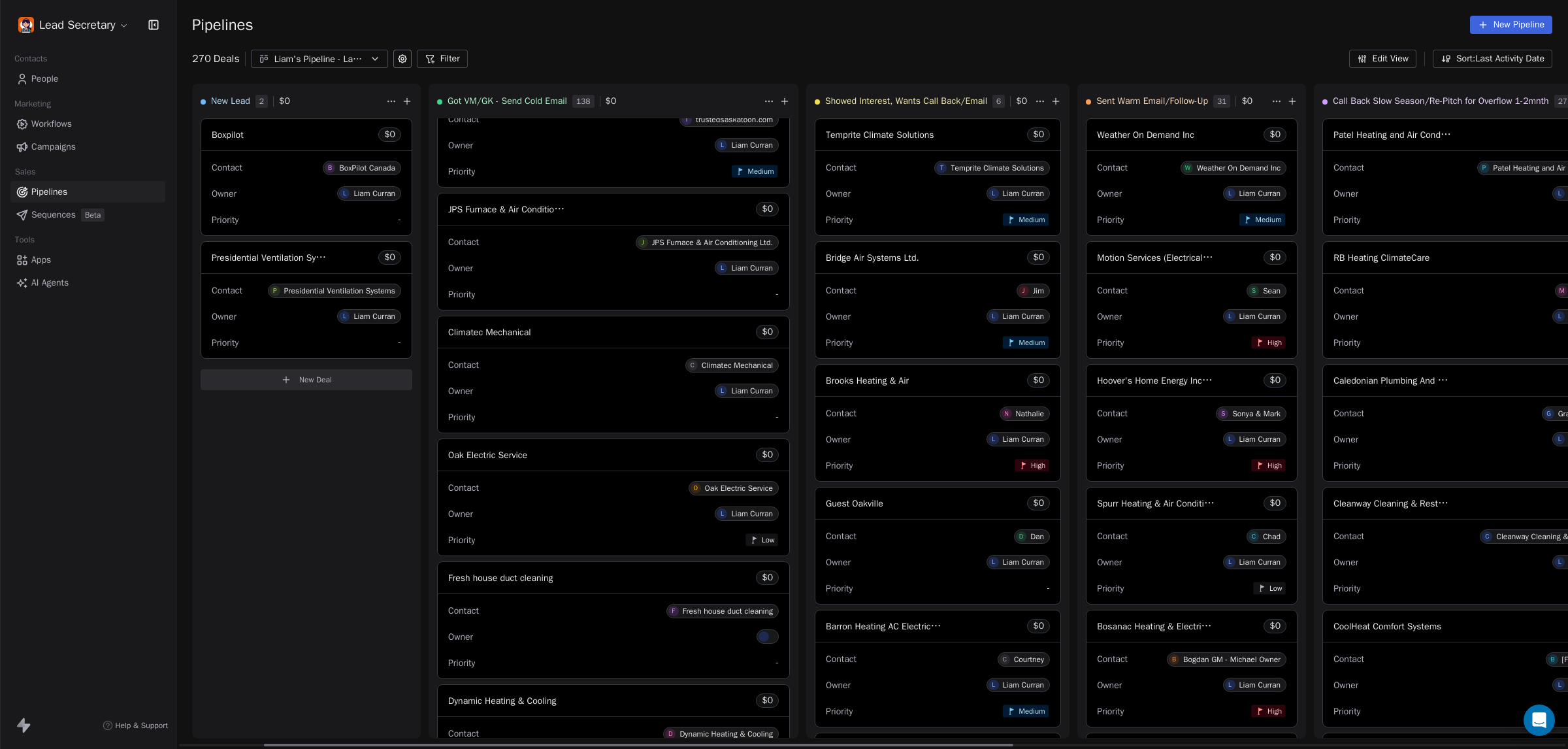 drag, startPoint x: 670, startPoint y: 745, endPoint x: 455, endPoint y: 168, distance: 615.75482 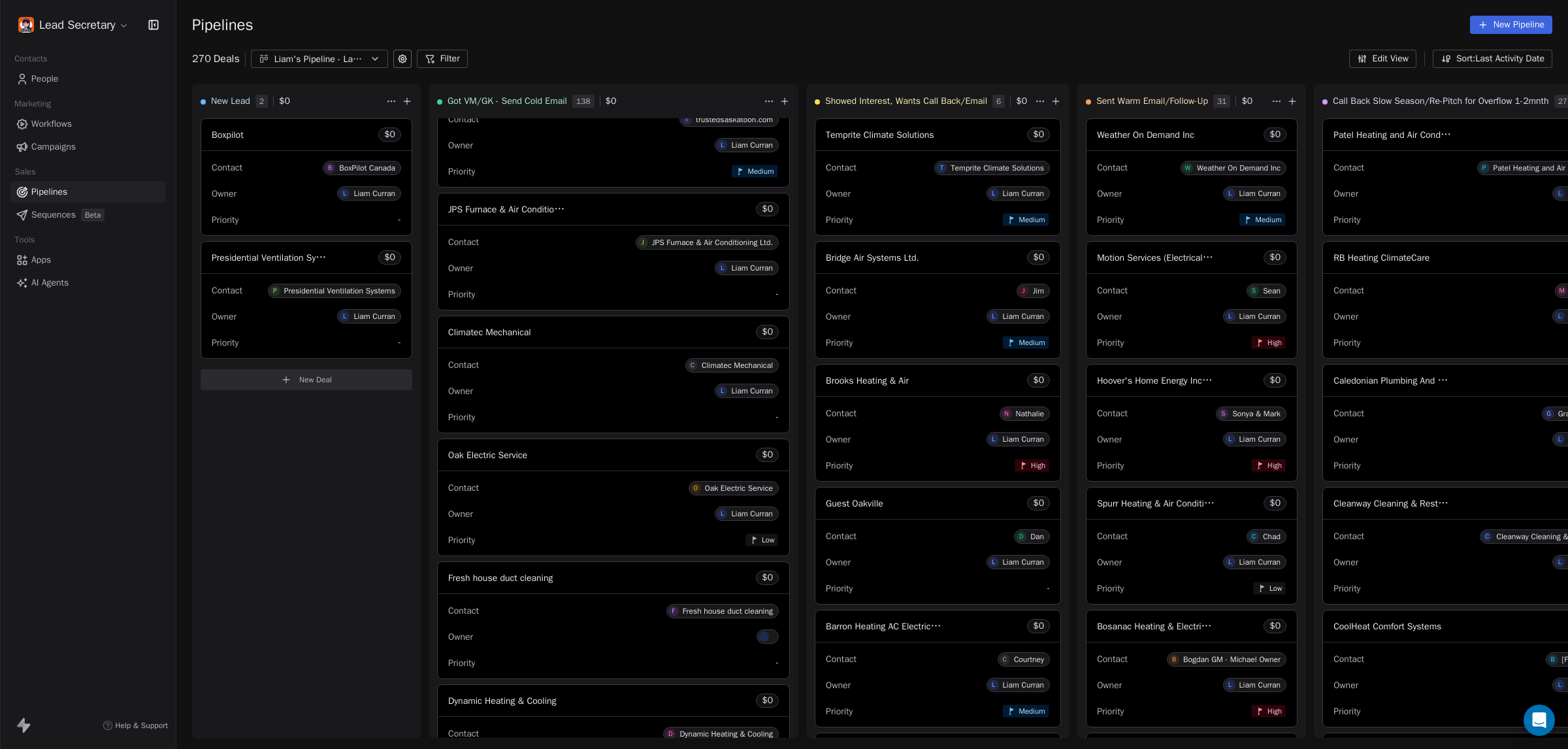 click 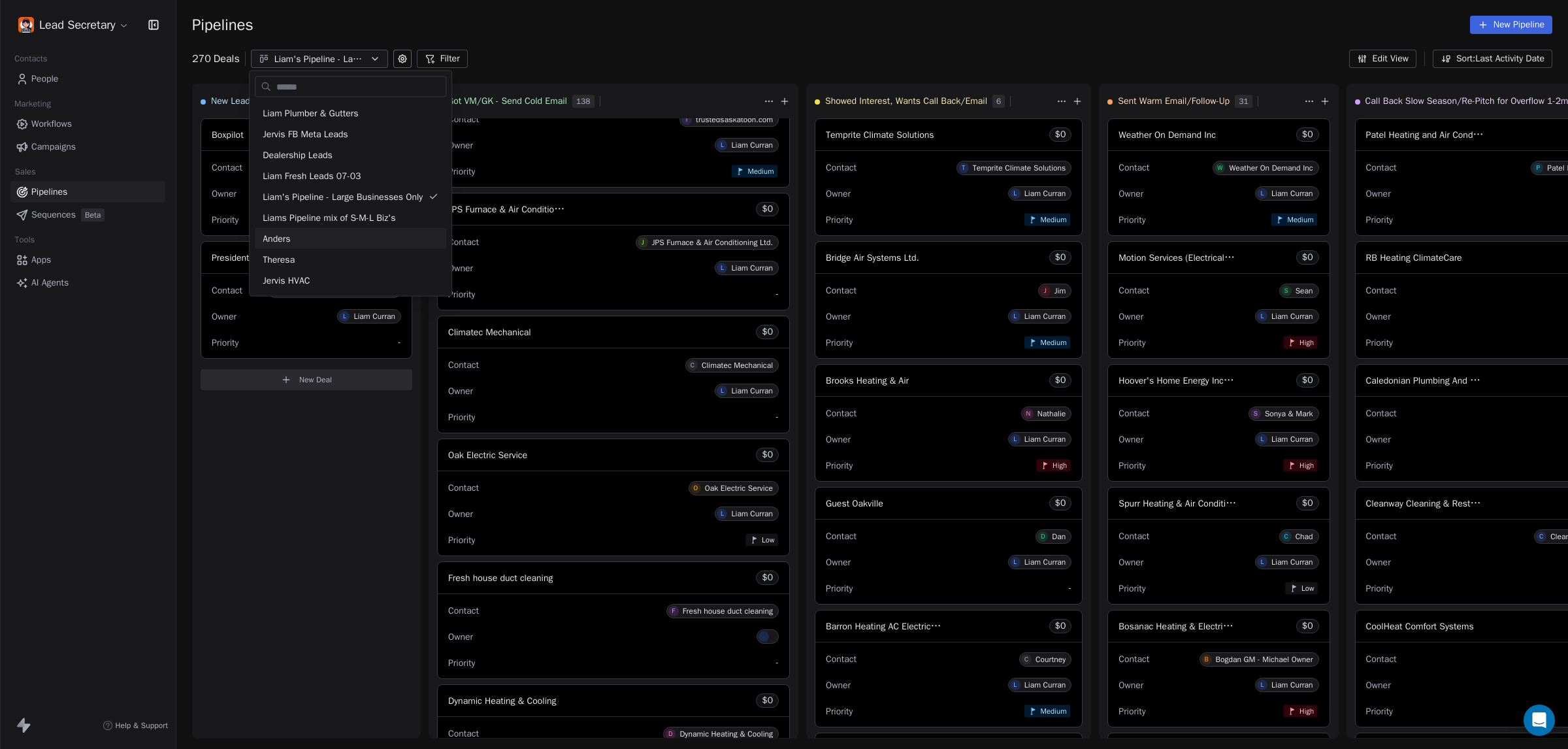 click on "Lead Secretary Contacts People Marketing Workflows Campaigns Sales Pipelines Sequences Beta Tools Apps AI Agents Help & Support Pipelines  New Pipeline 270 Deals Liam's Pipeline - Large Businesses Only Filter  Edit View Sort:  Last Activity Date New Lead 2 Boxpilot $ 0 Contact B BoxPilot Canada Owner L Liam Curran Priority - Presidential Ventilation Systems $ 0 Contact P Presidential Ventilation Systems Owner L Liam Curran Priority - New Deal Got VM/GK - Send Cold Email 138 Amos Service and Supply LLC $ 0 Contact A Amos Service and Supply LLC Owner L Liam Curran Priority Low Woodbridge GTA ClimateCare $ 0 Contact W Woodbridge GTA ClimateCare Owner L Liam Curran Priority Low BORTS HVAC $ 0 Contact B BORTS HVAC Owner L Liam Curran Priority Low Spurr Heating & Air Conditioning $ 0 Contact C Chad Owner L Liam Curran Priority Medium Polar Bear Cooling & Heating $ 0 Contact M Matt or Matthew Owner L Liam Curran Priority Low BG Services $ 0 Contact S Stephen Hill Owner L Liam Curran Priority High Kyro Mechanical $" at bounding box center [784, 374] 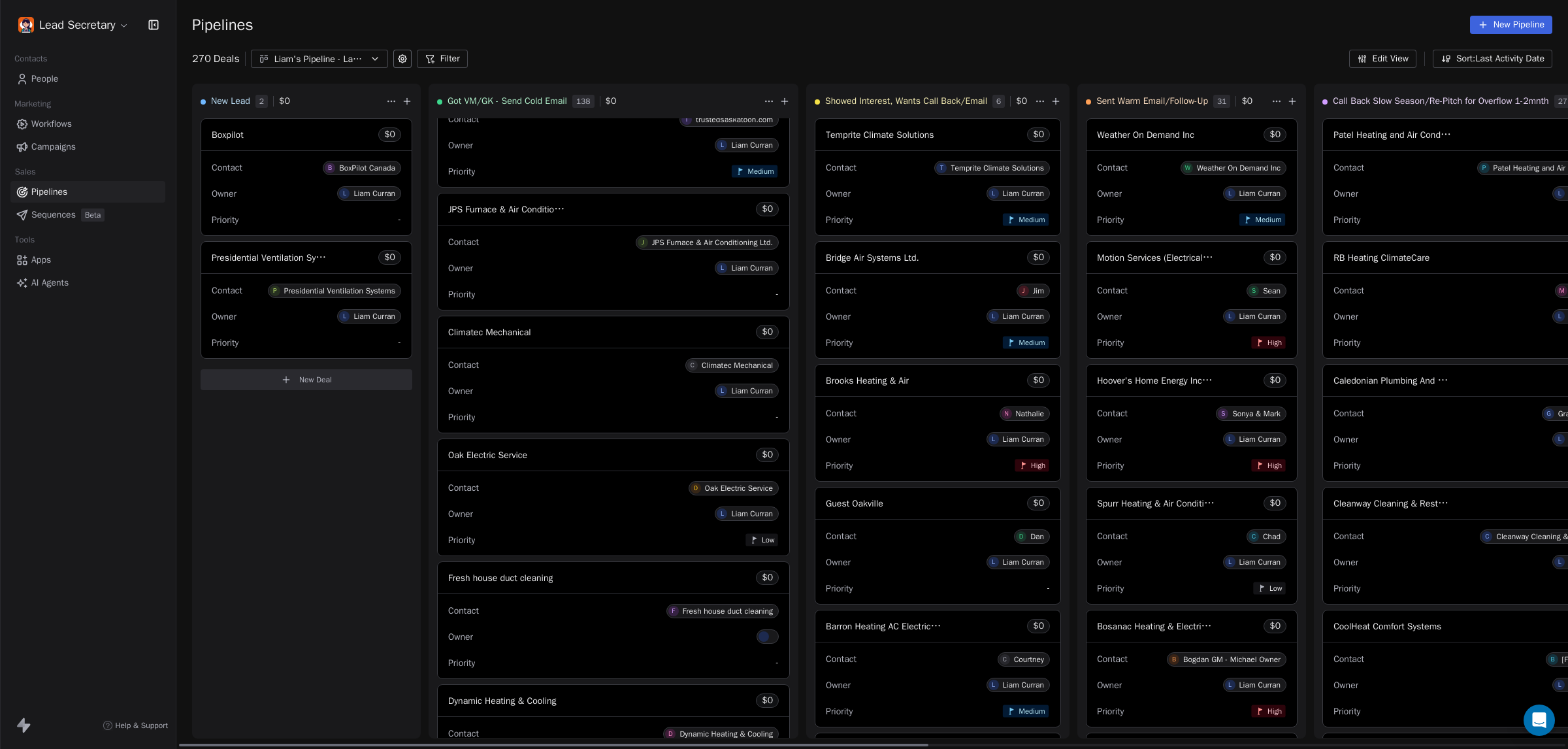 click on "Contact J JPS Furnace & Air Conditioning Ltd." at bounding box center (613, 241) 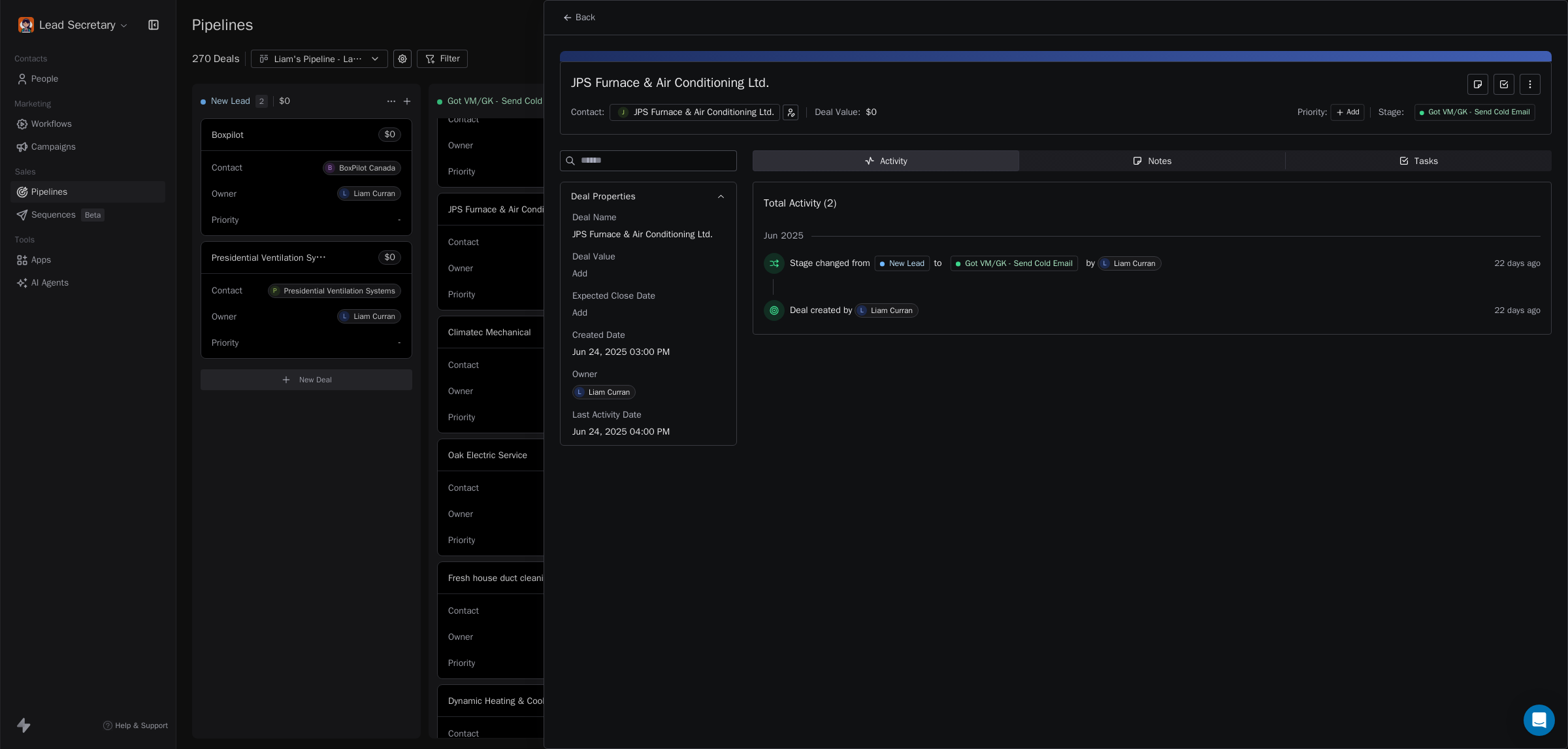 click on "JPS Furnace & Air Conditioning Ltd." at bounding box center [704, 112] 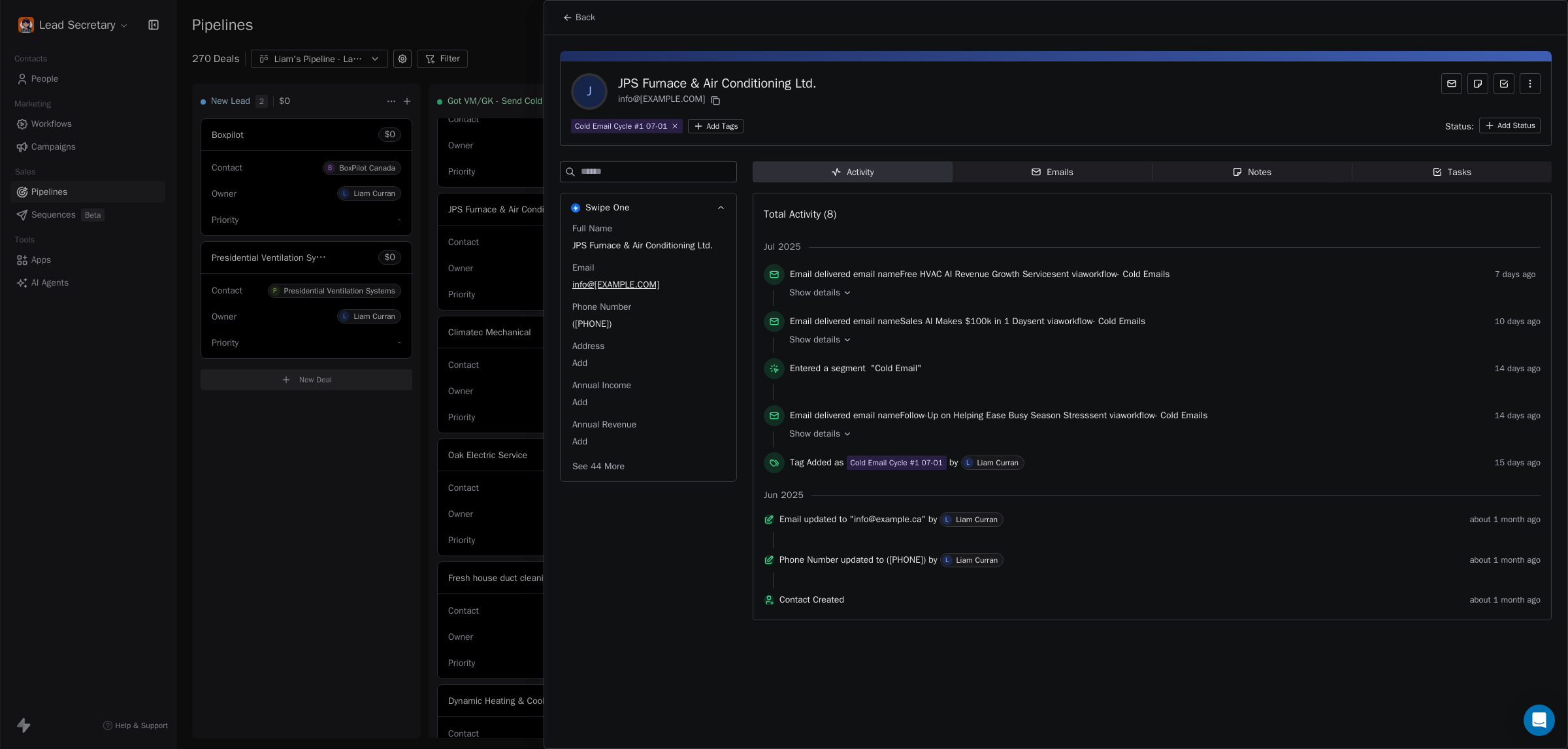 click on "(403) 510-1204" at bounding box center [648, 324] 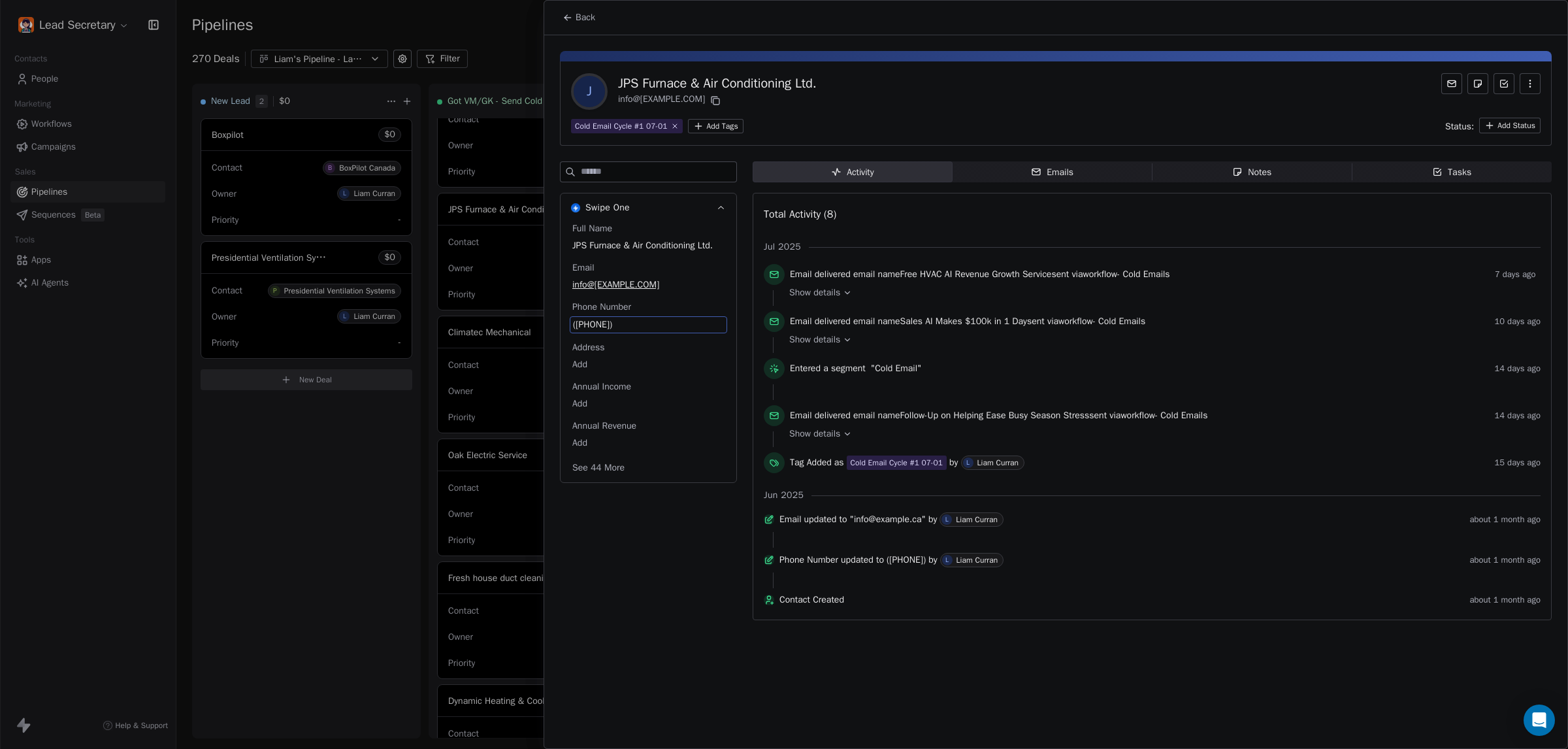 click on "(403) 510-1204" at bounding box center (648, 325) 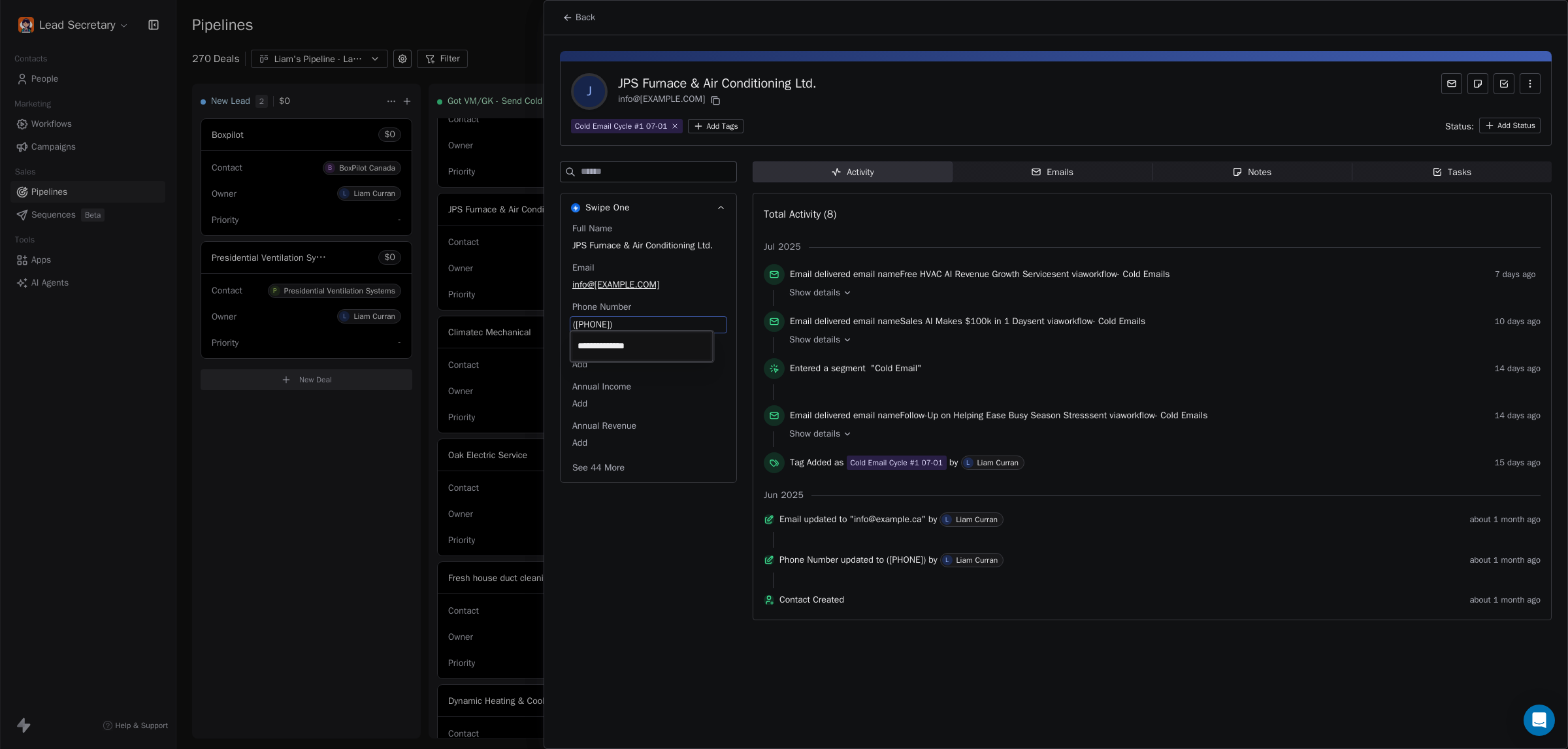 click on "Lead Secretary Contacts People Marketing Workflows Campaigns Sales Pipelines Sequences Beta Tools Apps AI Agents Help & Support Pipelines  New Pipeline 270 Deals Liam's Pipeline - Large Businesses Only Filter  Edit View Sort:  Last Activity Date New Lead 2 $ 0 Boxpilot $ 0 Contact B BoxPilot Canada Owner L Liam Curran Priority - Presidential Ventilation Systems $ 0 Contact P Presidential Ventilation Systems Owner L Liam Curran Priority - New Deal Got VM/GK - Send Cold Email 138 $ 0 Amos Service and Supply LLC $ 0 Contact A Amos Service and Supply LLC Owner L Liam Curran Priority Low Woodbridge GTA ClimateCare $ 0 Contact W Woodbridge GTA ClimateCare Owner L Liam Curran Priority Low BORTS HVAC $ 0 Contact B BORTS HVAC Owner L Liam Curran Priority Low Spurr Heating & Air Conditioning $ 0 Contact C Chad Owner L Liam Curran Priority Medium Polar Bear Cooling & Heating $ 0 Contact M Matt or Matthew Owner L Liam Curran Priority Low BG Services $ 0 Contact S Stephen Hill Owner L Liam Curran Priority High $ 0 K L $" at bounding box center [784, 374] 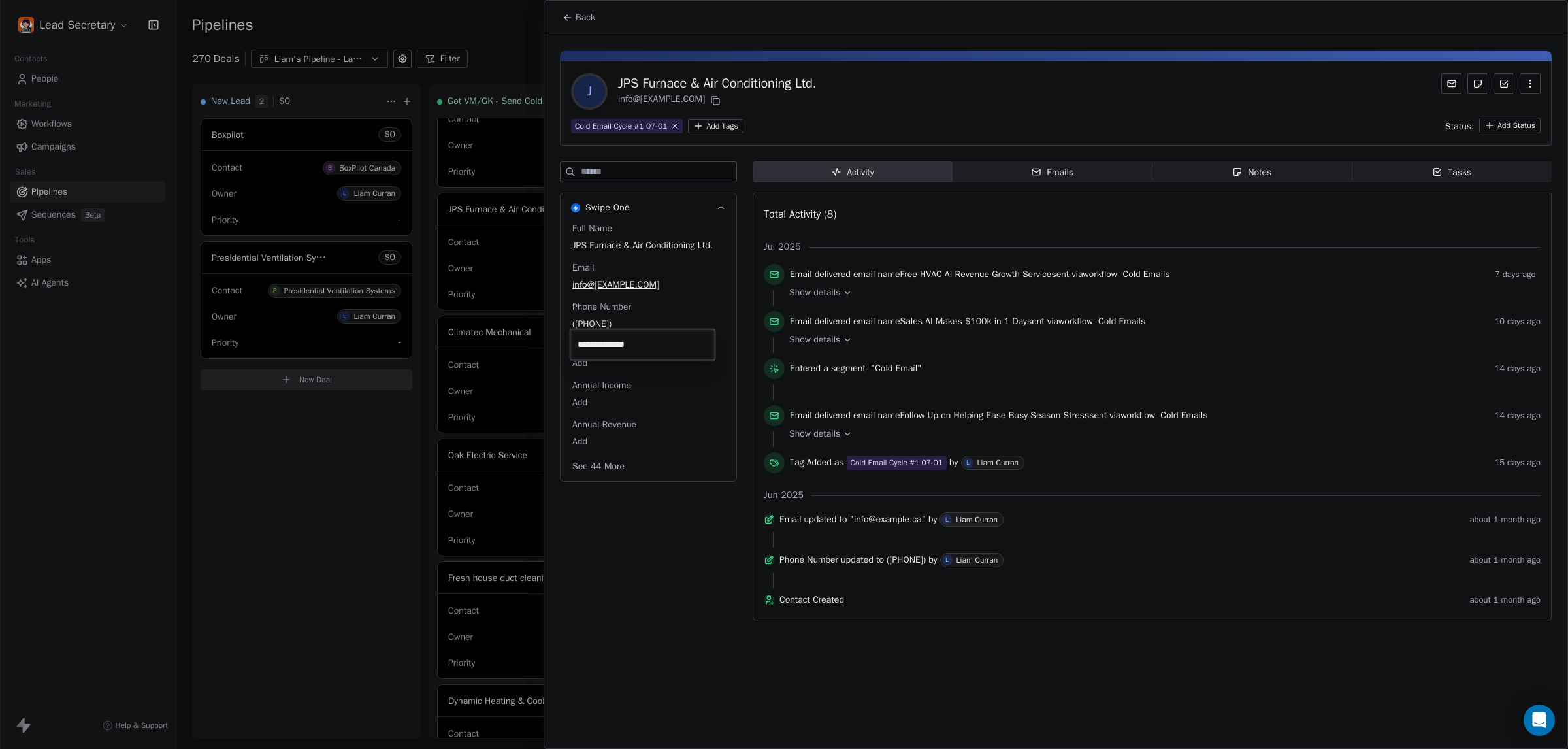 click on "Lead Secretary Contacts People Marketing Workflows Campaigns Sales Pipelines Sequences Beta Tools Apps AI Agents Help & Support Pipelines  New Pipeline 270 Deals Liam's Pipeline - Large Businesses Only Filter  Edit View Sort:  Last Activity Date New Lead 2 $ 0 Boxpilot $ 0 Contact B BoxPilot Canada Owner L Liam Curran Priority - Presidential Ventilation Systems $ 0 Contact P Presidential Ventilation Systems Owner L Liam Curran Priority - New Deal Got VM/GK - Send Cold Email 138 $ 0 Amos Service and Supply LLC $ 0 Contact A Amos Service and Supply LLC Owner L Liam Curran Priority Low Woodbridge GTA ClimateCare $ 0 Contact W Woodbridge GTA ClimateCare Owner L Liam Curran Priority Low BORTS HVAC $ 0 Contact B BORTS HVAC Owner L Liam Curran Priority Low Spurr Heating & Air Conditioning $ 0 Contact C Chad Owner L Liam Curran Priority Medium Polar Bear Cooling & Heating $ 0 Contact M Matt or Matthew Owner L Liam Curran Priority Low BG Services $ 0 Contact S Stephen Hill Owner L Liam Curran Priority High $ 0 K L $" at bounding box center (784, 374) 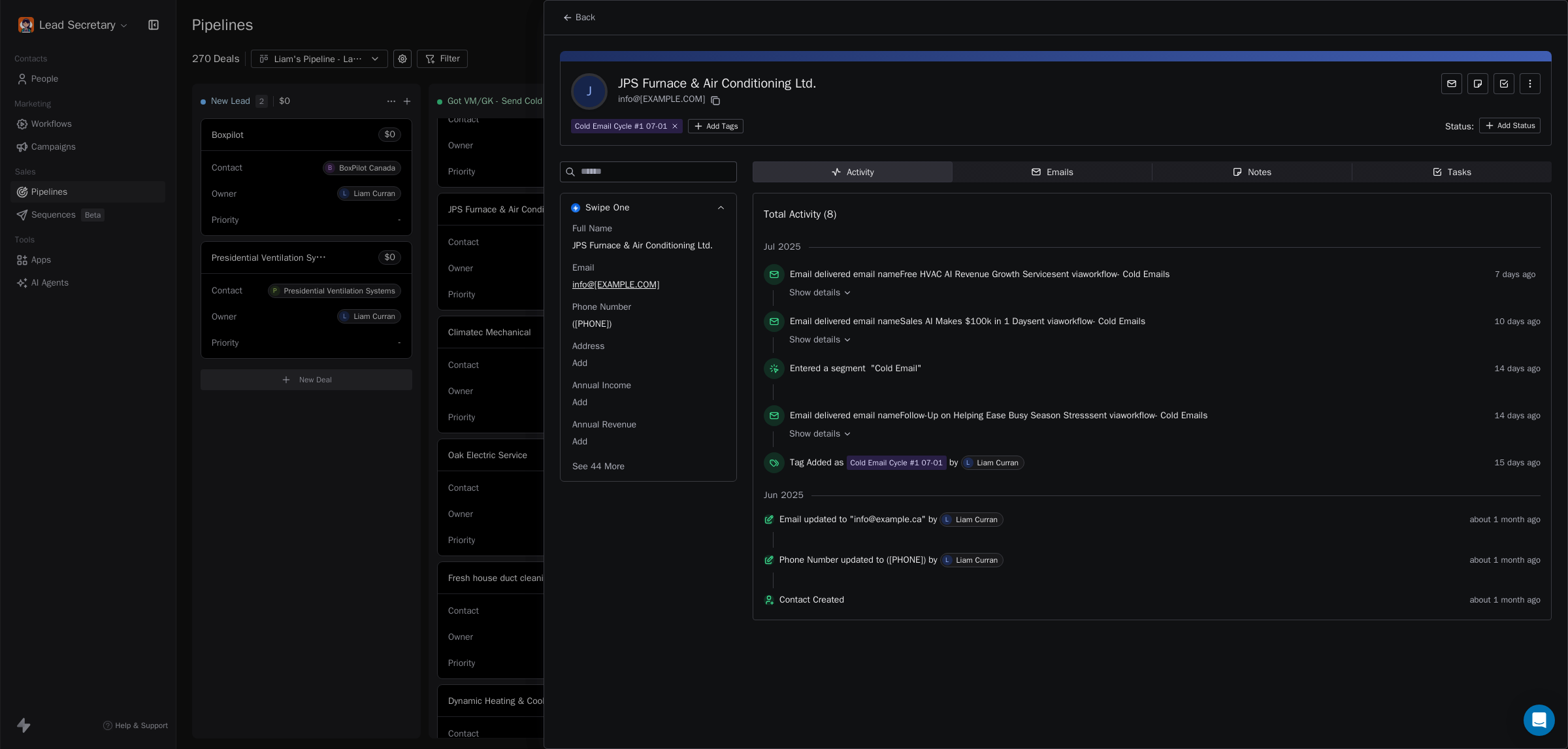 click at bounding box center (784, 374) 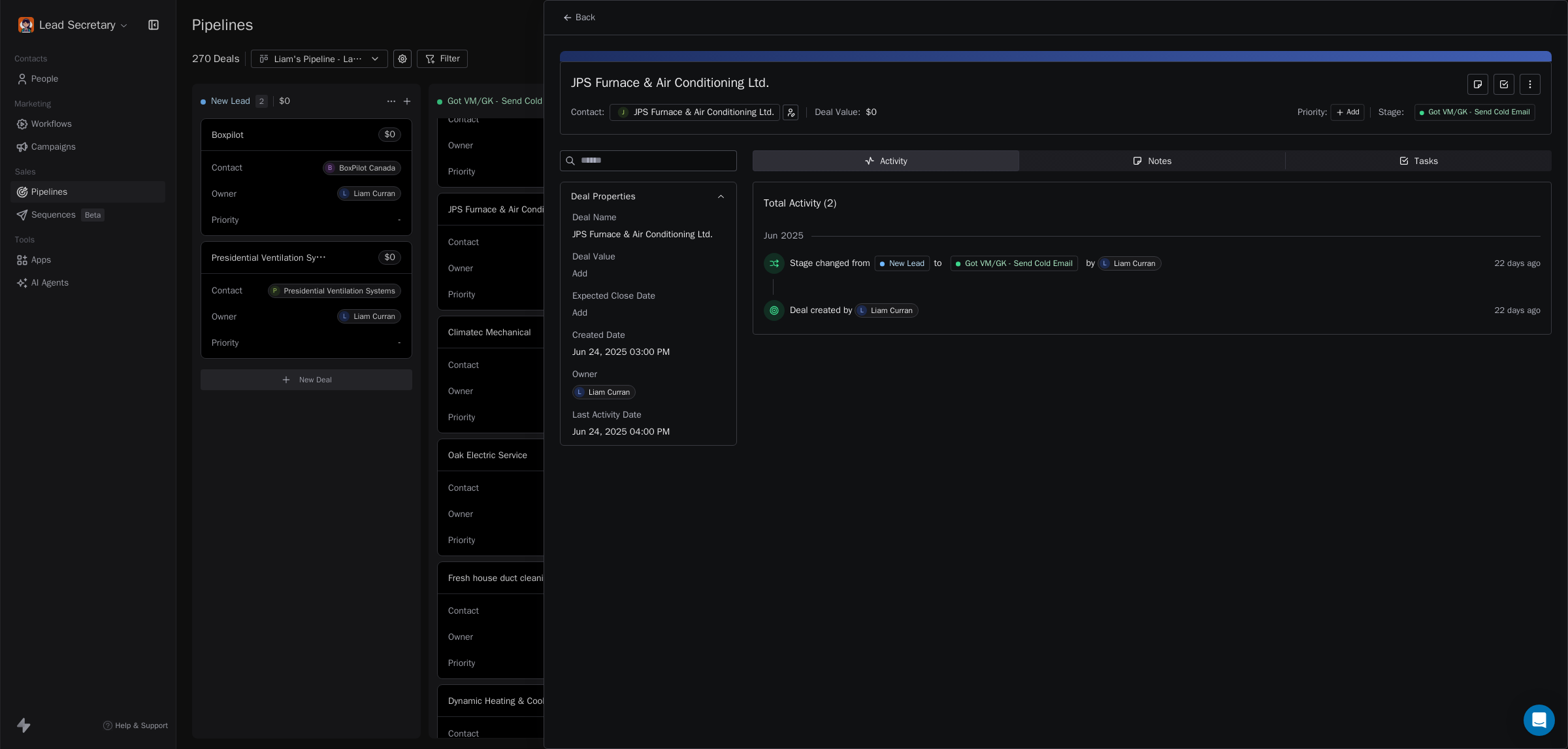 click at bounding box center (784, 374) 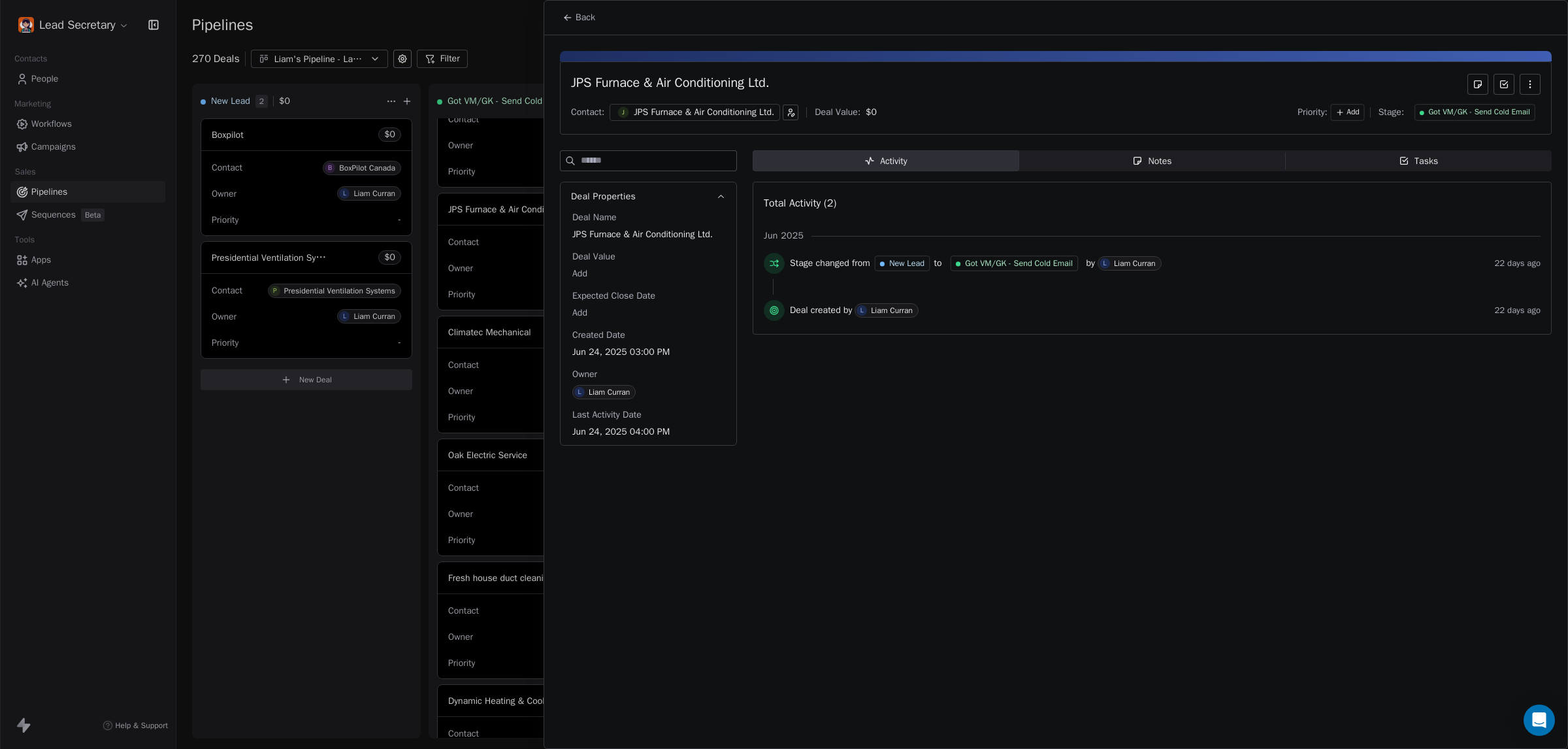 click at bounding box center (784, 374) 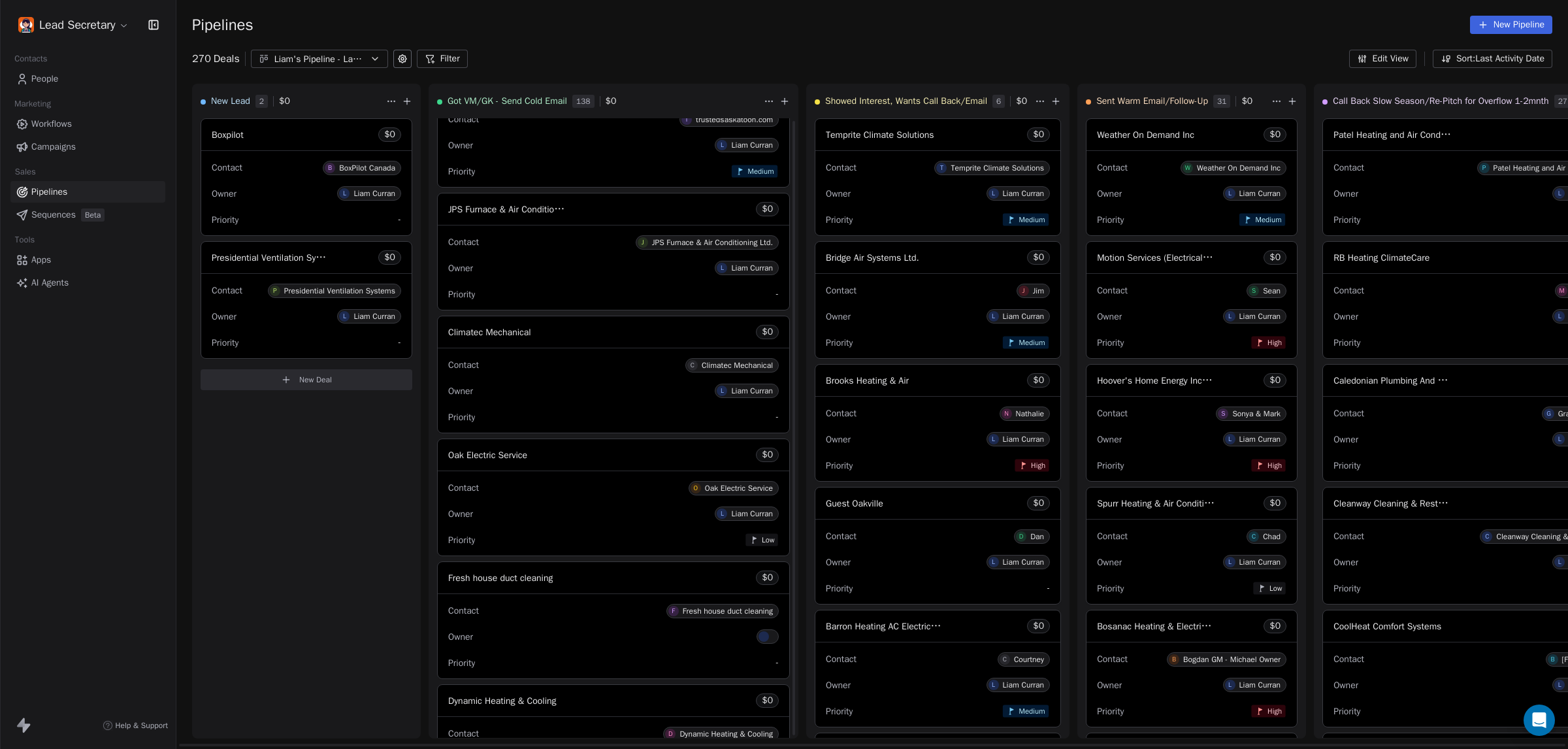 scroll, scrollTop: 13032, scrollLeft: 0, axis: vertical 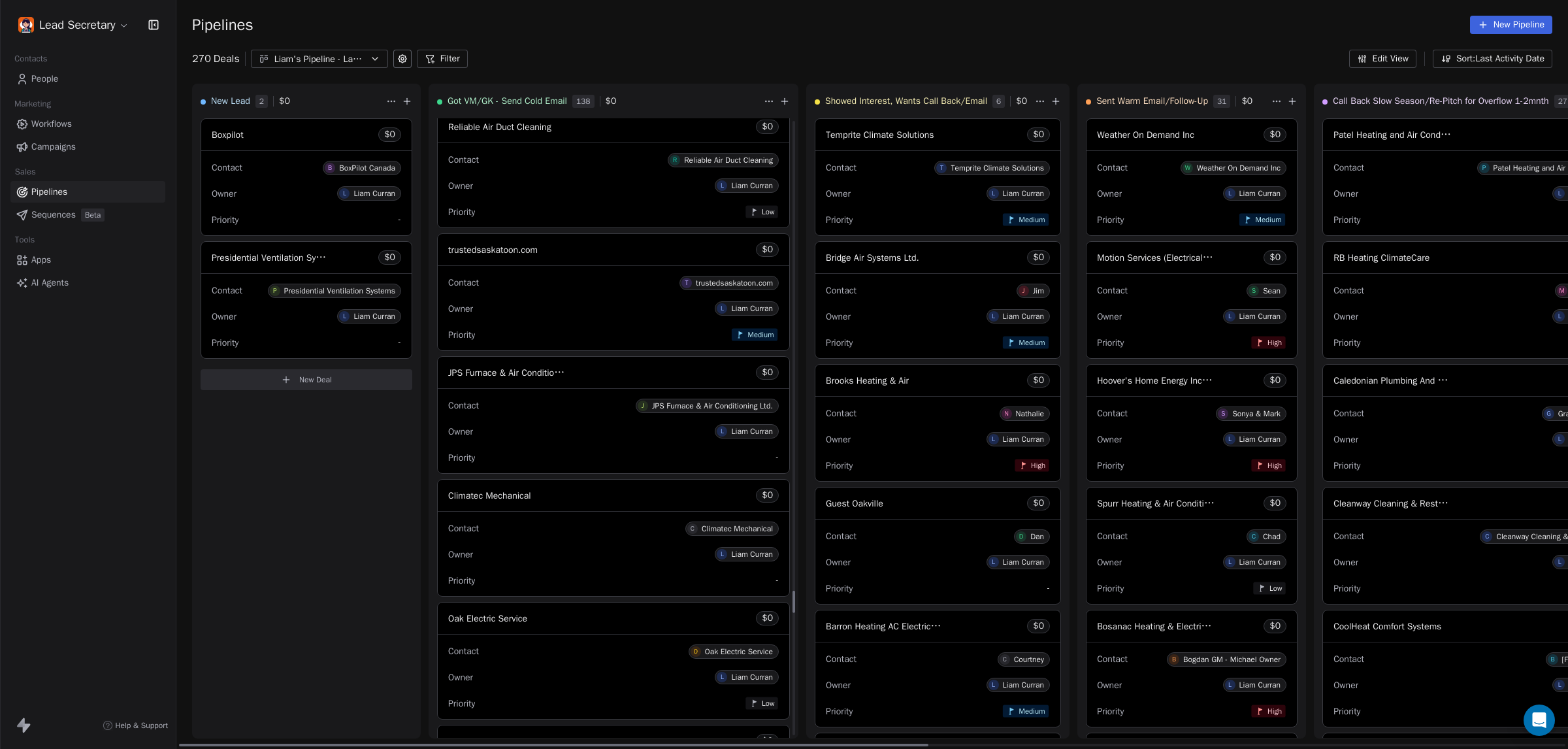 click on "Contact T trustedsaskatoon.com" at bounding box center (613, 282) 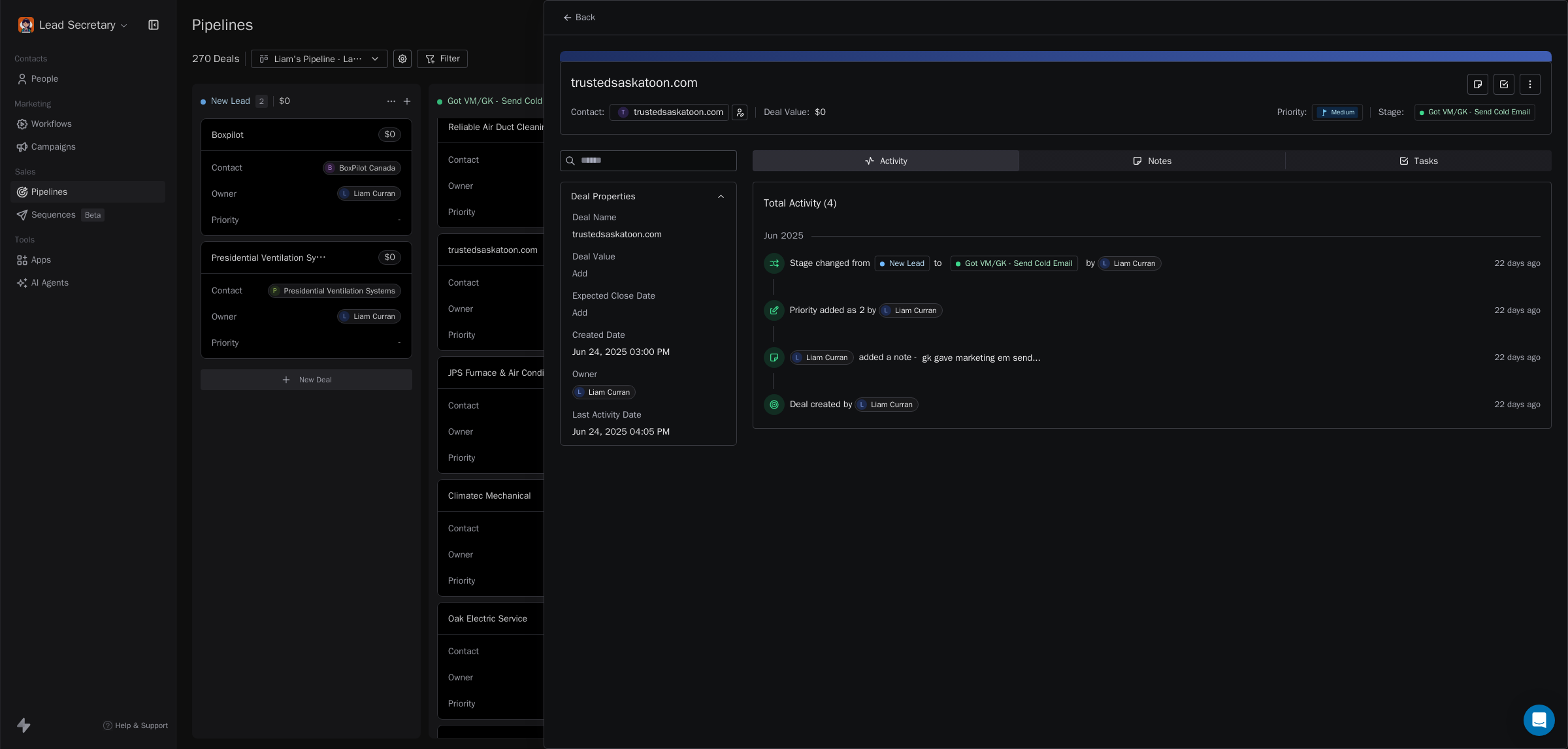 click on "trustedsaskatoon.com" at bounding box center (678, 112) 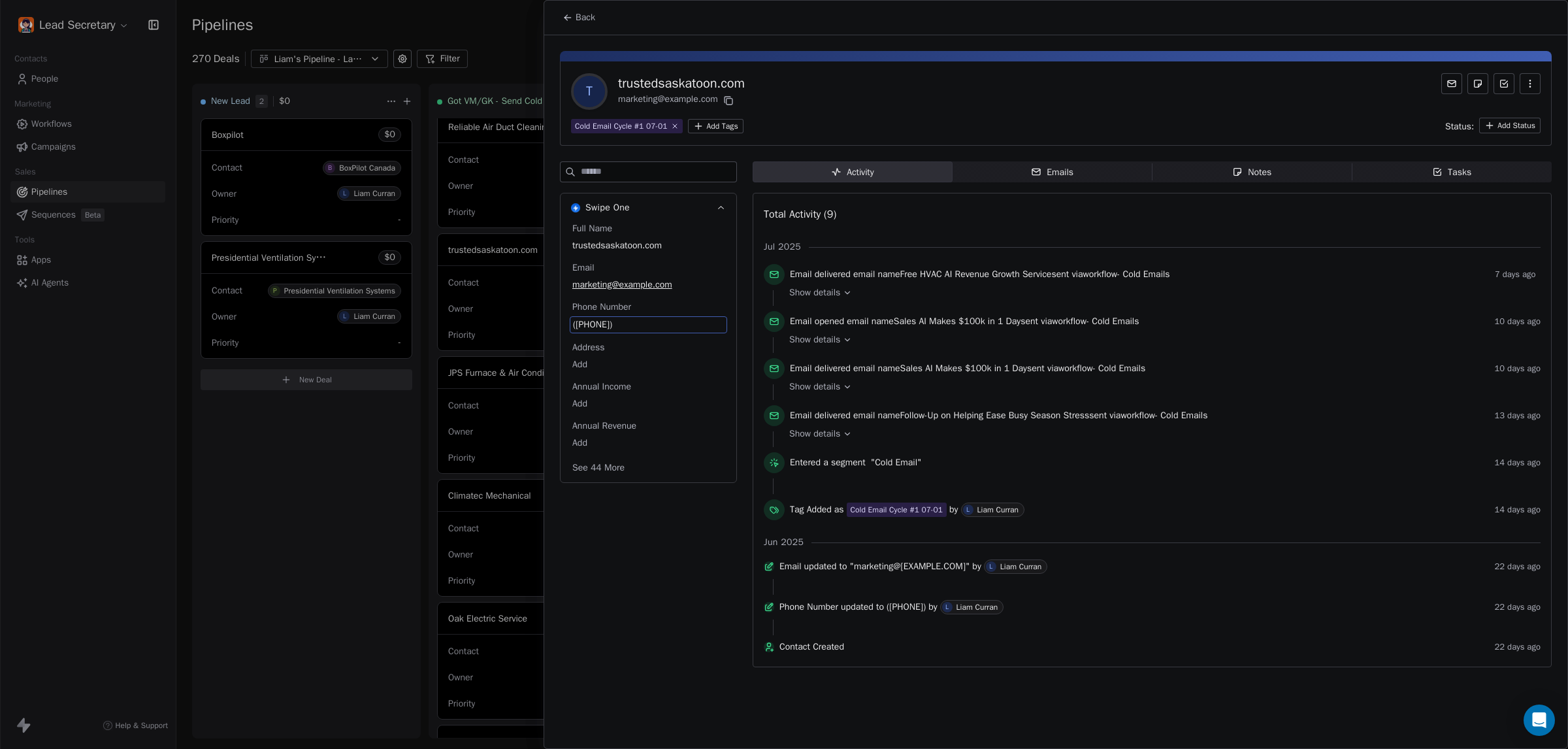 click on "(306) 244-4150" at bounding box center [648, 325] 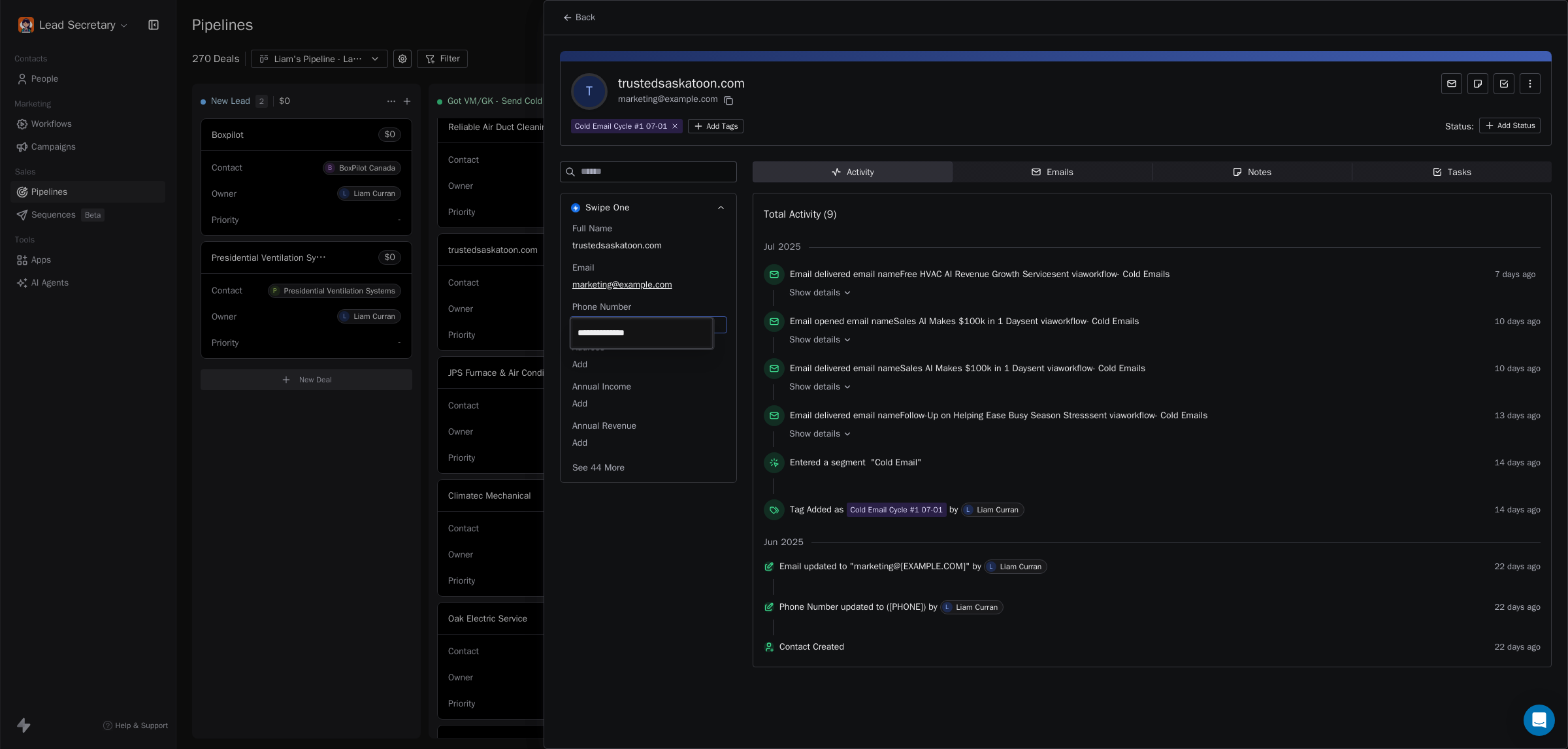 click on "Lead Secretary Contacts People Marketing Workflows Campaigns Sales Pipelines Sequences Beta Tools Apps AI Agents Help & Support Pipelines  New Pipeline 270 Deals Liam's Pipeline - Large Businesses Only Filter  Edit View Sort:  Last Activity Date New Lead 2 $ 0 Boxpilot $ 0 Contact B BoxPilot Canada Owner L Liam Curran Priority - Presidential Ventilation Systems $ 0 Contact P Presidential Ventilation Systems Owner L Liam Curran Priority - New Deal Got VM/GK - Send Cold Email 138 $ 0 Amos Service and Supply LLC $ 0 Contact A Amos Service and Supply LLC Owner L Liam Curran Priority Low Woodbridge GTA ClimateCare $ 0 Contact W Woodbridge GTA ClimateCare Owner L Liam Curran Priority Low BORTS HVAC $ 0 Contact B BORTS HVAC Owner L Liam Curran Priority Low Spurr Heating & Air Conditioning $ 0 Contact C Chad Owner L Liam Curran Priority Medium Polar Bear Cooling & Heating $ 0 Contact M Matt or Matthew Owner L Liam Curran Priority Low BG Services $ 0 Contact S Stephen Hill Owner L Liam Curran Priority High $ 0 K L $" at bounding box center [784, 374] 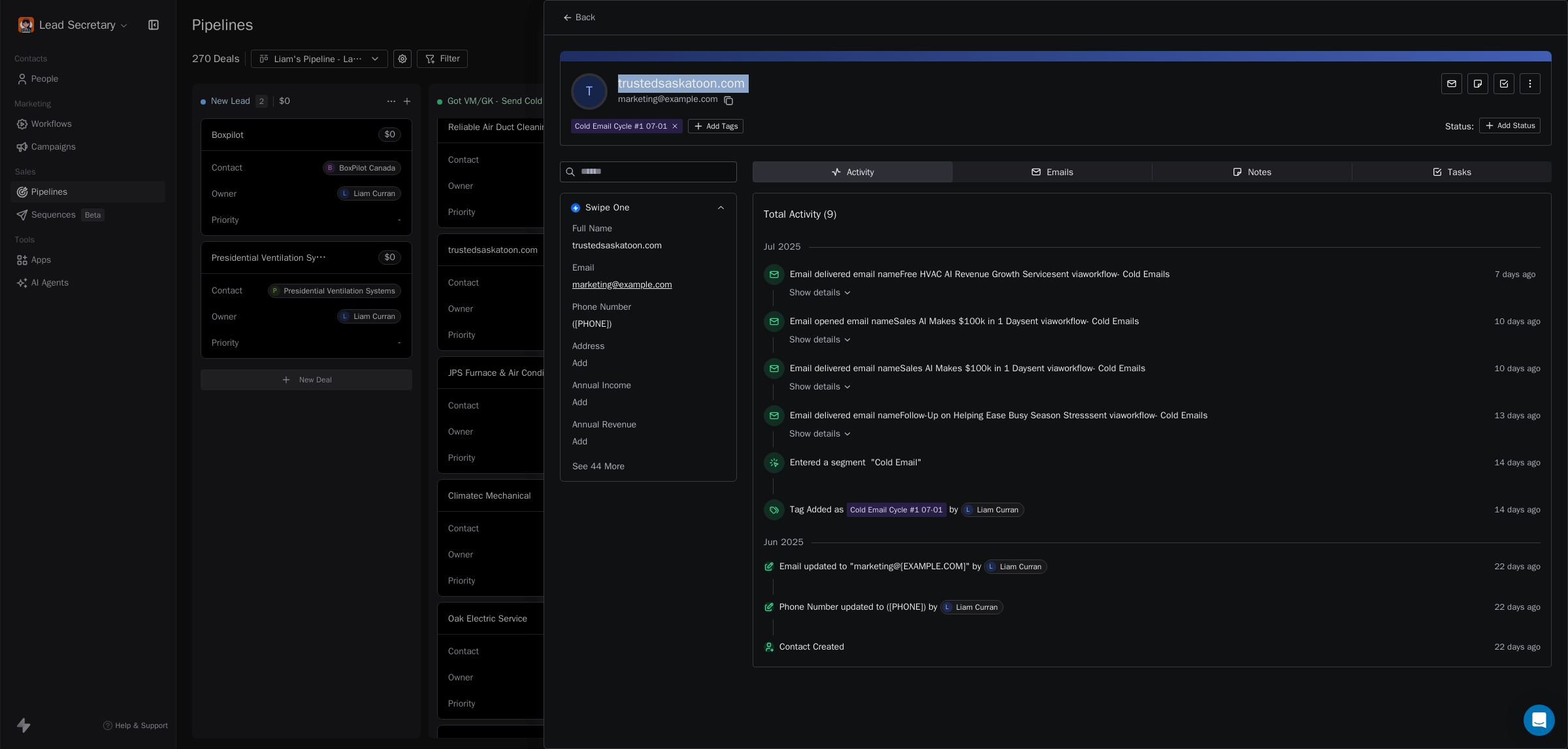 click on "trustedsaskatoon.com" at bounding box center (681, 84) 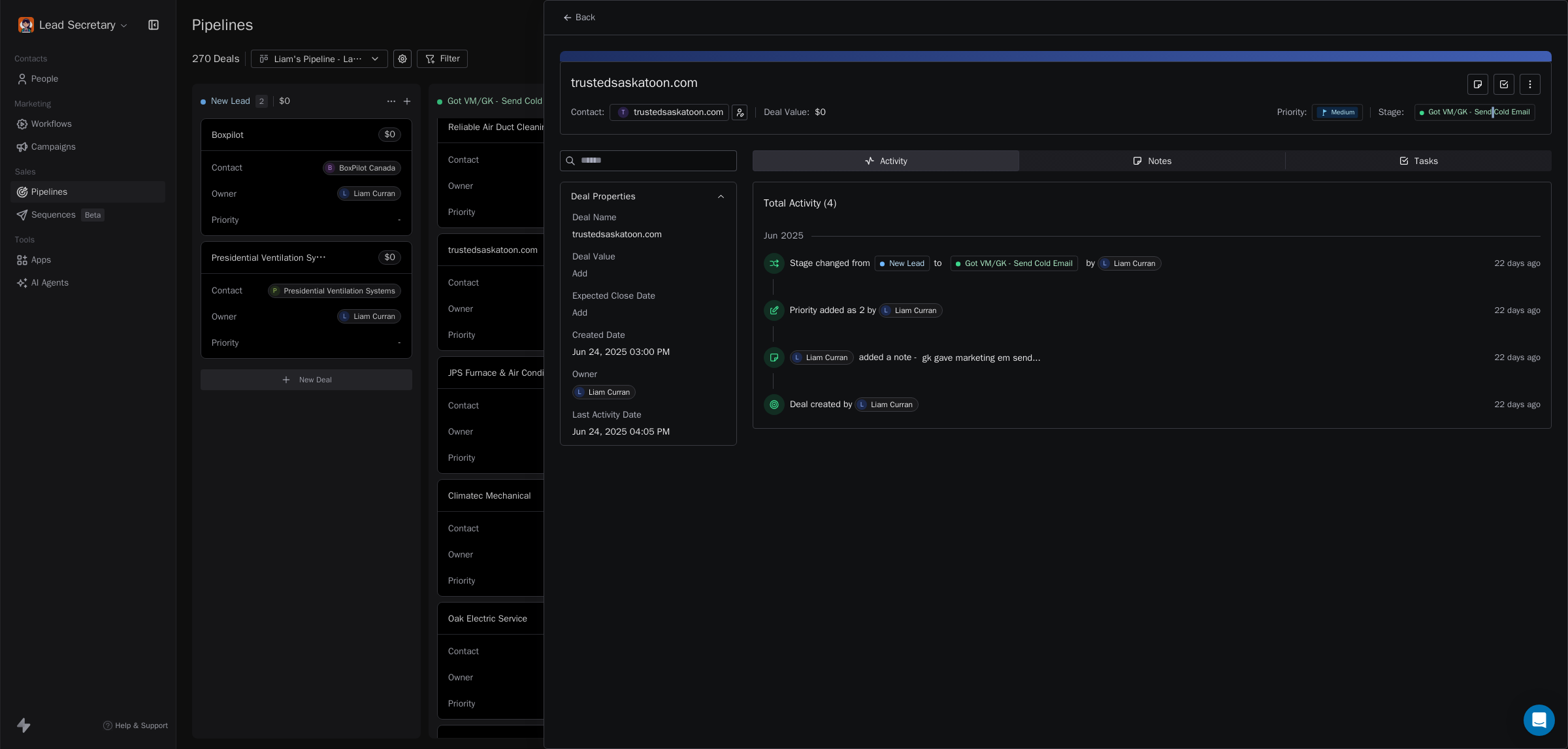 click on "Got VM/GK - Send Cold Email" at bounding box center [1479, 112] 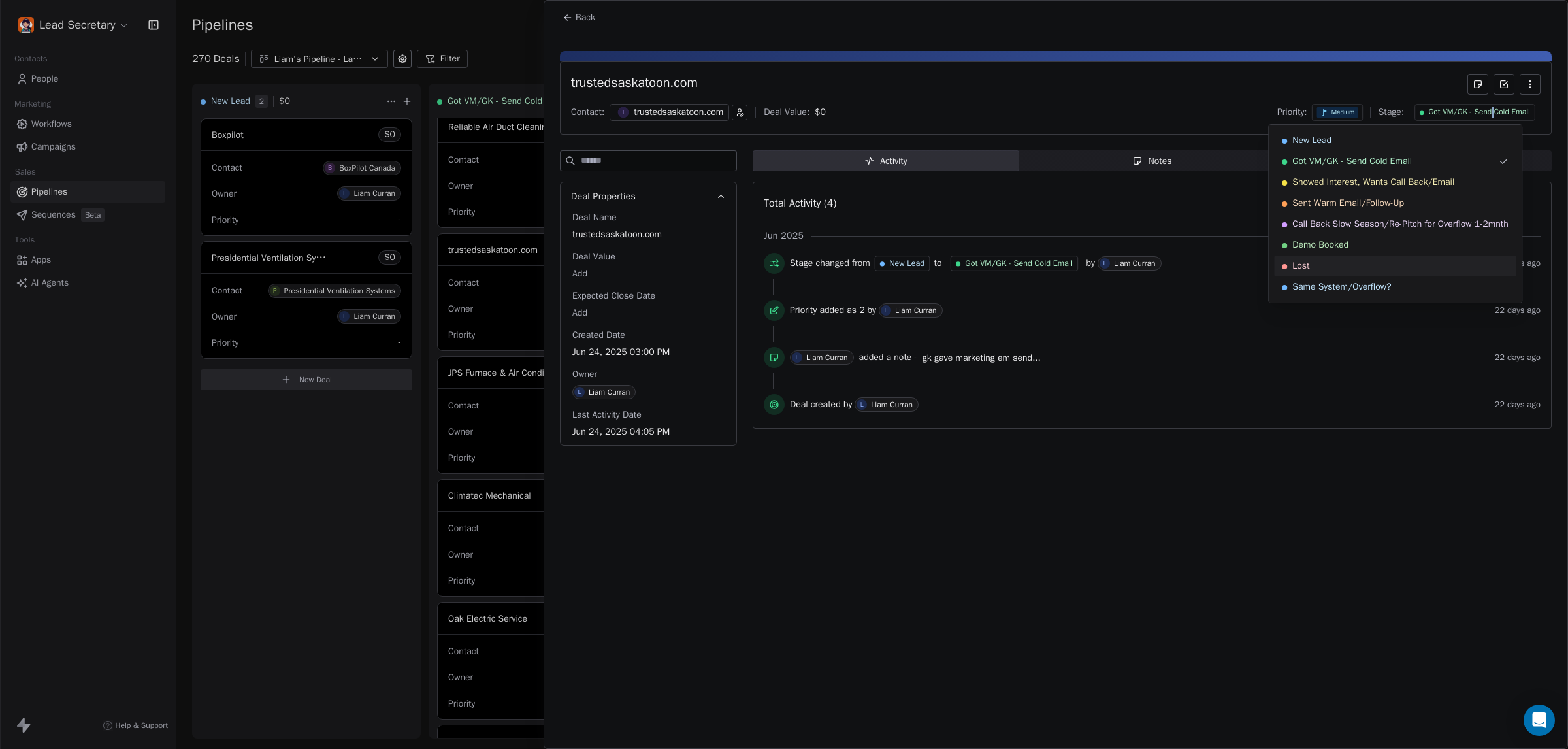drag, startPoint x: 1299, startPoint y: 266, endPoint x: 1243, endPoint y: 272, distance: 56.32051 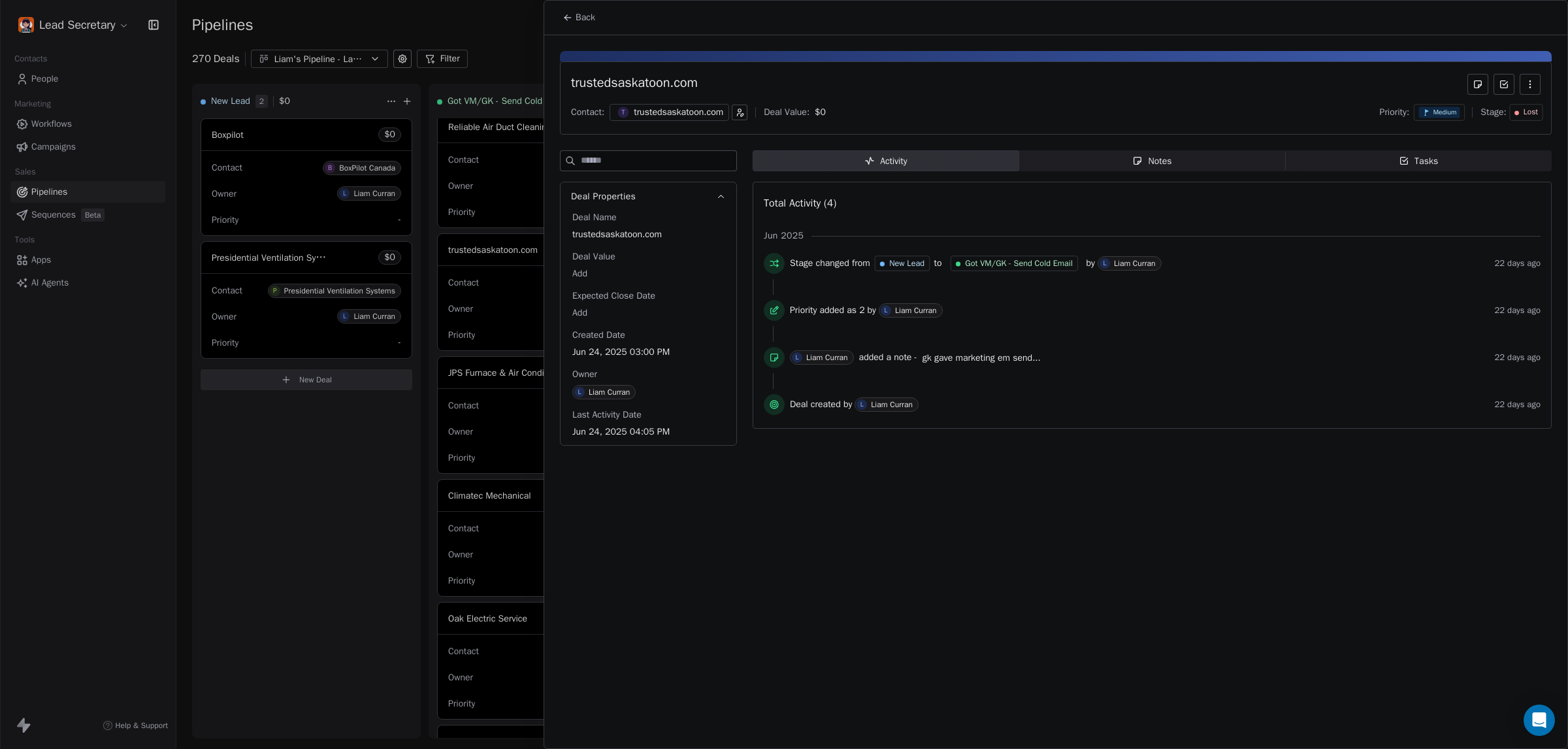 click at bounding box center (784, 374) 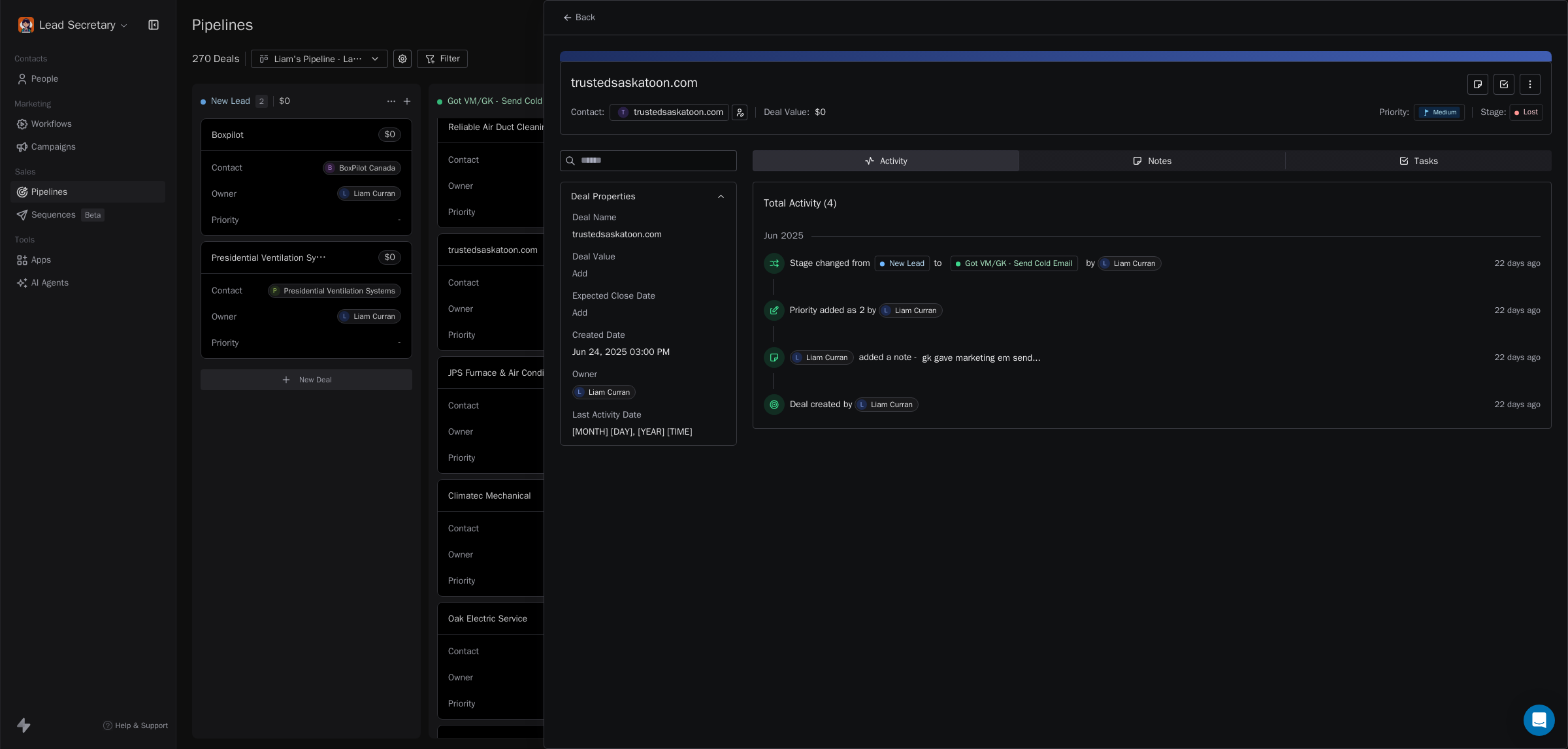 click at bounding box center [784, 374] 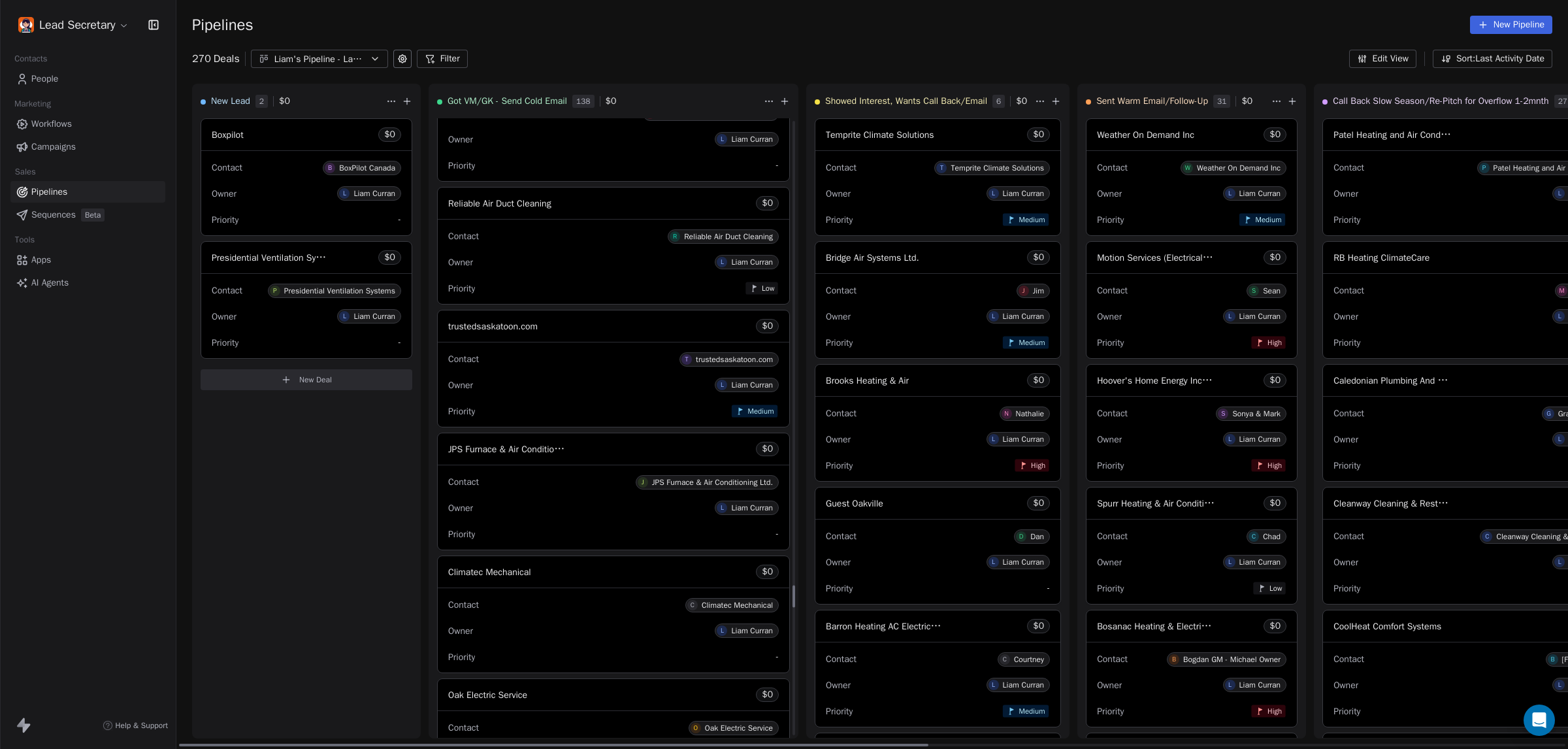 scroll, scrollTop: 12869, scrollLeft: 0, axis: vertical 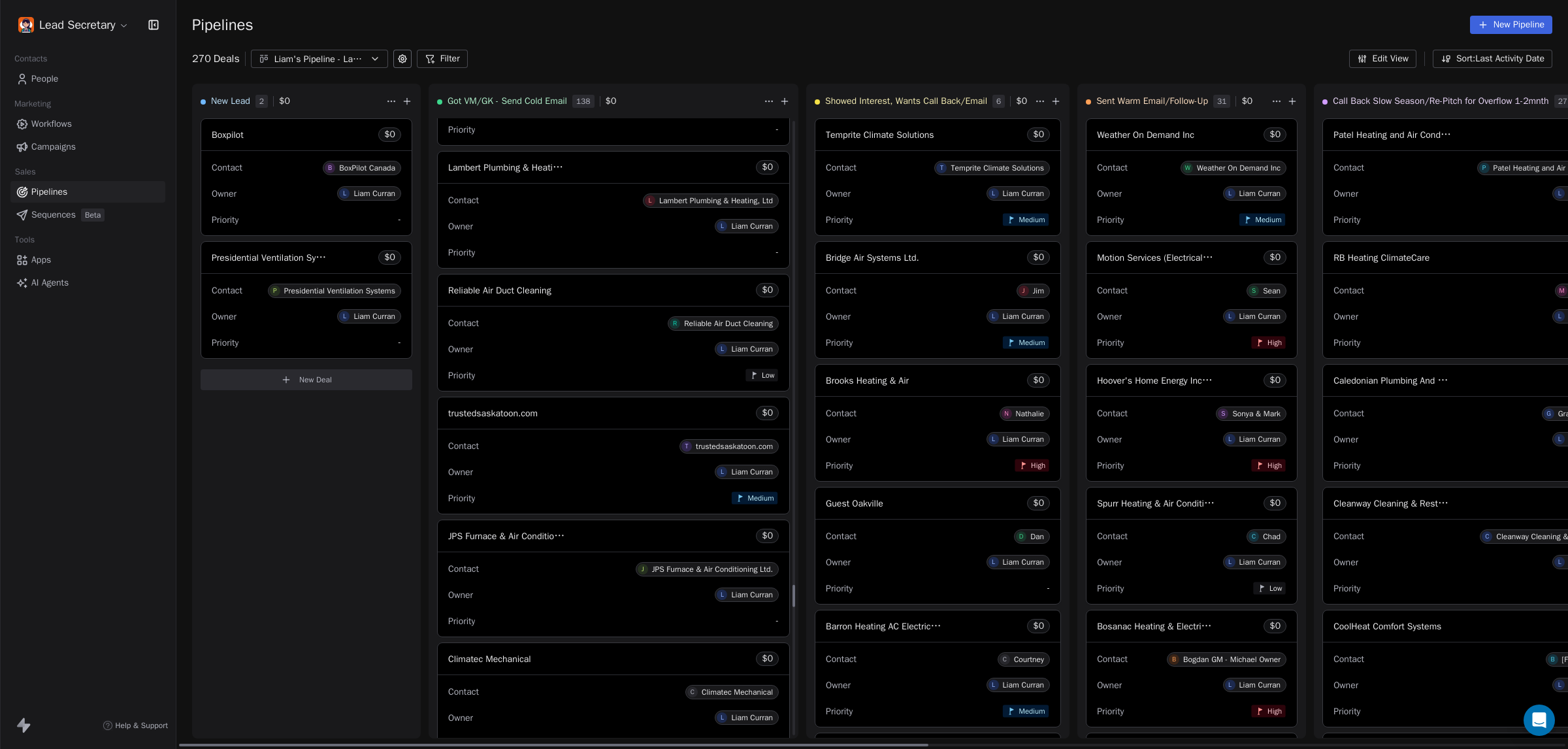 click on "Reliable Air Duct Cleaning $ 0" at bounding box center [613, 290] 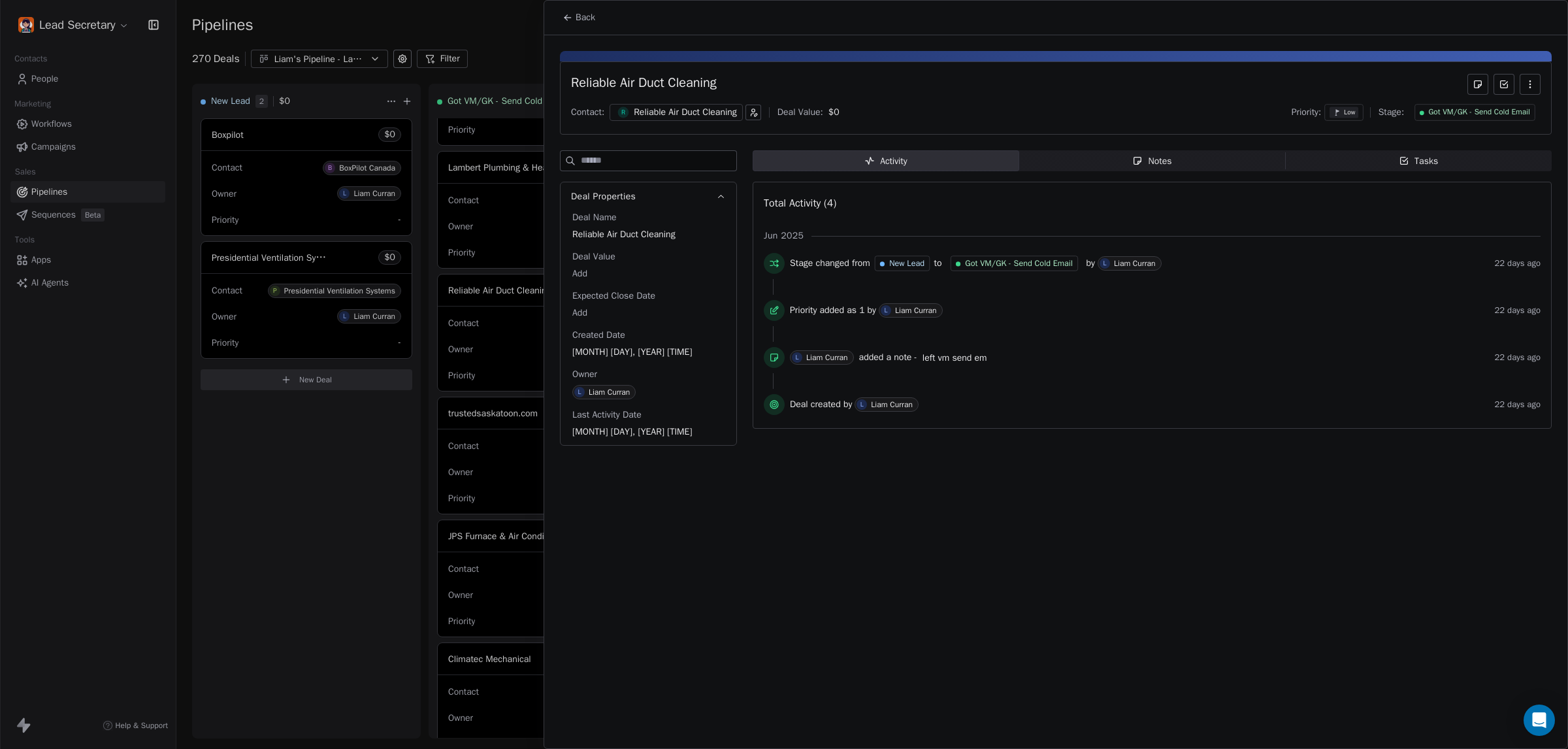 click on "Reliable Air Duct Cleaning" at bounding box center (685, 112) 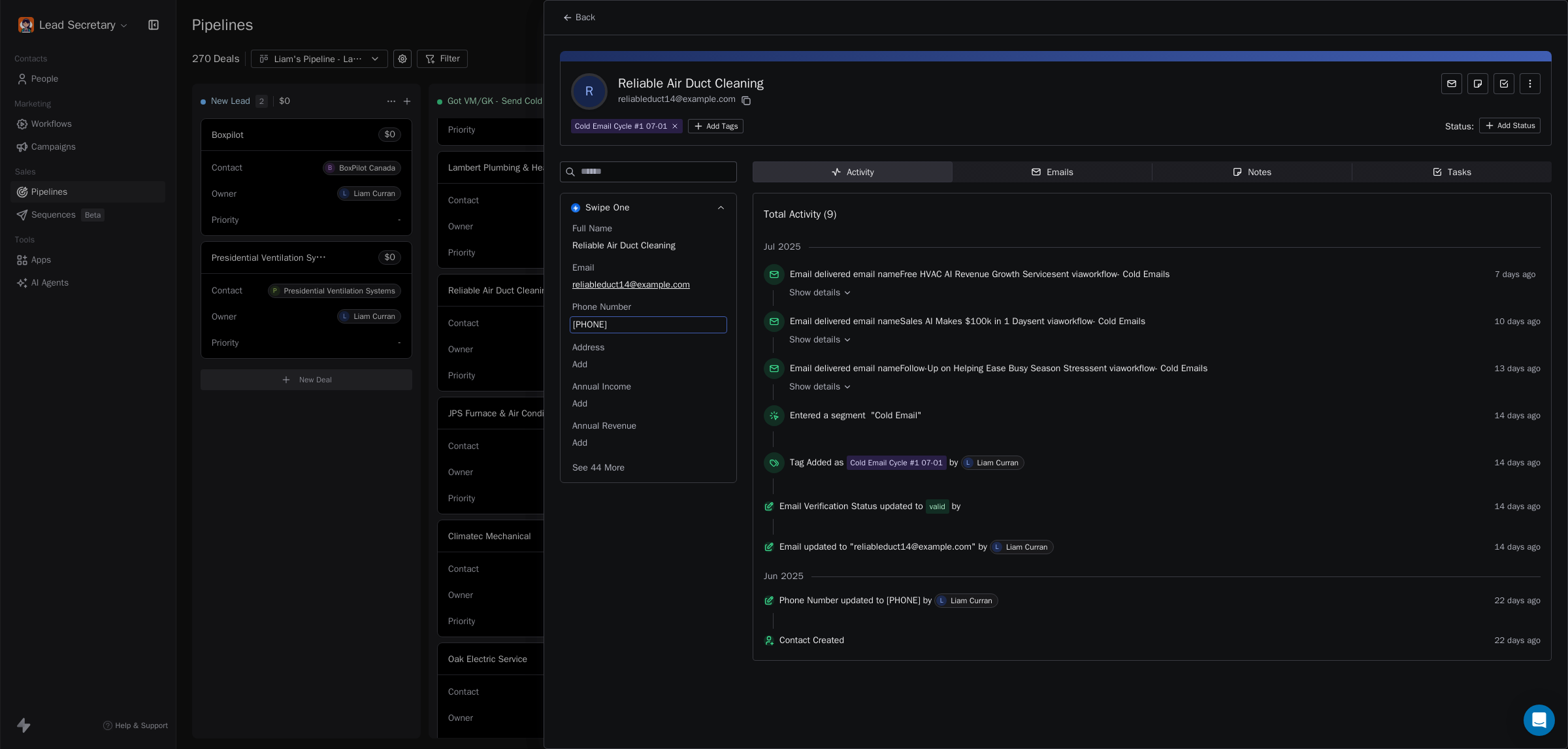 click on "587-332-5193" at bounding box center [648, 325] 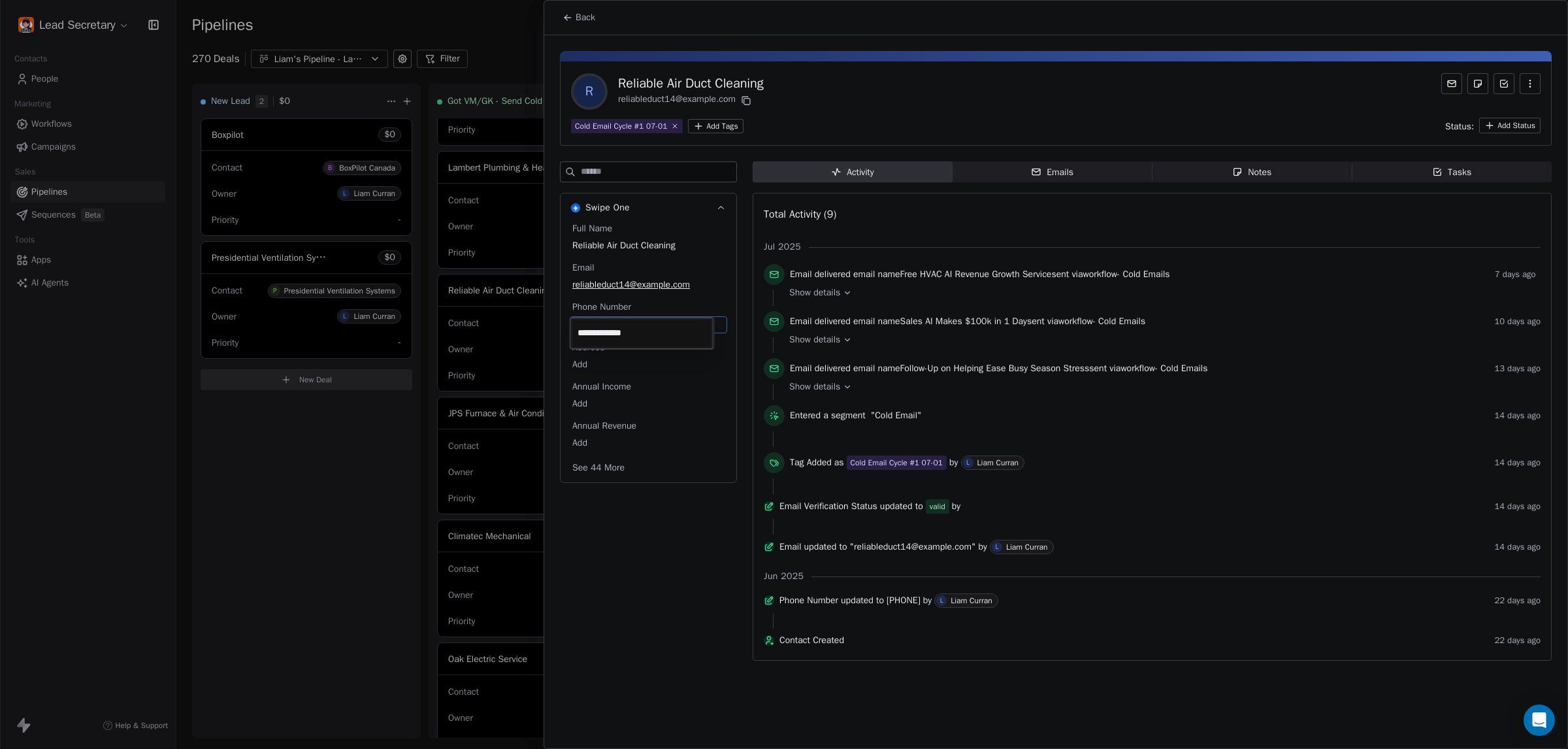 click on "Lead Secretary Contacts People Marketing Workflows Campaigns Sales Pipelines Sequences Beta Tools Apps AI Agents Help & Support Pipelines  New Pipeline 270 Deals Liam's Pipeline - Large Businesses Only Filter  Edit View Sort:  Last Activity Date New Lead 2 $ 0 Boxpilot $ 0 Contact B BoxPilot Canada Owner L Liam Curran Priority - Presidential Ventilation Systems $ 0 Contact P Presidential Ventilation Systems Owner L Liam Curran Priority - New Deal Got VM/GK - Send Cold Email 138 $ 0 Amos Service and Supply LLC $ 0 Contact A Amos Service and Supply LLC Owner L Liam Curran Priority Low Woodbridge GTA ClimateCare $ 0 Contact W Woodbridge GTA ClimateCare Owner L Liam Curran Priority Low BORTS HVAC $ 0 Contact B BORTS HVAC Owner L Liam Curran Priority Low Spurr Heating & Air Conditioning $ 0 Contact C Chad Owner L Liam Curran Priority Medium Polar Bear Cooling & Heating $ 0 Contact M Matt or Matthew Owner L Liam Curran Priority Low BG Services $ 0 Contact S Stephen Hill Owner L Liam Curran Priority High $ 0 K L $" at bounding box center [784, 374] 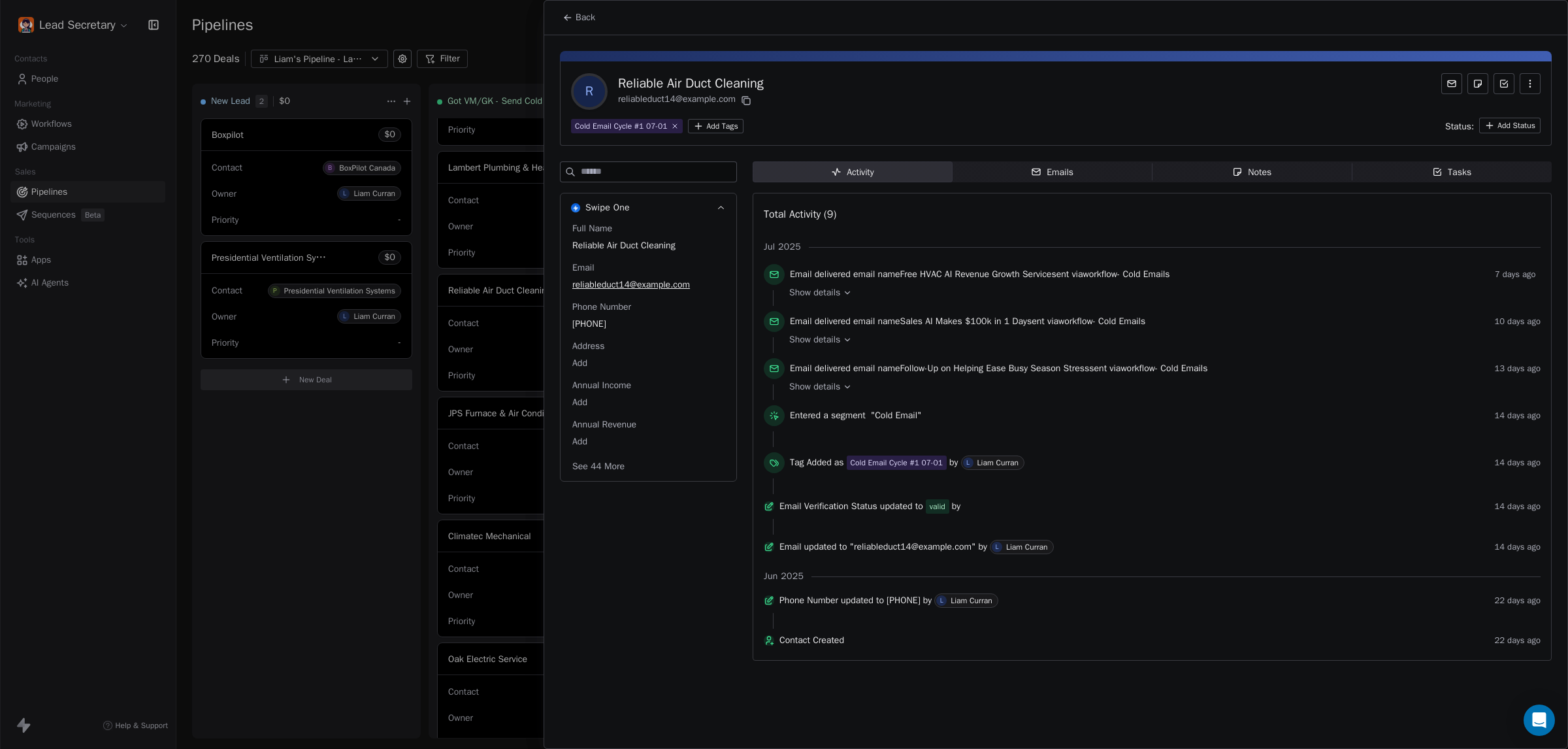 click on "Back" at bounding box center [585, 18] 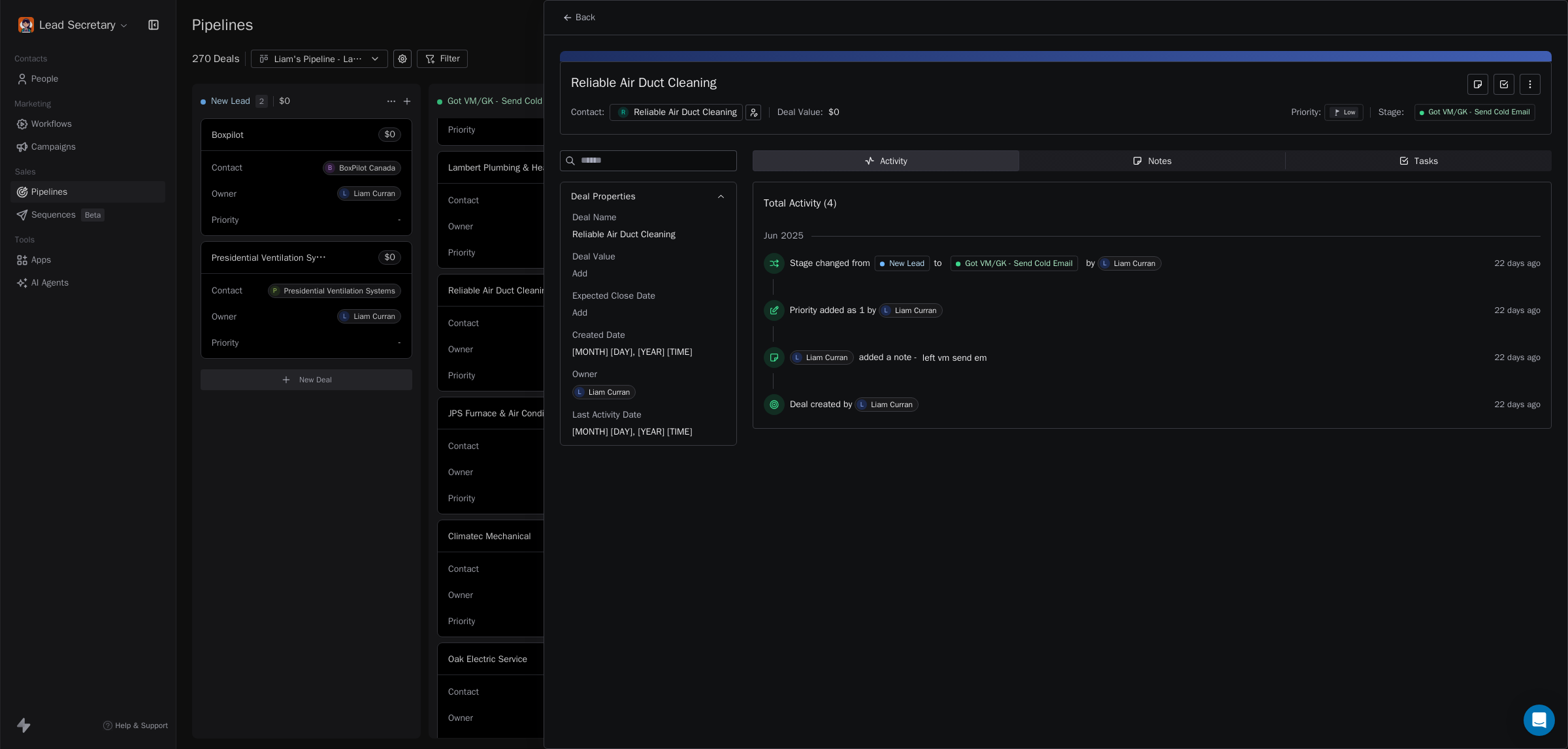 click on "Got VM/GK - Send Cold Email" at bounding box center (1479, 112) 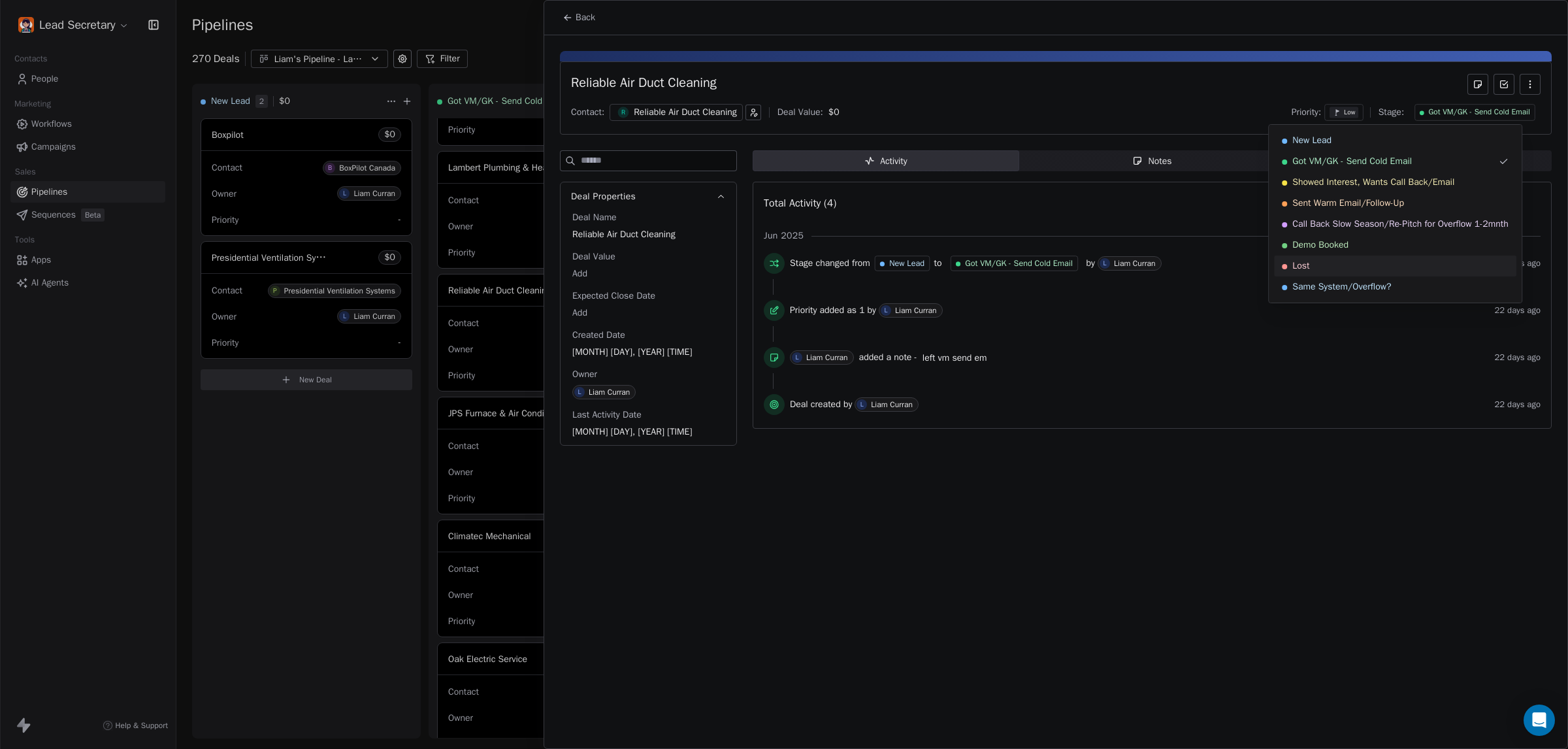 click on "Lost" at bounding box center [1395, 266] 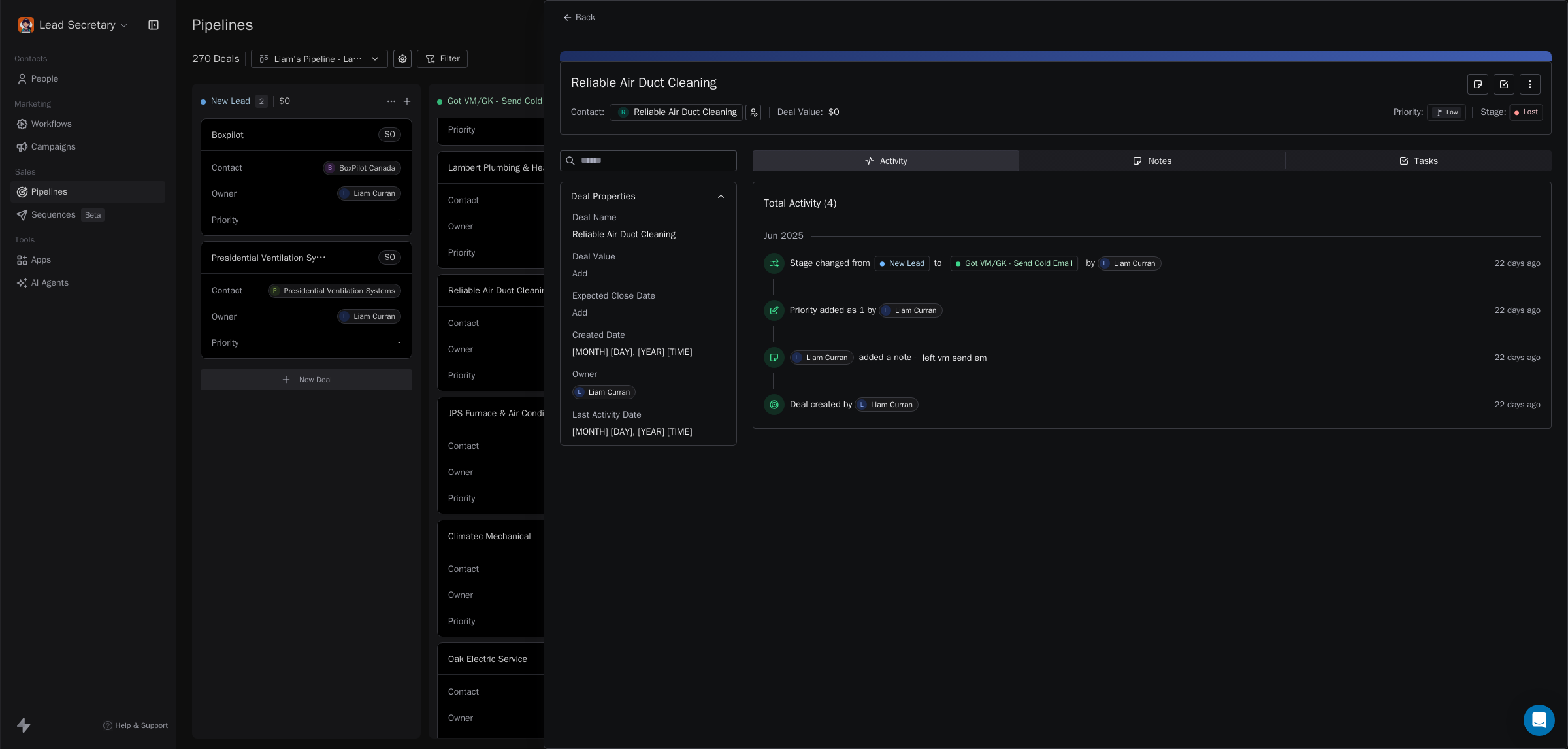 click at bounding box center [784, 374] 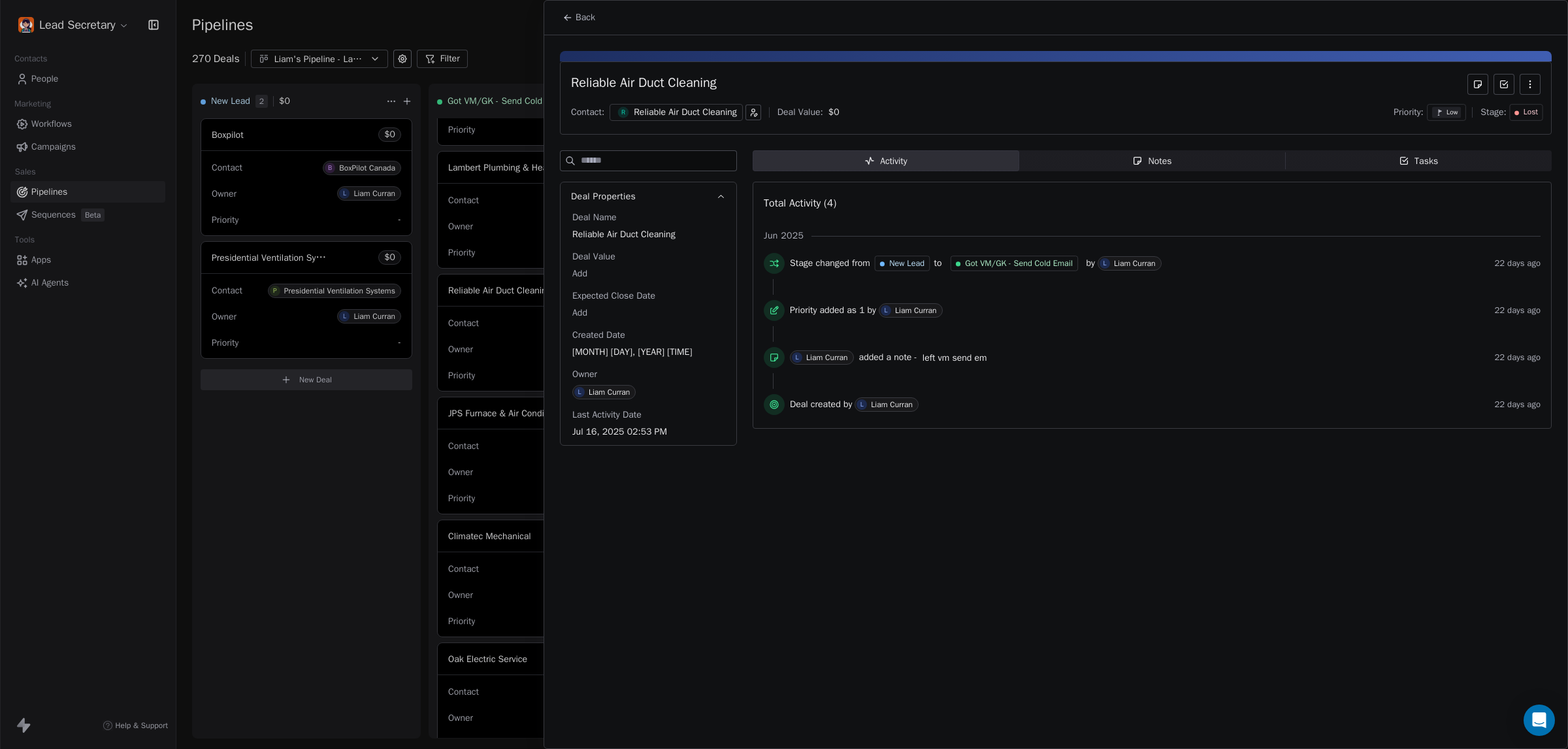 click at bounding box center (784, 374) 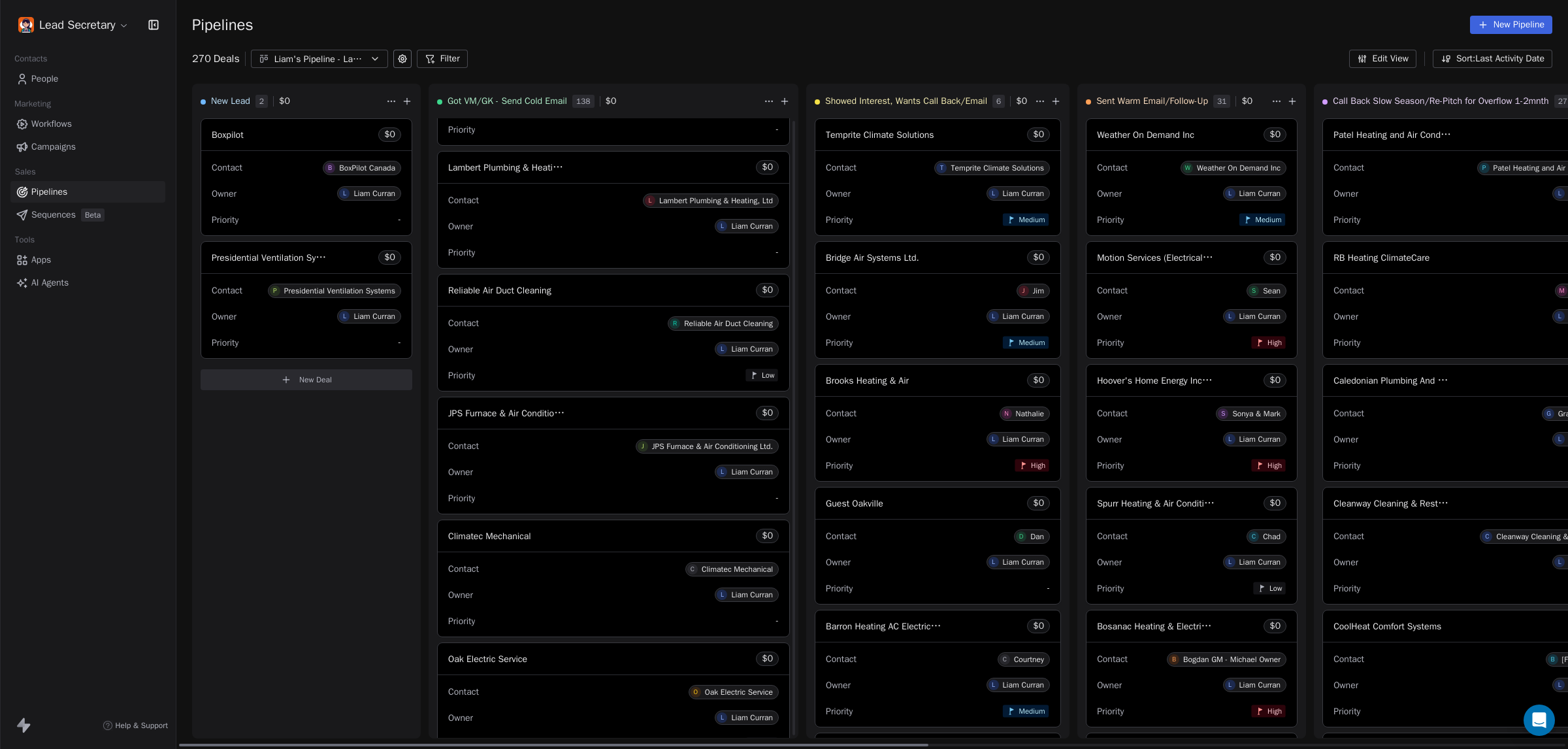 scroll, scrollTop: 12624, scrollLeft: 0, axis: vertical 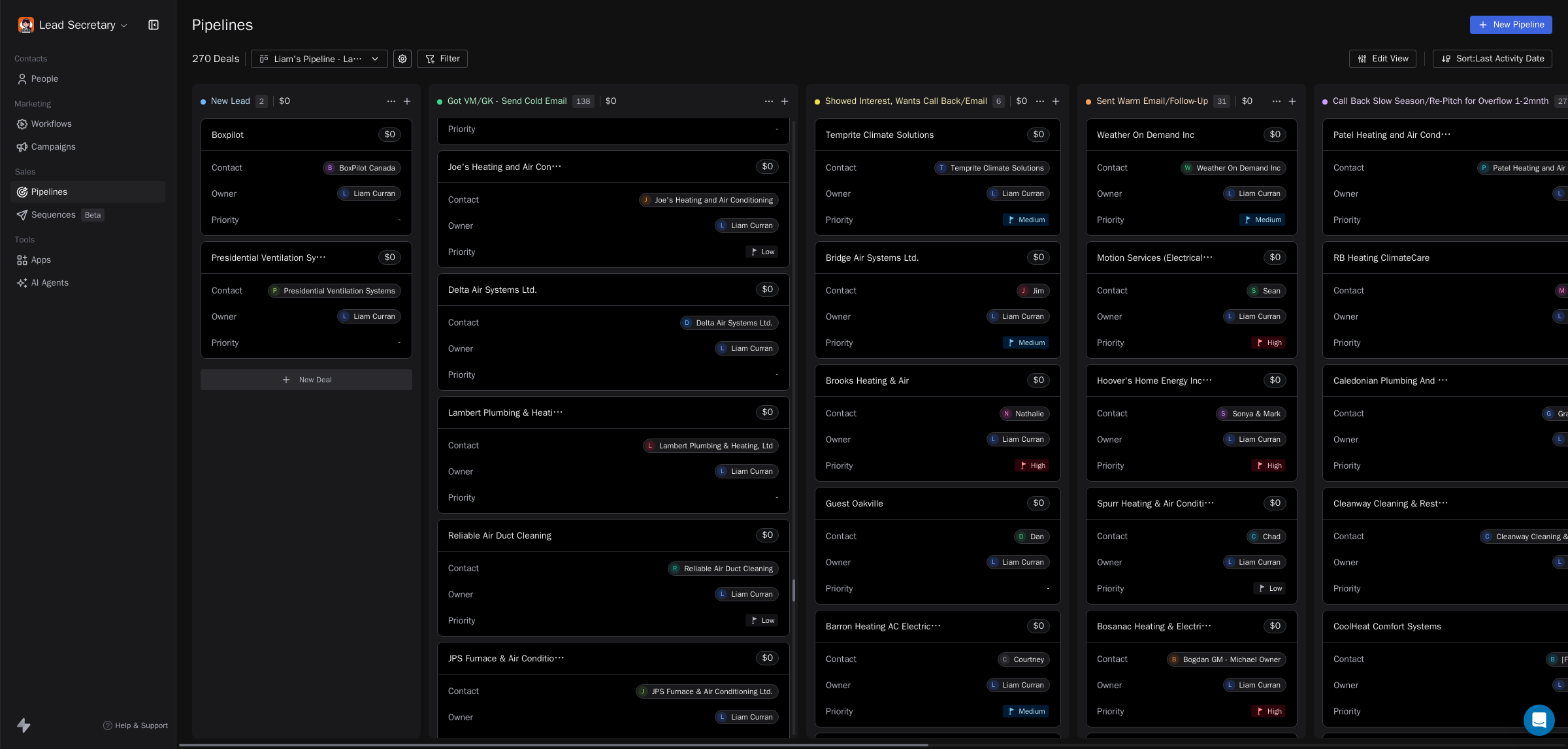click on "Contact L Lambert Plumbing & Heating, Ltd" at bounding box center (613, 444) 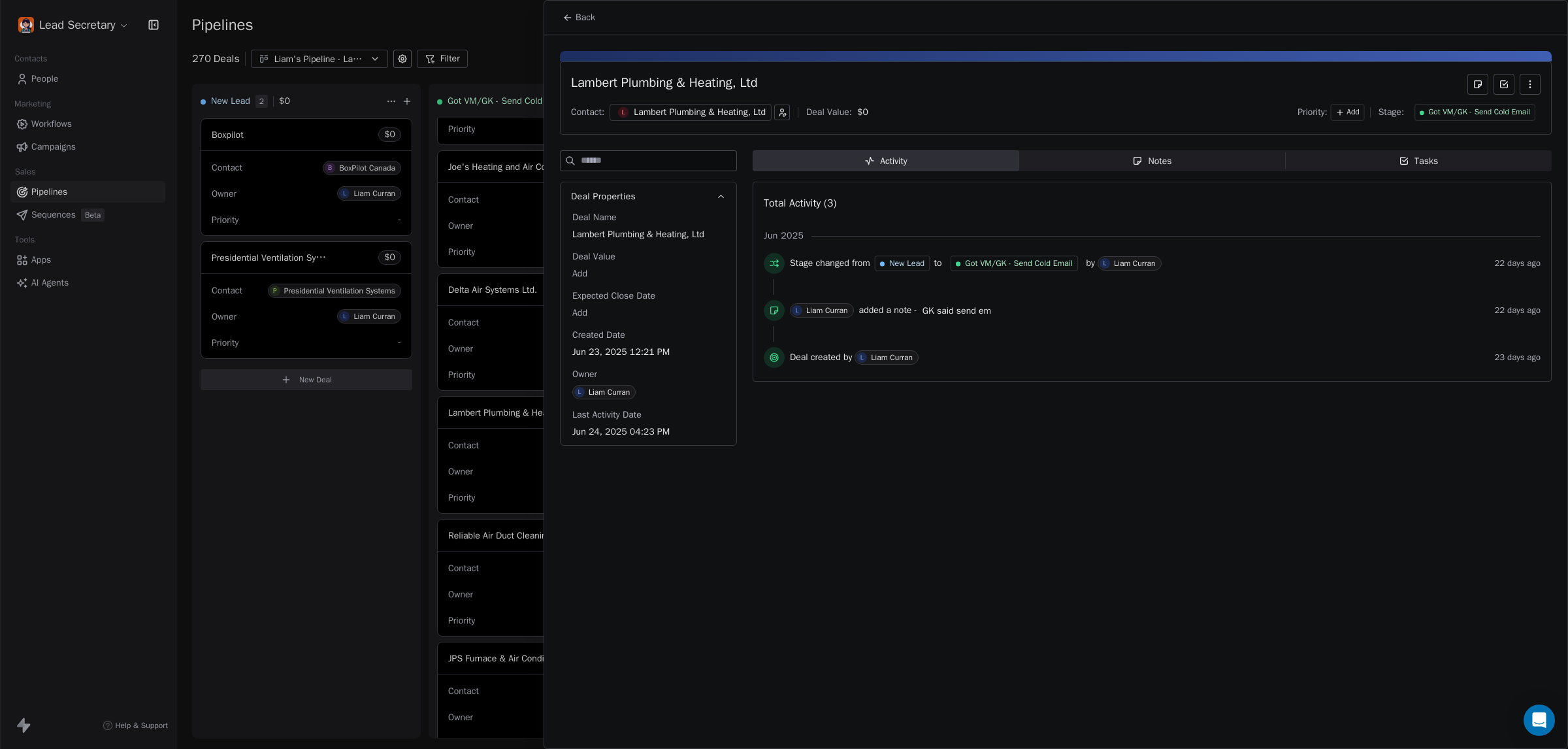 click on "Lambert Plumbing & Heating, Ltd" at bounding box center [700, 112] 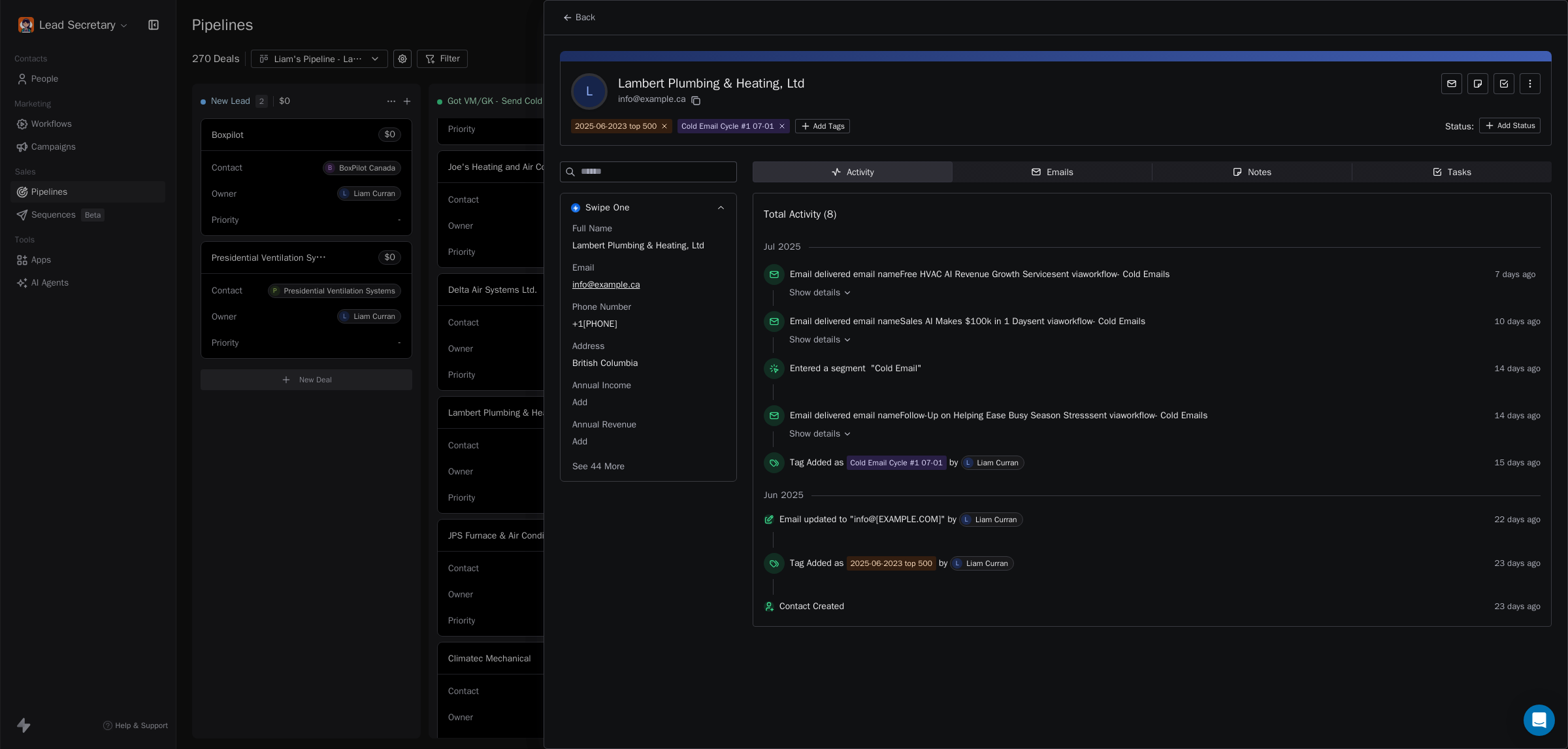 click on "+17782002043" at bounding box center [648, 324] 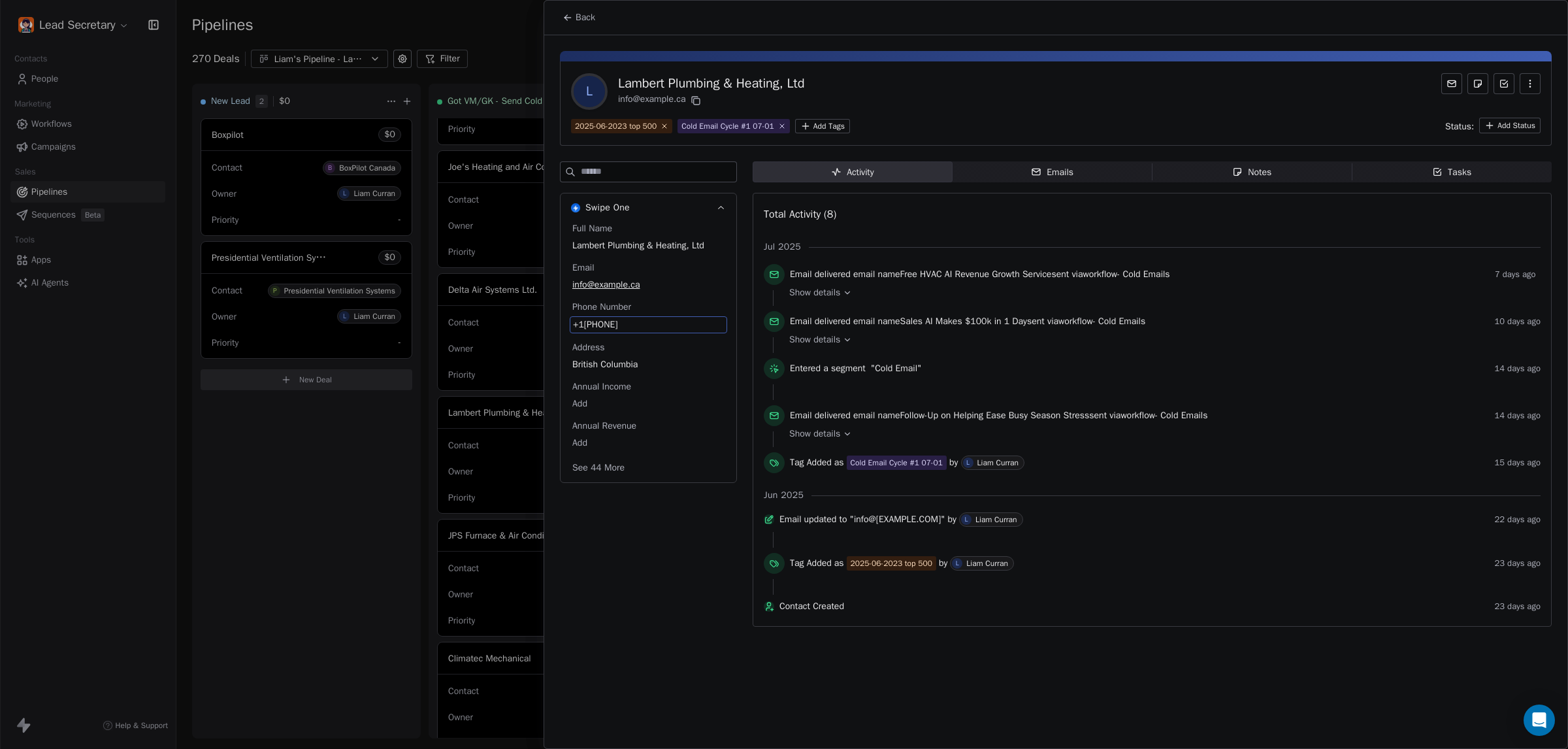 click on "+17782002043" at bounding box center (648, 325) 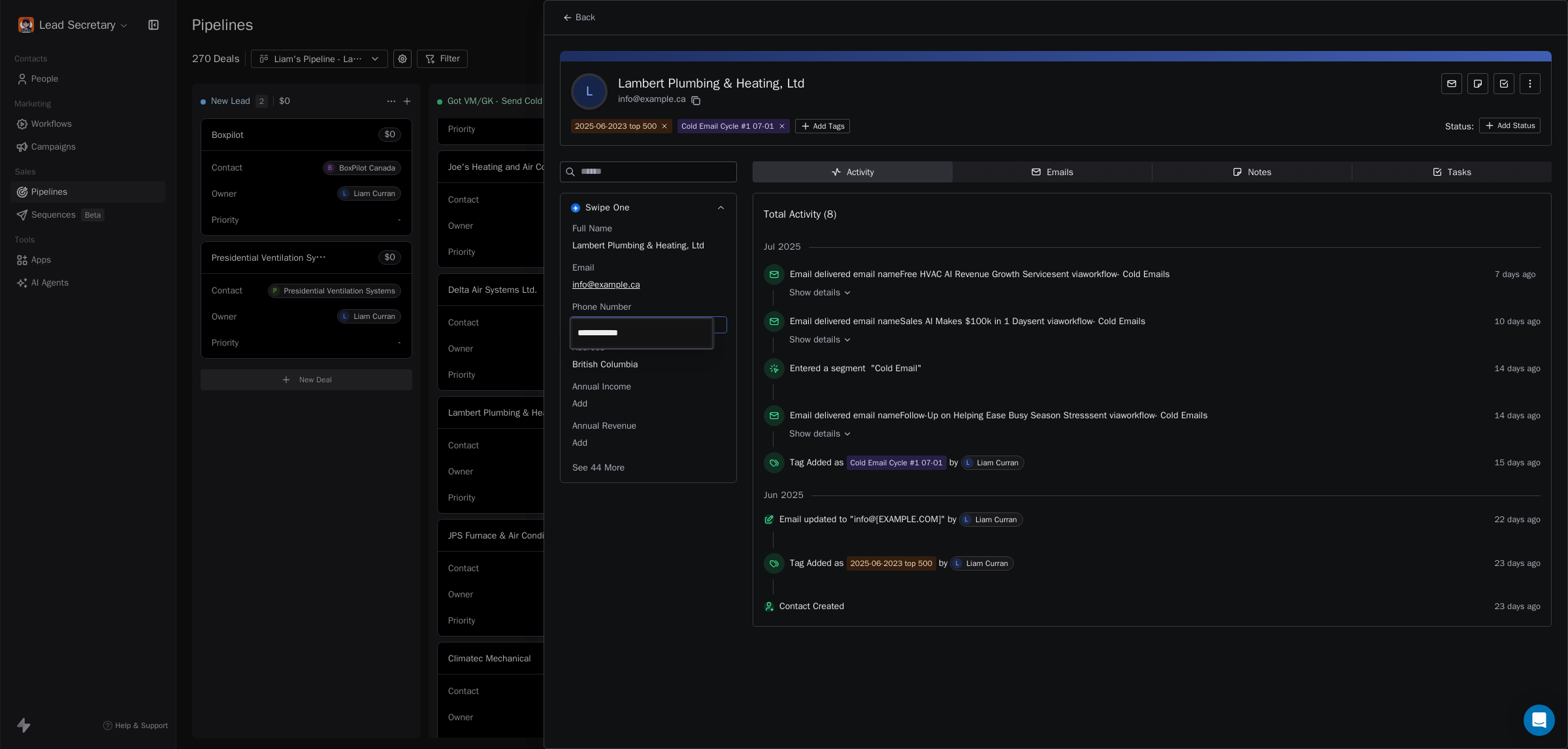 click on "Lead Secretary Contacts People Marketing Workflows Campaigns Sales Pipelines Sequences Beta Tools Apps AI Agents Help & Support Pipelines  New Pipeline 270 Deals Liam's Pipeline - Large Businesses Only Filter  Edit View Sort:  Last Activity Date New Lead 2 $ 0 Boxpilot $ 0 Contact B BoxPilot Canada Owner L Liam Curran Priority - Presidential Ventilation Systems $ 0 Contact P Presidential Ventilation Systems Owner L Liam Curran Priority - New Deal Got VM/GK - Send Cold Email 136 $ 0 Amos Service and Supply LLC $ 0 Contact A Amos Service and Supply LLC Owner L Liam Curran Priority Low Woodbridge GTA ClimateCare $ 0 Contact W Woodbridge GTA ClimateCare Owner L Liam Curran Priority Low BORTS HVAC $ 0 Contact B BORTS HVAC Owner L Liam Curran Priority Low Spurr Heating & Air Conditioning $ 0 Contact C Chad Owner L Liam Curran Priority Medium Polar Bear Cooling & Heating $ 0 Contact M Matt or Matthew Owner L Liam Curran Priority Low BG Services $ 0 Contact S Stephen Hill Owner L Liam Curran Priority High $ 0 K L $" at bounding box center (784, 374) 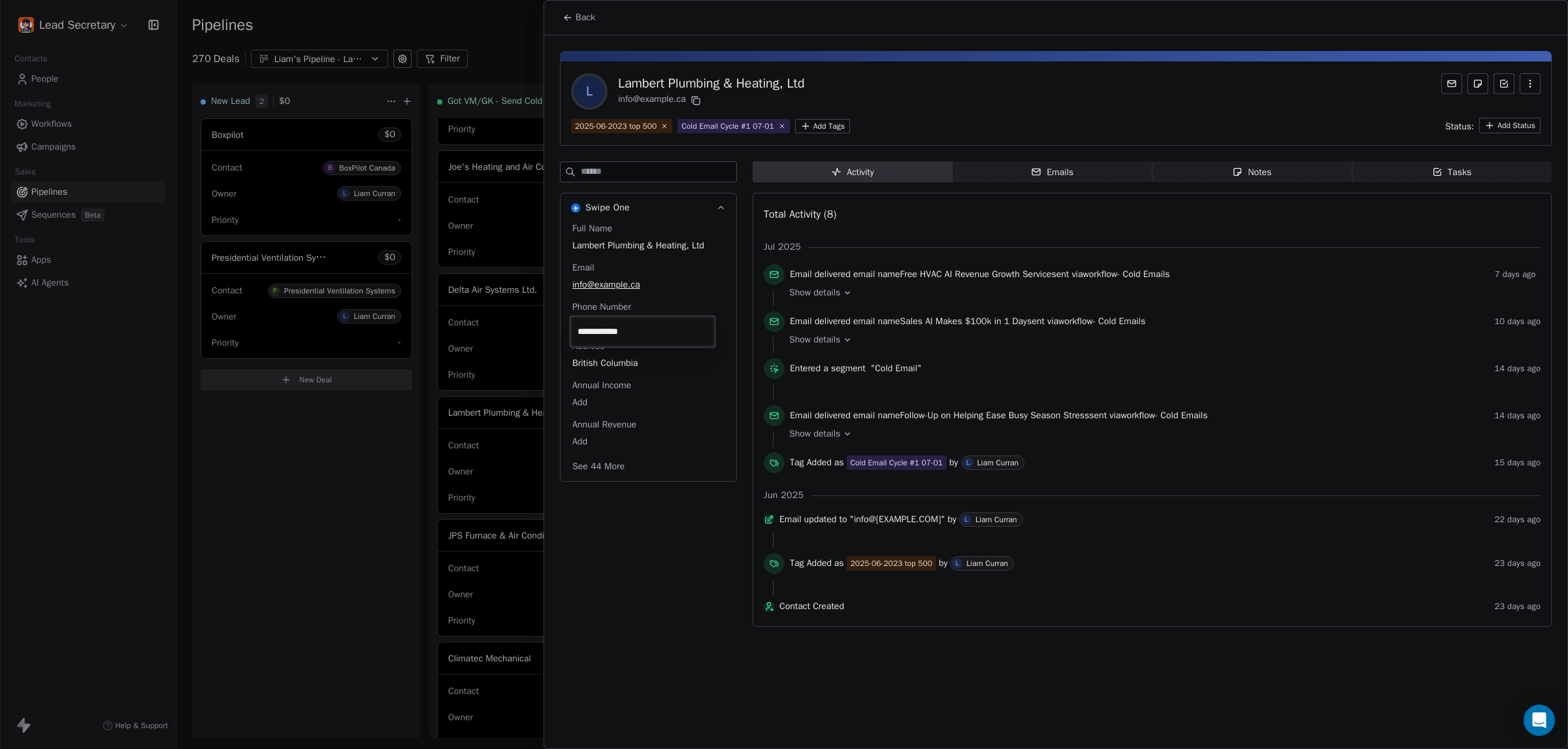 click on "Lead Secretary Contacts People Marketing Workflows Campaigns Sales Pipelines Sequences Beta Tools Apps AI Agents Help & Support Pipelines  New Pipeline 270 Deals Liam's Pipeline - Large Businesses Only Filter  Edit View Sort:  Last Activity Date New Lead 2 $ 0 Boxpilot $ 0 Contact B BoxPilot Canada Owner L Liam Curran Priority - Presidential Ventilation Systems $ 0 Contact P Presidential Ventilation Systems Owner L Liam Curran Priority - New Deal Got VM/GK - Send Cold Email 136 $ 0 Amos Service and Supply LLC $ 0 Contact A Amos Service and Supply LLC Owner L Liam Curran Priority Low Woodbridge GTA ClimateCare $ 0 Contact W Woodbridge GTA ClimateCare Owner L Liam Curran Priority Low BORTS HVAC $ 0 Contact B BORTS HVAC Owner L Liam Curran Priority Low Spurr Heating & Air Conditioning $ 0 Contact C Chad Owner L Liam Curran Priority Medium Polar Bear Cooling & Heating $ 0 Contact M Matt or Matthew Owner L Liam Curran Priority Low BG Services $ 0 Contact S Stephen Hill Owner L Liam Curran Priority High $ 0 K L $" at bounding box center [784, 374] 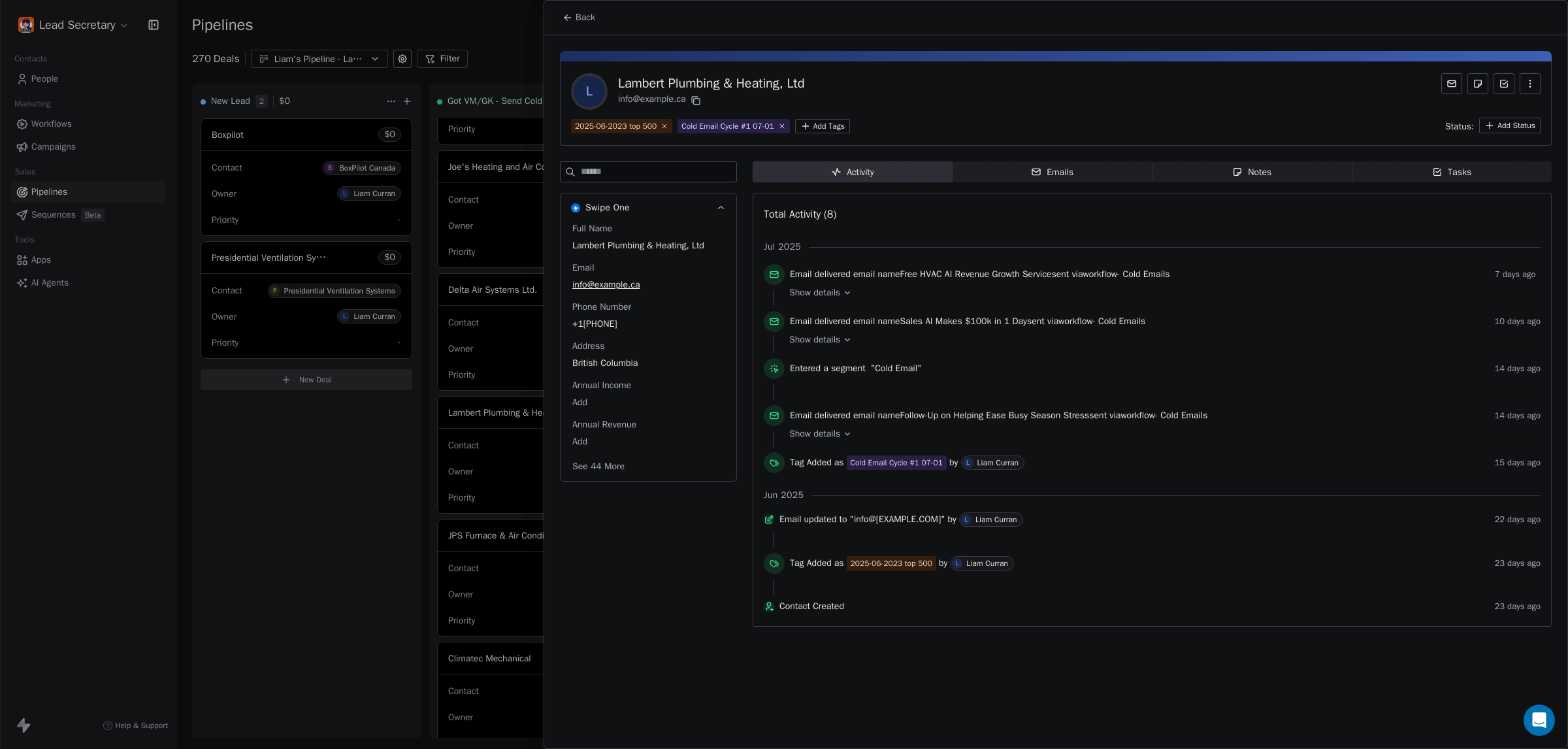 click on "Back" at bounding box center (585, 18) 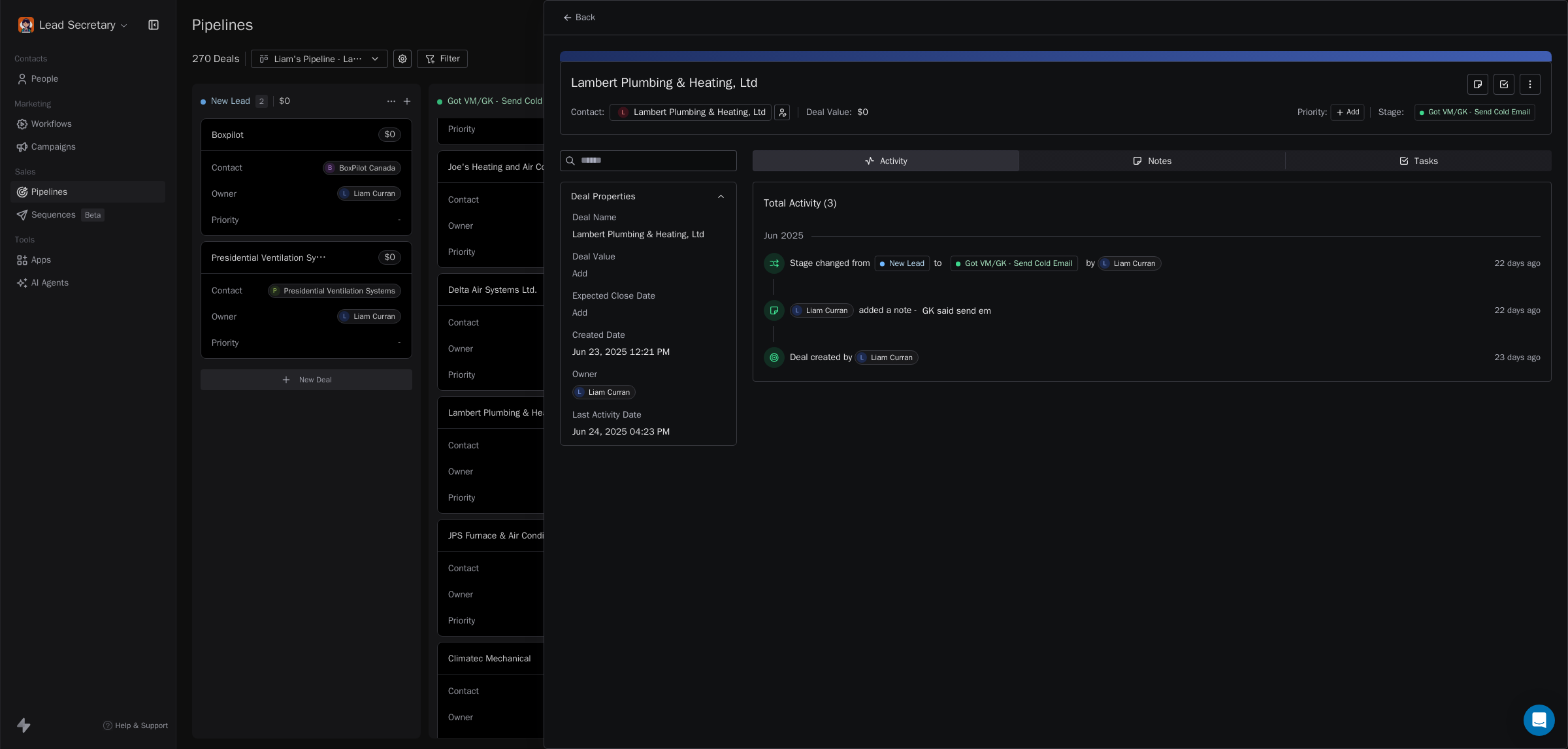 click on "Lambert Plumbing & Heating, Ltd" at bounding box center [700, 112] 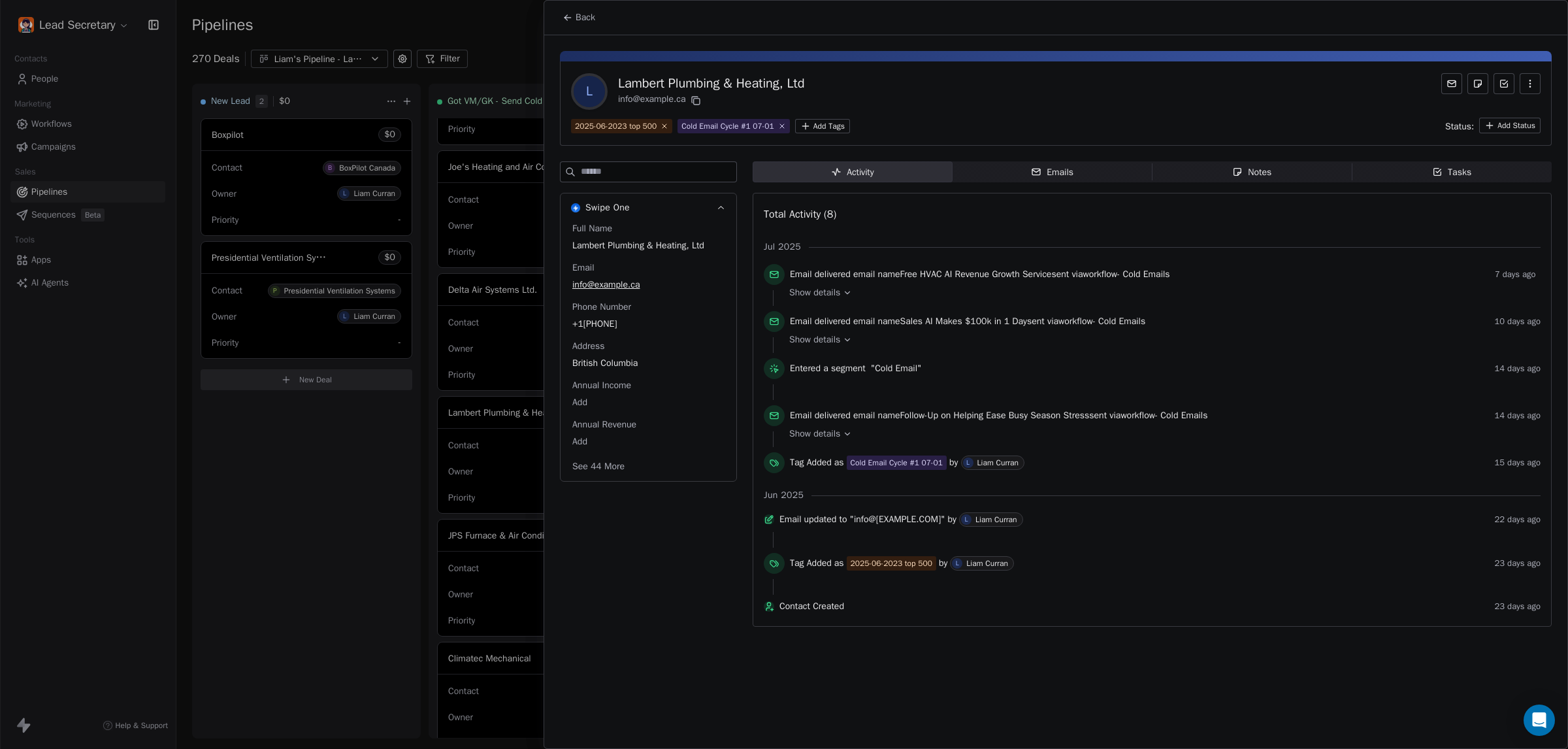 click on "2025-06-2023 top 500 Cold Email Cycle #1 07-01  Add Tags Status:   Add Status" at bounding box center [1056, 125] 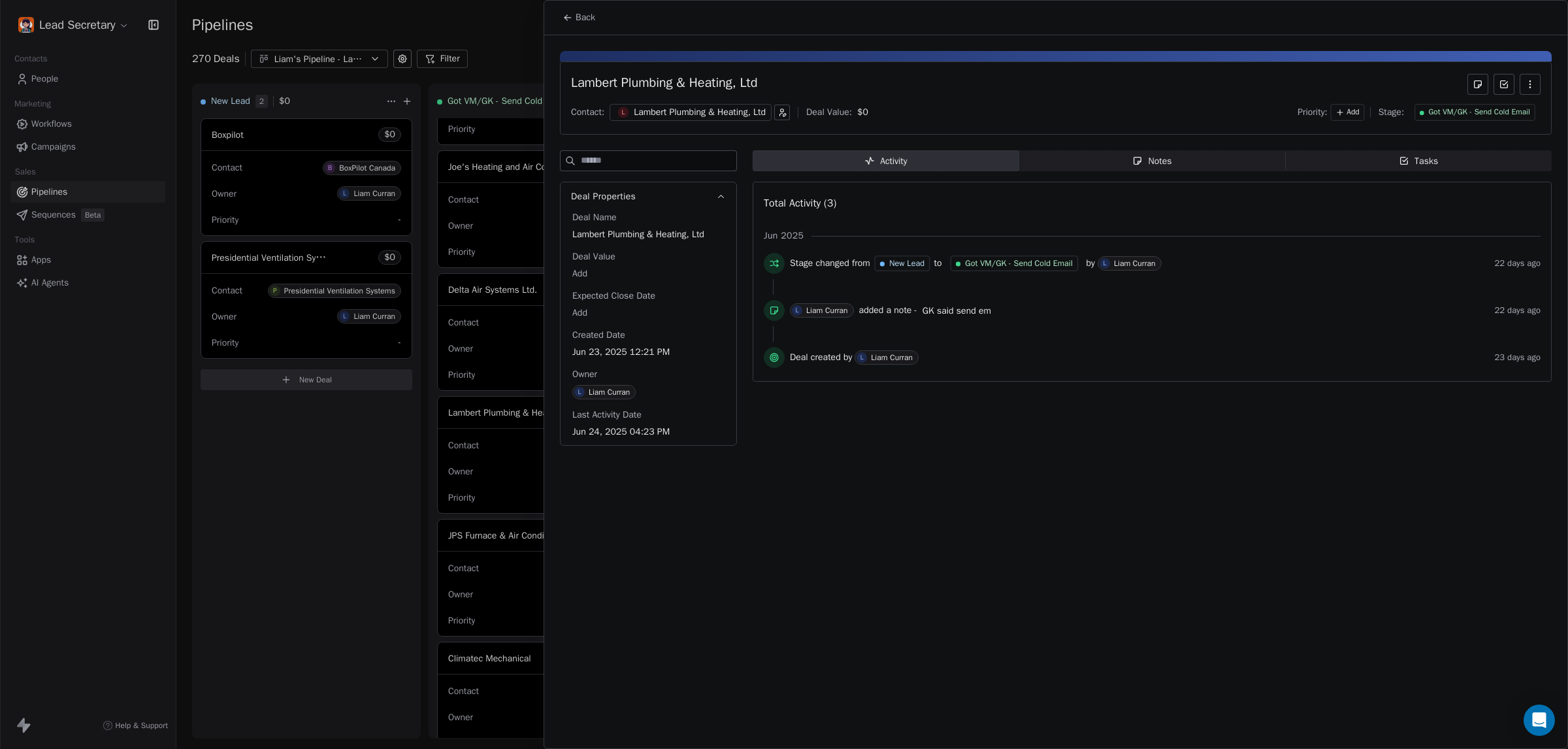 drag, startPoint x: 1162, startPoint y: 474, endPoint x: 1139, endPoint y: 405, distance: 72.73239 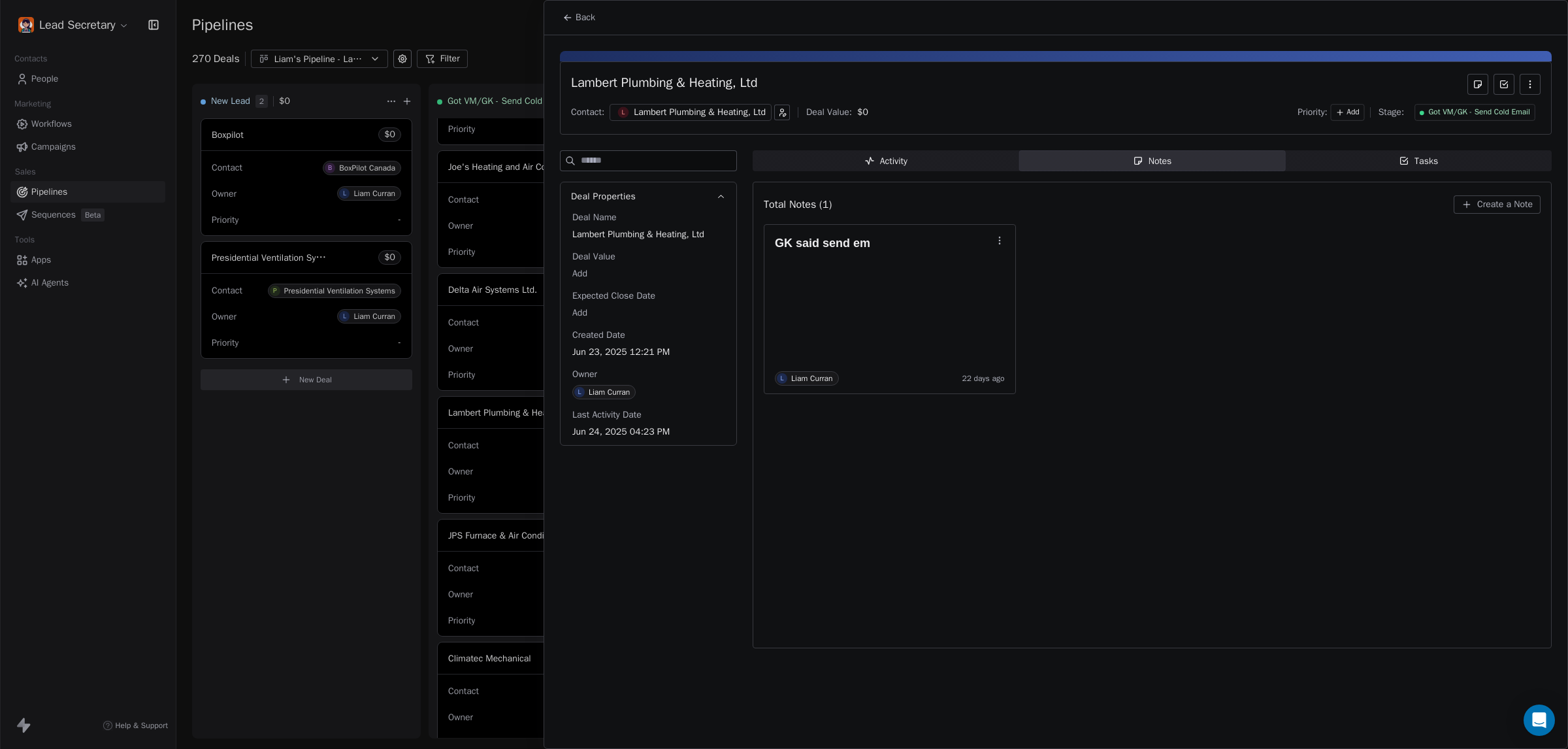 click on "Create a Note" at bounding box center (1497, 205) 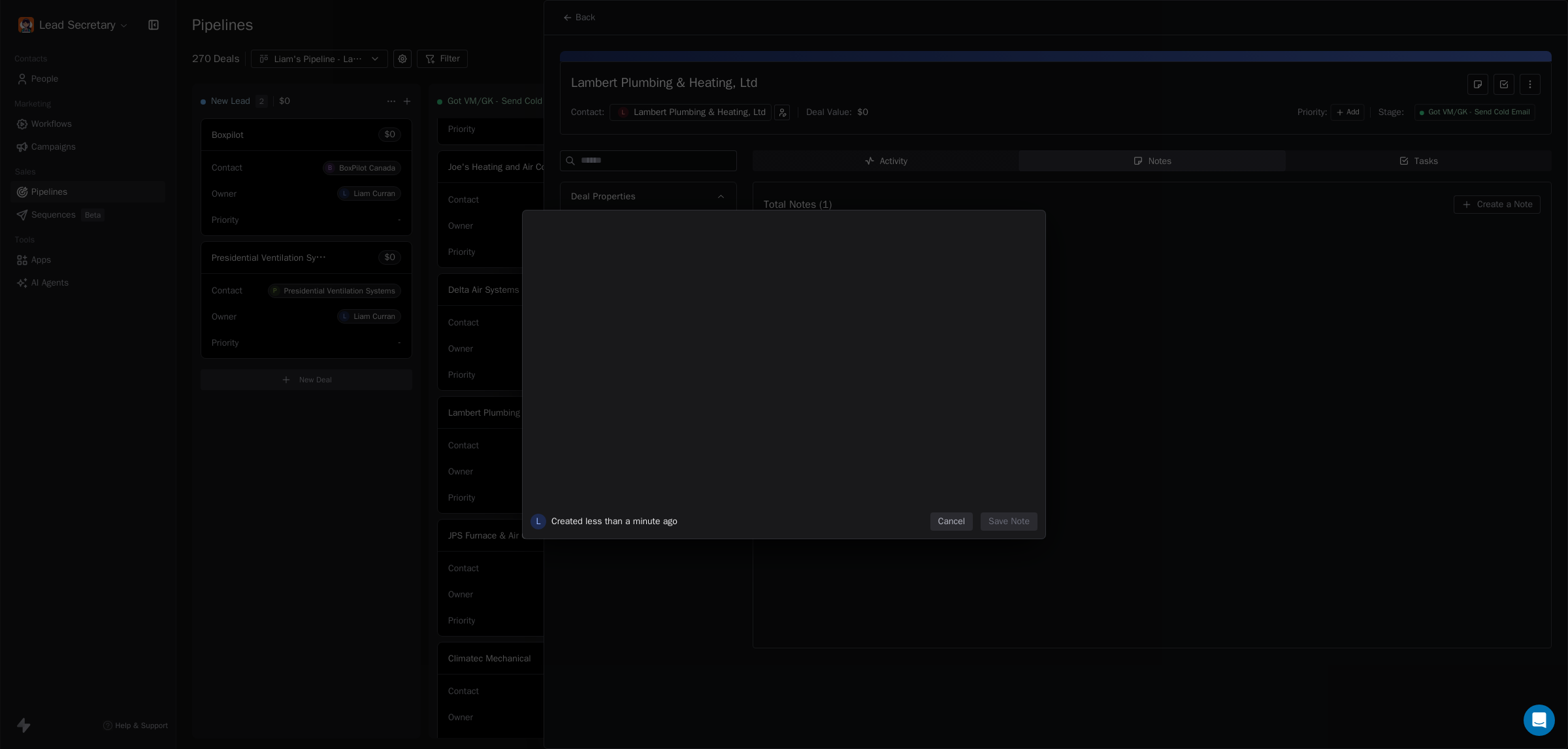 type 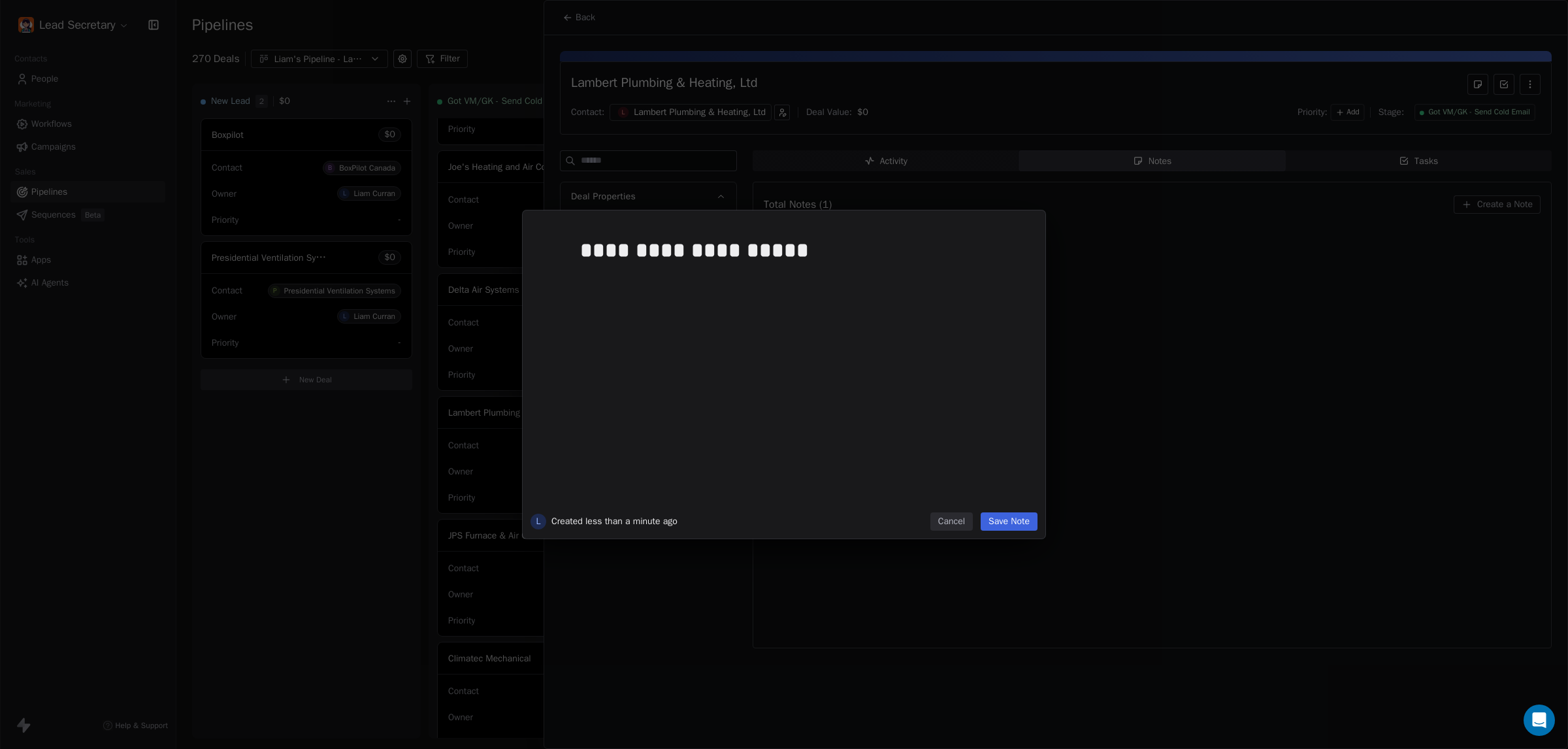 click on "Save Note" at bounding box center (1009, 522) 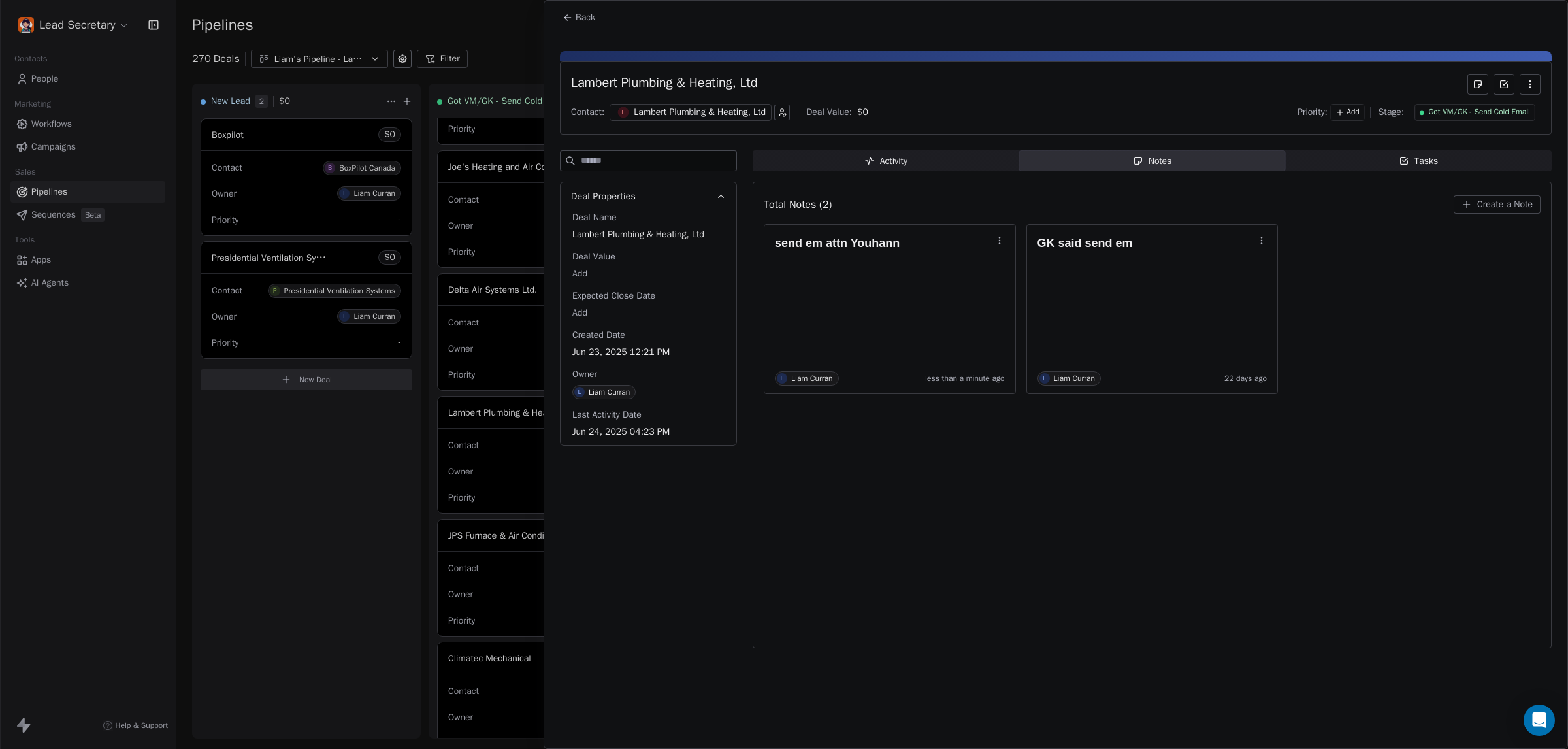 click on "Got VM/GK - Send Cold Email" at bounding box center (1479, 112) 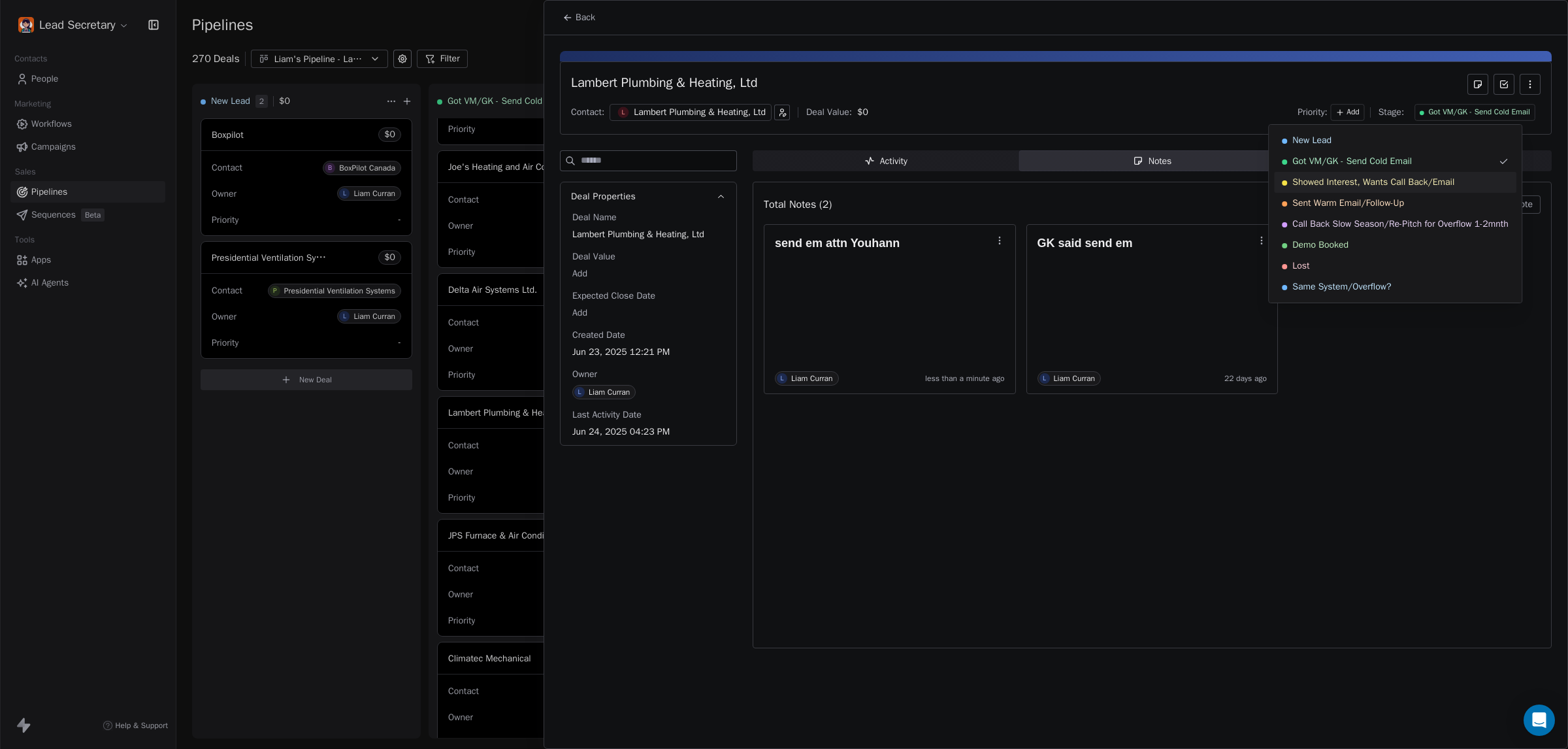 click on "Showed Interest, Wants Call Back/Email" at bounding box center [1373, 182] 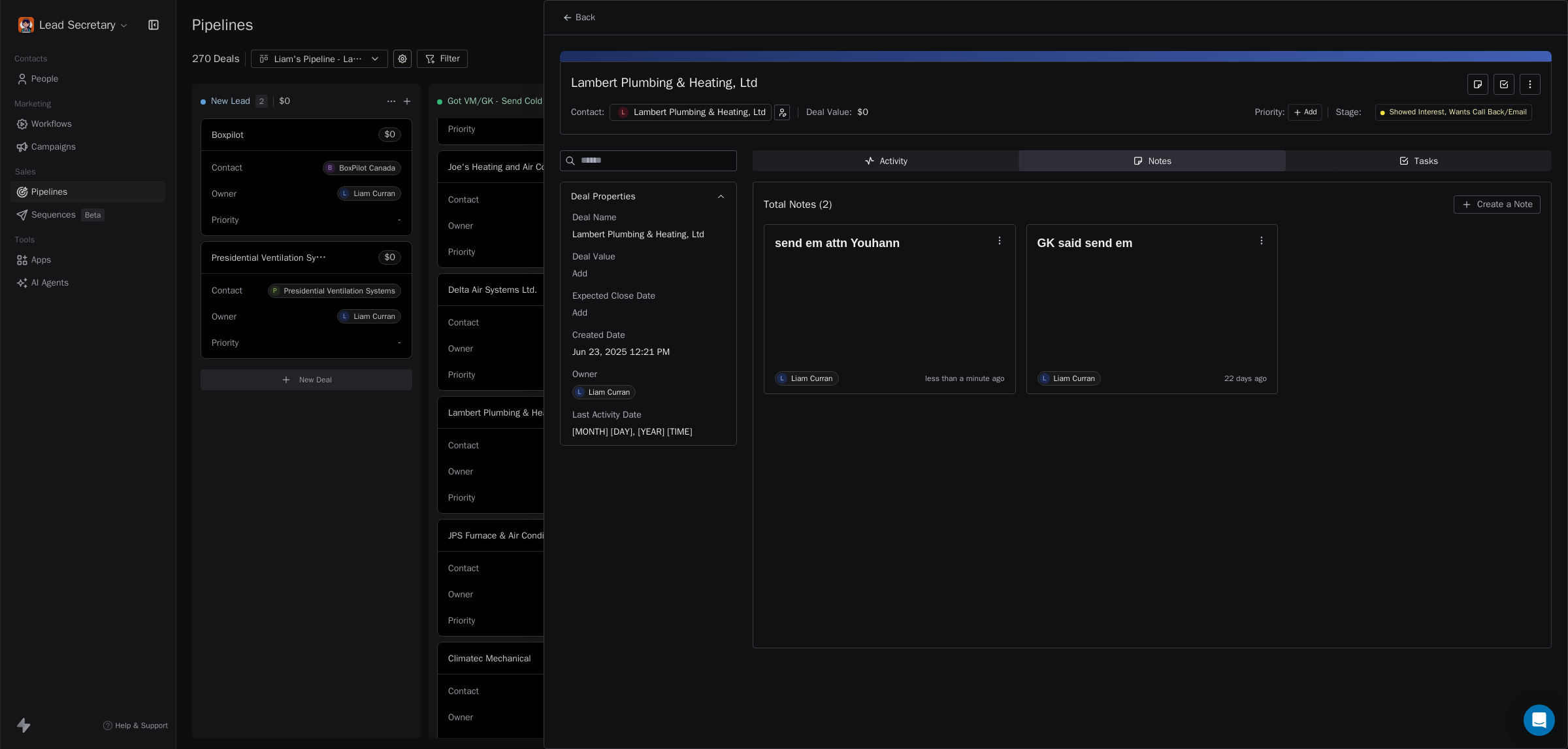 click at bounding box center [784, 374] 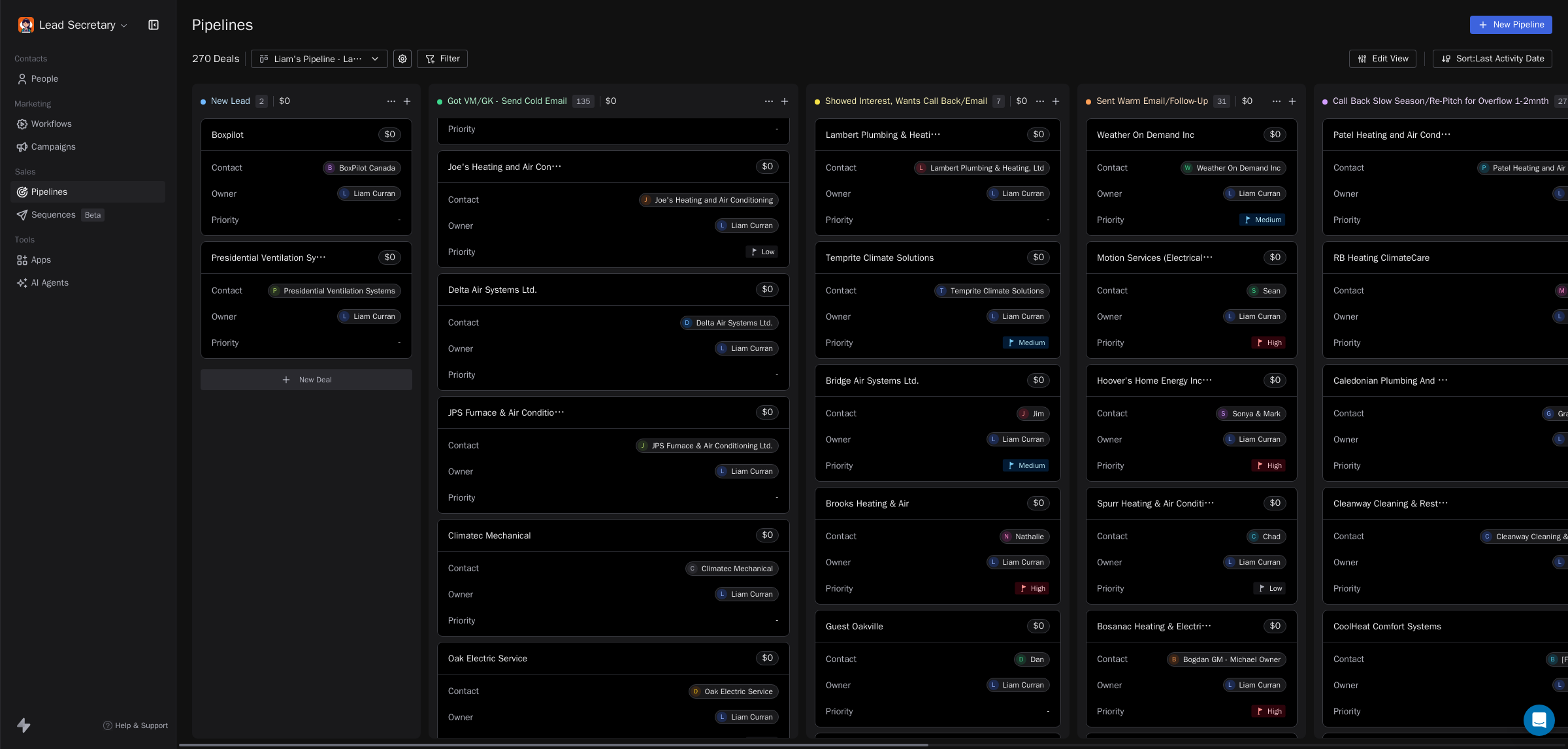 click on "Delta Air Systems Ltd. $ 0" at bounding box center [613, 290] 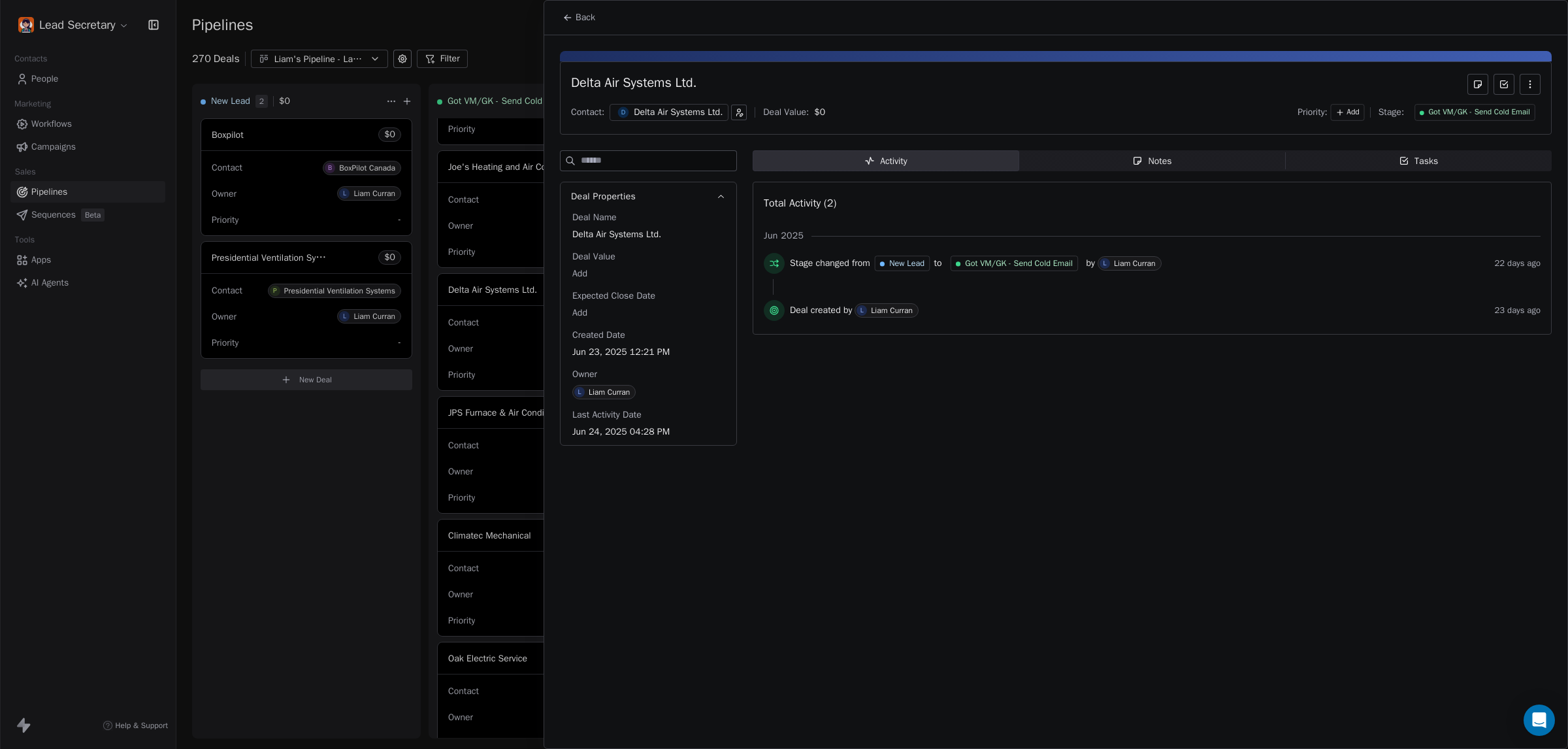 click on "Delta Air Systems Ltd." at bounding box center (678, 112) 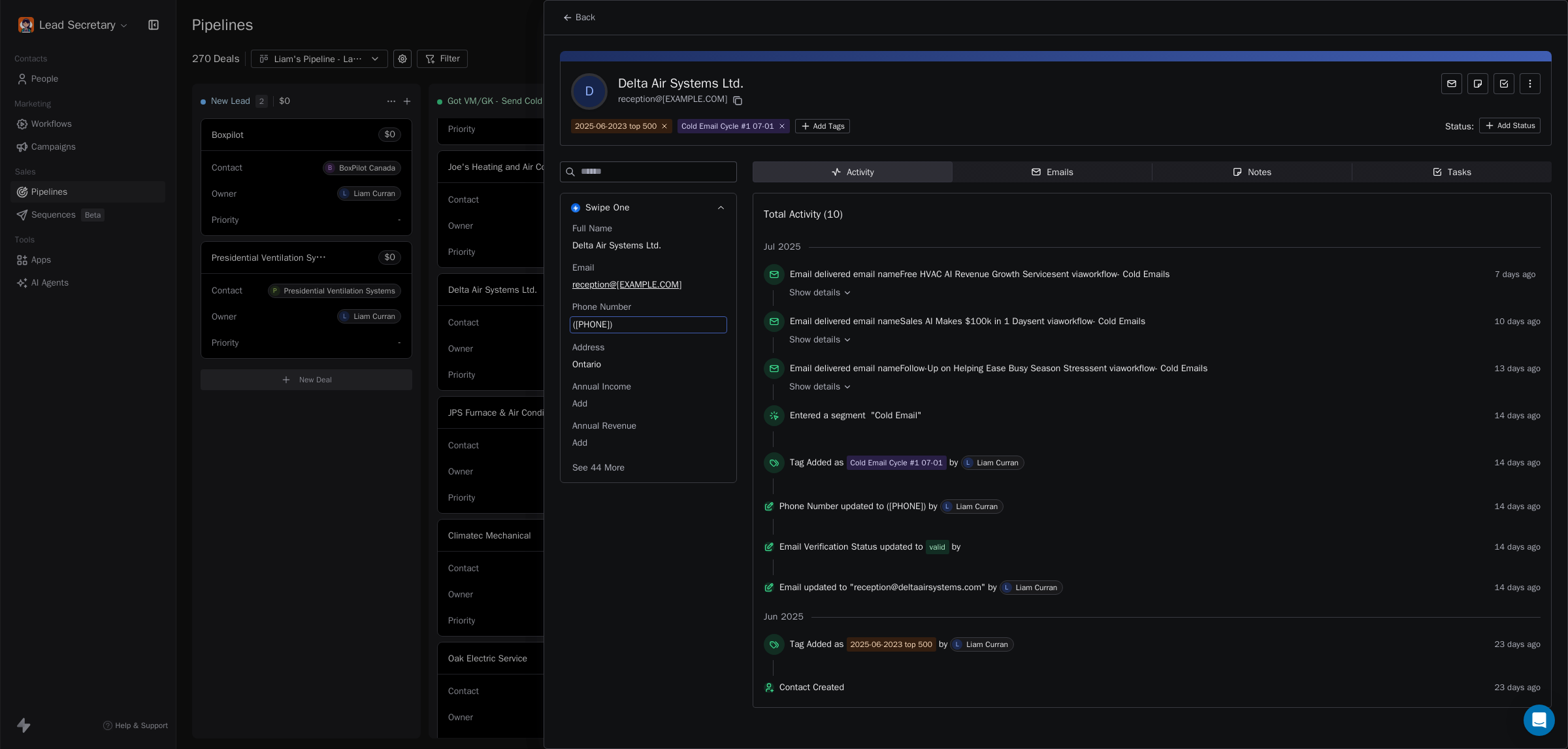 click on "(519) 885-2740" at bounding box center (648, 325) 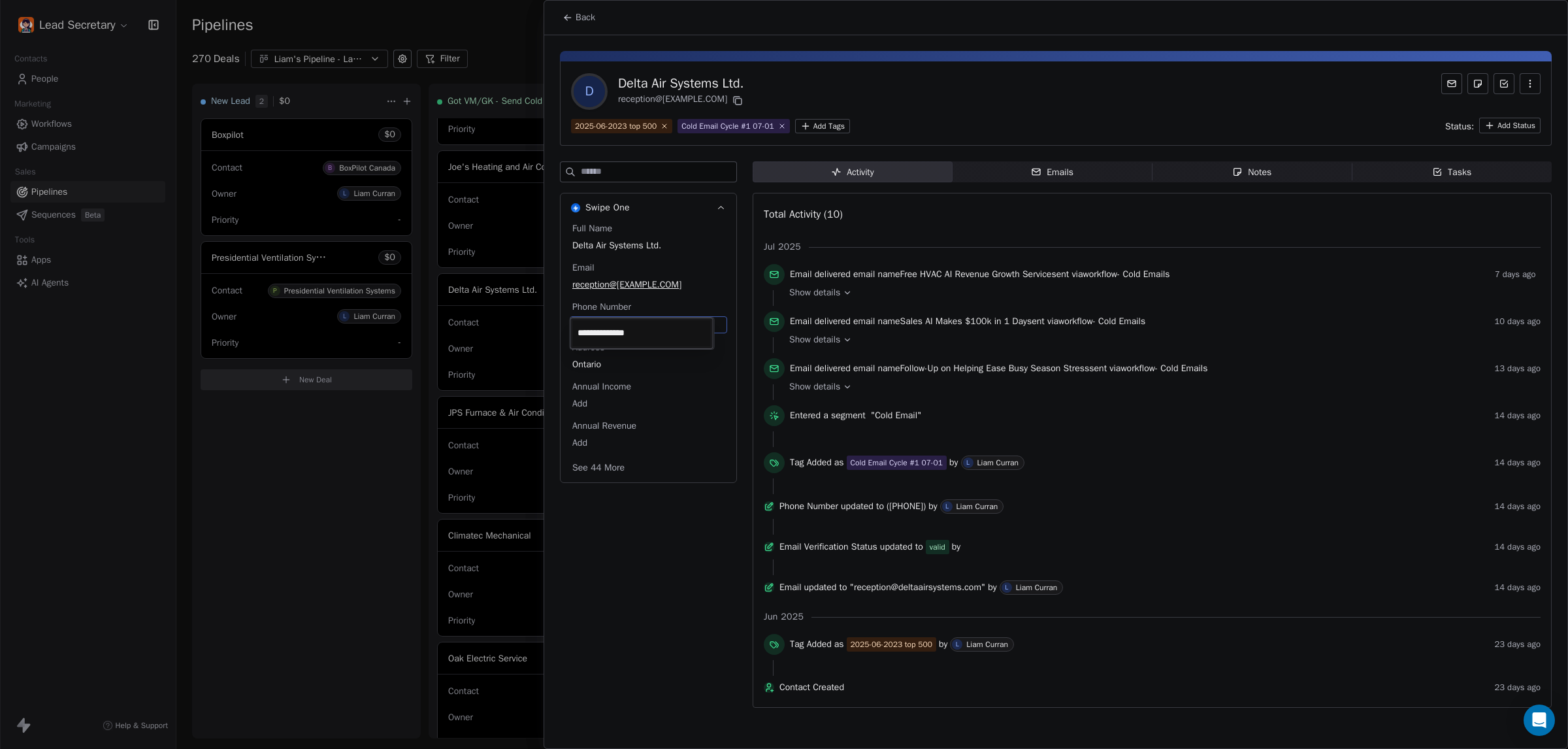 click on "Lead Secretary Contacts People Marketing Workflows Campaigns Sales Pipelines Sequences Beta Tools Apps AI Agents Help & Support Pipelines  New Pipeline 270 Deals Liam's Pipeline - Large Businesses Only Filter  Edit View Sort:  Last Activity Date New Lead 2 $ 0 Boxpilot $ 0 Contact B BoxPilot Canada Owner L Liam Curran Priority - Presidential Ventilation Systems $ 0 Contact P Presidential Ventilation Systems Owner L Liam Curran Priority - New Deal Got VM/GK - Send Cold Email 135 $ 0 Amos Service and Supply LLC $ 0 Contact A Amos Service and Supply LLC Owner L Liam Curran Priority Low Woodbridge GTA ClimateCare $ 0 Contact W Woodbridge GTA ClimateCare Owner L Liam Curran Priority Low BORTS HVAC $ 0 Contact B BORTS HVAC Owner L Liam Curran Priority Low Spurr Heating & Air Conditioning $ 0 Contact C Chad Owner L Liam Curran Priority Medium Polar Bear Cooling & Heating $ 0 Contact M Matt or Matthew Owner L Liam Curran Priority Low BG Services $ 0 Contact S Stephen Hill Owner L Liam Curran Priority High $ 0 K L $" at bounding box center [784, 374] 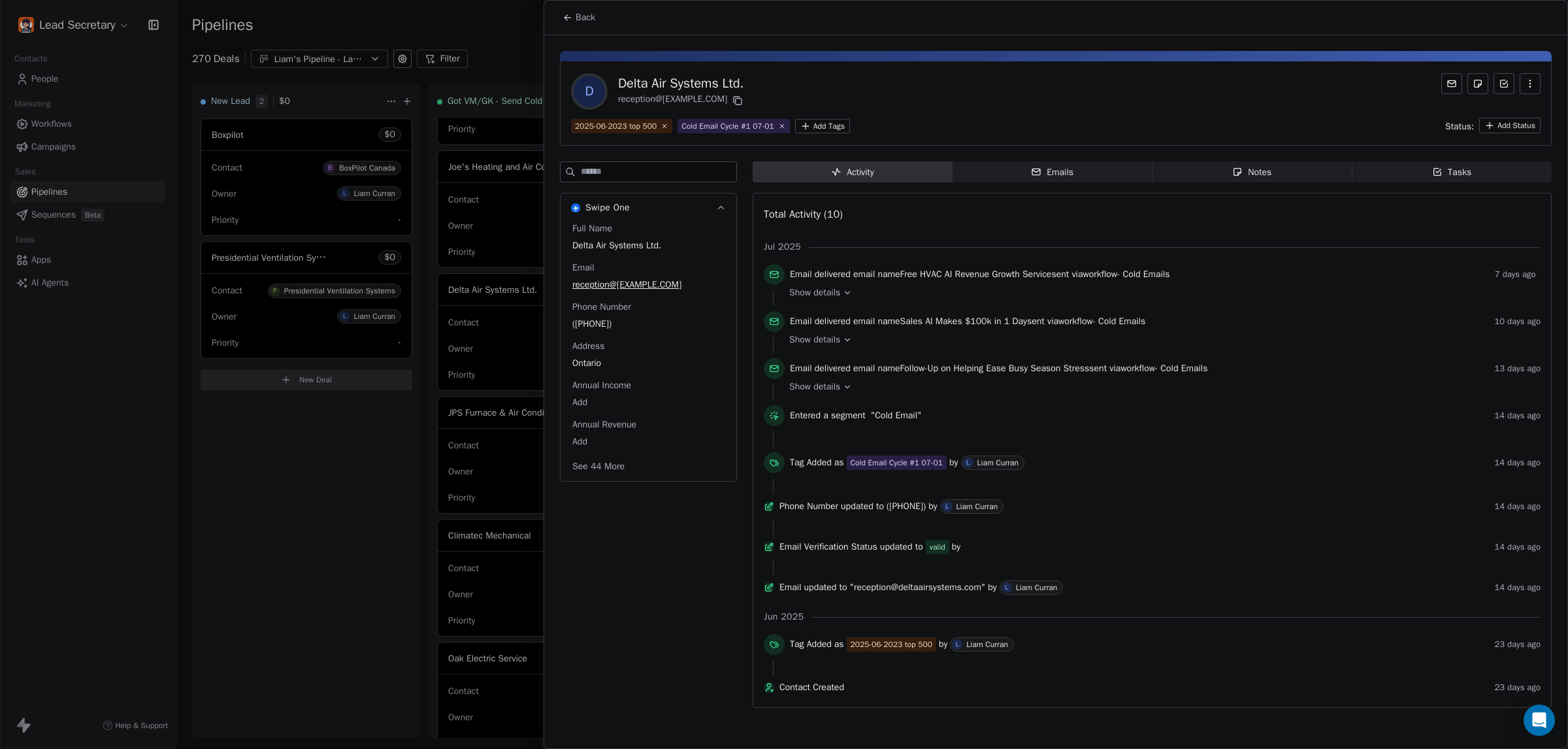 click on "Back" at bounding box center [585, 18] 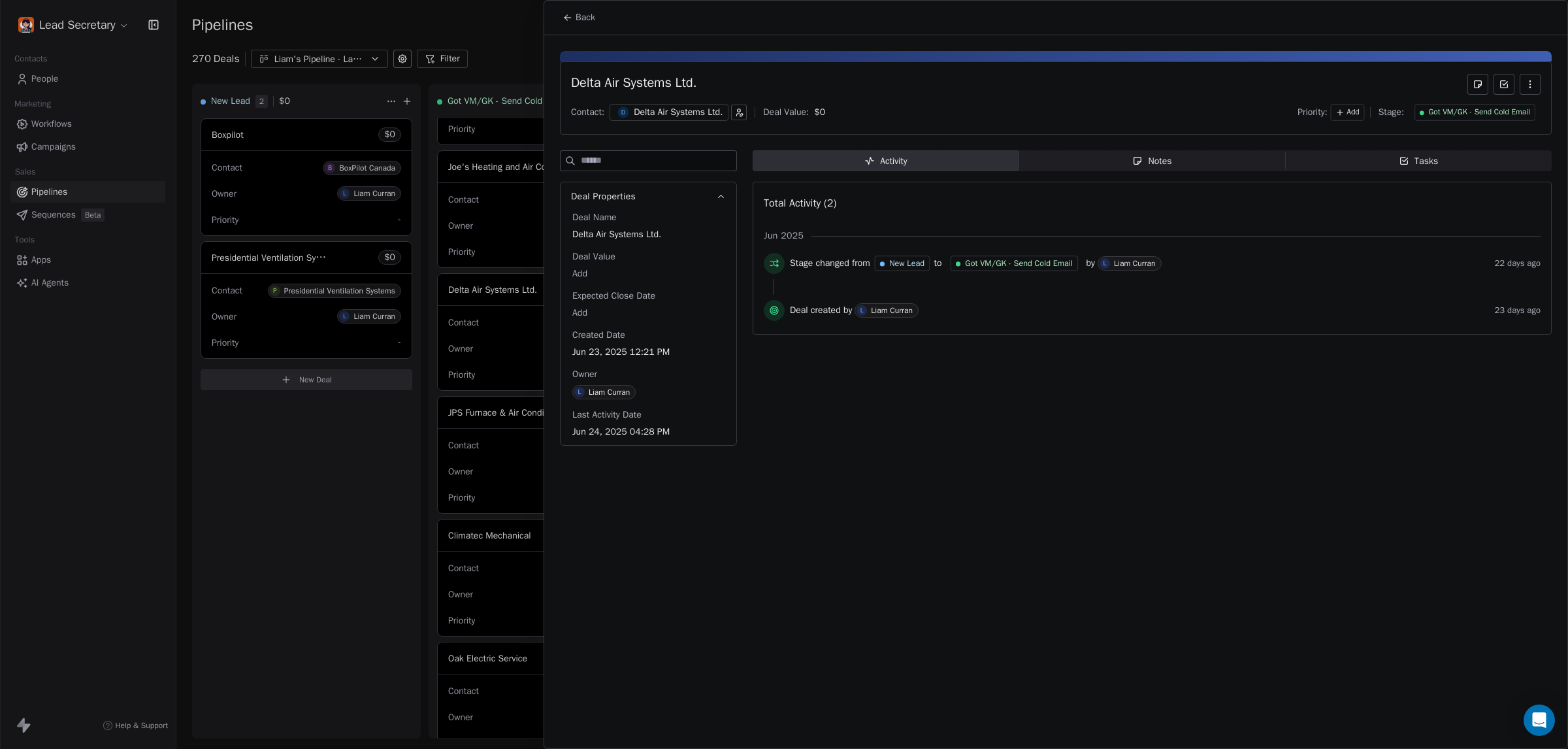 click on "Got VM/GK - Send Cold Email" at bounding box center [1479, 112] 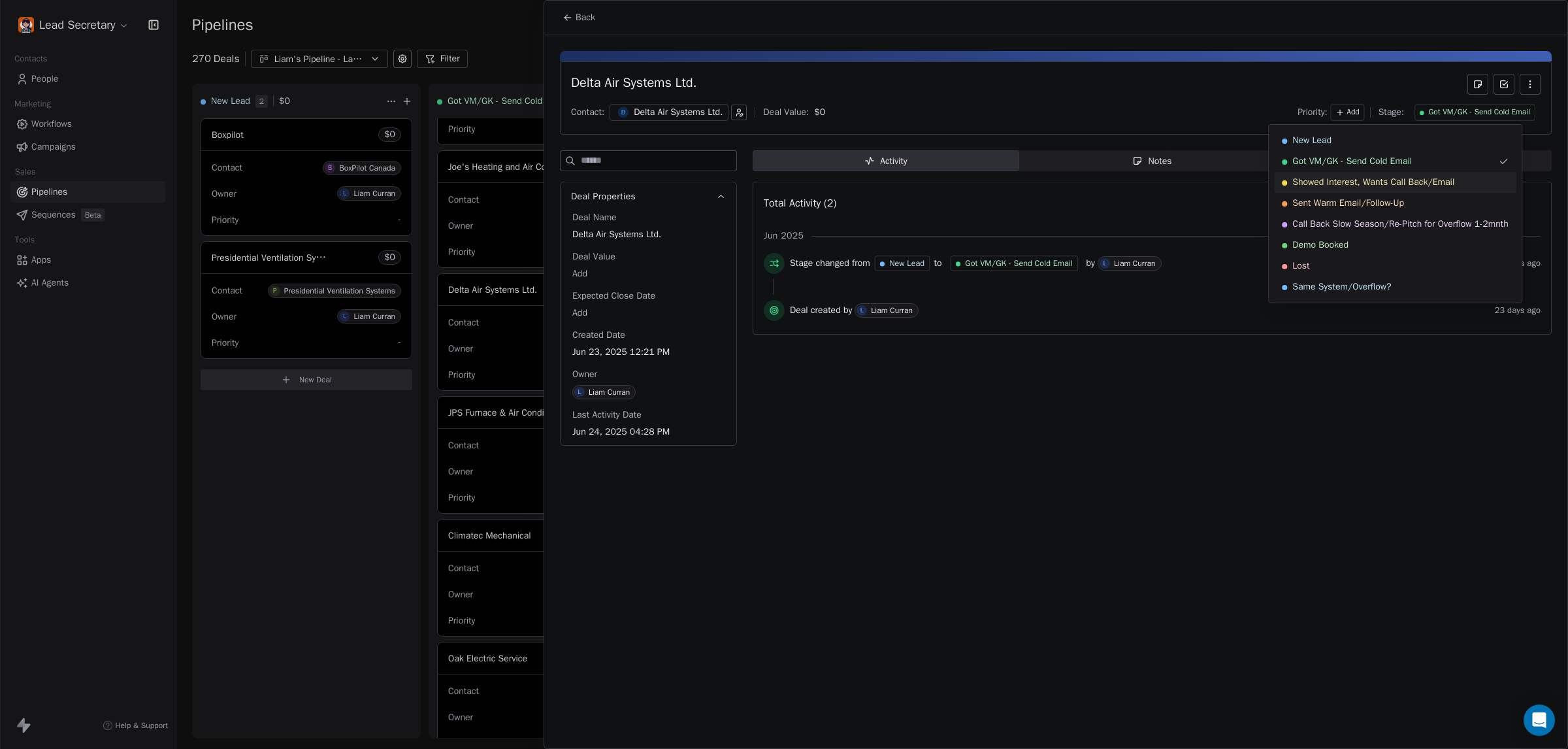 click on "Showed Interest, Wants Call Back/Email" at bounding box center (1373, 182) 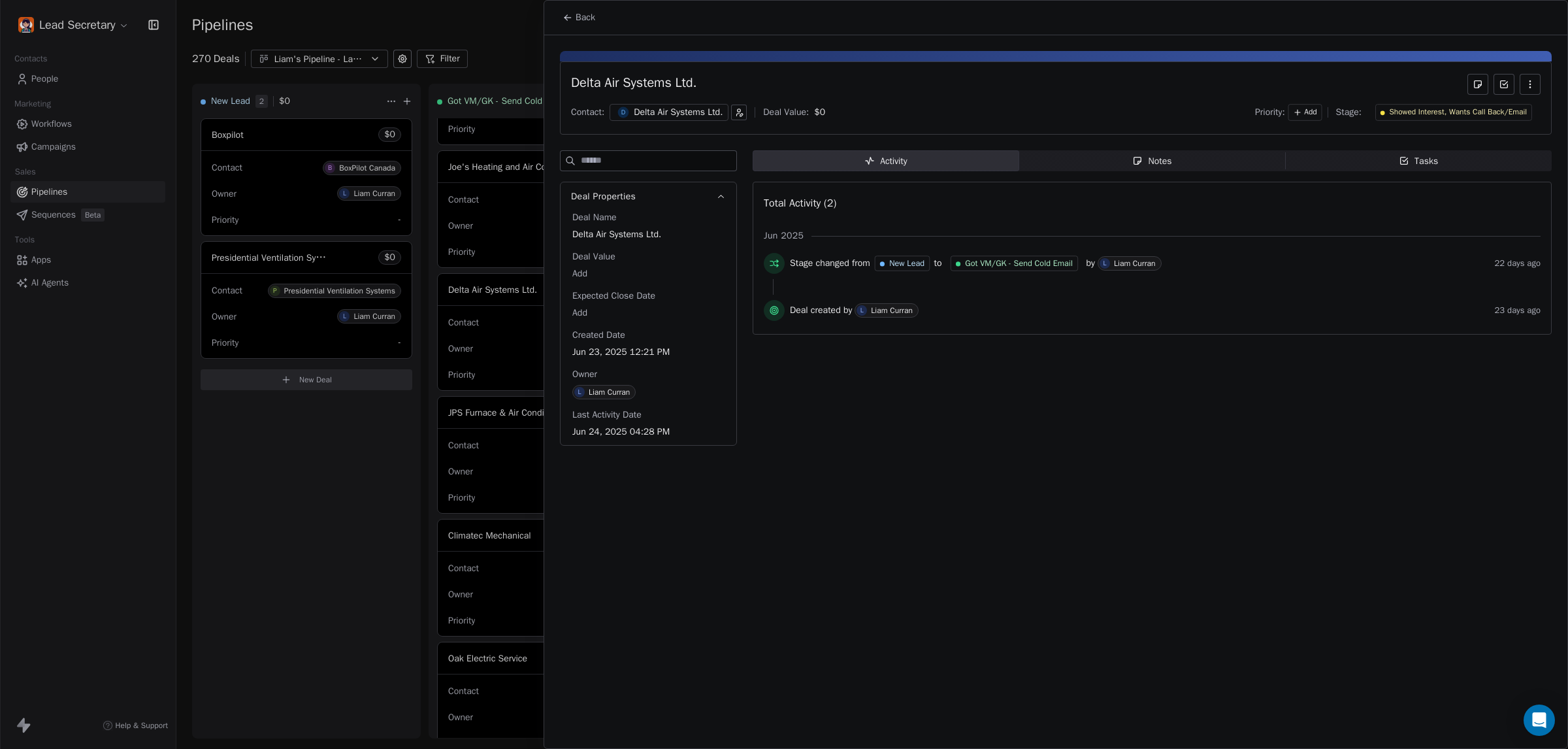 click on "Notes   Notes" at bounding box center (1152, 161) 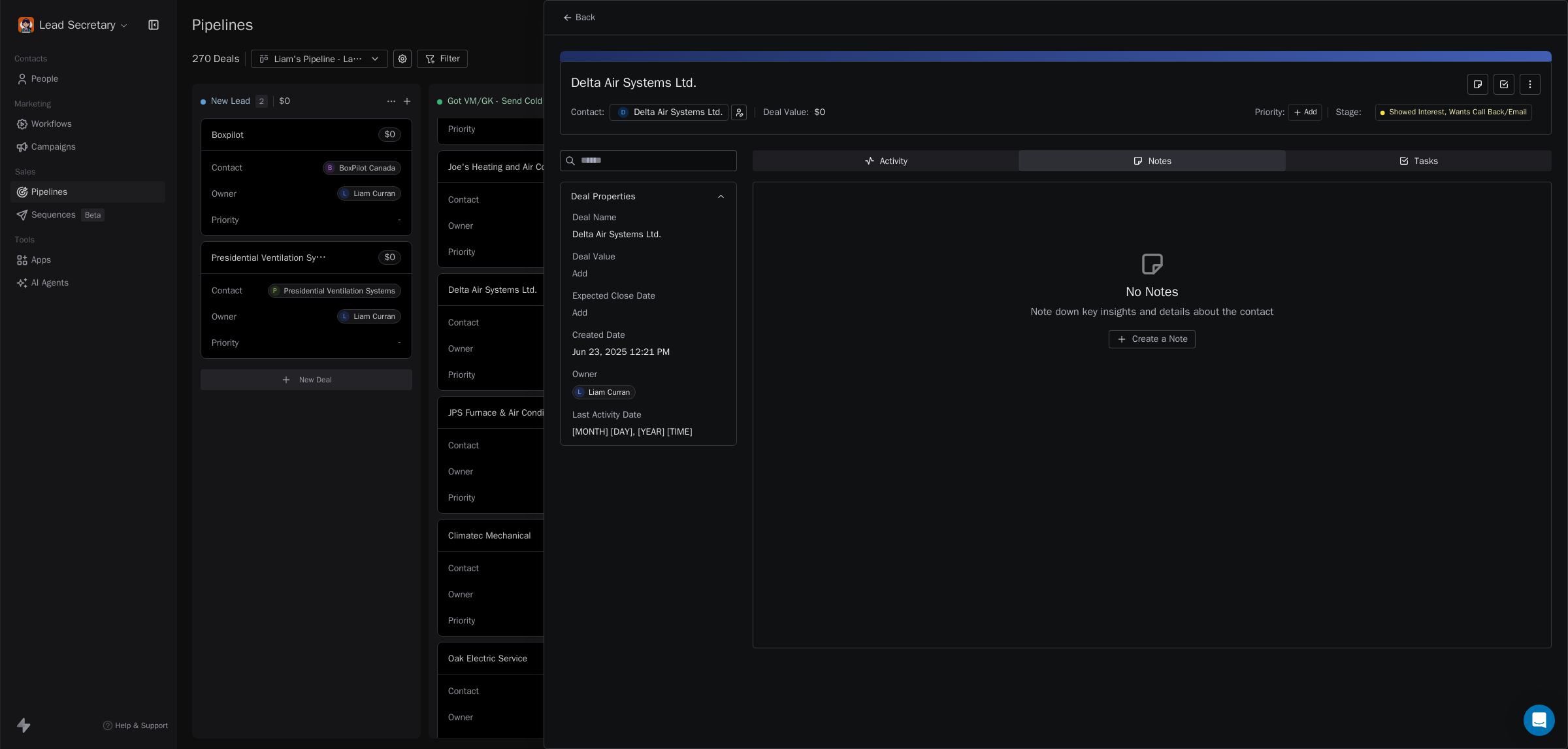 click on "Create a Note" at bounding box center (1160, 339) 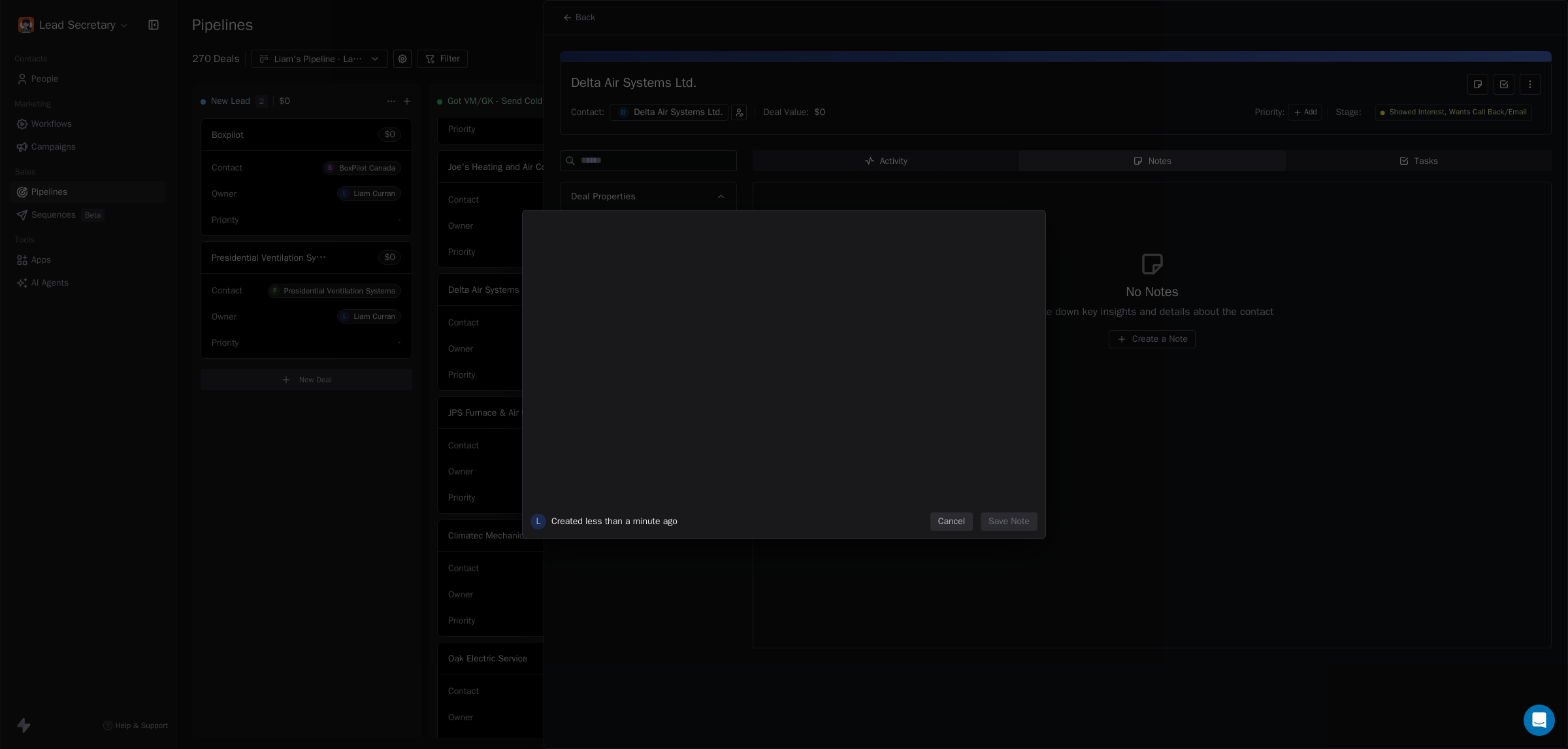 type 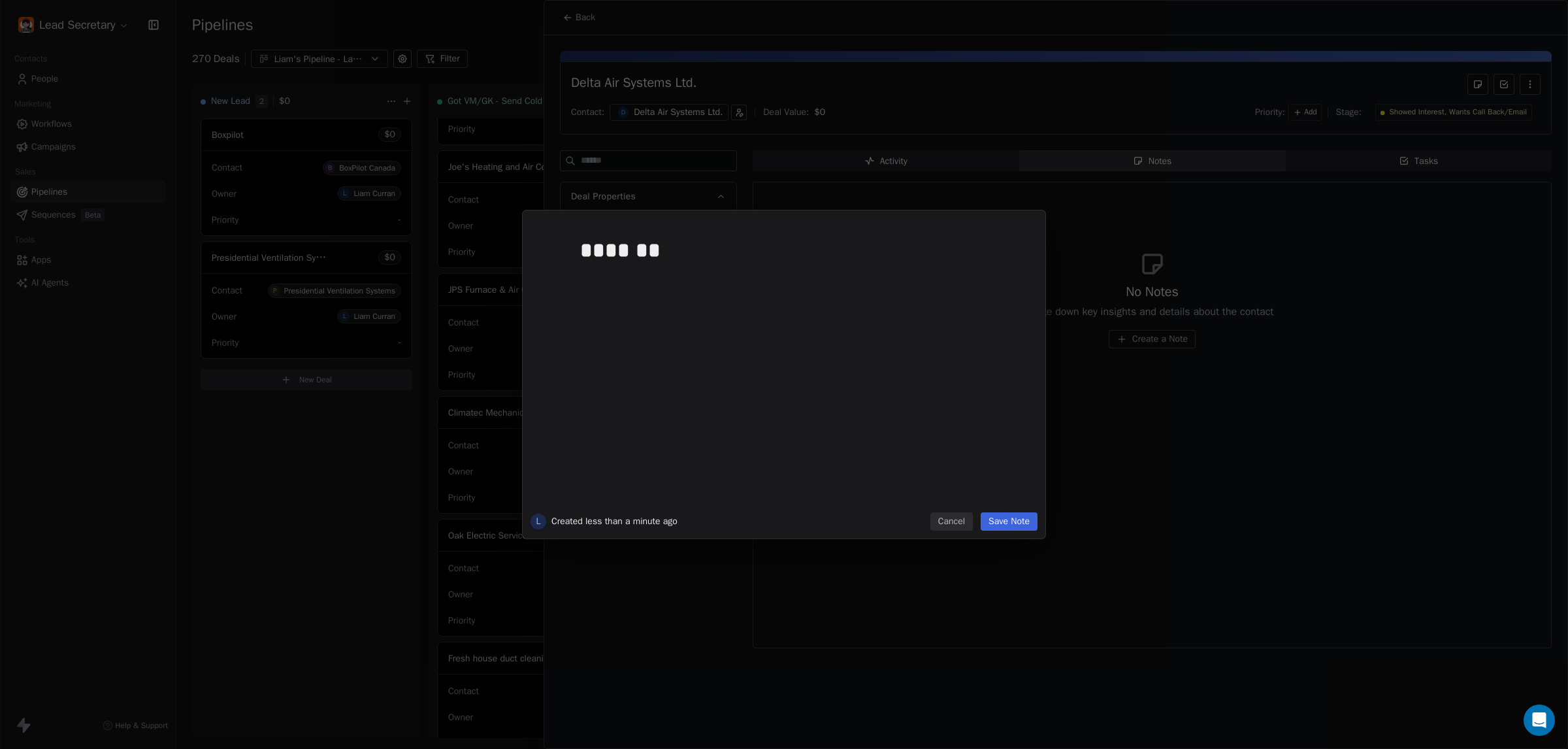 click on "Save Note" at bounding box center (1009, 522) 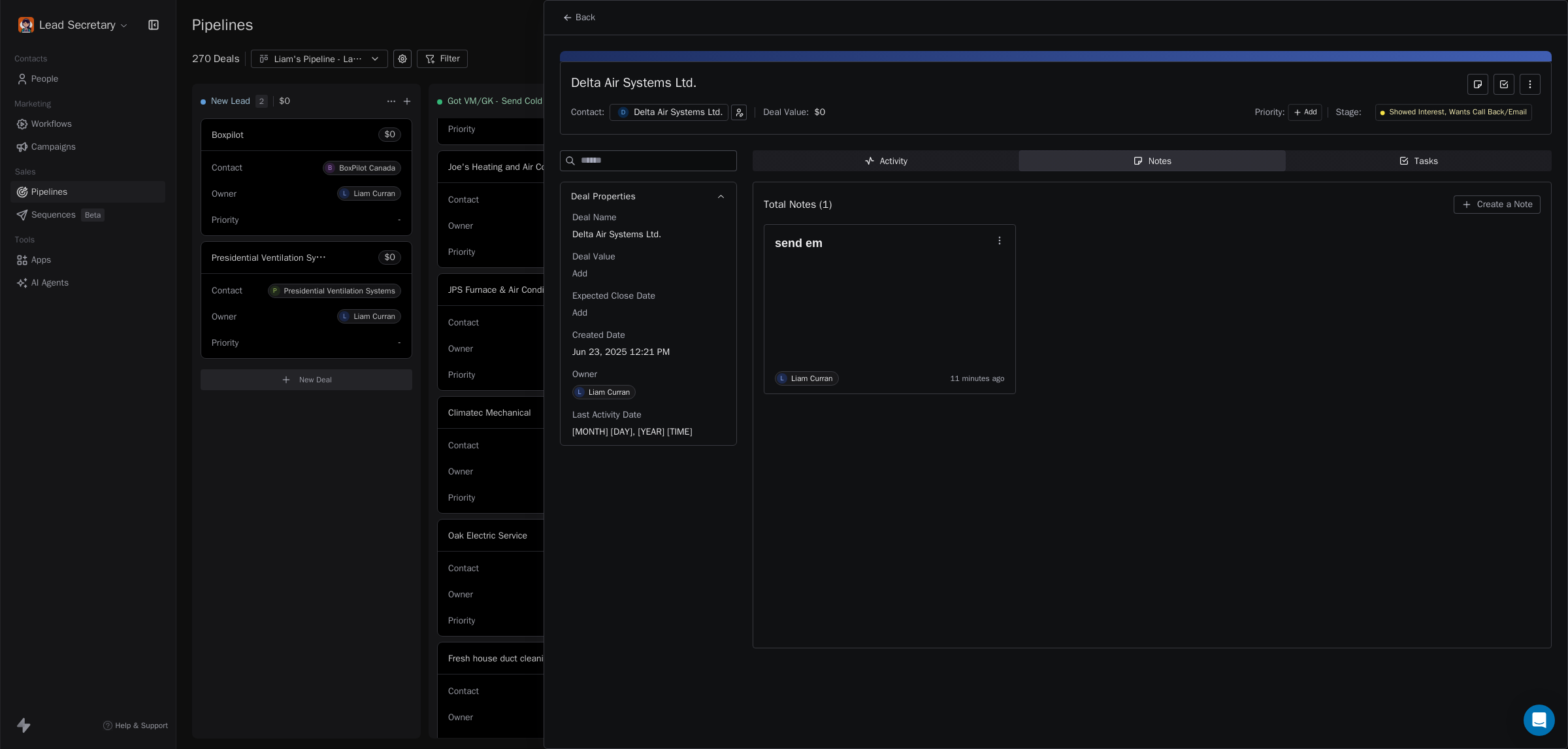 click at bounding box center (784, 374) 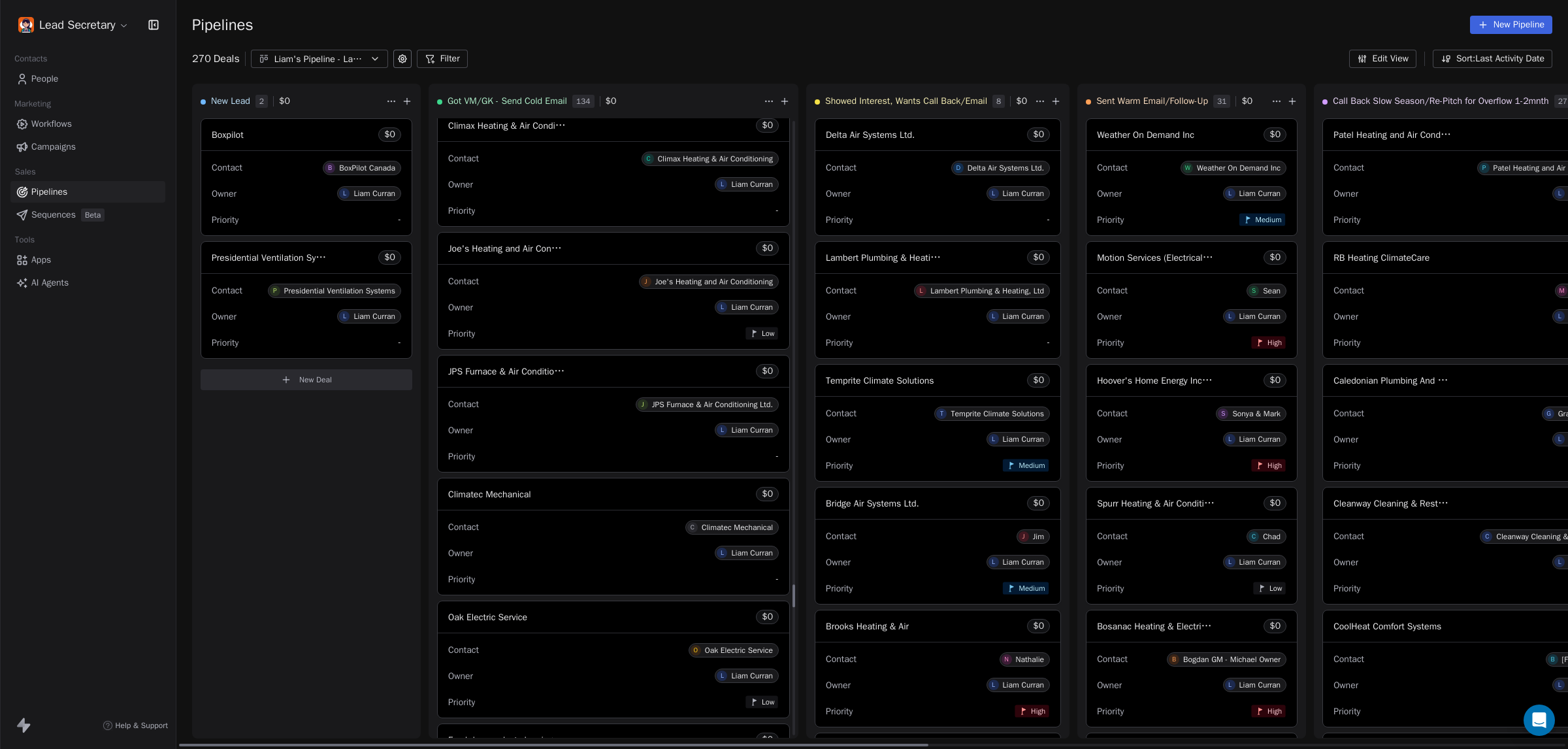 scroll, scrollTop: 12379, scrollLeft: 0, axis: vertical 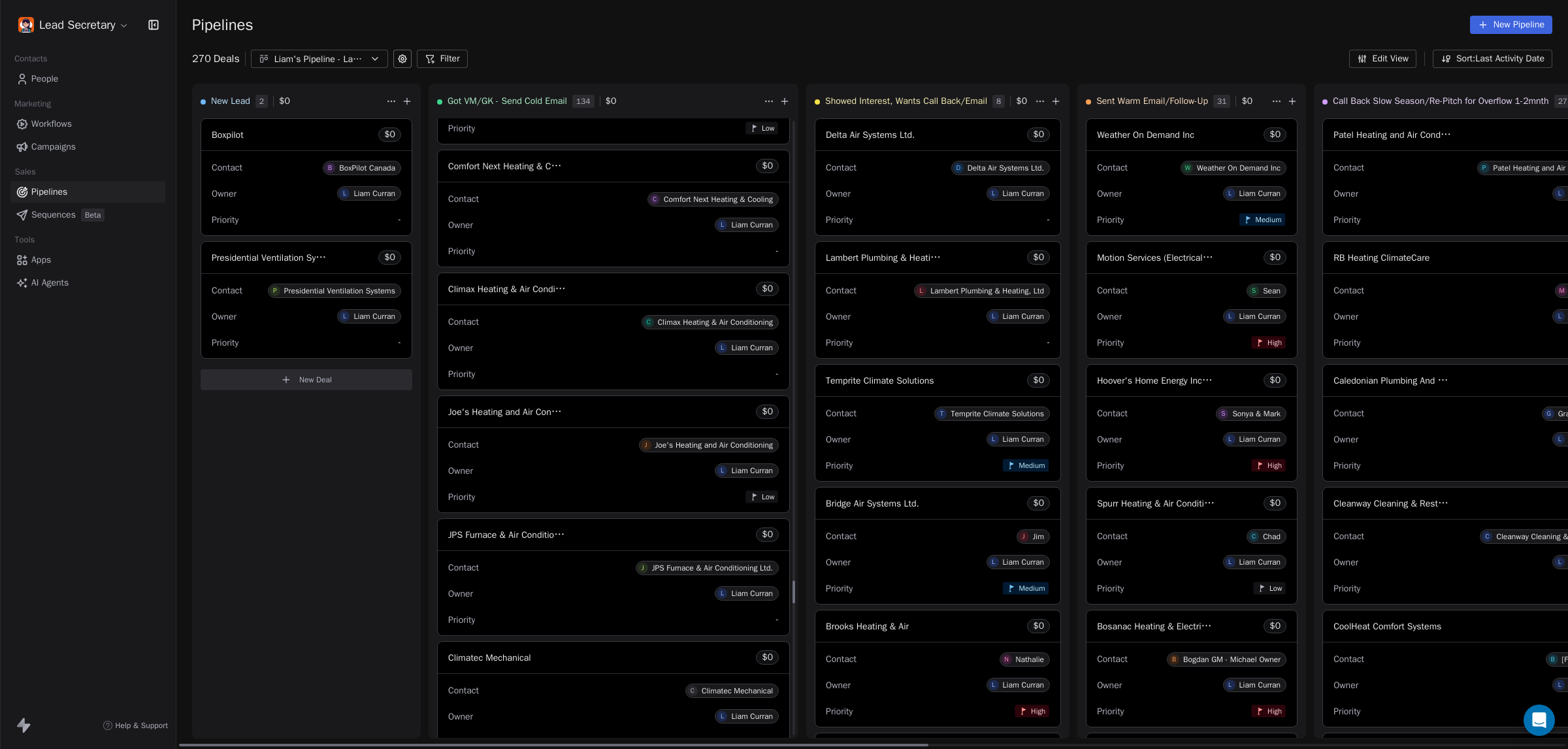 click on "Owner L Liam Curran" at bounding box center [613, 471] 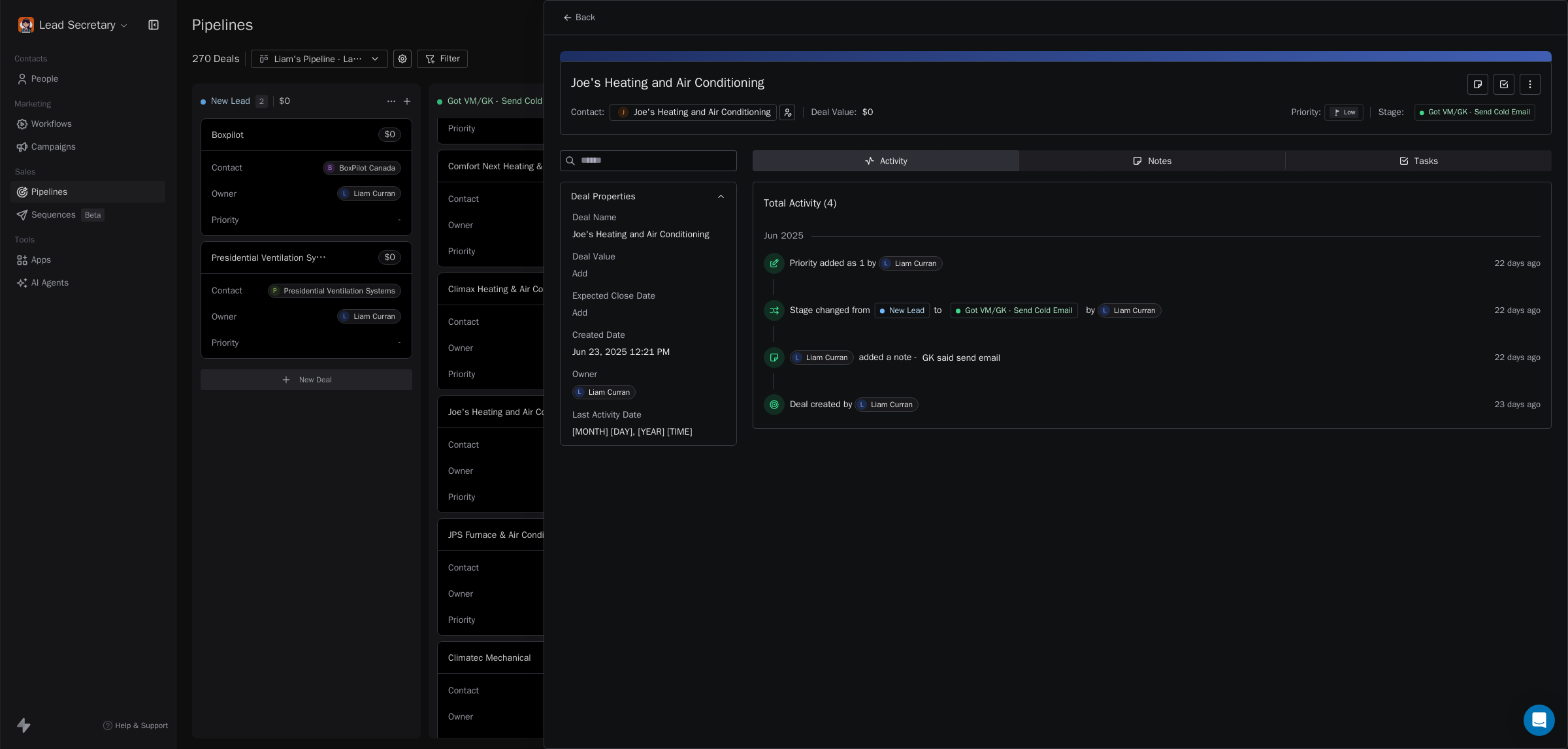click on "Joe's Heating and Air Conditioning" at bounding box center [702, 112] 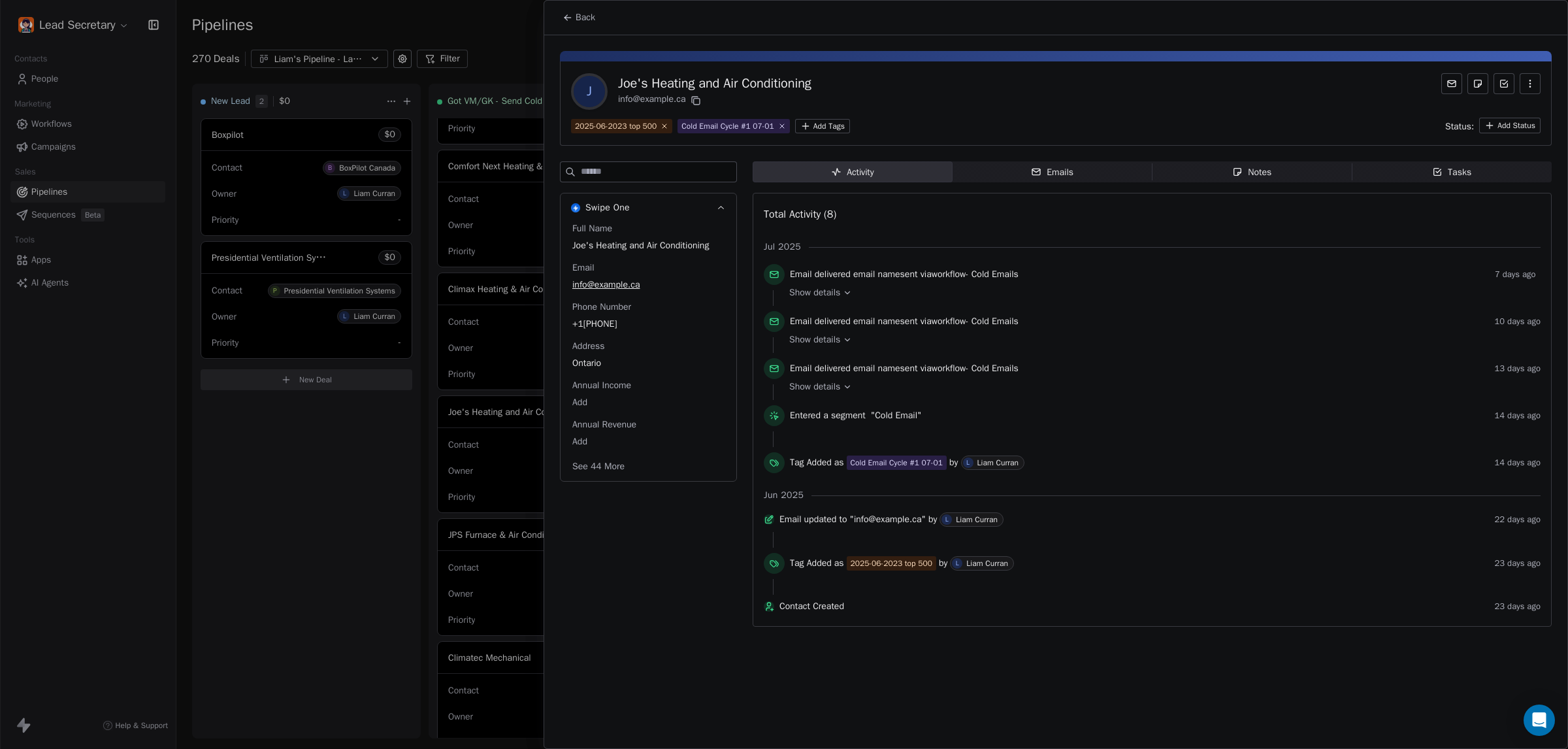 click on "+19054346788" at bounding box center [648, 324] 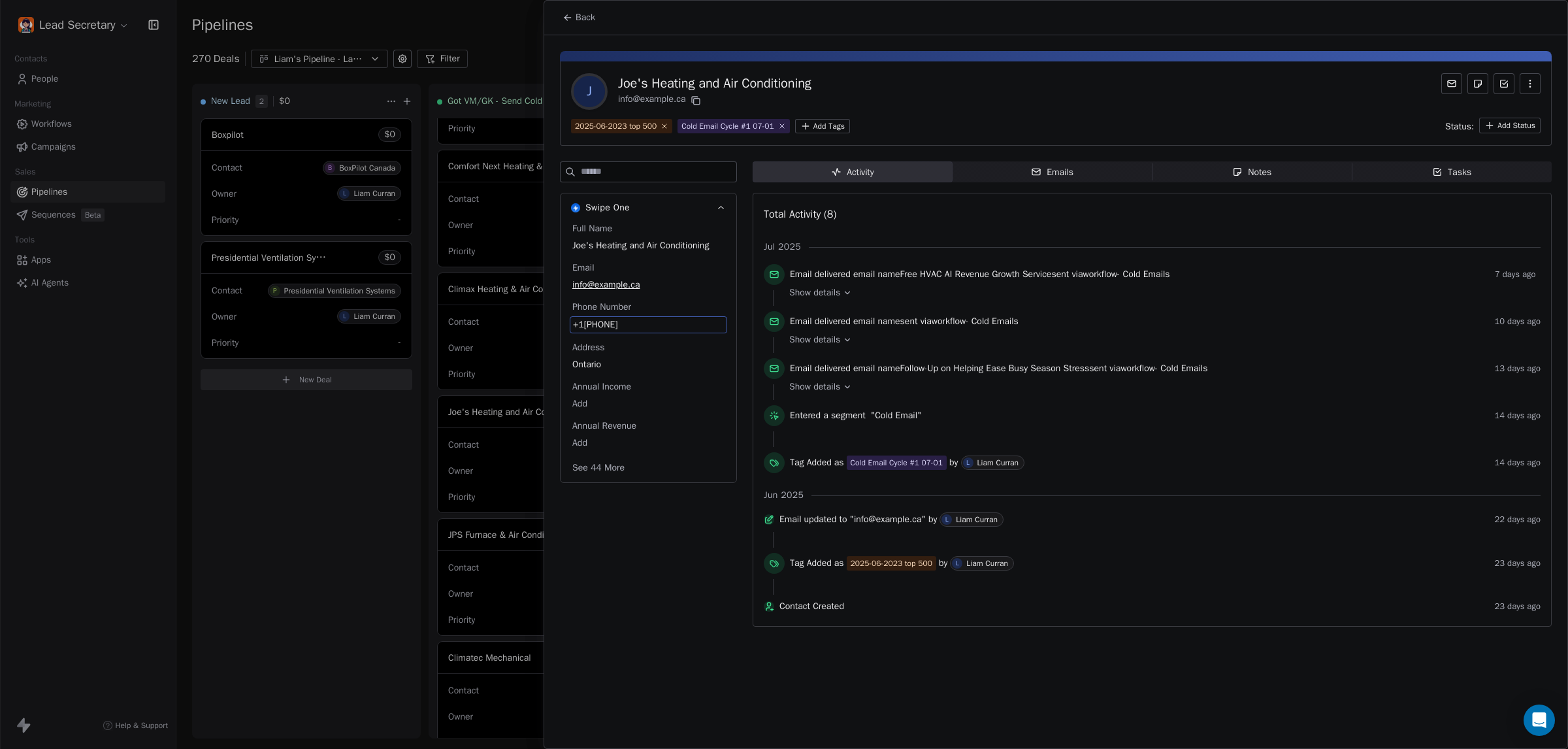 click on "+19054346788" at bounding box center (648, 325) 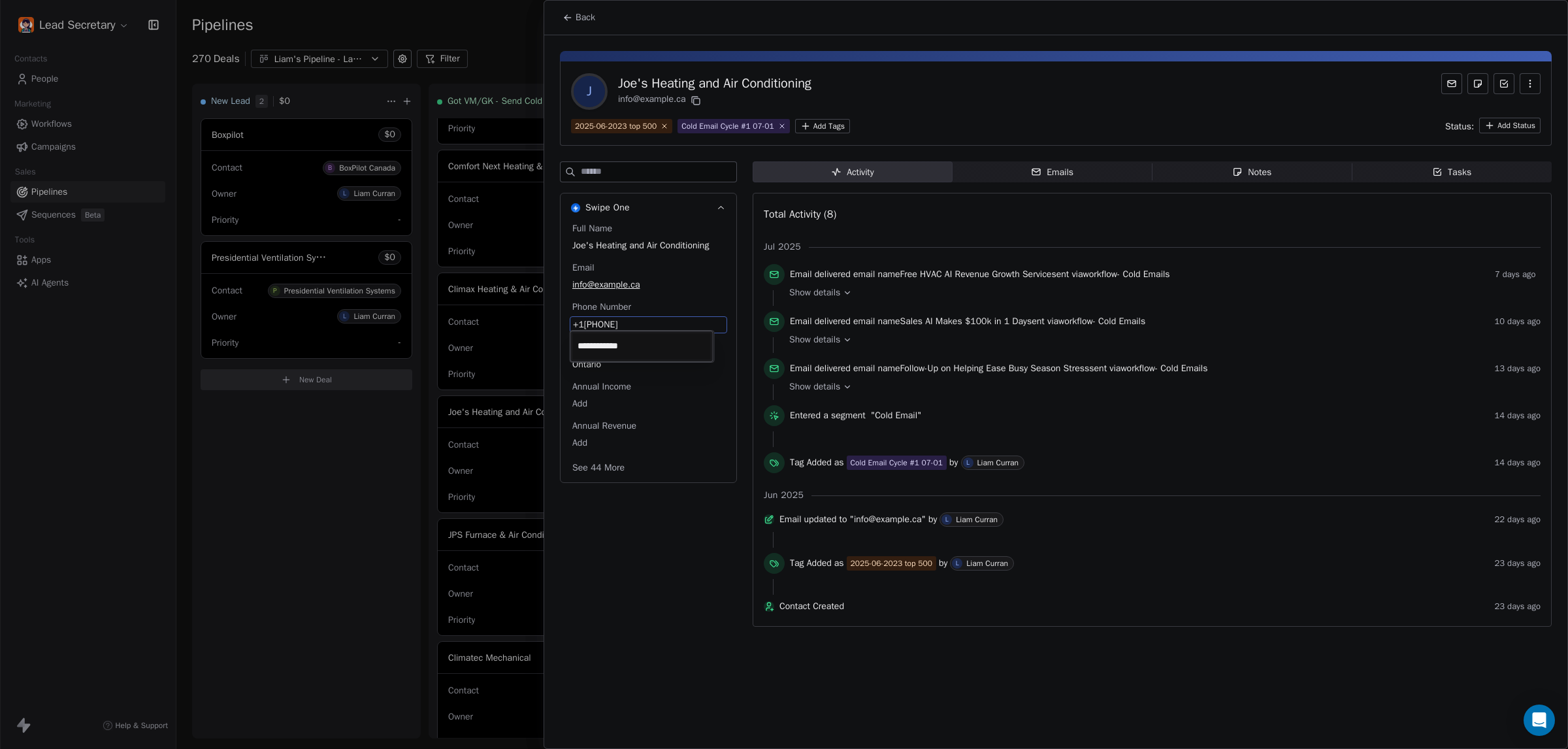 click on "Lead Secretary Contacts People Marketing Workflows Campaigns Sales Pipelines Sequences Beta Tools Apps AI Agents Help & Support Pipelines  New Pipeline 270 Deals Liam's Pipeline - Large Businesses Only Filter  Edit View Sort:  Last Activity Date New Lead 2 $ 0 Boxpilot $ 0 Contact B BoxPilot Canada Owner L Liam Curran Priority - Presidential Ventilation Systems $ 0 Contact P Presidential Ventilation Systems Owner L Liam Curran Priority - New Deal Got VM/GK - Send Cold Email 134 $ 0 Amos Service and Supply LLC $ 0 Contact A Amos Service and Supply LLC Owner L Liam Curran Priority Low Woodbridge GTA ClimateCare $ 0 Contact W Woodbridge GTA ClimateCare Owner L Liam Curran Priority Low BORTS HVAC $ 0 Contact B BORTS HVAC Owner L Liam Curran Priority Low Spurr Heating & Air Conditioning $ 0 Contact C Chad Owner L Liam Curran Priority Medium Polar Bear Cooling & Heating $ 0 Contact M Matt or Matthew Owner L Liam Curran Priority Low BG Services $ 0 Contact S Stephen Hill Owner L Liam Curran Priority High $ 0 K L $" at bounding box center (784, 374) 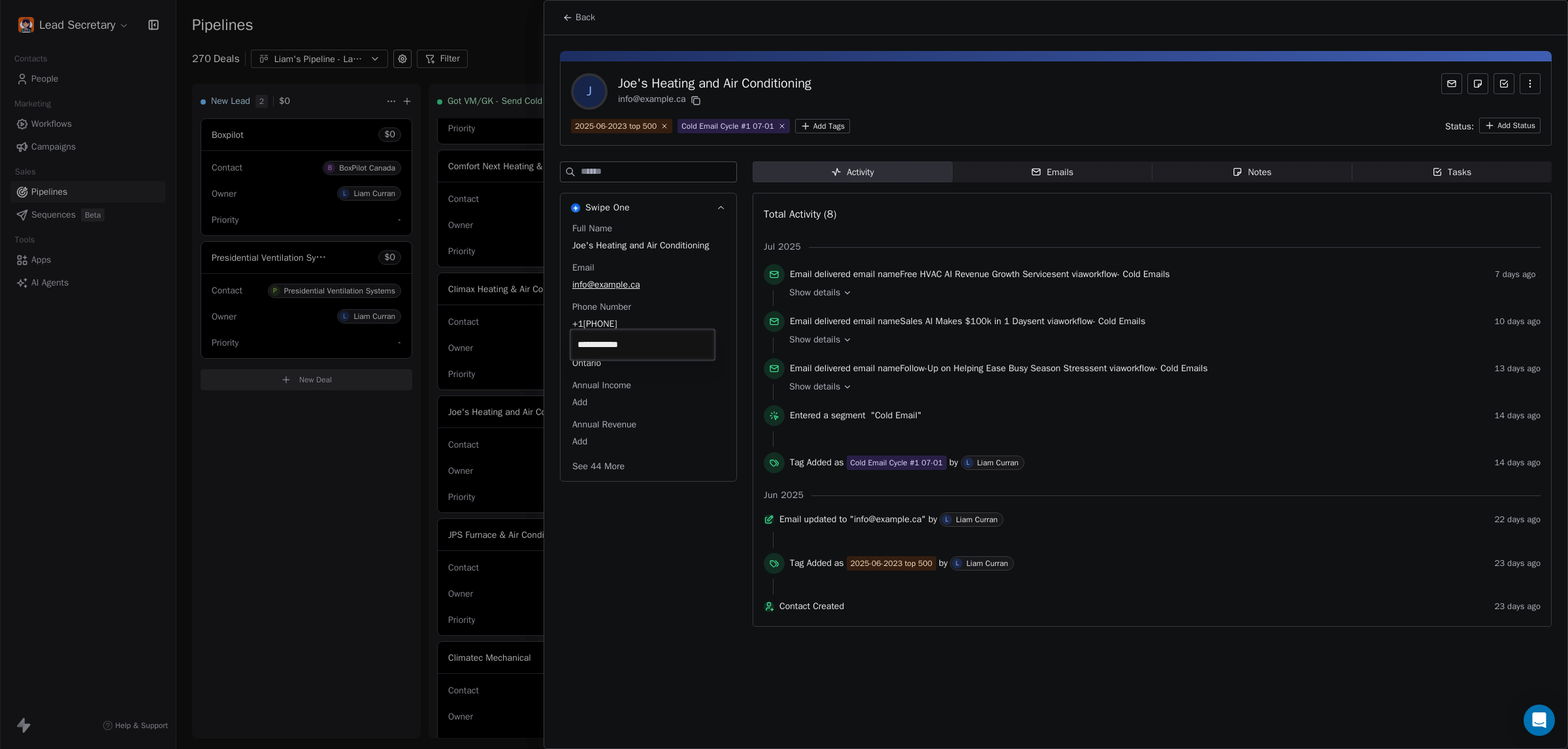 click on "Joe's Heating and Air Conditioning" at bounding box center [715, 84] 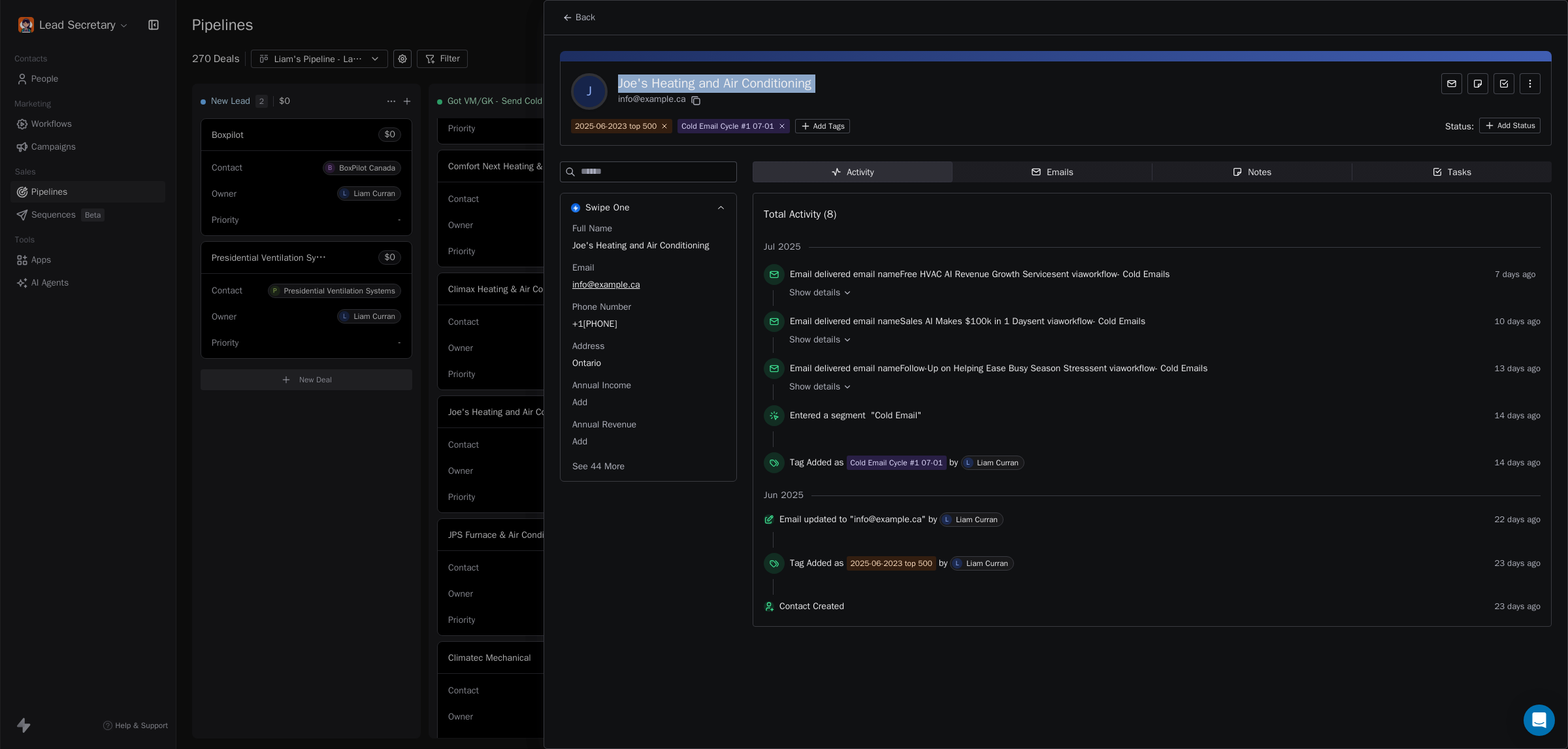 click on "Back" at bounding box center (585, 18) 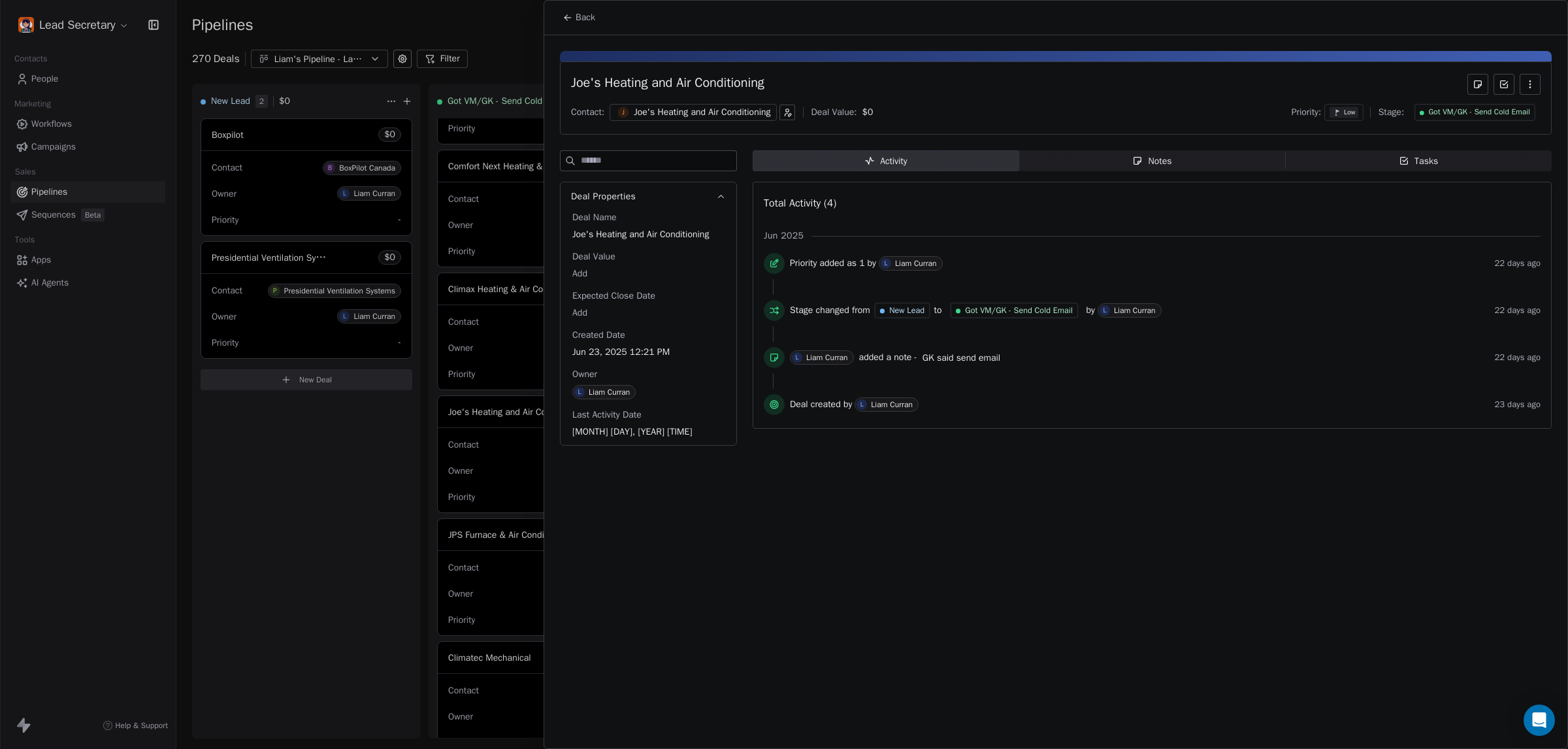 click on "Tasks" at bounding box center (1418, 161) 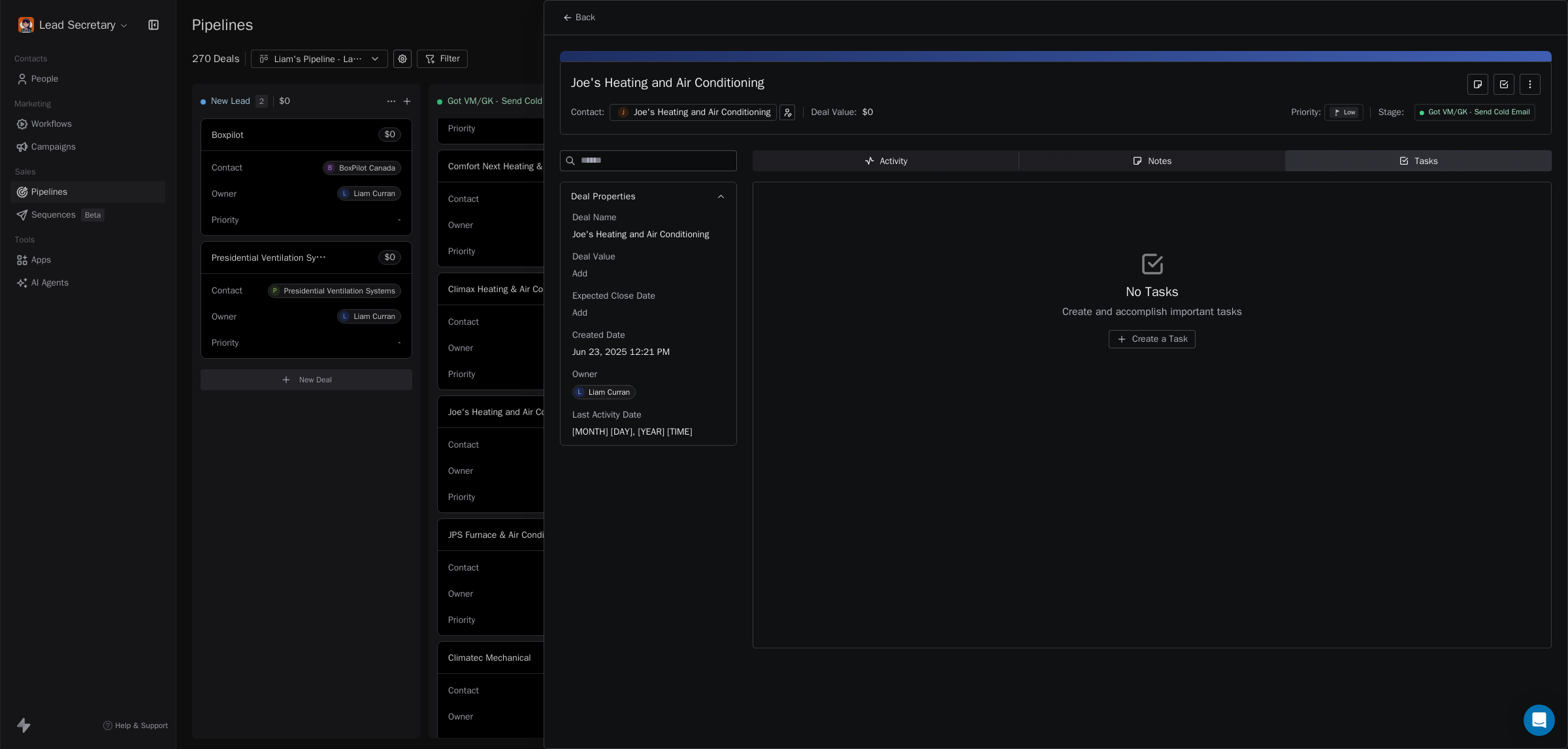 click on "Create a Task" at bounding box center [1160, 339] 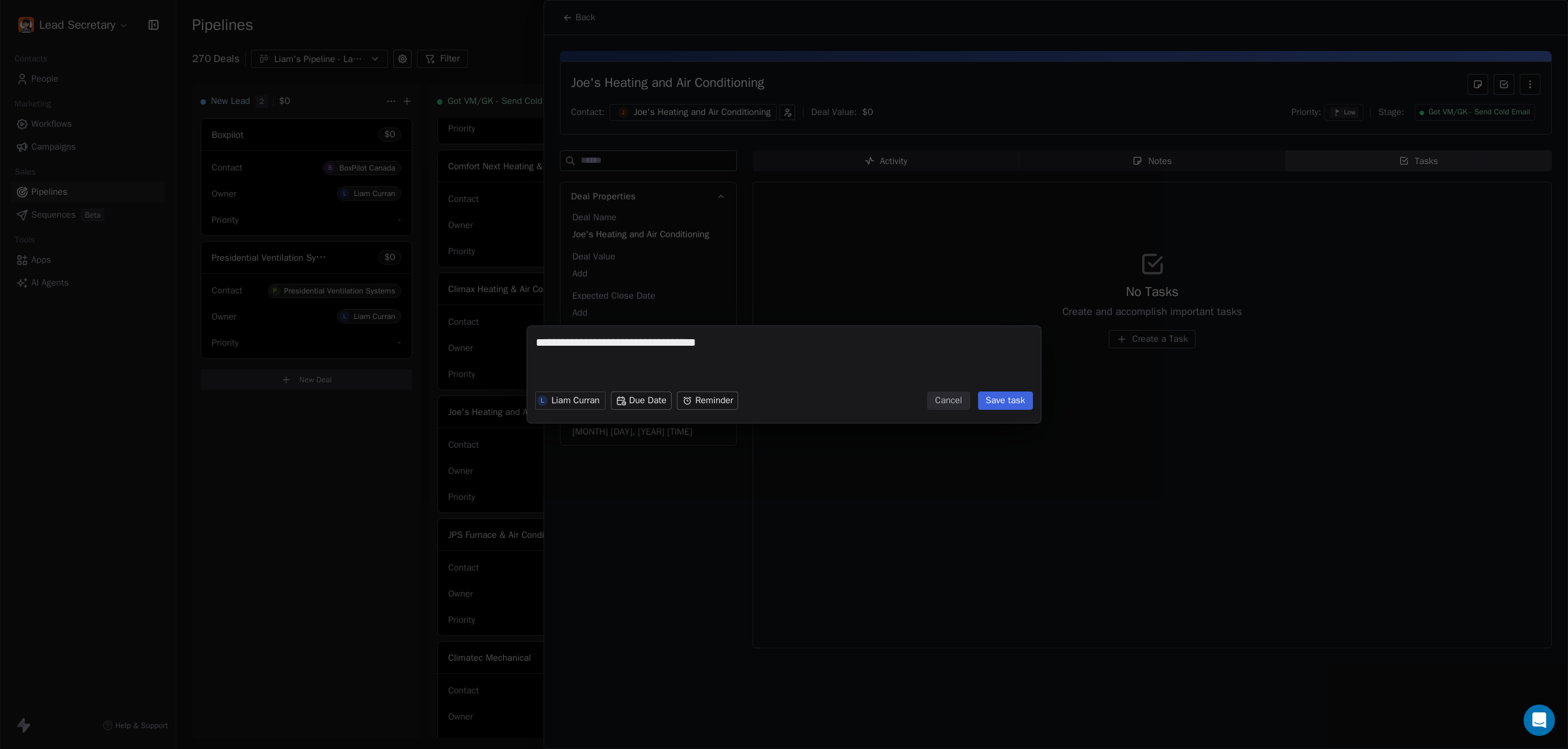 type on "**********" 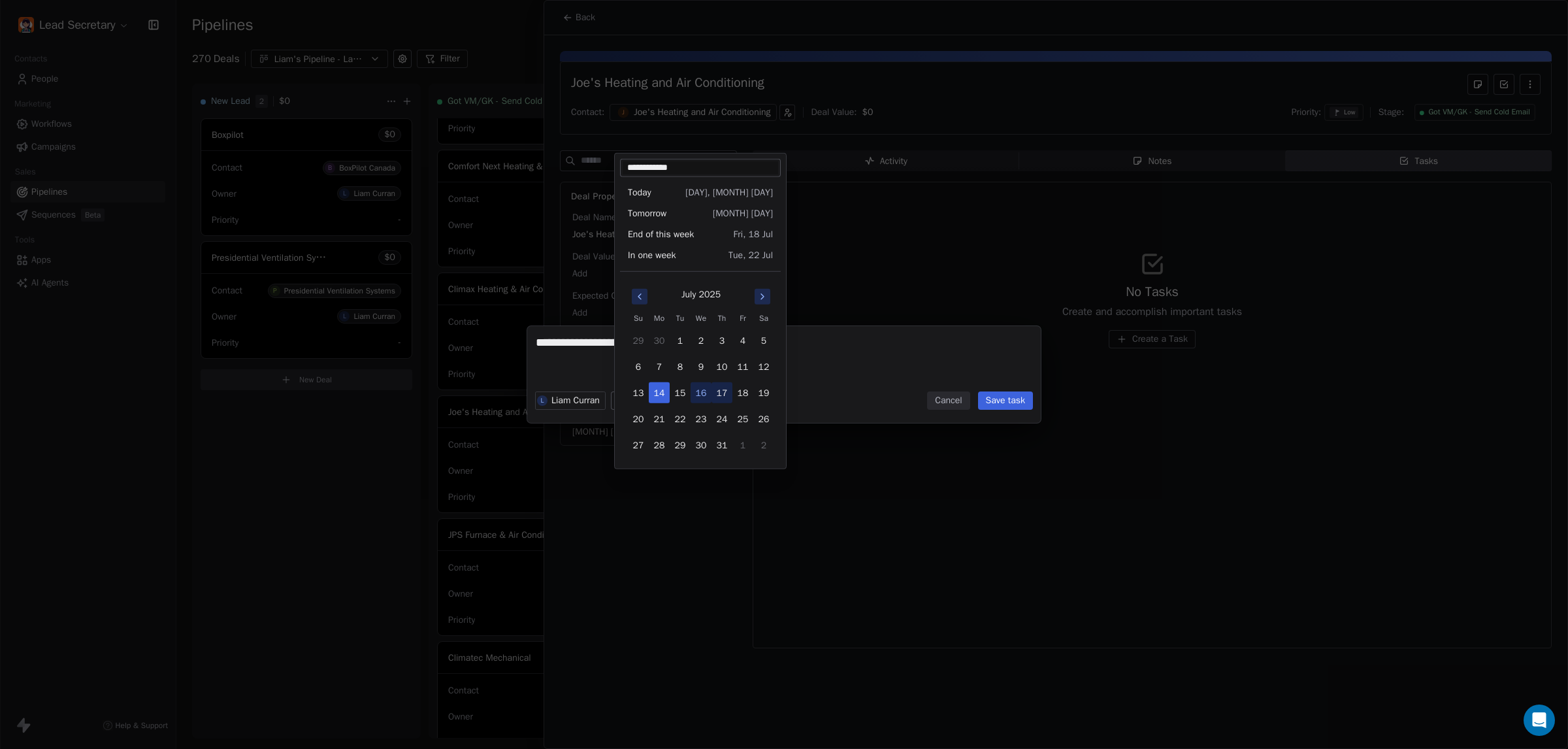 click on "17" at bounding box center (722, 393) 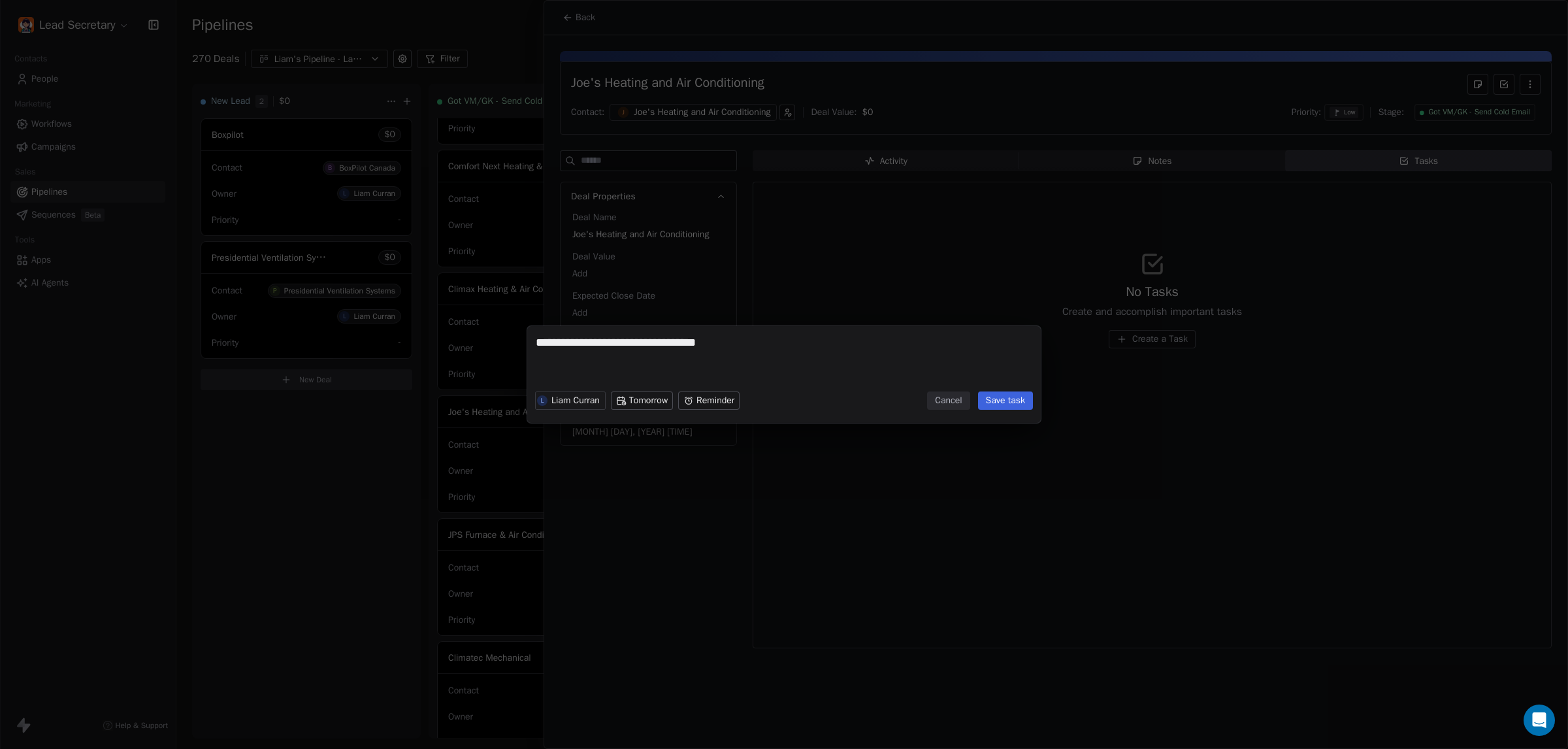 click on "Lead Secretary Contacts People Marketing Workflows Campaigns Sales Pipelines Sequences Beta Tools Apps AI Agents Help & Support Pipelines  New Pipeline 270 Deals Liam's Pipeline - Large Businesses Only Filter  Edit View Sort:  Last Activity Date New Lead 2 $ 0 Boxpilot $ 0 Contact B BoxPilot Canada Owner L Liam Curran Priority - Presidential Ventilation Systems $ 0 Contact P Presidential Ventilation Systems Owner L Liam Curran Priority - New Deal Got VM/GK - Send Cold Email 134 $ 0 Amos Service and Supply LLC $ 0 Contact A Amos Service and Supply LLC Owner L Liam Curran Priority Low Woodbridge GTA ClimateCare $ 0 Contact W Woodbridge GTA ClimateCare Owner L Liam Curran Priority Low BORTS HVAC $ 0 Contact B BORTS HVAC Owner L Liam Curran Priority Low Spurr Heating & Air Conditioning $ 0 Contact C Chad Owner L Liam Curran Priority Medium Polar Bear Cooling & Heating $ 0 Contact M Matt or Matthew Owner L Liam Curran Priority Low BG Services $ 0 Contact S Stephen Hill Owner L Liam Curran Priority High $ 0 K L $" at bounding box center (784, 374) 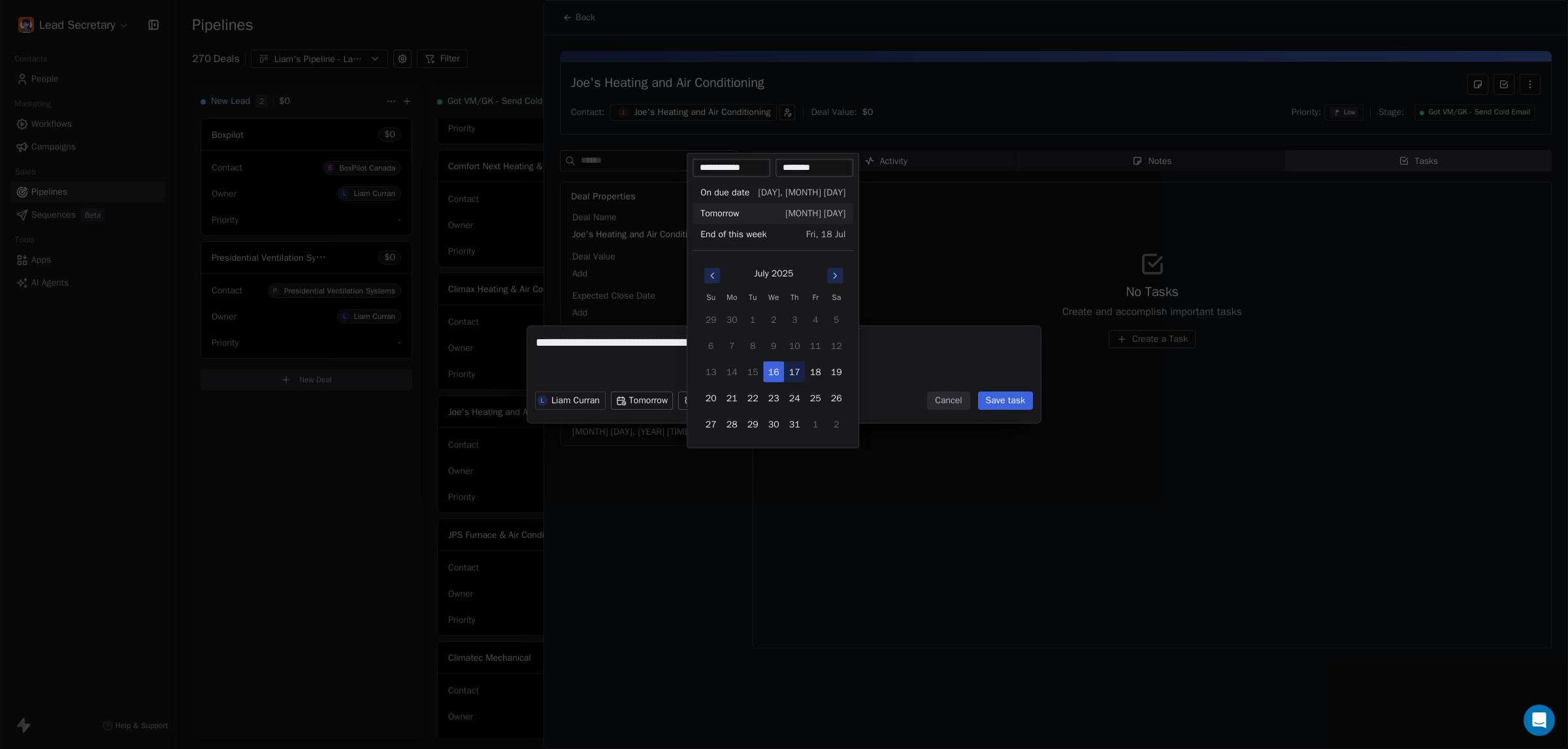click on "17" at bounding box center [794, 372] 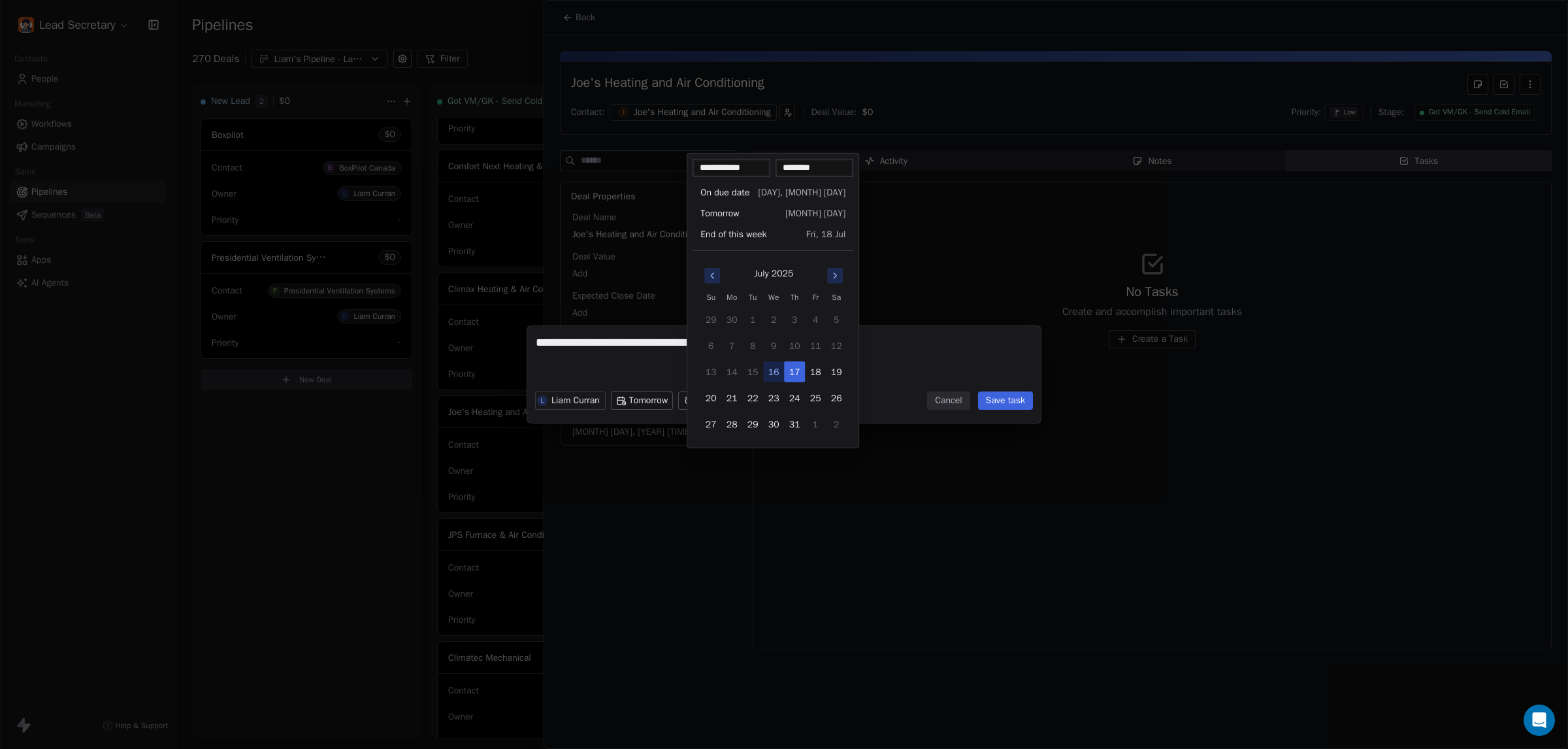 drag, startPoint x: 841, startPoint y: 165, endPoint x: 685, endPoint y: 170, distance: 156.0801 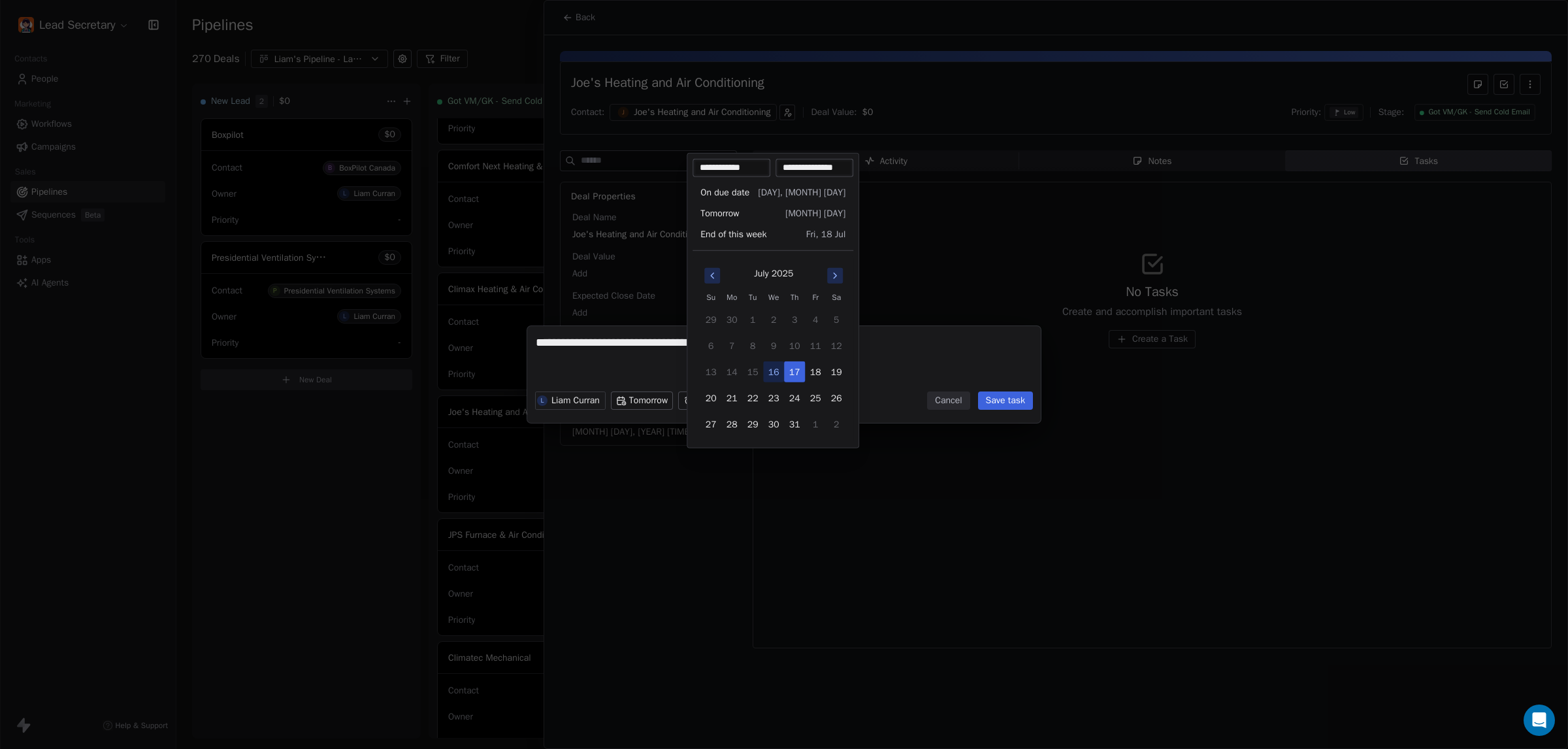 scroll, scrollTop: 0, scrollLeft: 10, axis: horizontal 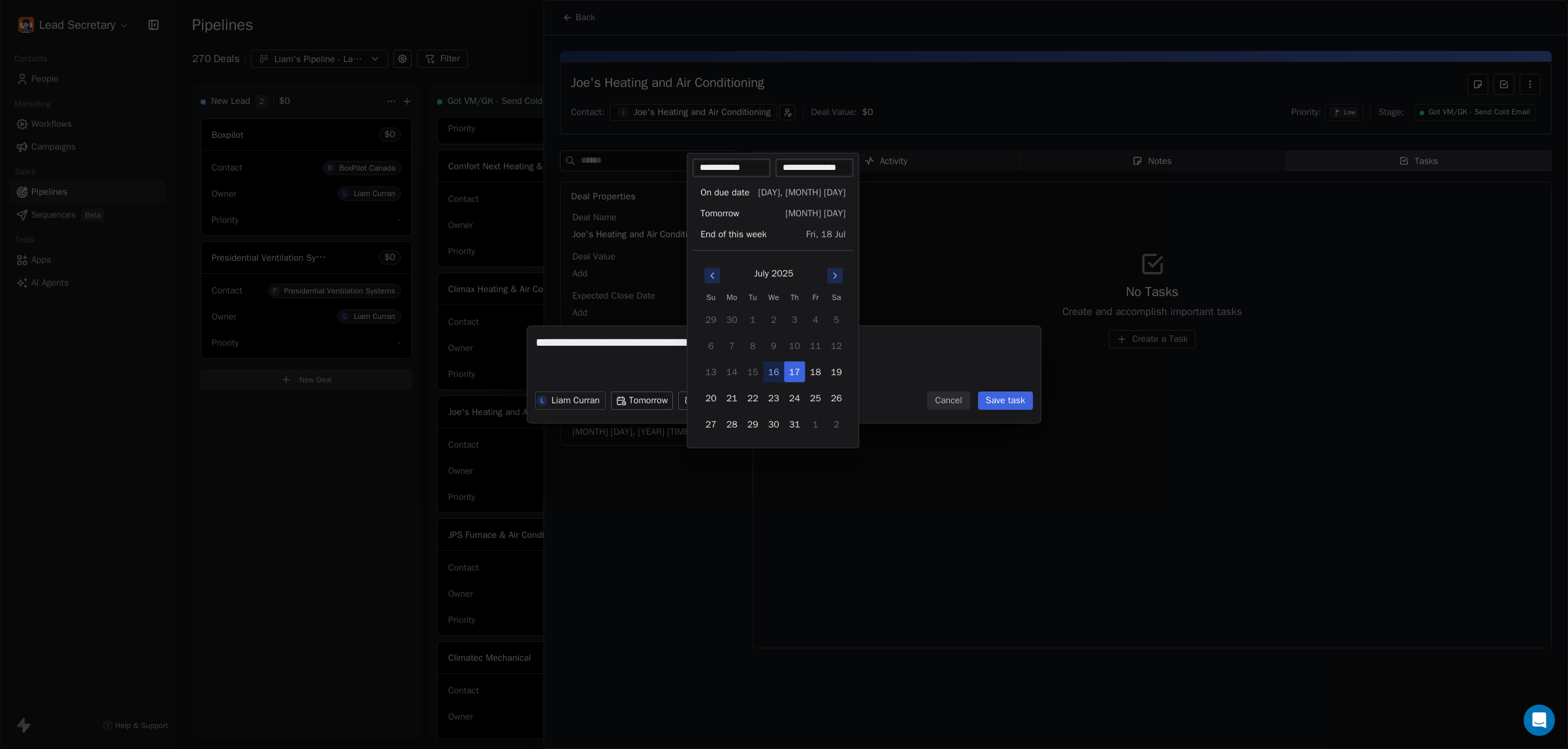 drag, startPoint x: 813, startPoint y: 167, endPoint x: 723, endPoint y: 167, distance: 90 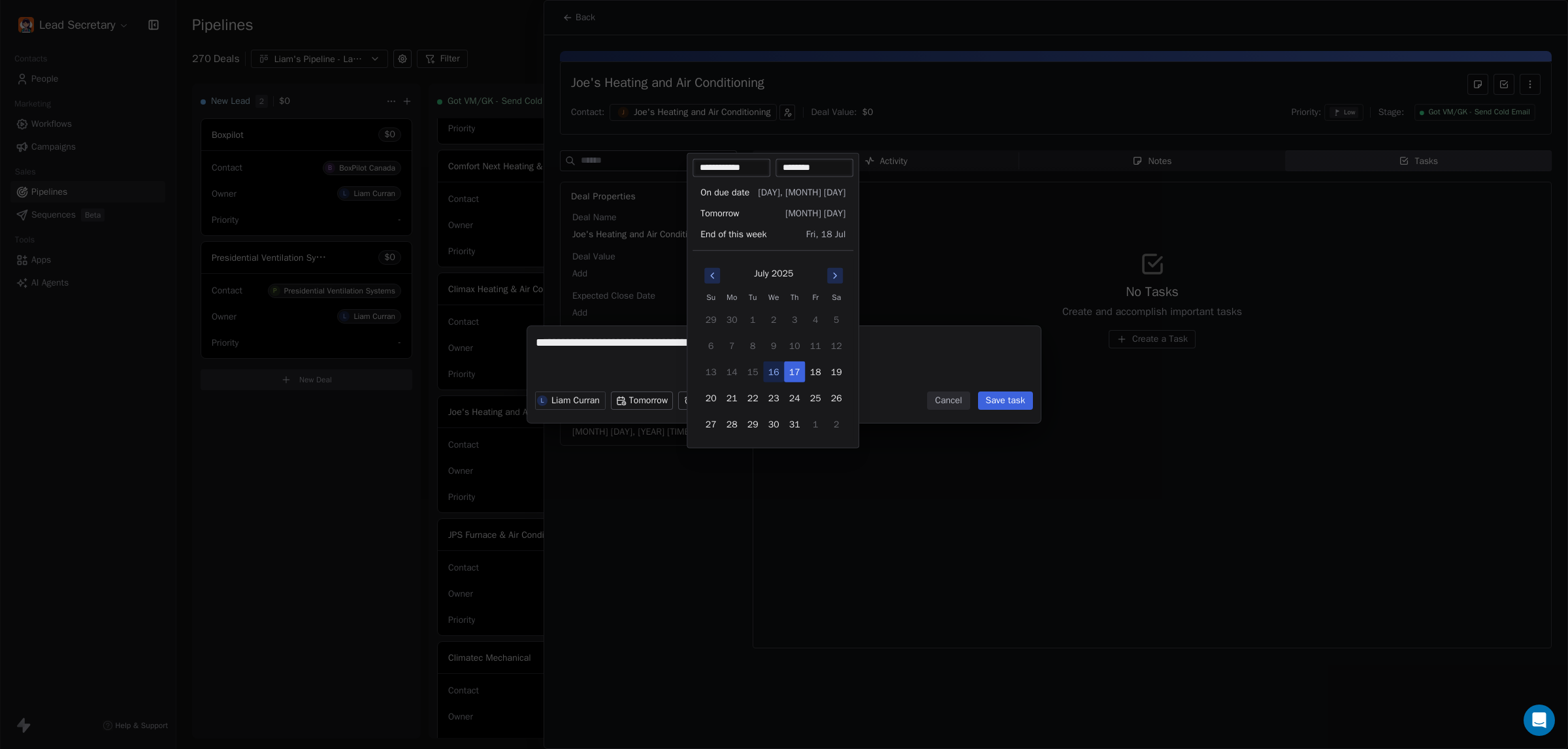 type on "********" 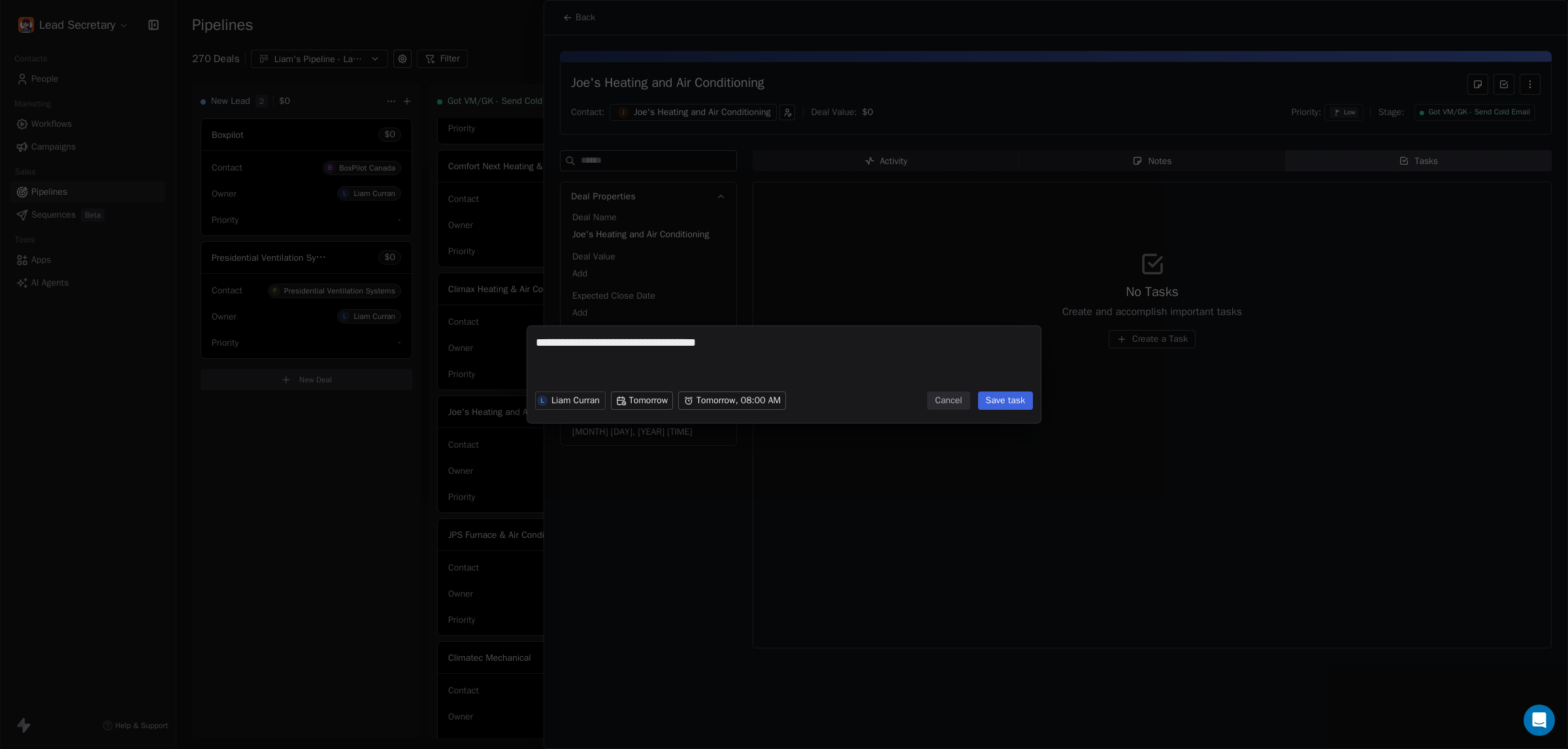 click on "Save task" at bounding box center [1005, 401] 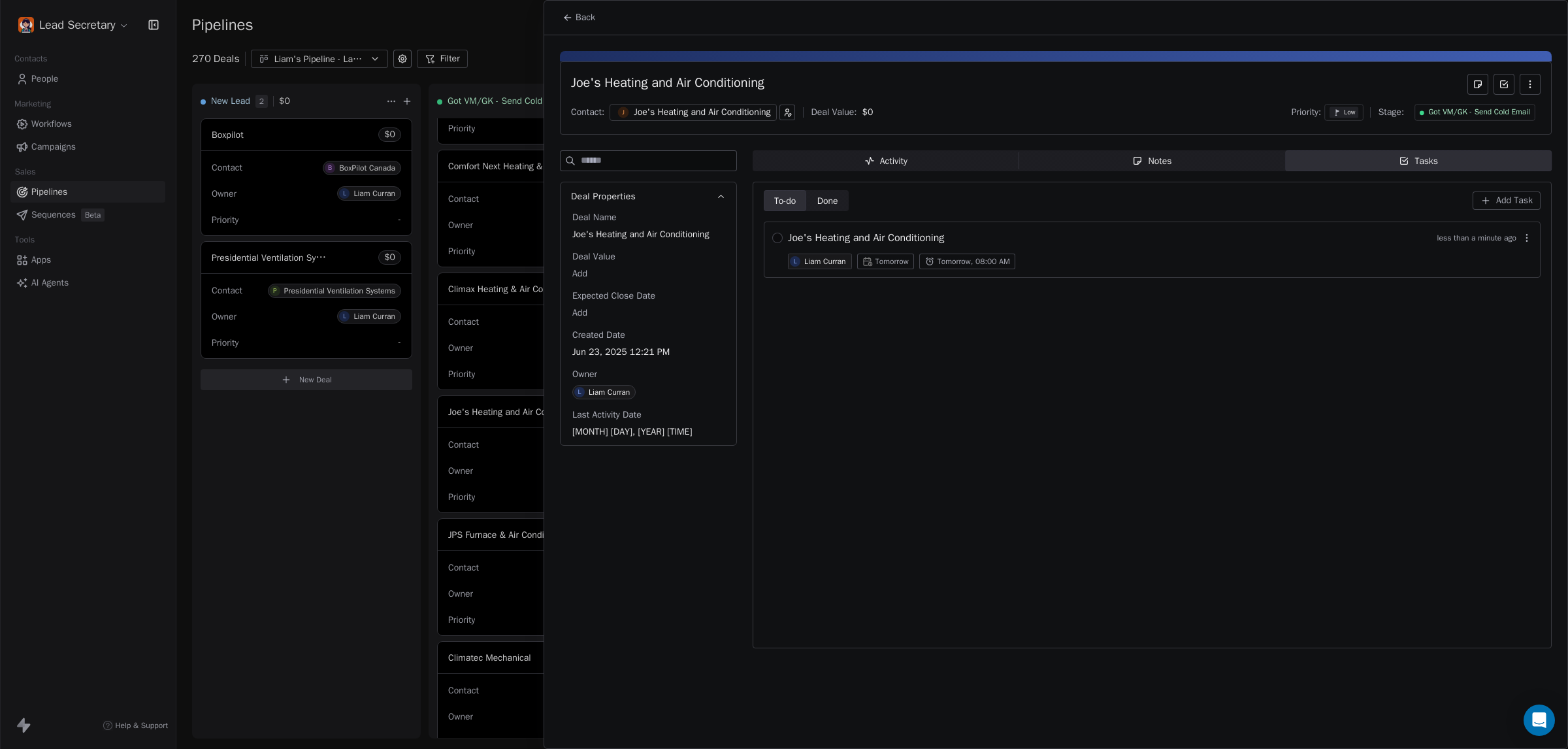 click on "Back" at bounding box center [579, 18] 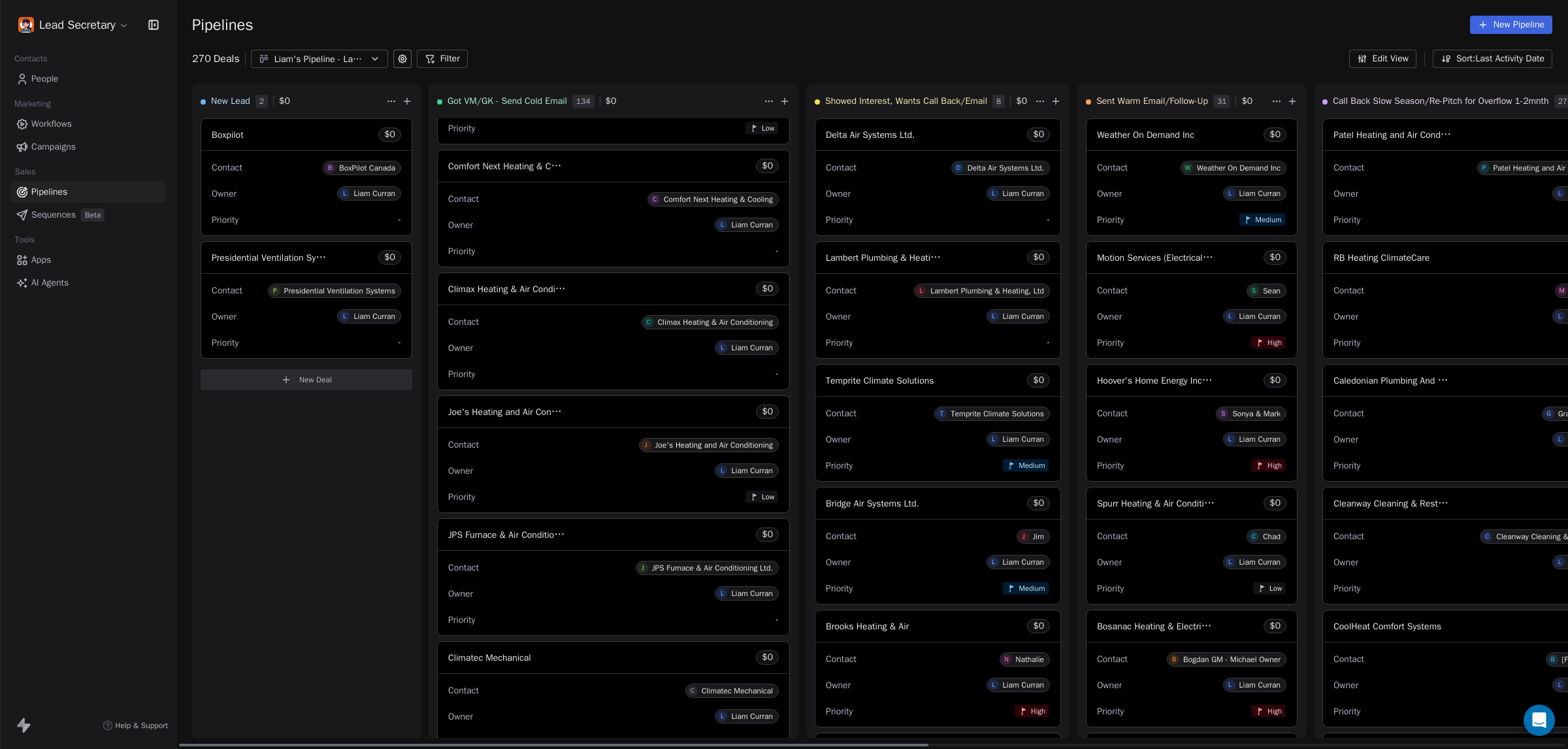 click on "Climax Heating & Air Conditioning" at bounding box center [507, 289] 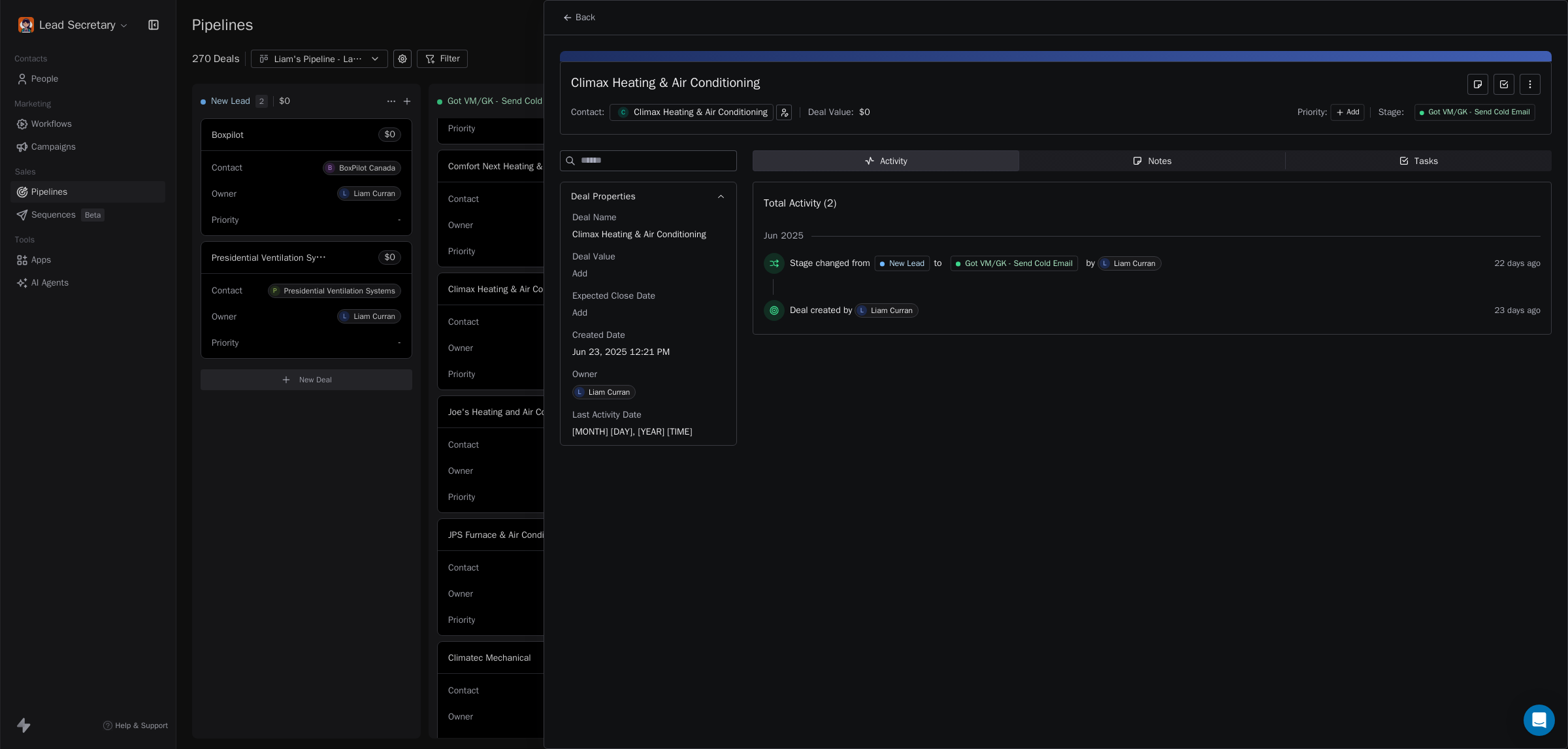 click at bounding box center [784, 374] 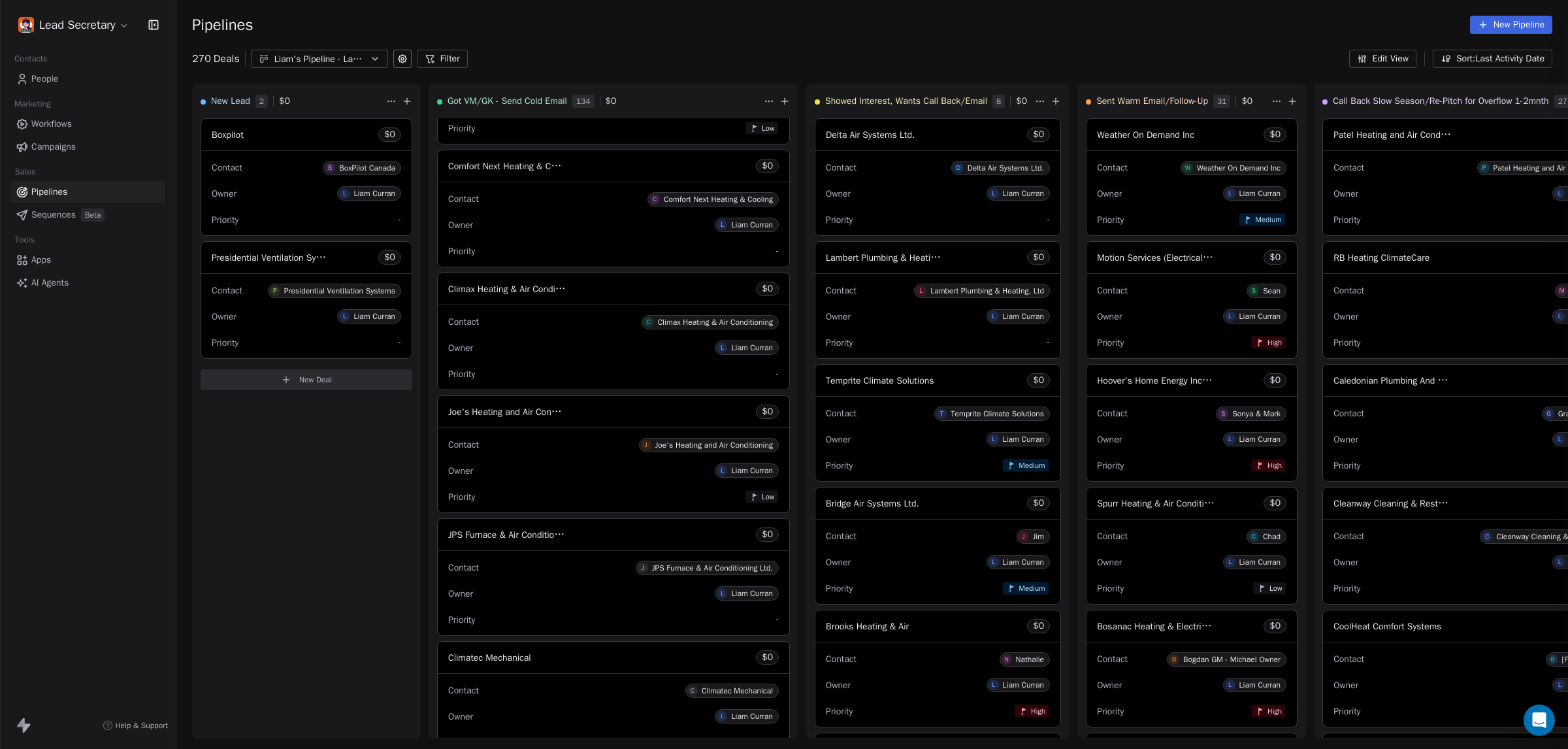 click at bounding box center [784, 374] 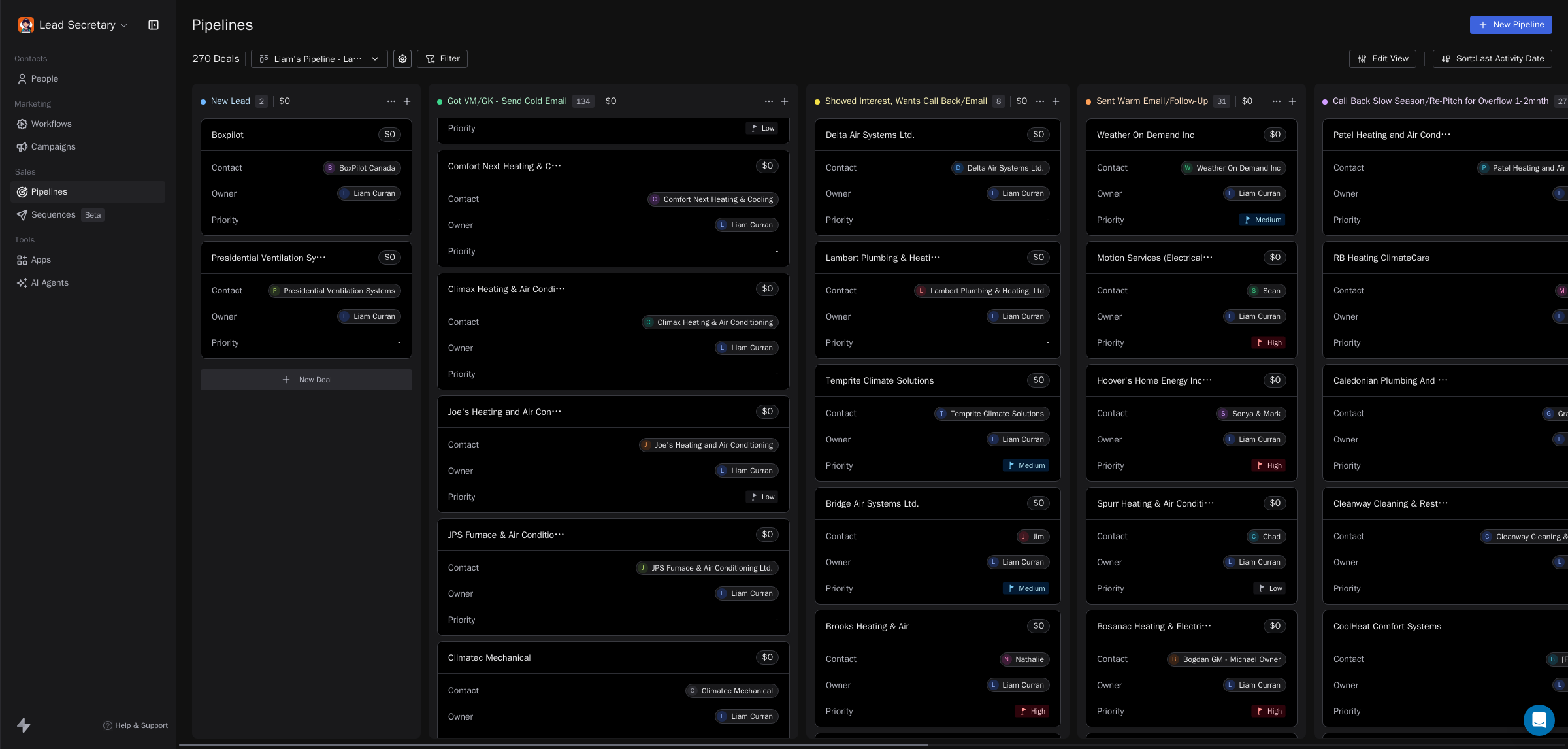 click on "Joe's Heating and Air Conditioning" at bounding box center [516, 412] 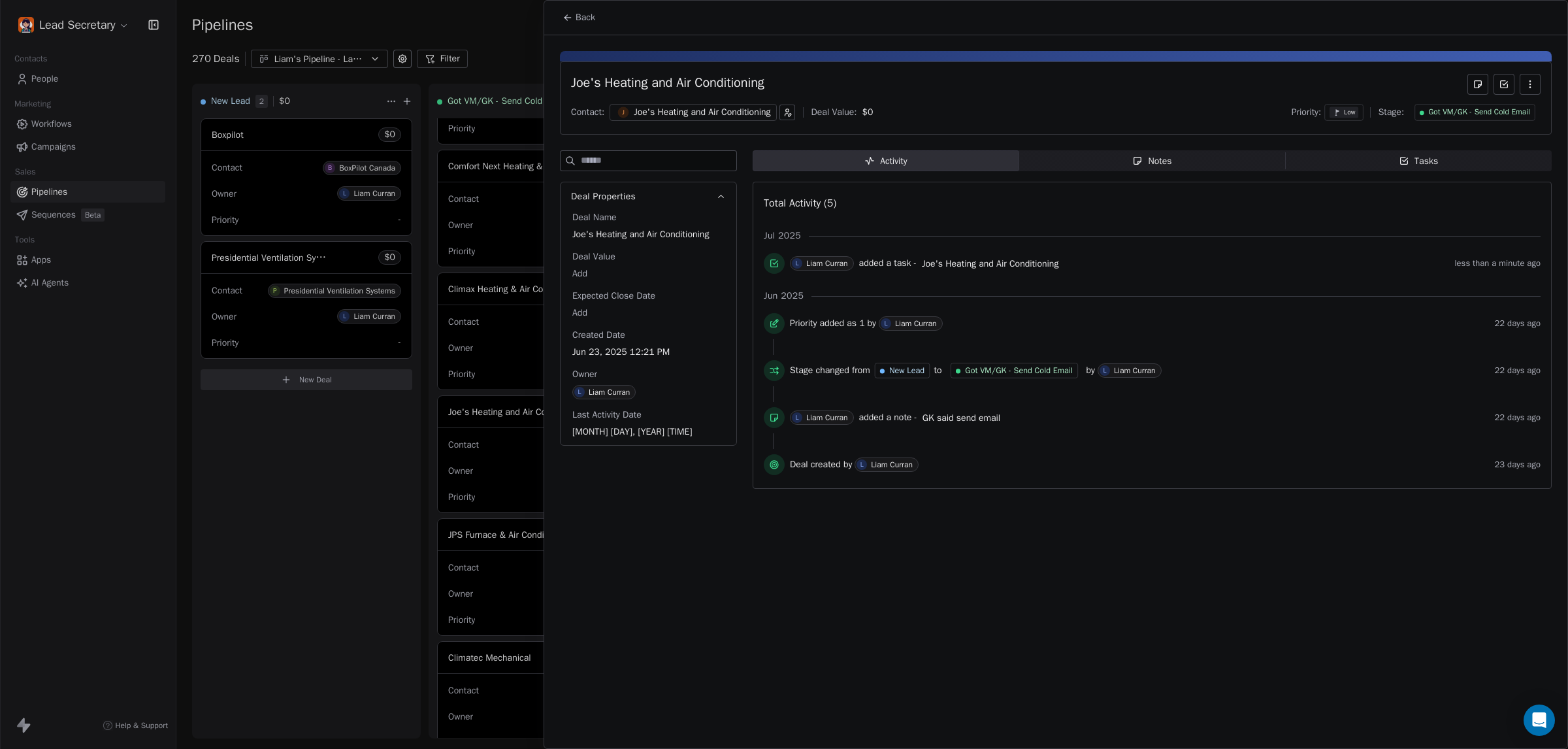 click on "Tasks Tasks" at bounding box center (1418, 161) 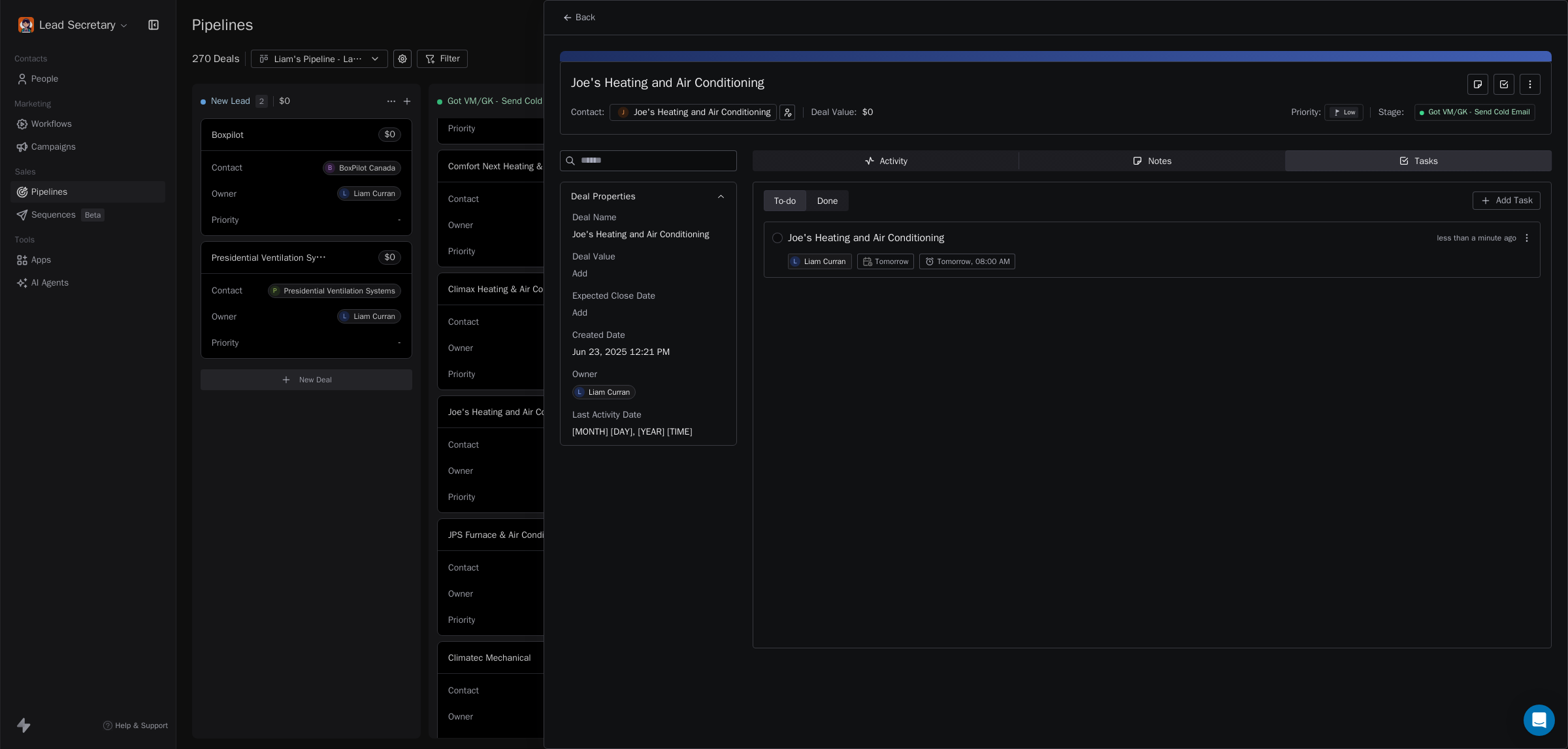 click on "Got VM/GK - Send Cold Email" at bounding box center [1479, 112] 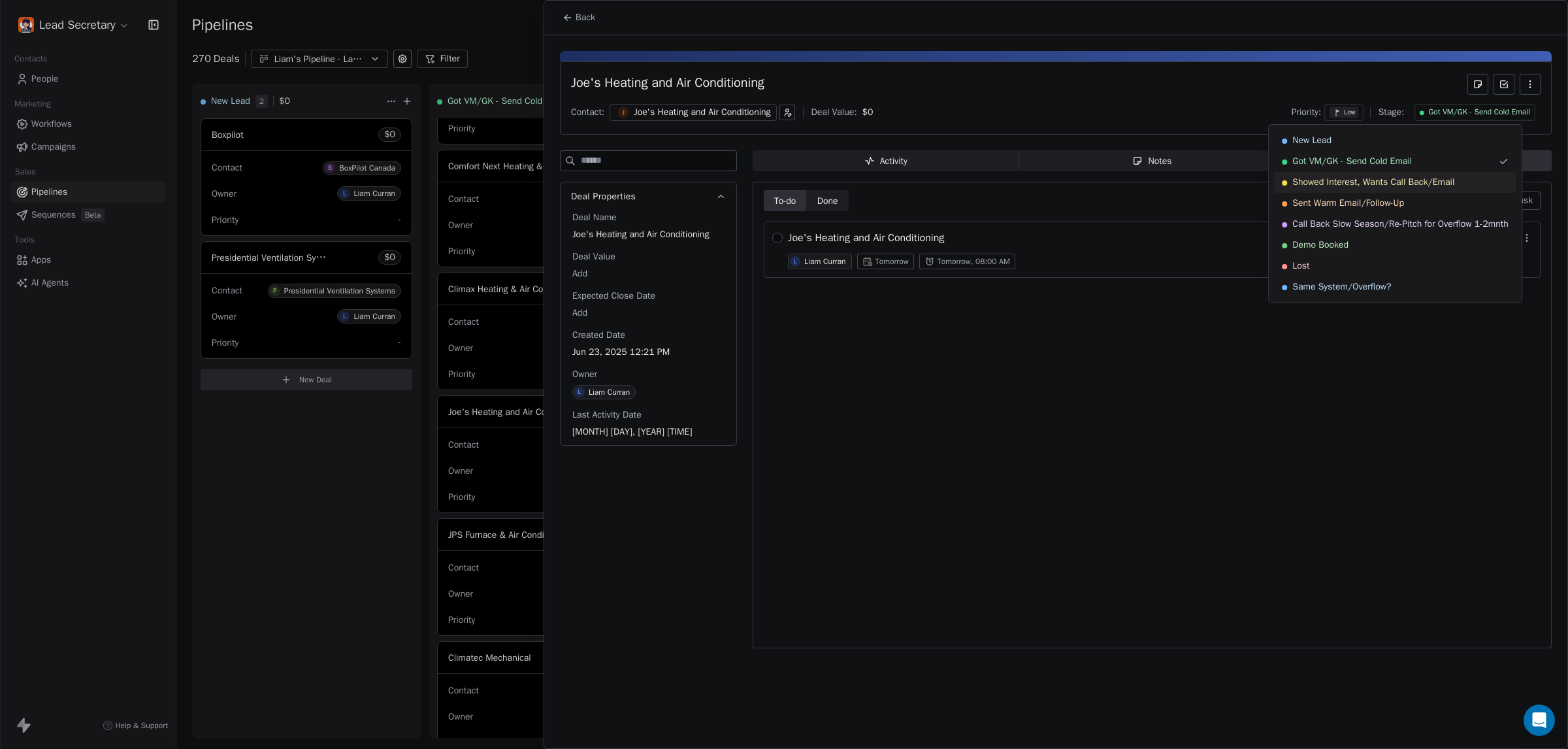 click on "Showed Interest, Wants Call Back/Email" at bounding box center (1373, 182) 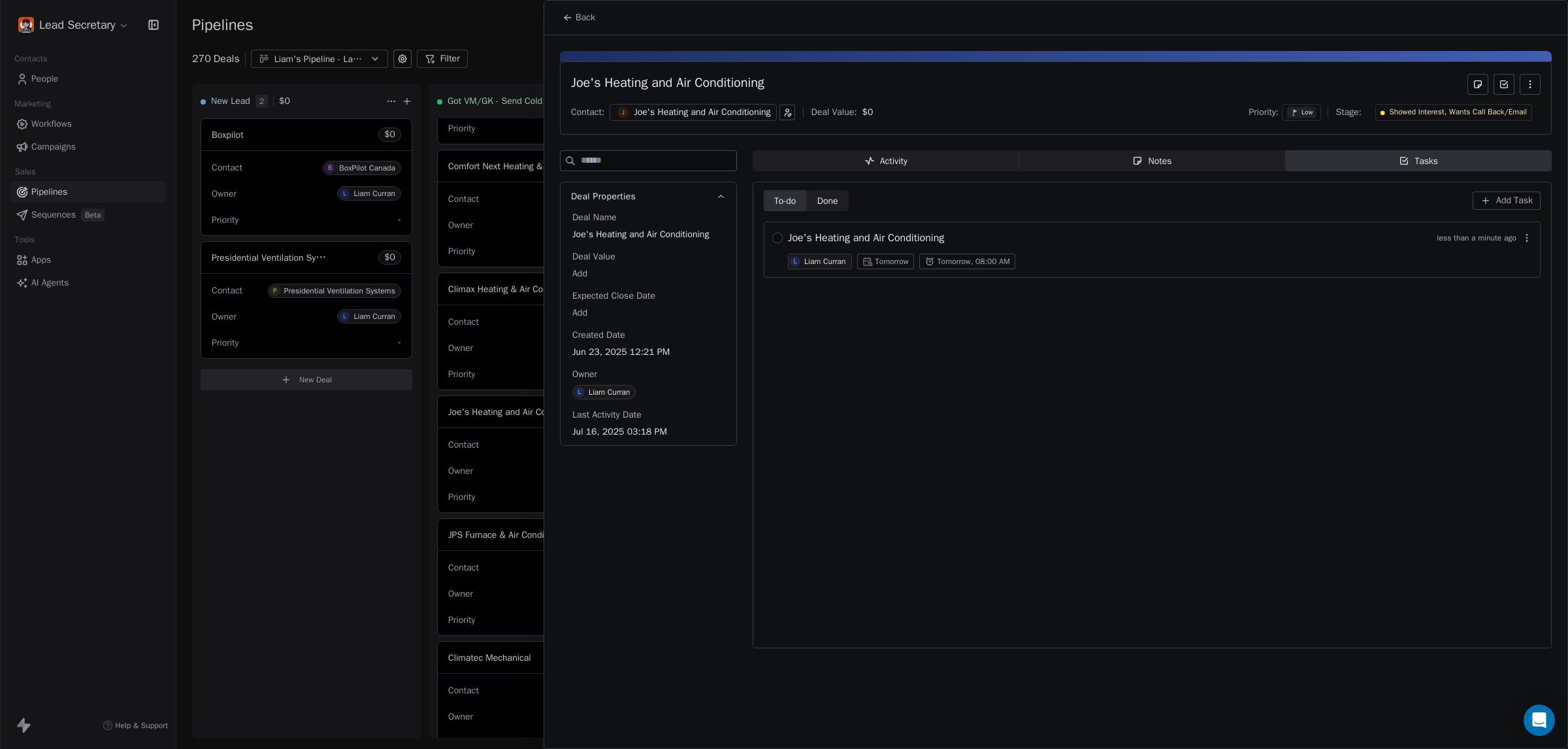 click at bounding box center (784, 374) 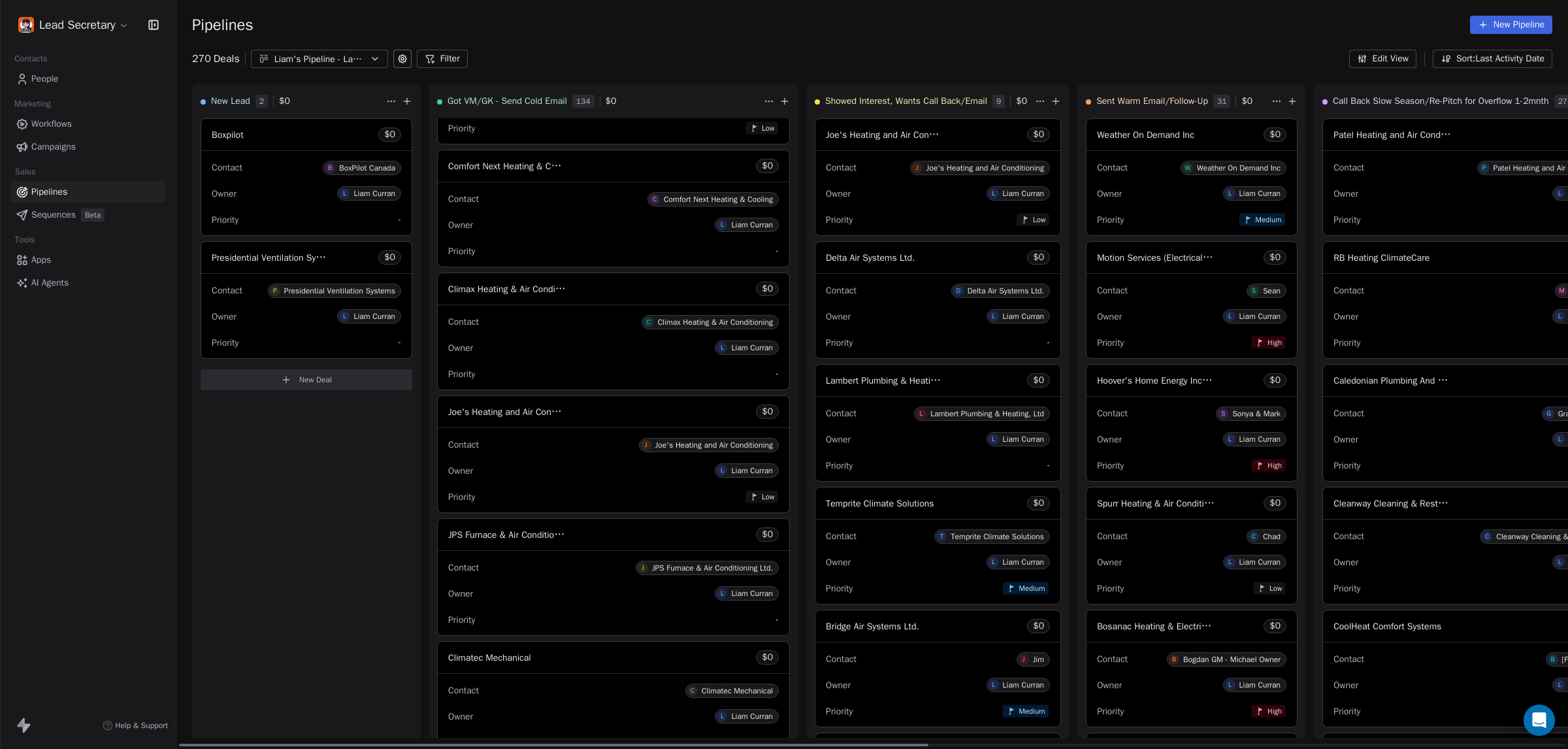 click on "Climax Heating & Air Conditioning $ 0" at bounding box center (613, 289) 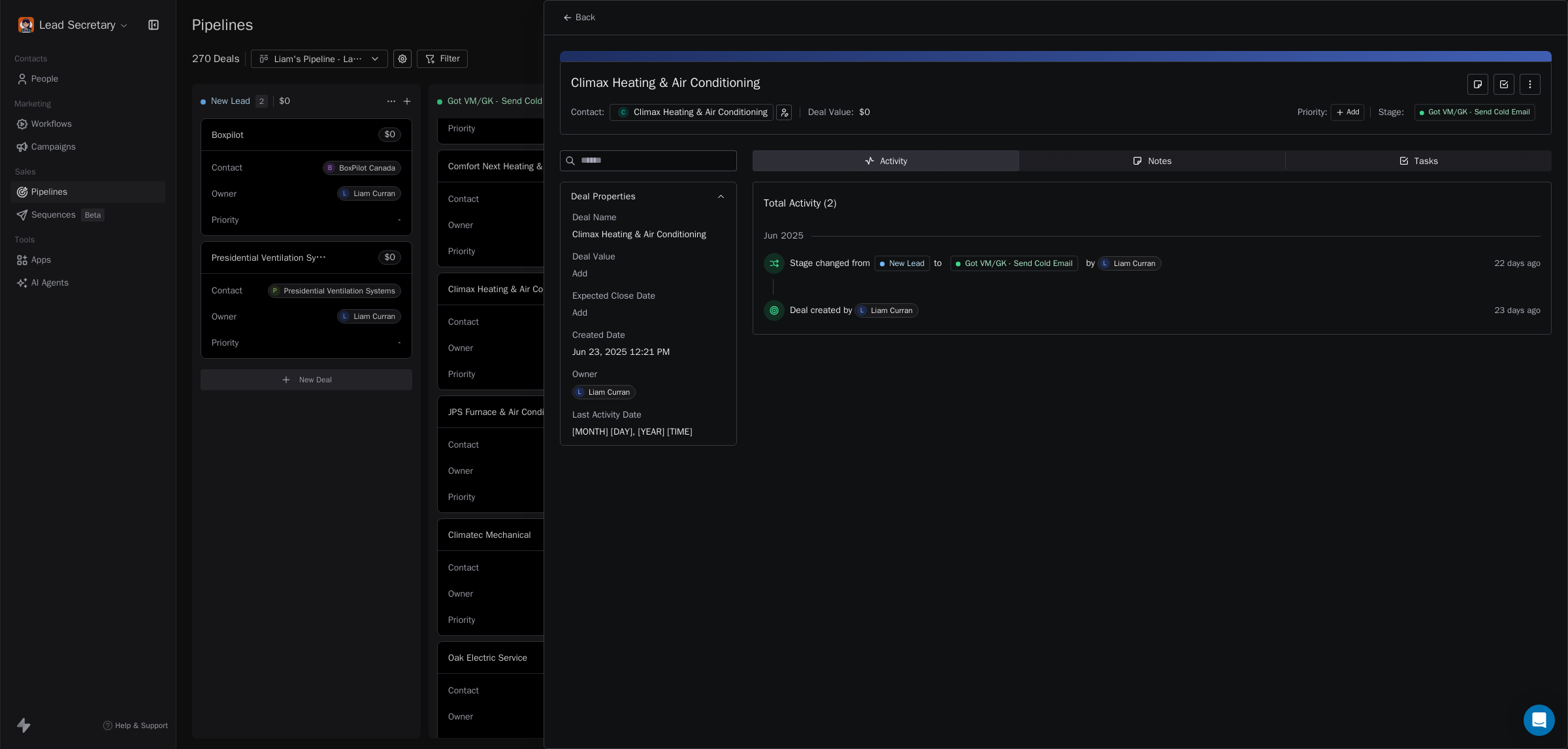 click on "Climax Heating & Air Conditioning" at bounding box center (700, 112) 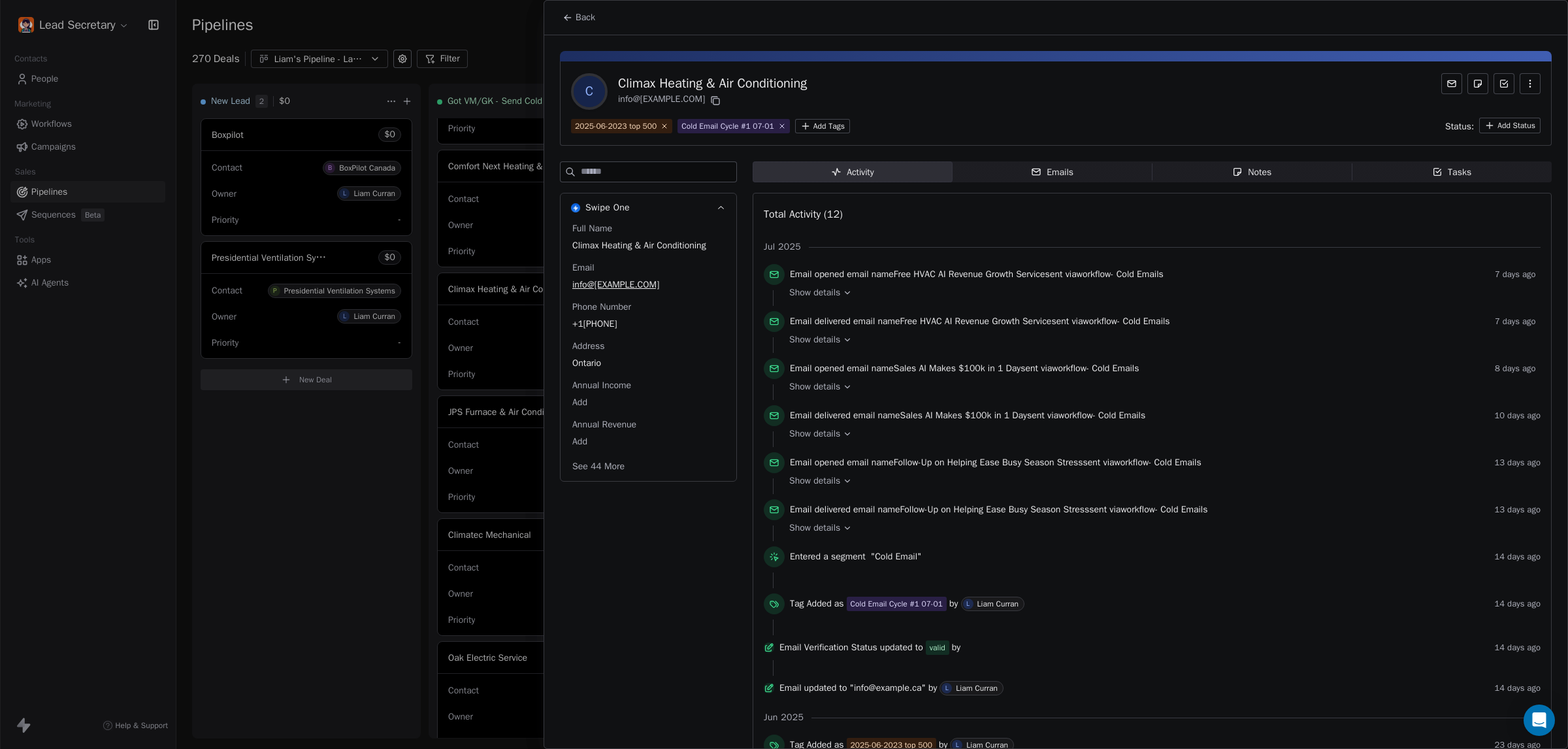 click on "+14164998039" at bounding box center (648, 324) 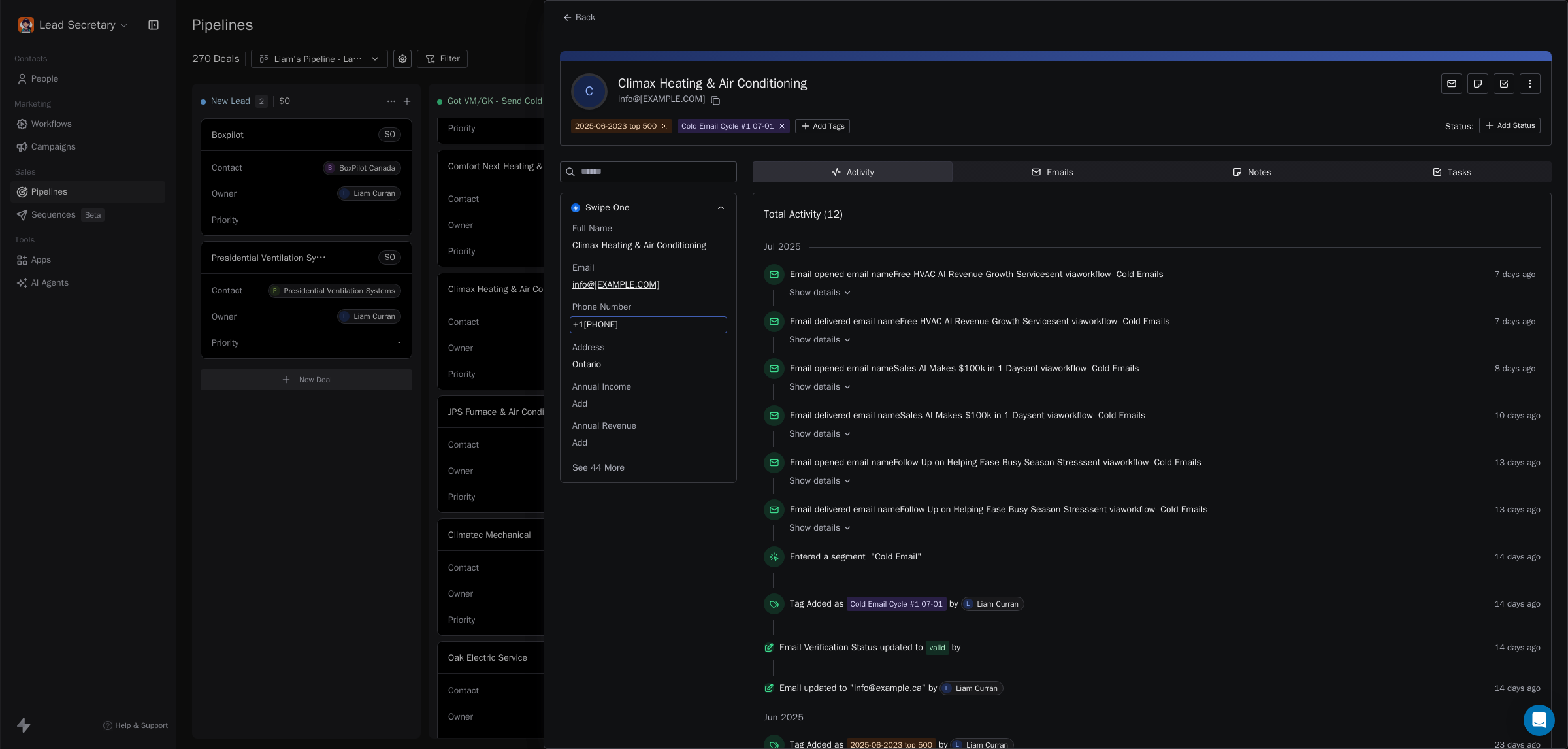 click on "+14164998039" at bounding box center [648, 325] 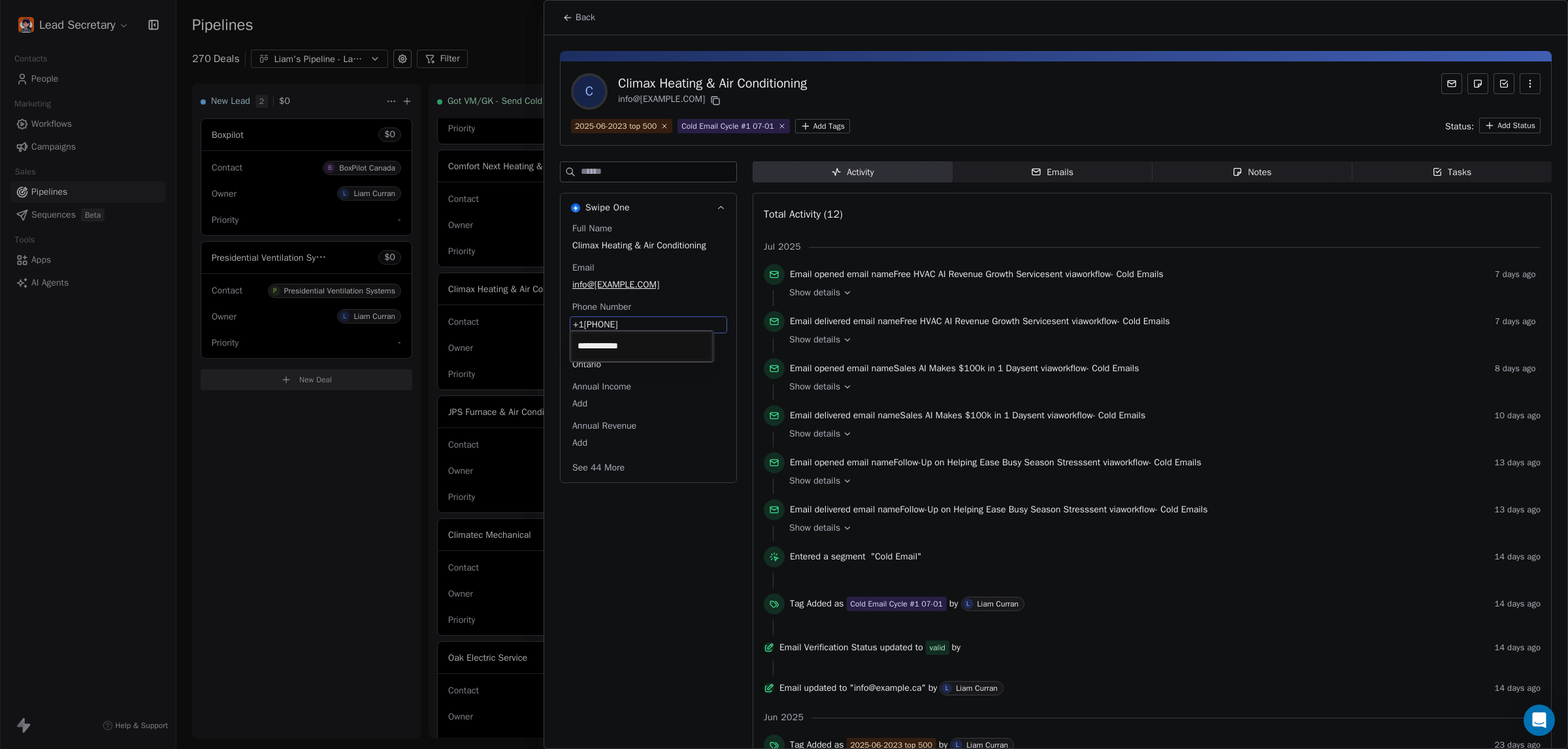 click on "Lead Secretary Contacts People Marketing Workflows Campaigns Sales Pipelines Sequences Beta Tools Apps AI Agents Help & Support Pipelines  New Pipeline 270 Deals Liam's Pipeline - Large Businesses Only Filter  Edit View Sort:  Last Activity Date New Lead 2 $ 0 Boxpilot $ 0 Contact B BoxPilot Canada Owner L Liam Curran Priority - Presidential Ventilation Systems $ 0 Contact P Presidential Ventilation Systems Owner L Liam Curran Priority - New Deal Got VM/GK - Send Cold Email 133 $ 0 Amos Service and Supply LLC $ 0 Contact A Amos Service and Supply LLC Owner L Liam Curran Priority Low Woodbridge GTA ClimateCare $ 0 Contact W Woodbridge GTA ClimateCare Owner L Liam Curran Priority Low BORTS HVAC $ 0 Contact B BORTS HVAC Owner L Liam Curran Priority Low Spurr Heating & Air Conditioning $ 0 Contact C Chad Owner L Liam Curran Priority Medium Polar Bear Cooling & Heating $ 0 Contact M Matt or Matthew Owner L Liam Curran Priority Low BG Services $ 0 Contact S Stephen Hill Owner L Liam Curran Priority High $ 0 K L $" at bounding box center (784, 374) 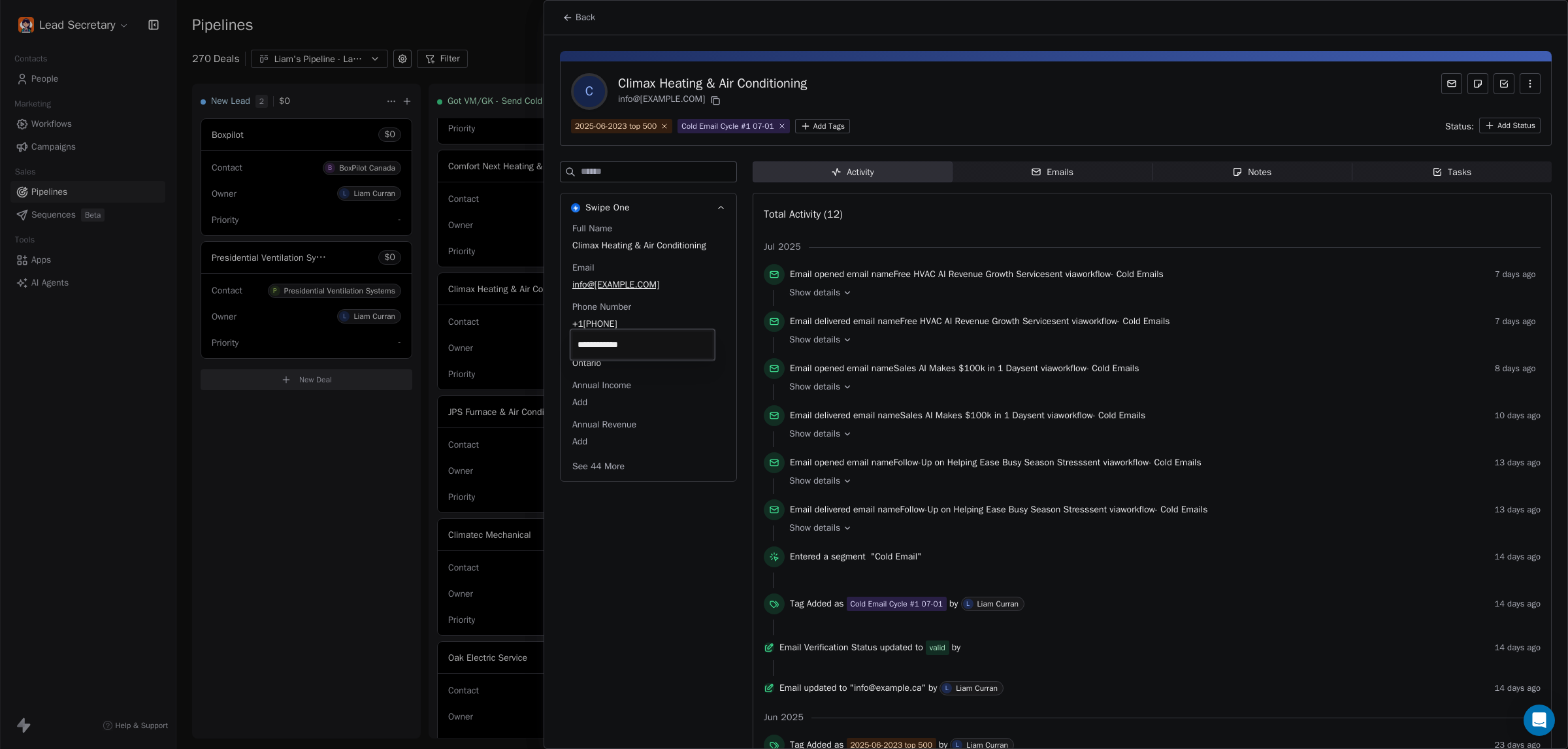 click on "Lead Secretary Contacts People Marketing Workflows Campaigns Sales Pipelines Sequences Beta Tools Apps AI Agents Help & Support Pipelines  New Pipeline 270 Deals Liam's Pipeline - Large Businesses Only Filter  Edit View Sort:  Last Activity Date New Lead 2 $ 0 Boxpilot $ 0 Contact B BoxPilot Canada Owner L Liam Curran Priority - Presidential Ventilation Systems $ 0 Contact P Presidential Ventilation Systems Owner L Liam Curran Priority - New Deal Got VM/GK - Send Cold Email 133 $ 0 Amos Service and Supply LLC $ 0 Contact A Amos Service and Supply LLC Owner L Liam Curran Priority Low Woodbridge GTA ClimateCare $ 0 Contact W Woodbridge GTA ClimateCare Owner L Liam Curran Priority Low BORTS HVAC $ 0 Contact B BORTS HVAC Owner L Liam Curran Priority Low Spurr Heating & Air Conditioning $ 0 Contact C Chad Owner L Liam Curran Priority Medium Polar Bear Cooling & Heating $ 0 Contact M Matt or Matthew Owner L Liam Curran Priority Low BG Services $ 0 Contact S Stephen Hill Owner L Liam Curran Priority High $ 0 K L $" at bounding box center [784, 374] 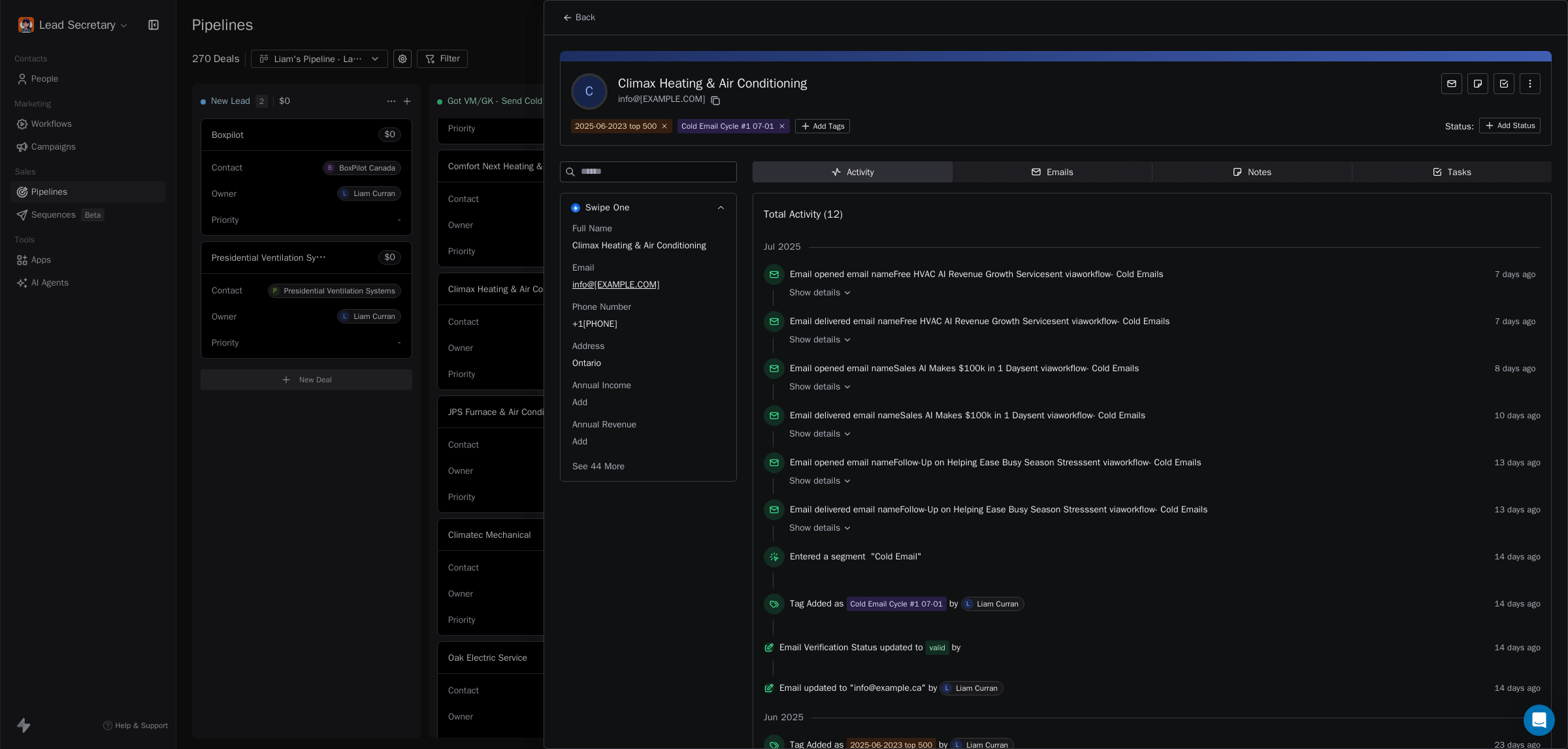 click on "Back" at bounding box center [585, 18] 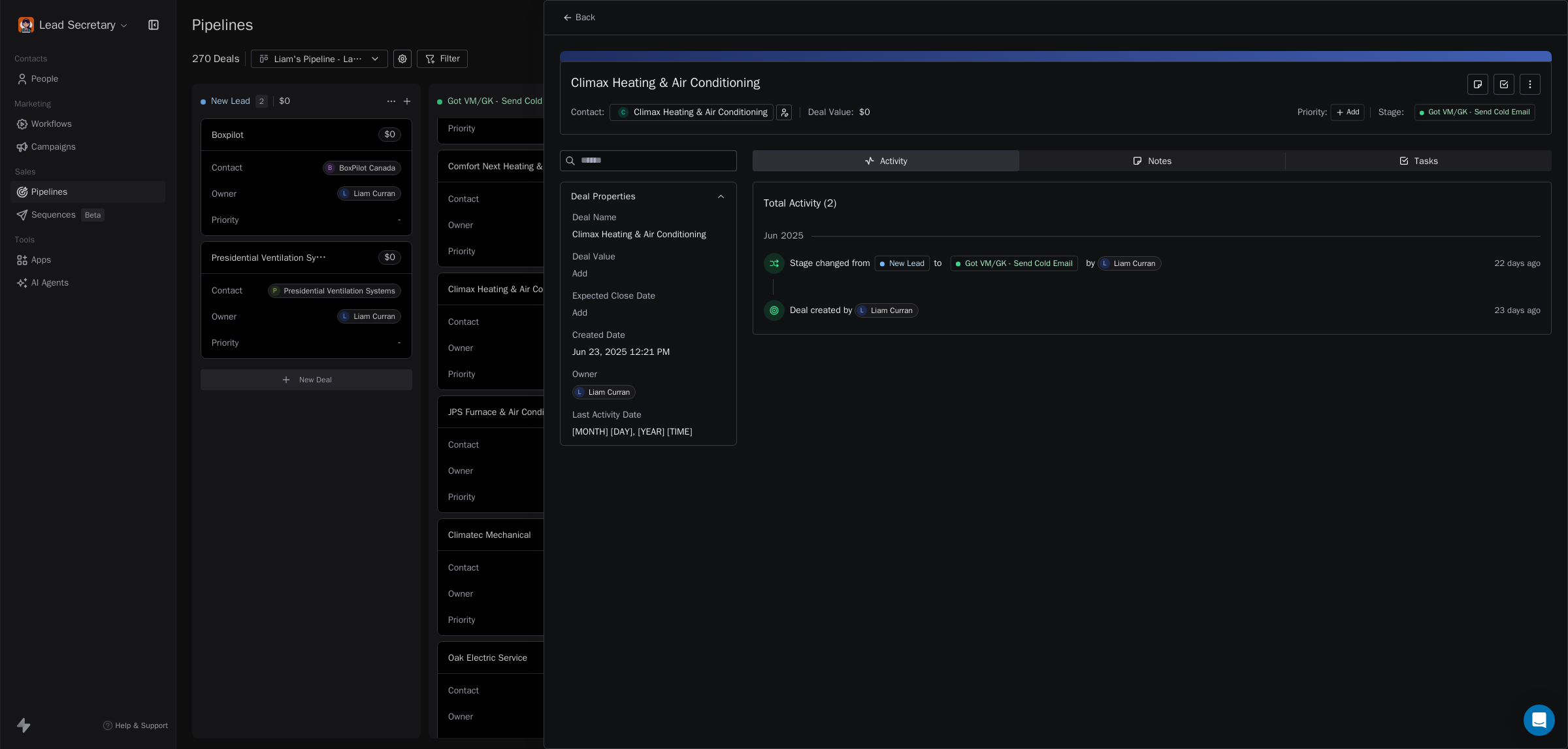 click on "Got VM/GK - Send Cold Email" at bounding box center (1479, 112) 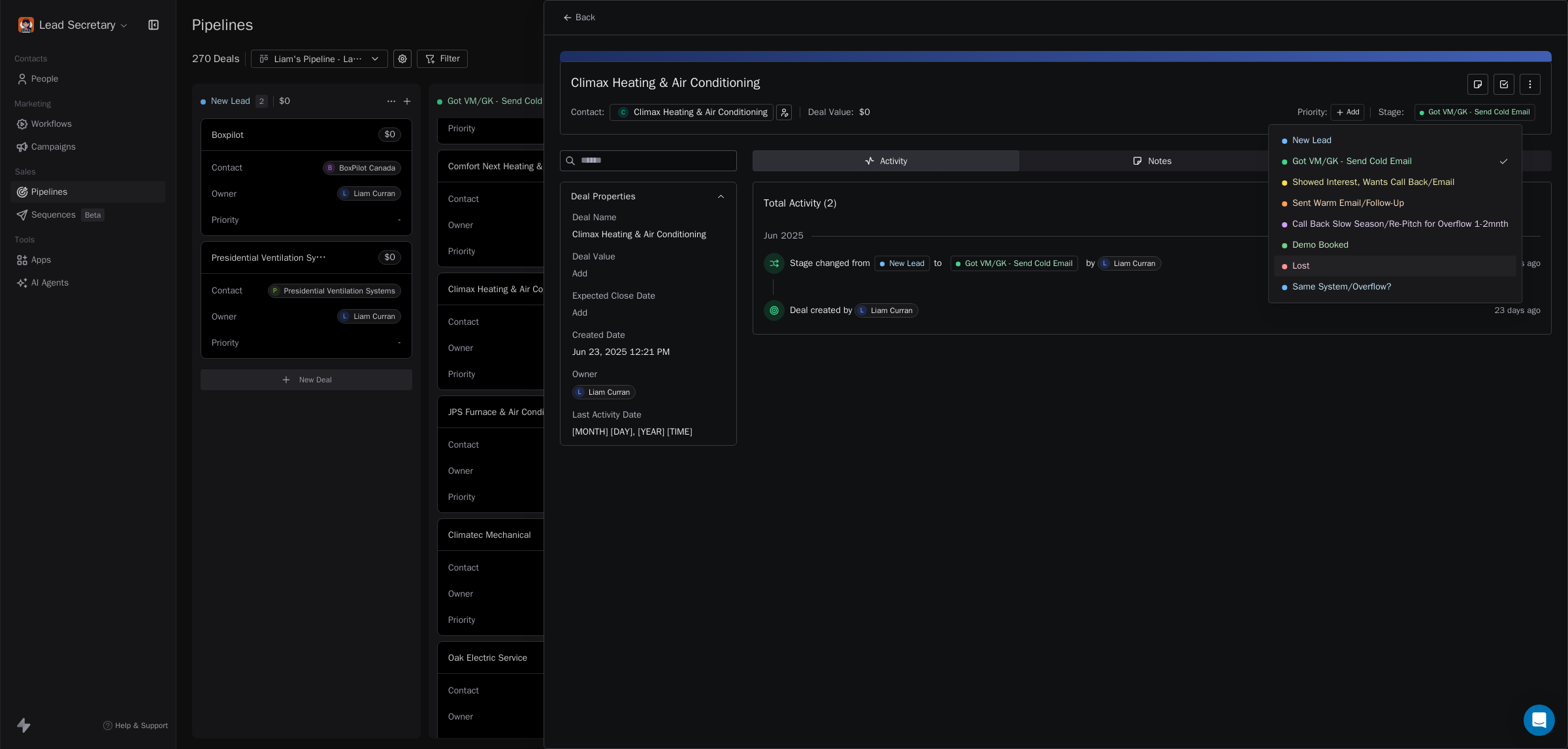 click on "Lost" at bounding box center (1395, 266) 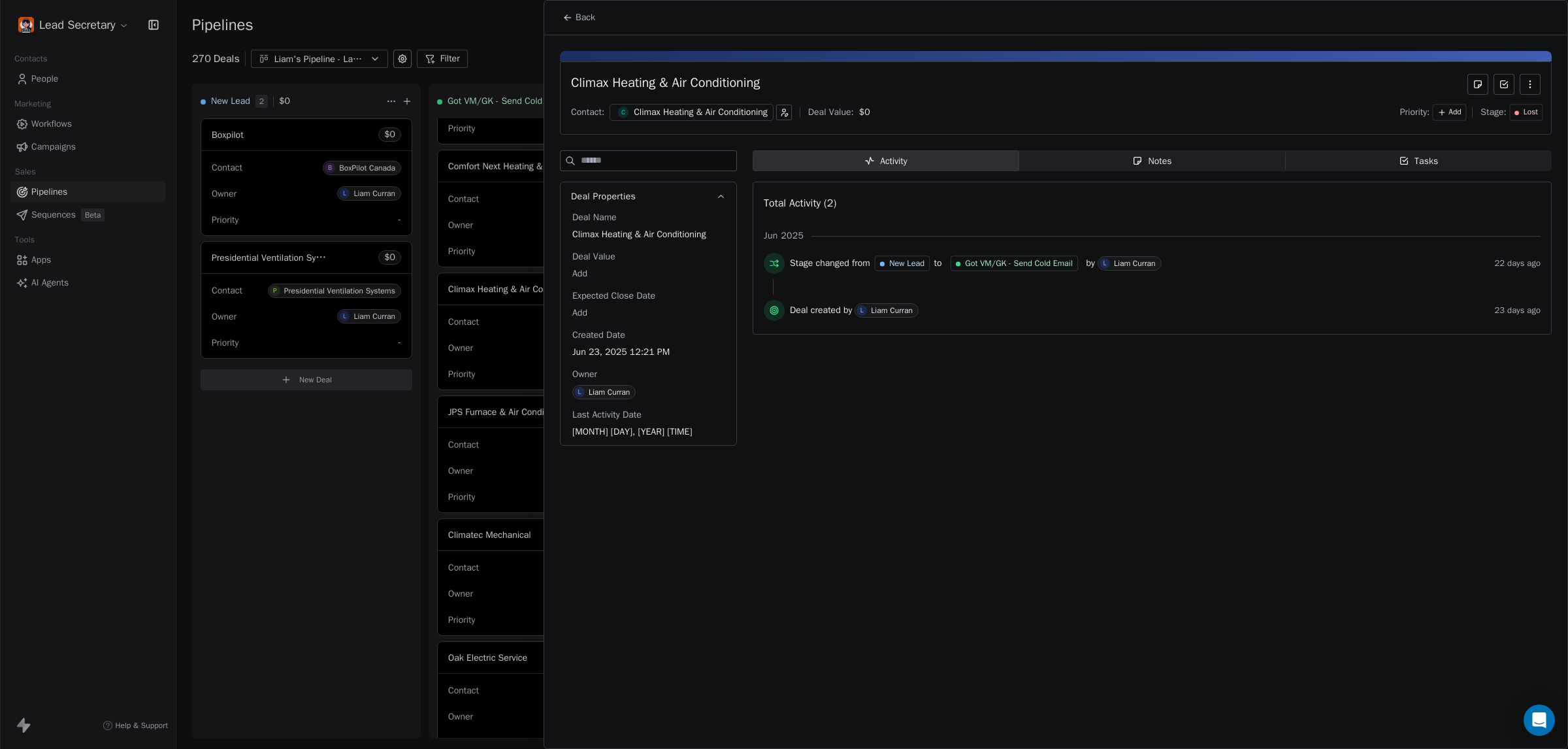 click at bounding box center (784, 374) 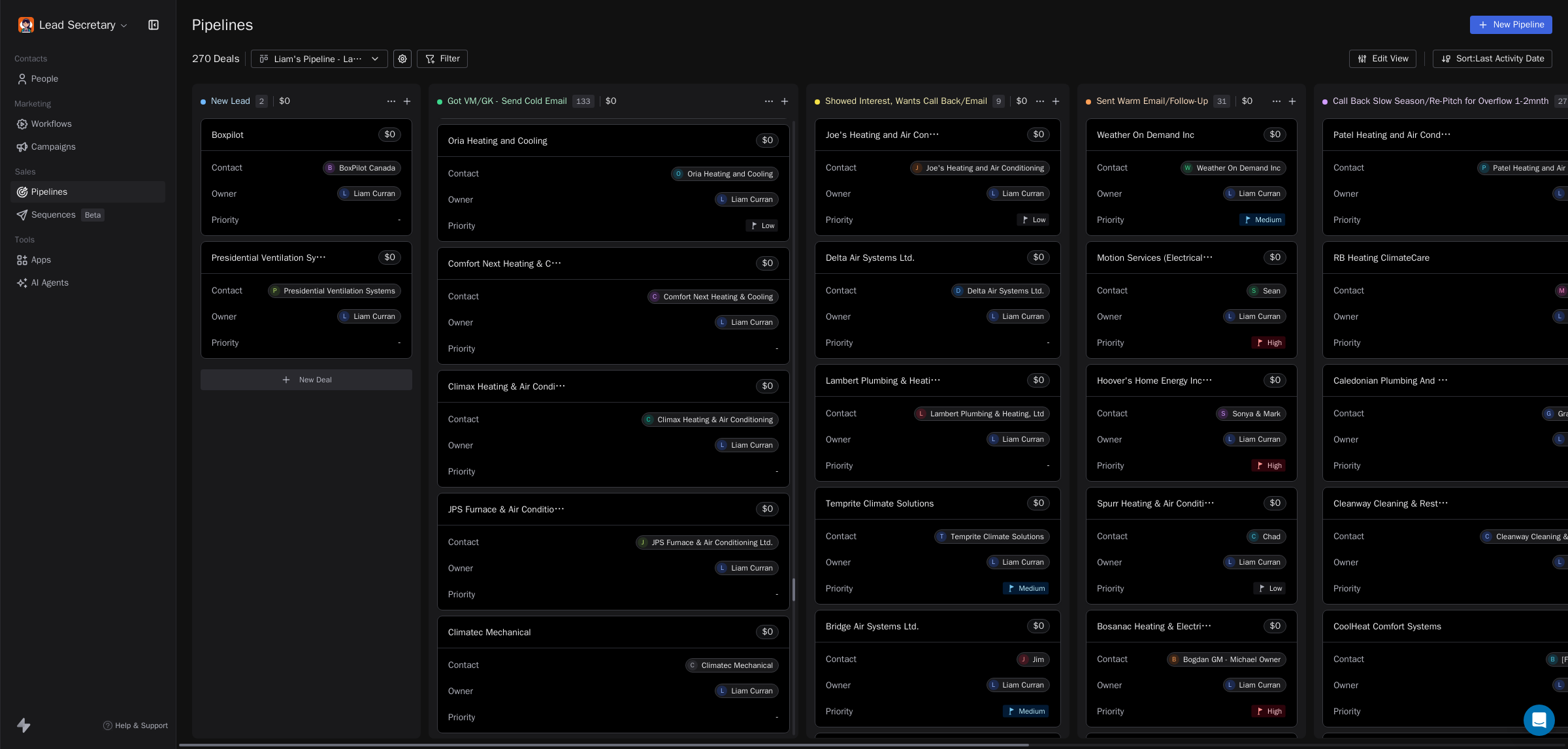 scroll, scrollTop: 12215, scrollLeft: 0, axis: vertical 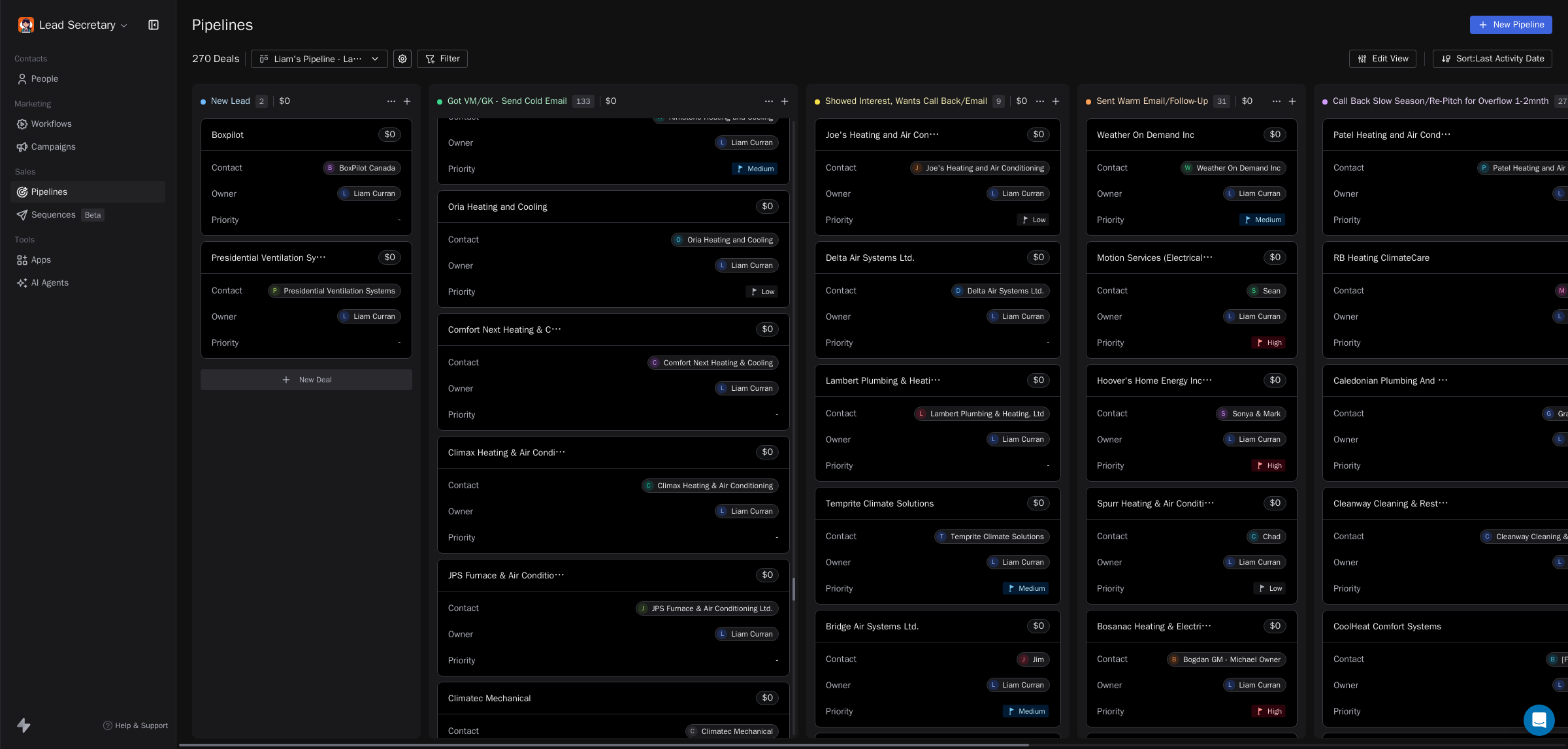 click on "Contact C Comfort Next Heating & Cooling" at bounding box center (613, 361) 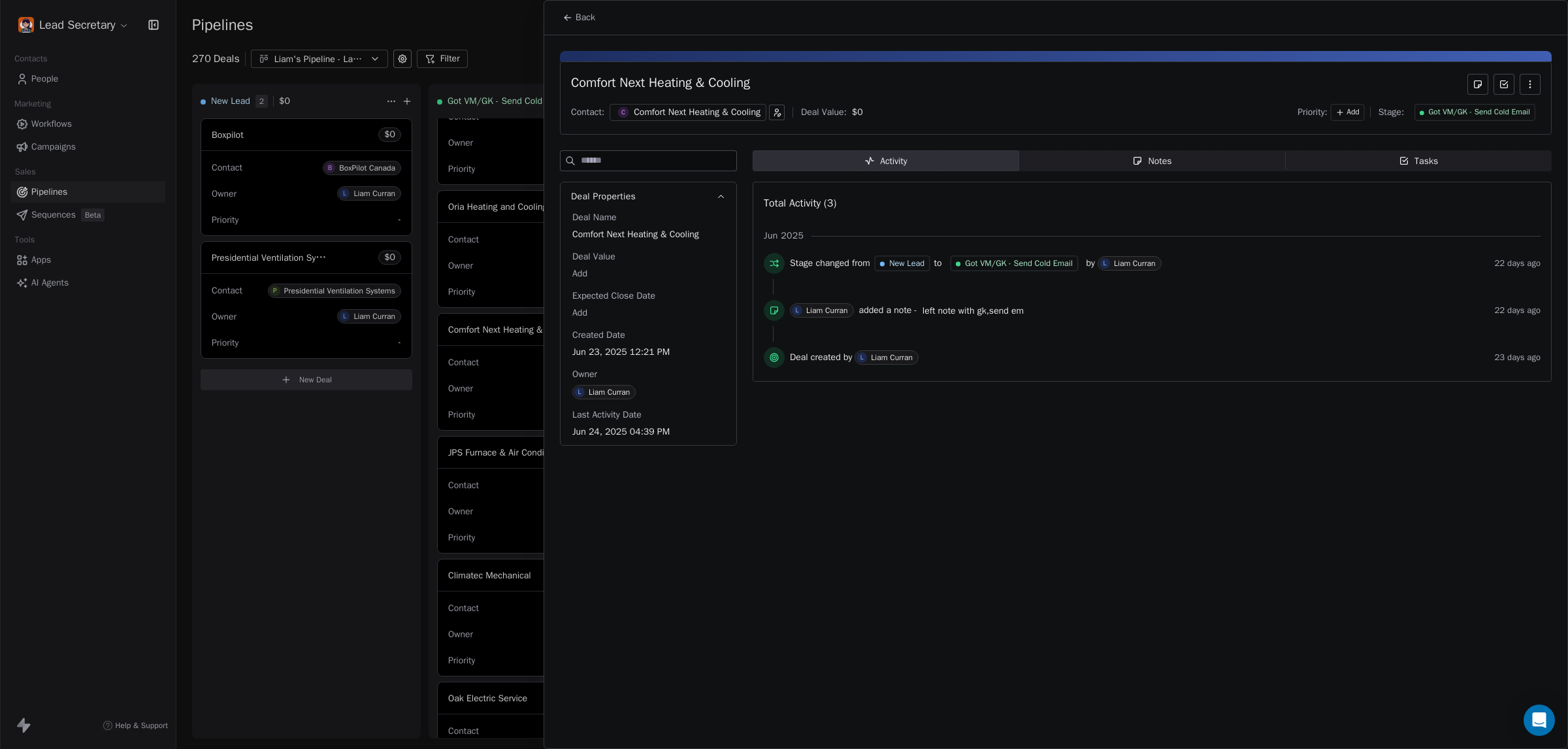 click on "Comfort Next Heating & Cooling Contact: C Comfort Next Heating & Cooling Deal Value: $ 0 Priority: Add Stage: Got VM/GK - Send Cold Email" at bounding box center (1056, 98) 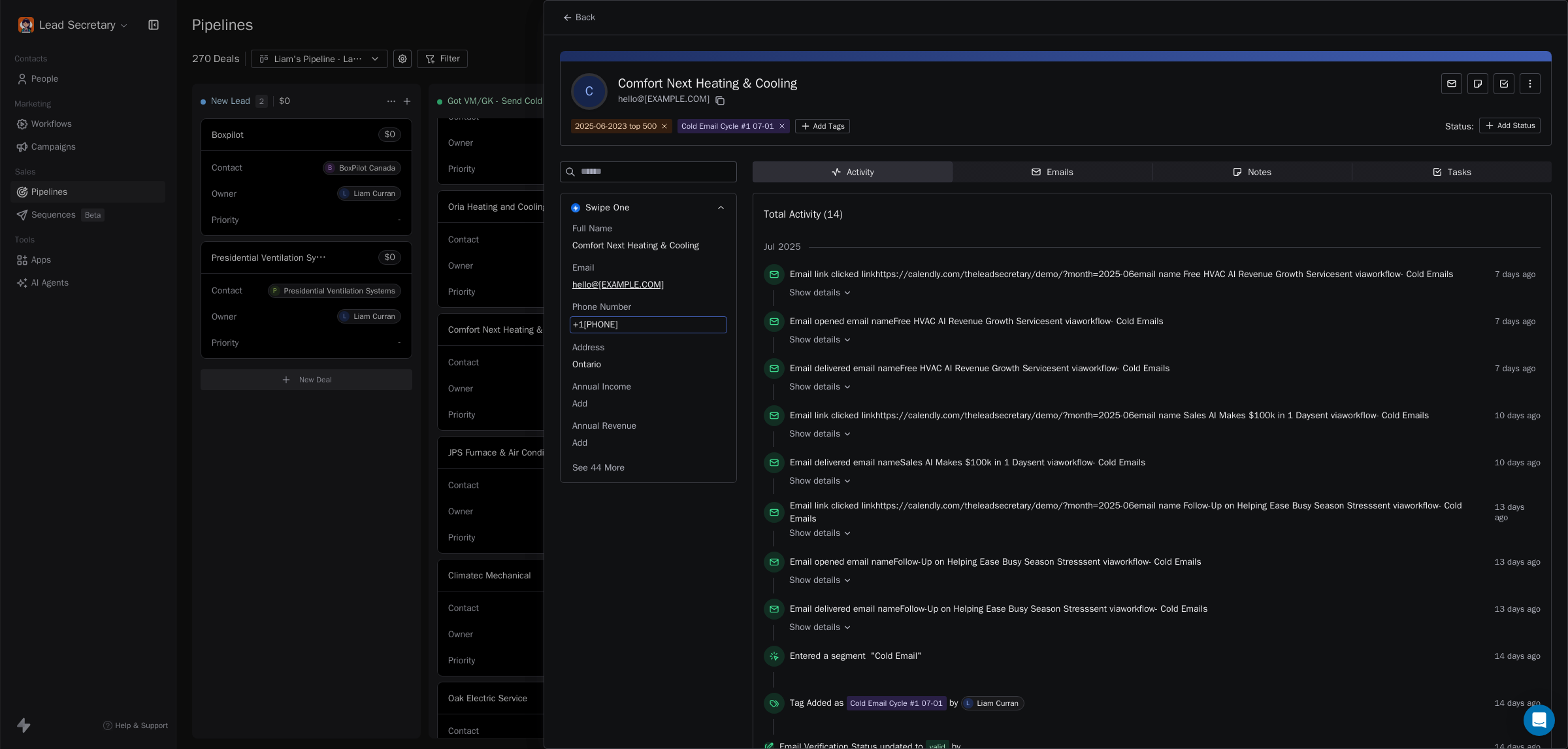 click on "+19058826398" at bounding box center [648, 325] 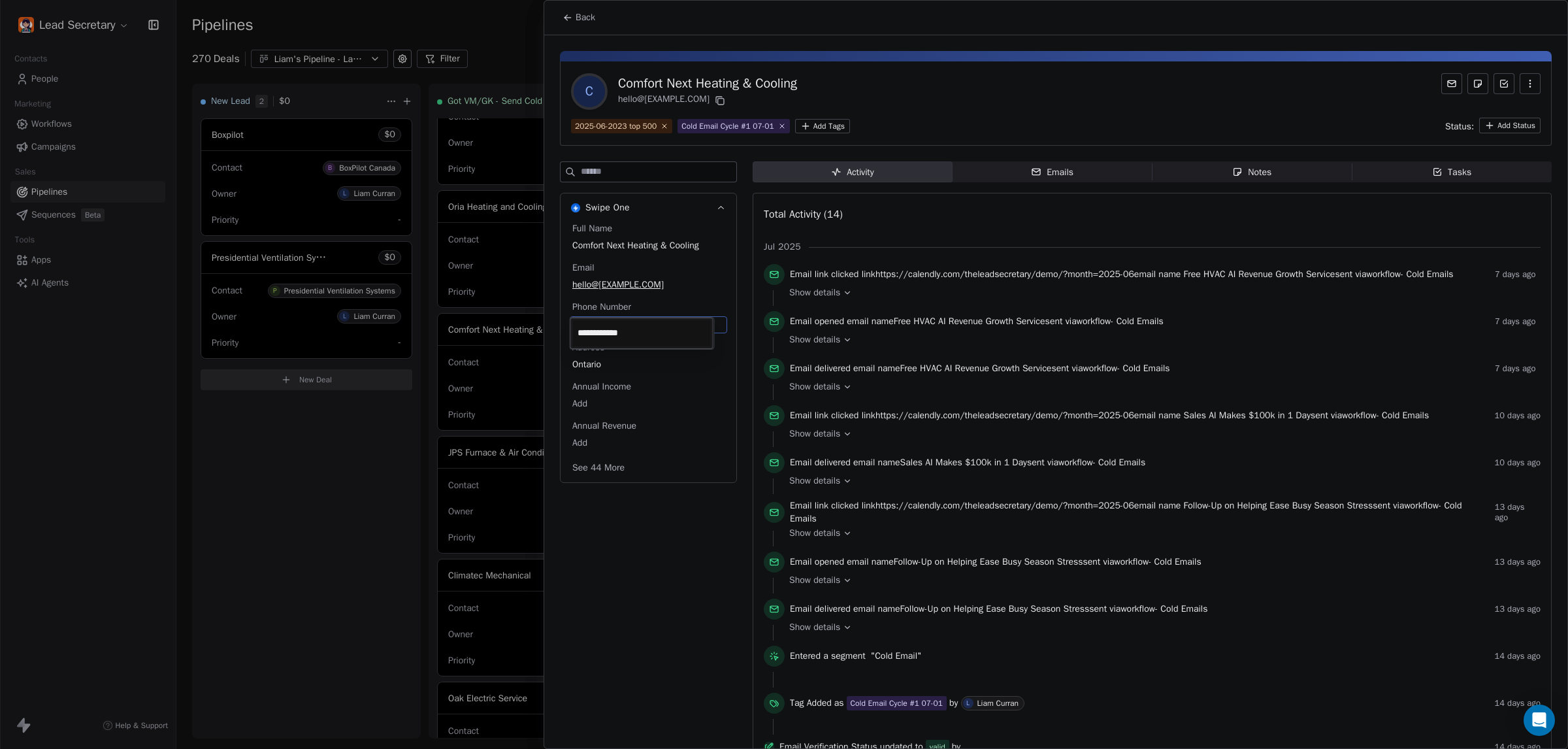 click on "Lead Secretary Contacts People Marketing Workflows Campaigns Sales Pipelines Sequences Beta Tools Apps AI Agents Help & Support Pipelines  New Pipeline 270 Deals Liam's Pipeline - Large Businesses Only Filter  Edit View Sort:  Last Activity Date New Lead 2 $ 0 Boxpilot $ 0 Contact B BoxPilot Canada Owner L Liam Curran Priority - Presidential Ventilation Systems $ 0 Contact P Presidential Ventilation Systems Owner L Liam Curran Priority - New Deal Got VM/GK - Send Cold Email 133 $ 0 Amos Service and Supply LLC $ 0 Contact A Amos Service and Supply LLC Owner L Liam Curran Priority Low Woodbridge GTA ClimateCare $ 0 Contact W Woodbridge GTA ClimateCare Owner L Liam Curran Priority Low BORTS HVAC $ 0 Contact B BORTS HVAC Owner L Liam Curran Priority Low Spurr Heating & Air Conditioning $ 0 Contact C Chad Owner L Liam Curran Priority Medium Polar Bear Cooling & Heating $ 0 Contact M Matt or Matthew Owner L Liam Curran Priority Low BG Services $ 0 Contact S Stephen Hill Owner L Liam Curran Priority High $ 0 K L $" at bounding box center [784, 374] 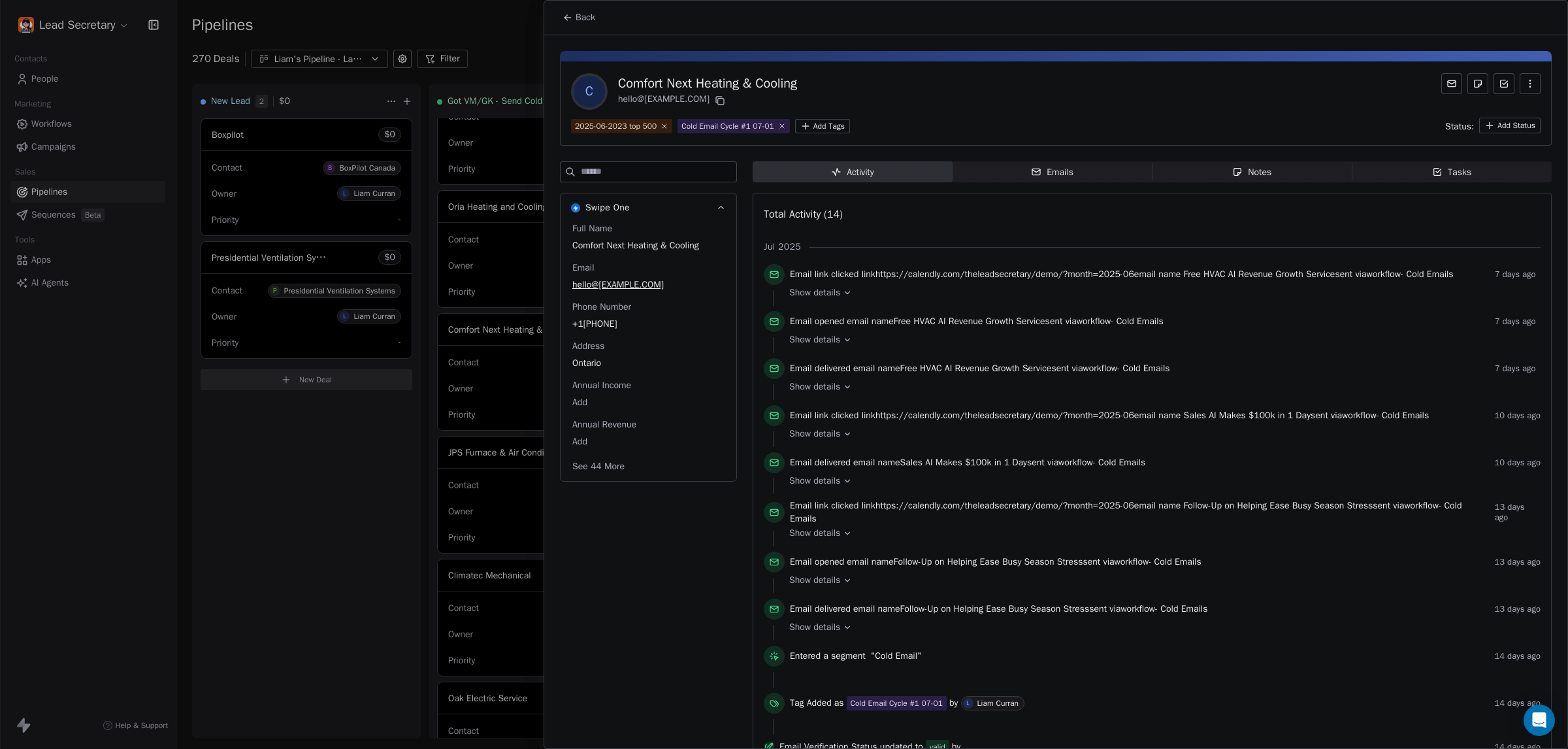 click on "Phone Number +19058826398" at bounding box center (648, 316) 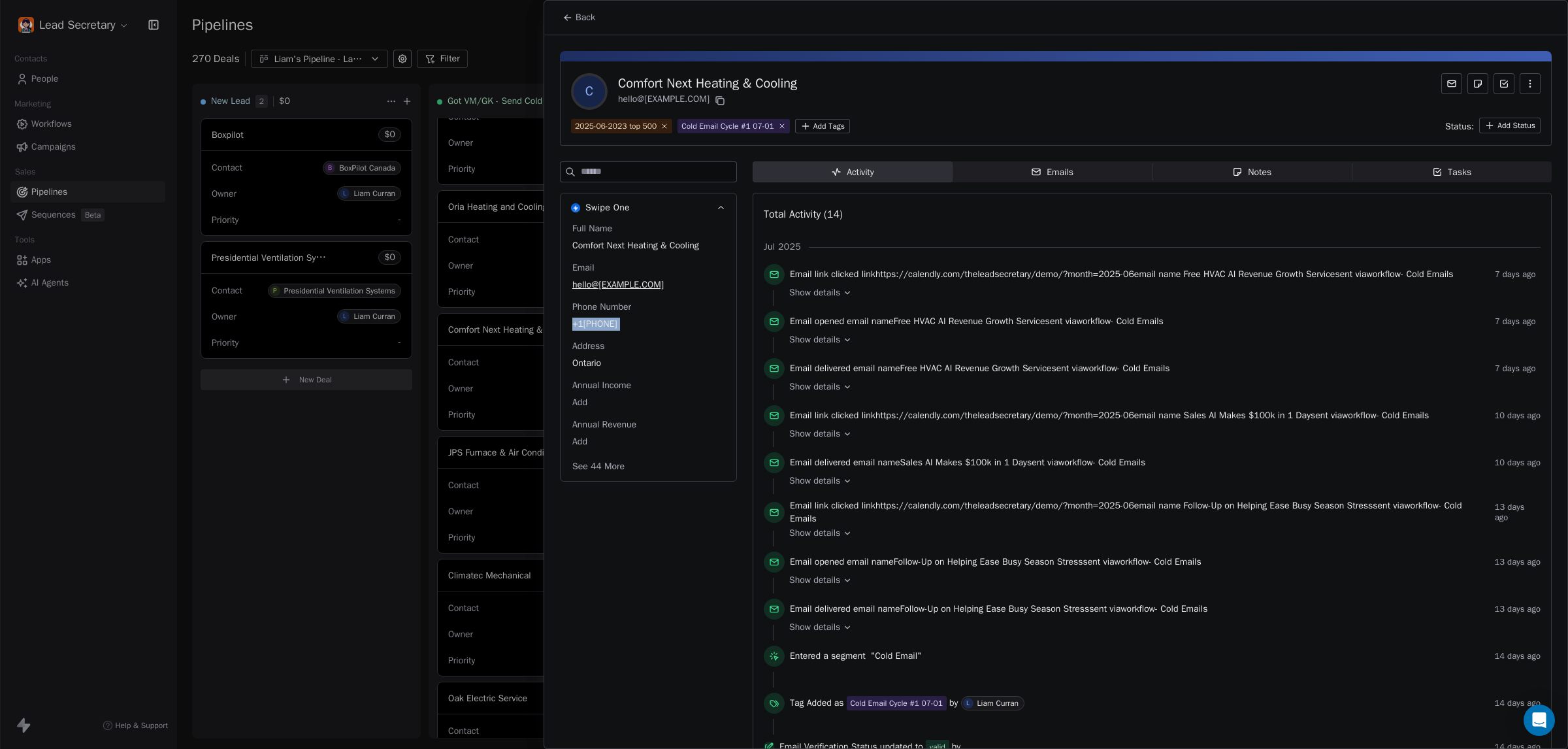 click on "Phone Number +19058826398" at bounding box center (648, 316) 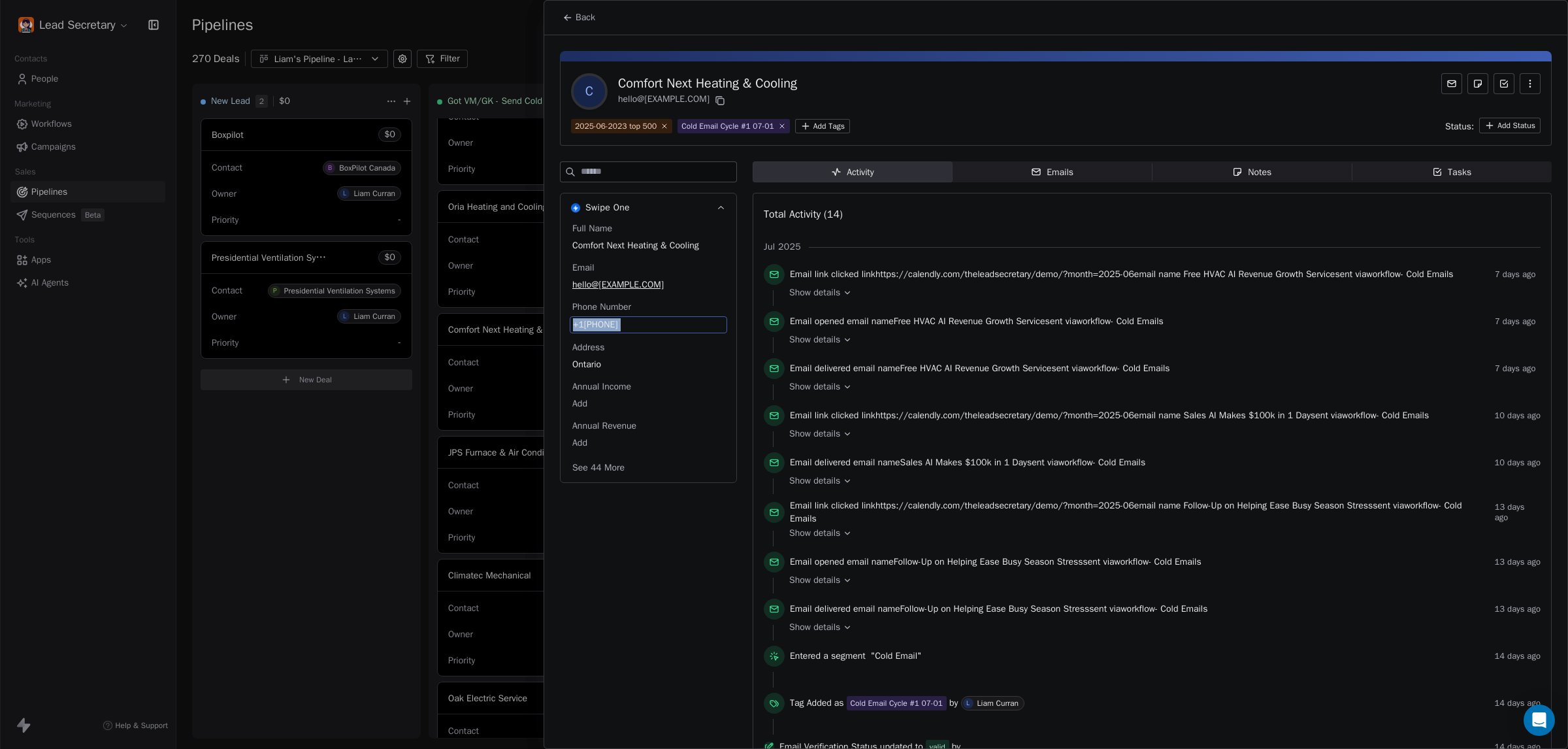 click on "+19058826398" at bounding box center (648, 325) 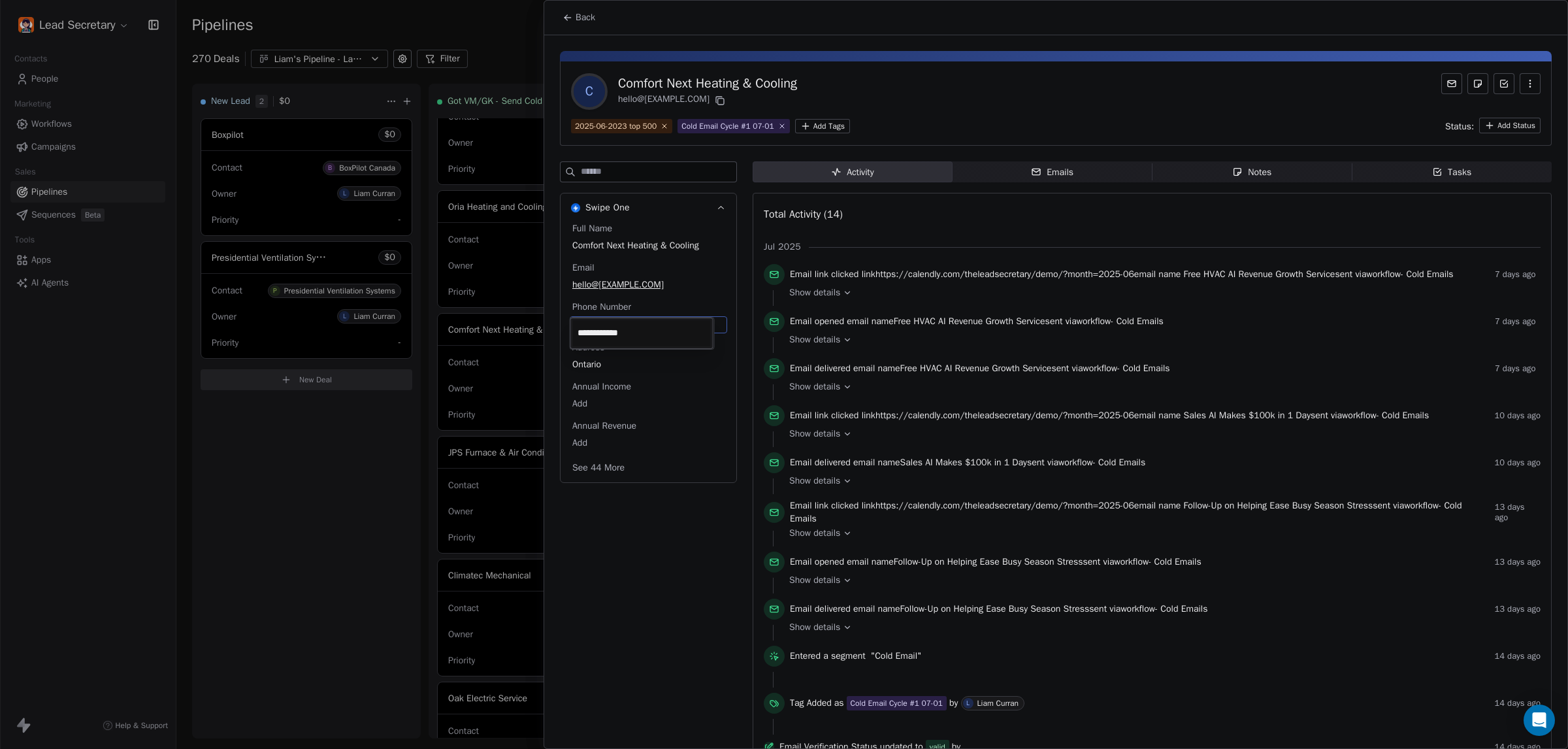 click on "Lead Secretary Contacts People Marketing Workflows Campaigns Sales Pipelines Sequences Beta Tools Apps AI Agents Help & Support Pipelines  New Pipeline 270 Deals Liam's Pipeline - Large Businesses Only Filter  Edit View Sort:  Last Activity Date New Lead 2 $ 0 Boxpilot $ 0 Contact B BoxPilot Canada Owner L Liam Curran Priority - Presidential Ventilation Systems $ 0 Contact P Presidential Ventilation Systems Owner L Liam Curran Priority - New Deal Got VM/GK - Send Cold Email 133 $ 0 Amos Service and Supply LLC $ 0 Contact A Amos Service and Supply LLC Owner L Liam Curran Priority Low Woodbridge GTA ClimateCare $ 0 Contact W Woodbridge GTA ClimateCare Owner L Liam Curran Priority Low BORTS HVAC $ 0 Contact B BORTS HVAC Owner L Liam Curran Priority Low Spurr Heating & Air Conditioning $ 0 Contact C Chad Owner L Liam Curran Priority Medium Polar Bear Cooling & Heating $ 0 Contact M Matt or Matthew Owner L Liam Curran Priority Low BG Services $ 0 Contact S Stephen Hill Owner L Liam Curran Priority High $ 0 K L $" at bounding box center [784, 374] 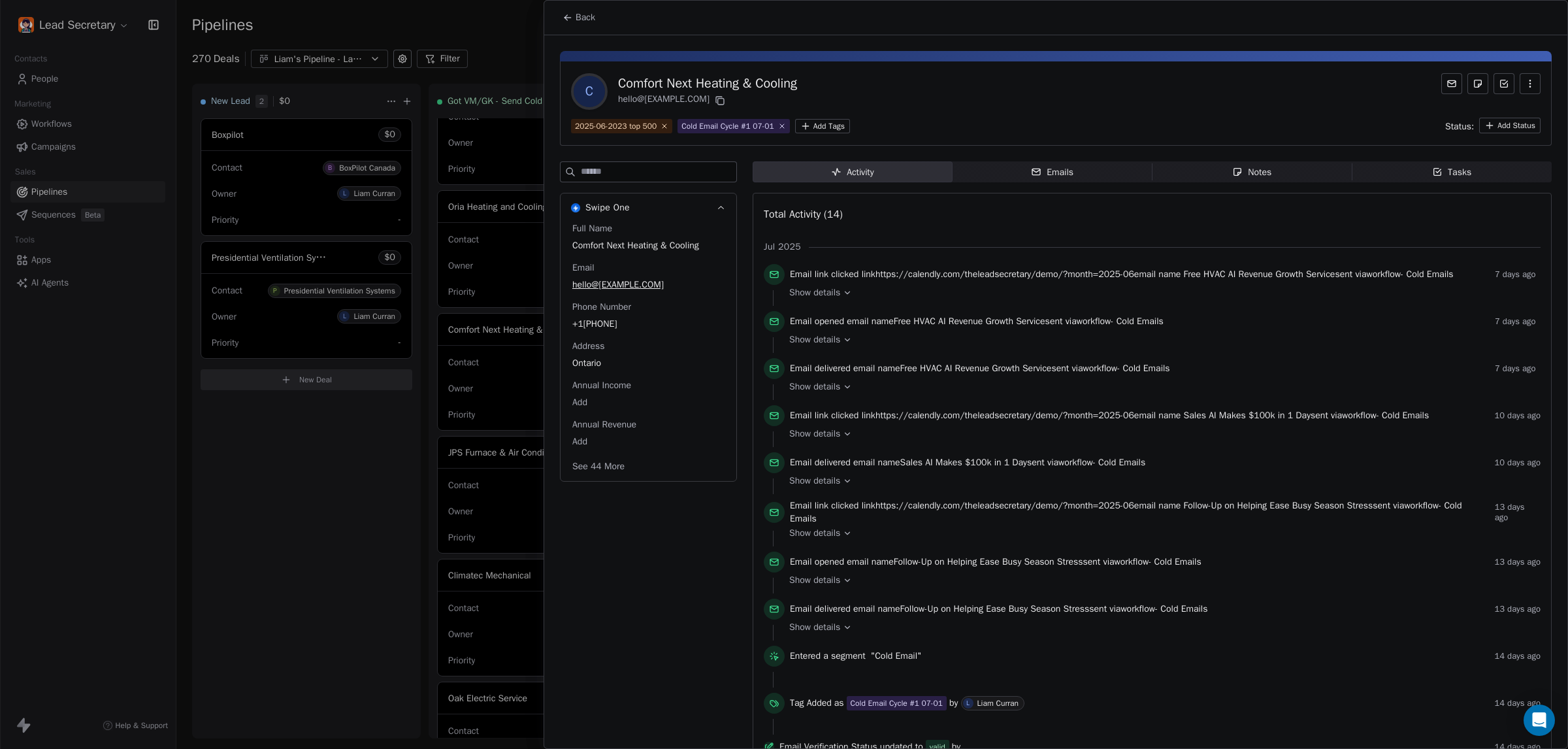 click on "Back" at bounding box center (585, 18) 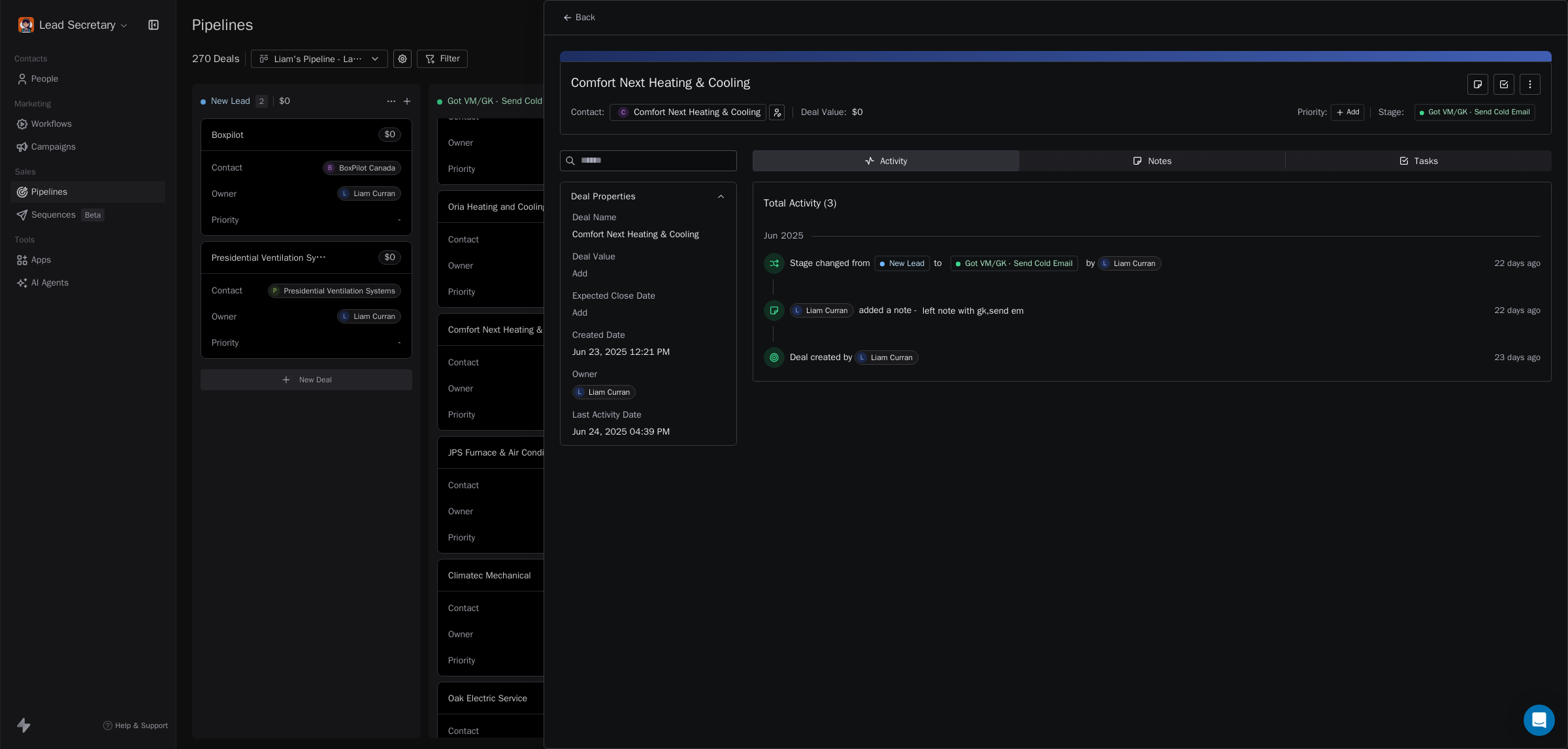 click 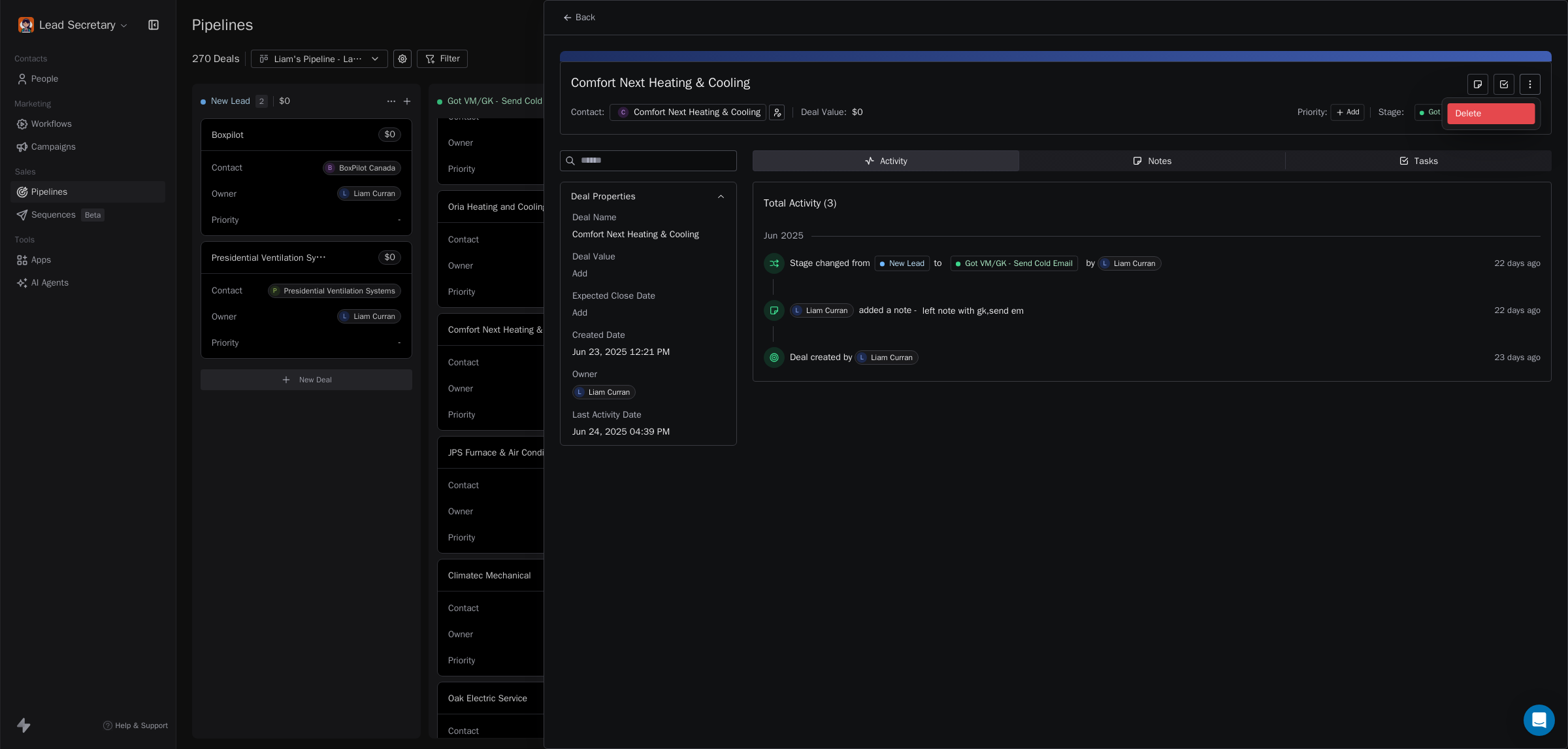 click on "Delete" at bounding box center [1492, 114] 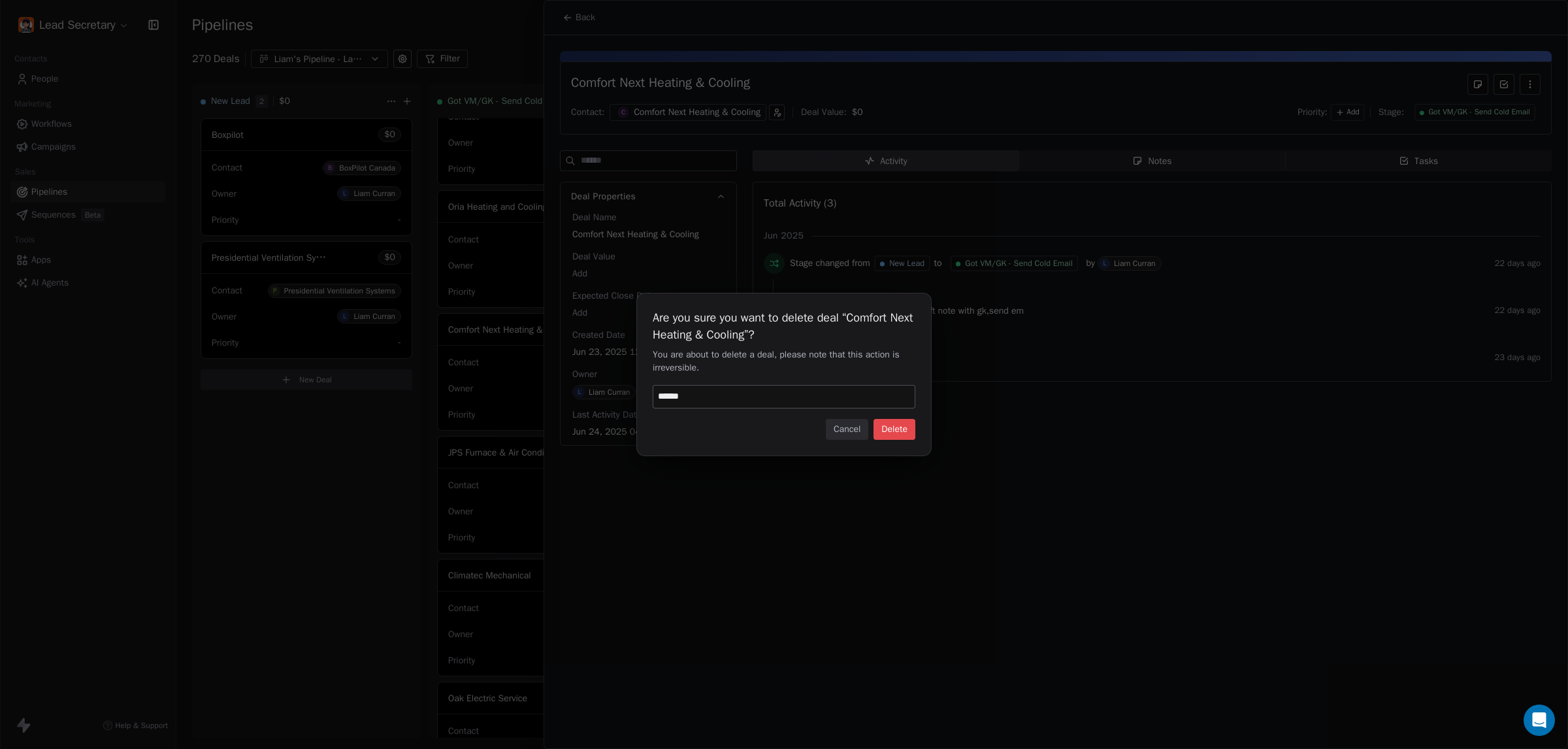 type on "******" 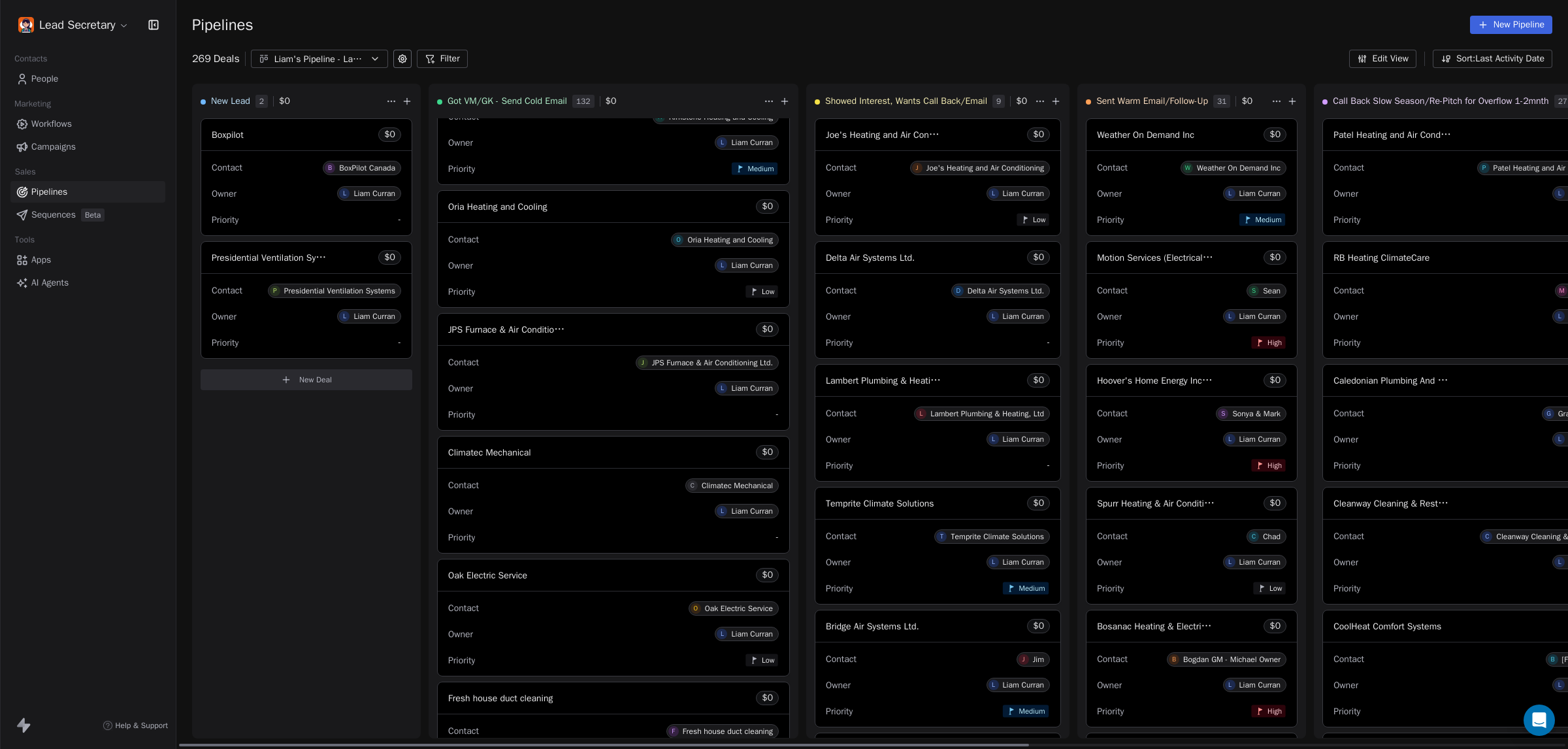 click on "Oria Heating and Cooling $ 0" at bounding box center (613, 207) 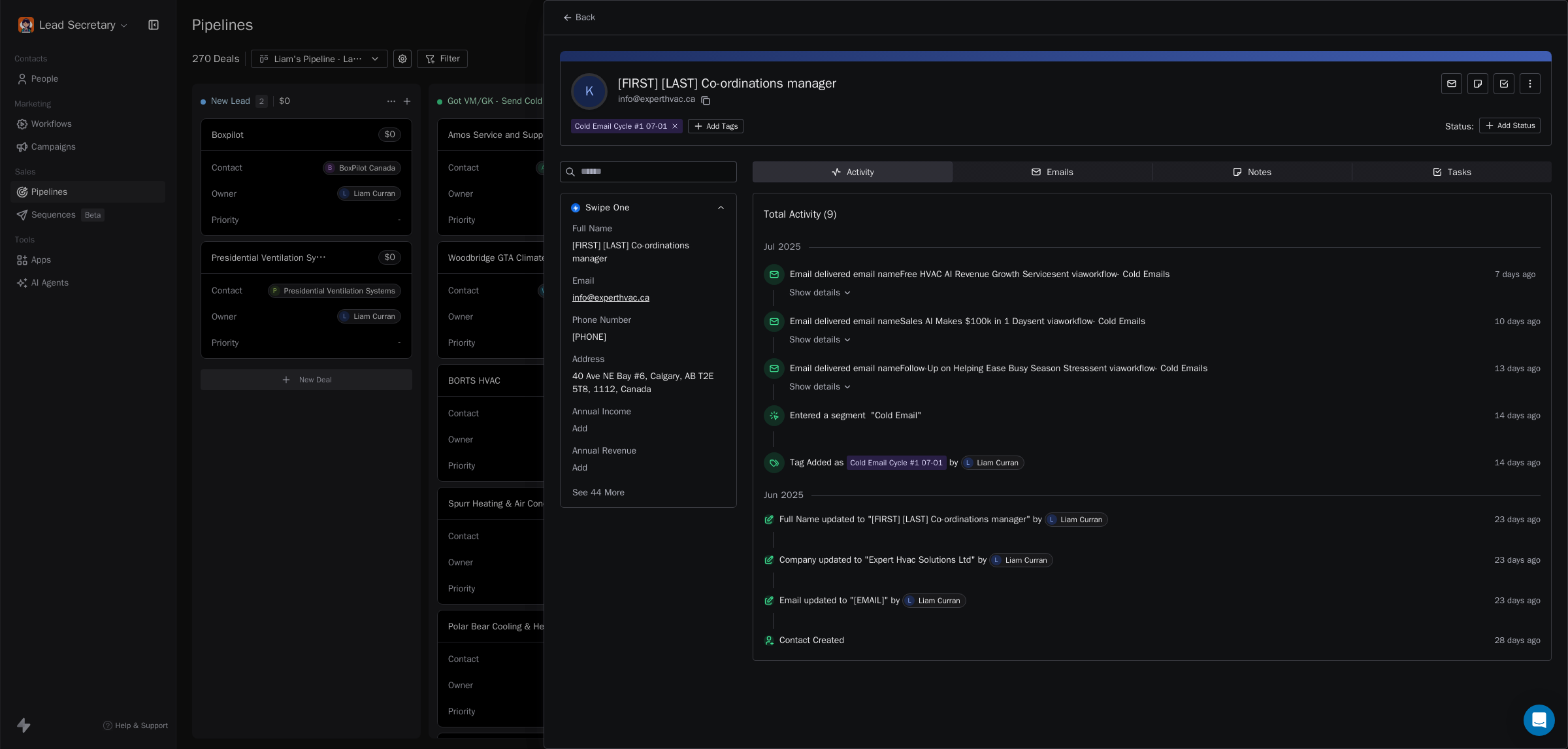 click on "Tasks Tasks" at bounding box center [1452, 172] 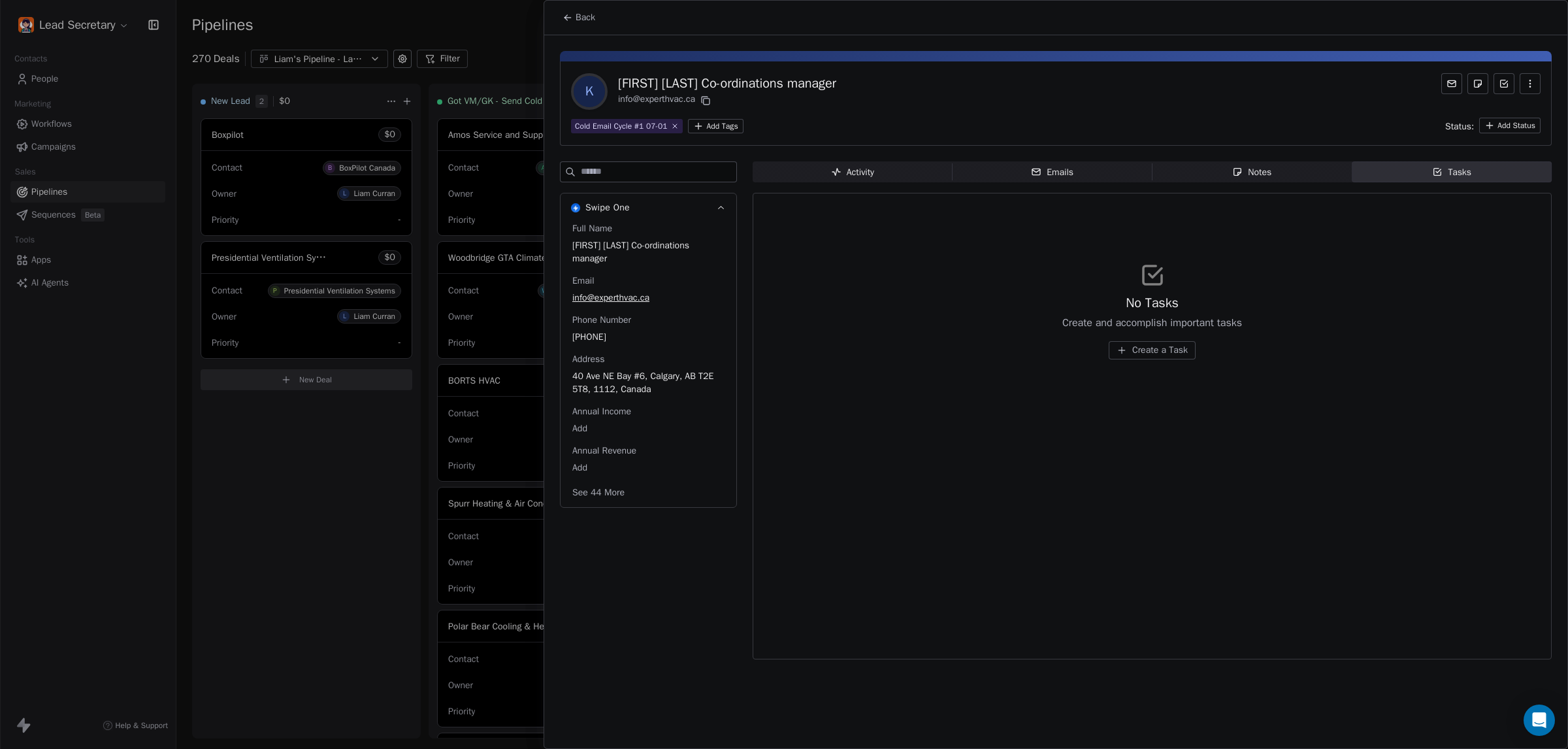 click on "Activity Activity" at bounding box center (853, 172) 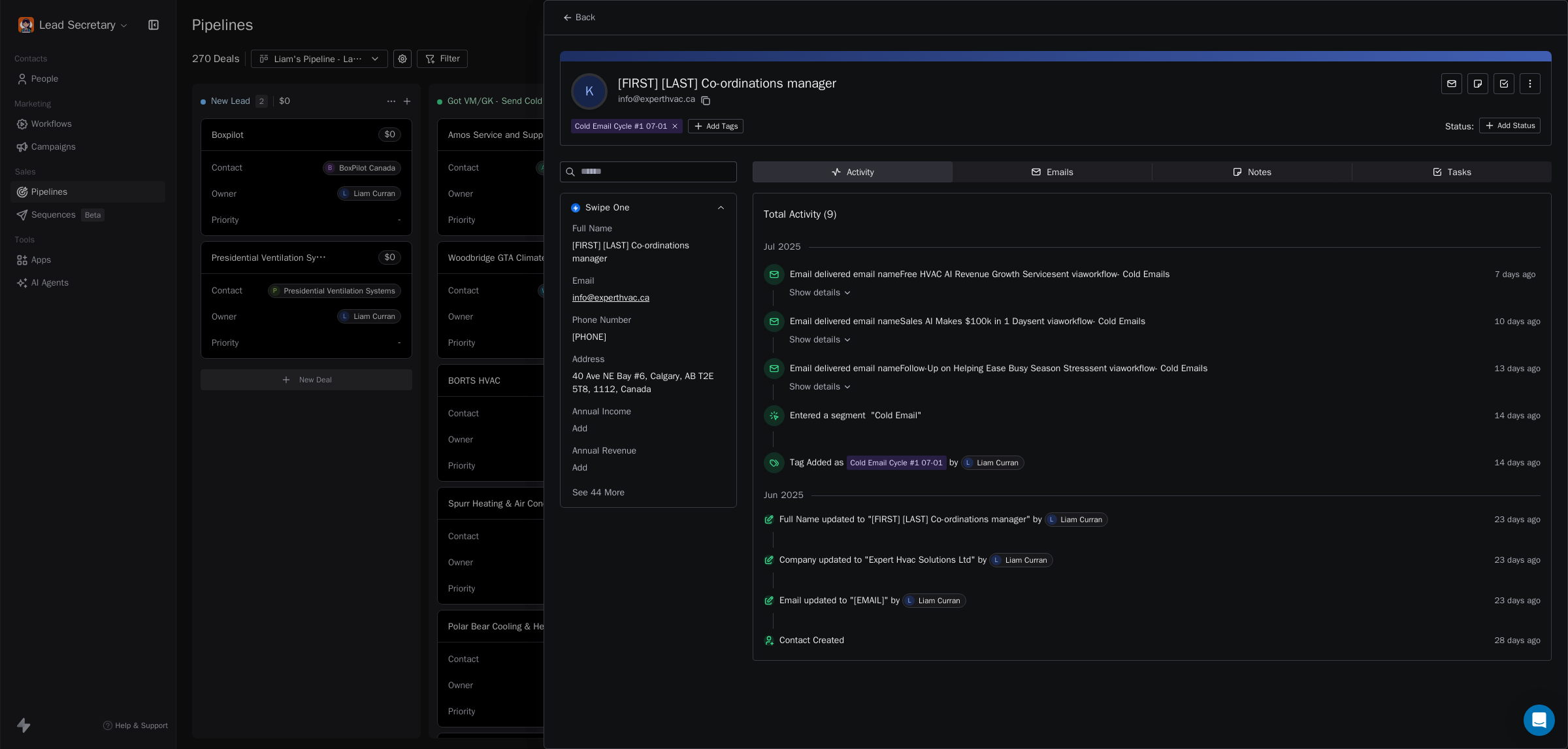 drag, startPoint x: 602, startPoint y: 27, endPoint x: 593, endPoint y: 24, distance: 9.486833 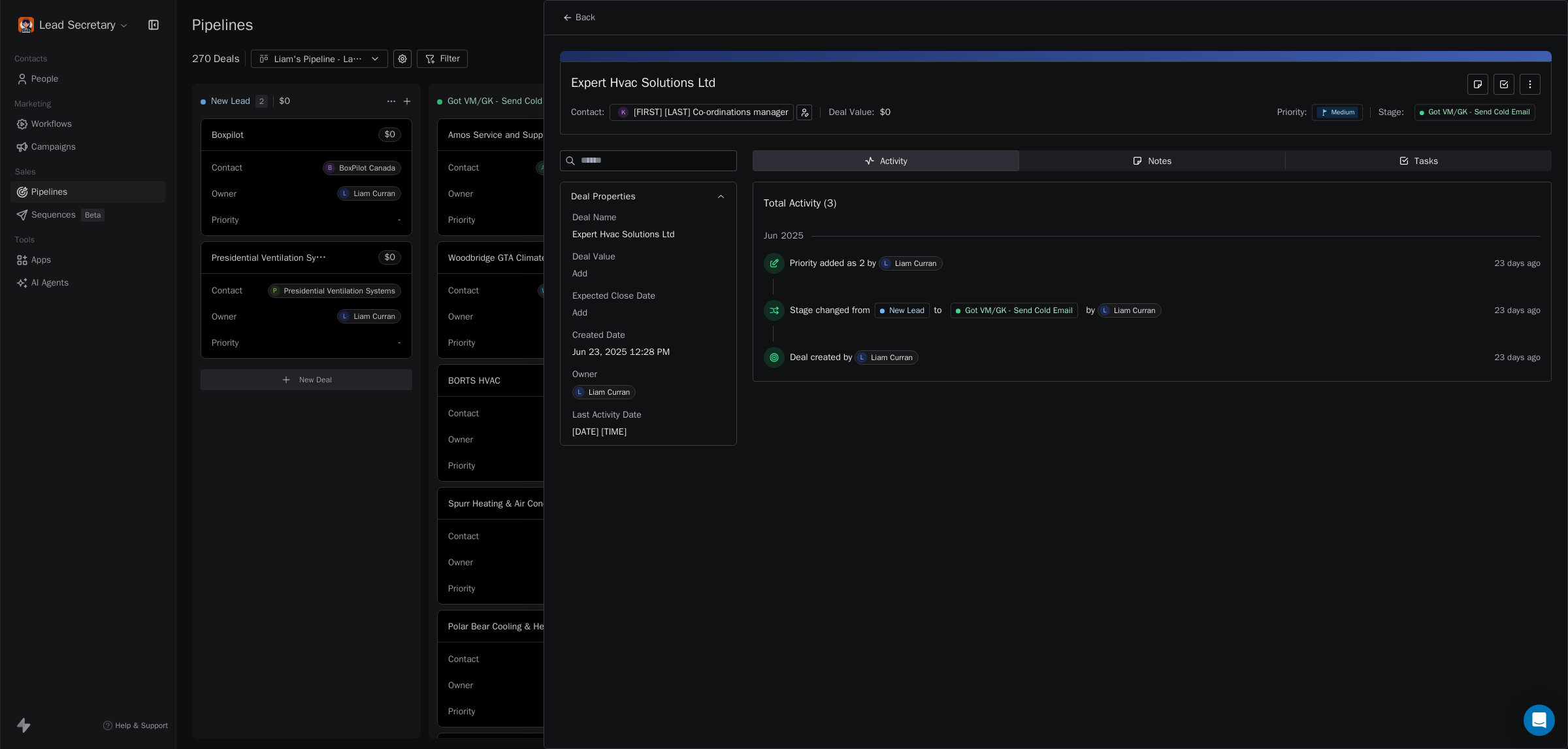 click on "Contact: K Kimberly Co-ordinations manager Deal Value: $ 0 Priority: Medium Stage: Got VM/GK - Send Cold Email" at bounding box center [1056, 112] 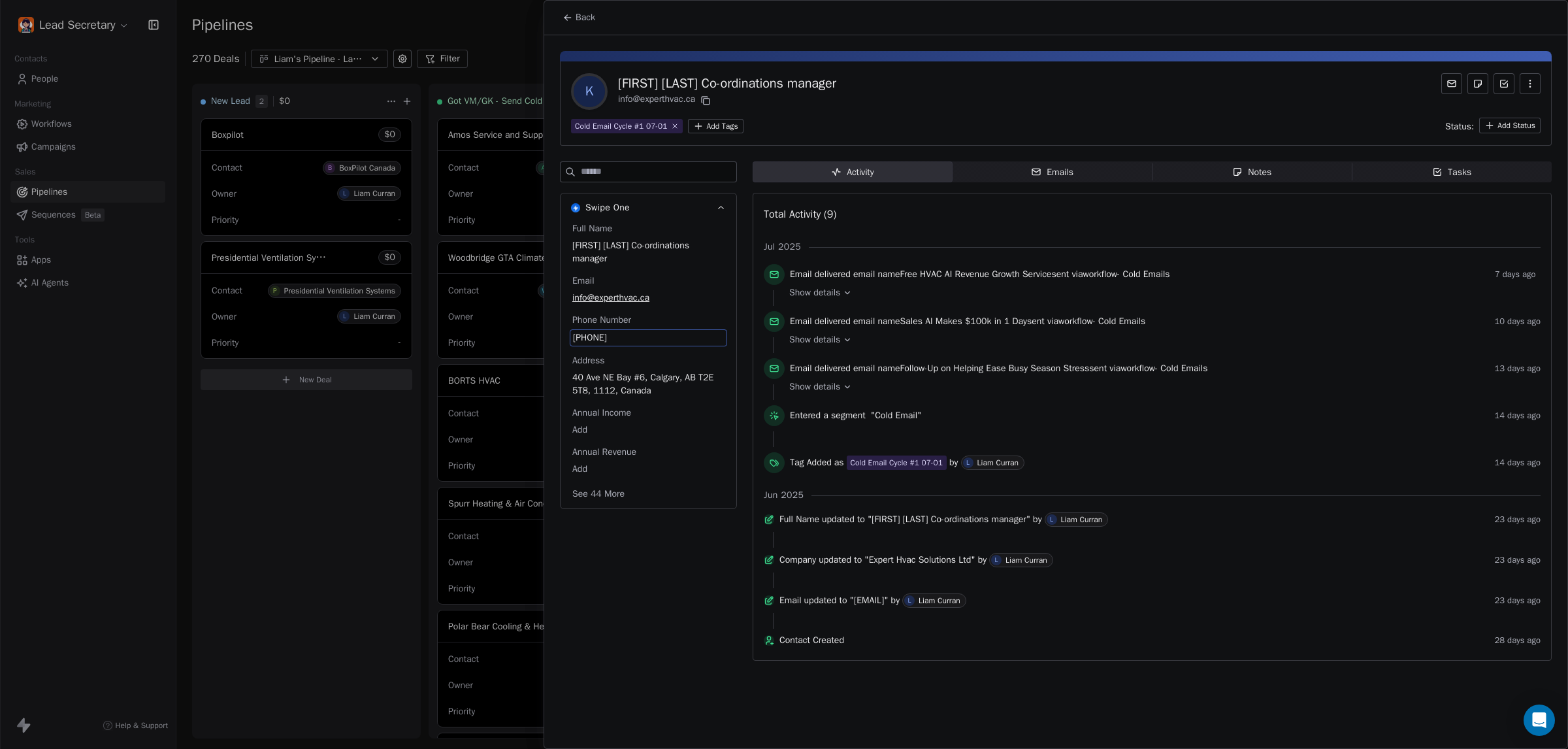 click on "+14032742621" at bounding box center [648, 338] 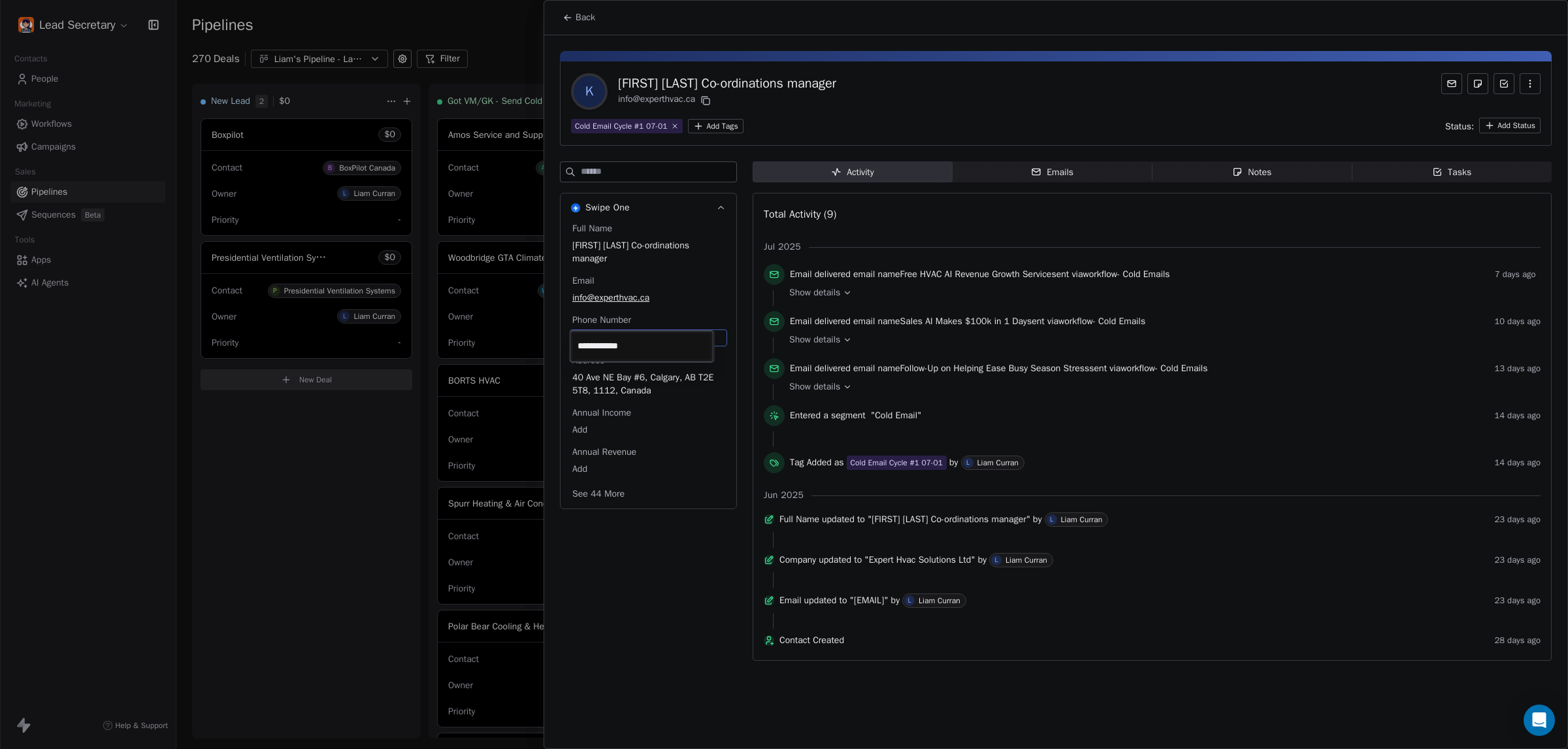 click on "Lead Secretary Contacts People Marketing Workflows Campaigns Sales Pipelines Sequences Beta Tools Apps AI Agents Help & Support Pipelines  New Pipeline 270 Deals Liam's Pipeline - Large Businesses Only Filter  Edit View Sort:  Last Activity Date New Lead 2 $ 0 Boxpilot $ 0 Contact B BoxPilot Canada Owner L Liam Curran Priority - Presidential Ventilation Systems $ 0 Contact P Presidential Ventilation Systems Owner L Liam Curran Priority - New Deal Got VM/GK - Send Cold Email 141 $ 0 Amos Service and Supply LLC $ 0 Contact A Amos Service and Supply LLC Owner L Liam Curran Priority Low Woodbridge GTA ClimateCare $ 0 Contact W Woodbridge GTA ClimateCare Owner L Liam Curran Priority Low BORTS HVAC $ 0 Contact B BORTS HVAC Owner L Liam Curran Priority Low Spurr Heating & Air Conditioning $ 0 Contact C Chad Owner L Liam Curran Priority Medium Polar Bear Cooling & Heating $ 0 Contact M Matt or Matthew Owner L Liam Curran Priority Low BG Services $ 0 Contact S Stephen Hill Owner L Liam Curran Priority High $ 0 K L $" at bounding box center [784, 374] 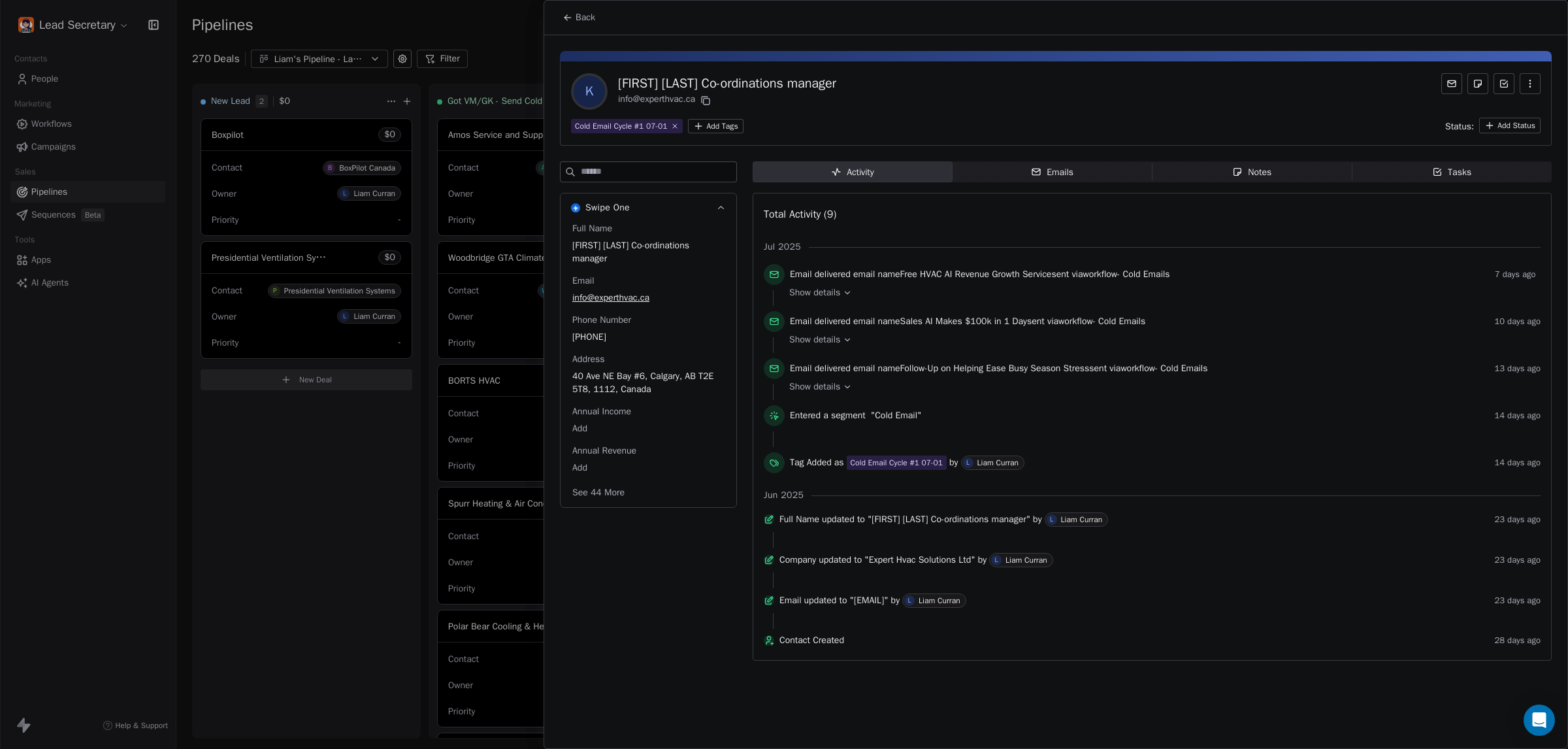 click on "Back" at bounding box center (585, 18) 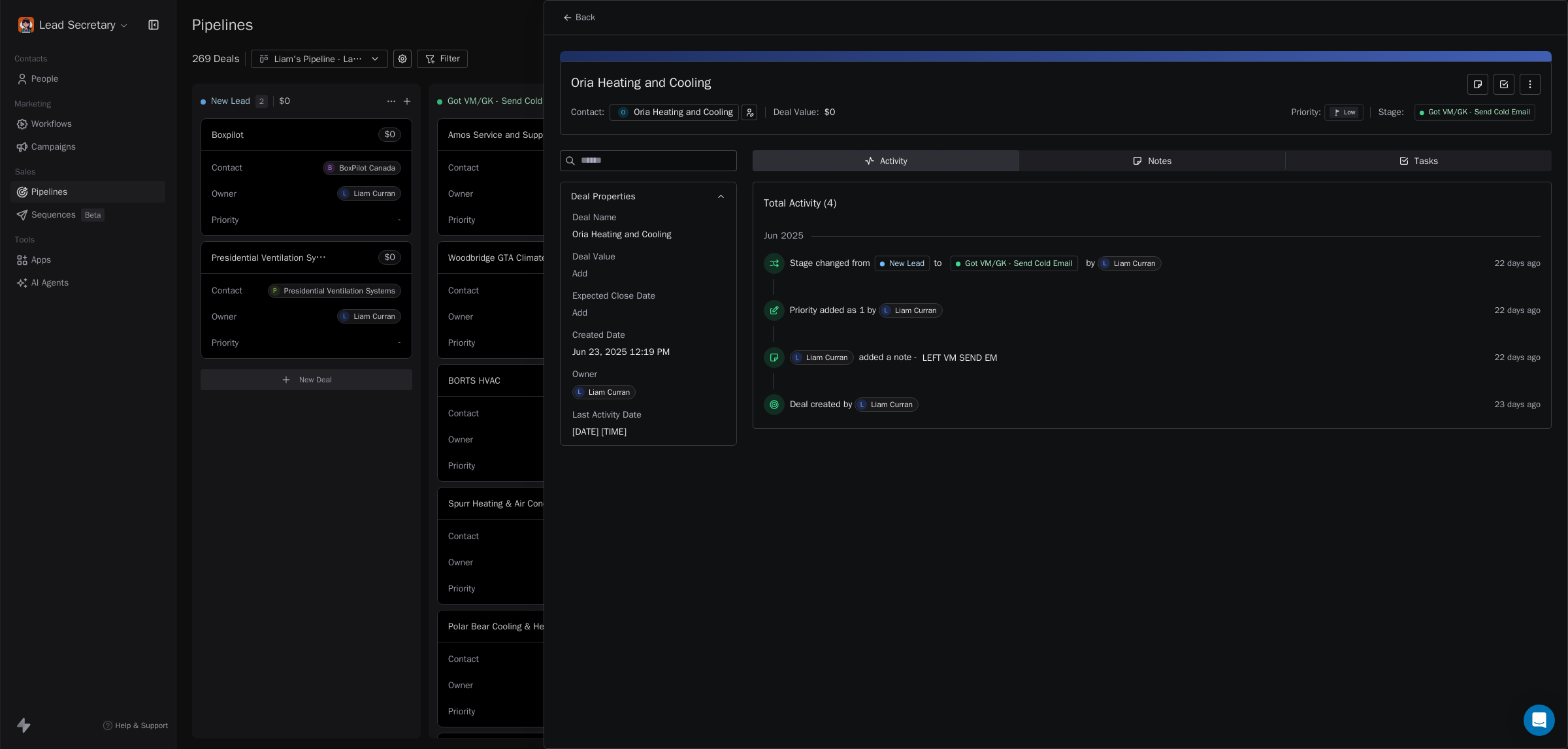 scroll, scrollTop: 0, scrollLeft: 0, axis: both 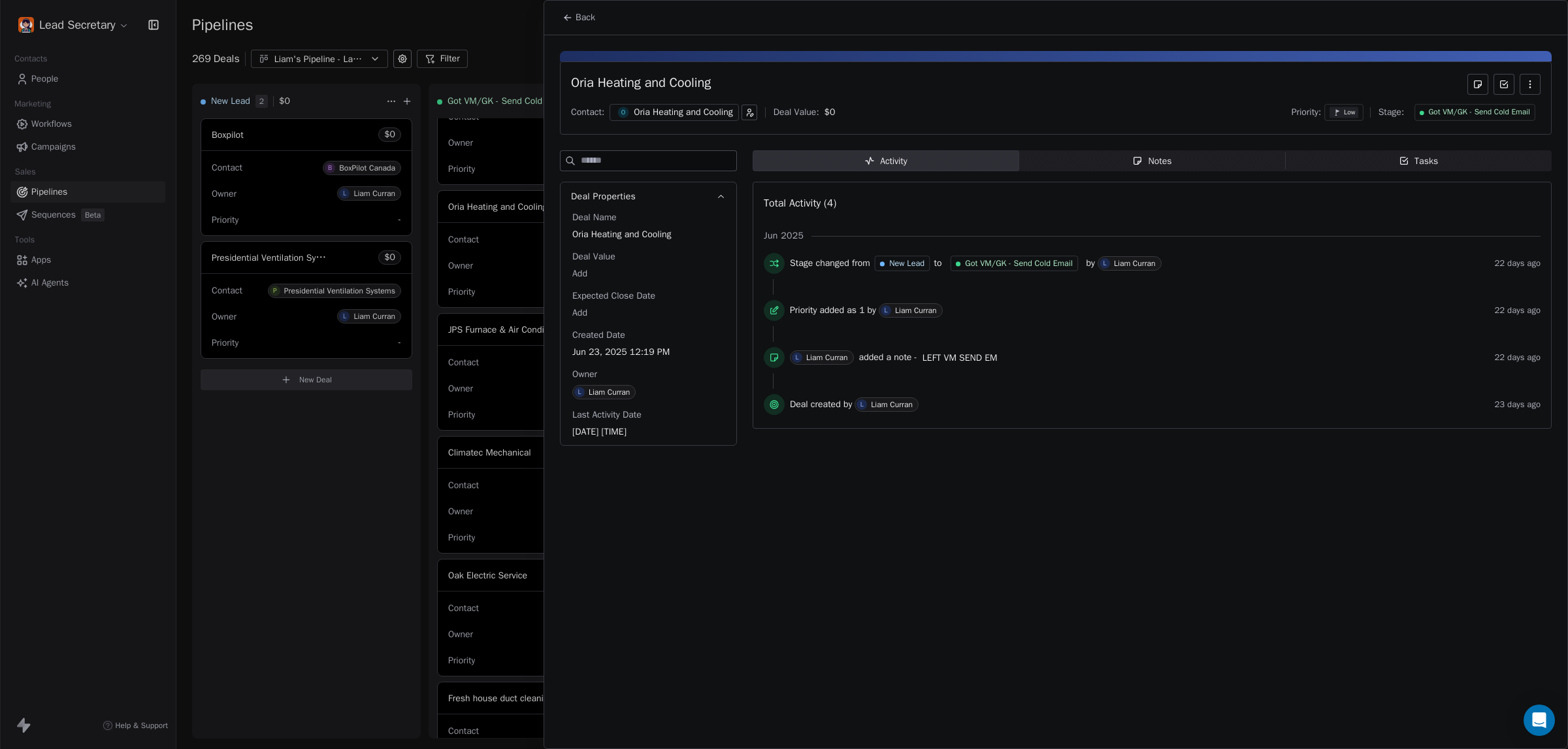click on "Oria Heating and Cooling" at bounding box center (683, 112) 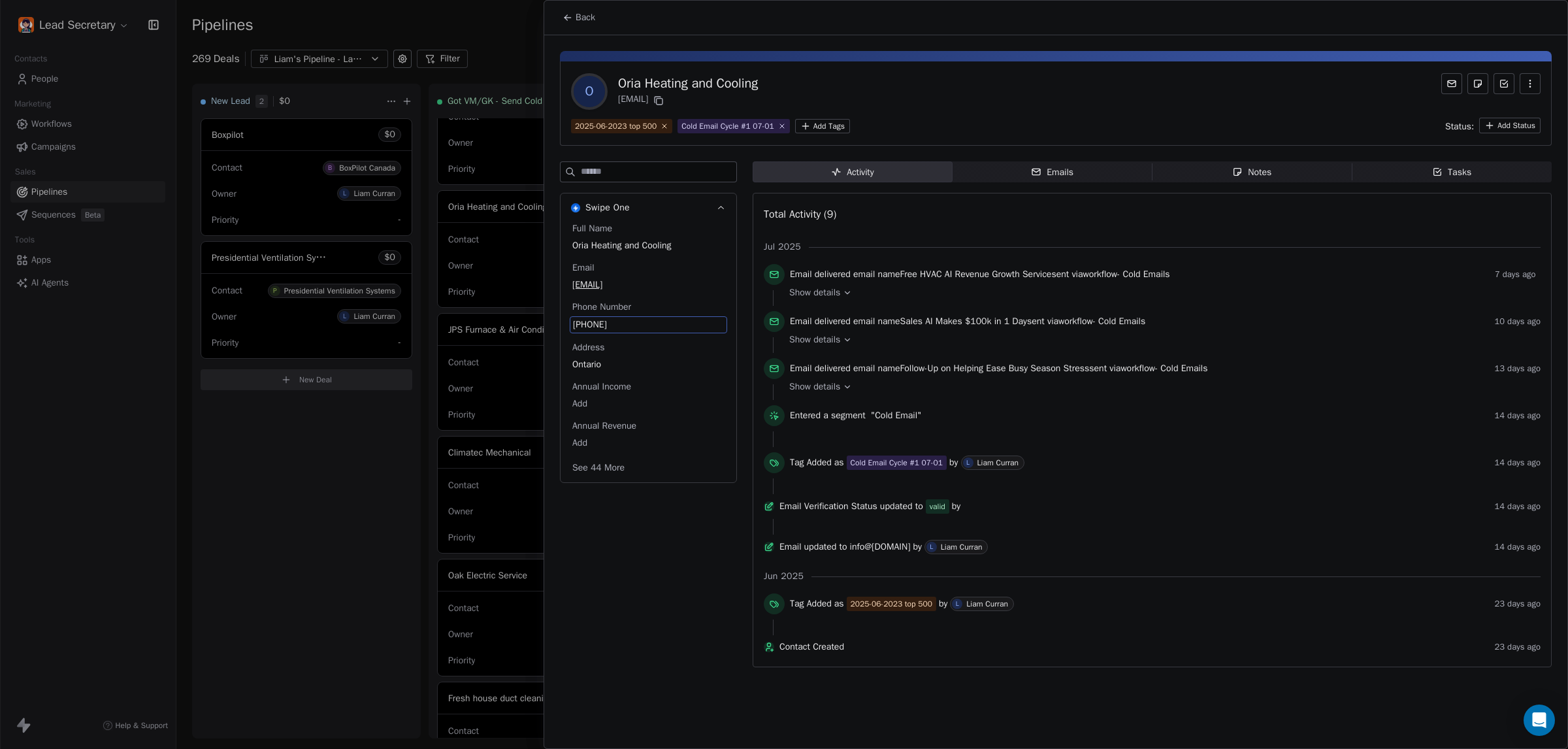 click on "[PHONE]" at bounding box center (648, 325) 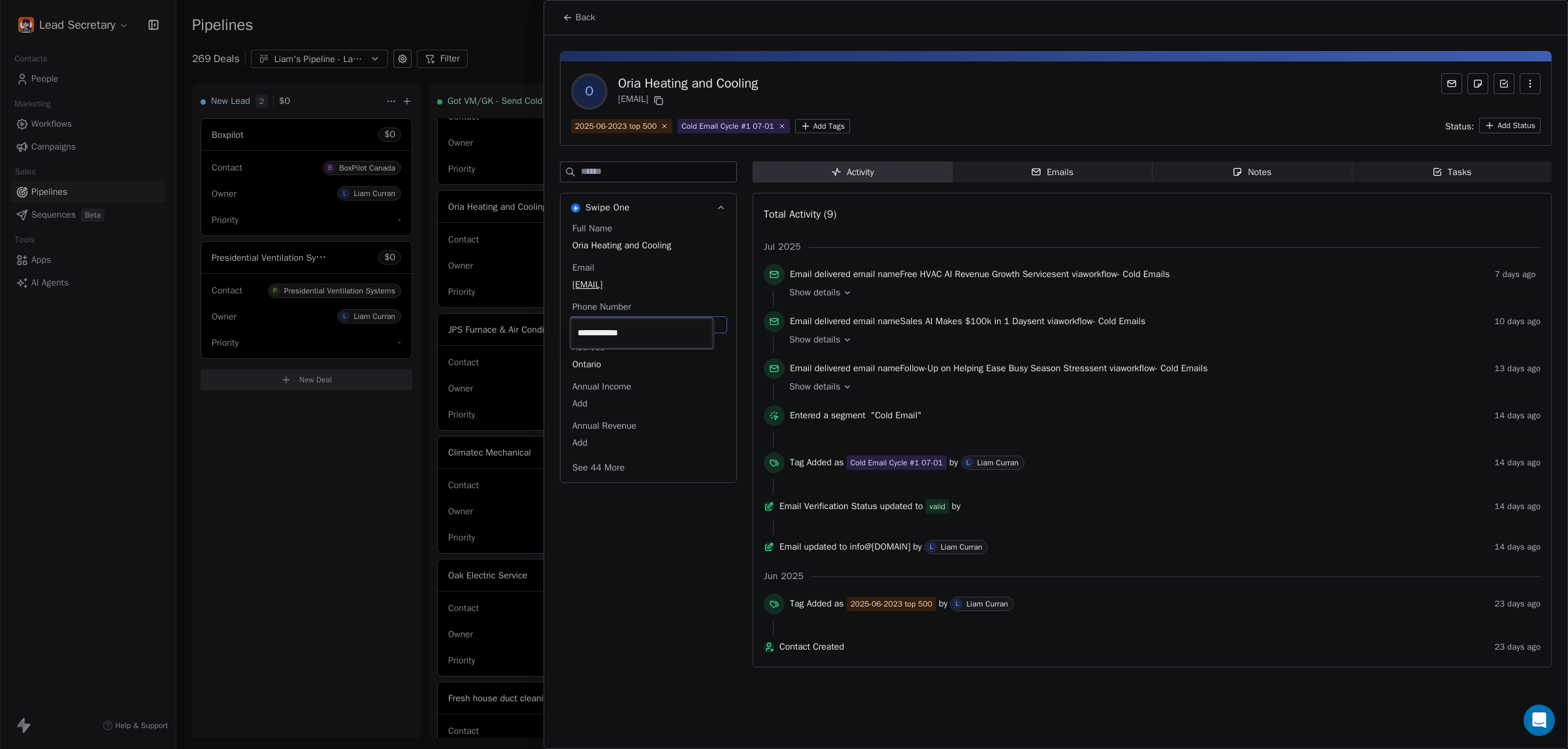 click on "**********" at bounding box center (642, 333) 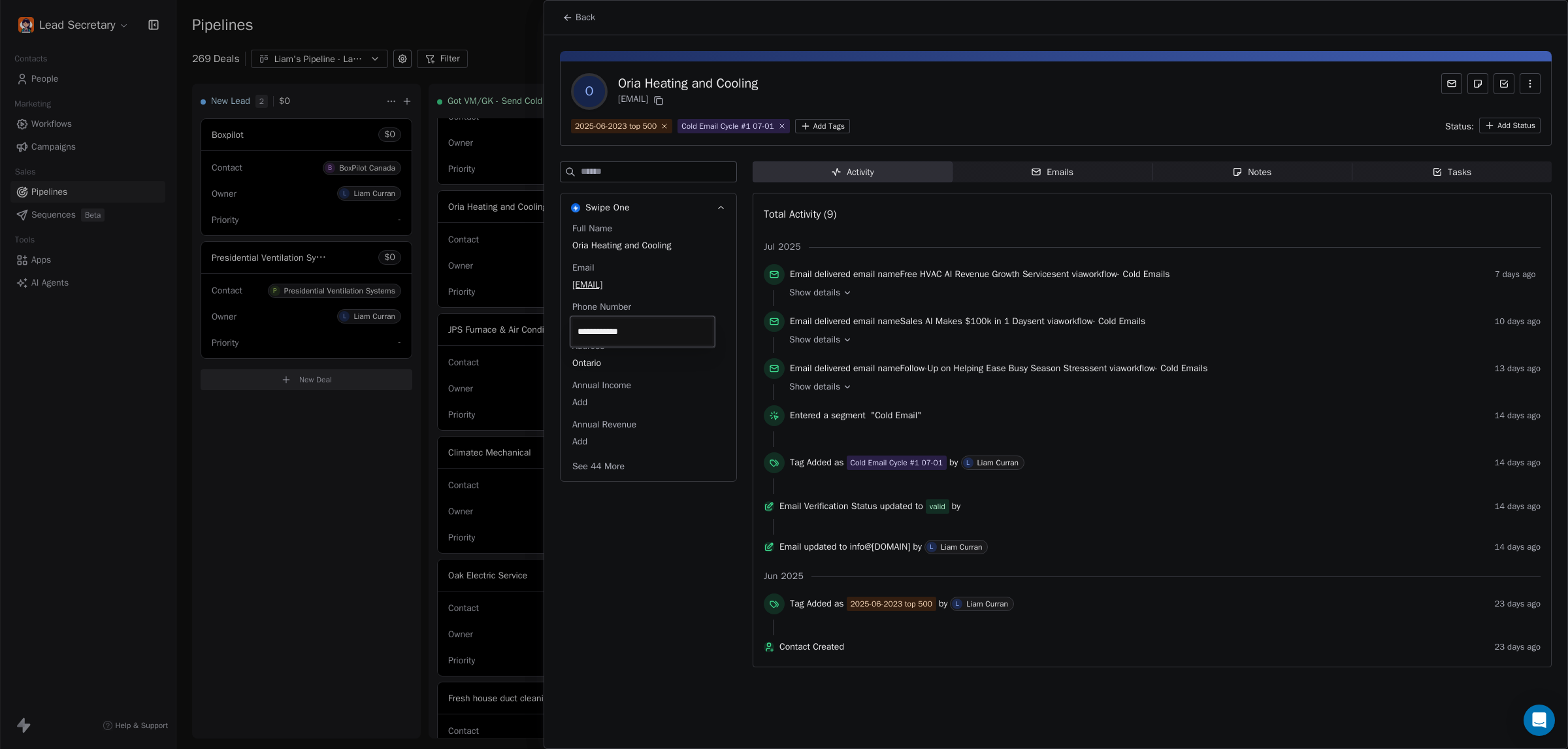 click on "Lead Secretary Contacts People Marketing Workflows Campaigns Sales Pipelines Sequences Beta Tools Apps AI Agents Help & Support Pipelines New Pipeline 269 Deals Liam's Pipeline - Large Businesses Only Filter Edit View Sort: Last Activity Date New Lead 2 $ 0 Boxpilot $ 0 Contact B BoxPilot Canada Owner L [LAST] Priority - Presidential Ventilation Systems $ 0 Contact P Presidential Ventilation Systems Owner L [LAST] Priority - New Deal Got VM/GK - Send Cold Email 132 $ 0 Amos Service and Supply LLC $ 0 Contact A Amos Service and Supply LLC Owner L [LAST] Priority Low Woodbridge GTA ClimateCare $ 0 Contact W Woodbridge GTA ClimateCare Owner L [LAST] Priority Low BORTS HVAC $ 0 Contact B BORTS HVAC Owner L [LAST] Priority Low Spurr Heating & Air Conditioning $ 0 Contact C Chad Owner L [LAST] Priority Medium Polar Bear Cooling & Heating $ 0 Contact M Matt or Matthew Owner L [LAST] Priority Low BG Services $ 0 Contact S Stephen Hill Owner L [LAST] Priority High $ 0 K L $" at bounding box center (784, 374) 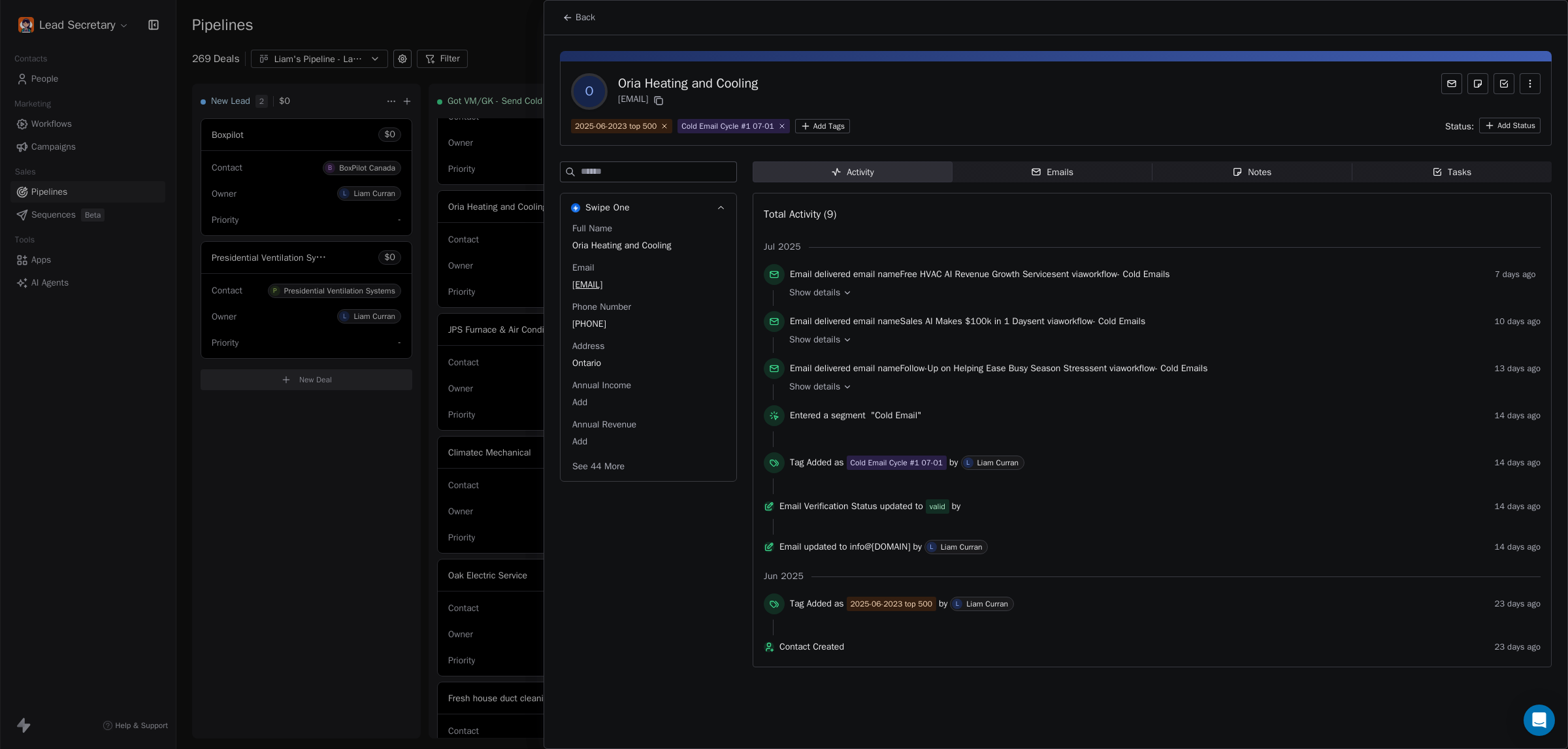 click at bounding box center [784, 374] 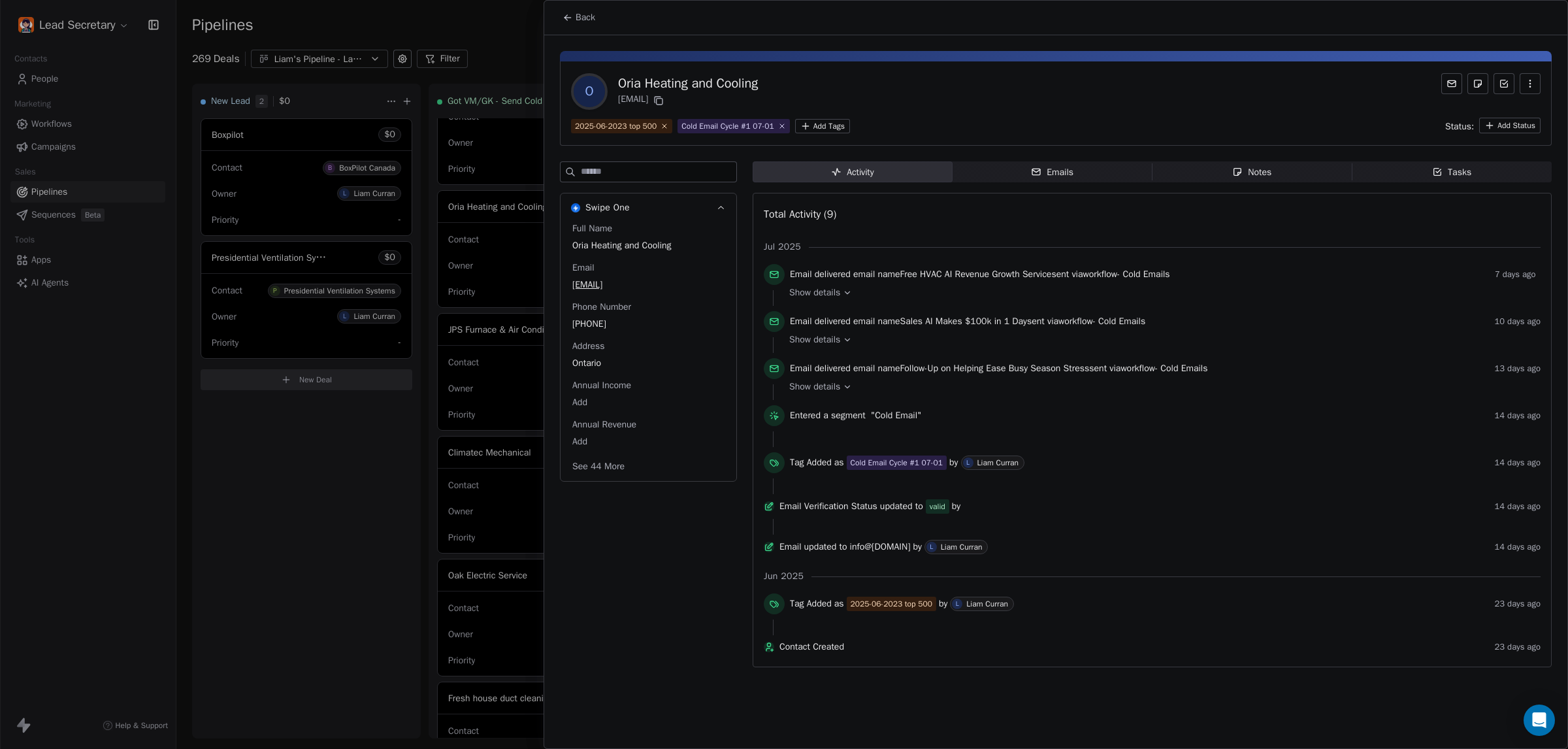 click at bounding box center [784, 374] 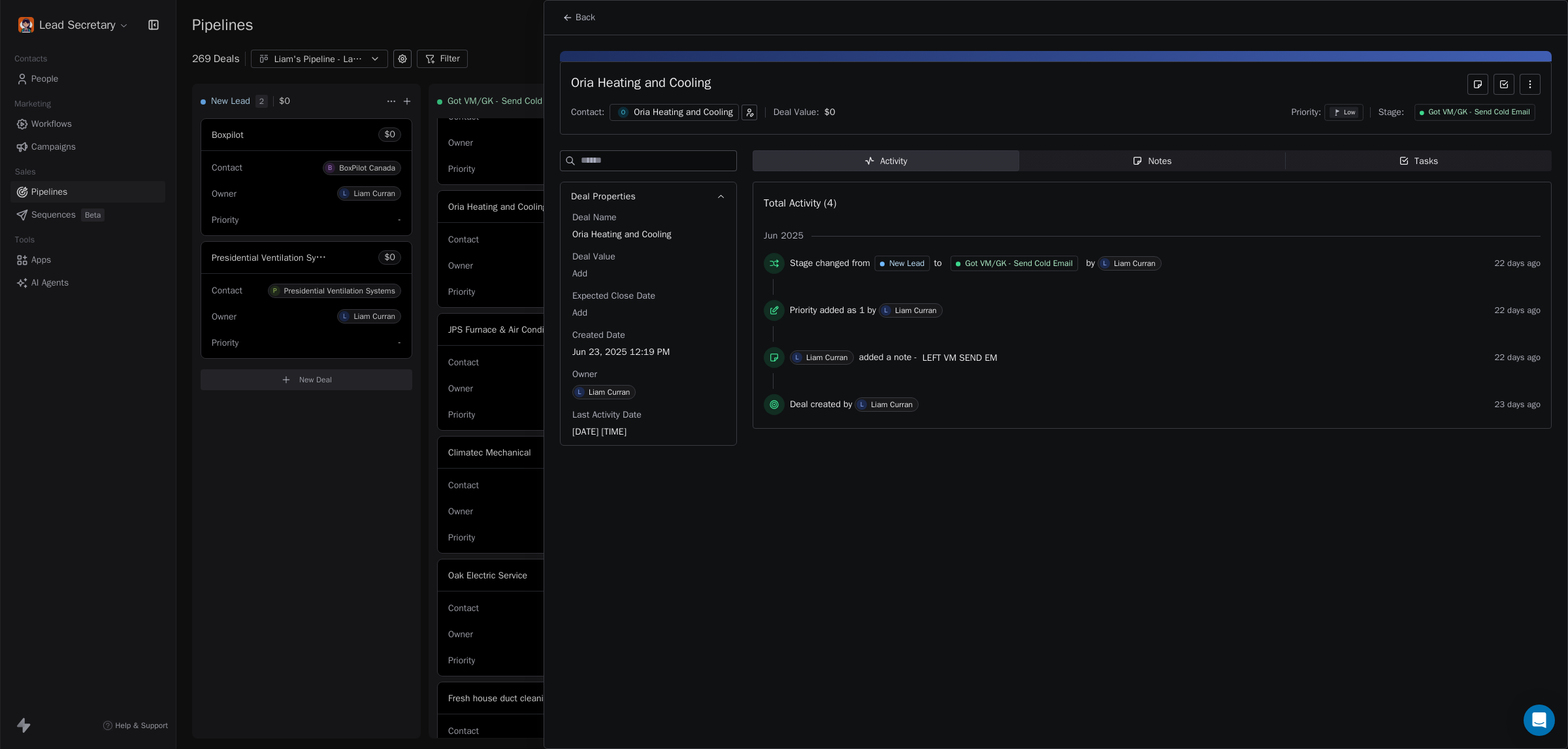 click at bounding box center (784, 374) 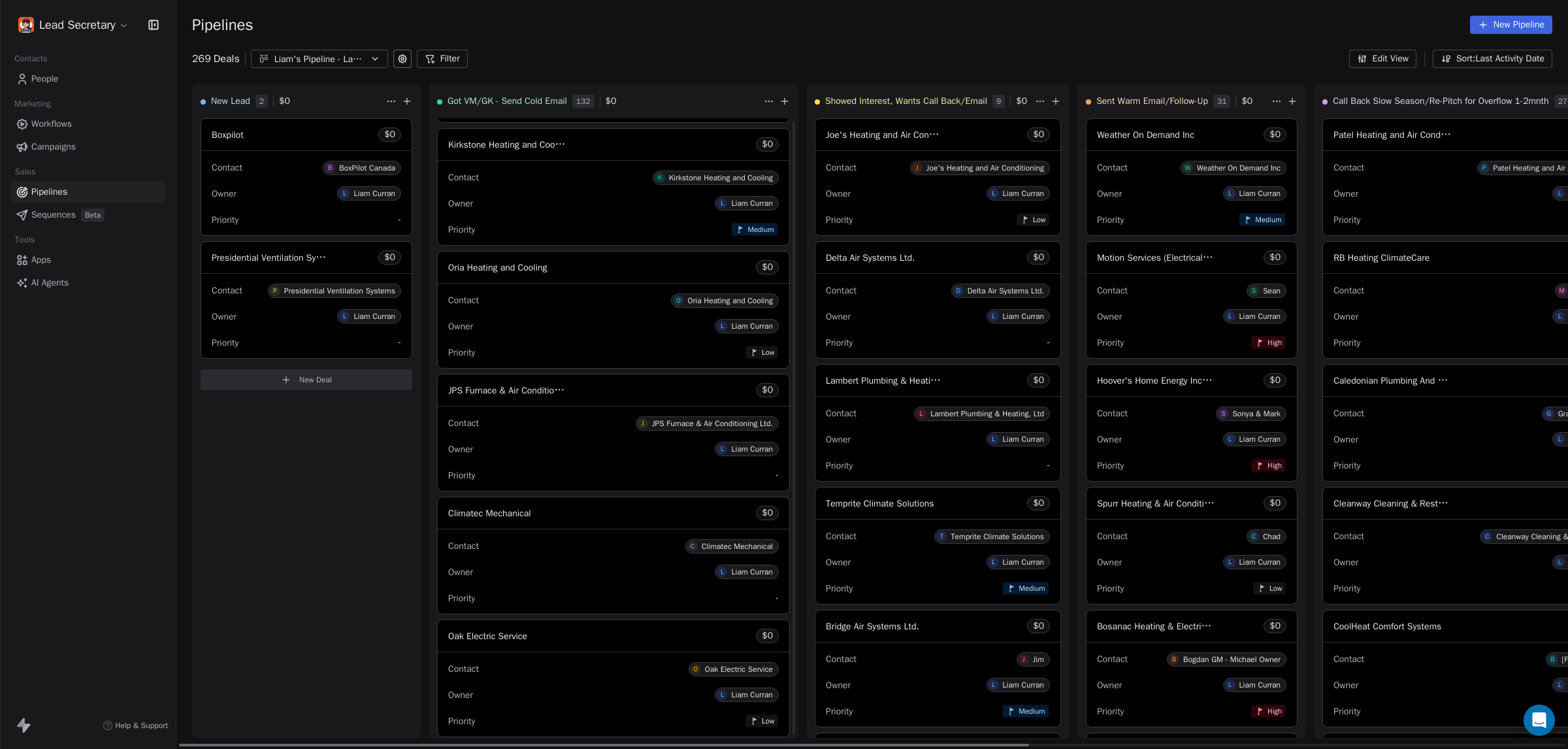 scroll, scrollTop: 12052, scrollLeft: 0, axis: vertical 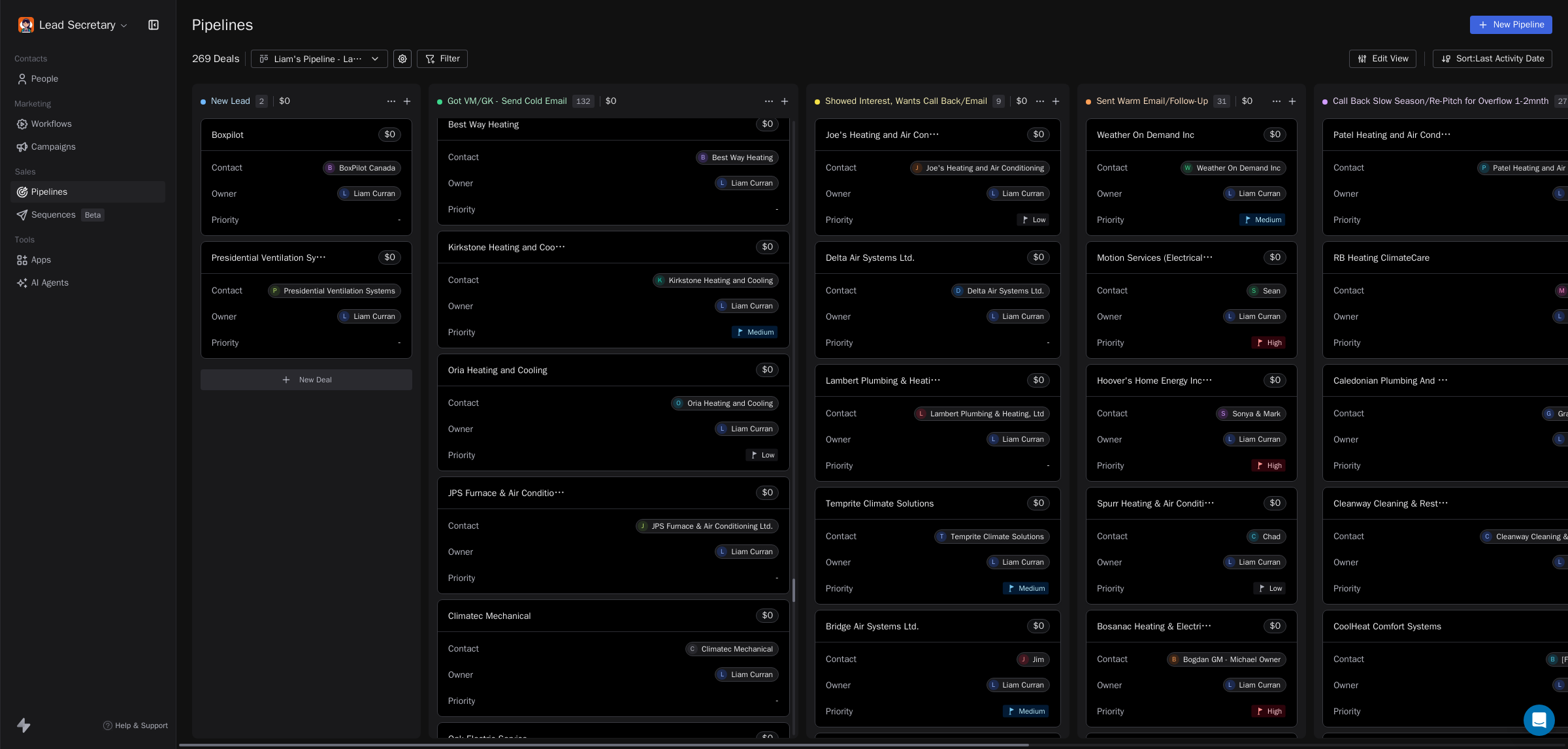 click on "Contact K Kirkstone Heating and Cooling Owner L Liam Curran Priority Medium" at bounding box center [613, 305] 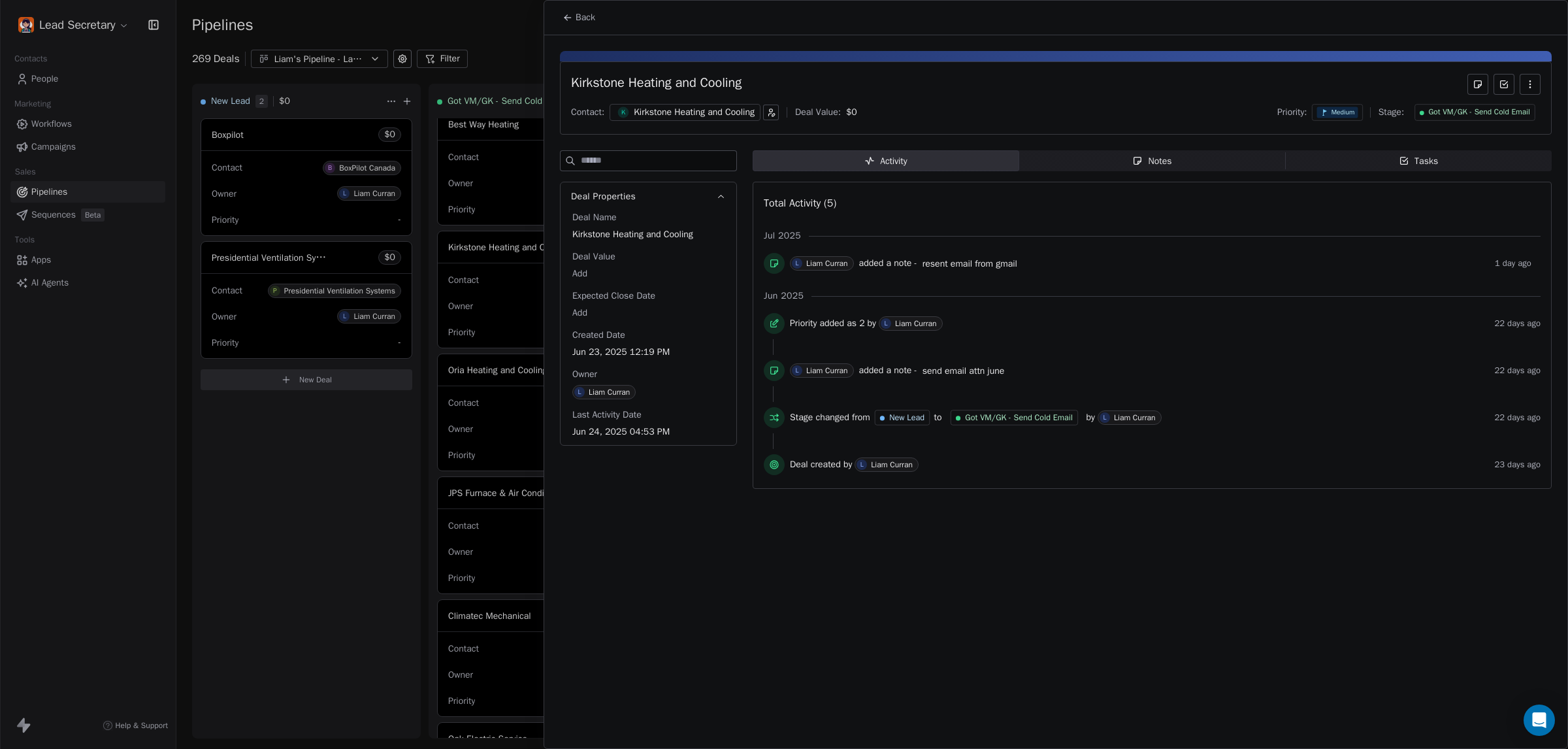click at bounding box center [784, 374] 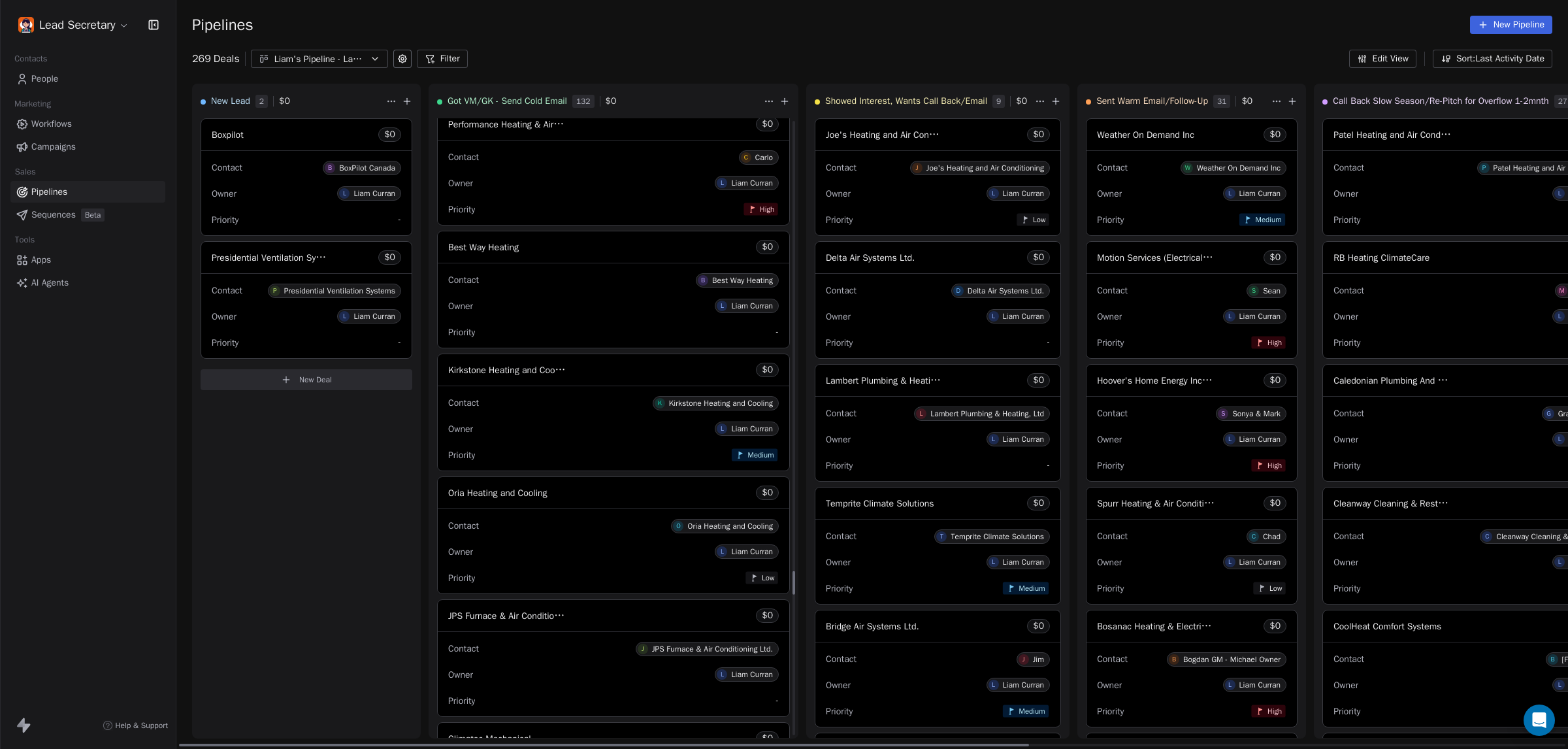 scroll, scrollTop: 11807, scrollLeft: 0, axis: vertical 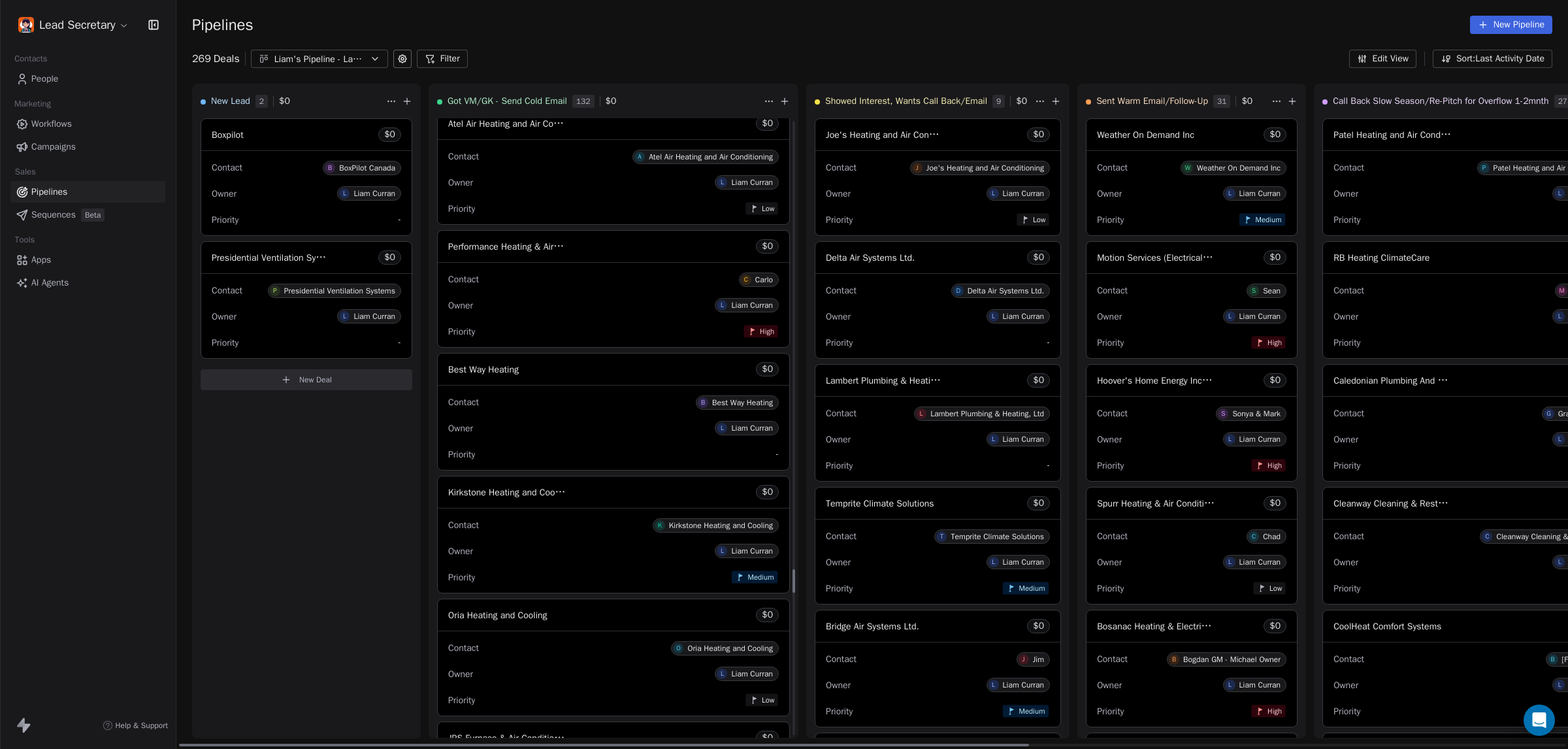 click on "Best Way Heating $ 0" at bounding box center [613, 369] 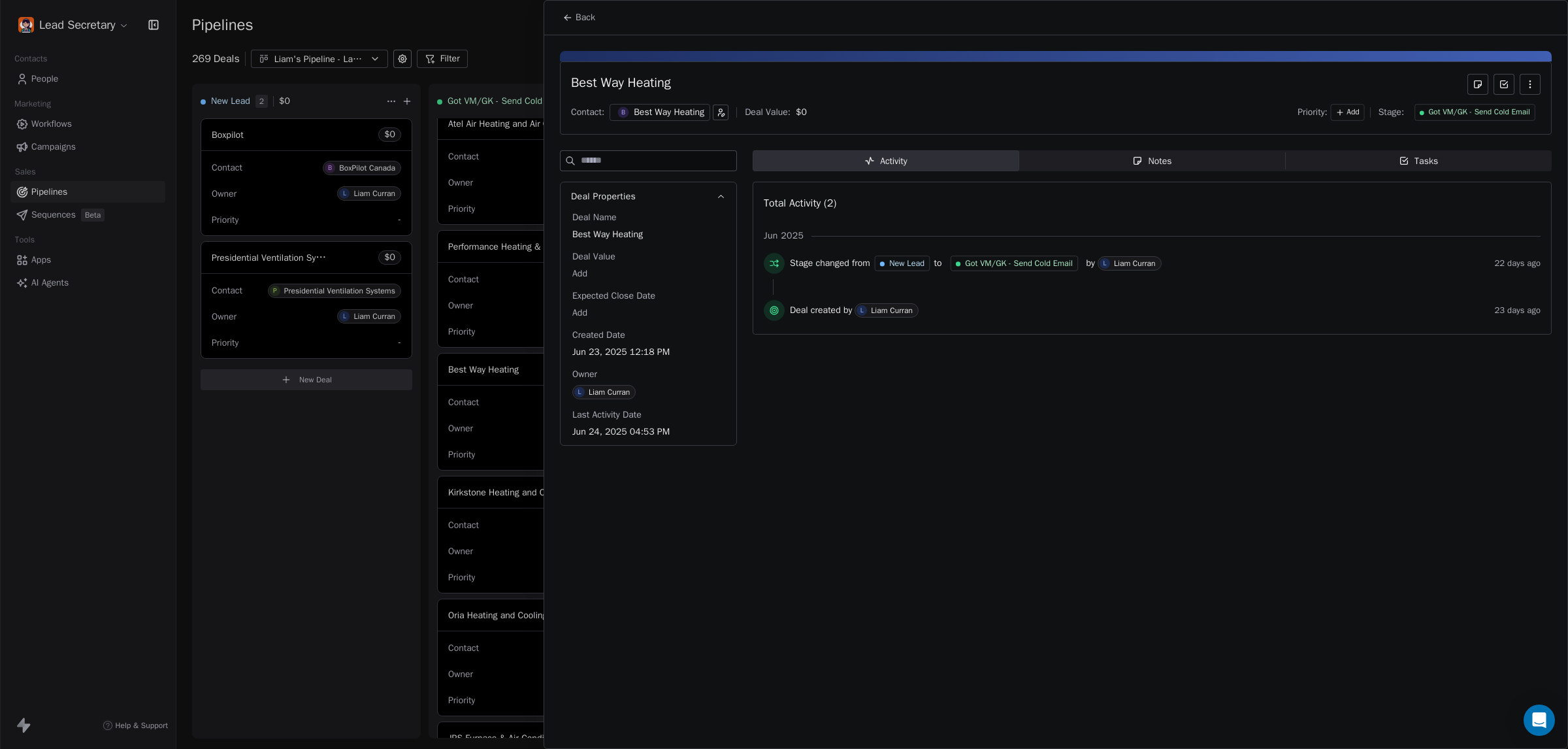 click on "Best Way Heating" at bounding box center [669, 112] 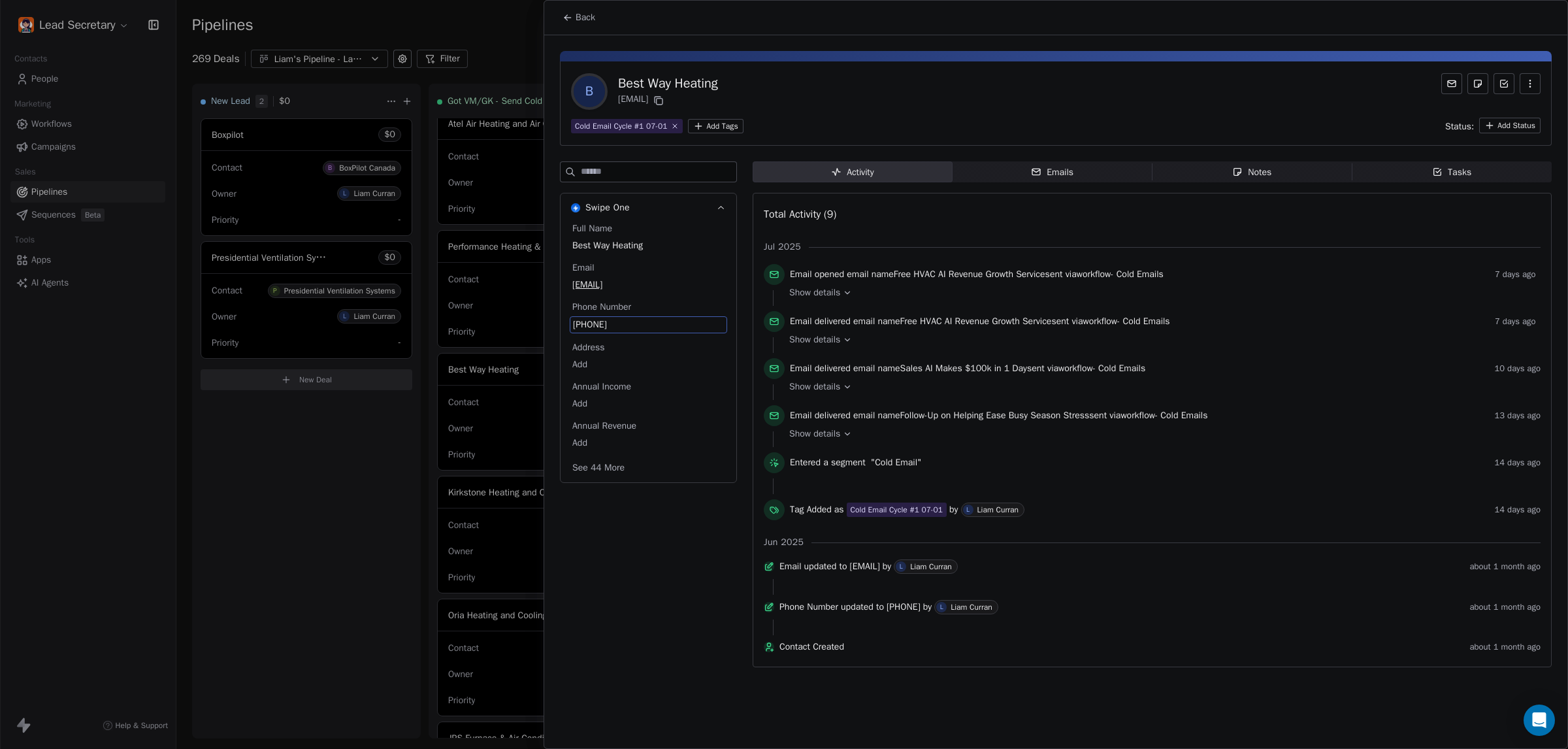 click on "[PHONE]" at bounding box center (648, 325) 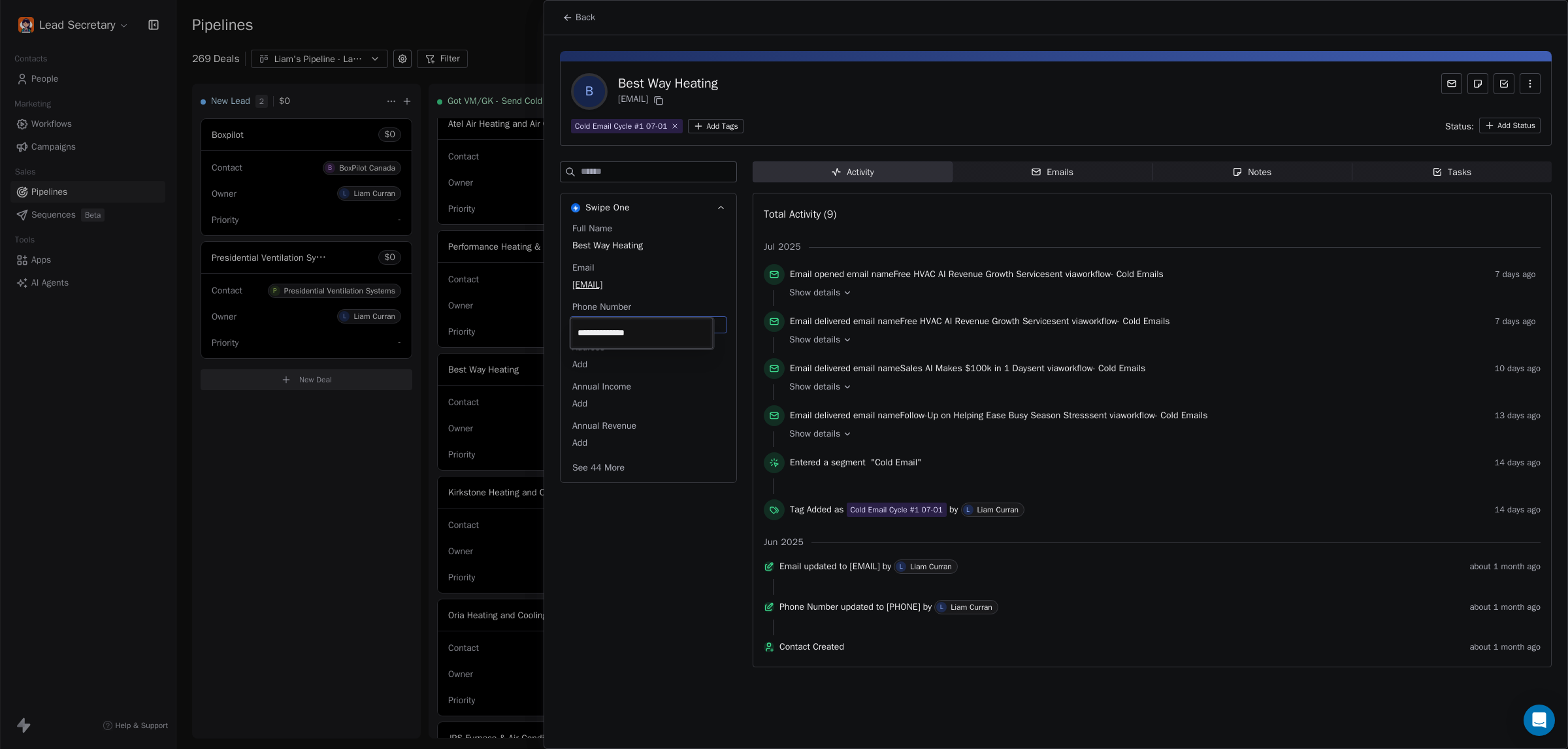 click on "Lead Secretary Contacts People Marketing Workflows Campaigns Sales Pipelines Sequences Beta Tools Apps AI Agents Help & Support Pipelines New Pipeline 269 Deals Liam's Pipeline - Large Businesses Only Filter Edit View Sort: Last Activity Date New Lead 2 $ 0 Boxpilot $ 0 Contact B BoxPilot Canada Owner L [LAST] Priority - Presidential Ventilation Systems $ 0 Contact P Presidential Ventilation Systems Owner L [LAST] Priority - New Deal Got VM/GK - Send Cold Email 132 $ 0 Amos Service and Supply LLC $ 0 Contact A Amos Service and Supply LLC Owner L [LAST] Priority Low Woodbridge GTA ClimateCare $ 0 Contact W Woodbridge GTA ClimateCare Owner L [LAST] Priority Low BORTS HVAC $ 0 Contact B BORTS HVAC Owner L [LAST] Priority Low Spurr Heating & Air Conditioning $ 0 Contact C Chad Owner L [LAST] Priority Medium Polar Bear Cooling & Heating $ 0 Contact M Matt or Matthew Owner L [LAST] Priority Low BG Services $ 0 Contact S Stephen Hill Owner L [LAST] Priority High $ 0 K L $" at bounding box center (784, 374) 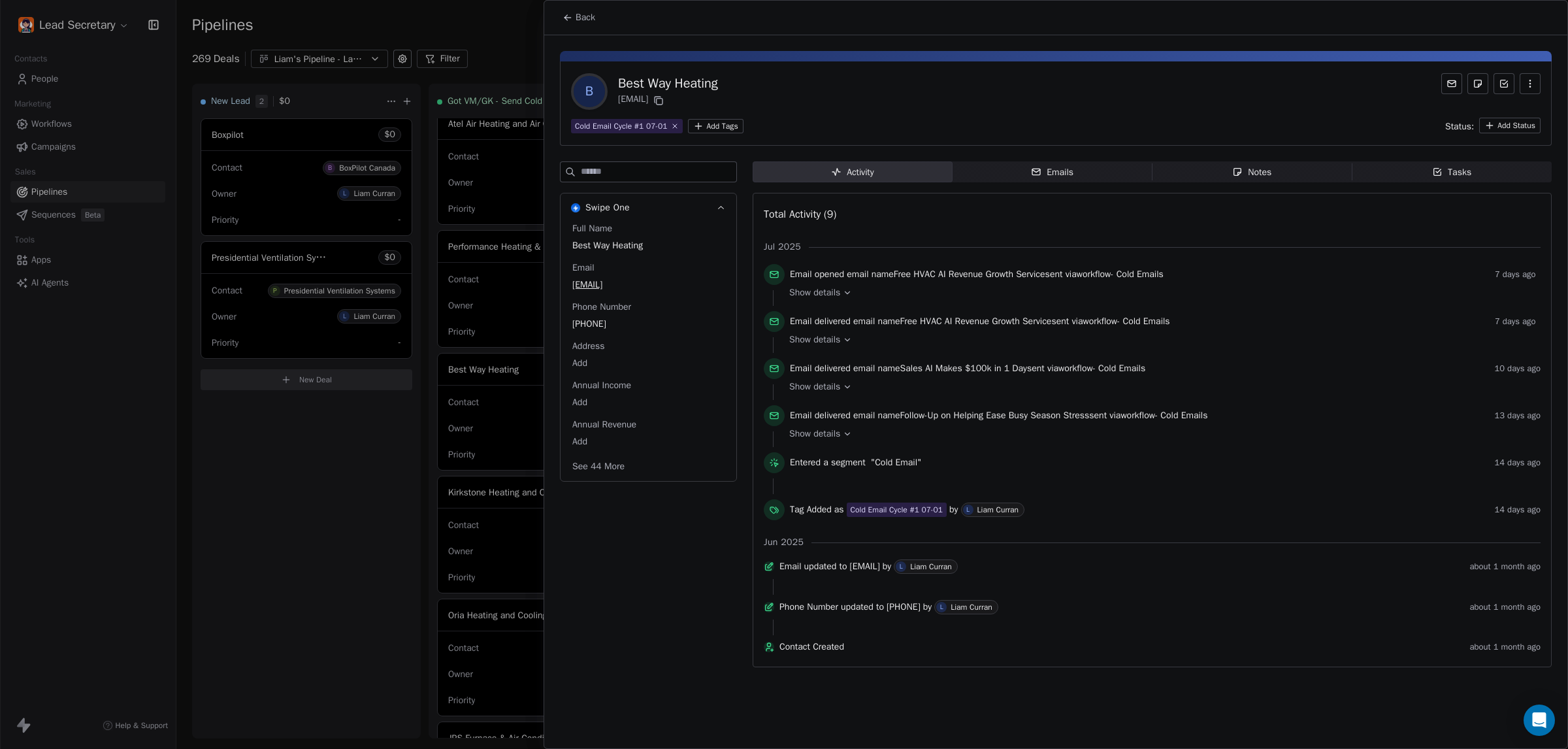 click at bounding box center (1152, 486) 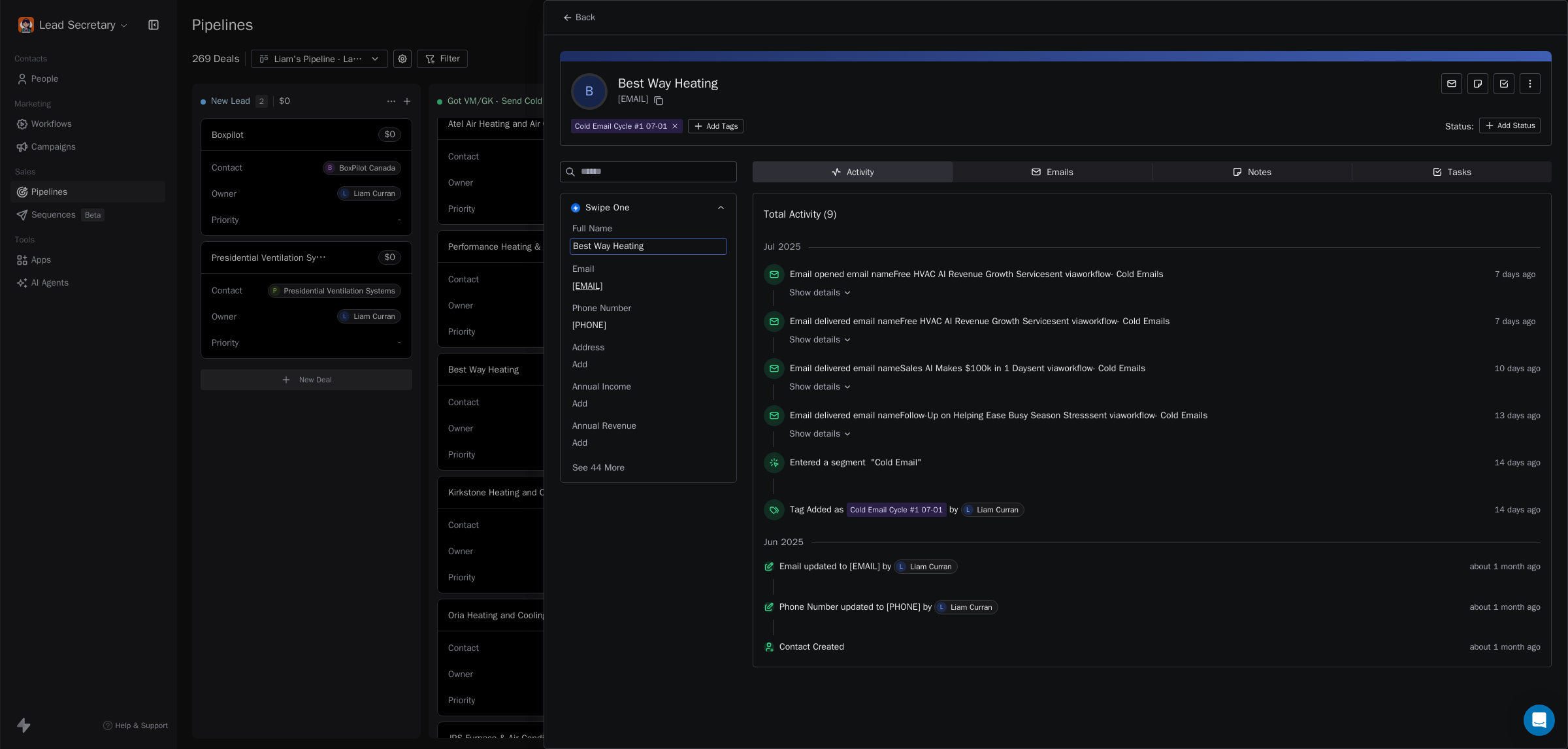 click on "Best Way Heating" at bounding box center [648, 246] 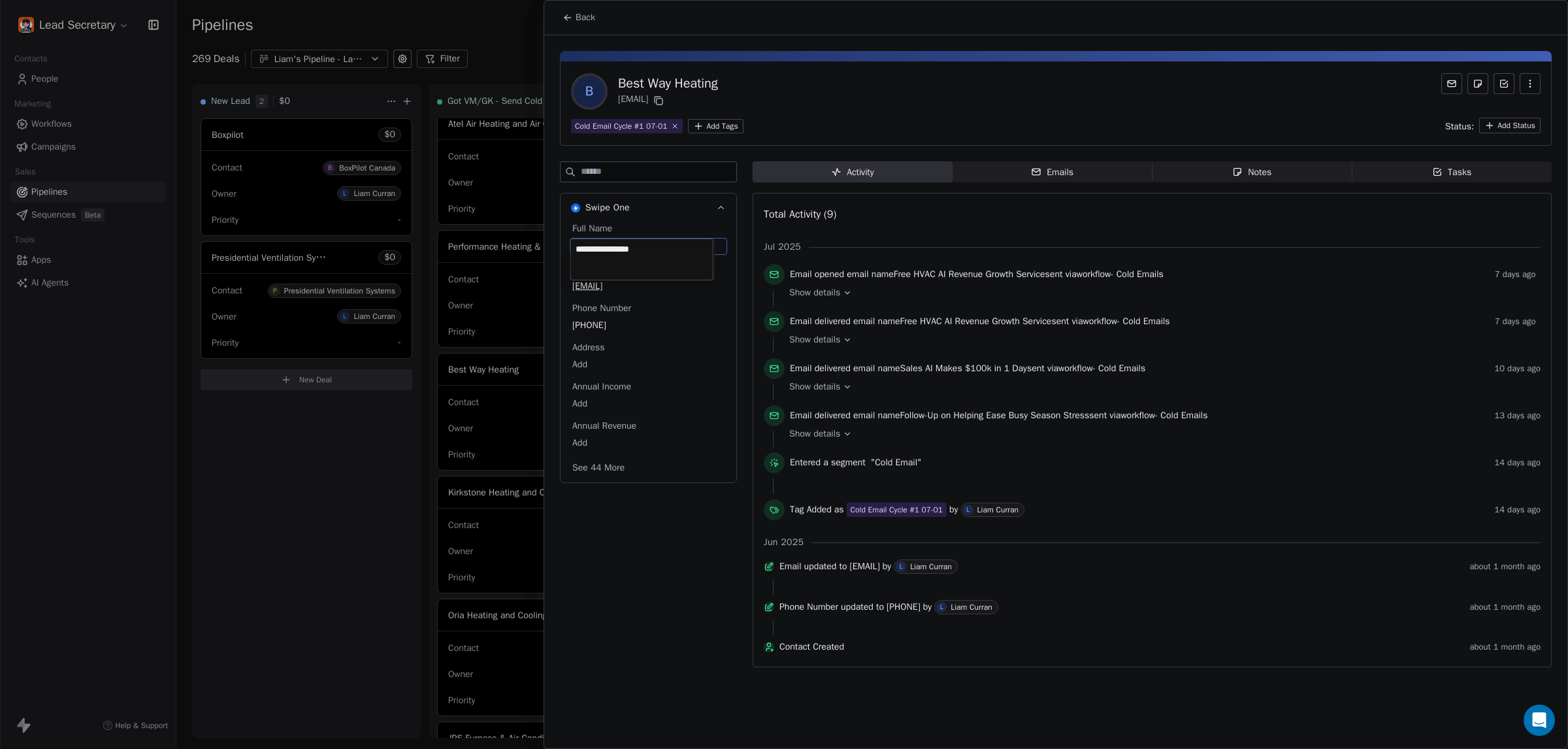 click on "**********" at bounding box center [642, 259] 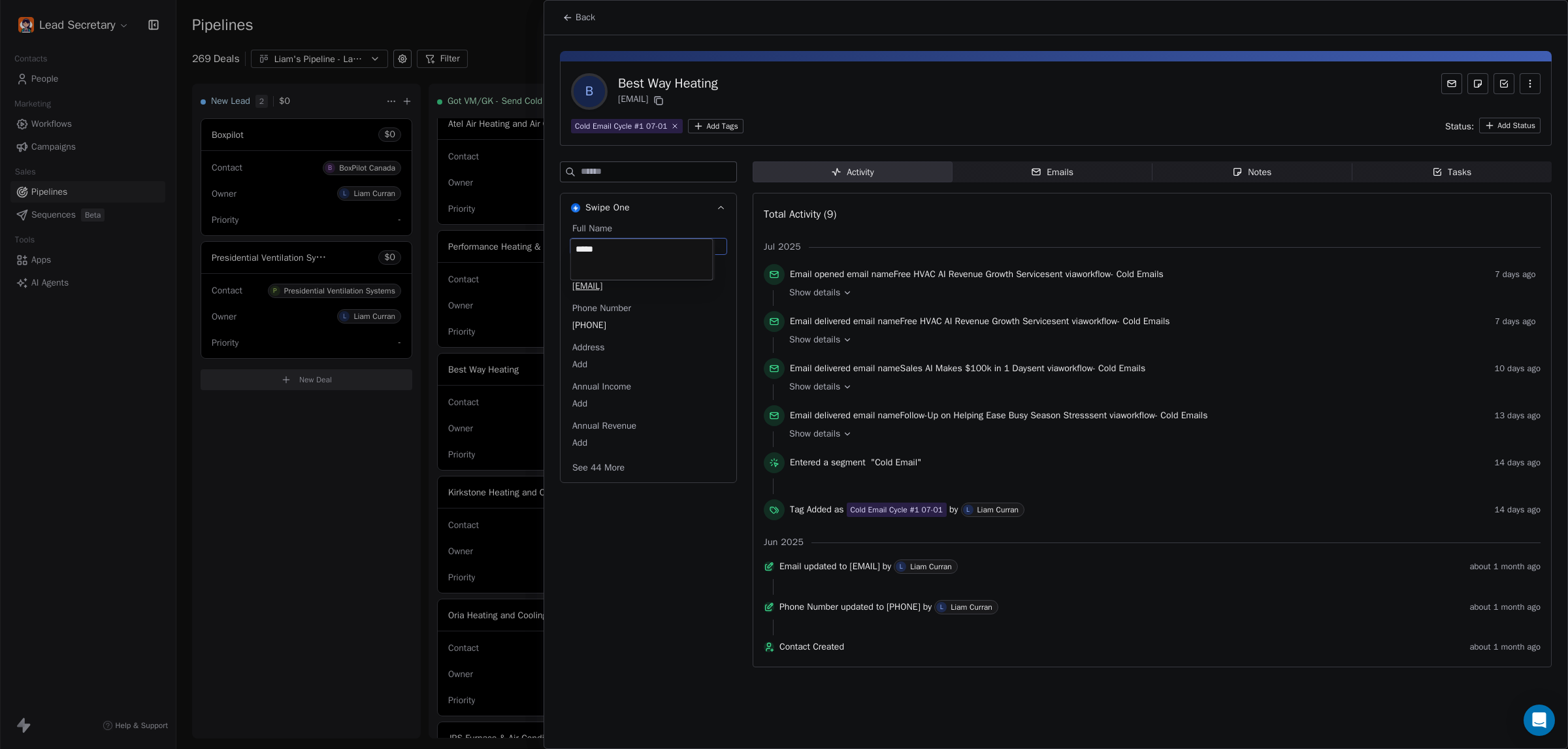 type on "*****" 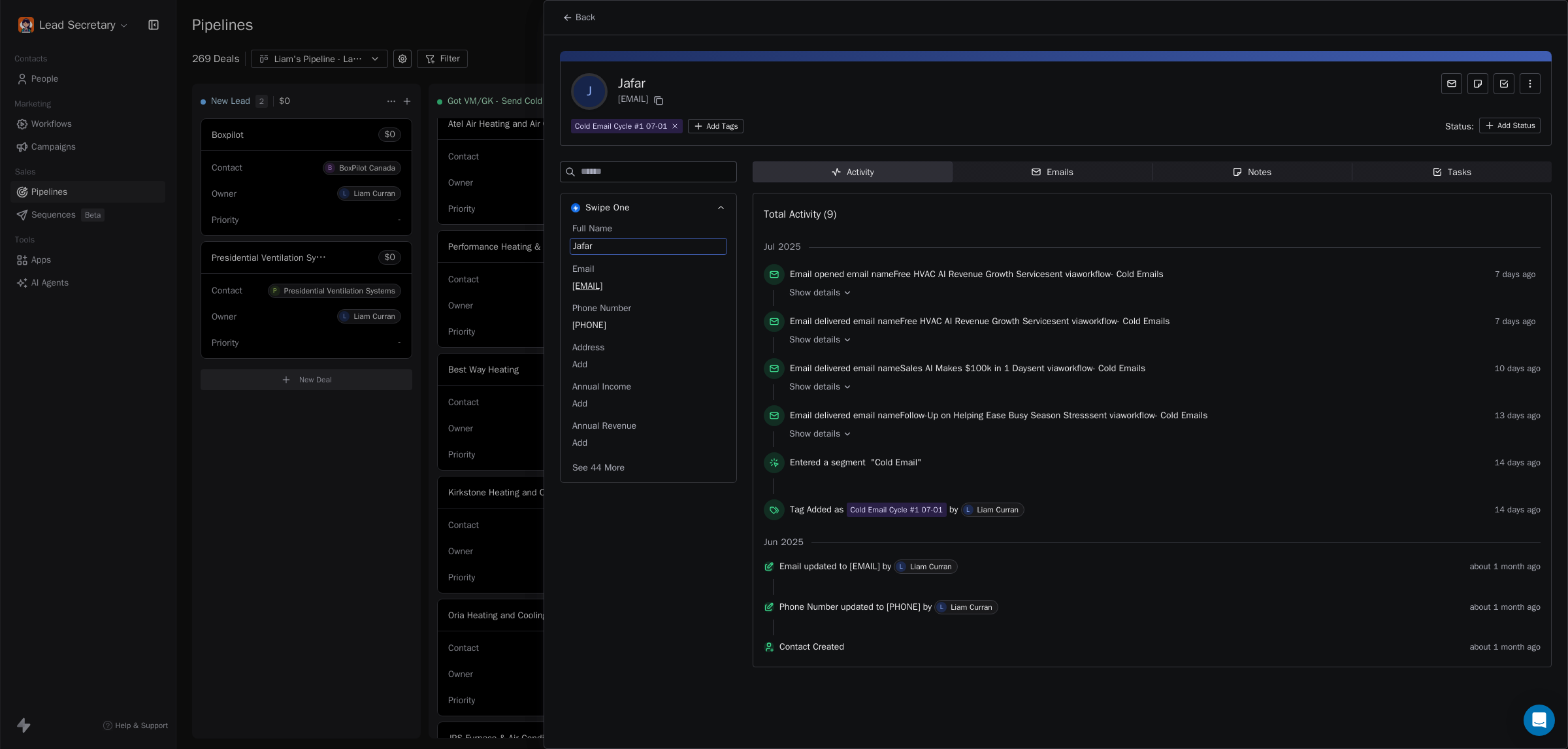 click on "See   44   More" at bounding box center [598, 468] 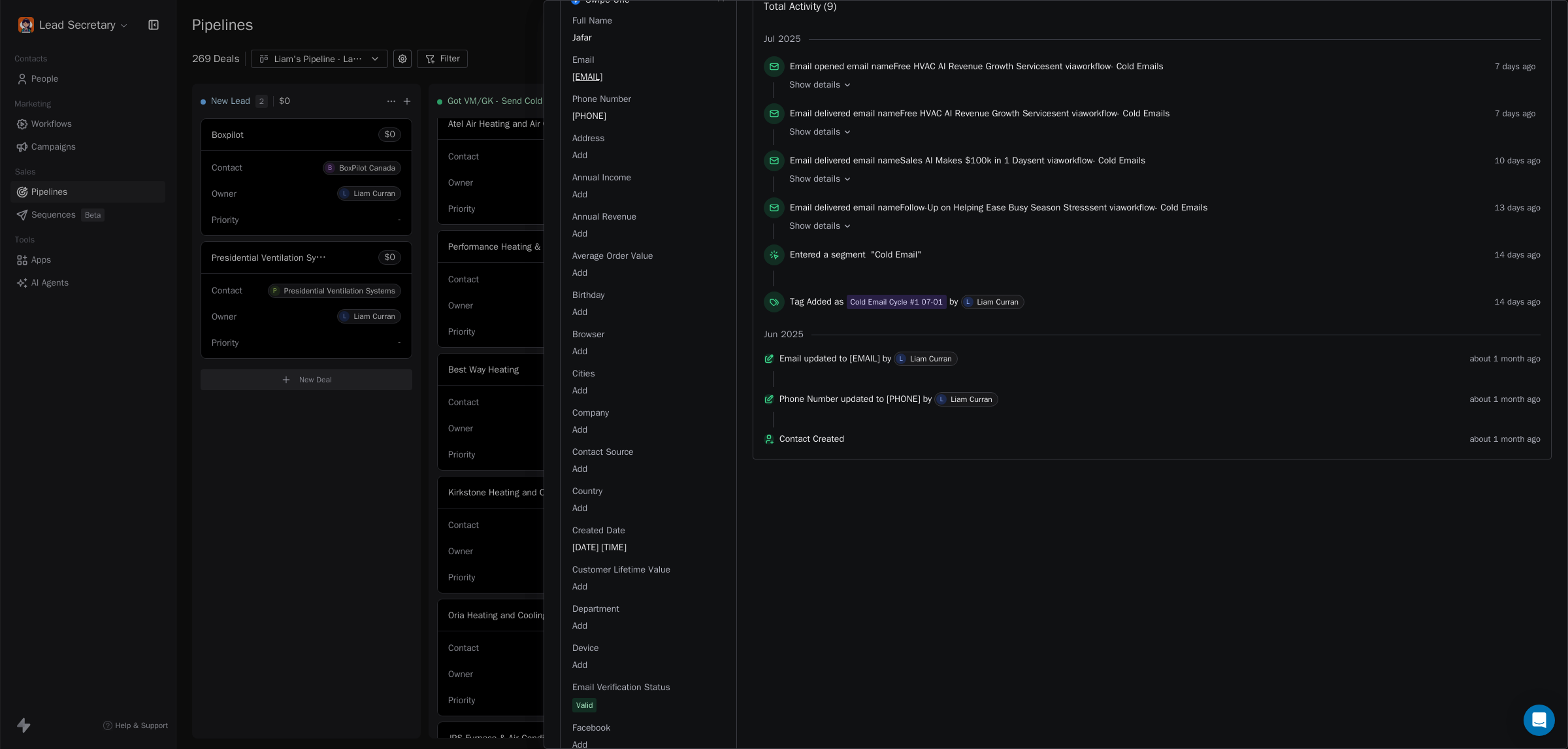scroll, scrollTop: 327, scrollLeft: 0, axis: vertical 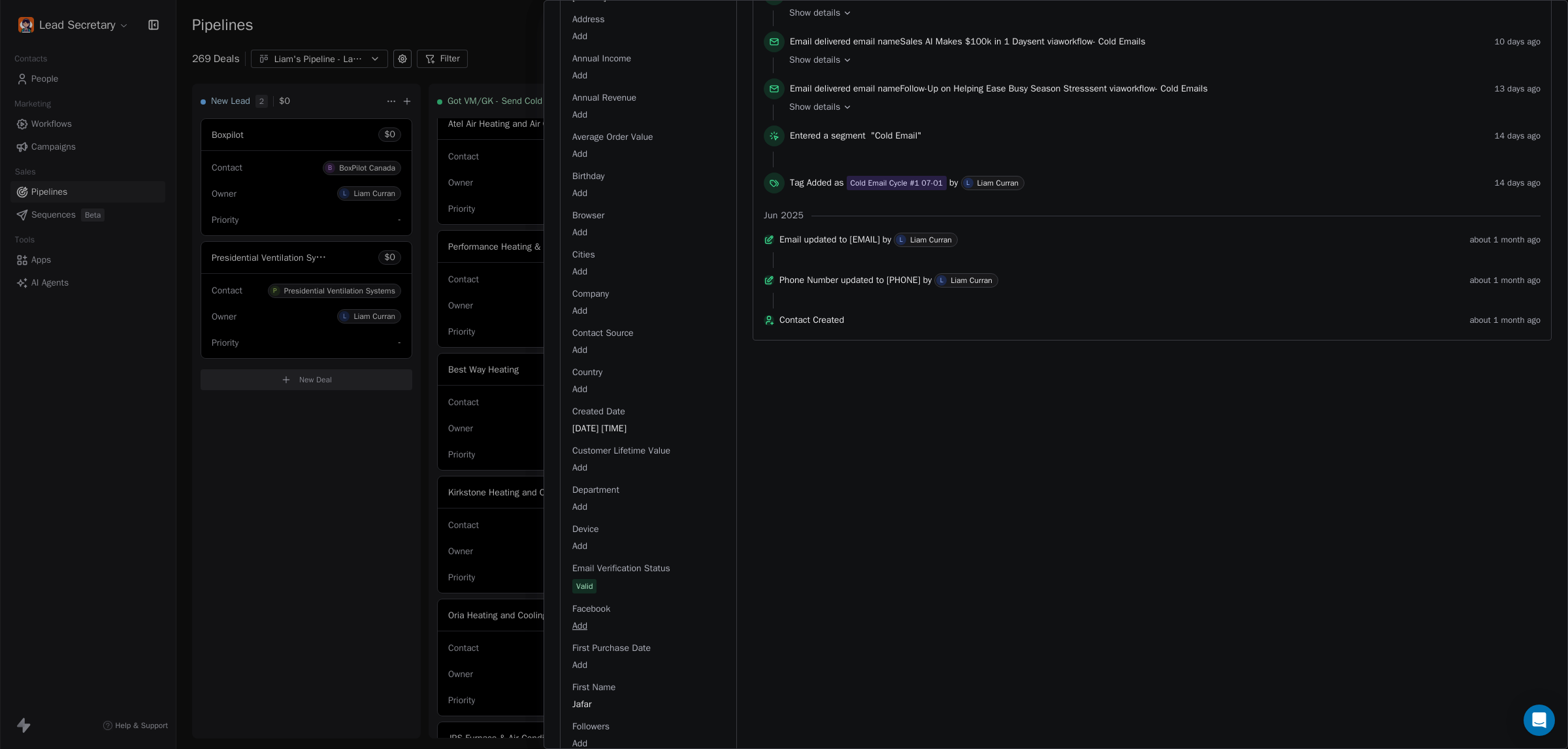 click on "Full Name [LAST] Email [EMAIL] Phone Number [PHONE]
Address Add Annual Income Add Annual Revenue Add Average Order Value Add Birthday Add Browser Add Cities Add Company Add Contact Source Add Country Add Created Date [DATE] [TIME] Customer Lifetime Value Add Department Add Device Add Email Verification Status Valid Facebook Add First Purchase Date Add First Name [FIRST] Followers Add Gender Add Job Title Add Language Add Last Abandoned Date Add Last Purchase Date Add Last Activity Date Add Last Name Add LinkedIn Add Marketing Contact Status Add Email Marketing Consent Subscribed MRR Add Next Billing Date Add NPS Score Add Occupation Add Orders Count Add Owner-Decision Maker Add Review Count Add Subscription Activated Date Add Subscription Cancelled Date Add Subscription Created Date Add Team Size Add Timezone Add Total Spent Add Trial End Date Add Trial Start Date Add Twitter Add Last Updated Date [DATE] [TIME] Website Add" at bounding box center [648, 873] 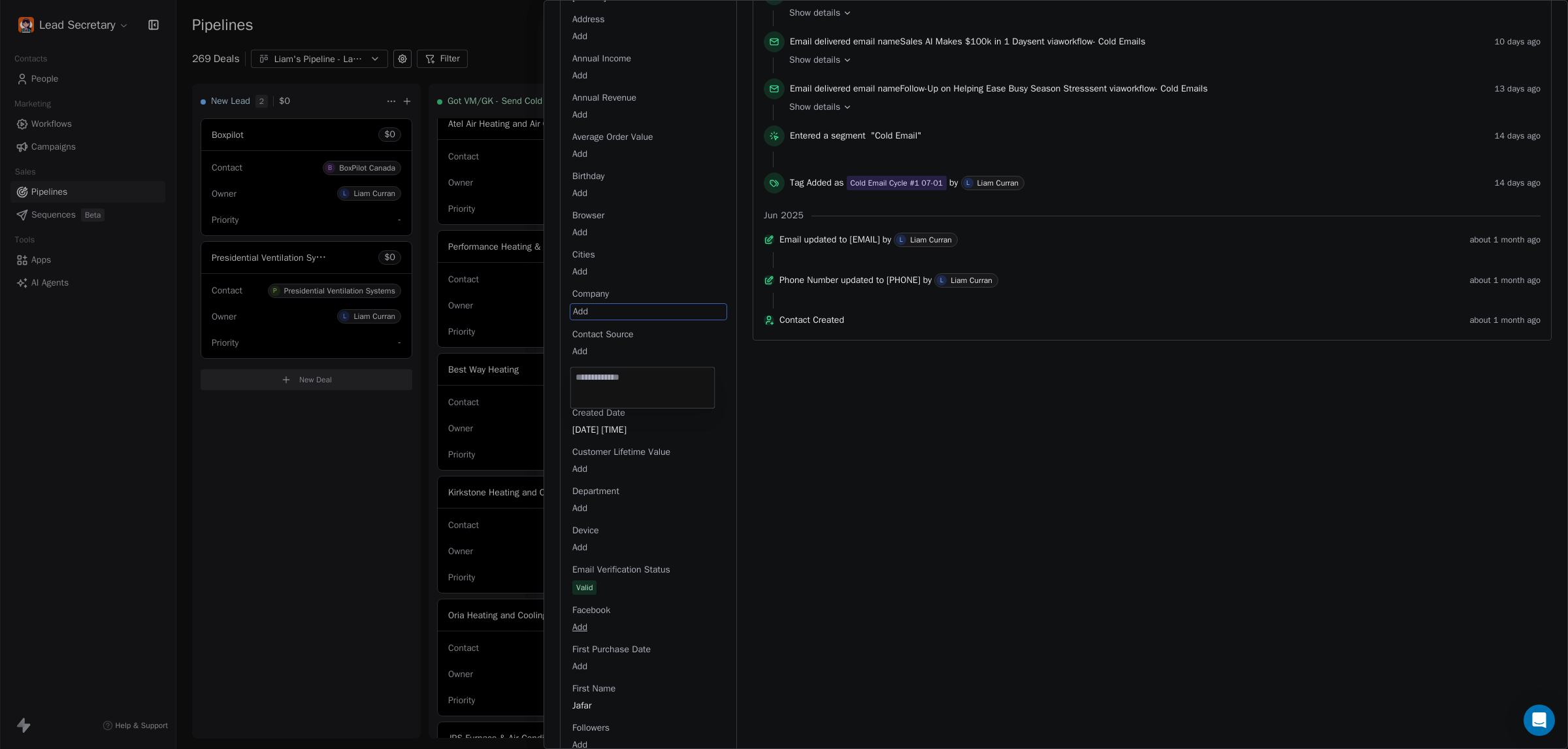 scroll, scrollTop: 263, scrollLeft: 0, axis: vertical 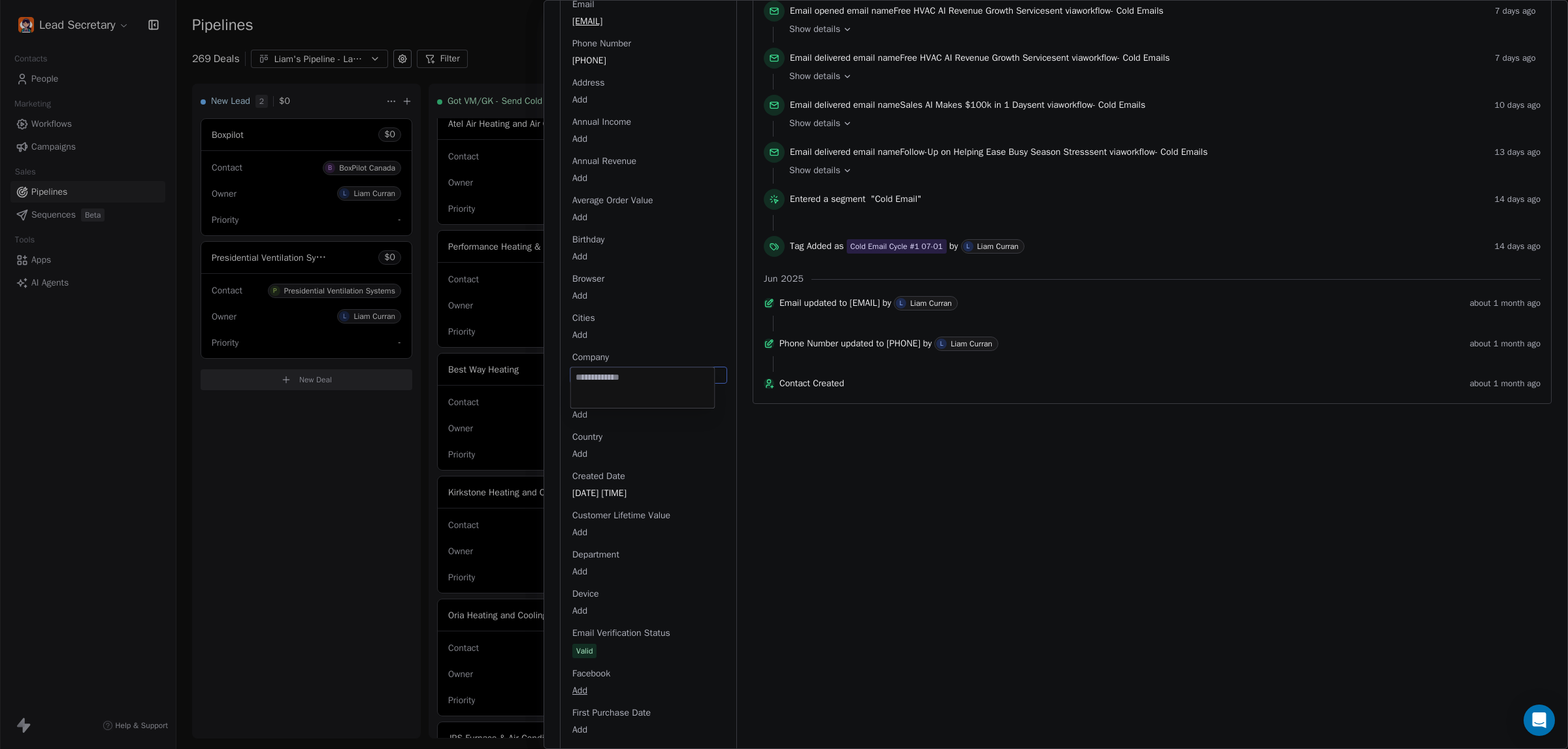 type on "**********" 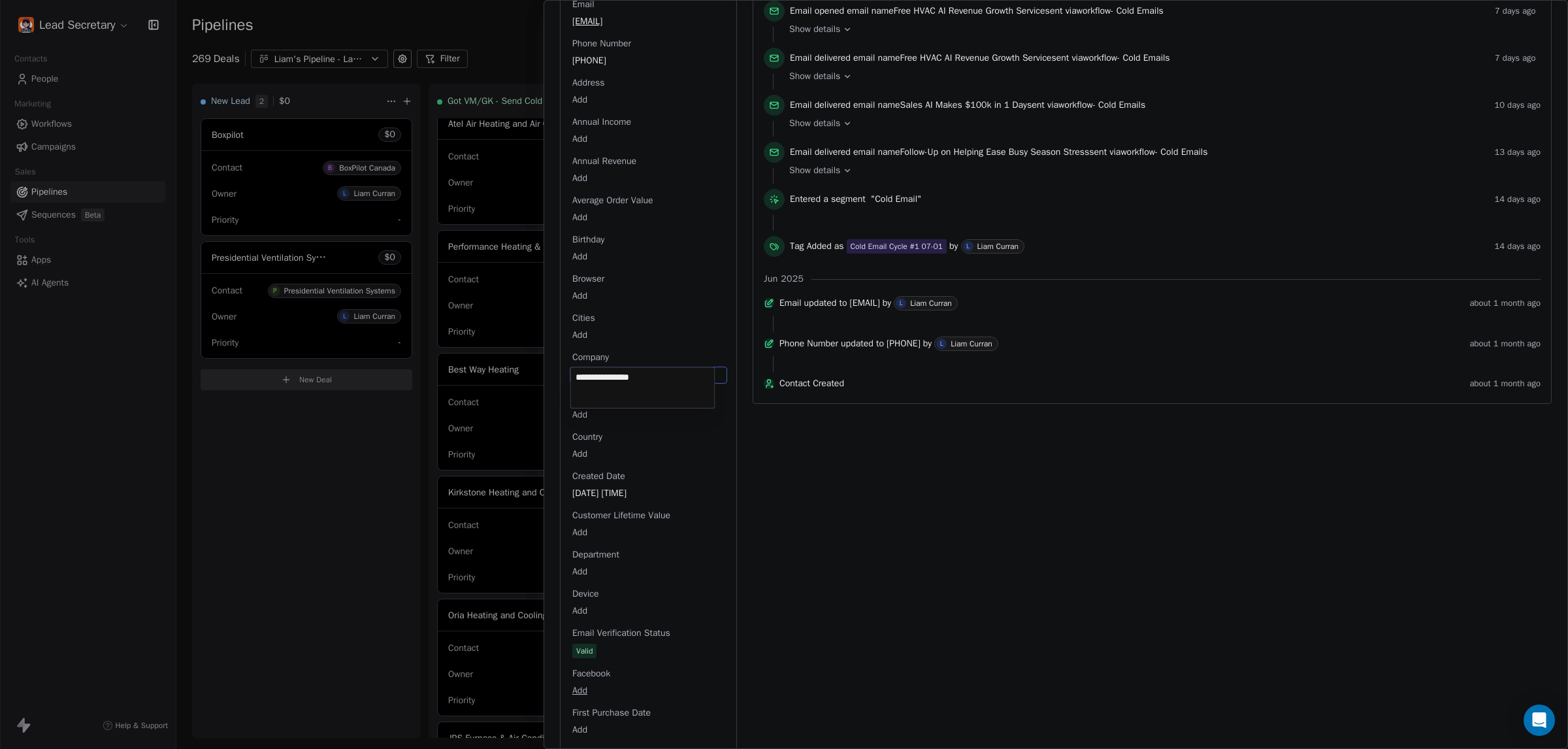 click on "Lead Secretary Contacts People Marketing Workflows Campaigns Sales Pipelines Sequences Beta Tools Apps AI Agents Help & Support Pipelines New Pipeline 269 Deals Liam's Pipeline - Large Businesses Only Filter Edit View Sort: Last Activity Date New Lead 2 $ 0 Boxpilot $ 0 Contact B BoxPilot Canada Owner L [LAST] Priority - Presidential Ventilation Systems $ 0 Contact P Presidential Ventilation Systems Owner L [LAST] Priority - New Deal Got VM/GK - Send Cold Email 132 $ 0 Amos Service and Supply LLC $ 0 Contact A Amos Service and Supply LLC Owner L [LAST] Priority Low Woodbridge GTA ClimateCare $ 0 Contact W Woodbridge GTA ClimateCare Owner L [LAST] Priority Low BORTS HVAC $ 0 Contact B BORTS HVAC Owner L [LAST] Priority Low Spurr Heating & Air Conditioning $ 0 Contact C Chad Owner L [LAST] Priority Medium Polar Bear Cooling & Heating $ 0 Contact M Matt or Matthew Owner L [LAST] Priority Low BG Services $ 0 Contact S Stephen Hill Owner L [LAST] Priority High $ 0 K L $" at bounding box center [784, 374] 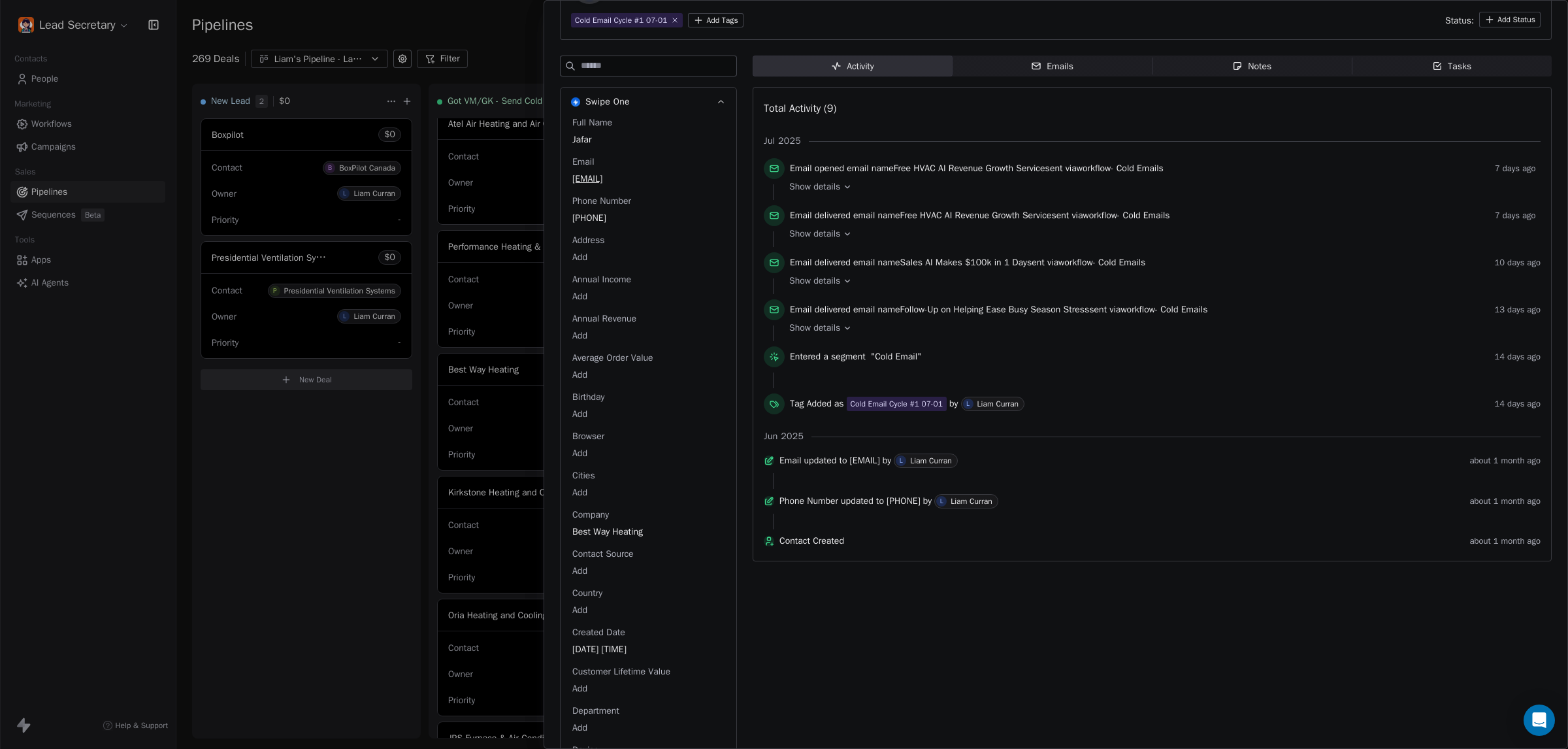 scroll, scrollTop: 0, scrollLeft: 0, axis: both 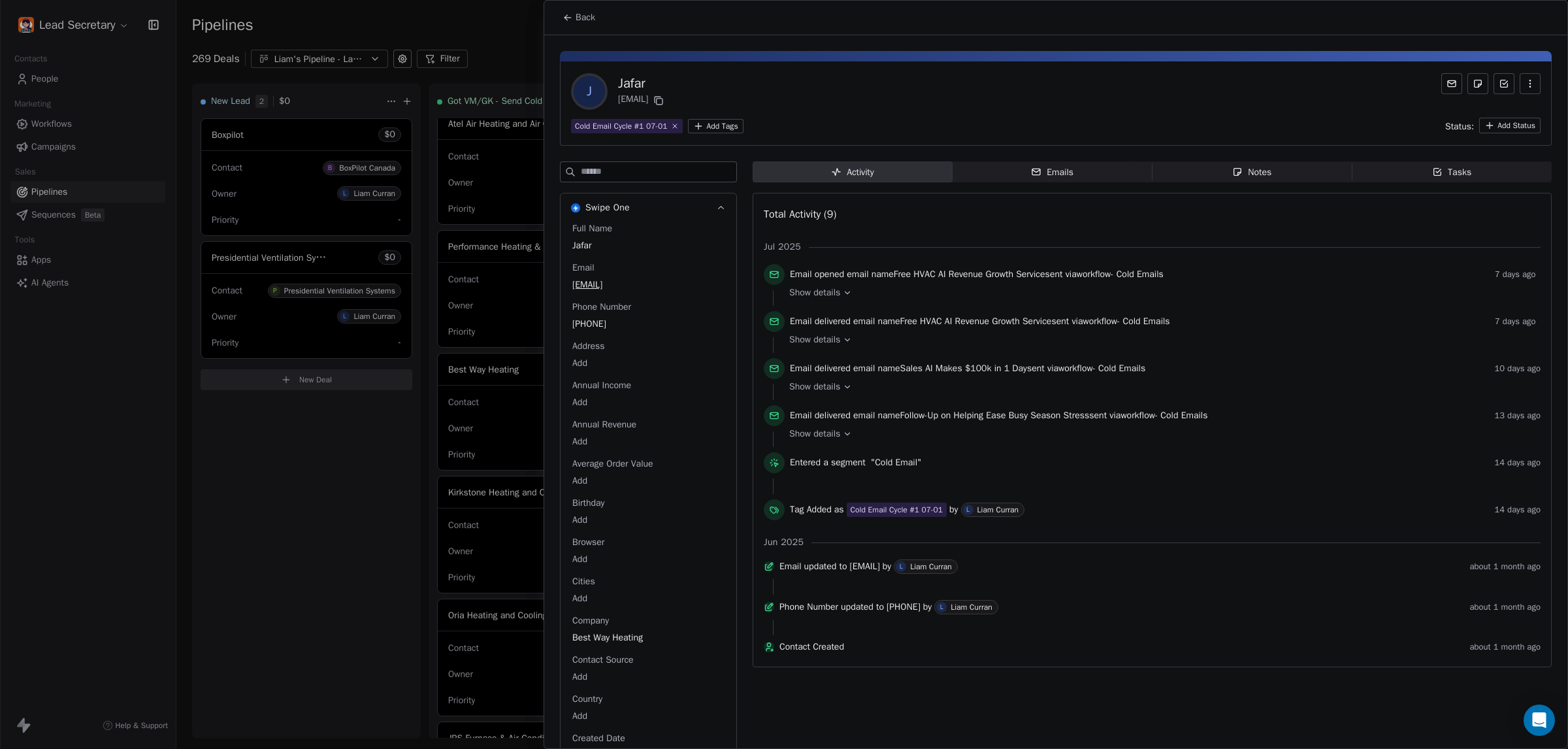 click on "Back" at bounding box center (585, 18) 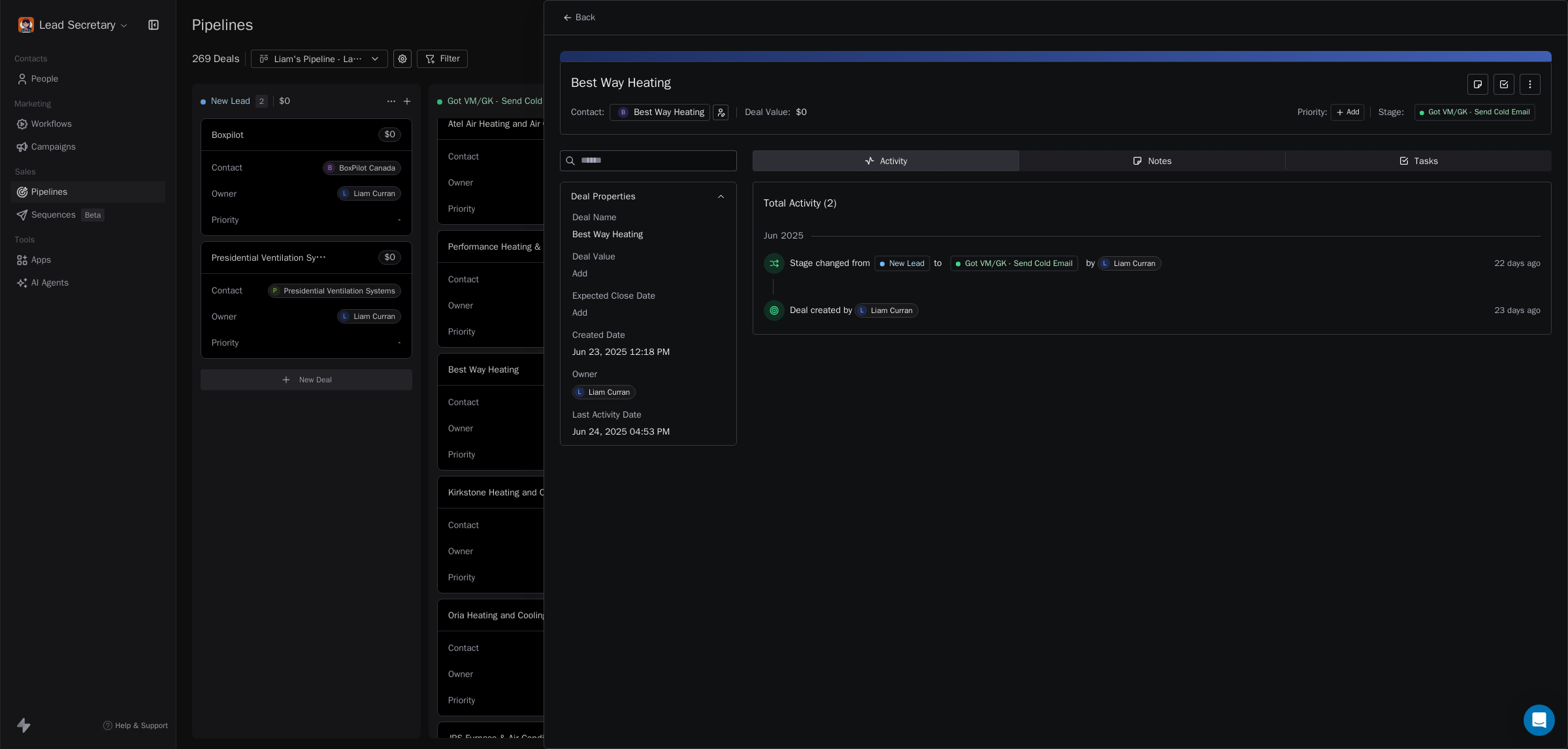 click on "Got VM/GK - Send Cold Email" at bounding box center (1479, 112) 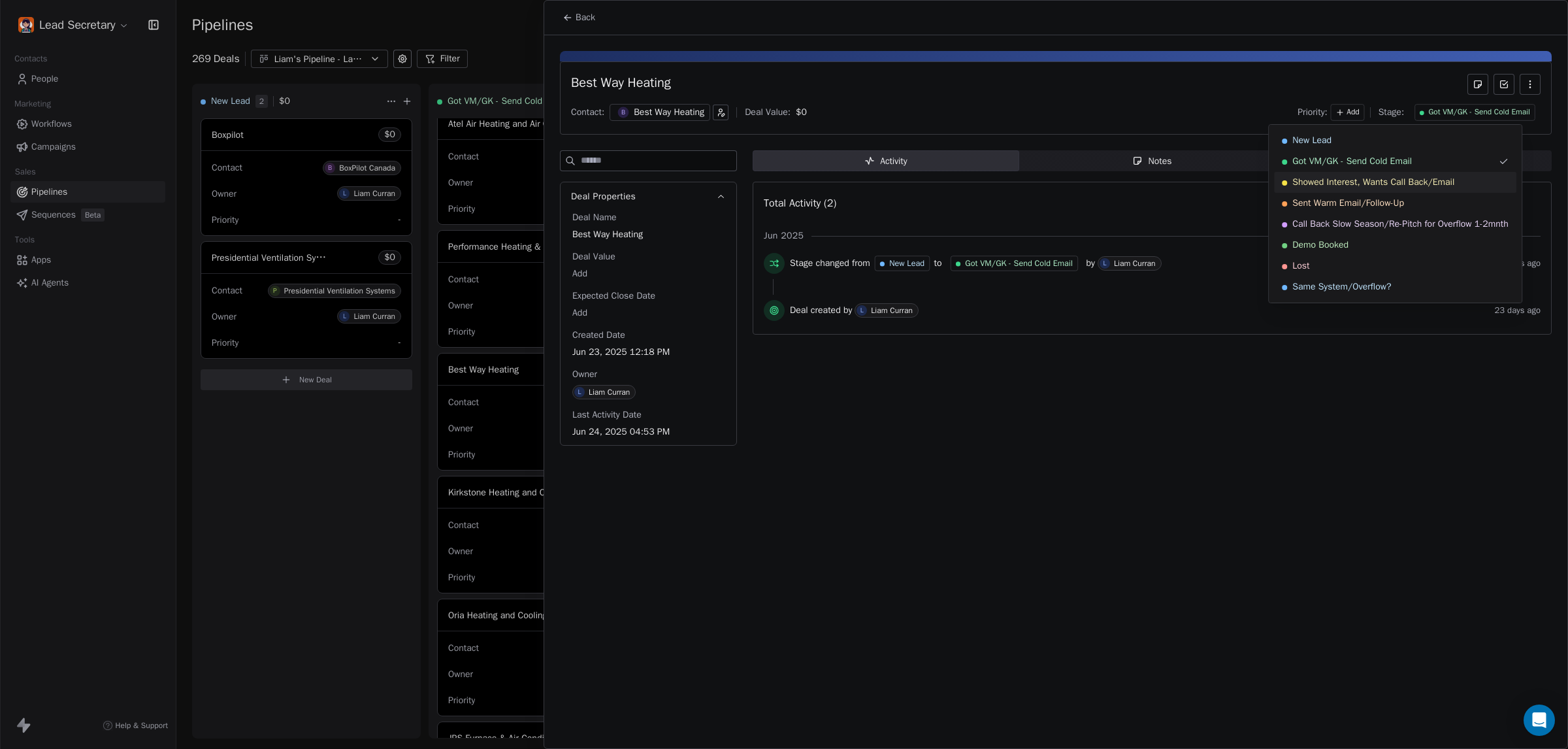 click on "Showed Interest, Wants Call Back/Email" at bounding box center [1373, 182] 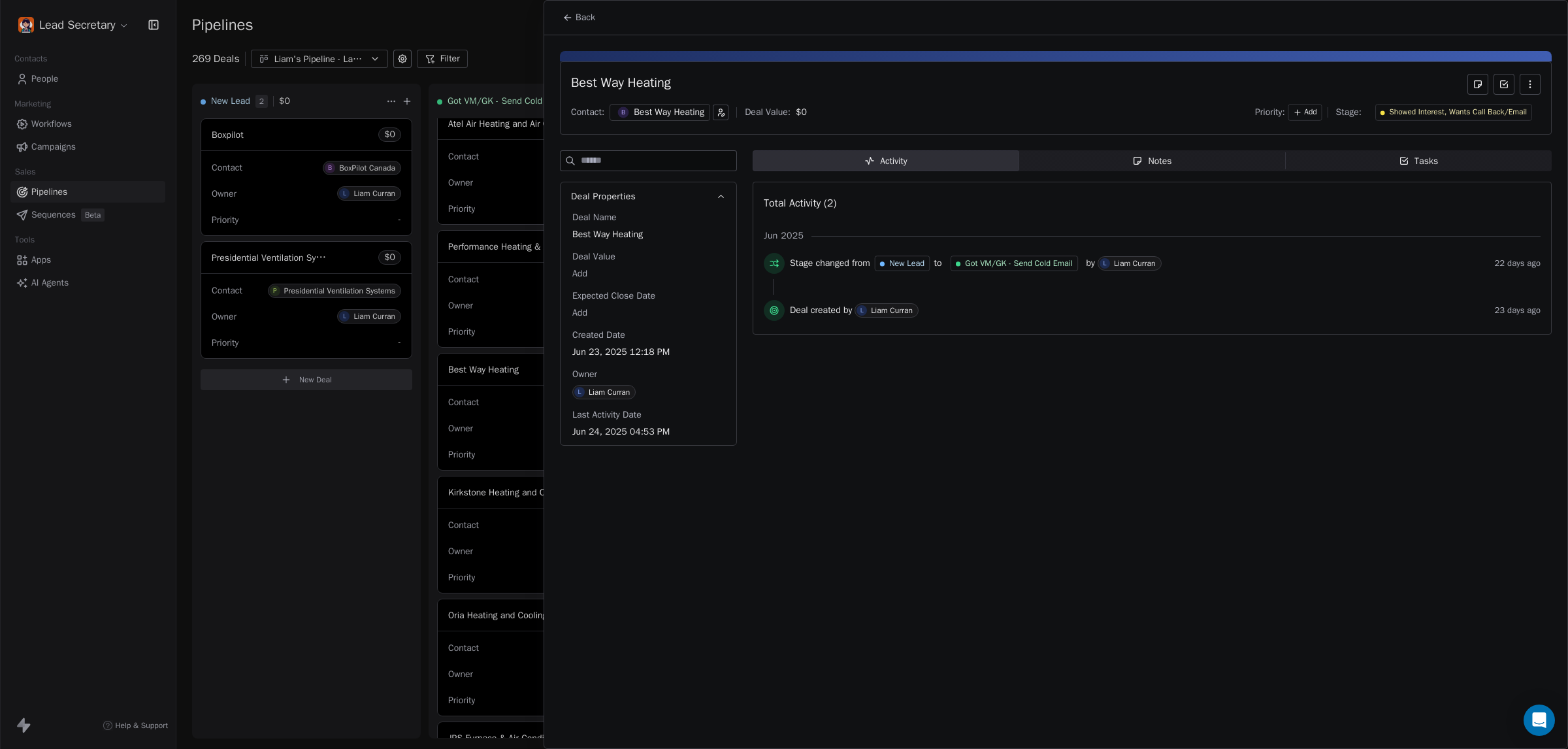 click on "Add" at bounding box center (1310, 112) 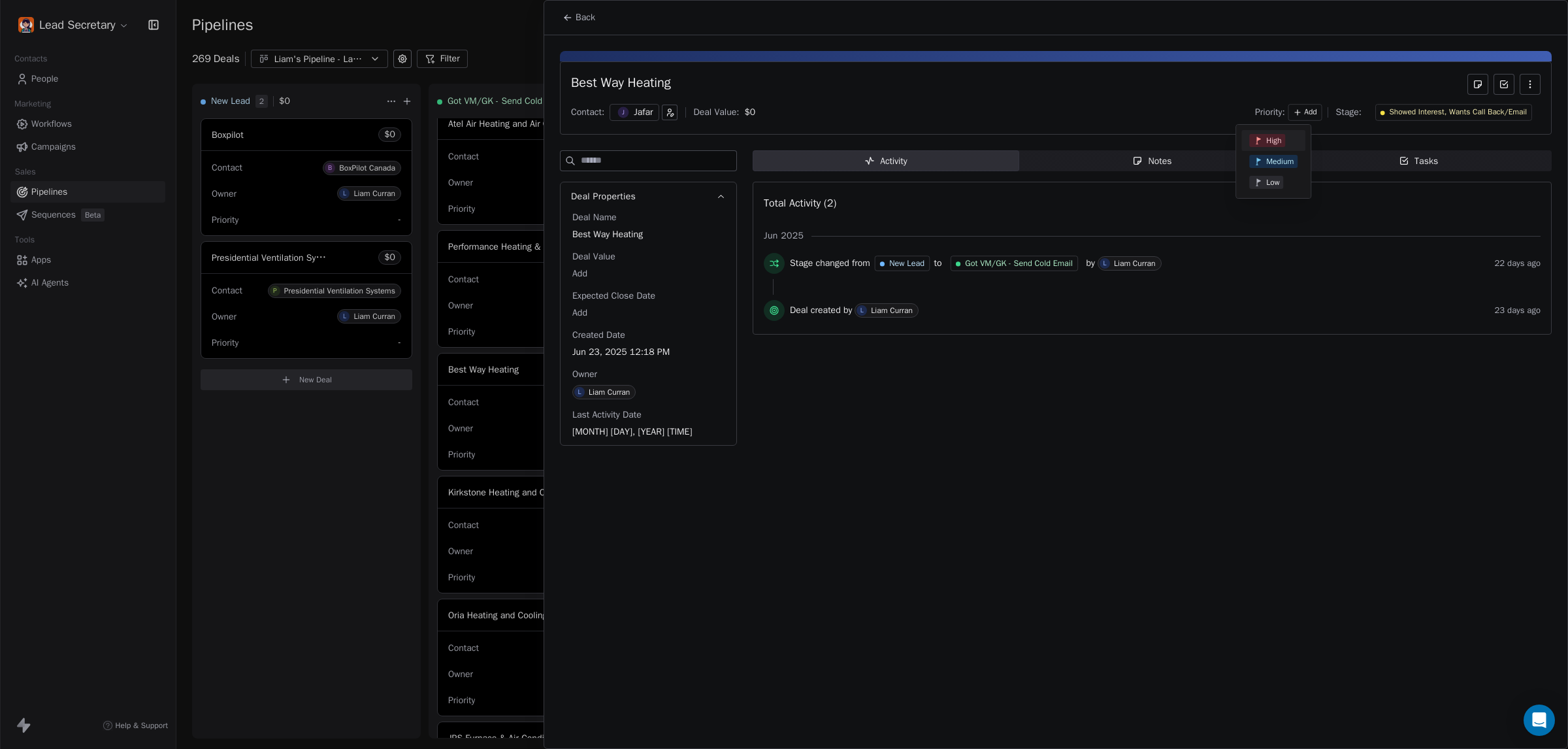 click on "High" at bounding box center [1273, 141] 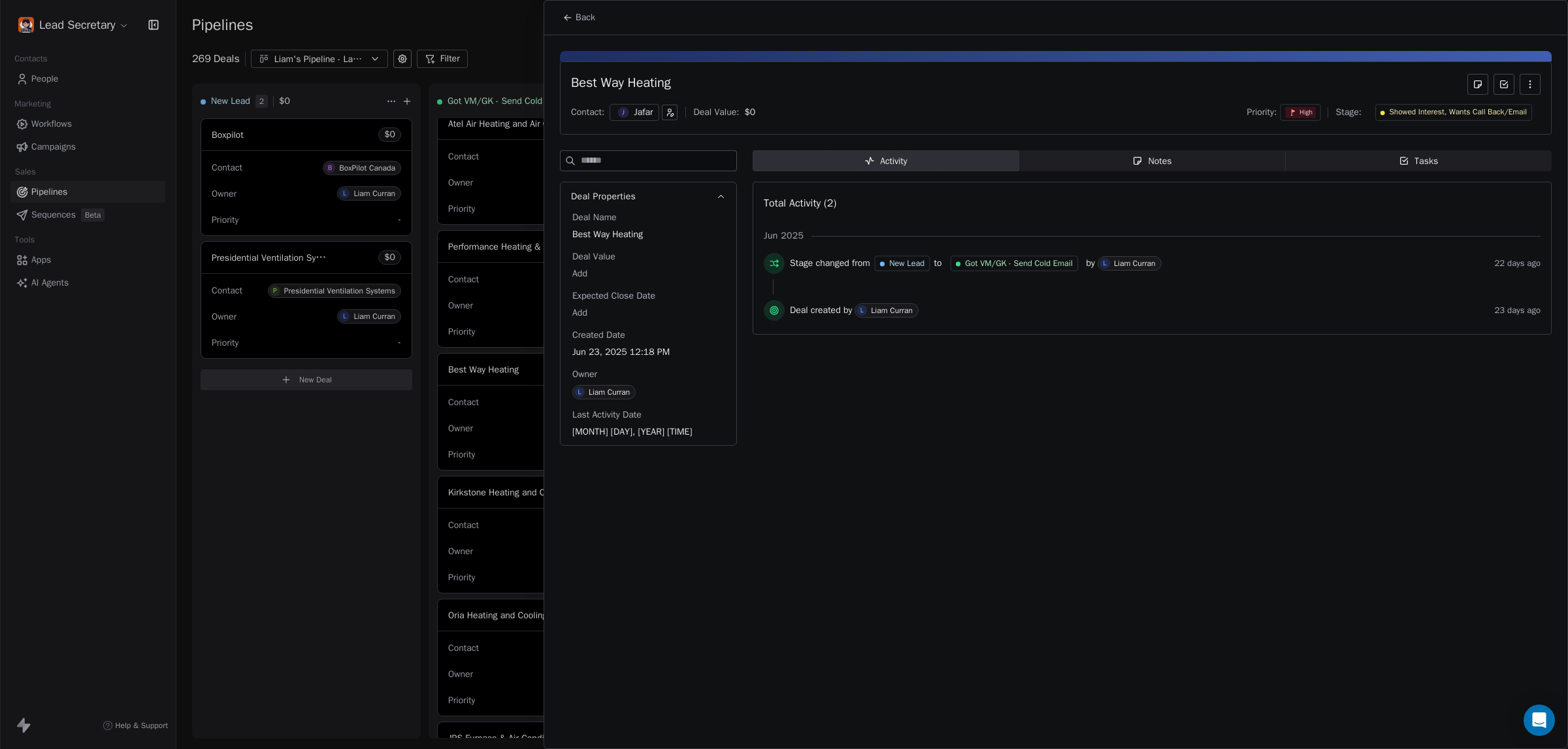 click on "Notes   Notes" at bounding box center (1152, 161) 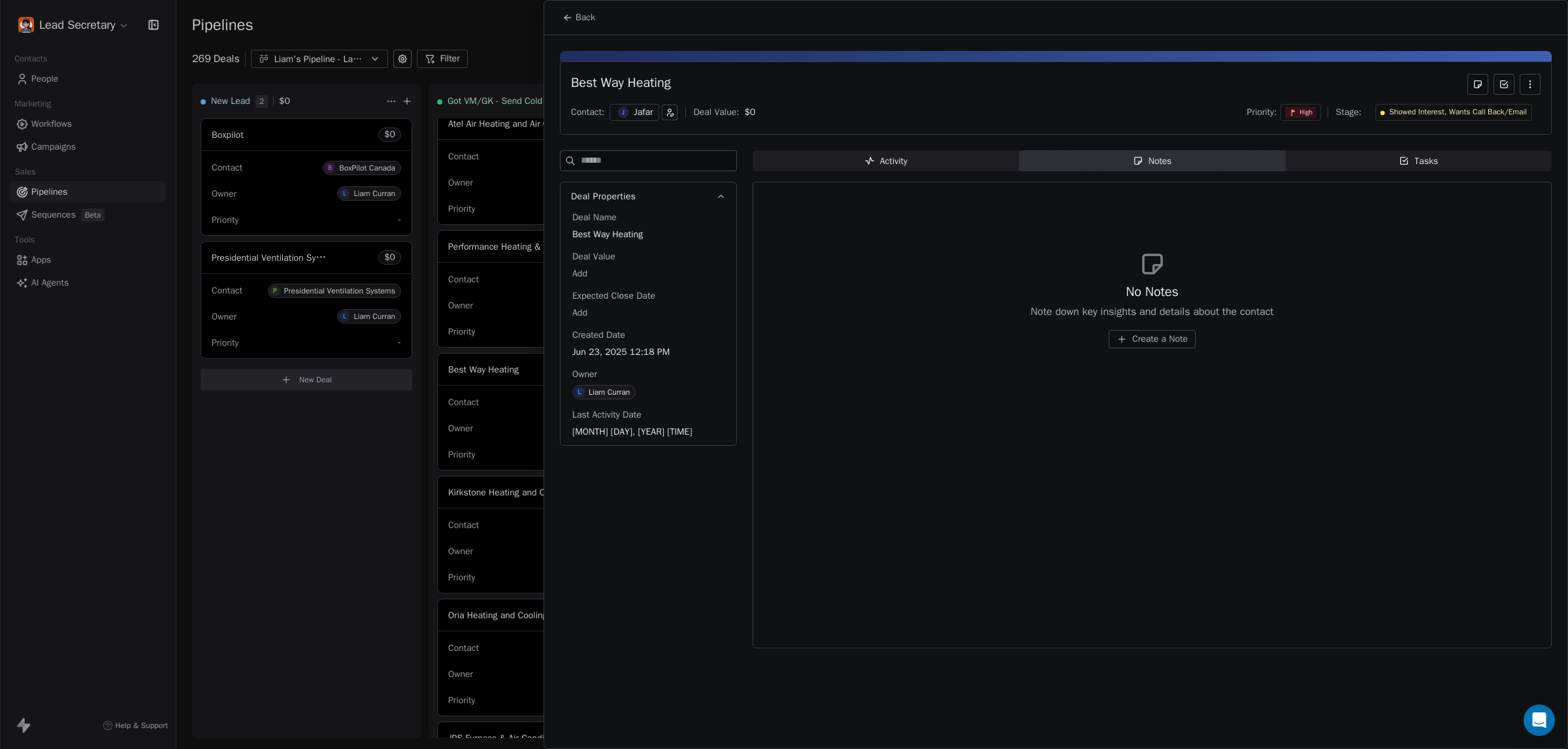 click on "Create a Note" at bounding box center (1160, 339) 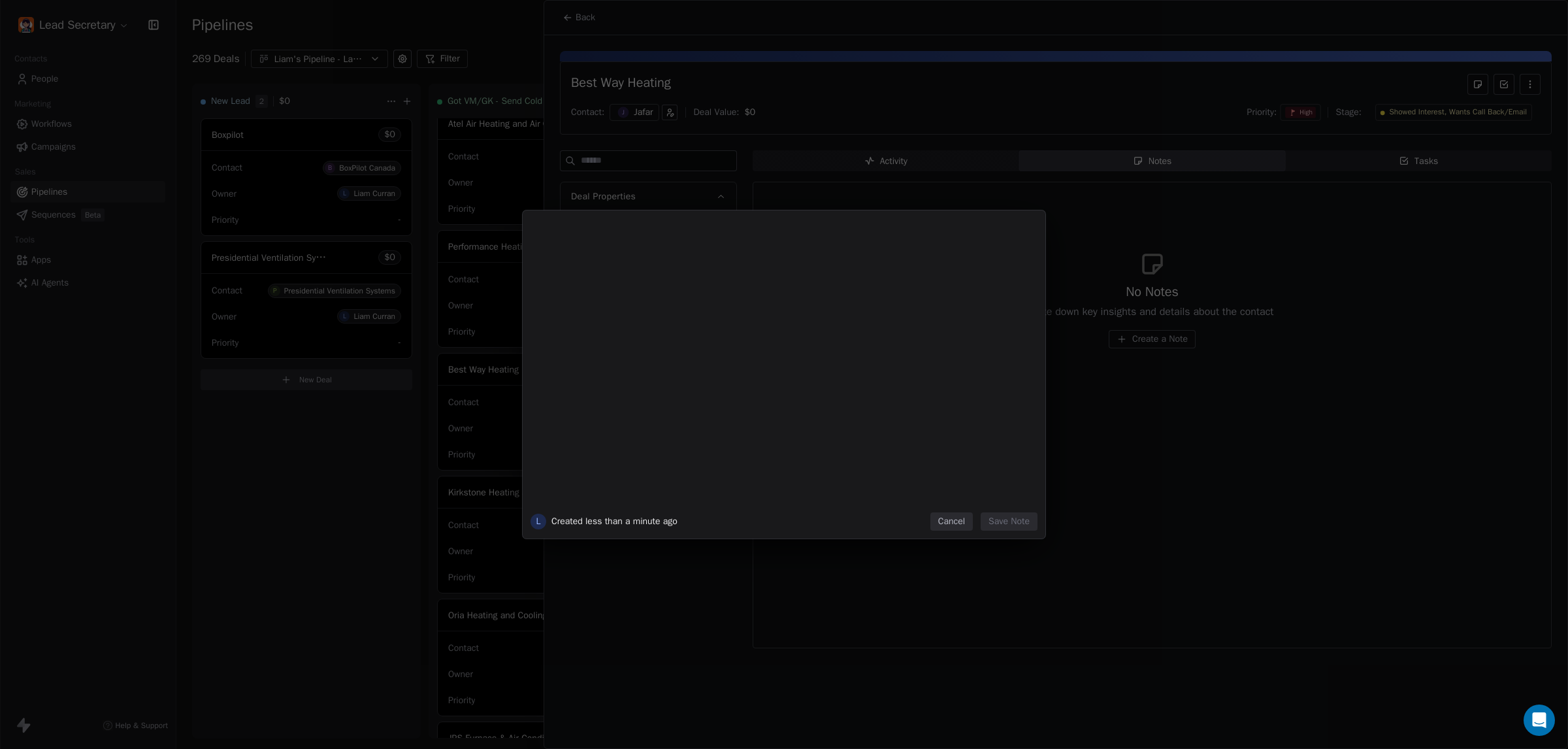 type 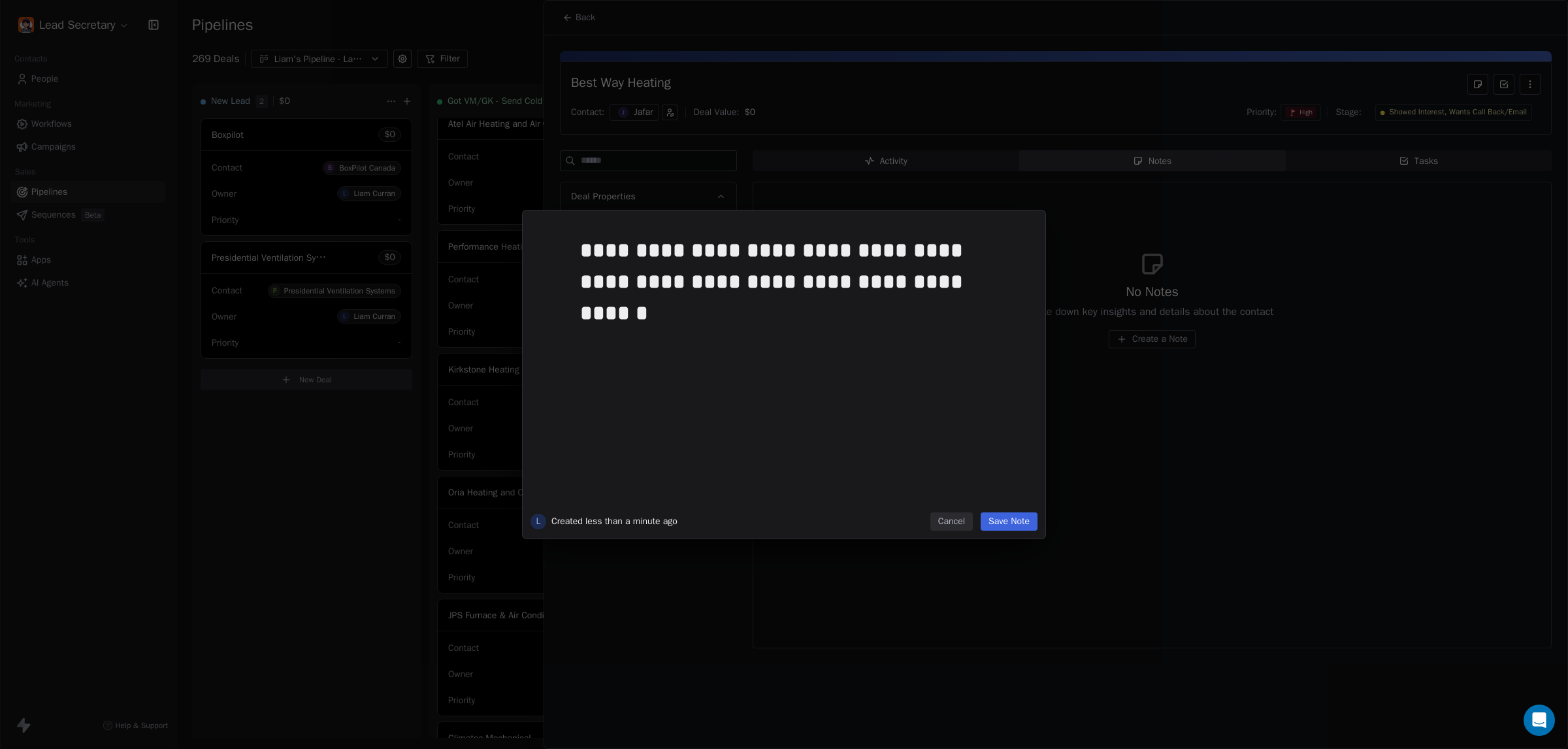 click on "Save Note" at bounding box center (1009, 522) 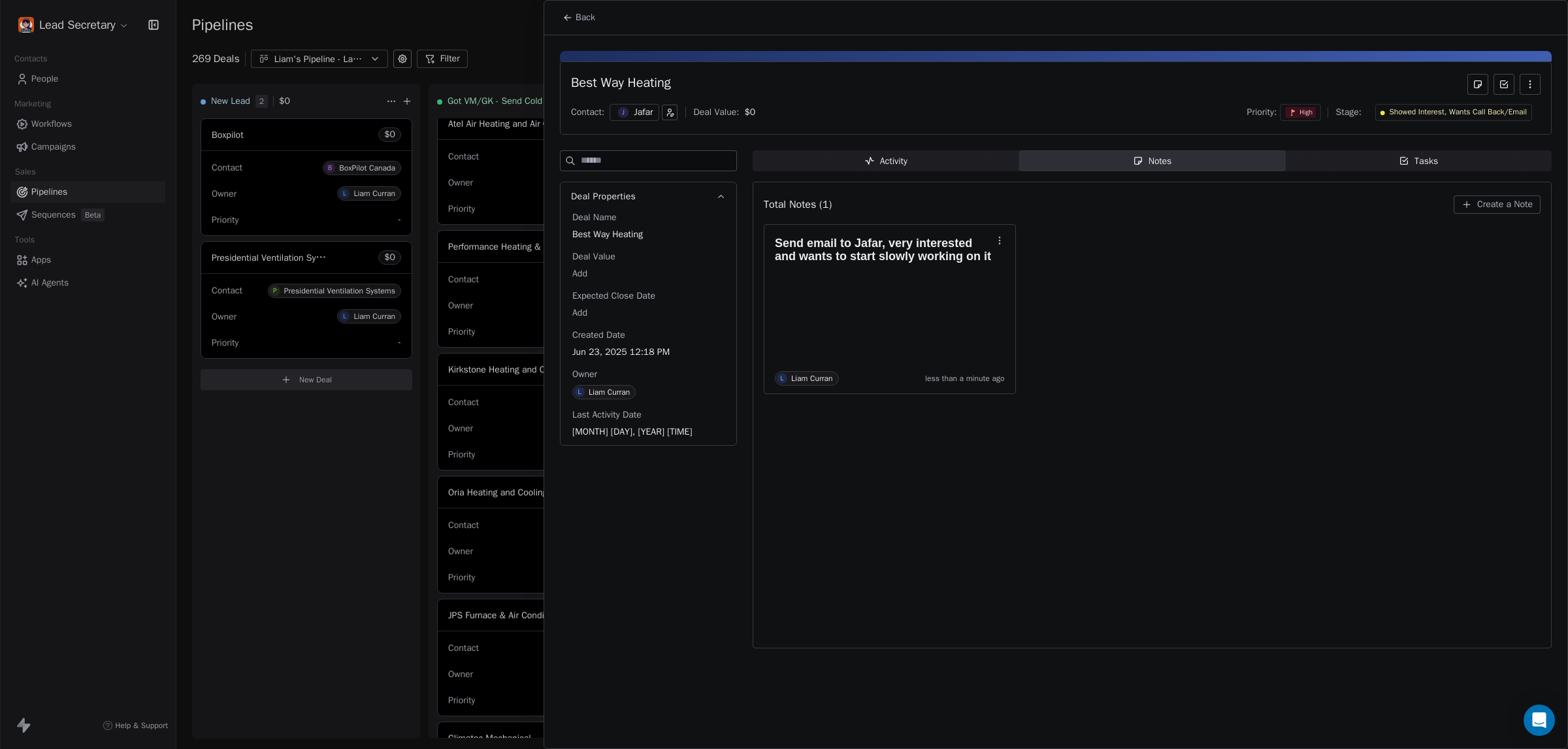 click at bounding box center [784, 374] 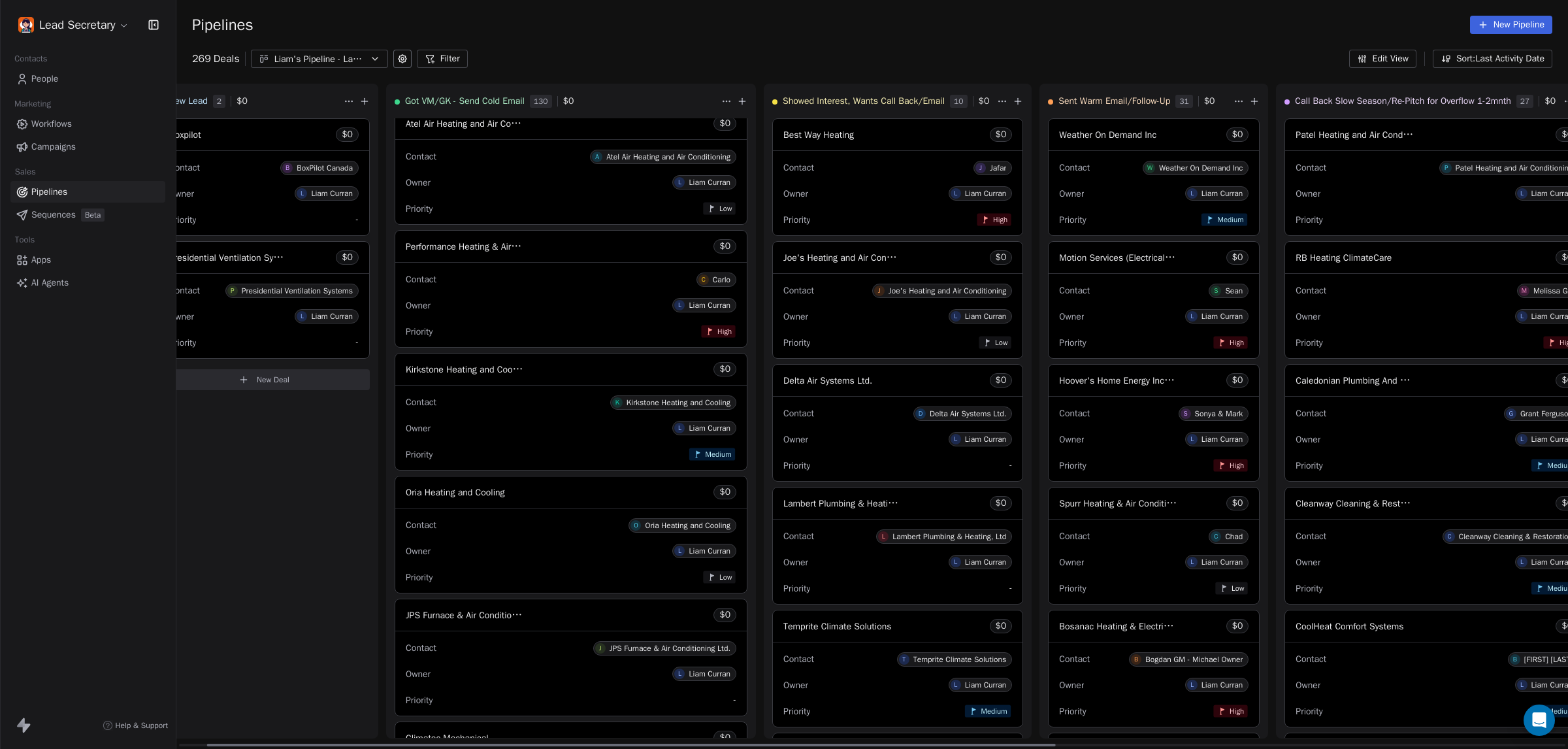 scroll, scrollTop: 0, scrollLeft: 0, axis: both 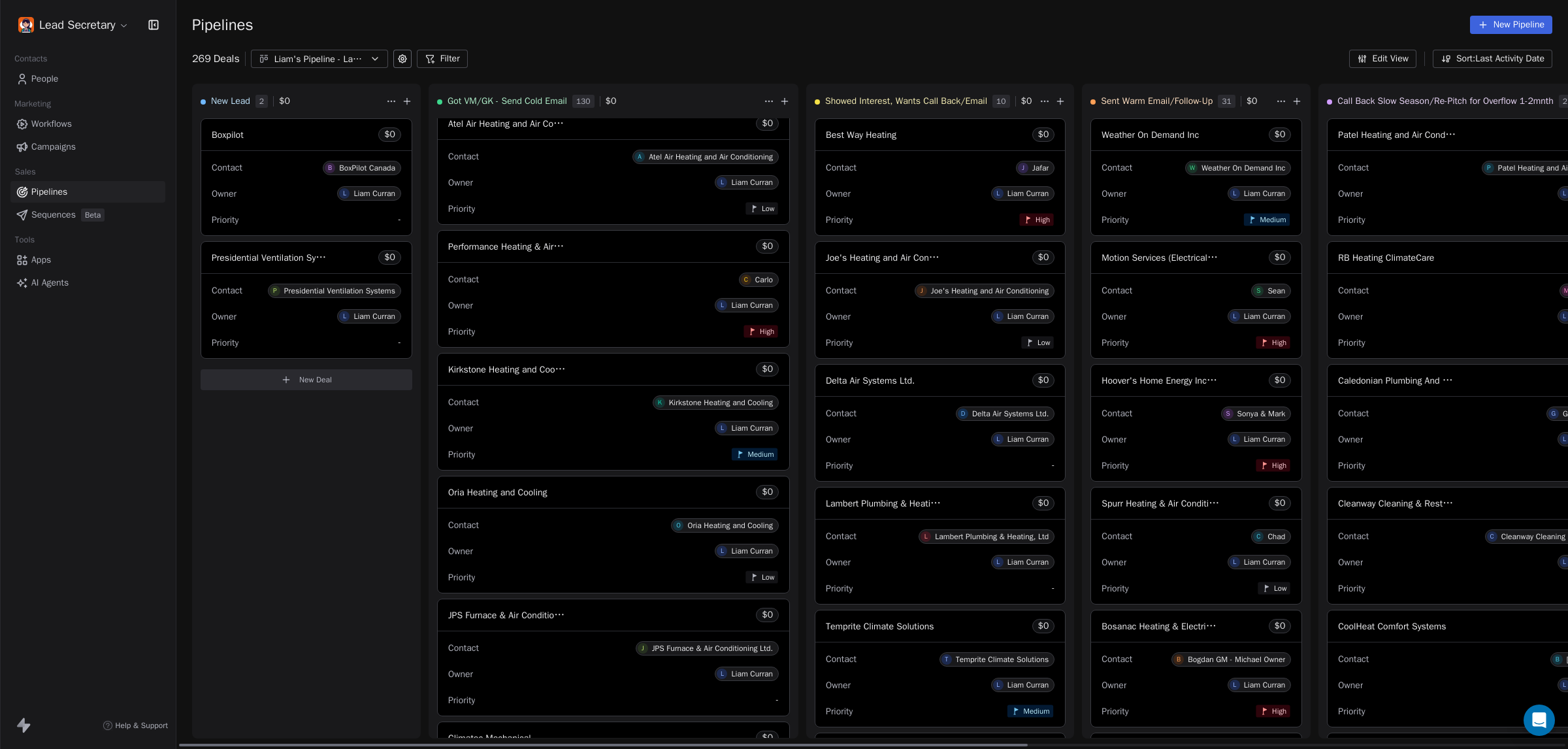 drag, startPoint x: 518, startPoint y: 745, endPoint x: 383, endPoint y: 727, distance: 136.19471 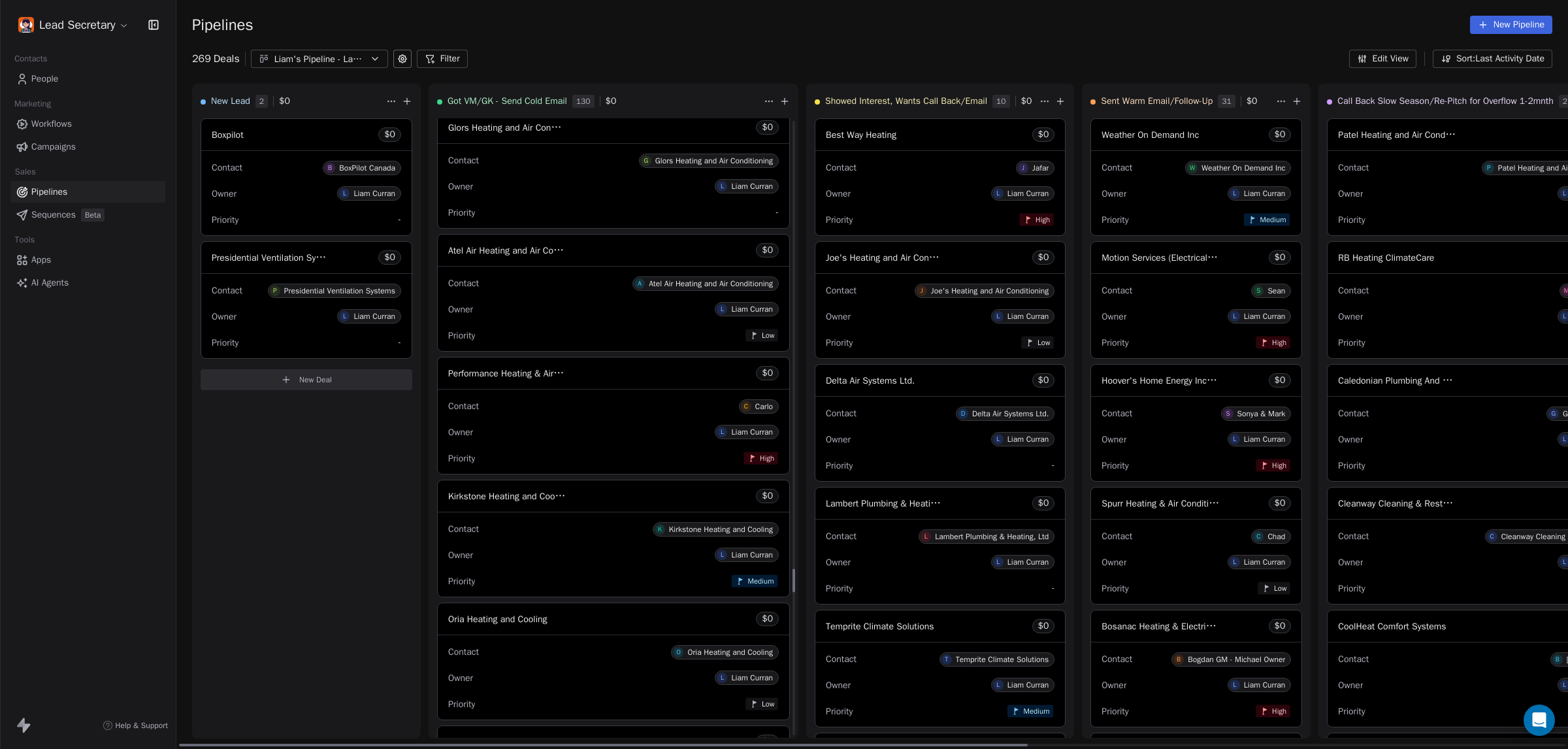 scroll, scrollTop: 11643, scrollLeft: 0, axis: vertical 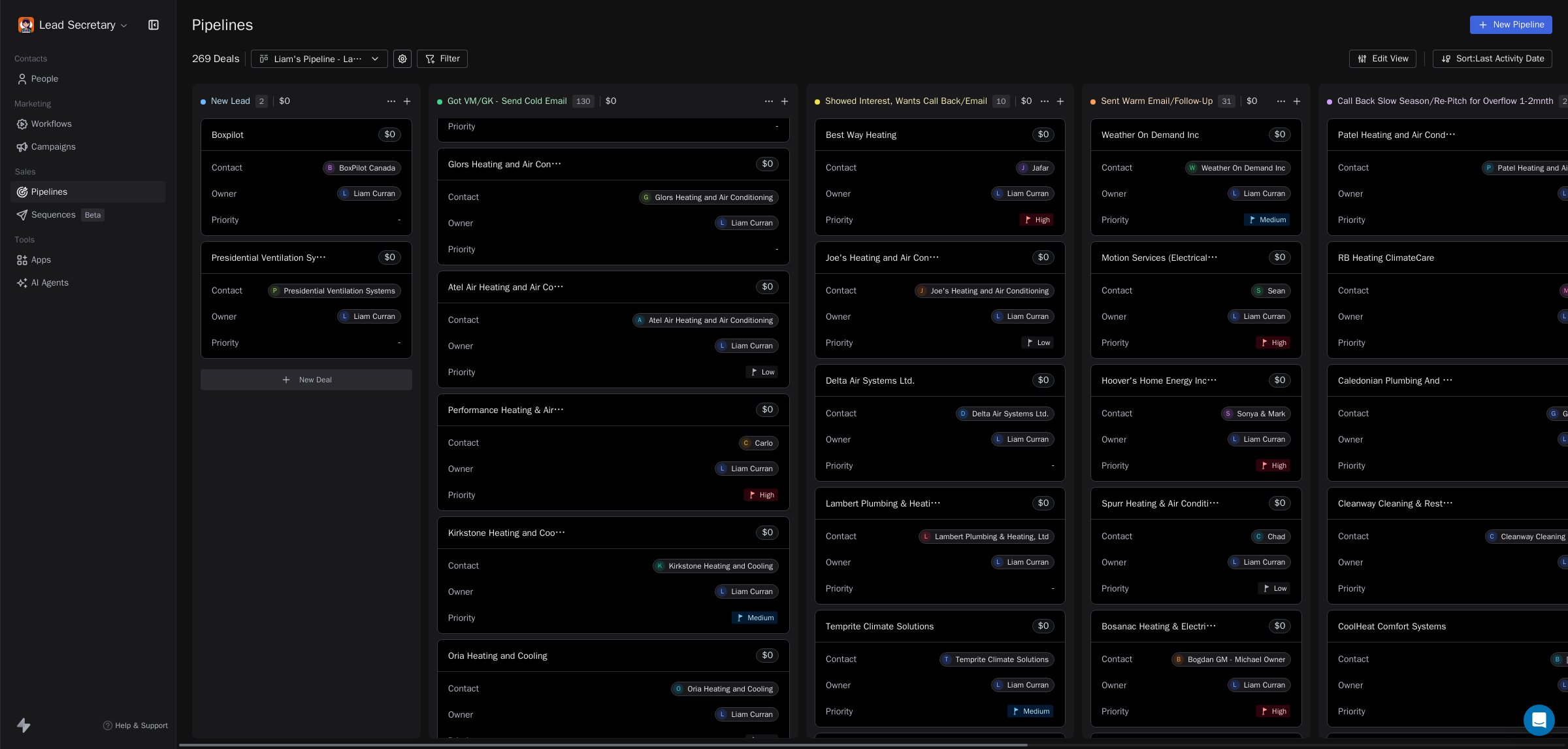 click on "Contact A Atel Air Heating and Air Conditioning" at bounding box center (613, 319) 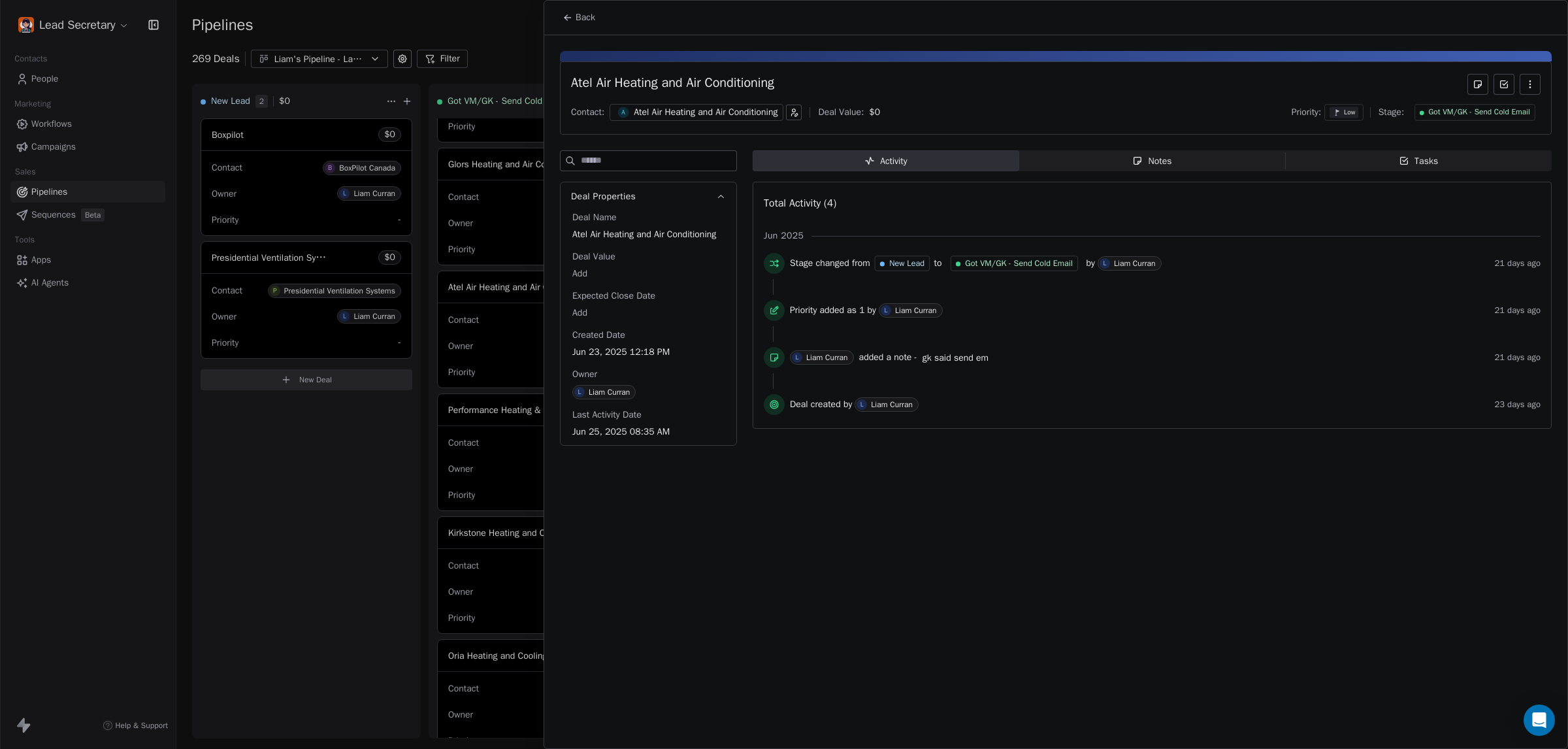 click on "Atel Air Heating and Air Conditioning" at bounding box center (706, 112) 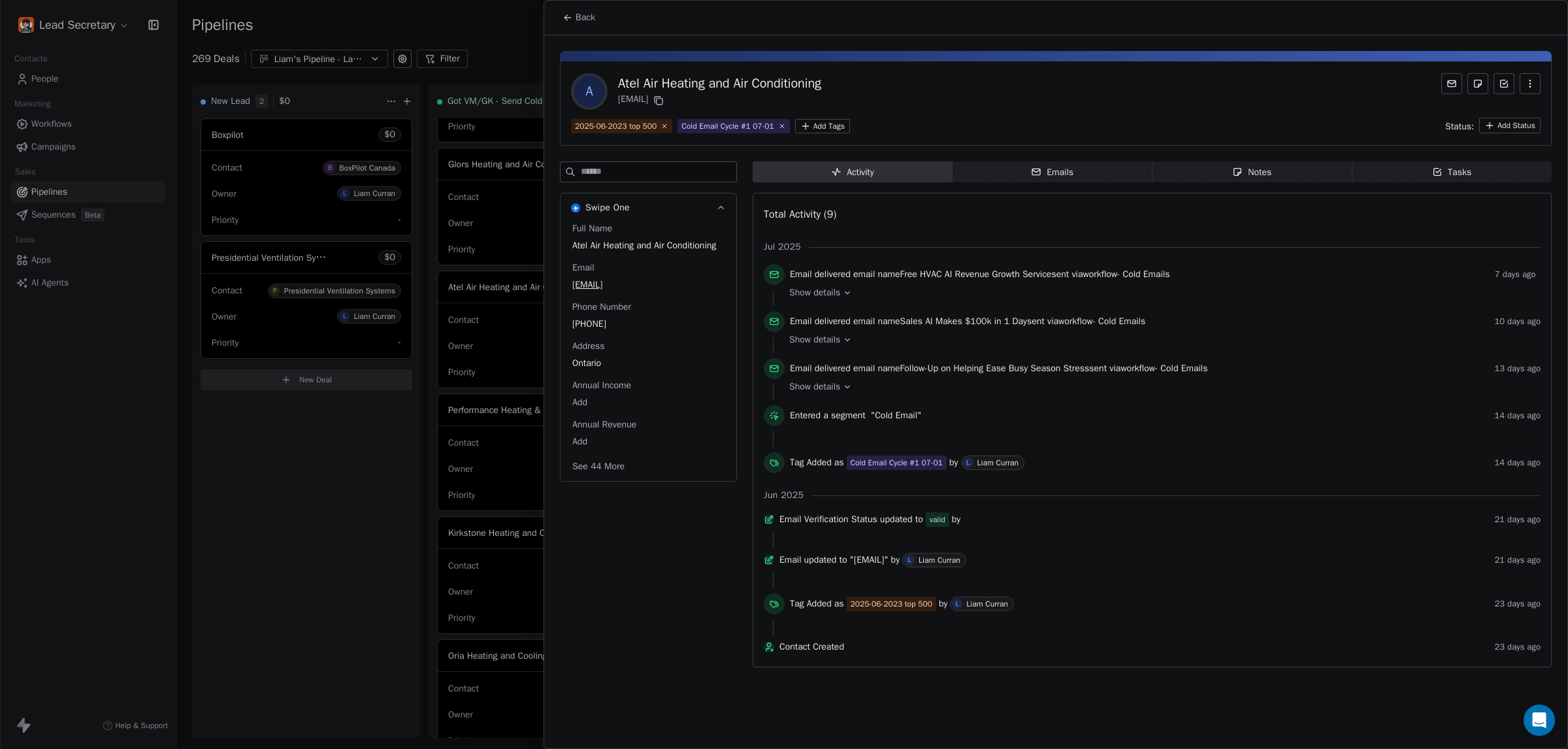 click on "[PHONE]" at bounding box center (648, 324) 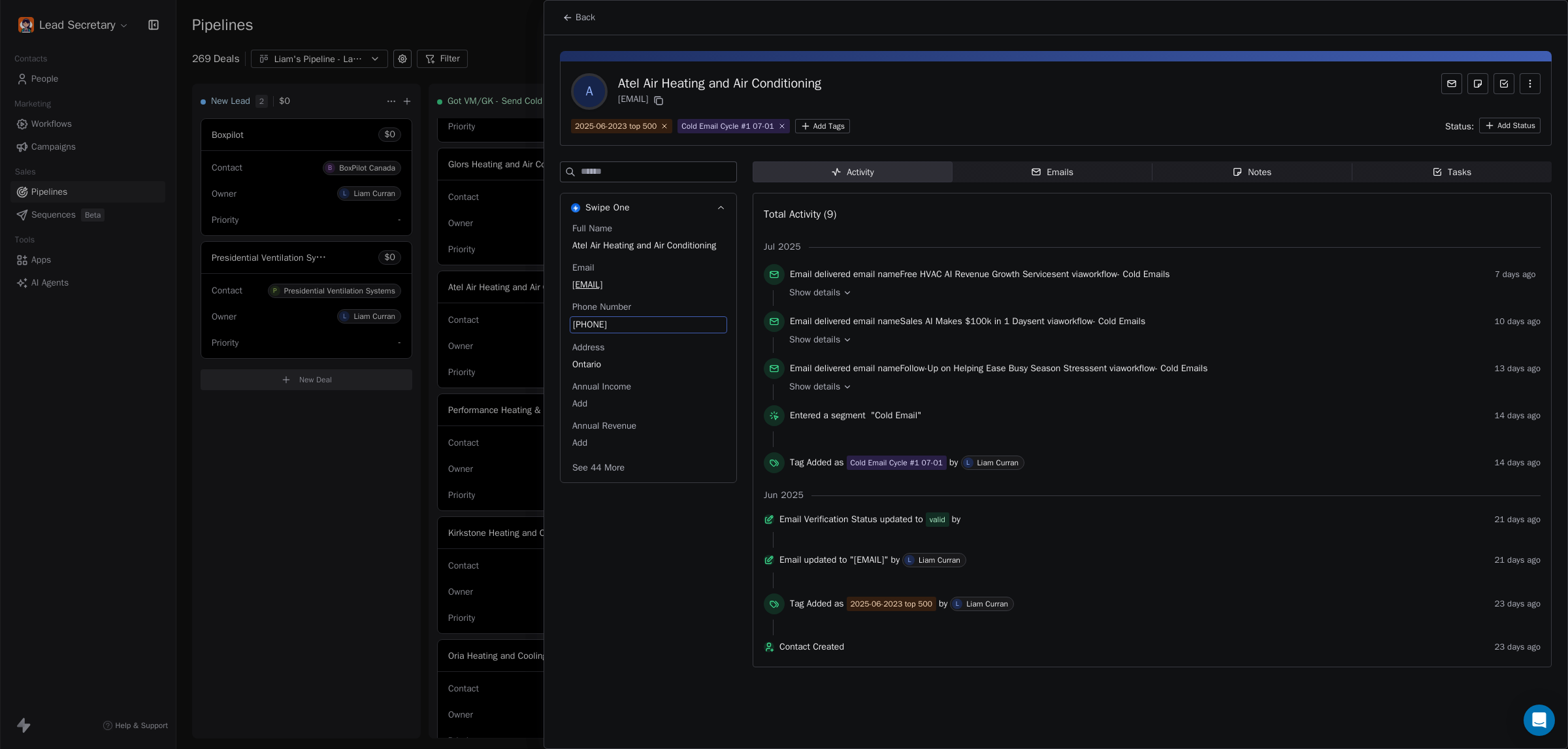 click on "[PHONE]" at bounding box center [648, 325] 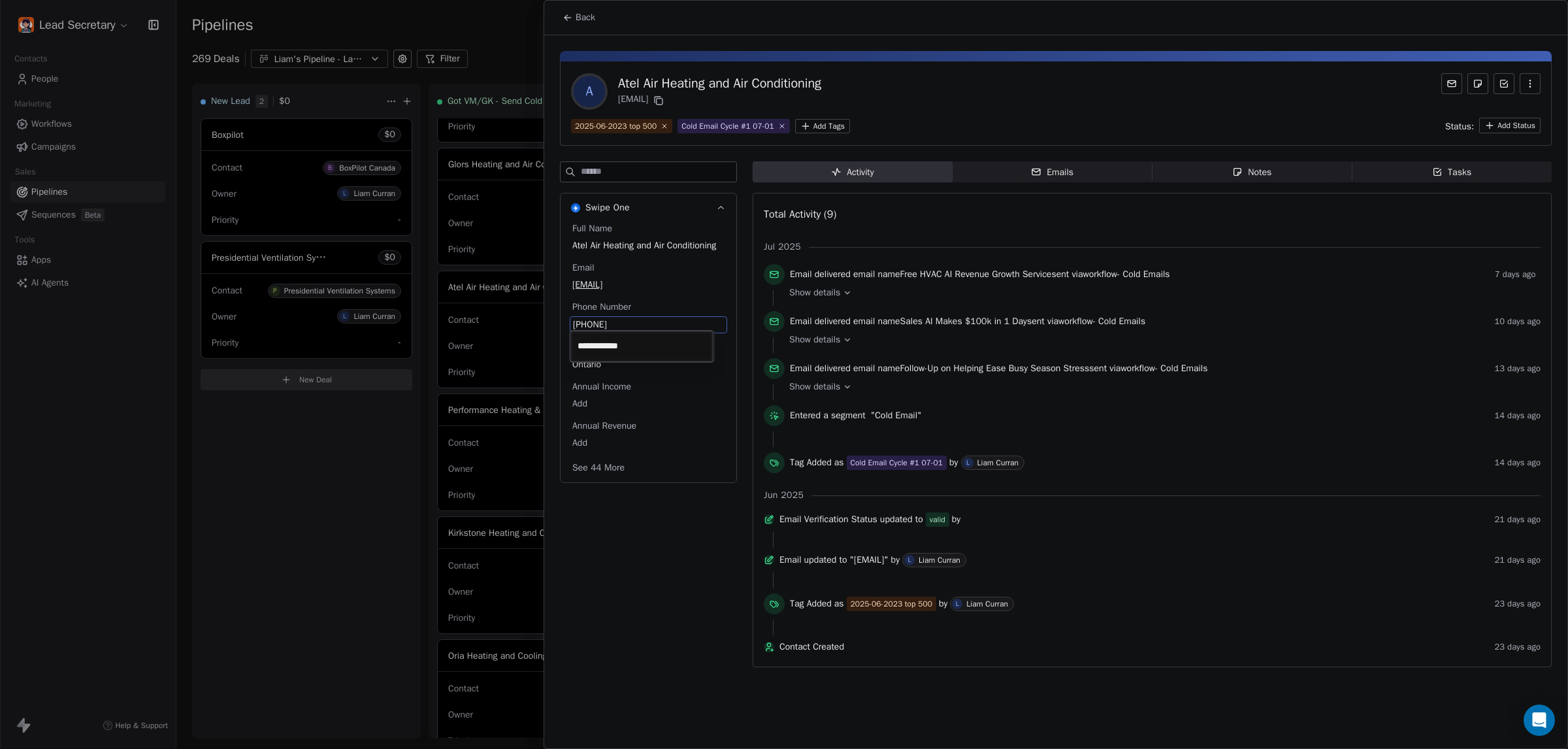 click on "Lead Secretary Contacts People Marketing Workflows Campaigns Sales Pipelines Sequences Beta Tools Apps AI Agents Help & Support Pipelines  New Pipeline 269 Deals Liam's Pipeline - Large Businesses Only Filter  Edit View Sort:  Last Activity Date New Lead 2 $ 0 Boxpilot $ 0 Contact B BoxPilot Canada Owner L Liam Curran Priority - Presidential Ventilation Systems $ 0 Contact P Presidential Ventilation Systems Owner L Liam Curran Priority - New Deal Got VM/GK - Send Cold Email 130 $ 0 Amos Service and Supply LLC $ 0 Contact A Amos Service and Supply LLC Owner L Liam Curran Priority Low Woodbridge [REGION] ClimateCare $ 0 Contact W Woodbridge [REGION] ClimateCare Owner L Liam Curran Priority Low BORTS HVAC $ 0 Contact B BORTS HVAC Owner L Liam Curran Priority Low Spurr Heating & Air Conditioning $ 0 Contact C Chad Owner L Liam Curran Priority Medium Polar Bear Cooling & Heating $ 0 Contact M Matt or Matthew Owner L Liam Curran Priority Low BG Services $ 0 Contact S Stephen Hill Owner L Liam Curran Priority High $ 0 K L $" at bounding box center [784, 374] 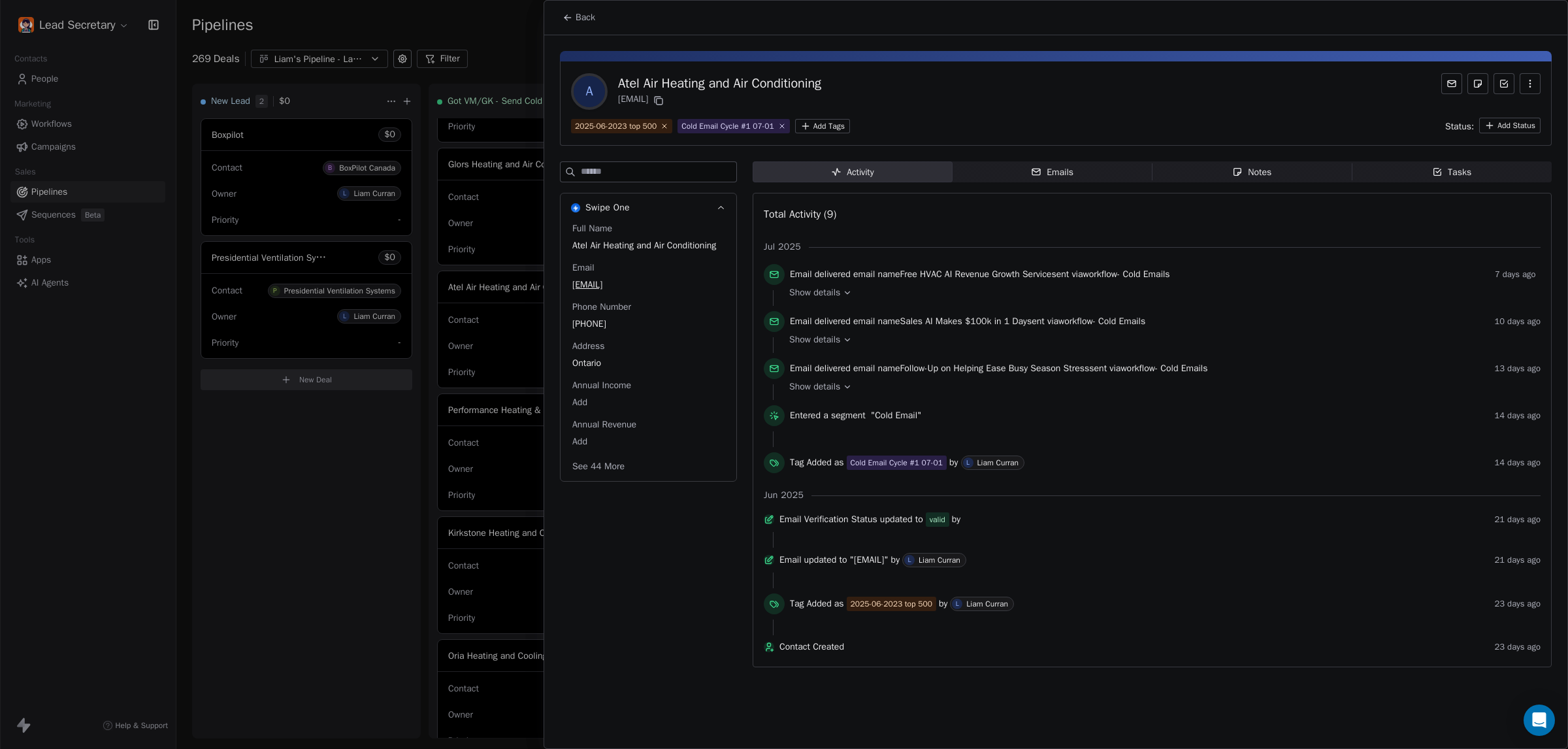 click on "Back" at bounding box center (585, 18) 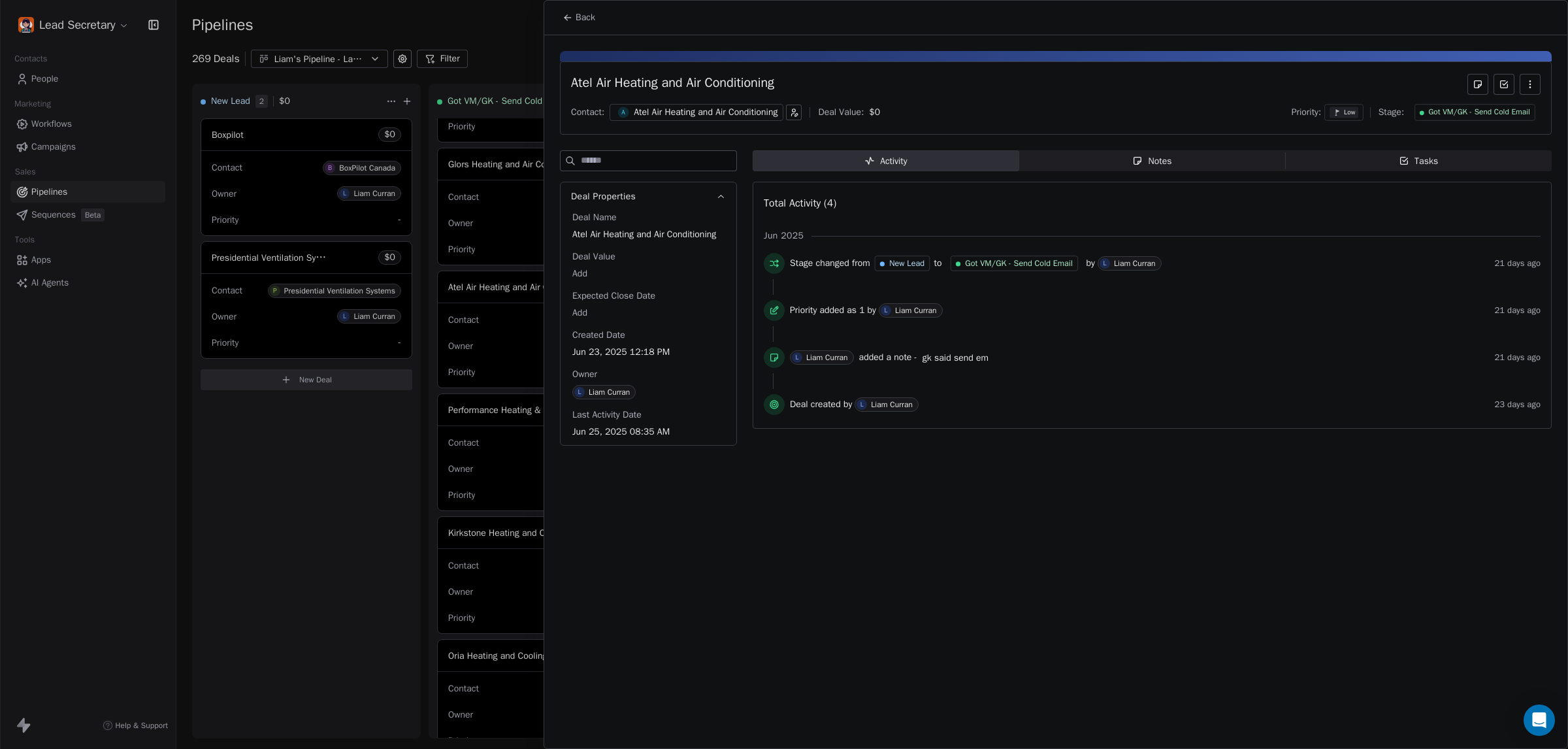 click on "Notes   Notes" at bounding box center (1152, 161) 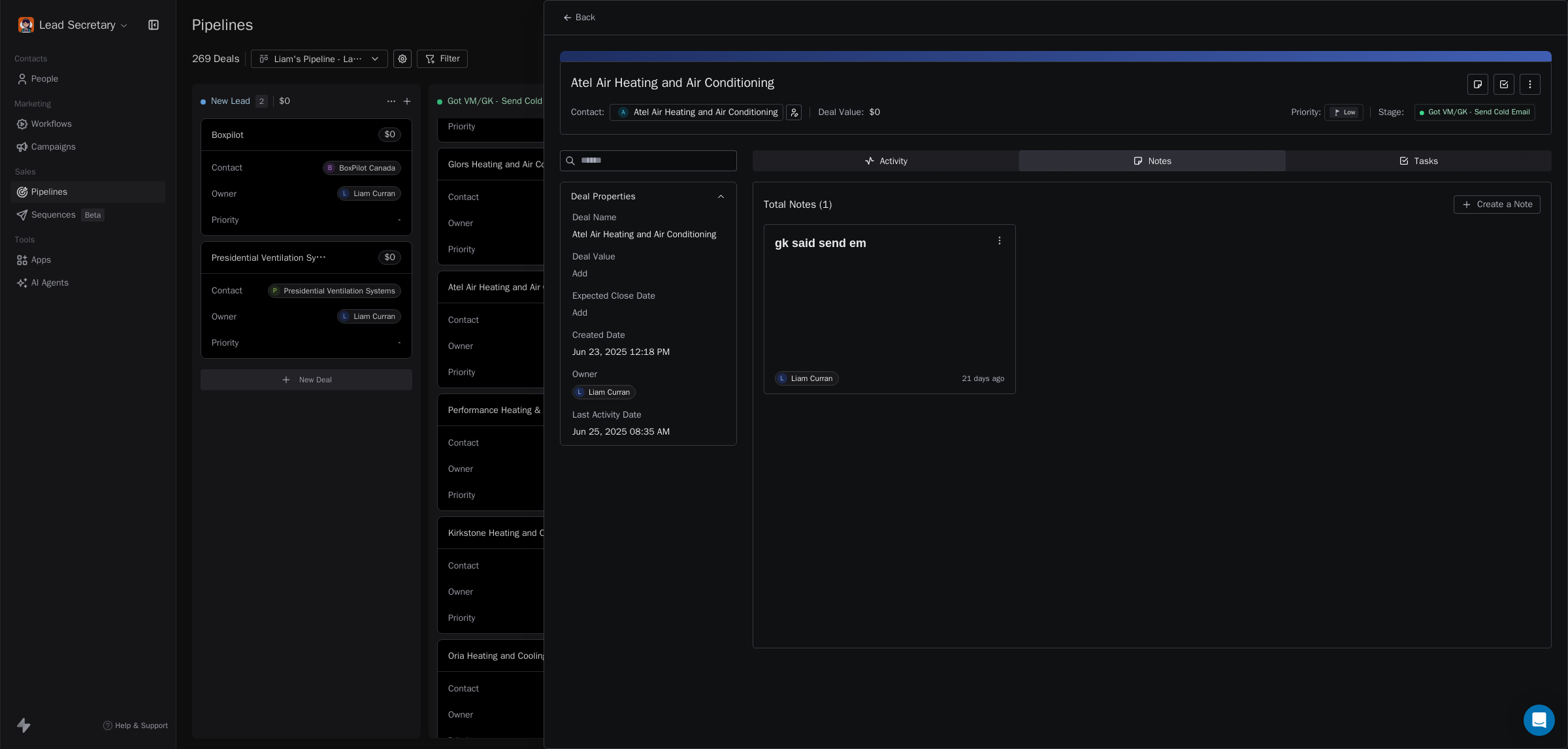 click on "Create a Note" at bounding box center [1497, 205] 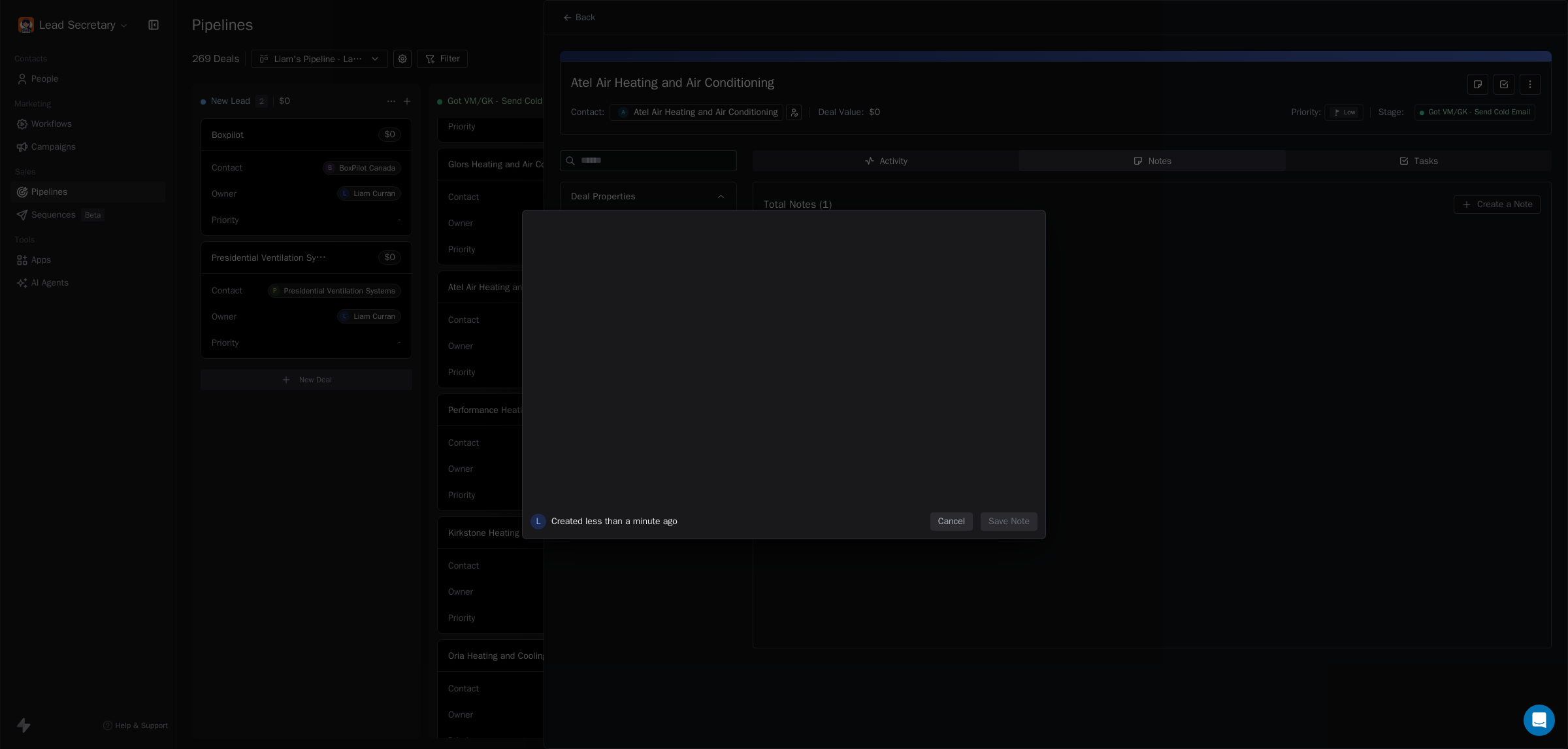type 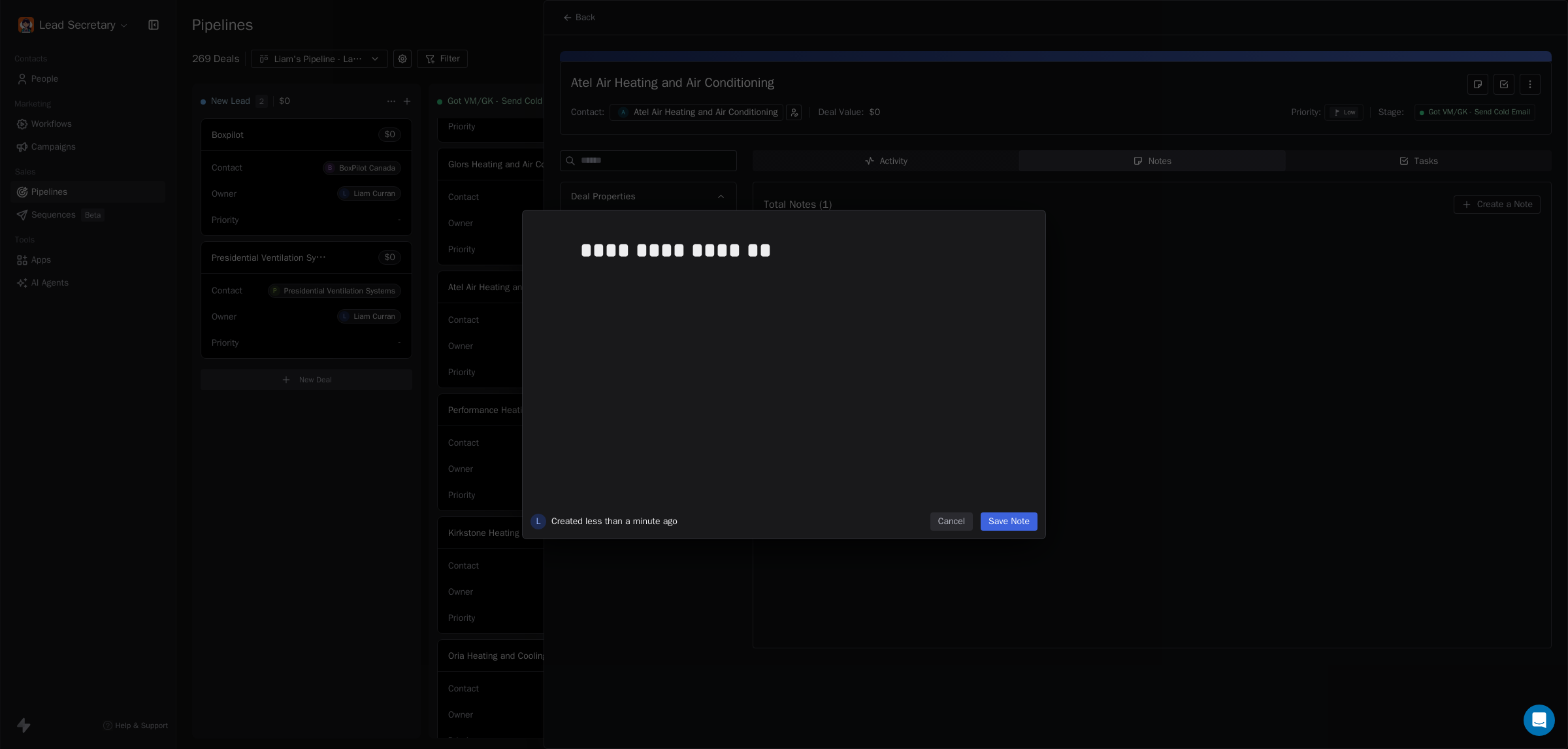 drag, startPoint x: 1007, startPoint y: 515, endPoint x: 990, endPoint y: 515, distance: 17 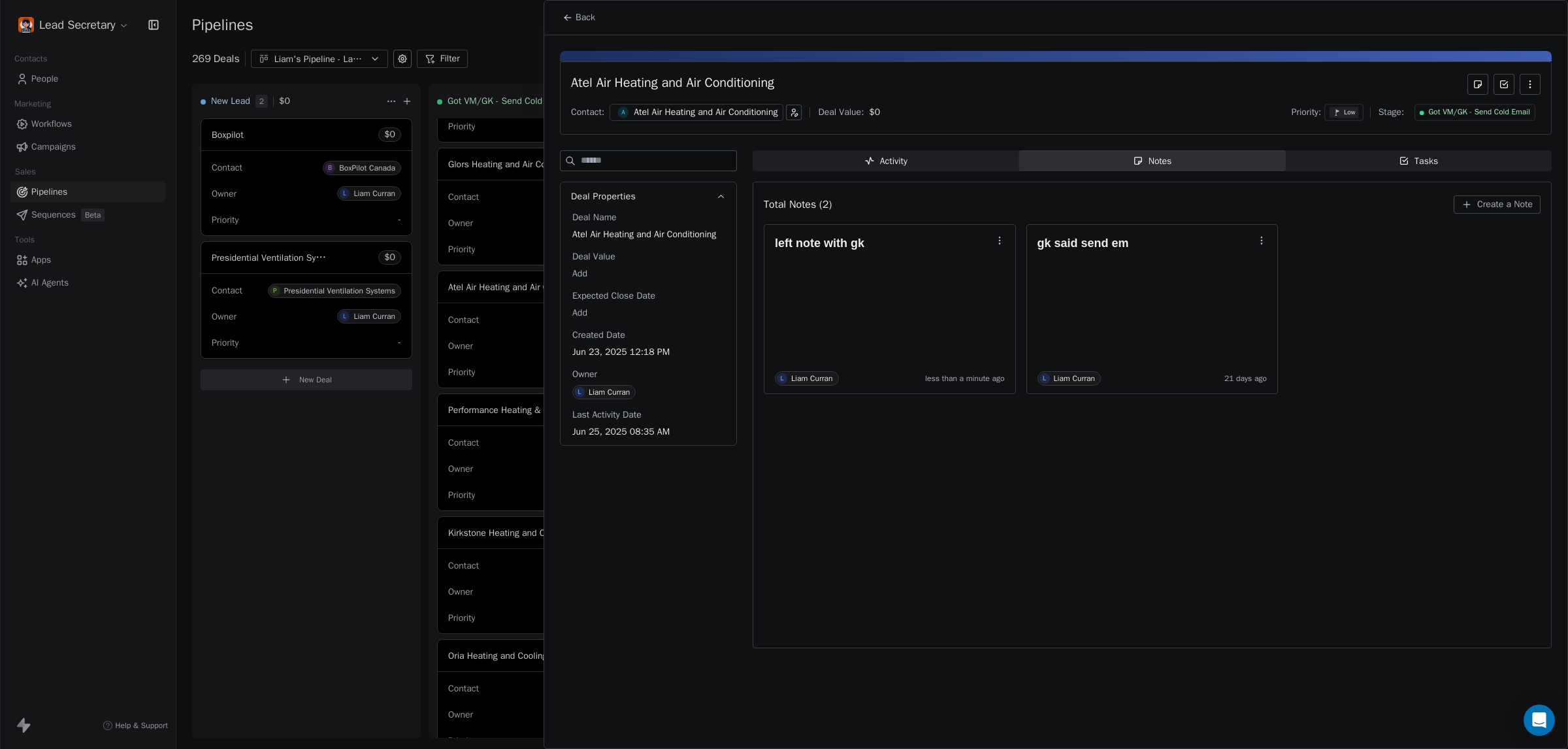 click at bounding box center (784, 374) 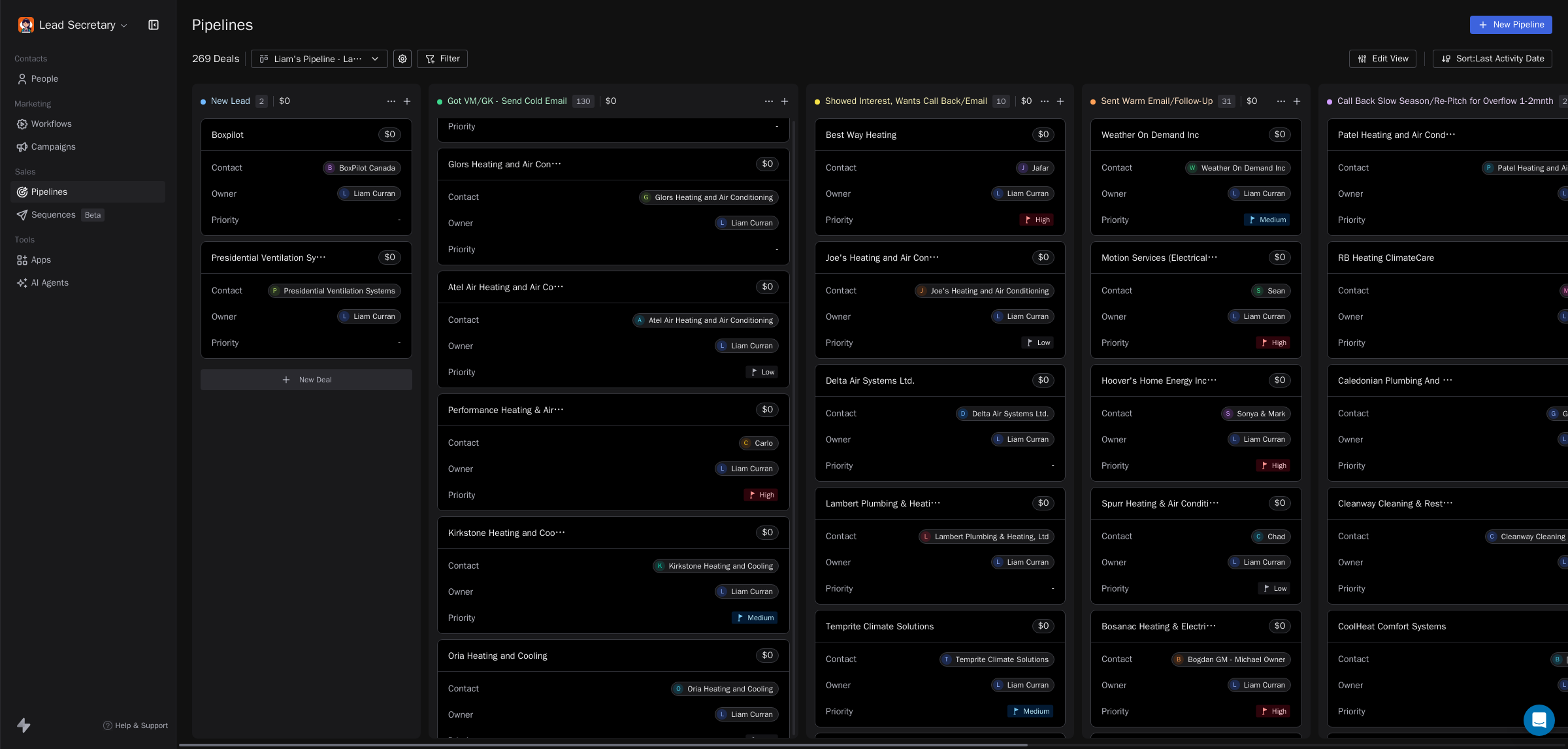 scroll, scrollTop: 11562, scrollLeft: 0, axis: vertical 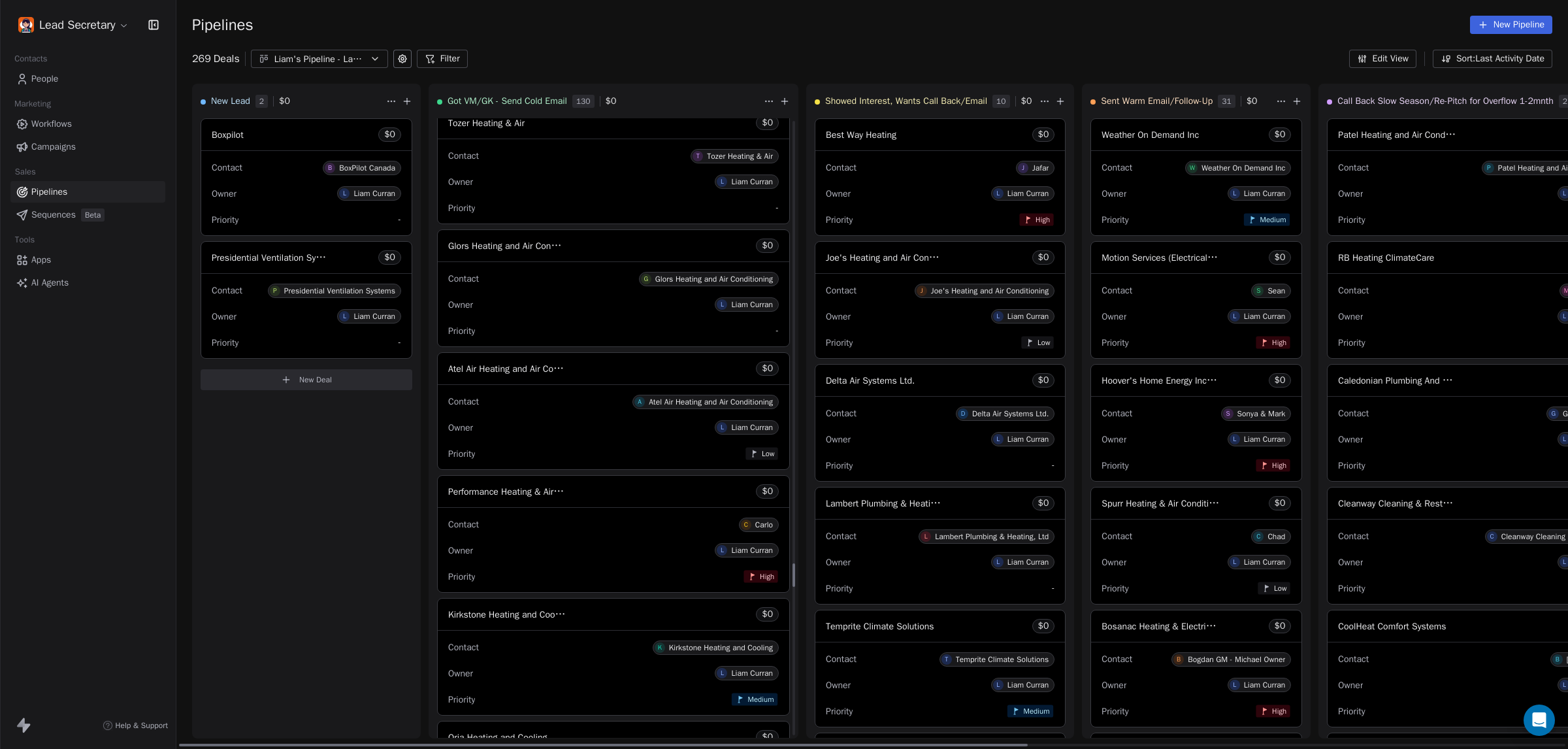 click on "Contact G Glors Heating and Air Conditioning" at bounding box center (613, 278) 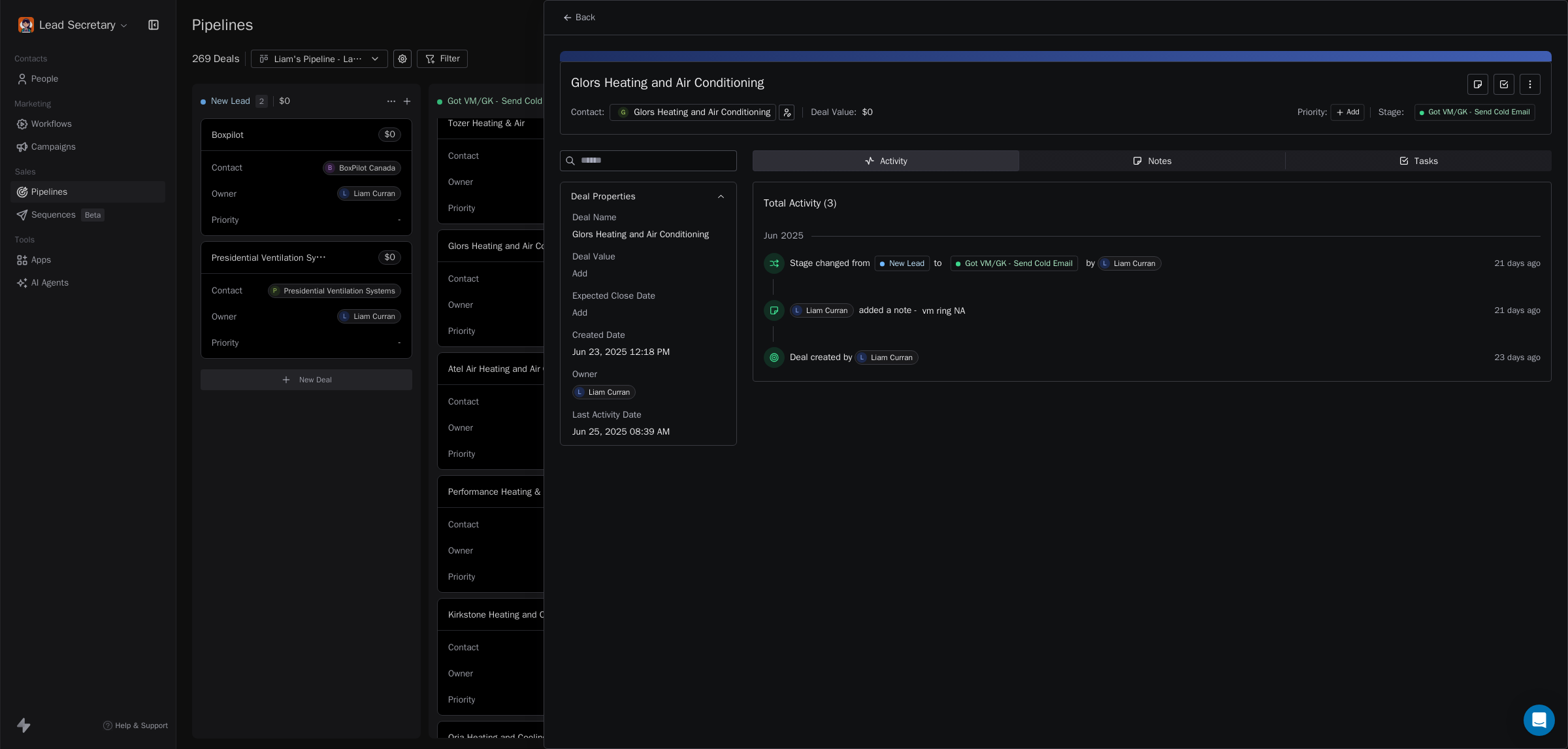 click on "Glors Heating and Air Conditioning" at bounding box center [702, 112] 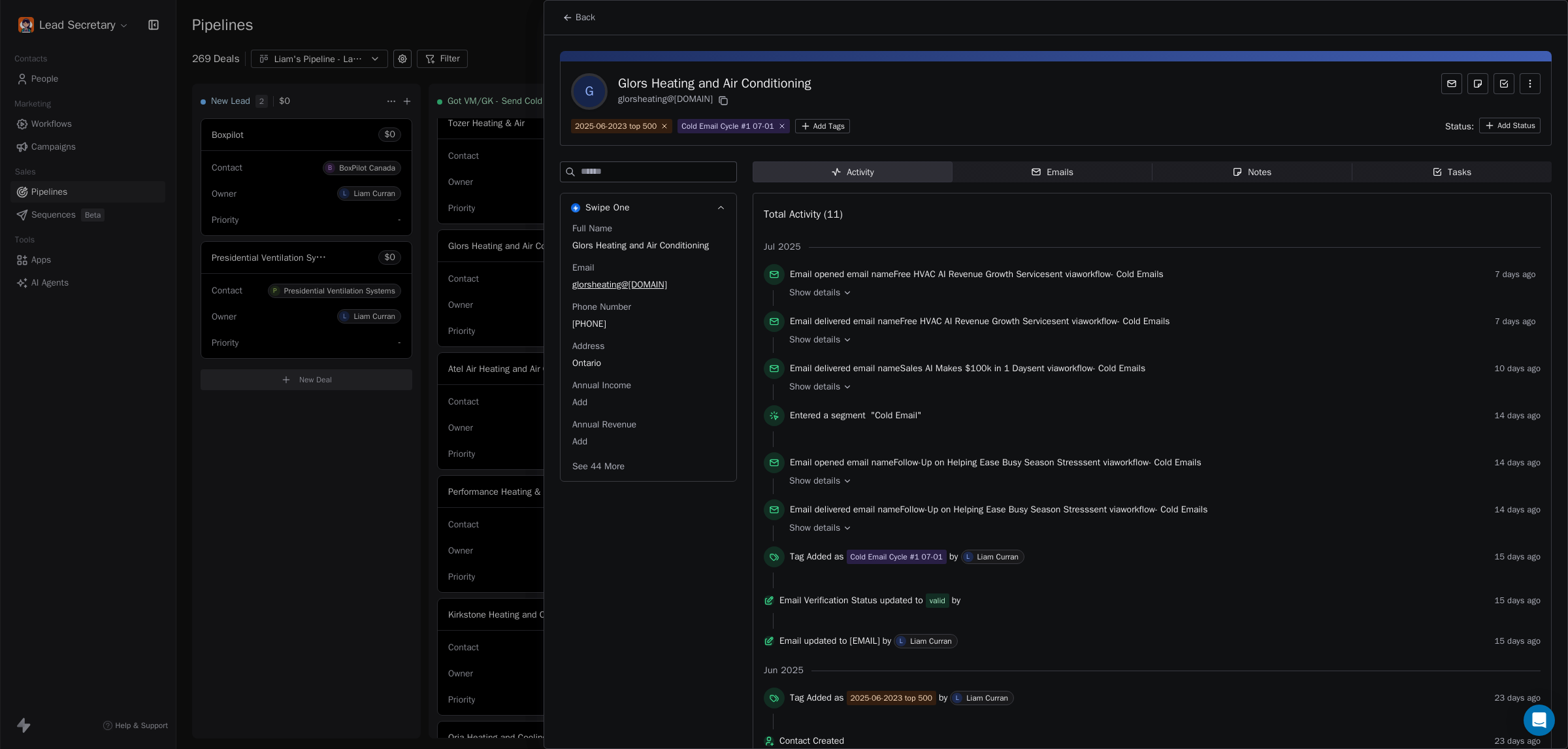 click on "[PHONE]" at bounding box center [648, 324] 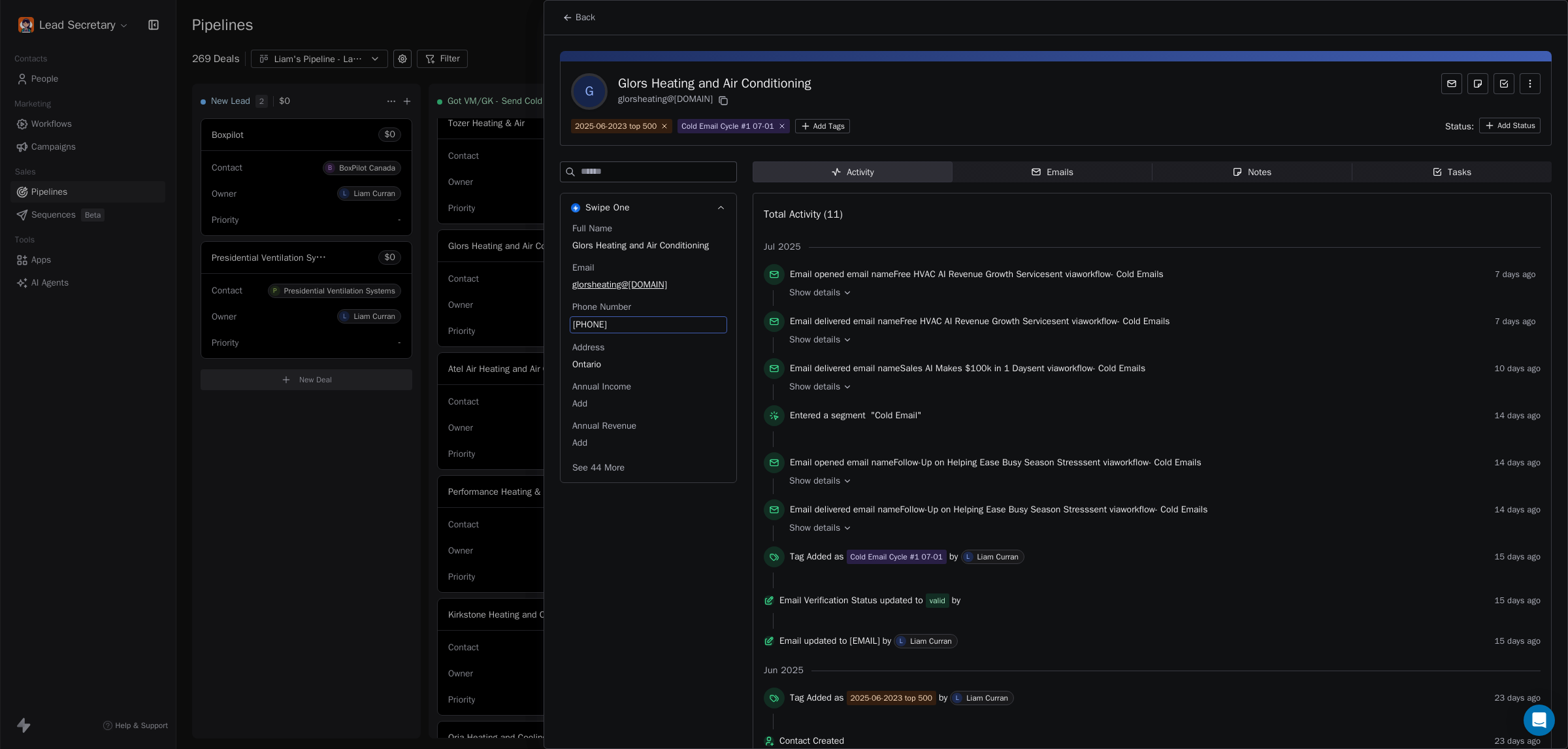 click on "[PHONE]" at bounding box center (648, 325) 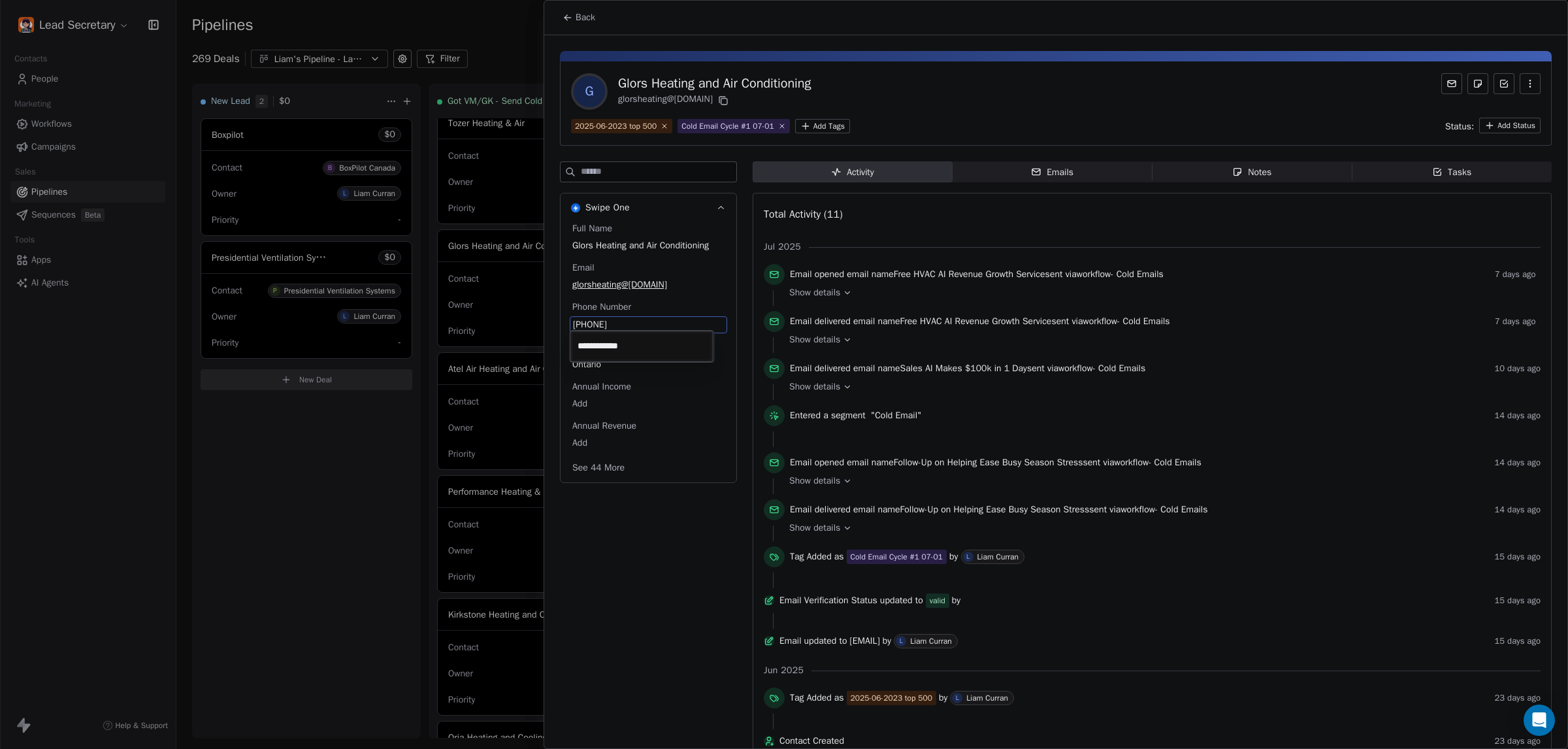 click on "Lead Secretary Contacts People Marketing Workflows Campaigns Sales Pipelines Sequences Beta Tools Apps AI Agents Help & Support Pipelines  New Pipeline 269 Deals Liam's Pipeline - Large Businesses Only Filter  Edit View Sort:  Last Activity Date New Lead 2 $ 0 Boxpilot $ 0 Contact B BoxPilot Canada Owner L Liam Curran Priority - Presidential Ventilation Systems $ 0 Contact P Presidential Ventilation Systems Owner L Liam Curran Priority - New Deal Got VM/GK - Send Cold Email 130 $ 0 Amos Service and Supply LLC $ 0 Contact A Amos Service and Supply LLC Owner L Liam Curran Priority Low Woodbridge [REGION] ClimateCare $ 0 Contact W Woodbridge [REGION] ClimateCare Owner L Liam Curran Priority Low BORTS HVAC $ 0 Contact B BORTS HVAC Owner L Liam Curran Priority Low Spurr Heating & Air Conditioning $ 0 Contact C Chad Owner L Liam Curran Priority Medium Polar Bear Cooling & Heating $ 0 Contact M Matt or Matthew Owner L Liam Curran Priority Low BG Services $ 0 Contact S Stephen Hill Owner L Liam Curran Priority High $ 0 K L $" at bounding box center (784, 374) 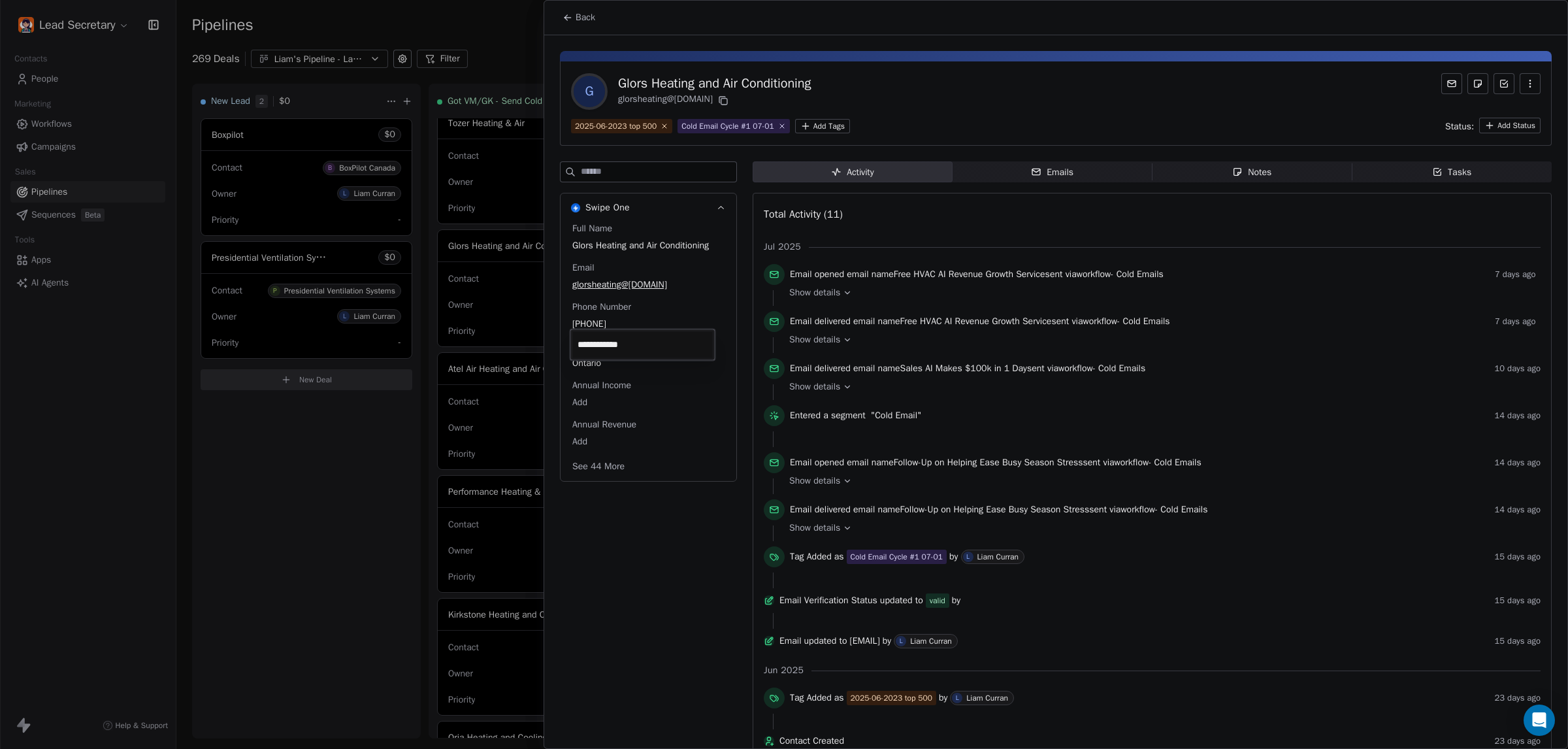 click on "Lead Secretary Contacts People Marketing Workflows Campaigns Sales Pipelines Sequences Beta Tools Apps AI Agents Help & Support Pipelines  New Pipeline 269 Deals Liam's Pipeline - Large Businesses Only Filter  Edit View Sort:  Last Activity Date New Lead 2 $ 0 Boxpilot $ 0 Contact B BoxPilot Canada Owner L Liam Curran Priority - Presidential Ventilation Systems $ 0 Contact P Presidential Ventilation Systems Owner L Liam Curran Priority - New Deal Got VM/GK - Send Cold Email 130 $ 0 Amos Service and Supply LLC $ 0 Contact A Amos Service and Supply LLC Owner L Liam Curran Priority Low Woodbridge [REGION] ClimateCare $ 0 Contact W Woodbridge [REGION] ClimateCare Owner L Liam Curran Priority Low BORTS HVAC $ 0 Contact B BORTS HVAC Owner L Liam Curran Priority Low Spurr Heating & Air Conditioning $ 0 Contact C Chad Owner L Liam Curran Priority Medium Polar Bear Cooling & Heating $ 0 Contact M Matt or Matthew Owner L Liam Curran Priority Low BG Services $ 0 Contact S Stephen Hill Owner L Liam Curran Priority High $ 0 K L $" at bounding box center (784, 374) 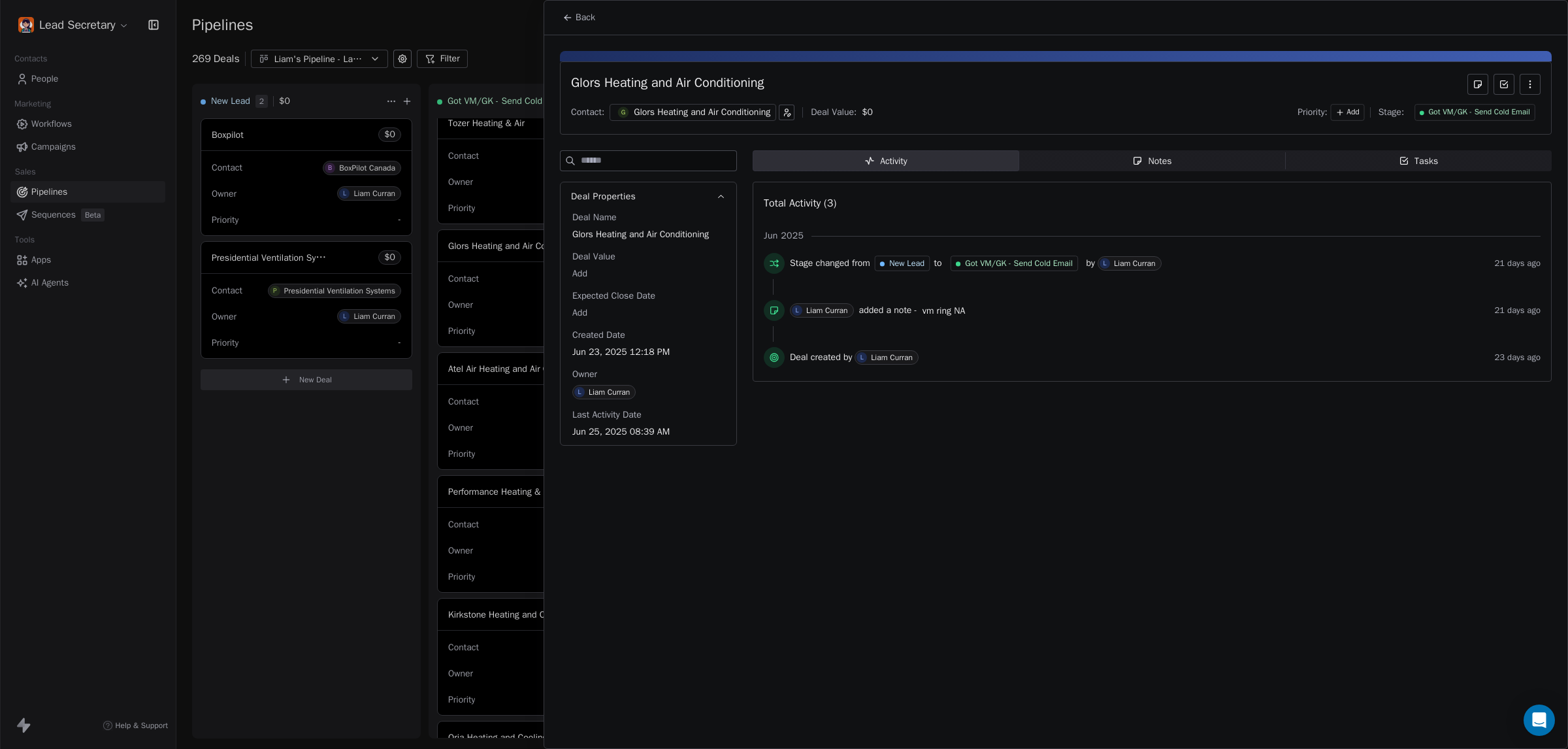 click on "Got VM/GK - Send Cold Email" at bounding box center (1479, 112) 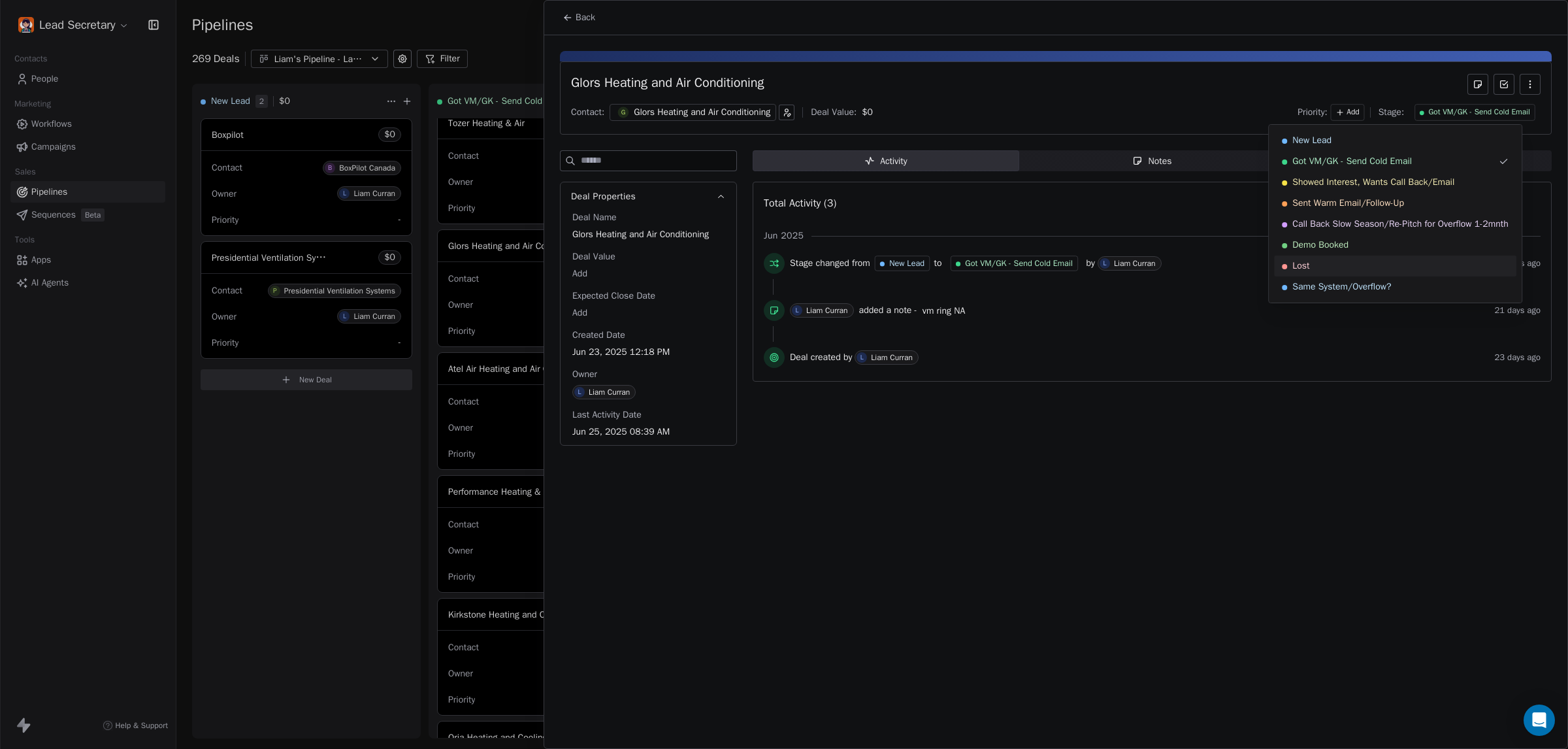 click on "Lost" at bounding box center (1395, 266) 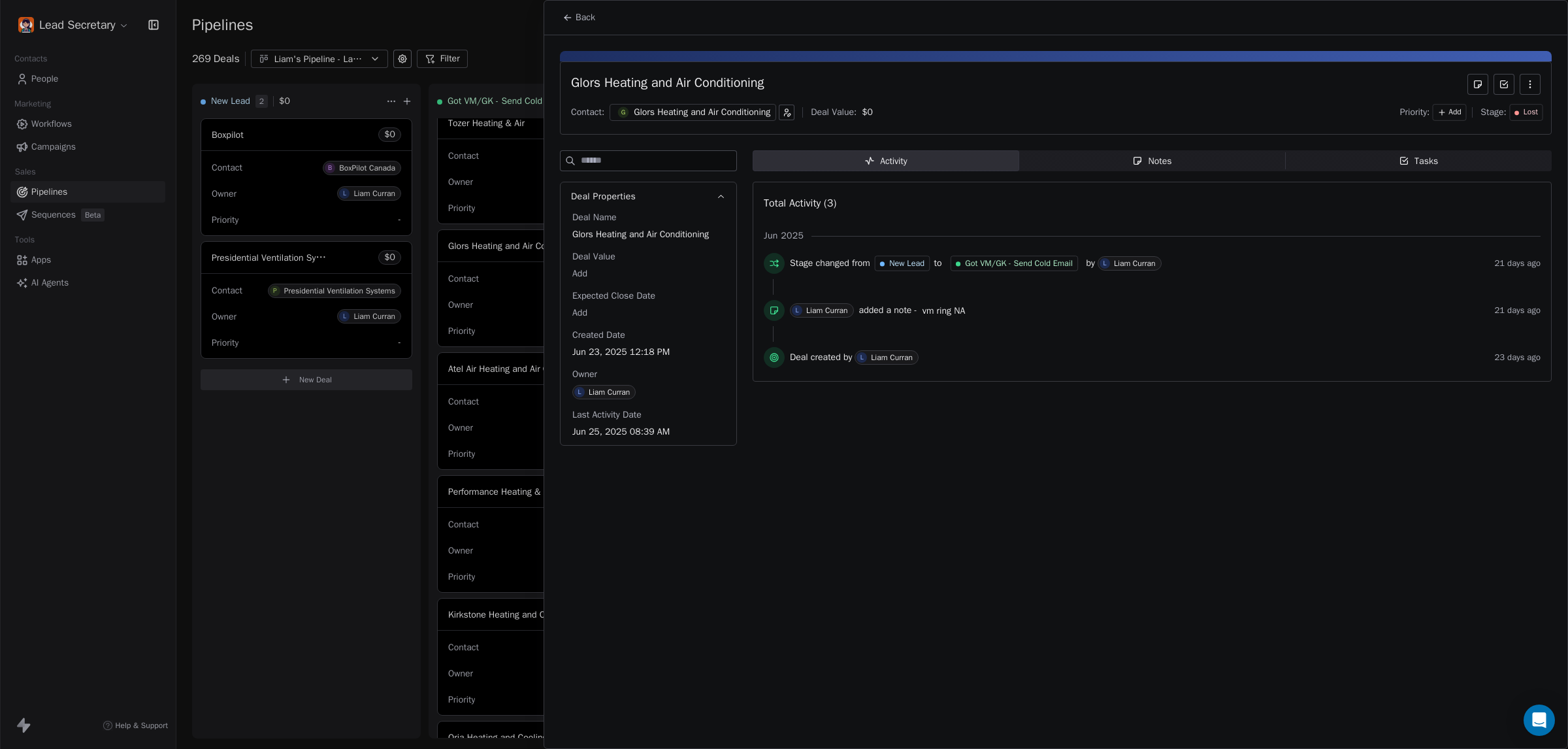click at bounding box center (784, 374) 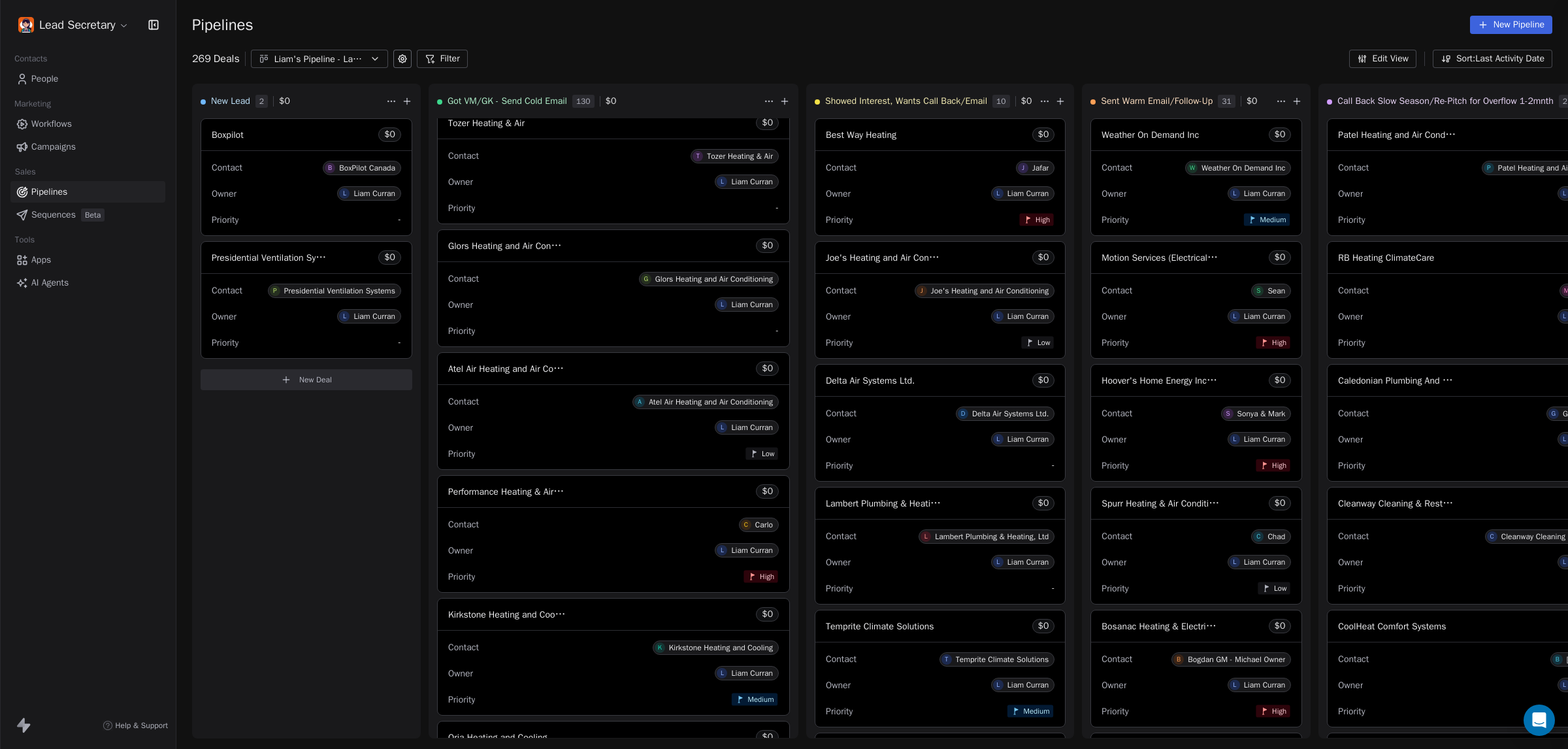 click at bounding box center [784, 374] 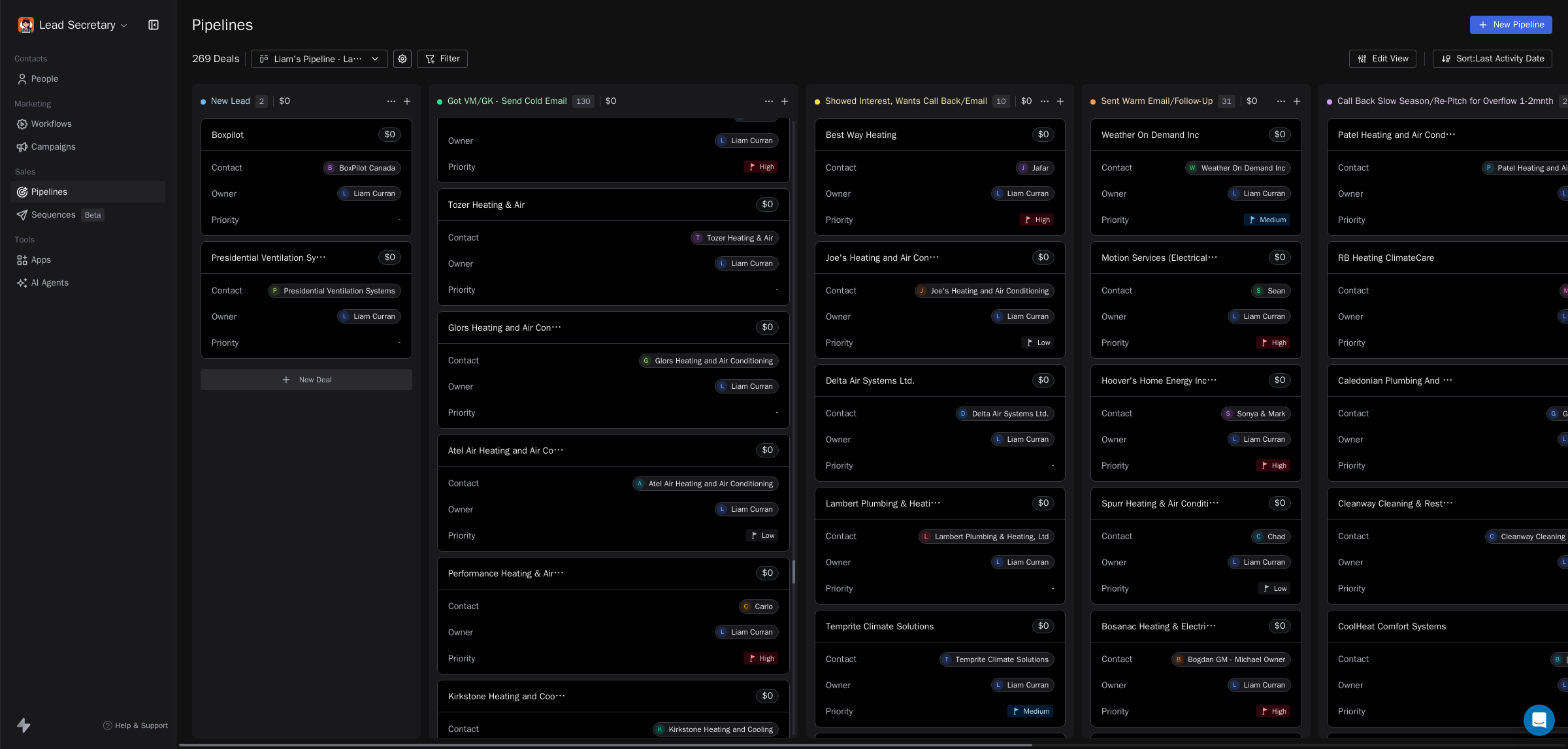 scroll, scrollTop: 11398, scrollLeft: 0, axis: vertical 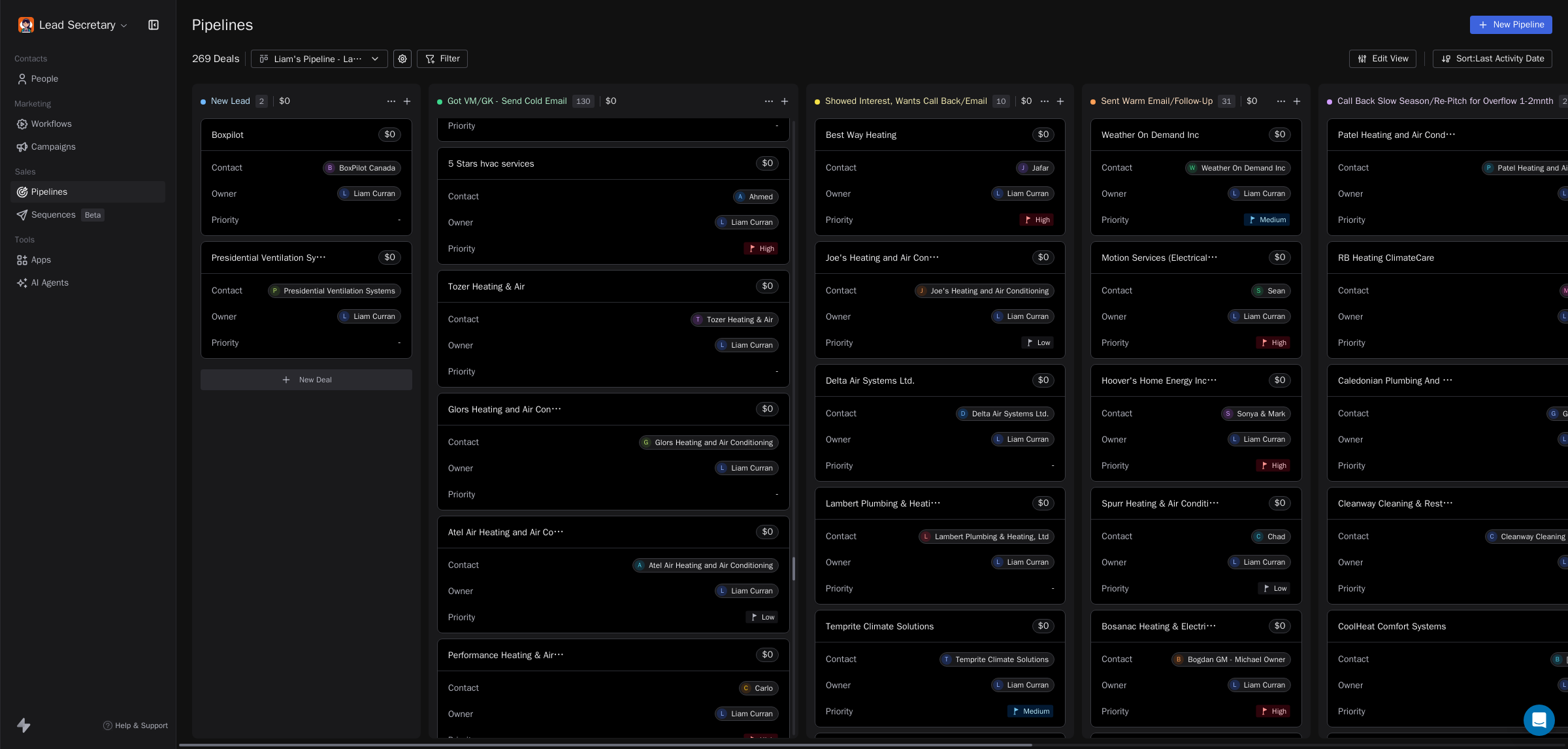 click on "Contact T Tozer Heating & Air" at bounding box center (613, 318) 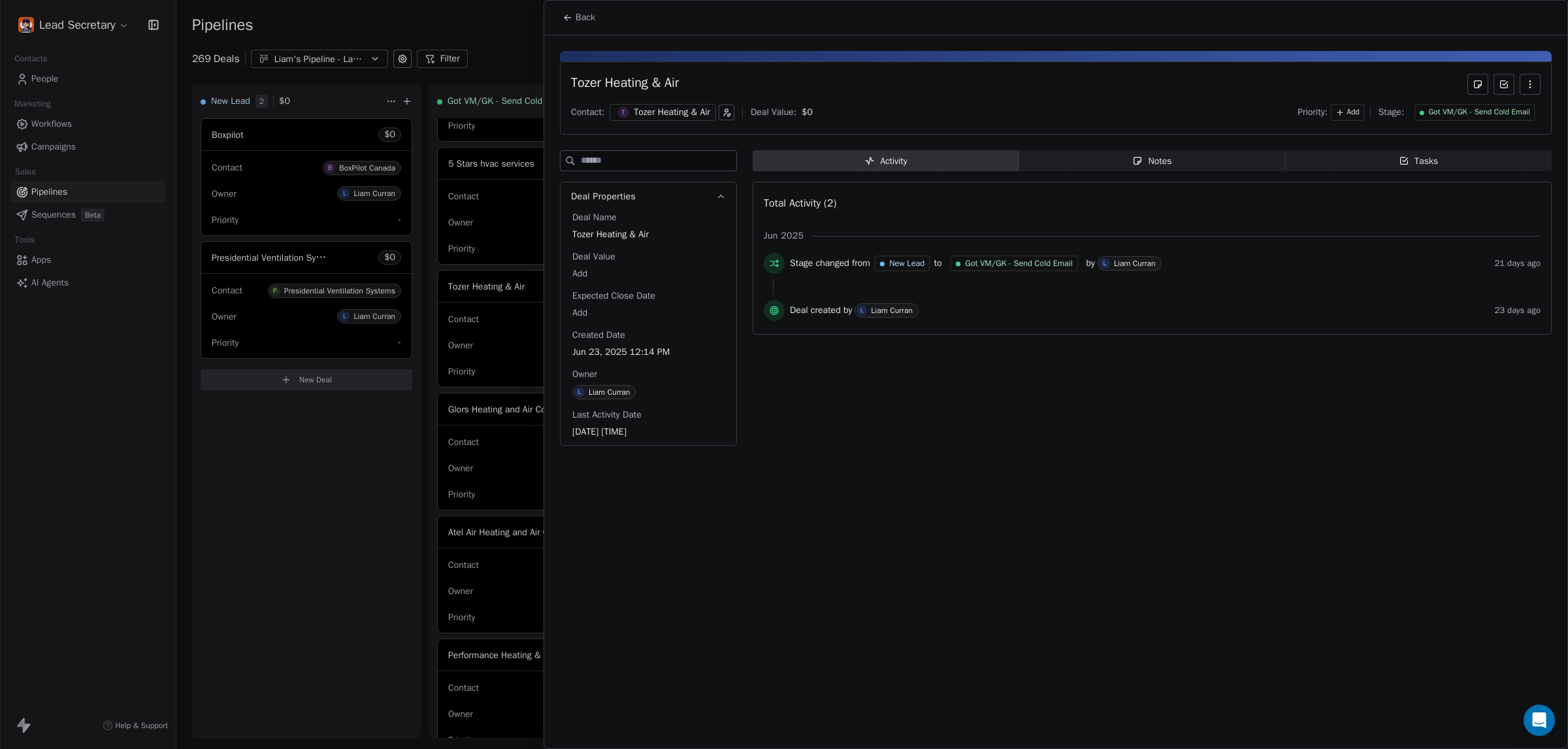 click on "Tozer Heating & Air" at bounding box center [672, 112] 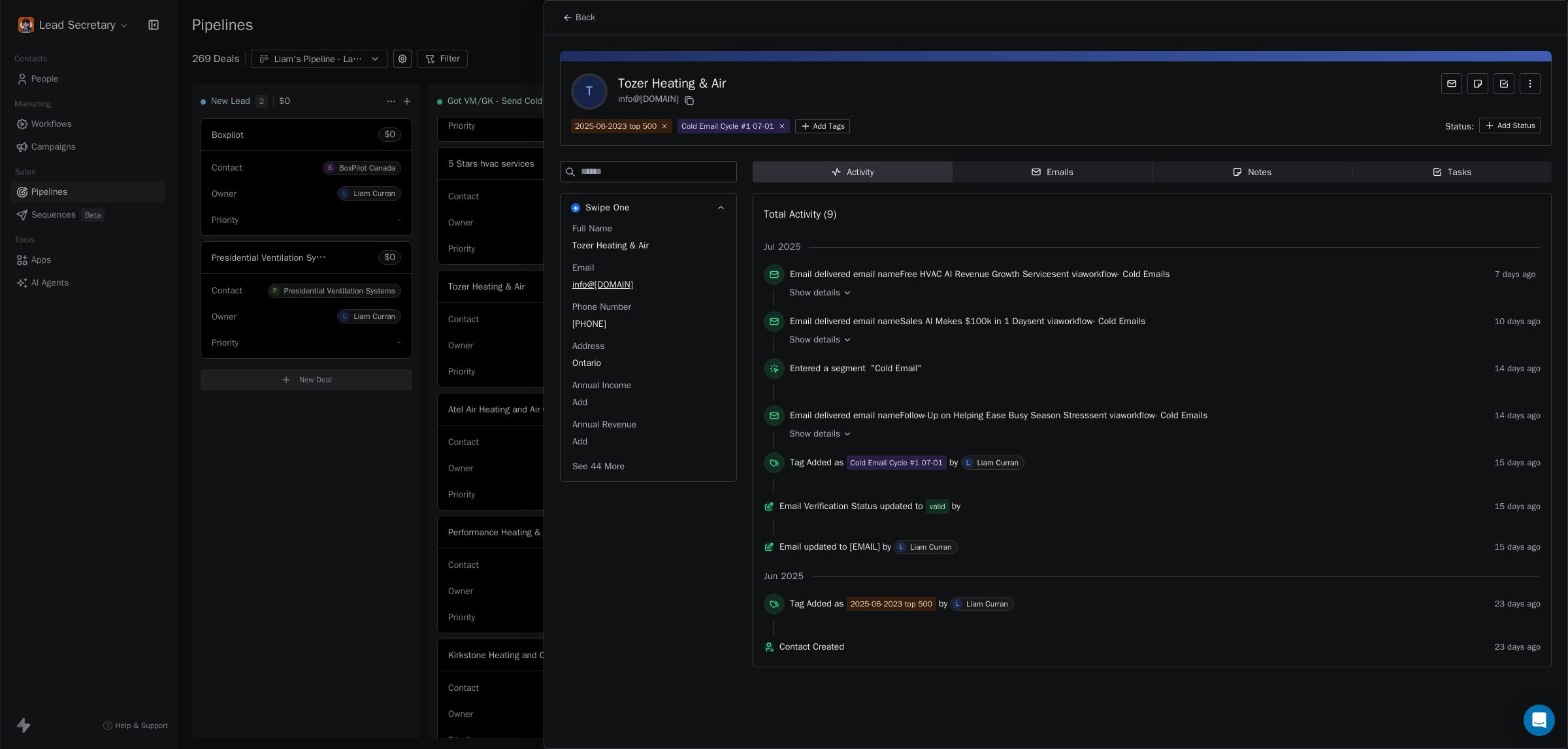 click on "[PHONE]" at bounding box center (648, 324) 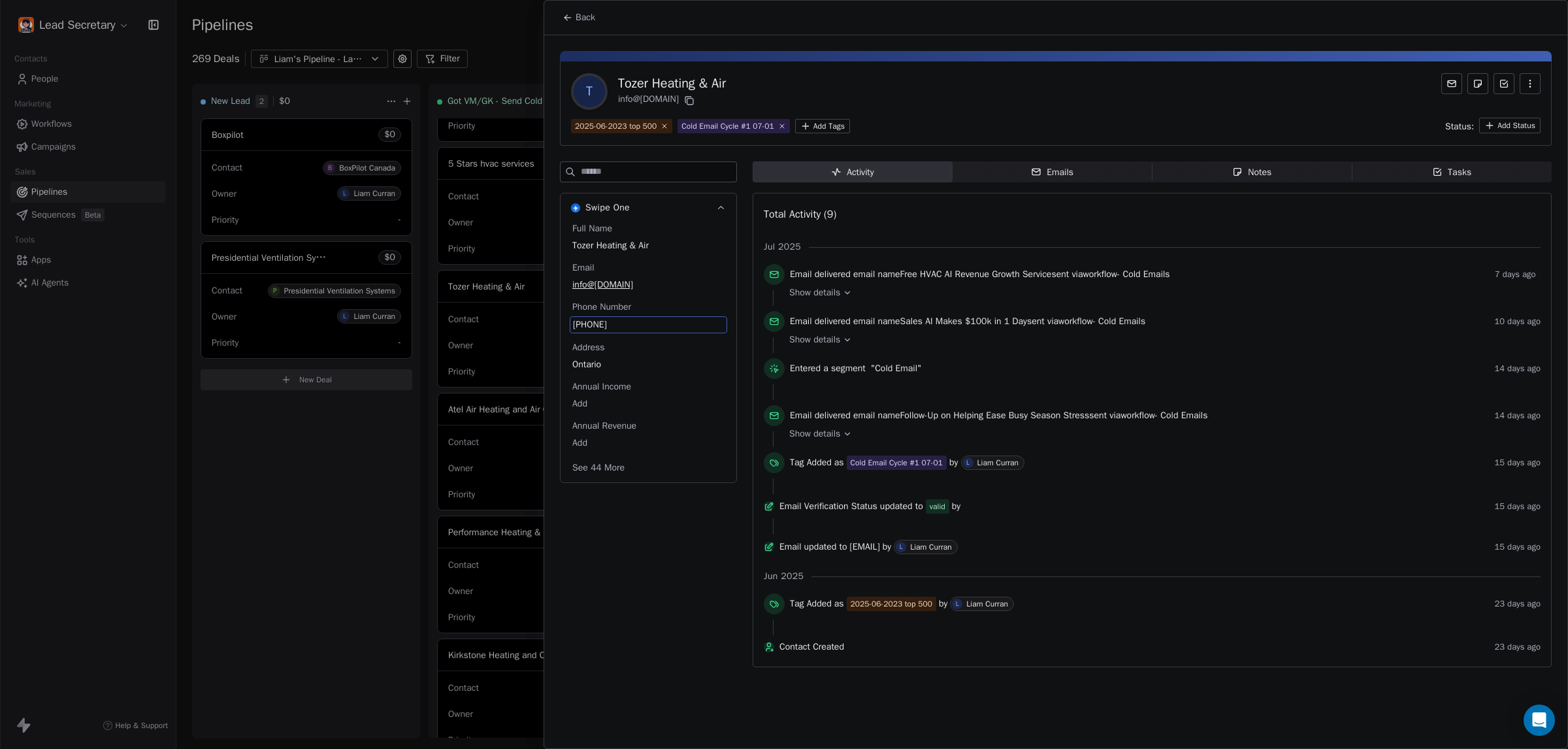 click on "[PHONE]" at bounding box center [648, 325] 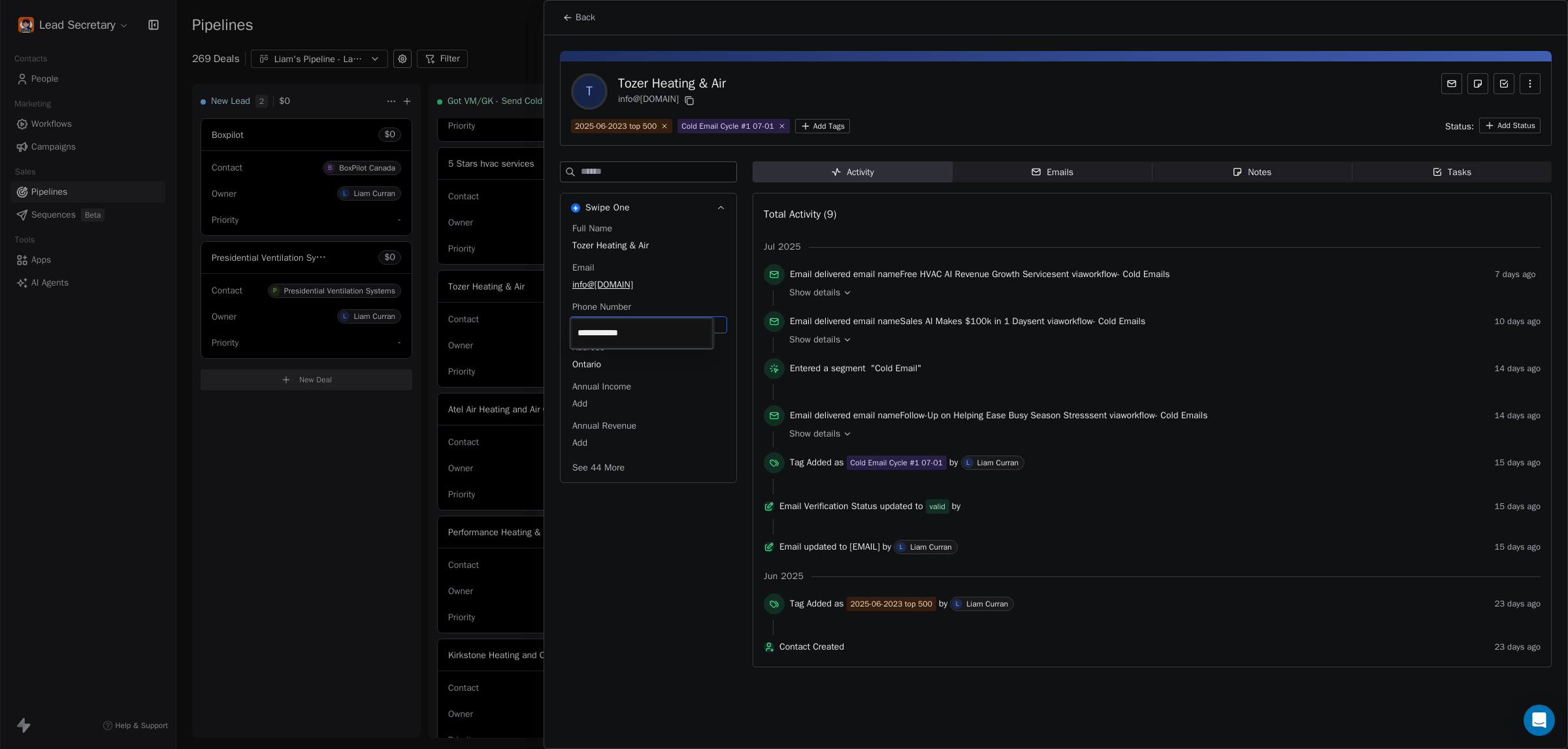 click on "Lead Secretary Contacts People Marketing Workflows Campaigns Sales Pipelines Sequences Beta Tools Apps AI Agents Help & Support Pipelines  New Pipeline 269 Deals Liam's Pipeline - Large Businesses Only Filter  Edit View Sort:  Last Activity Date New Lead 2 $ 0 Boxpilot $ 0 Contact B BoxPilot Canada Owner L Liam Curran Priority - Presidential Ventilation Systems $ 0 Contact P Presidential Ventilation Systems Owner L Liam Curran Priority - New Deal Got VM/GK - Send Cold Email 130 $ 0 Amos Service and Supply LLC $ 0 Contact A Amos Service and Supply LLC Owner L Liam Curran Priority Low Woodbridge [REGION] ClimateCare $ 0 Contact W Woodbridge [REGION] ClimateCare Owner L Liam Curran Priority Low BORTS HVAC $ 0 Contact B BORTS HVAC Owner L Liam Curran Priority Low Spurr Heating & Air Conditioning $ 0 Contact C Chad Owner L Liam Curran Priority Medium Polar Bear Cooling & Heating $ 0 Contact M Matt or Matthew Owner L Liam Curran Priority Low BG Services $ 0 Contact S Stephen Hill Owner L Liam Curran Priority High $ 0 K L $" at bounding box center (784, 374) 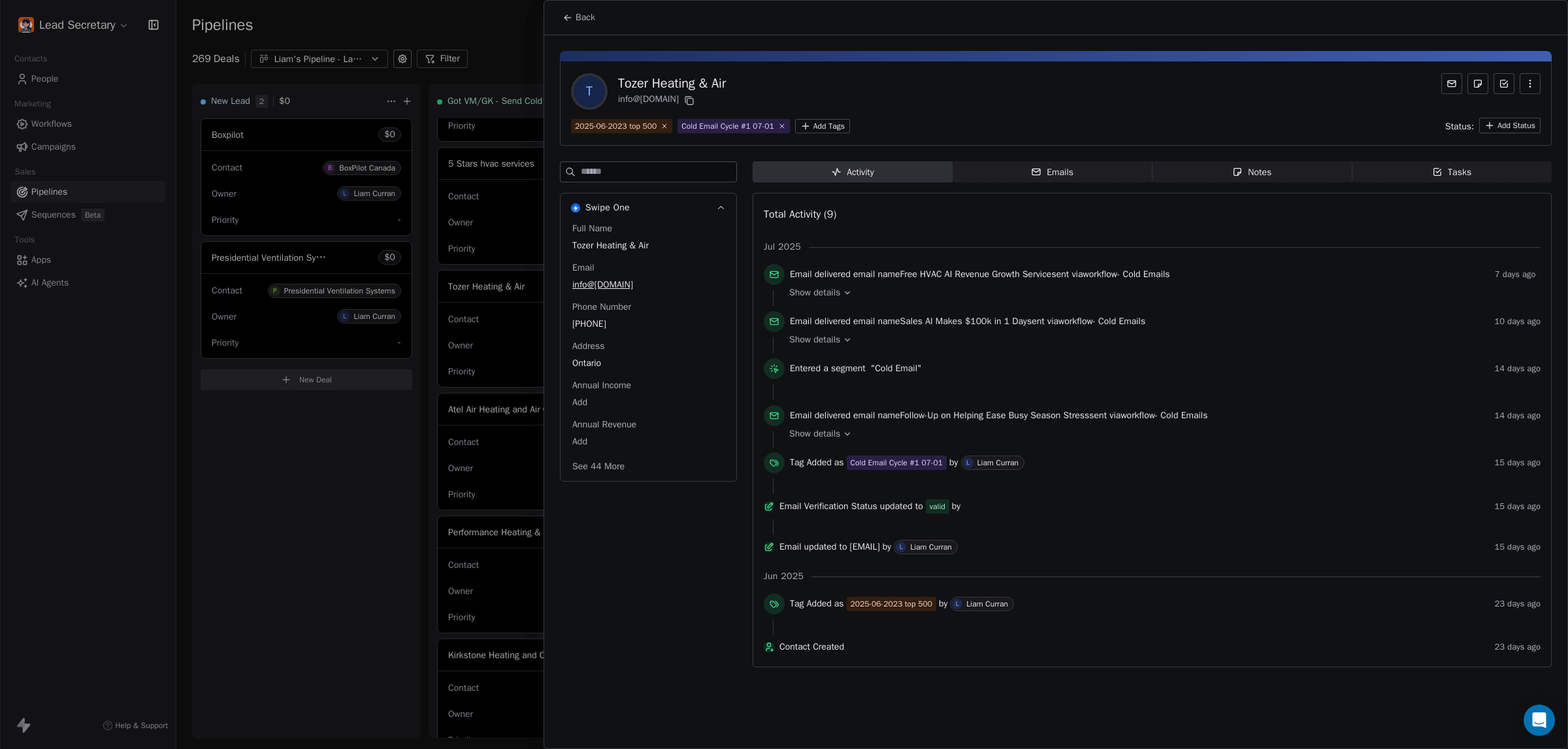 click on "Back" at bounding box center (585, 18) 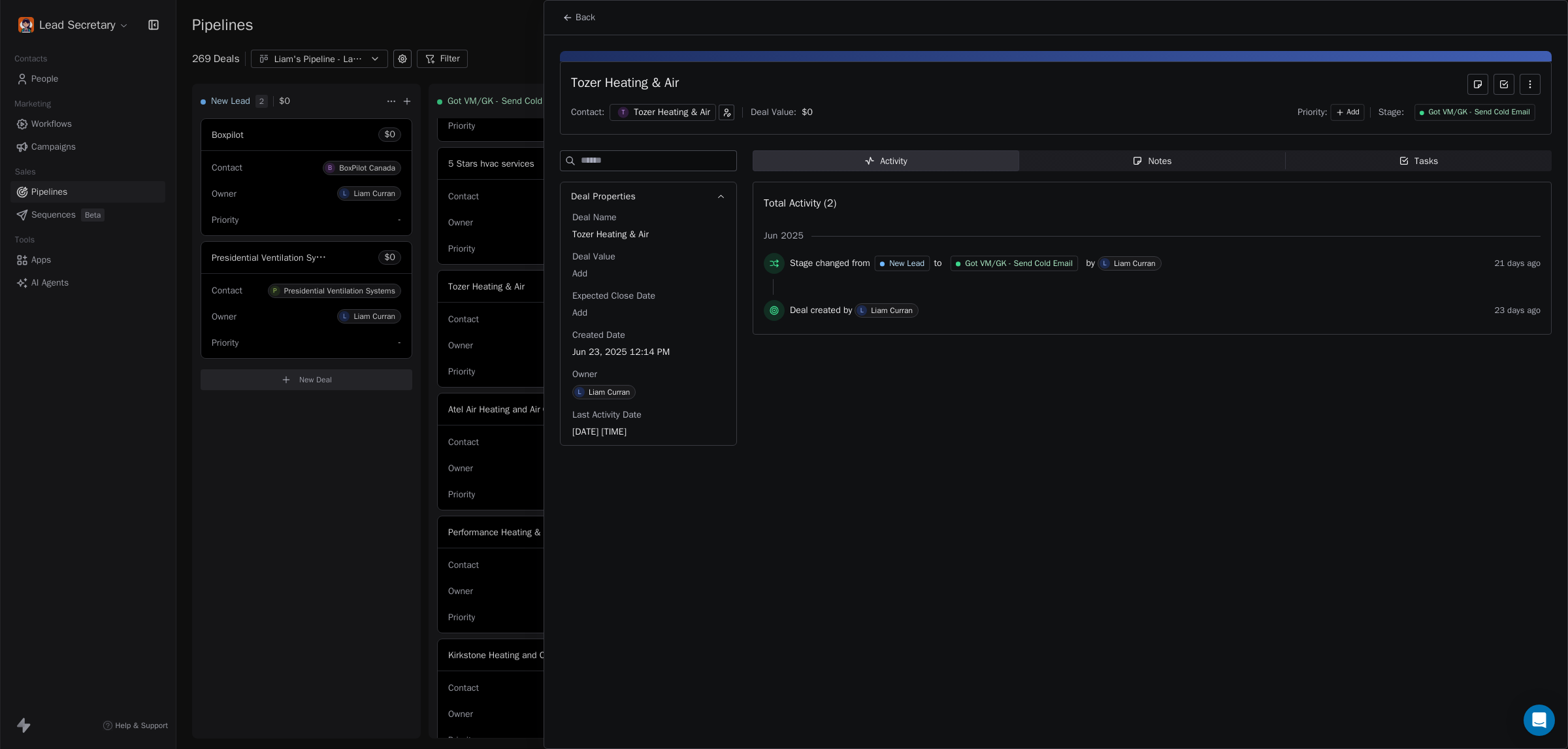 click on "Got VM/GK - Send Cold Email" at bounding box center [1479, 112] 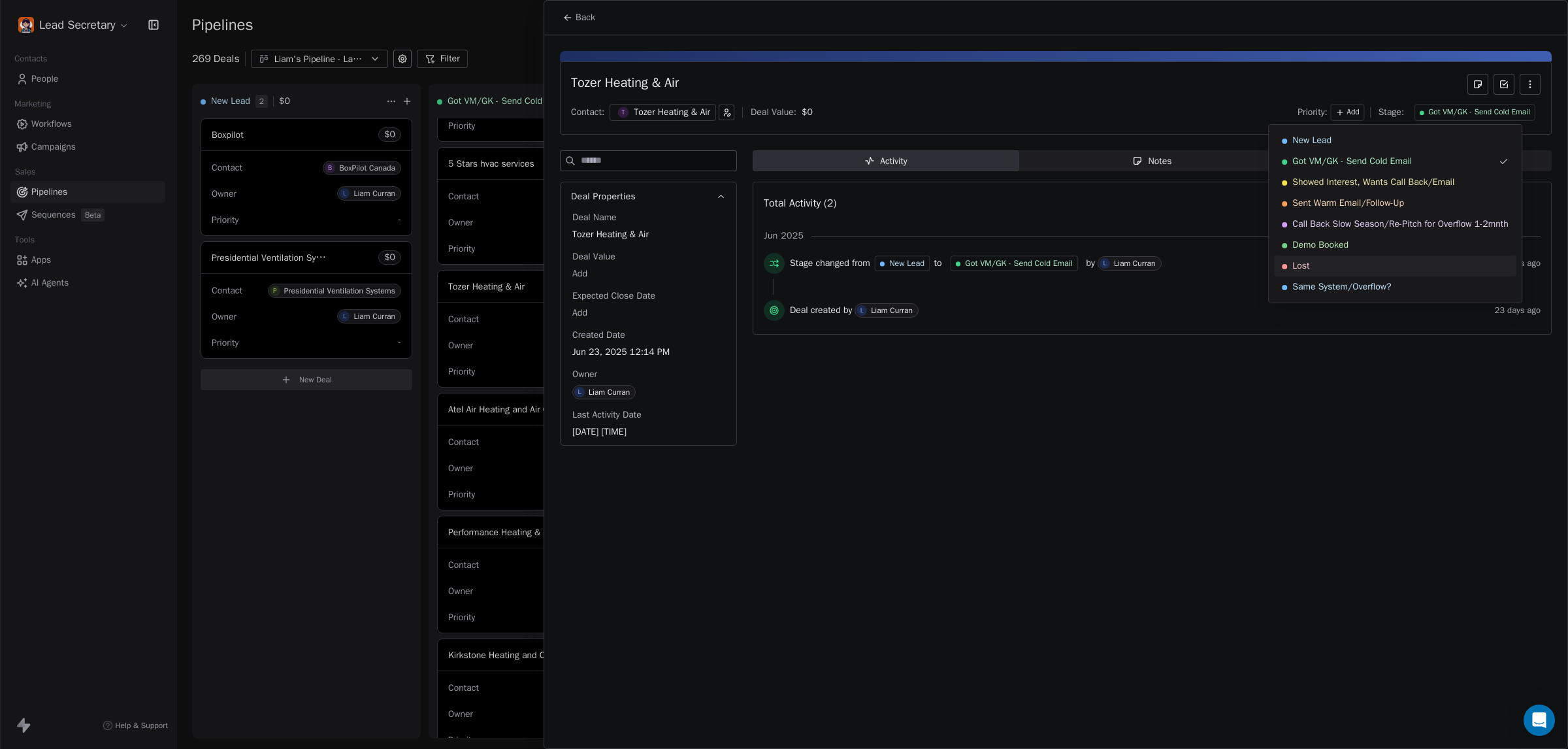 click on "Lost" at bounding box center (1395, 266) 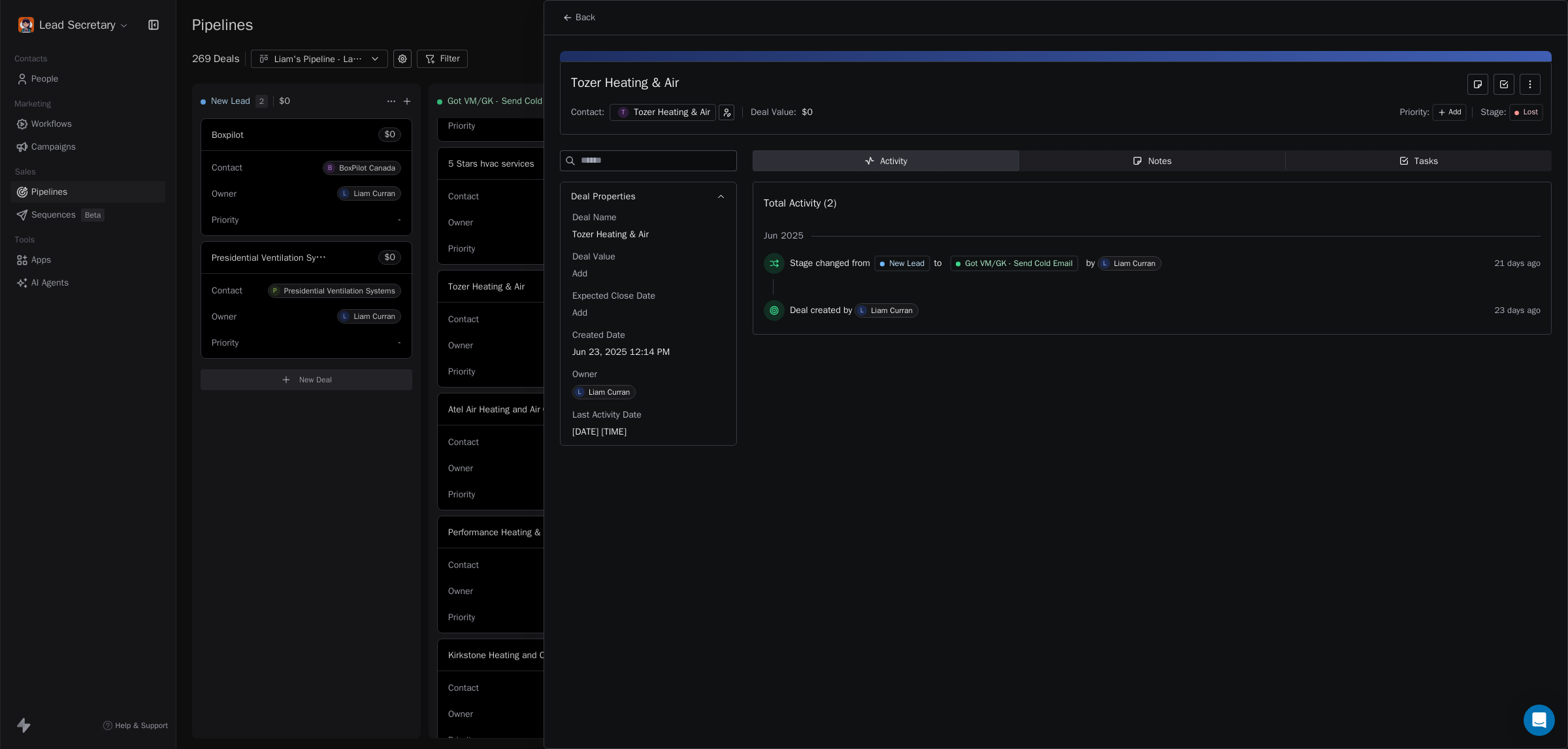 click at bounding box center (784, 374) 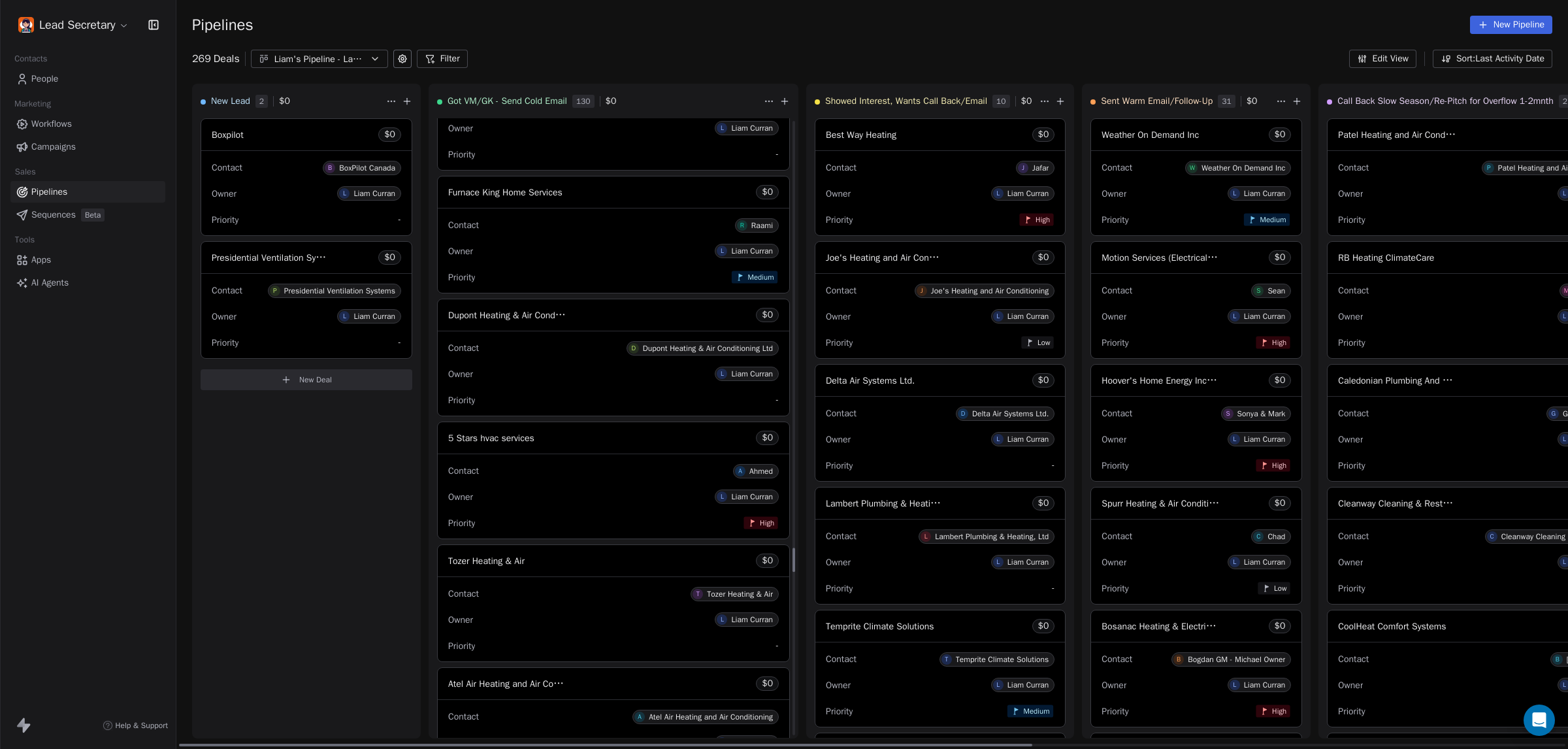 scroll, scrollTop: 11072, scrollLeft: 0, axis: vertical 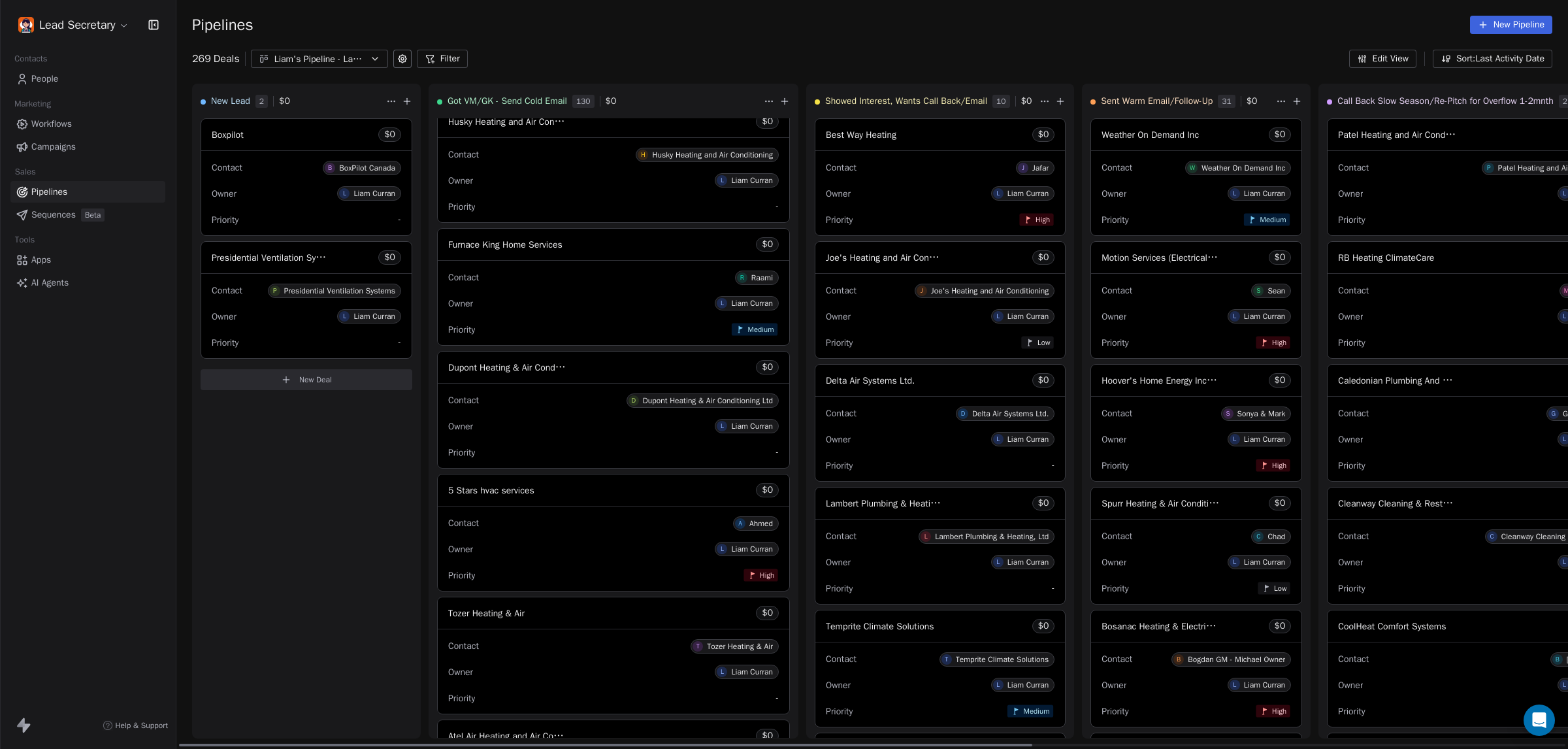click at bounding box center [613, 506] 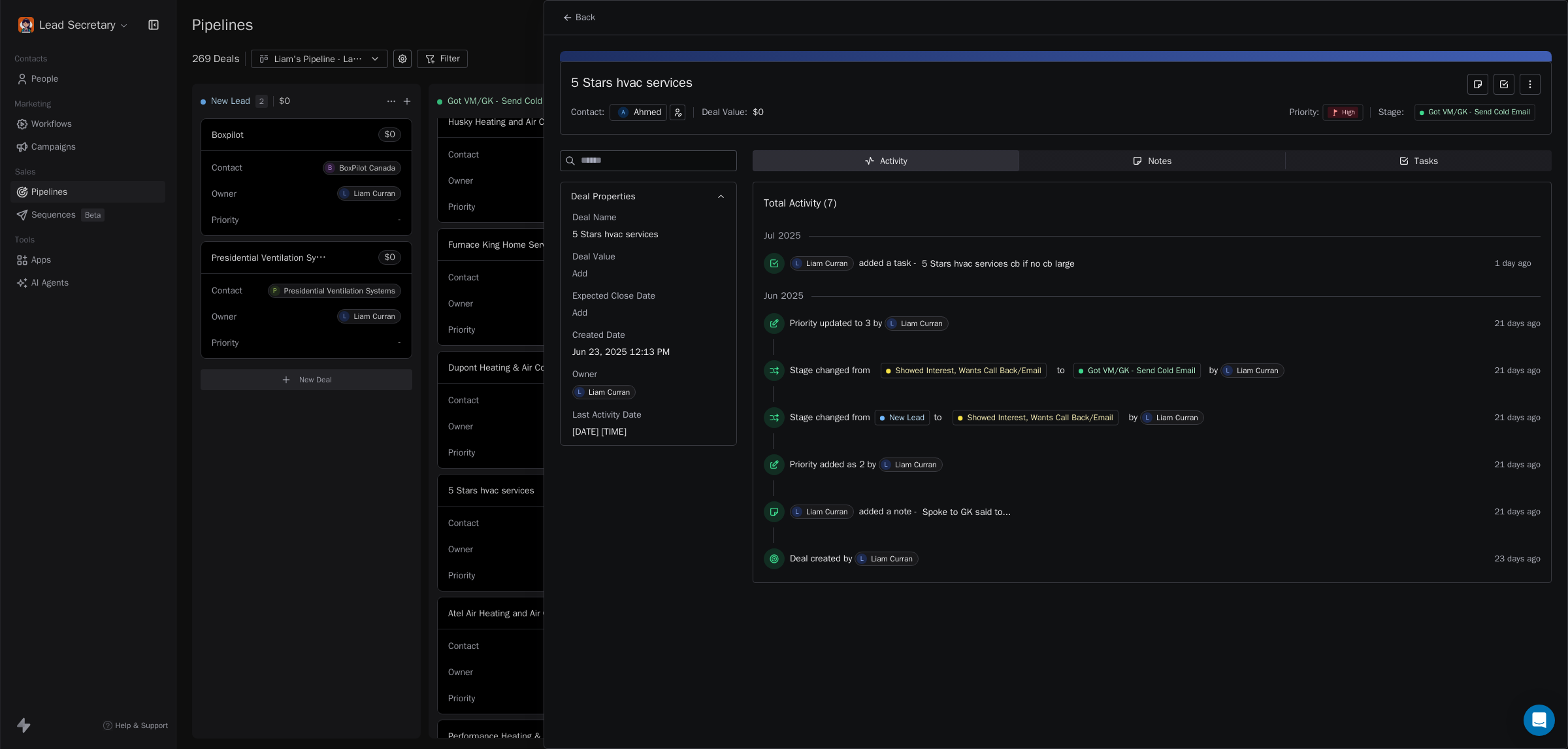 click on "Tasks" at bounding box center [1418, 161] 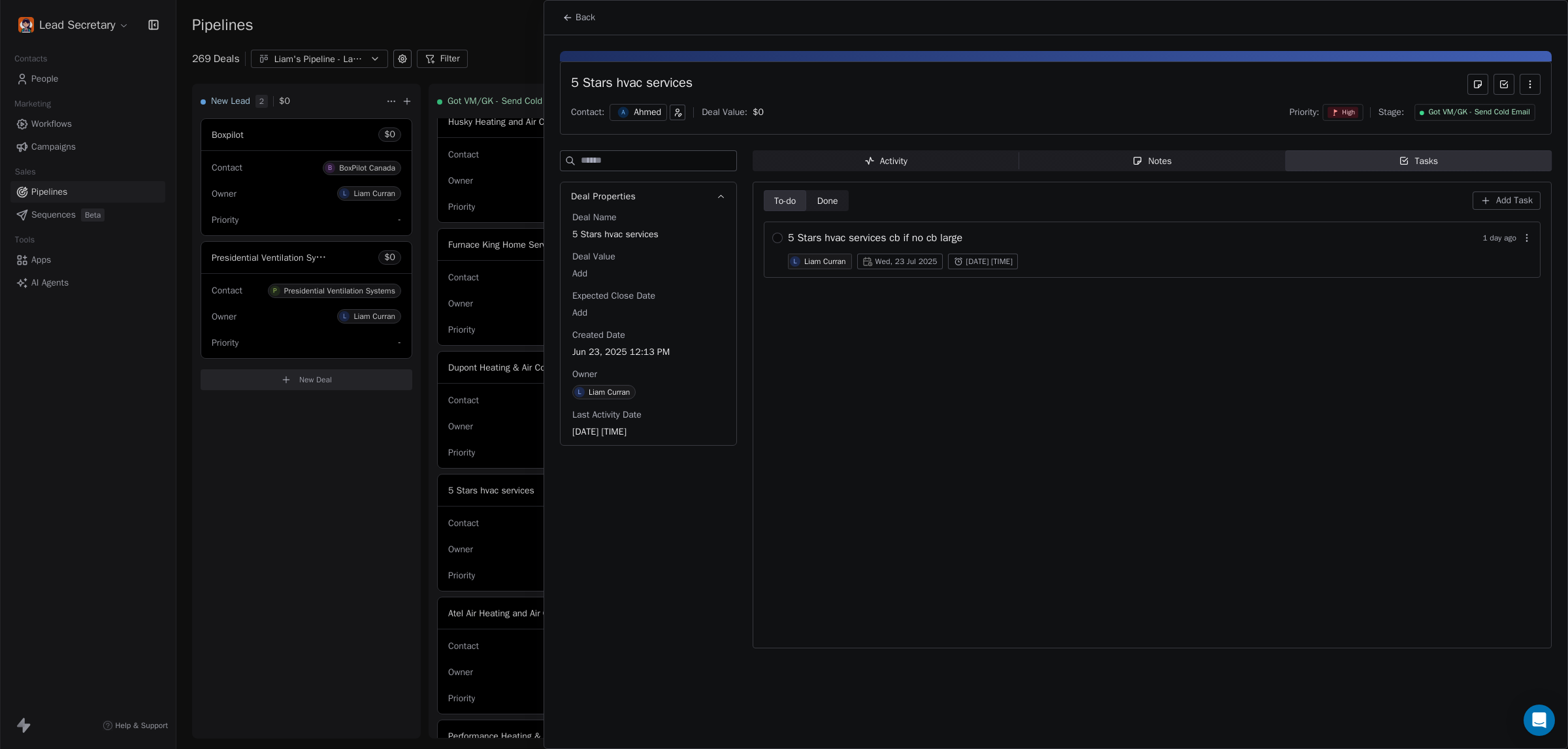 click at bounding box center (784, 374) 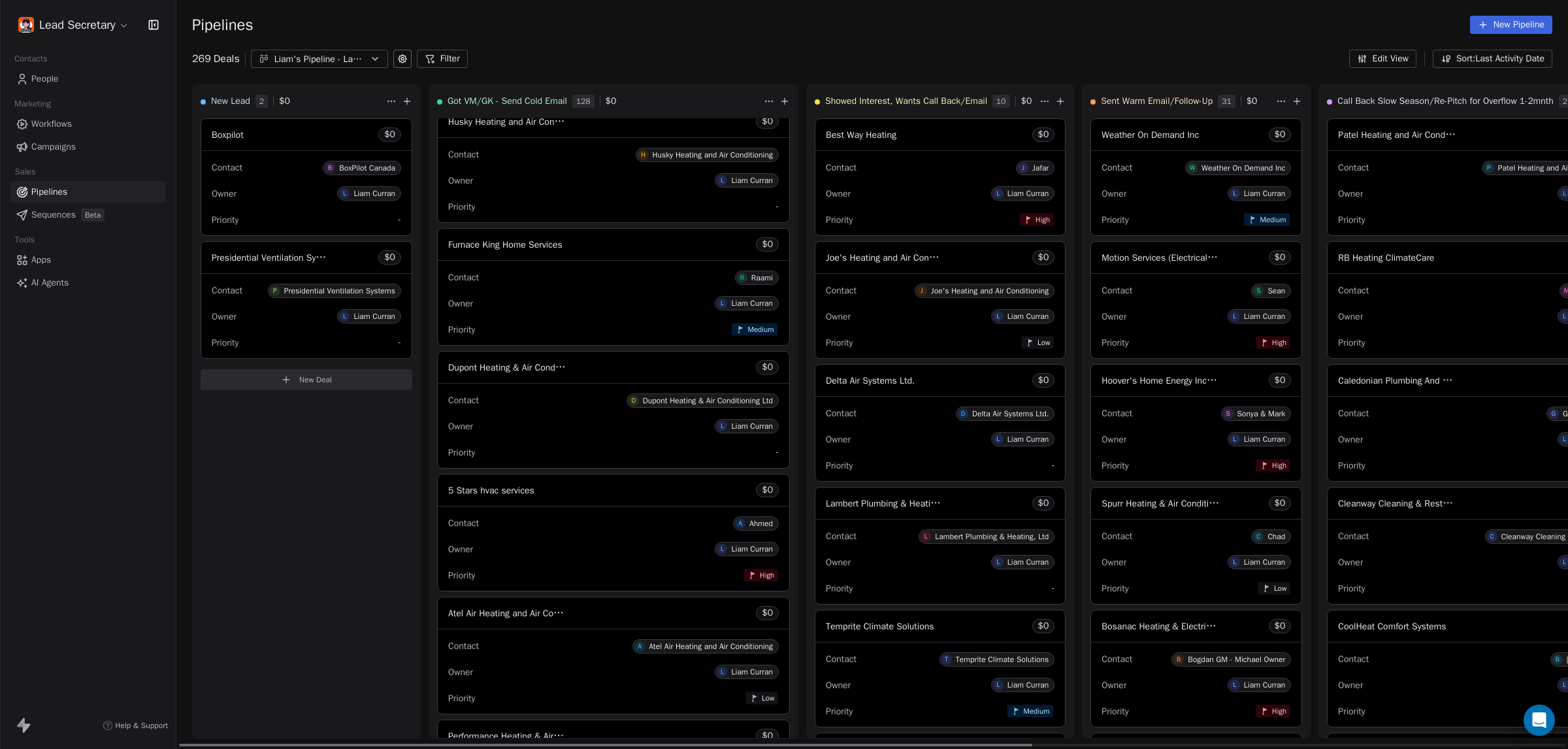 click on "Contact D Dupont Heating & Air Conditioning Ltd Owner L [LAST] Priority -" at bounding box center [613, 425] 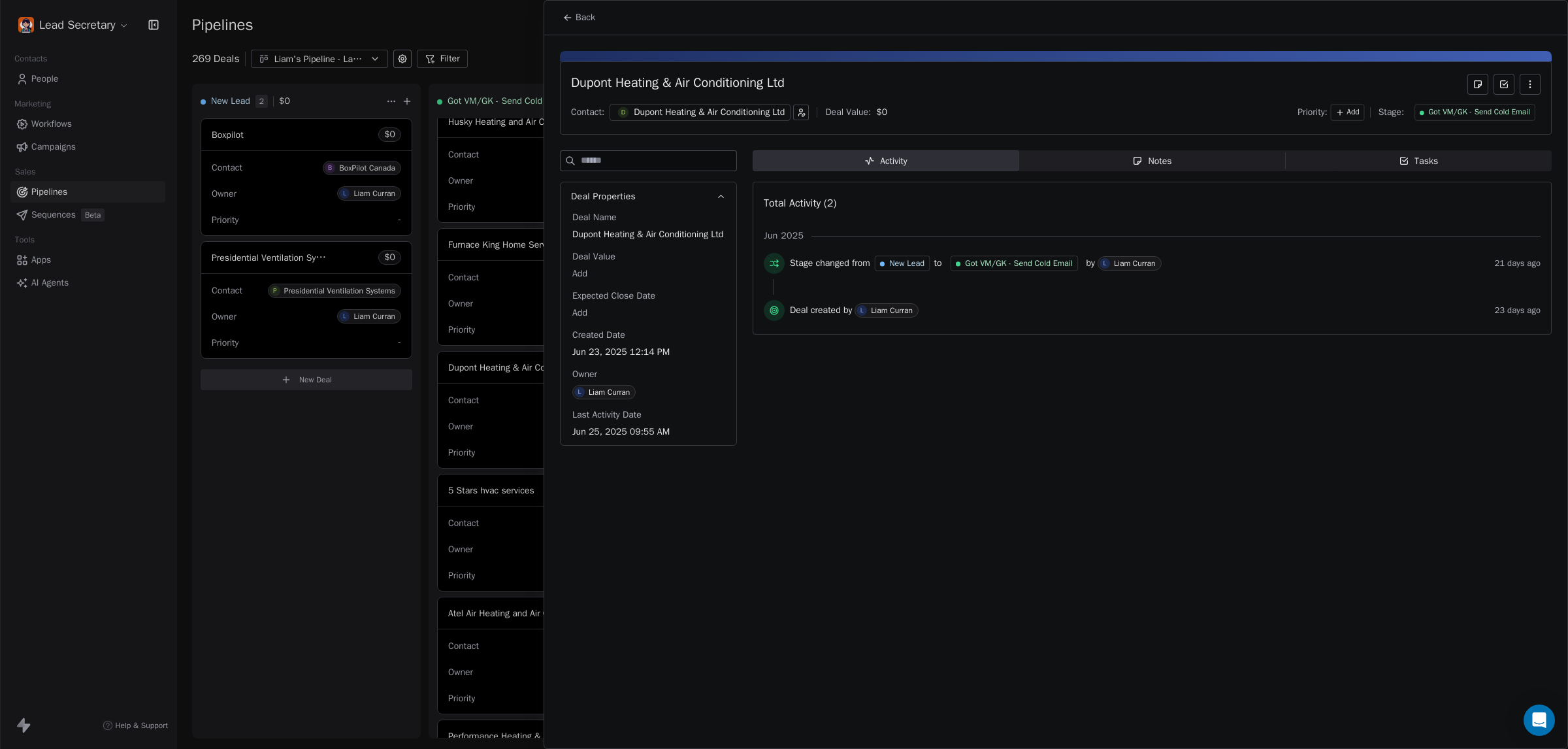 click at bounding box center [784, 374] 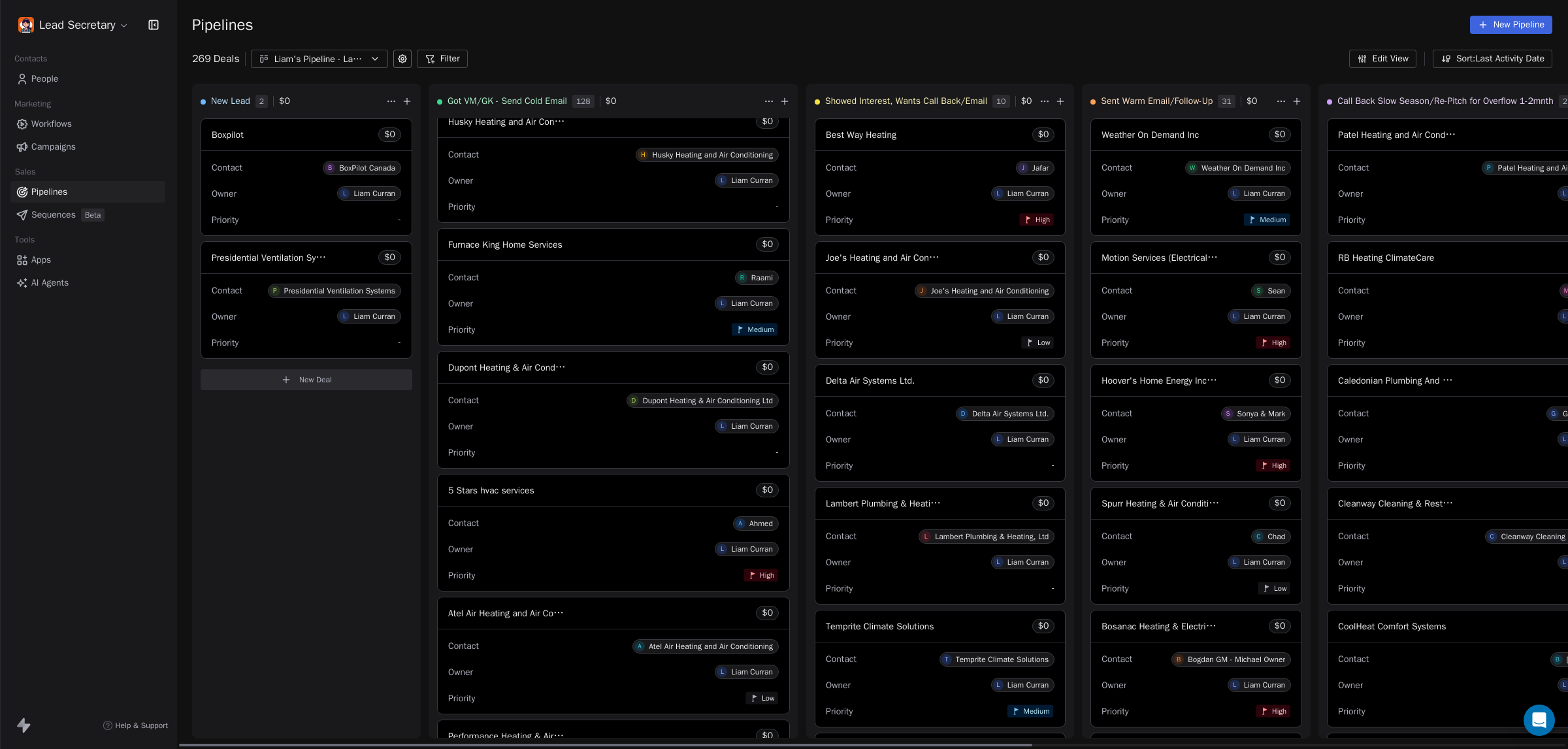 drag, startPoint x: 563, startPoint y: 502, endPoint x: 572, endPoint y: 527, distance: 26.570661 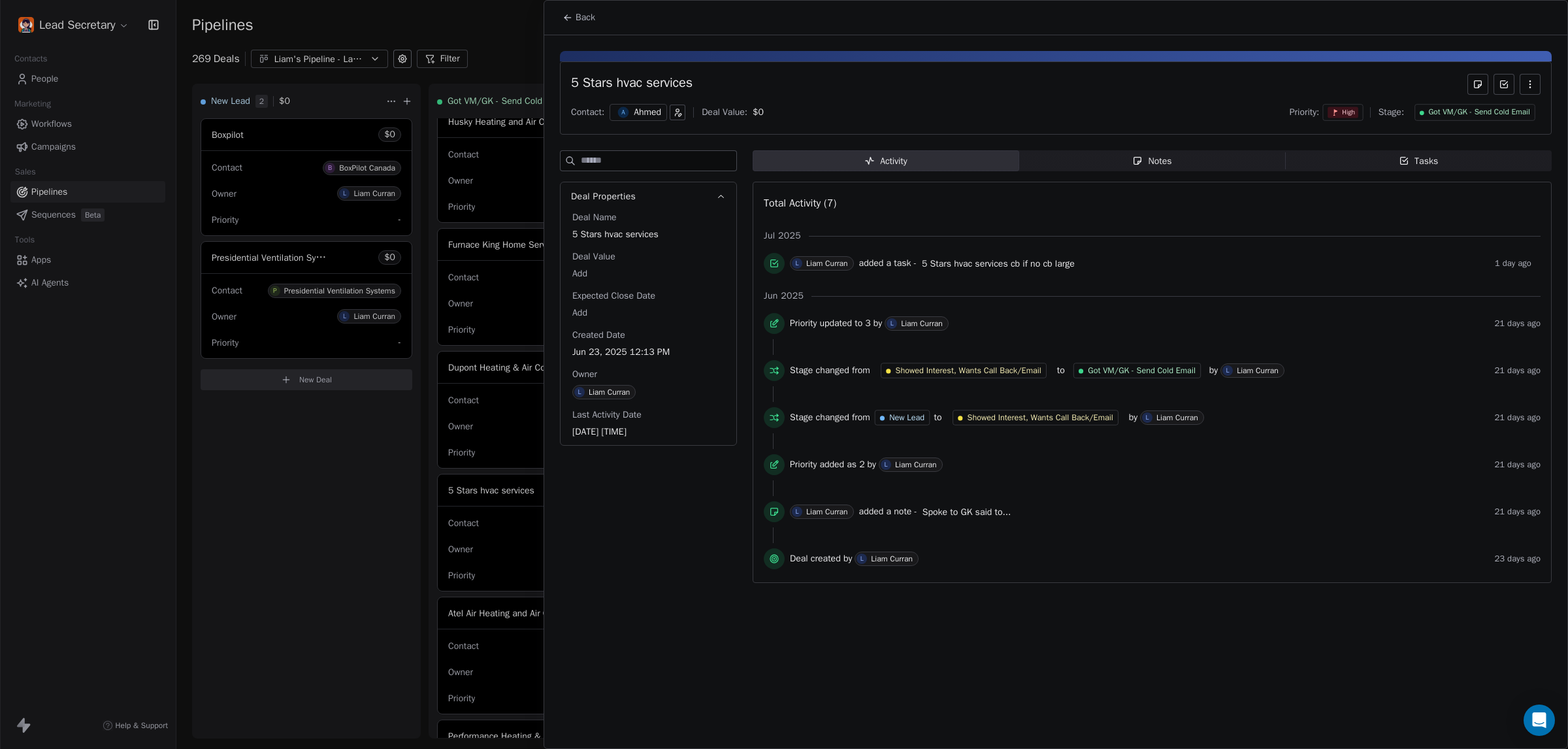 click on "Notes   Notes" at bounding box center [1152, 161] 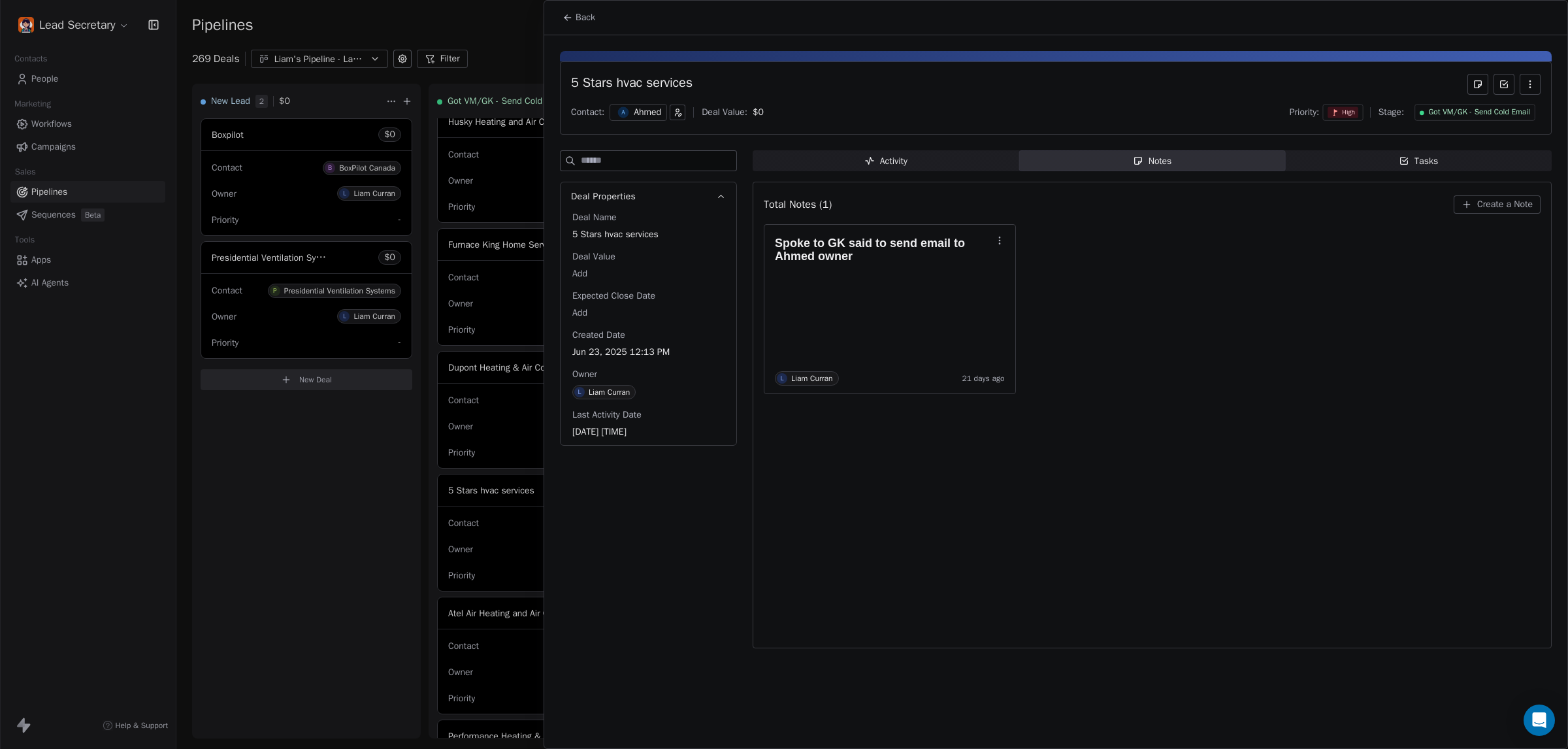 click on "Activity Activity" at bounding box center [886, 161] 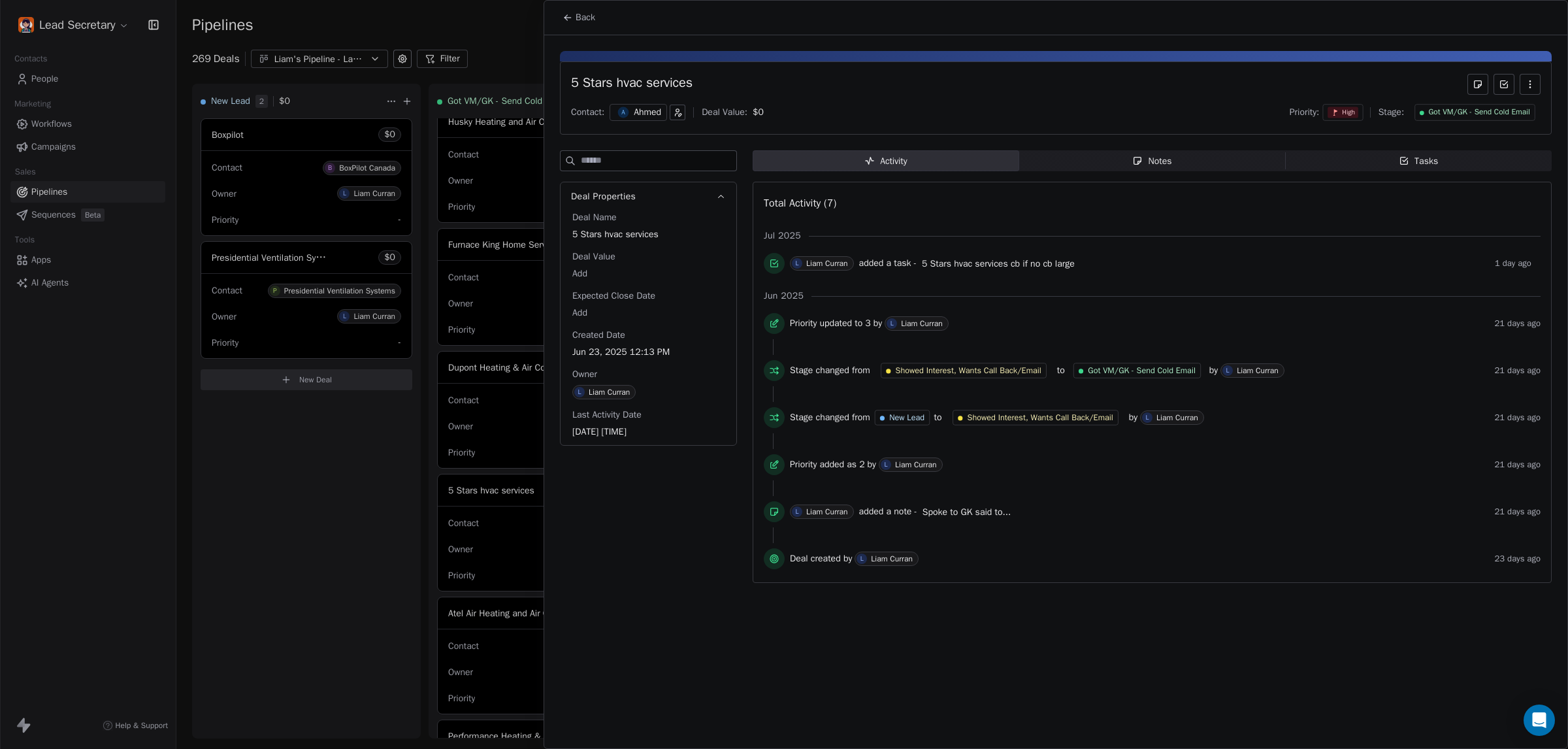 click on "Got VM/GK - Send Cold Email" at bounding box center [1479, 112] 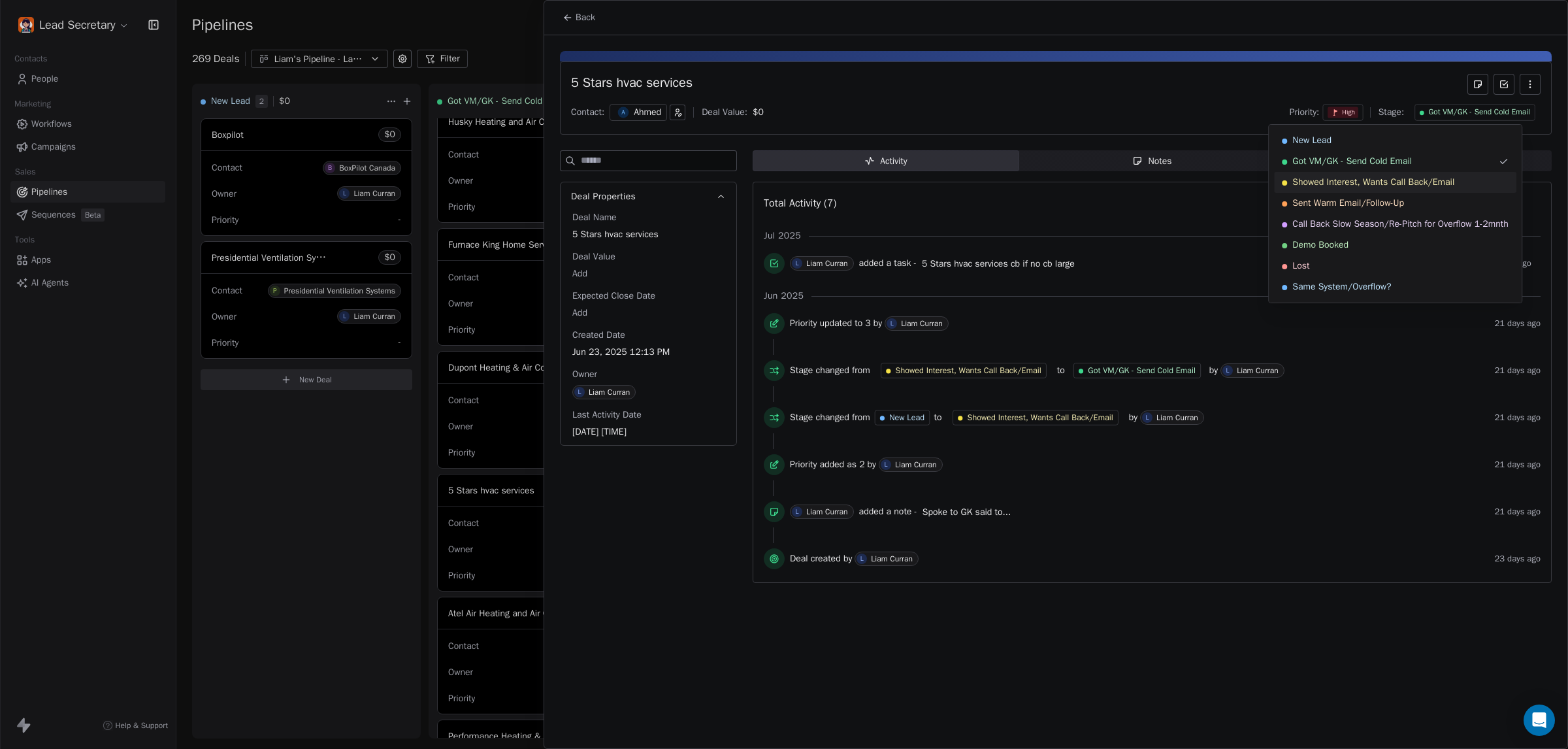 click on "Showed Interest, Wants Call Back/Email" at bounding box center [1395, 182] 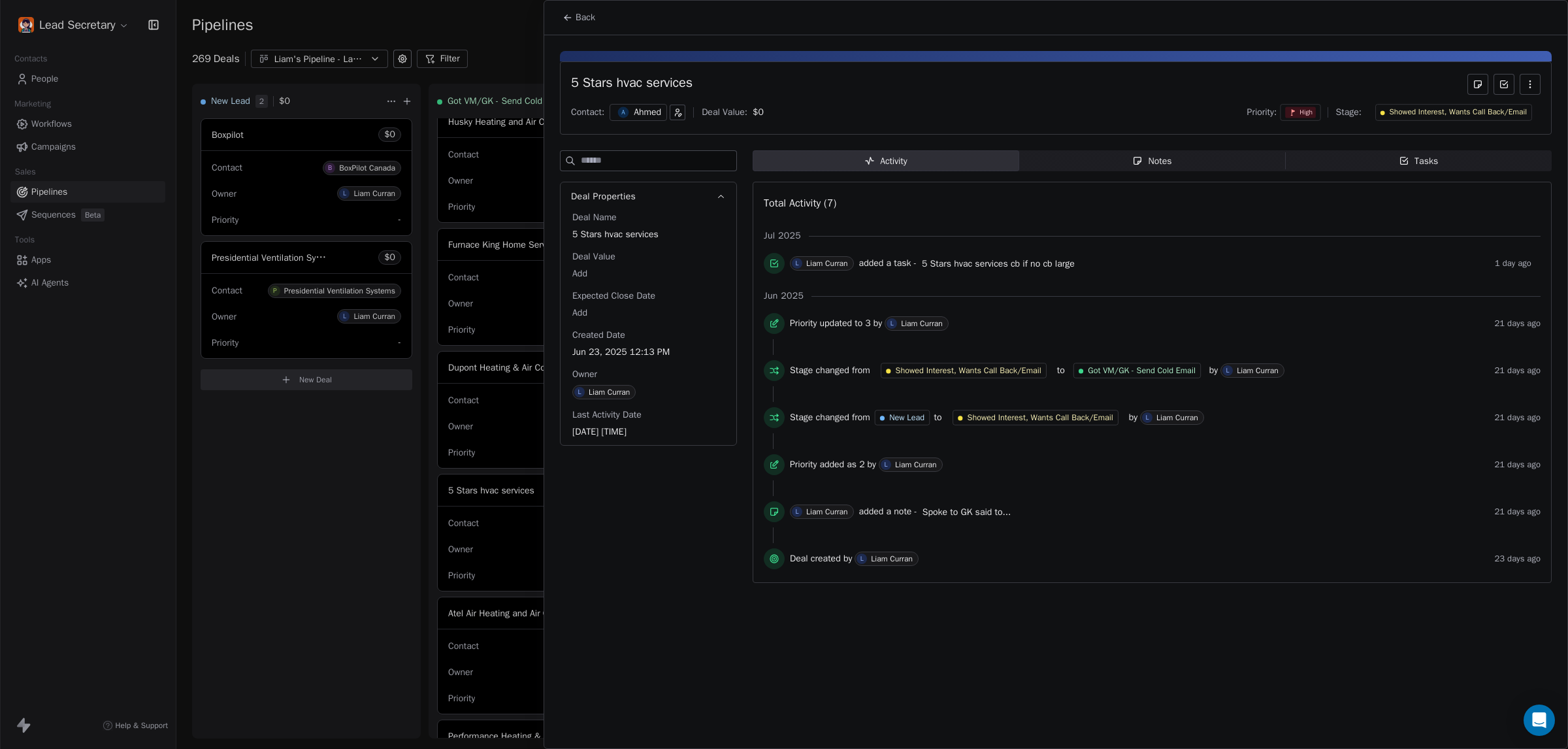 click at bounding box center [784, 374] 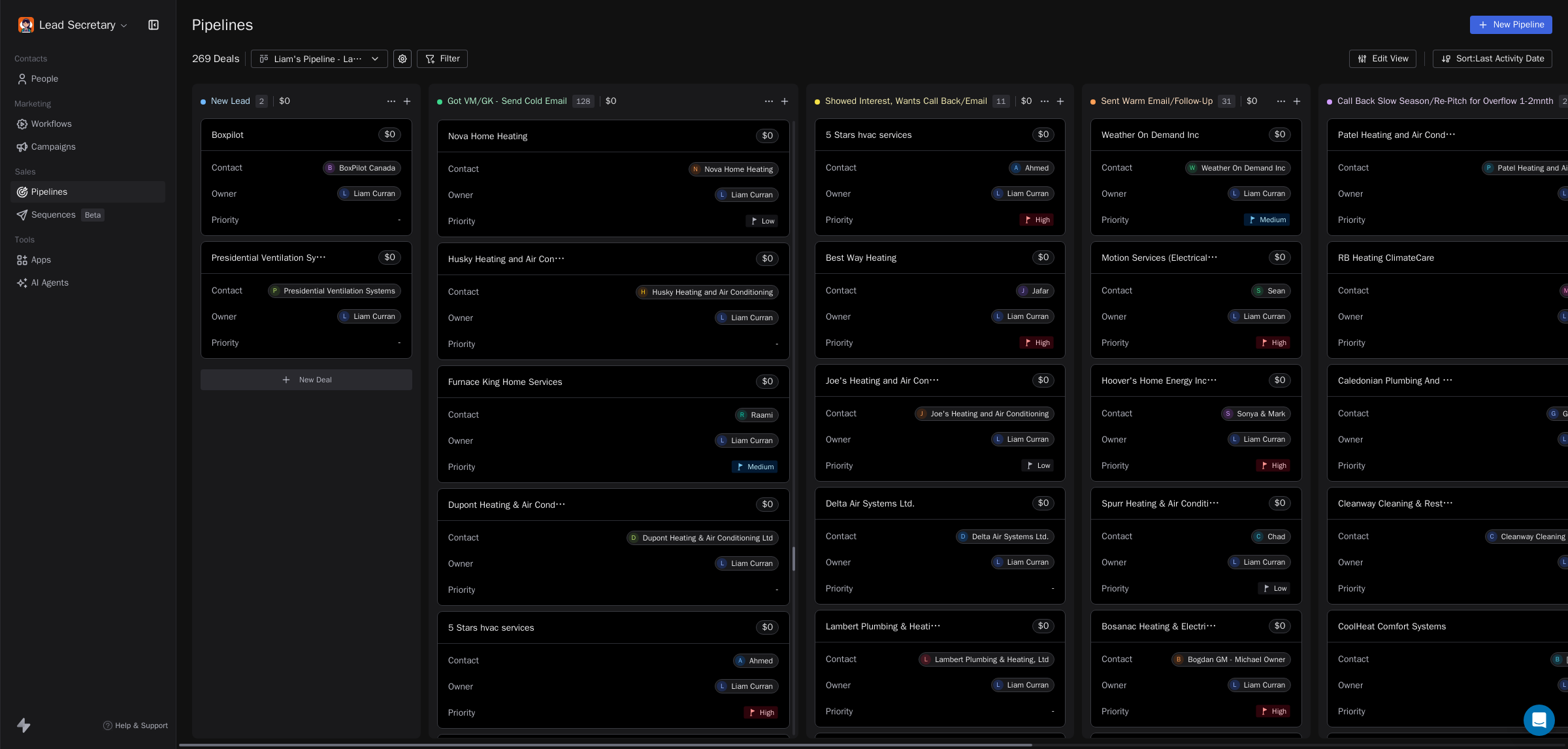scroll, scrollTop: 10908, scrollLeft: 0, axis: vertical 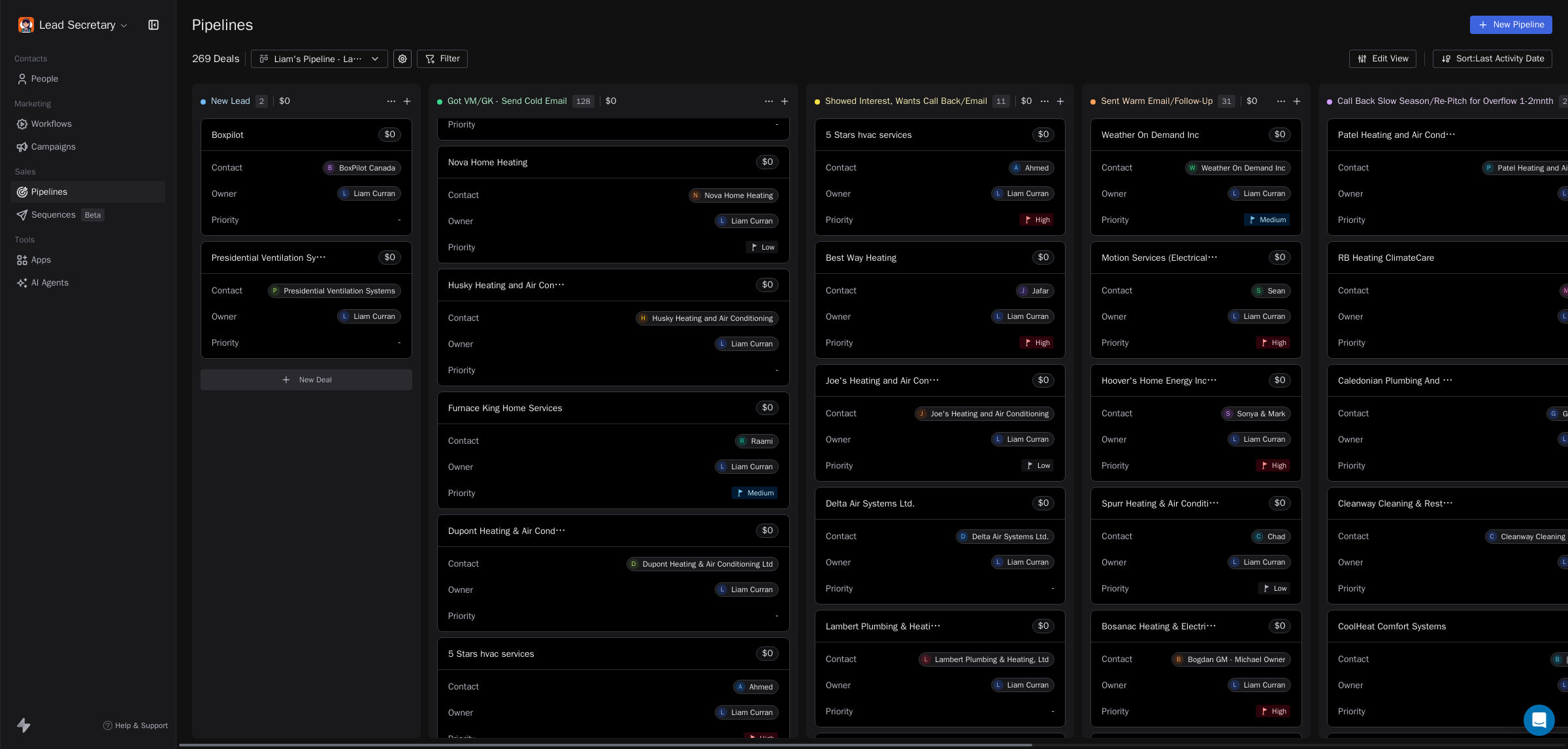 click on "Contact H Husky Heating and Air Conditioning" at bounding box center [613, 317] 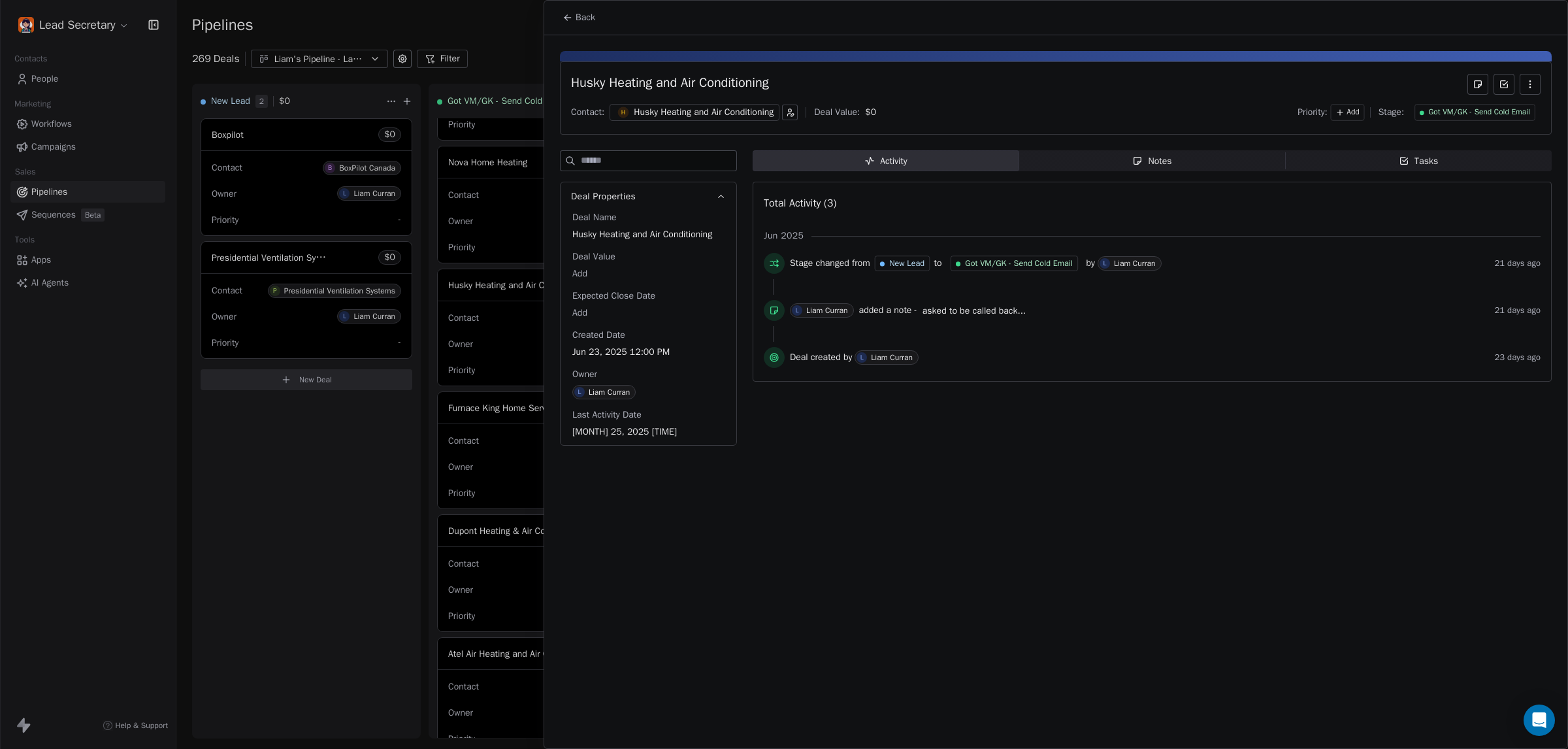 click on "Notes   Notes" at bounding box center (1152, 161) 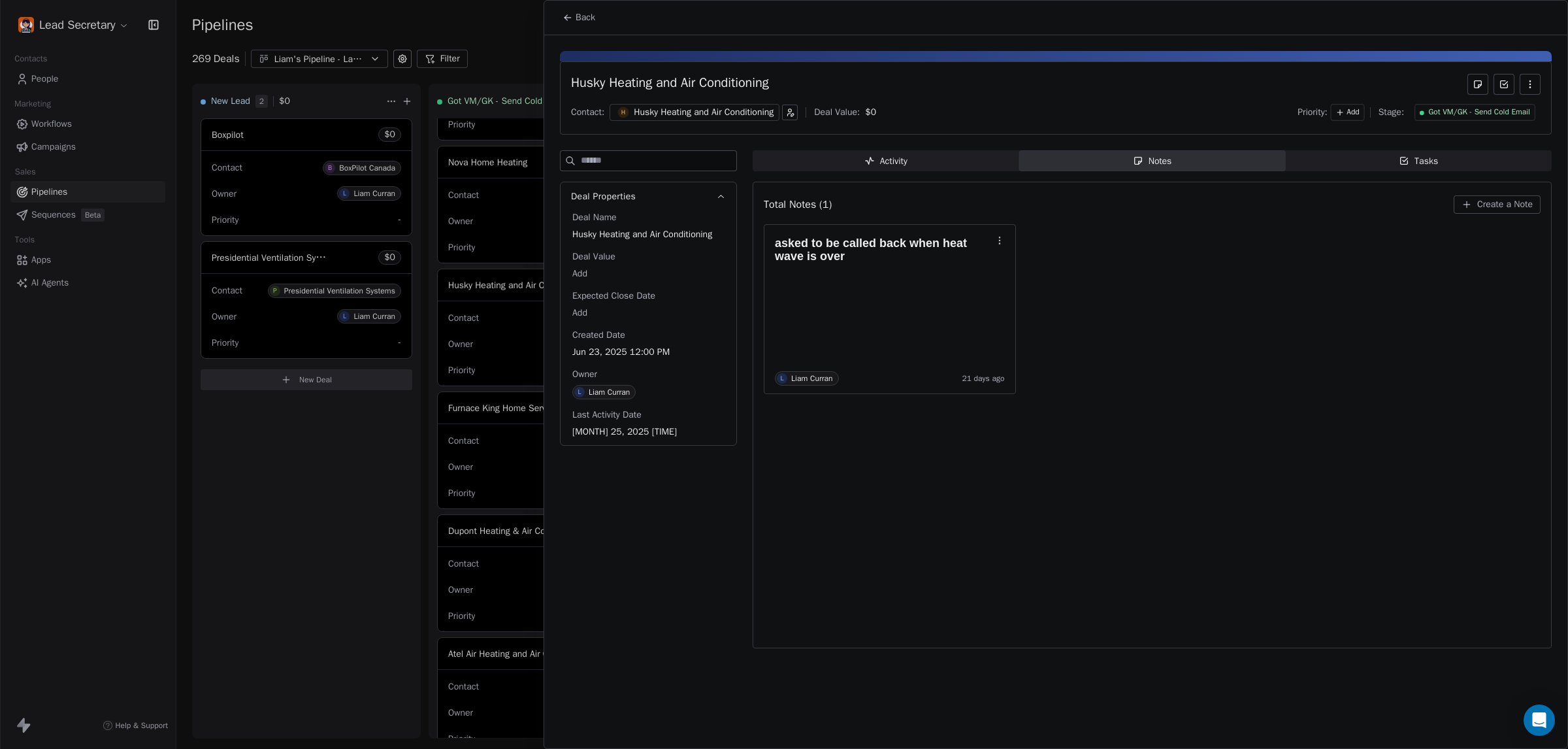 click on "Husky Heating and Air Conditioning Contact: H Husky Heating and Air Conditioning Deal Value: $ 0 Priority: Add Stage: Got VM/GK - Send Cold Email" at bounding box center [1056, 98] 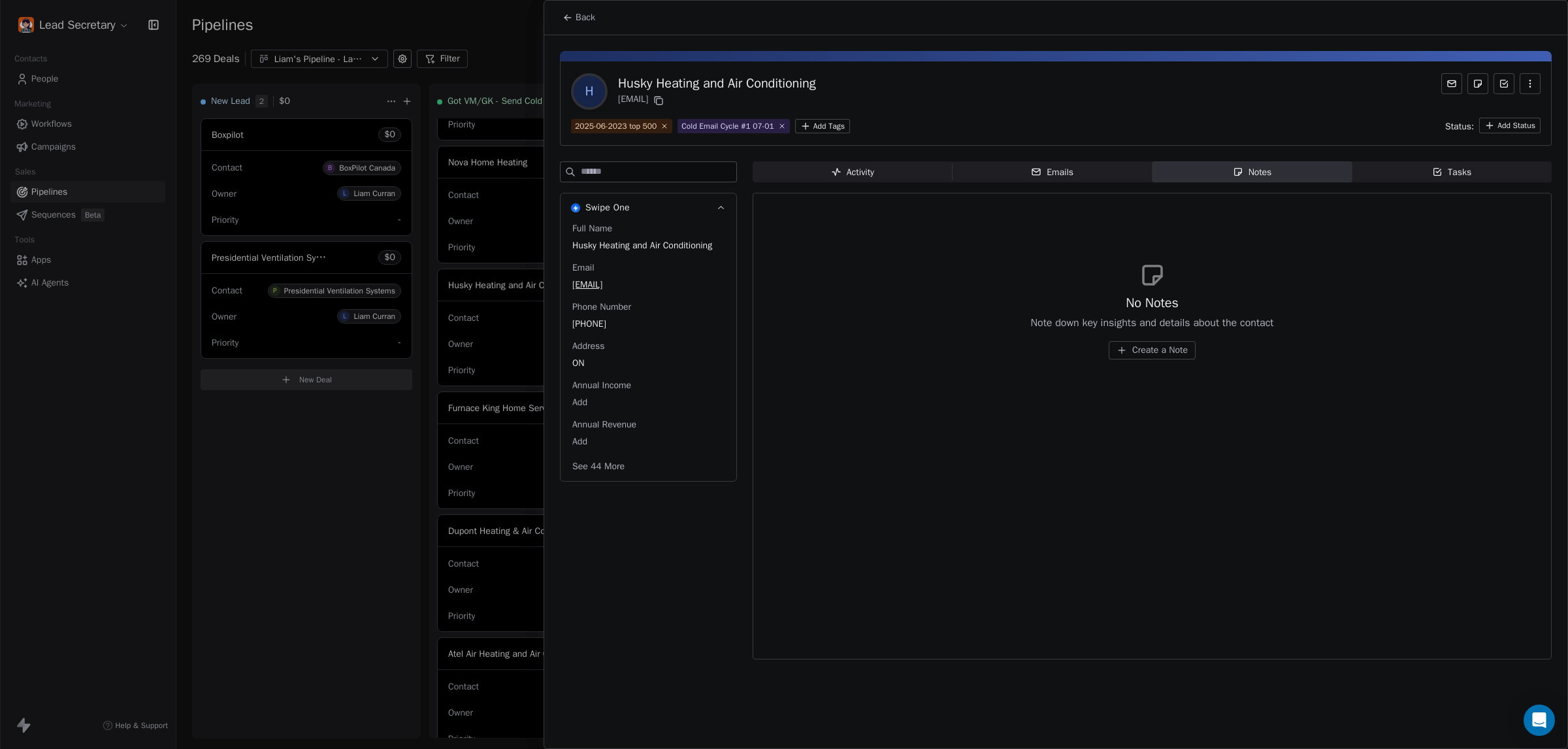 click on "[PHONE]" at bounding box center (648, 324) 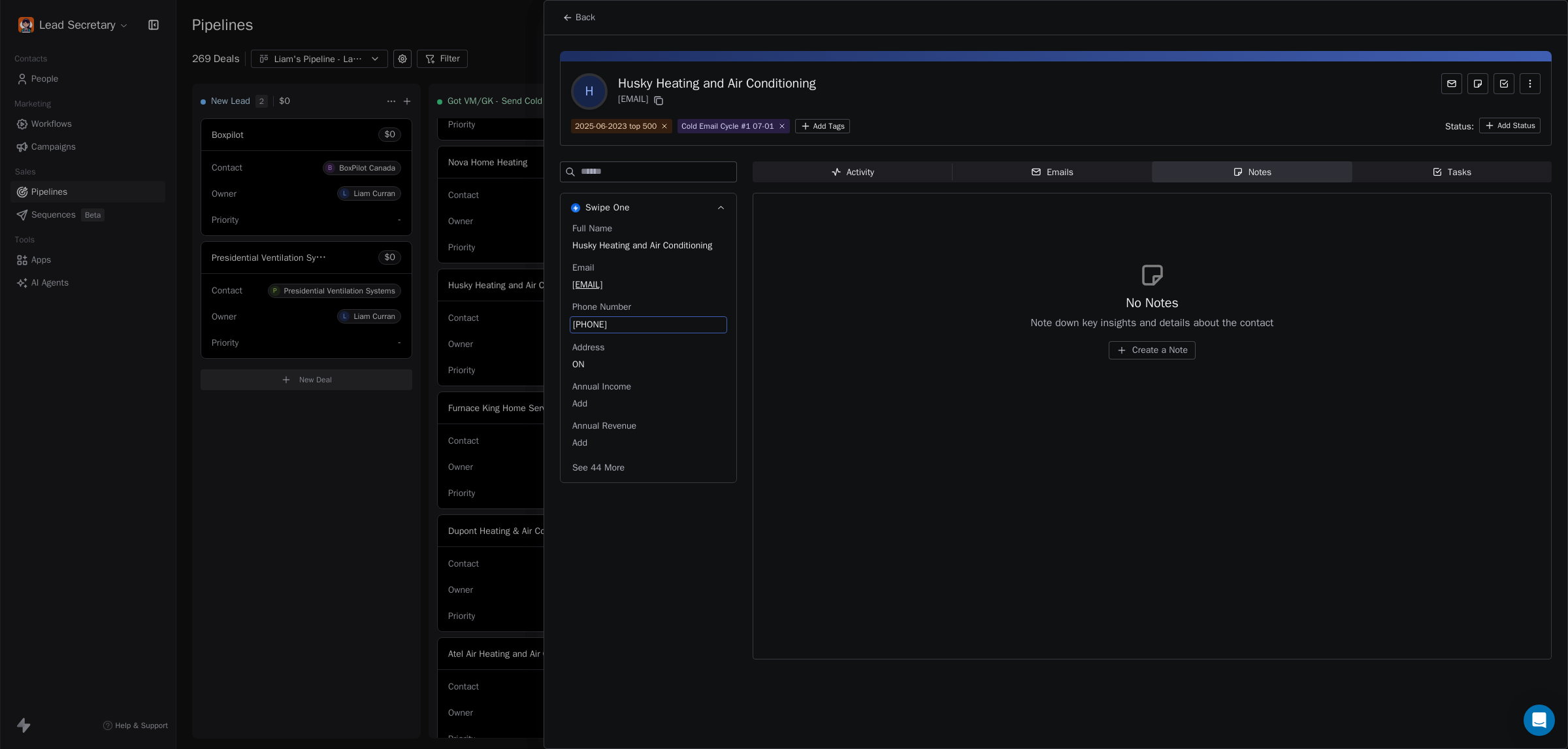 click on "[PHONE]" at bounding box center (648, 325) 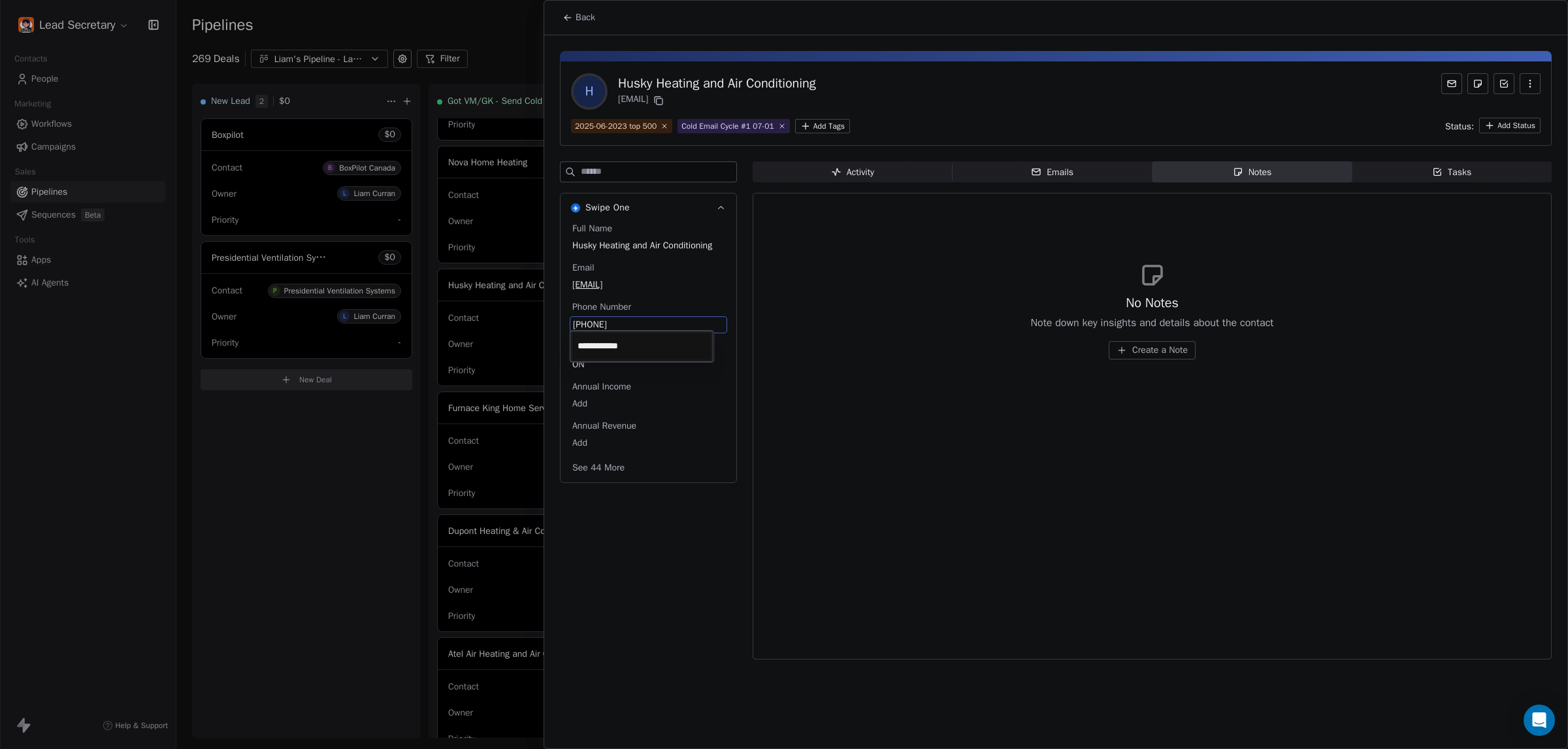 click on "Lead Secretary Contacts People Marketing Workflows Campaigns Sales Pipelines Sequences Beta Tools Apps AI Agents Help & Support Pipelines New Pipeline 269 Deals Liam's Pipeline - Large Businesses Only Filter Edit View Sort: Last Activity Date New Lead 2 $ 0 Boxpilot $ 0 Contact B BoxPilot Canada Owner L [LAST] Priority - Presidential Ventilation Systems $ 0 Contact P Presidential Ventilation Systems Owner L [LAST] Priority - New Deal Got VM/GK - Send Cold Email 127 $ 0 Amos Service and Supply LLC $ 0 Contact A Amos Service and Supply LLC Owner L [LAST] Priority Low Woodbridge GTA ClimateCare $ 0 Contact W Woodbridge GTA ClimateCare Owner L [LAST] Priority Low BORTS HVAC $ 0 Contact B BORTS HVAC Owner L [LAST] Priority Low Spurr Heating & Air Conditioning $ 0 Contact C Chad Owner L [LAST] Priority Medium Polar Bear Cooling & Heating $ 0 Contact M Matt or Matthew Owner L [LAST] Priority Low BG Services $ 0 Contact S Stephen Hill Owner L [LAST] Priority High $ 0 K L $" at bounding box center [784, 374] 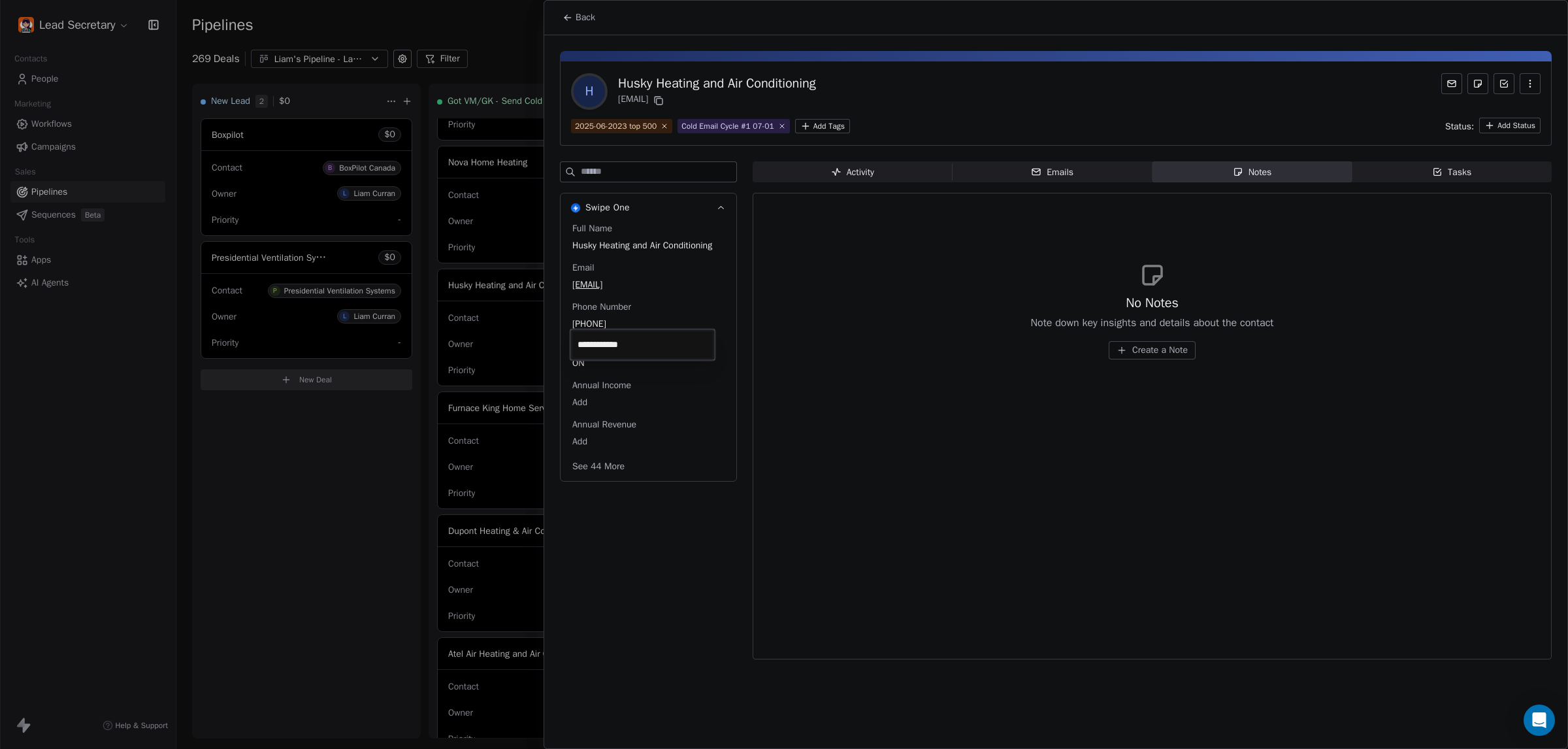click on "Lead Secretary Contacts People Marketing Workflows Campaigns Sales Pipelines Sequences Beta Tools Apps AI Agents Help & Support Pipelines New Pipeline 269 Deals Liam's Pipeline - Large Businesses Only Filter Edit View Sort: Last Activity Date New Lead 2 $ 0 Boxpilot $ 0 Contact B BoxPilot Canada Owner L [LAST] Priority - Presidential Ventilation Systems $ 0 Contact P Presidential Ventilation Systems Owner L [LAST] Priority - New Deal Got VM/GK - Send Cold Email 127 $ 0 Amos Service and Supply LLC $ 0 Contact A Amos Service and Supply LLC Owner L [LAST] Priority Low Woodbridge GTA ClimateCare $ 0 Contact W Woodbridge GTA ClimateCare Owner L [LAST] Priority Low BORTS HVAC $ 0 Contact B BORTS HVAC Owner L [LAST] Priority Low Spurr Heating & Air Conditioning $ 0 Contact C Chad Owner L [LAST] Priority Medium Polar Bear Cooling & Heating $ 0 Contact M Matt or Matthew Owner L [LAST] Priority Low BG Services $ 0 Contact S Stephen Hill Owner L [LAST] Priority High $ 0 K L $" at bounding box center [784, 374] 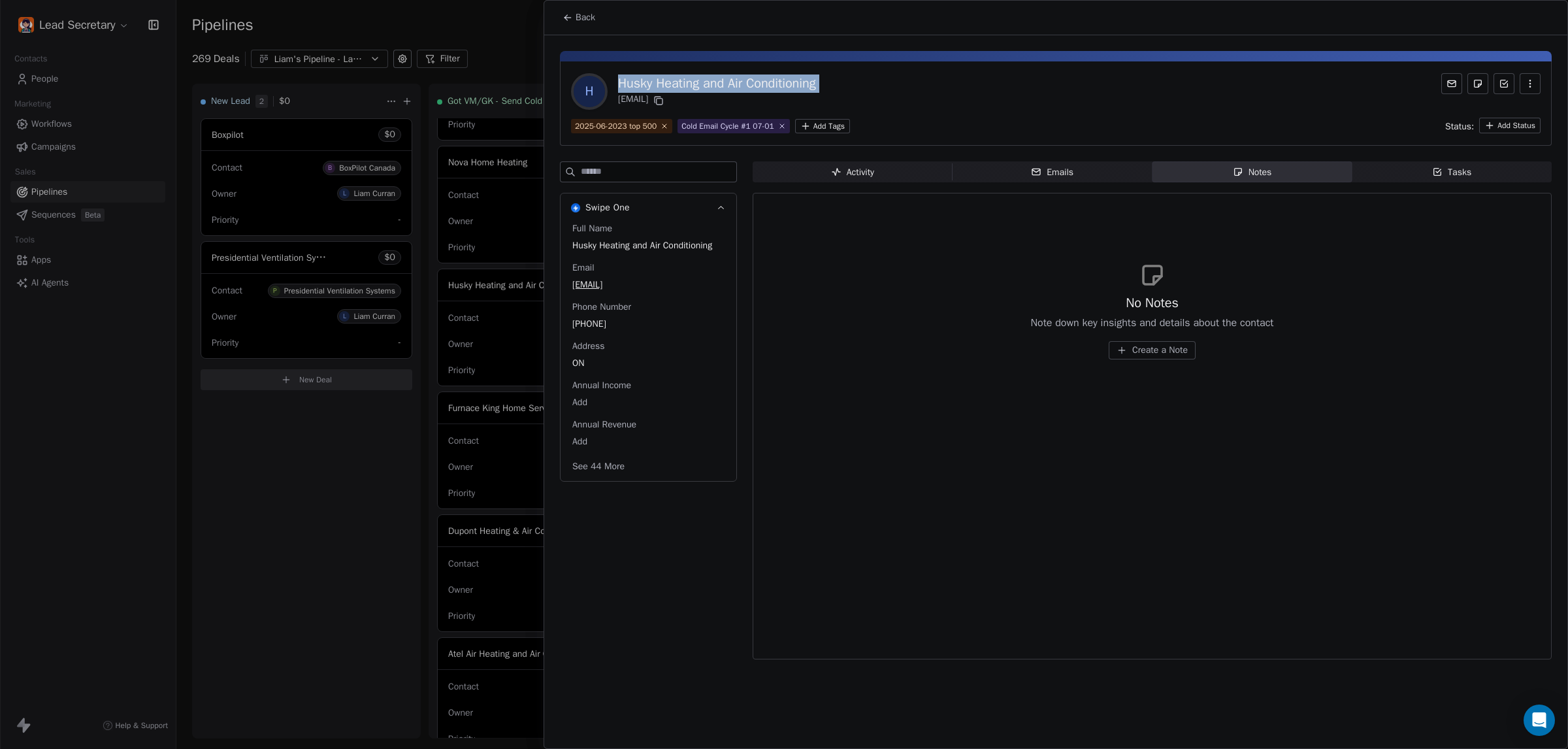 click on "Husky Heating and Air Conditioning" at bounding box center (717, 84) 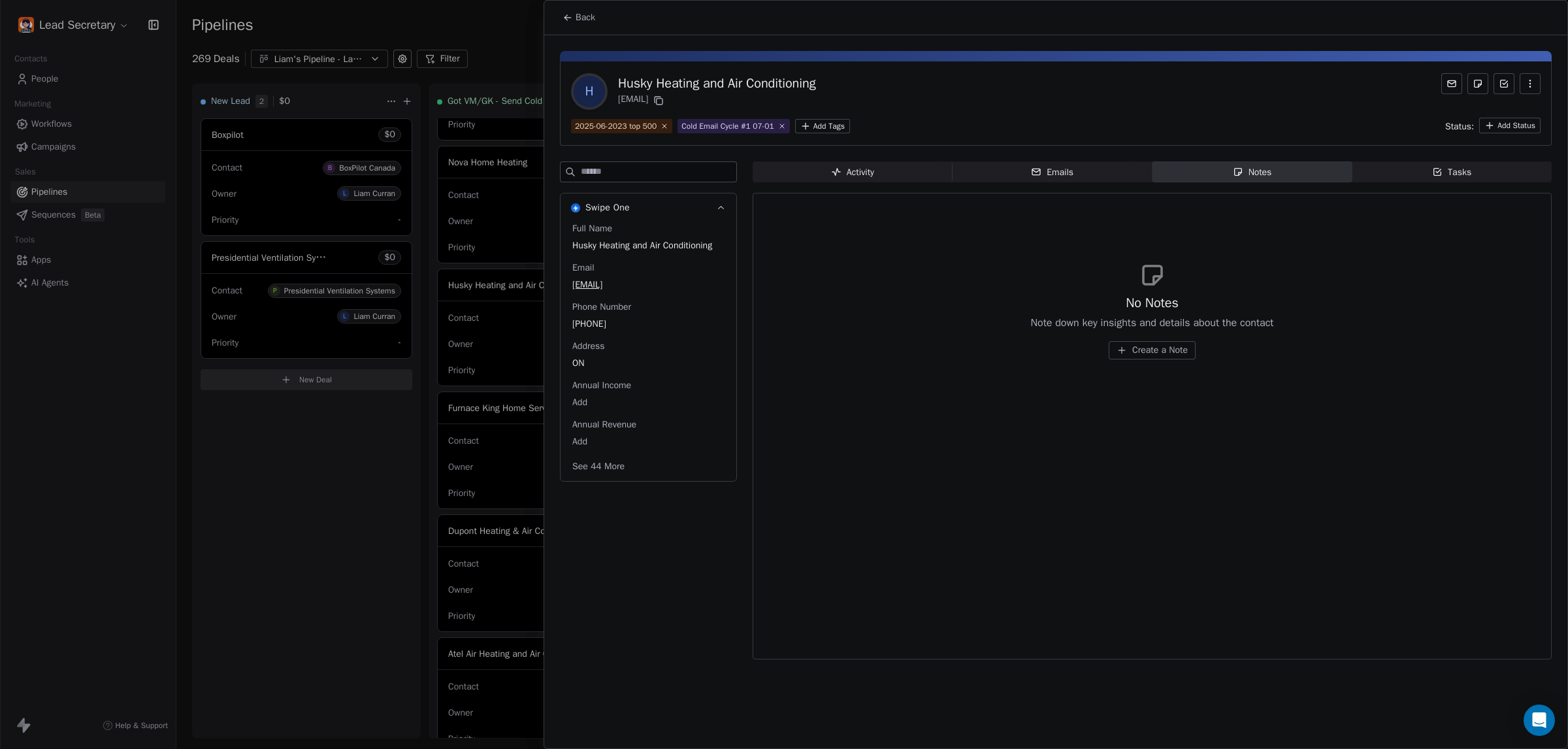 click on "H Husky Heating and Air Conditioning admin@huskyair.com 2025-06-2023 top 500 Cold Email Cycle #1 07-01  Add Tags Status:   Add Status Swipe One Full Name Husky Heating and Air Conditioning Email admin@huskyair.com Phone Number [PHONE] Address [PROVINCE] Annual Income Add Annual Revenue Add See   44   More   Activity Activity Emails Emails   Notes   Notes Tasks Tasks No Notes Note down key insights and details about the contact   Create a Note" at bounding box center [1056, 351] 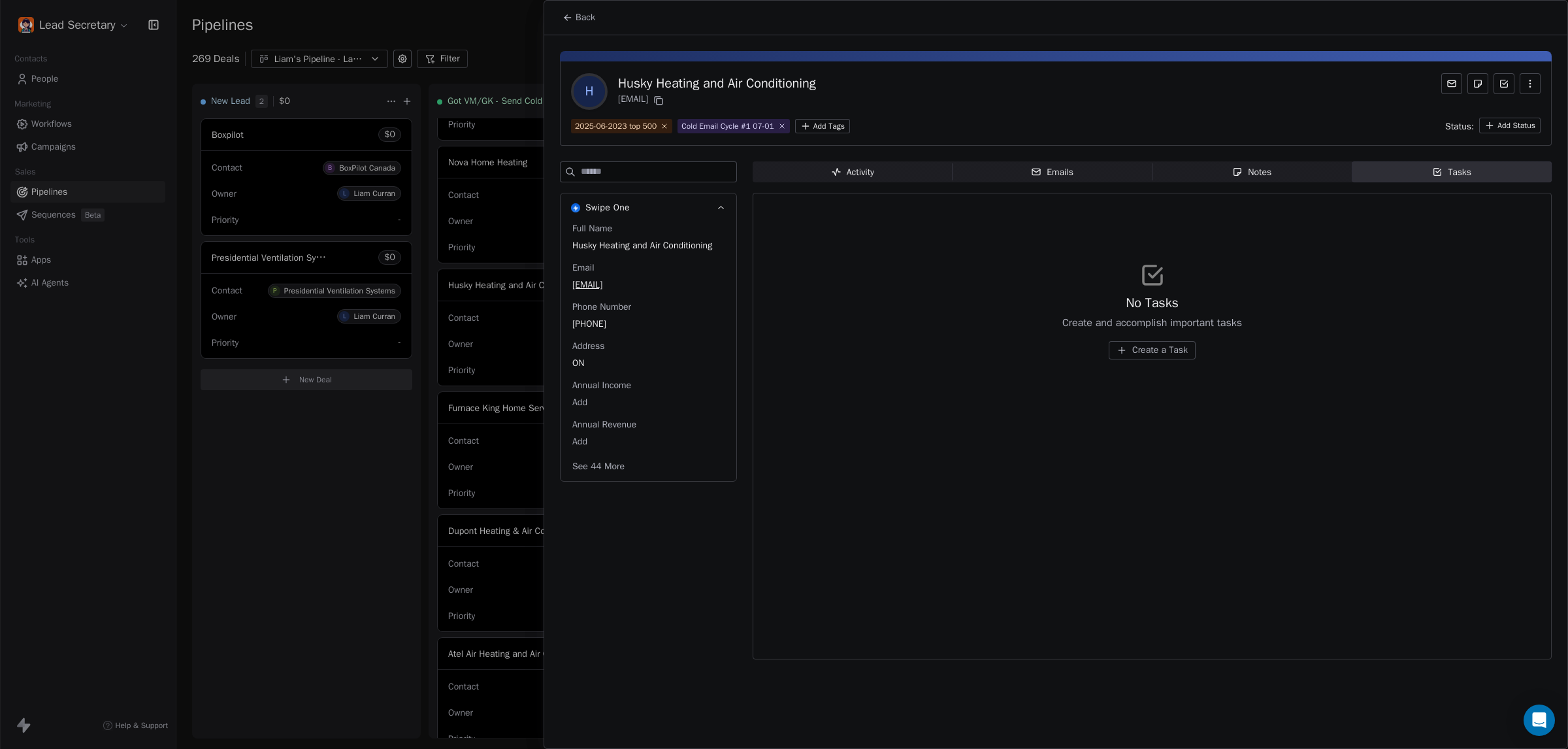 click on "Create a Task" at bounding box center [1160, 350] 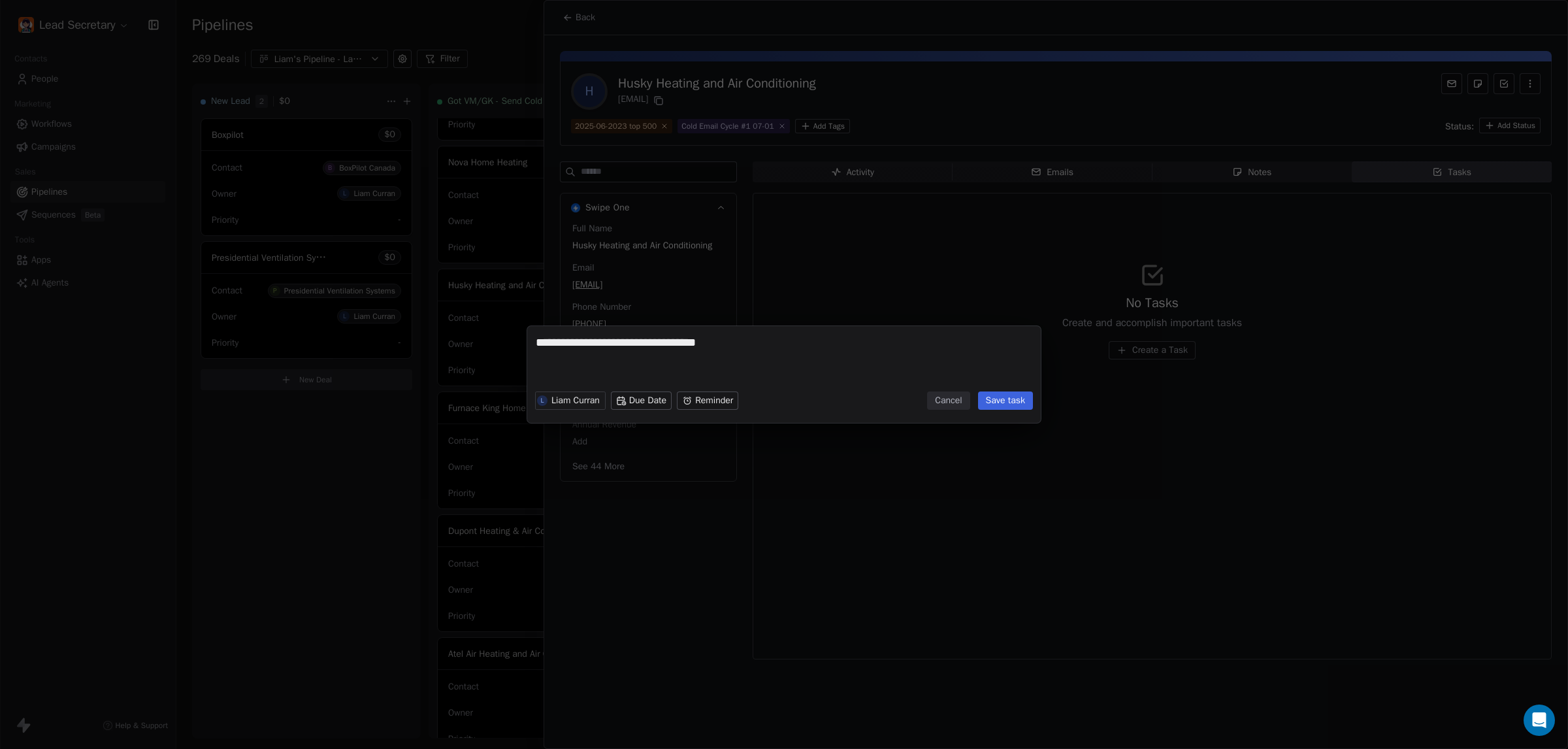 type on "**********" 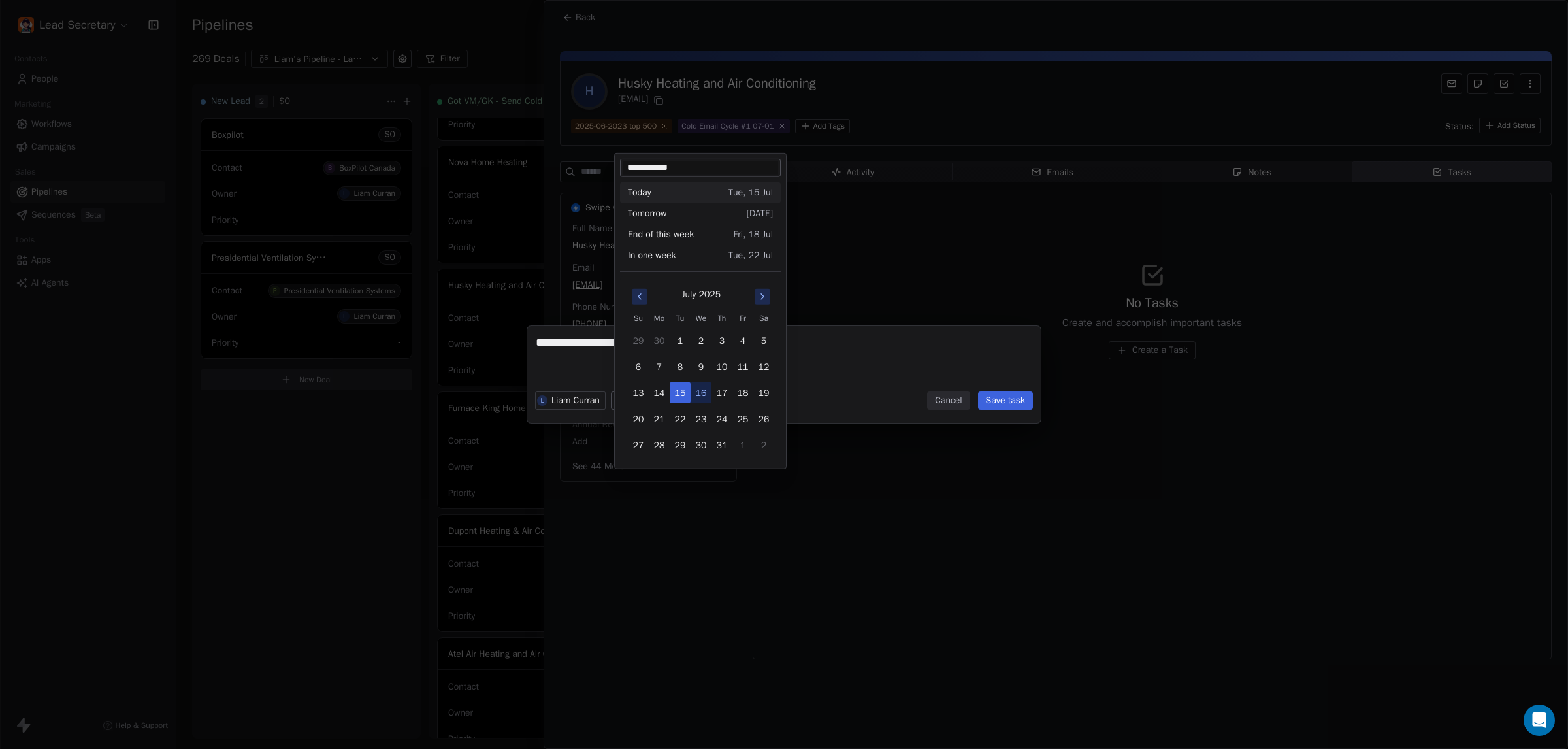 type on "**********" 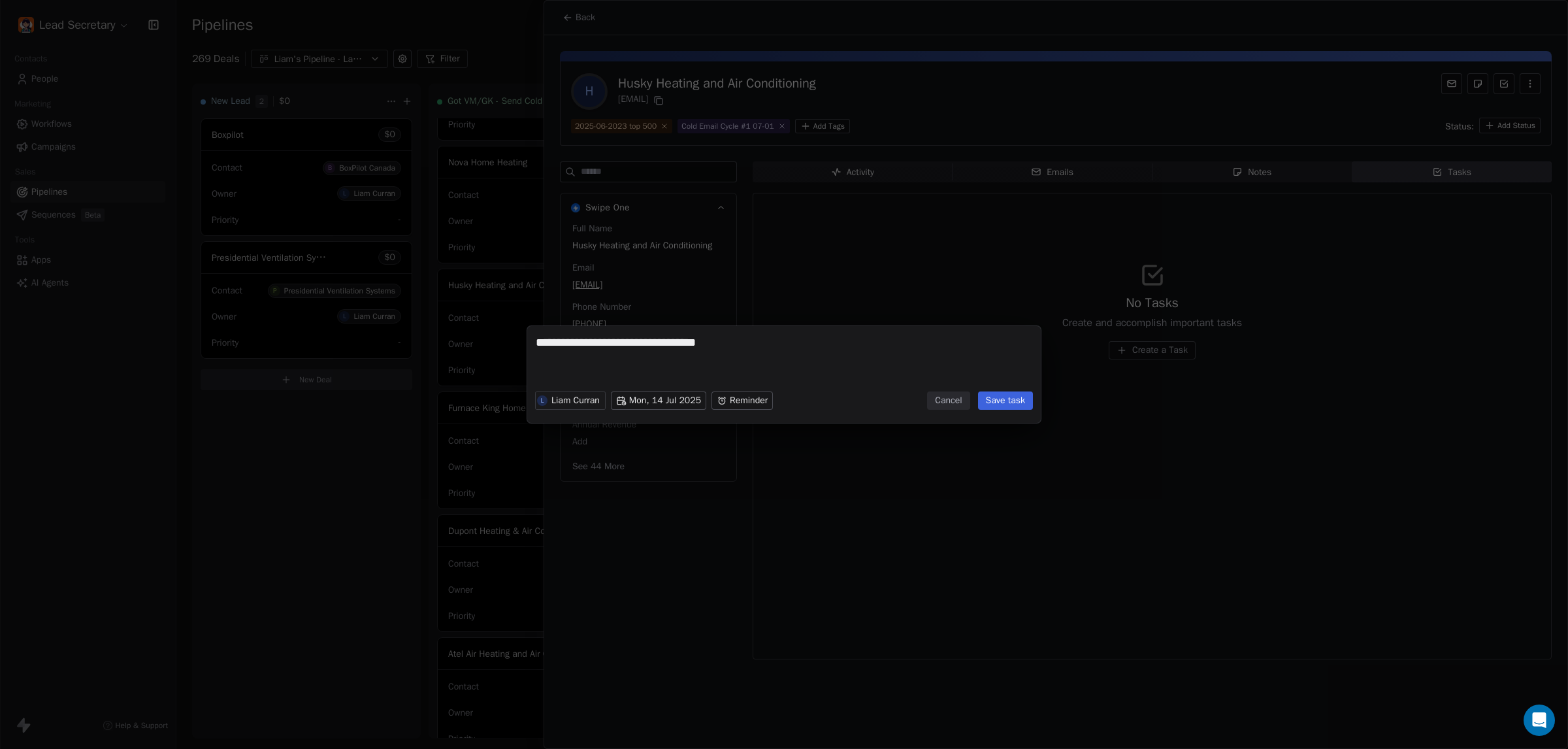 click on "**********" at bounding box center (784, 360) 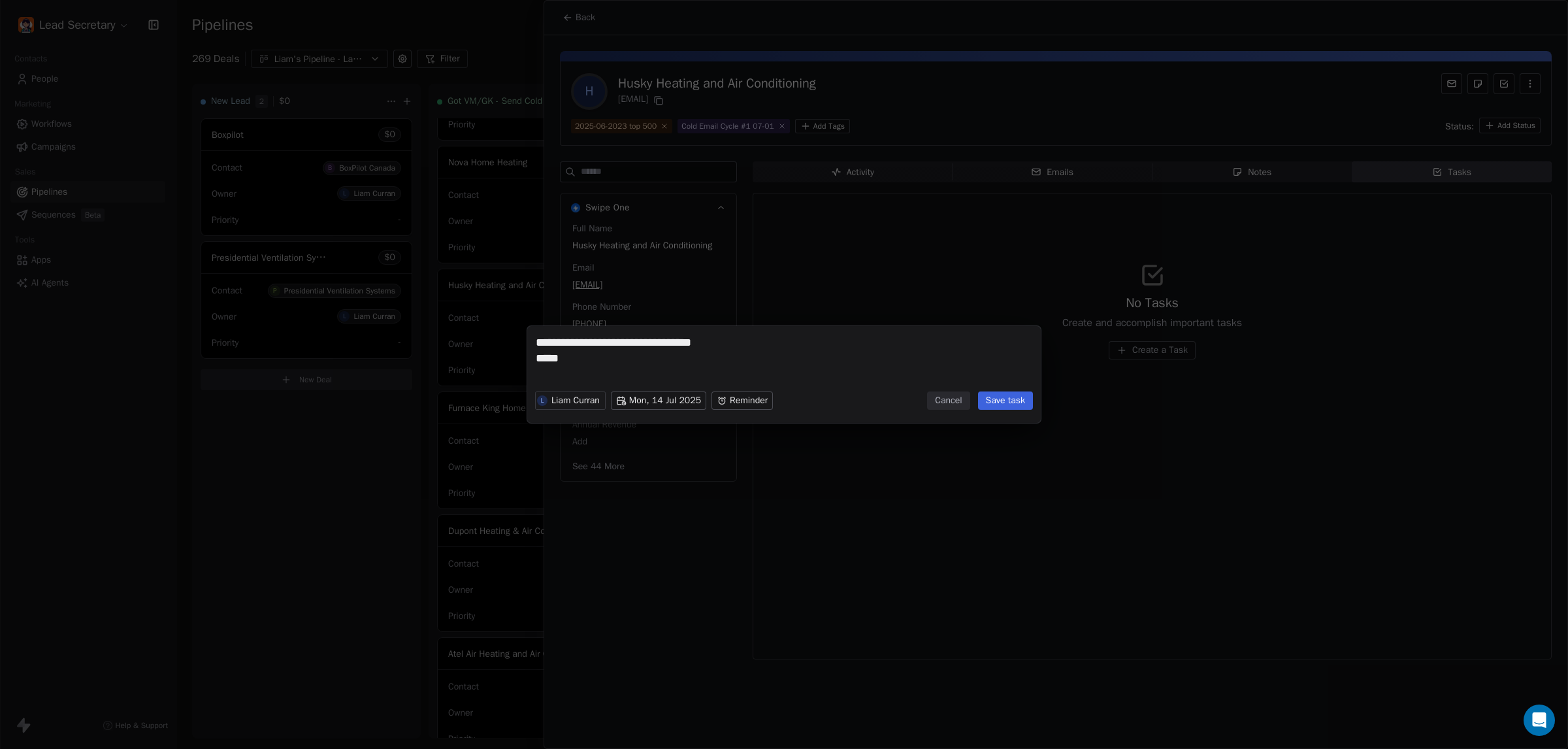type on "**********" 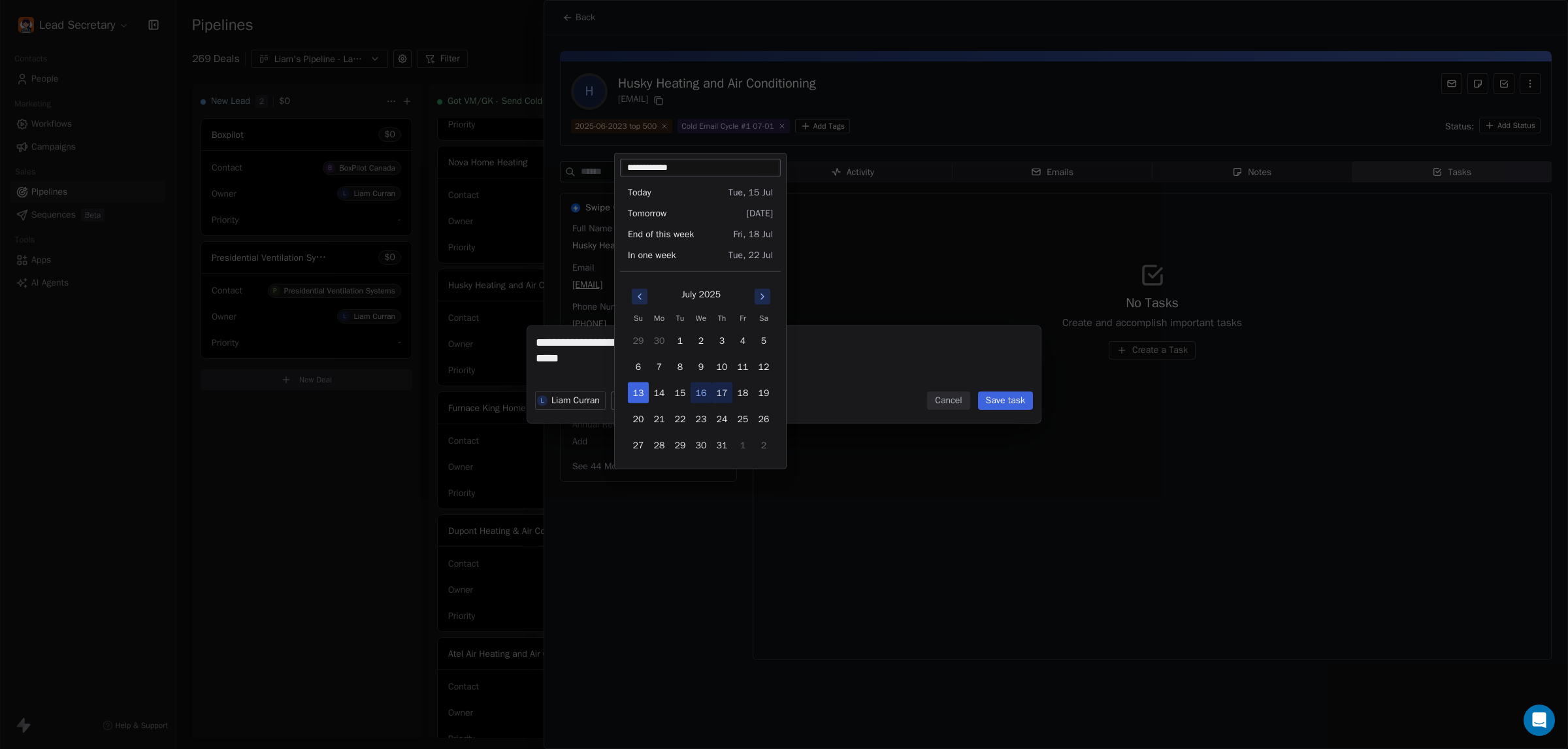 click on "17" at bounding box center [722, 393] 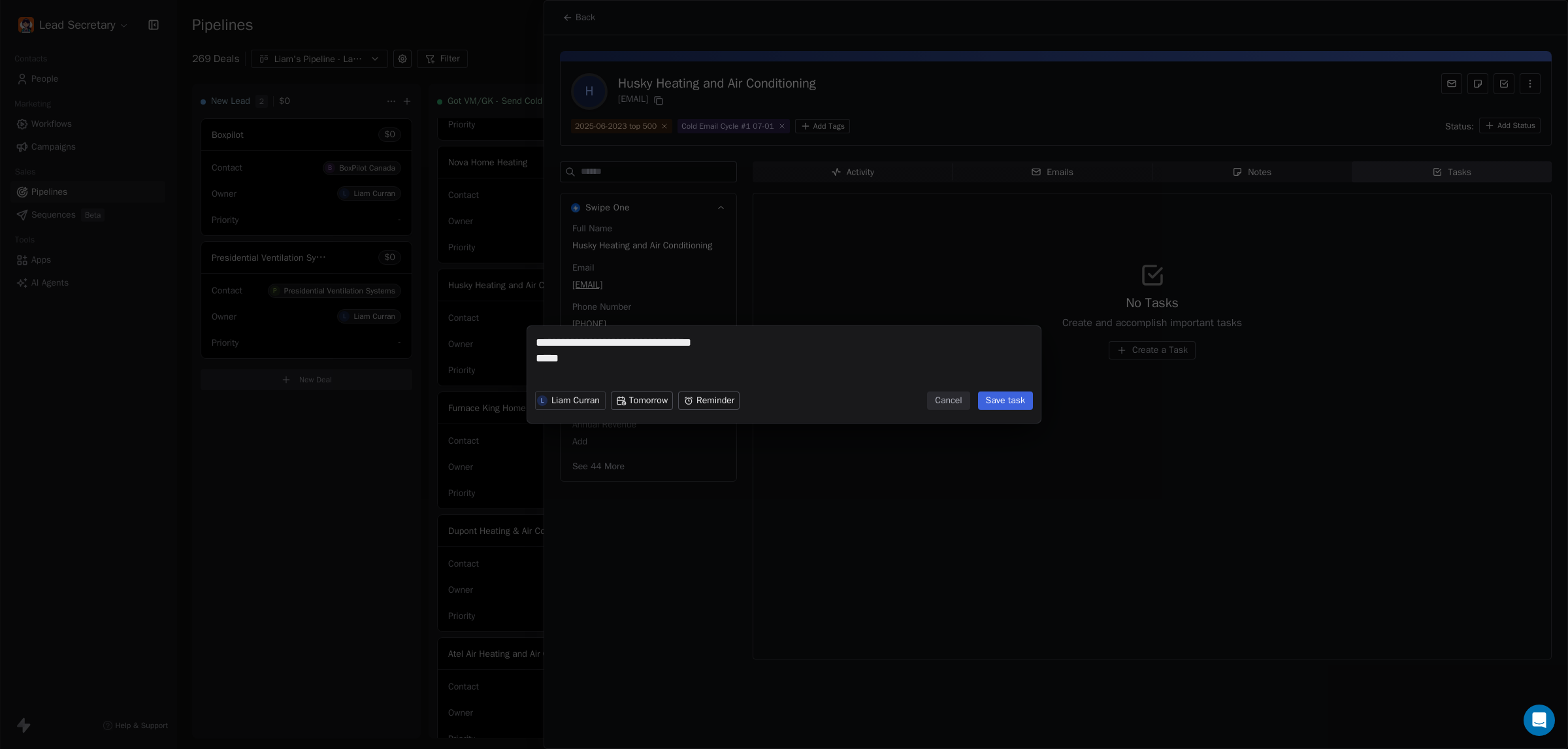 click on "Lead Secretary Contacts People Marketing Workflows Campaigns Sales Pipelines Sequences Beta Tools Apps AI Agents Help & Support Pipelines New Pipeline 269 Deals Liam's Pipeline - Large Businesses Only Filter Edit View Sort: Last Activity Date New Lead 2 $ 0 Boxpilot $ 0 Contact B BoxPilot Canada Owner L [LAST] Priority - Presidential Ventilation Systems $ 0 Contact P Presidential Ventilation Systems Owner L [LAST] Priority - New Deal Got VM/GK - Send Cold Email 127 $ 0 Amos Service and Supply LLC $ 0 Contact A Amos Service and Supply LLC Owner L [LAST] Priority Low Woodbridge GTA ClimateCare $ 0 Contact W Woodbridge GTA ClimateCare Owner L [LAST] Priority Low BORTS HVAC $ 0 Contact B BORTS HVAC Owner L [LAST] Priority Low Spurr Heating & Air Conditioning $ 0 Contact C Chad Owner L [LAST] Priority Medium Polar Bear Cooling & Heating $ 0 Contact M Matt or Matthew Owner L [LAST] Priority Low BG Services $ 0 Contact S Stephen Hill Owner L [LAST] Priority High $ 0 K L $" at bounding box center [784, 374] 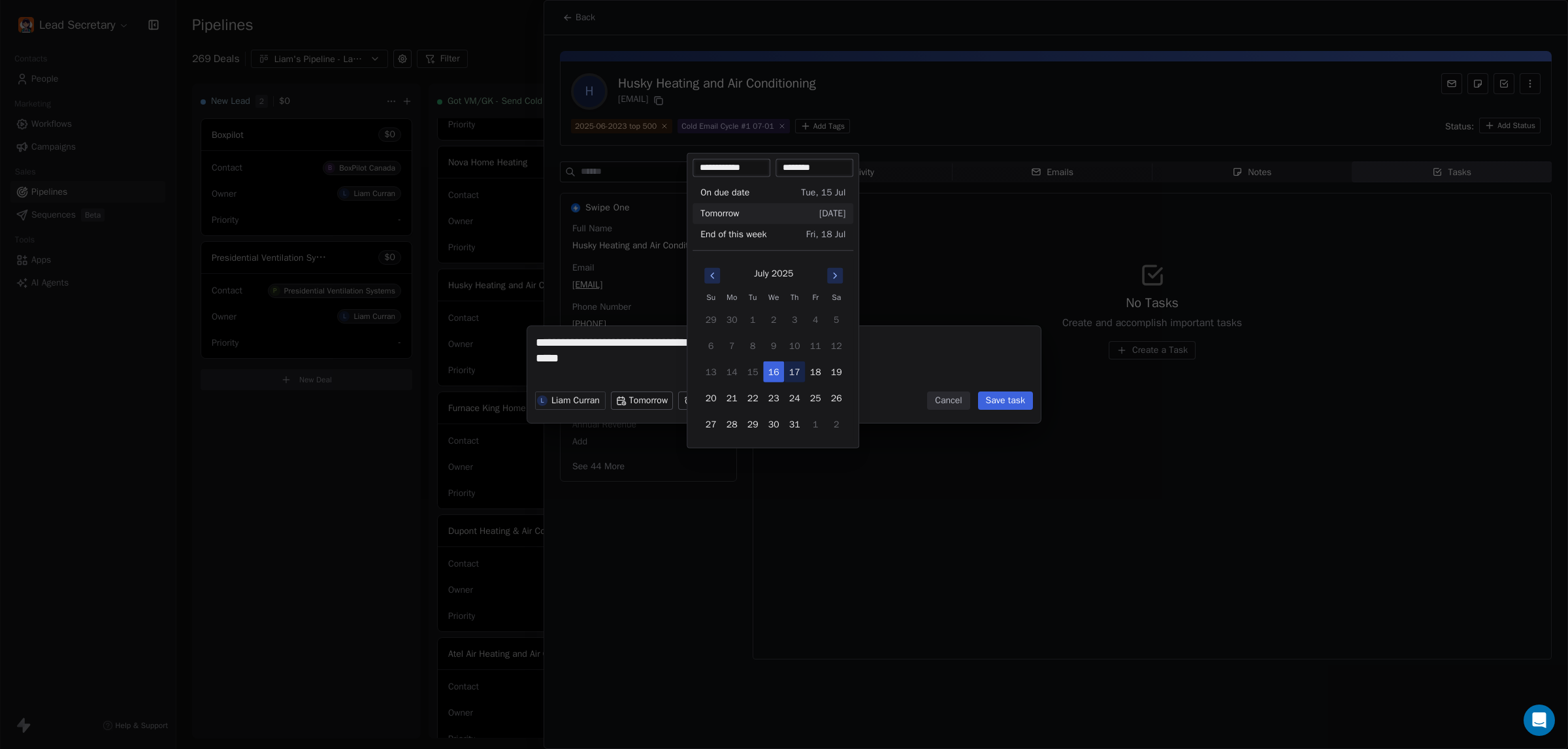 click on "17" at bounding box center [794, 372] 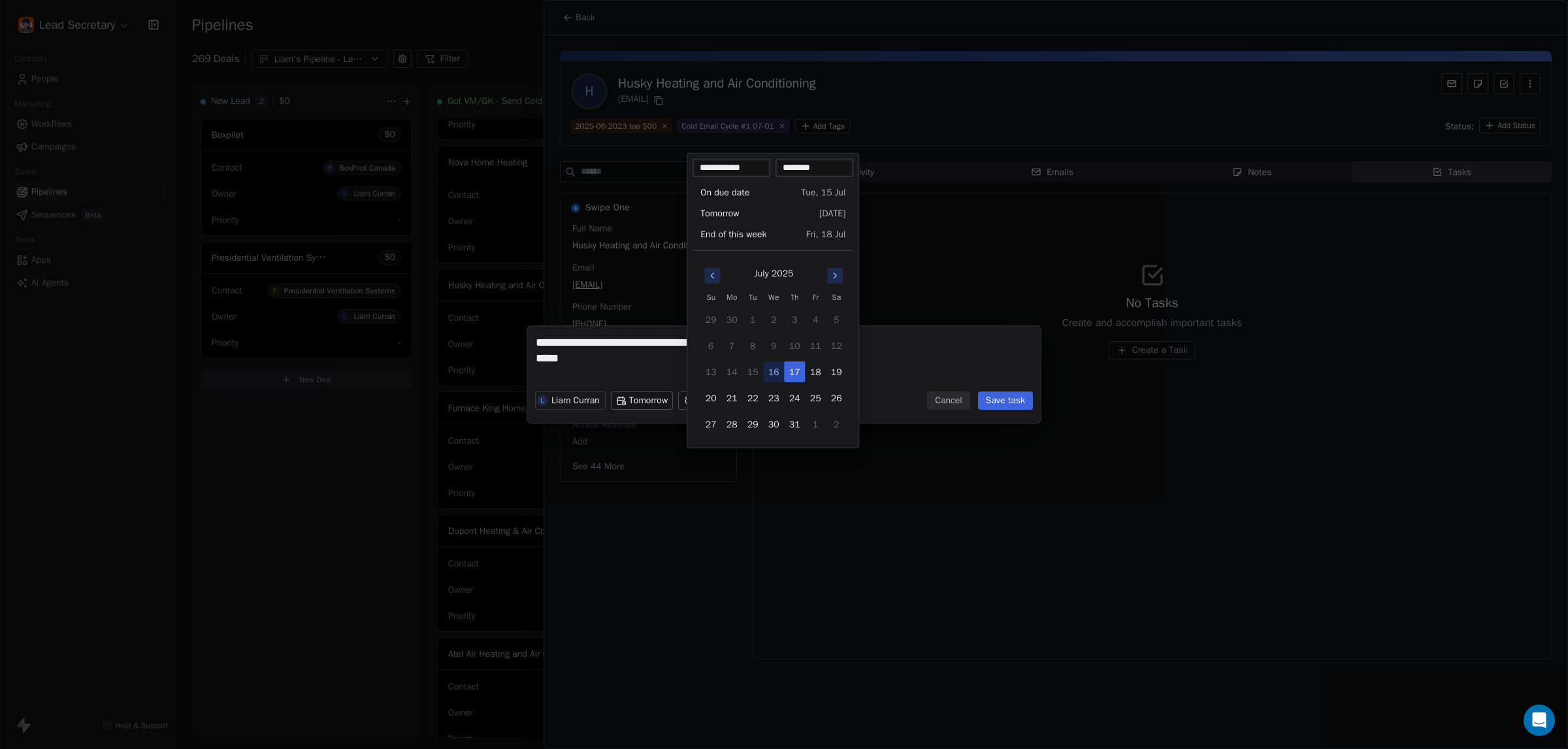 drag, startPoint x: 828, startPoint y: 165, endPoint x: 561, endPoint y: 167, distance: 267.00749 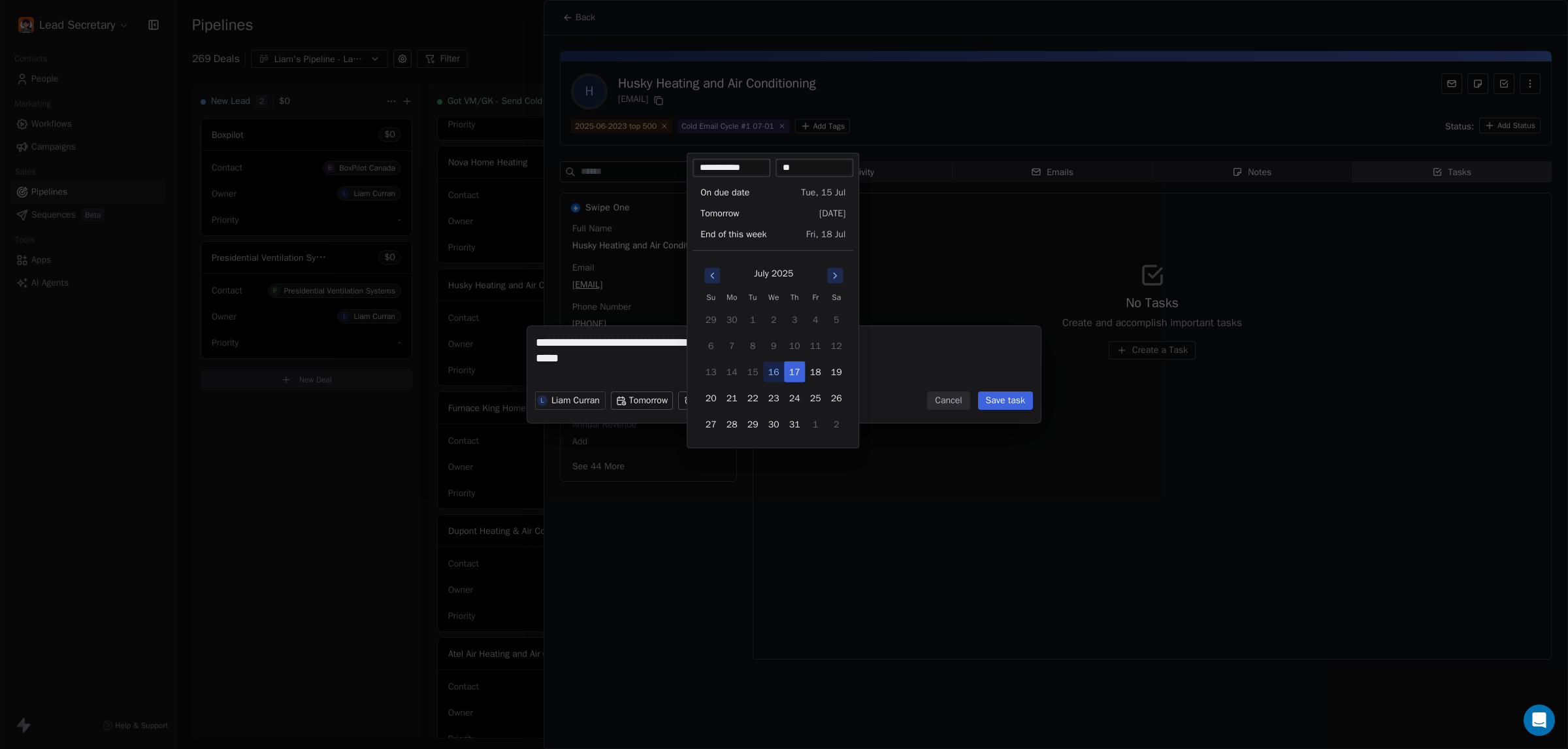 type on "*" 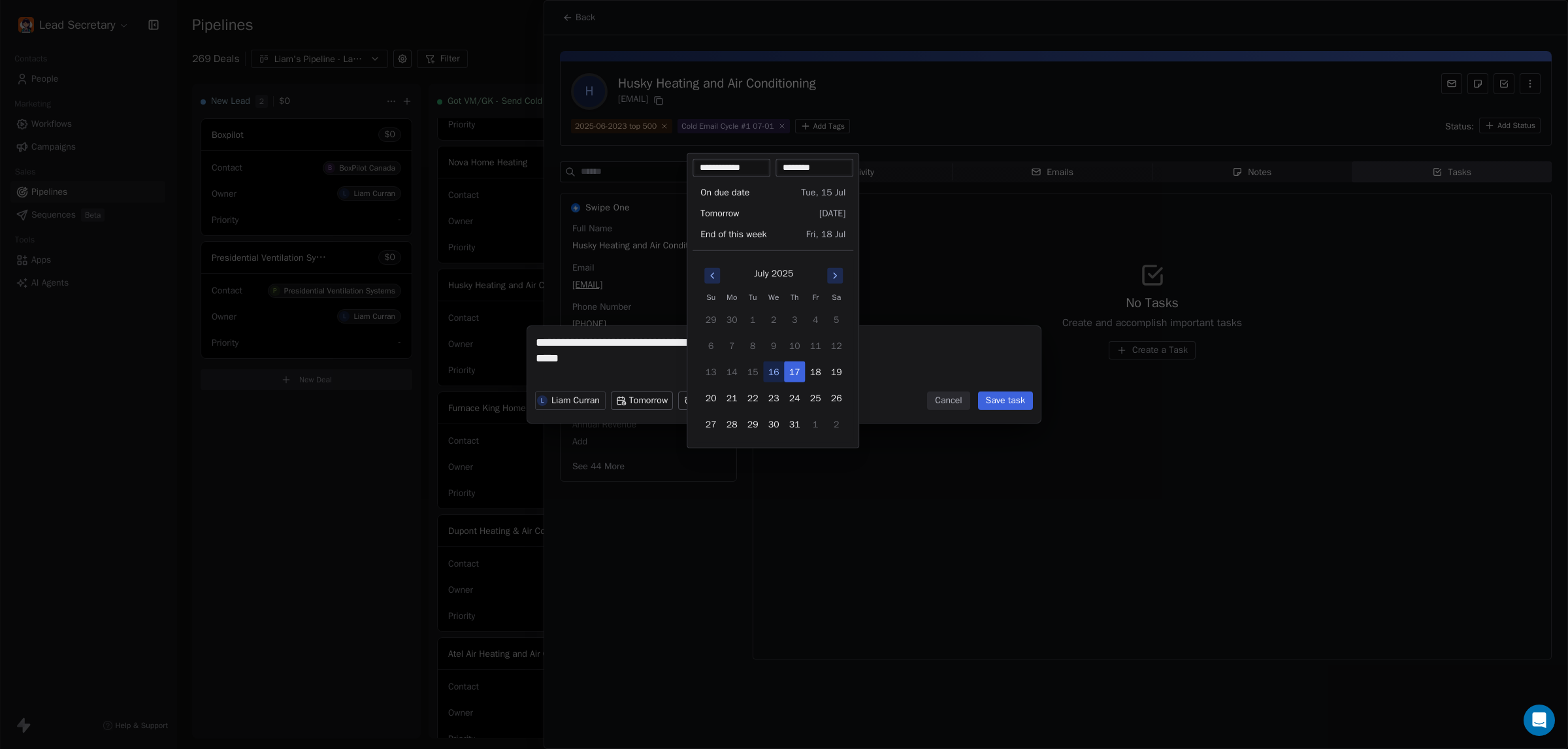 type on "********" 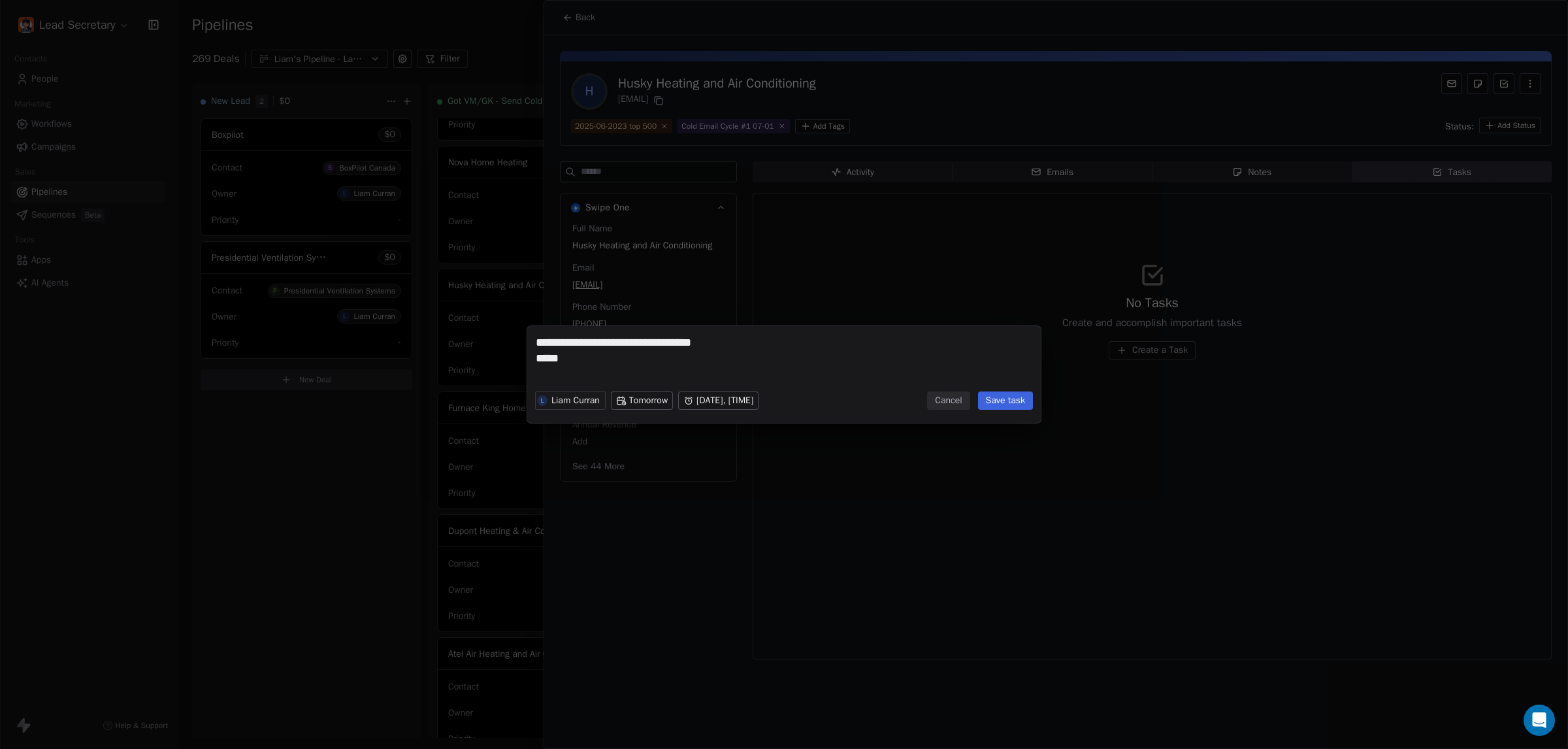 click on "Save task" at bounding box center (1005, 401) 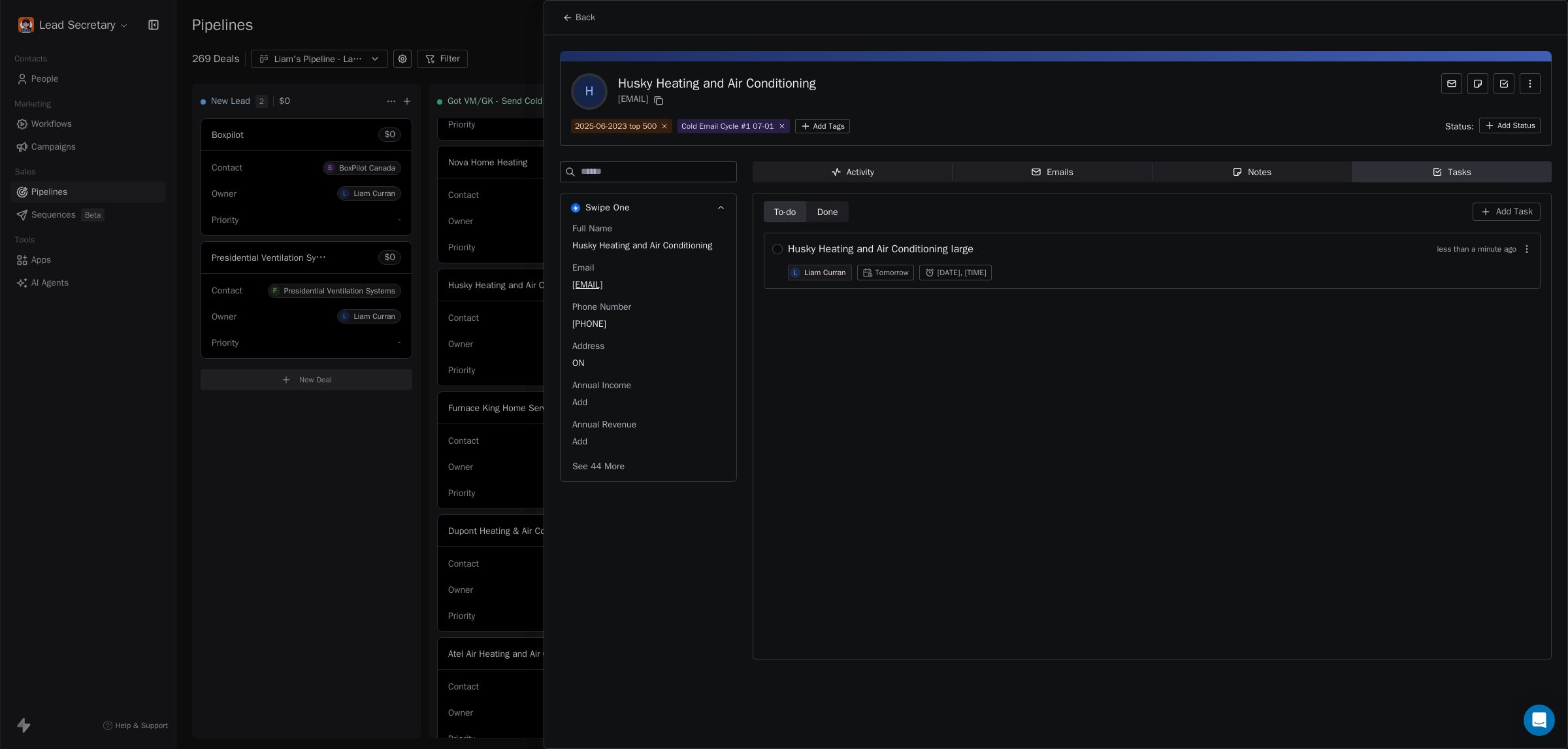 click on "Back" at bounding box center [585, 18] 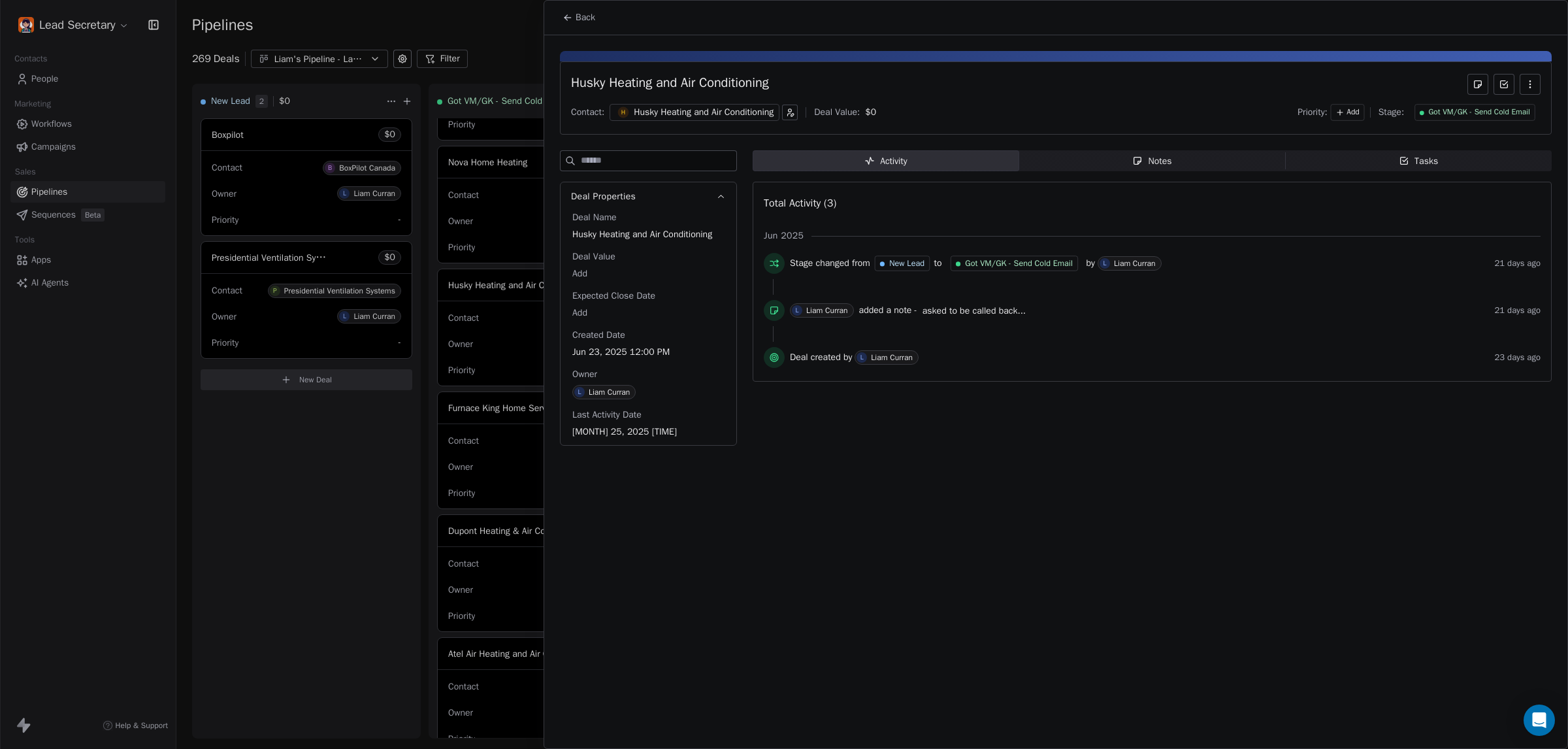 click on "Got VM/GK - Send Cold Email" at bounding box center (1475, 112) 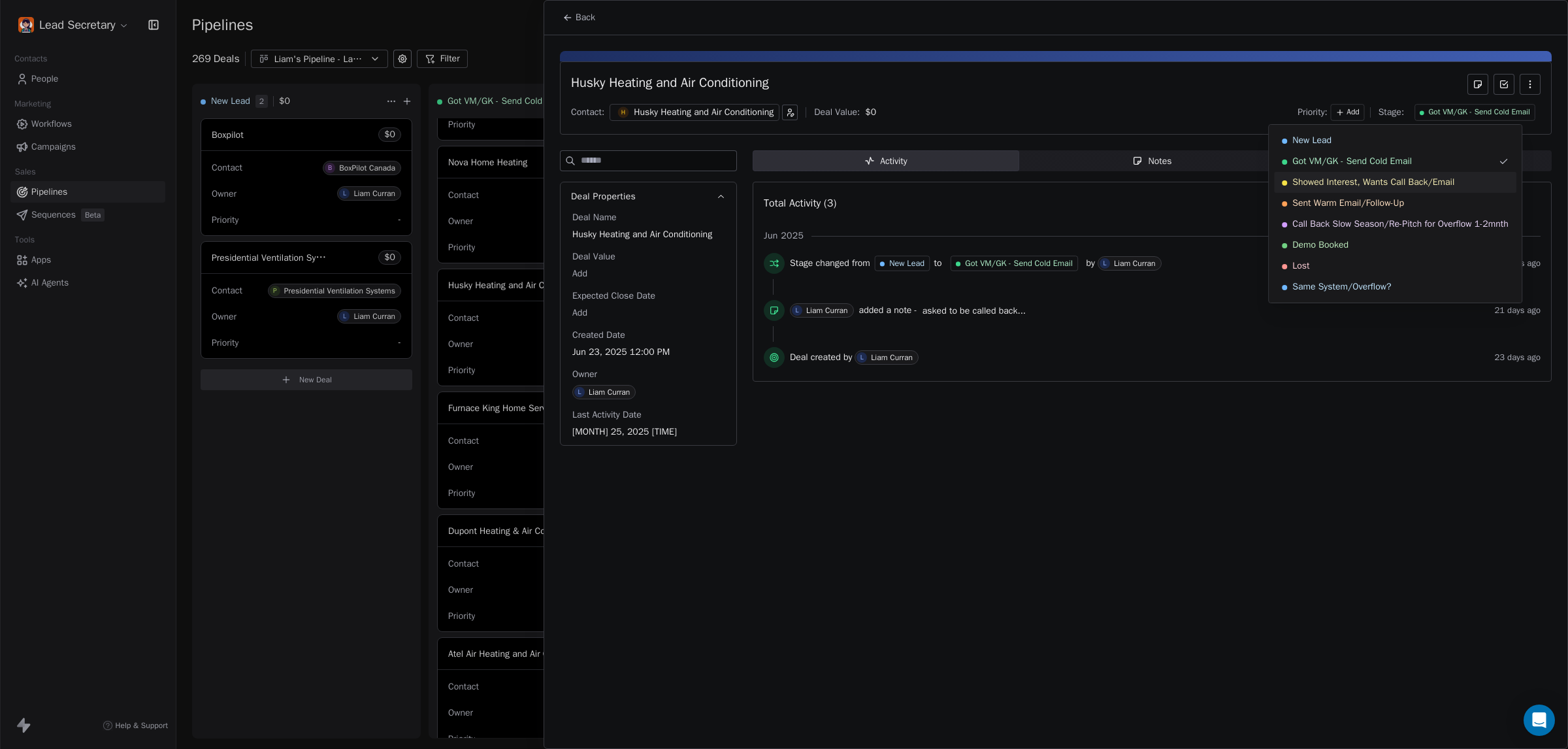 click on "Showed Interest, Wants Call Back/Email" at bounding box center [1373, 182] 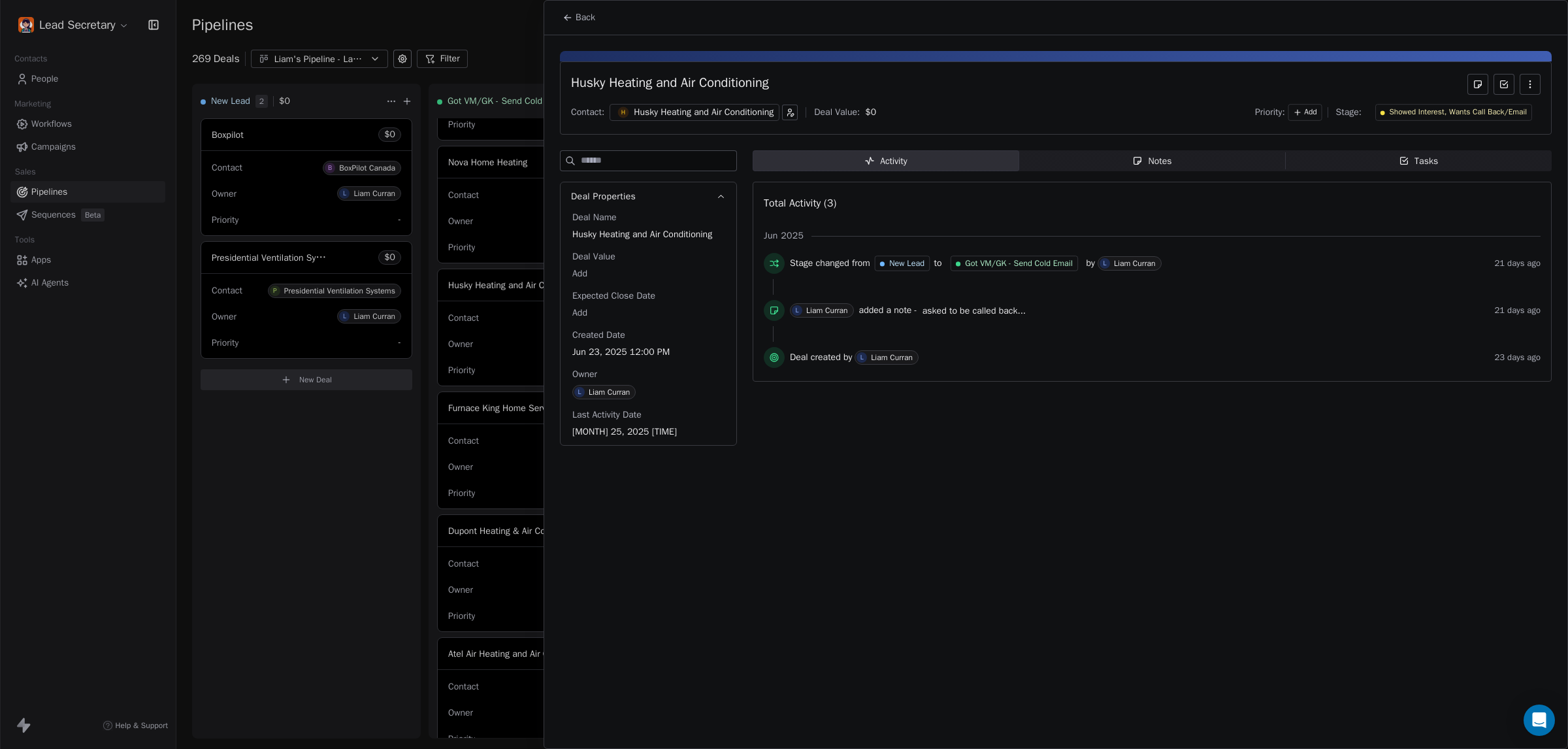click at bounding box center [784, 374] 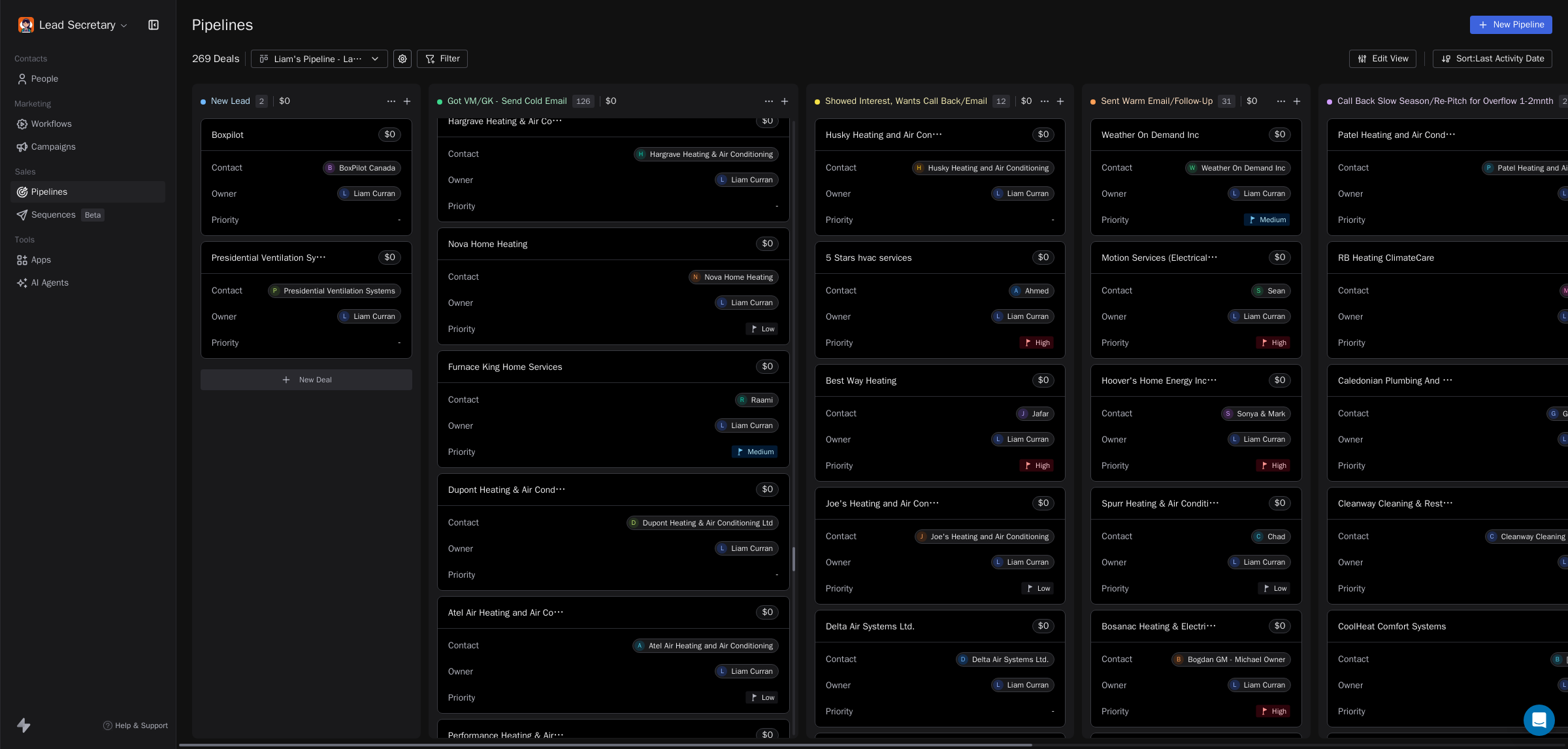 scroll, scrollTop: 10745, scrollLeft: 0, axis: vertical 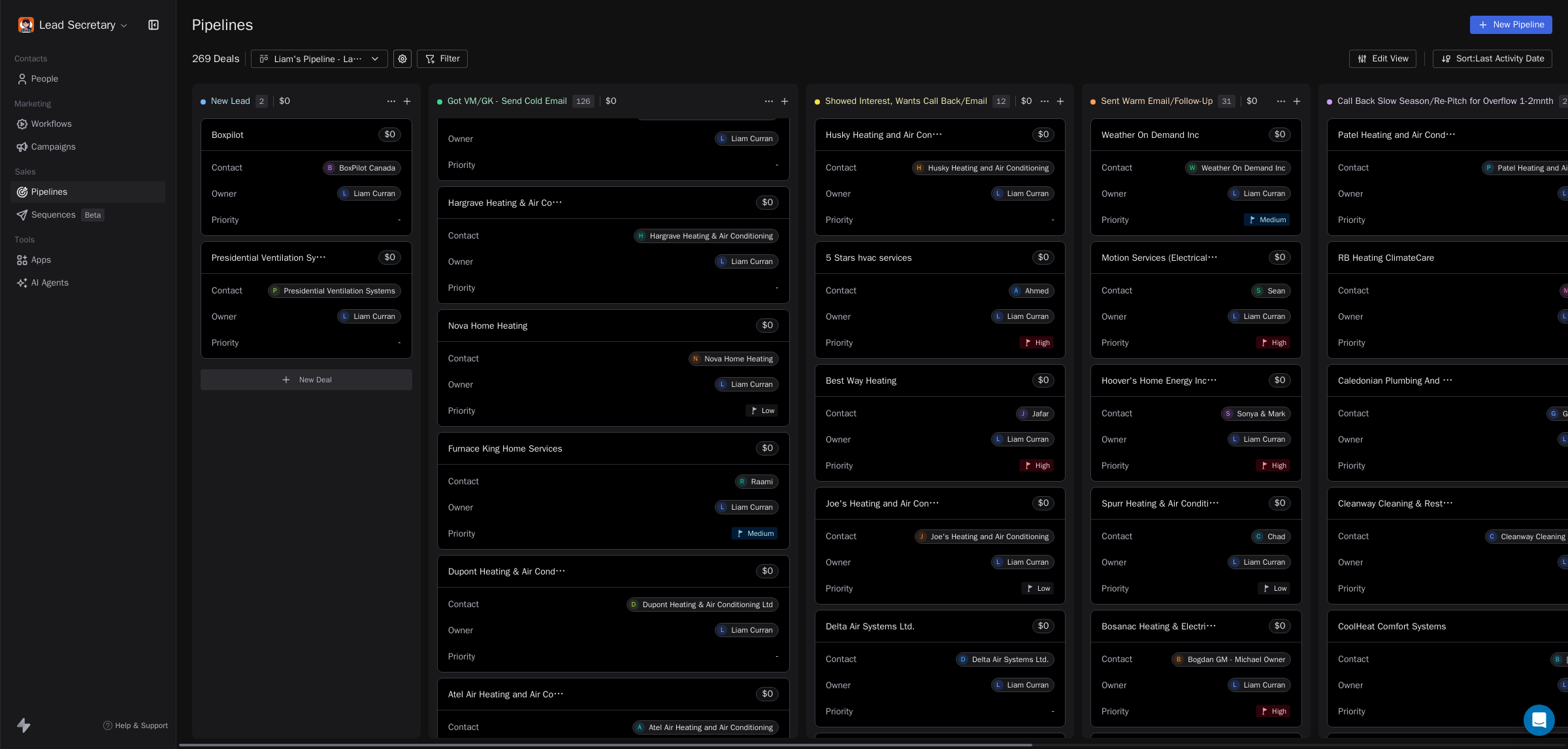 click on "Nova Home Heating $ 0" at bounding box center (613, 325) 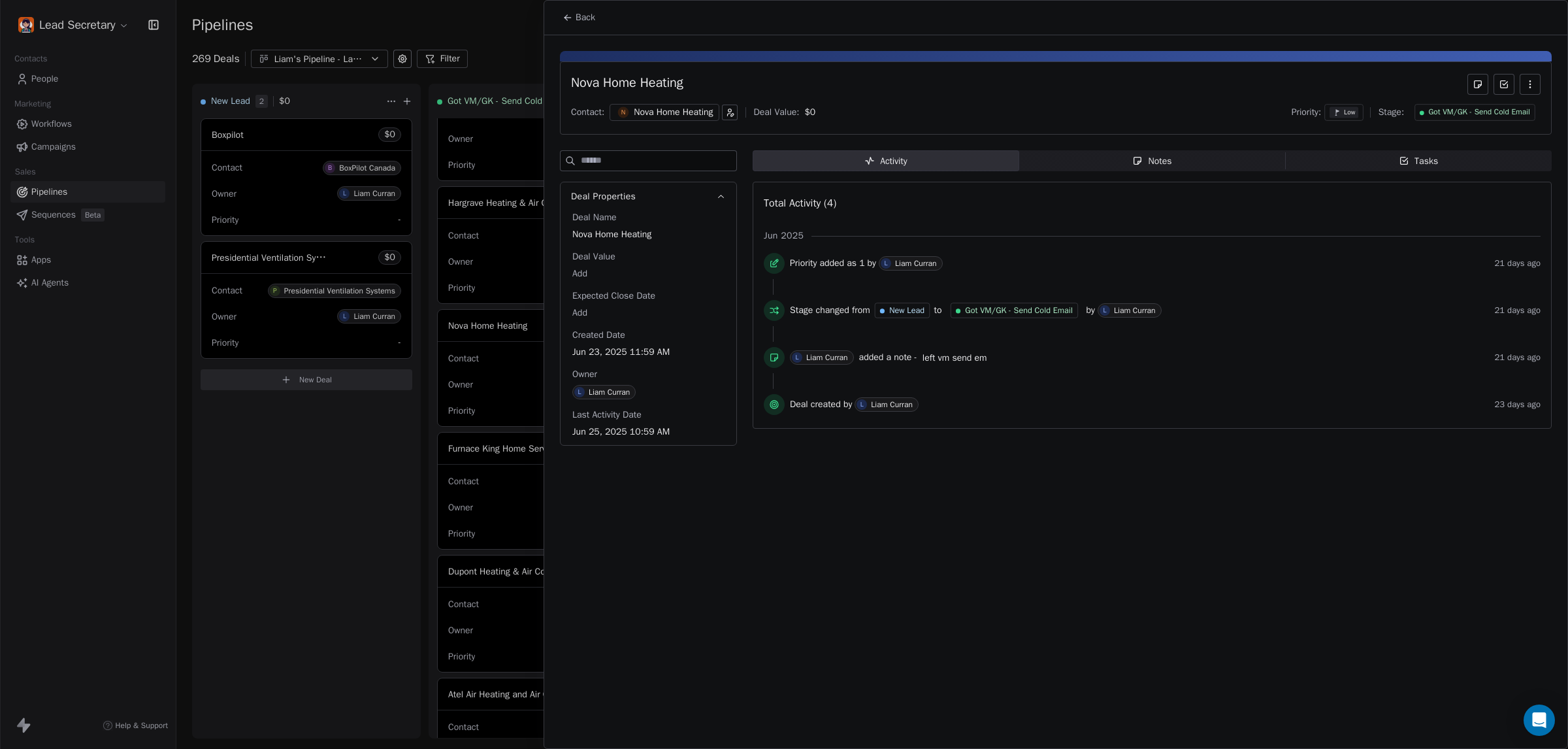 click on "N Nova Home Heating" at bounding box center (664, 112) 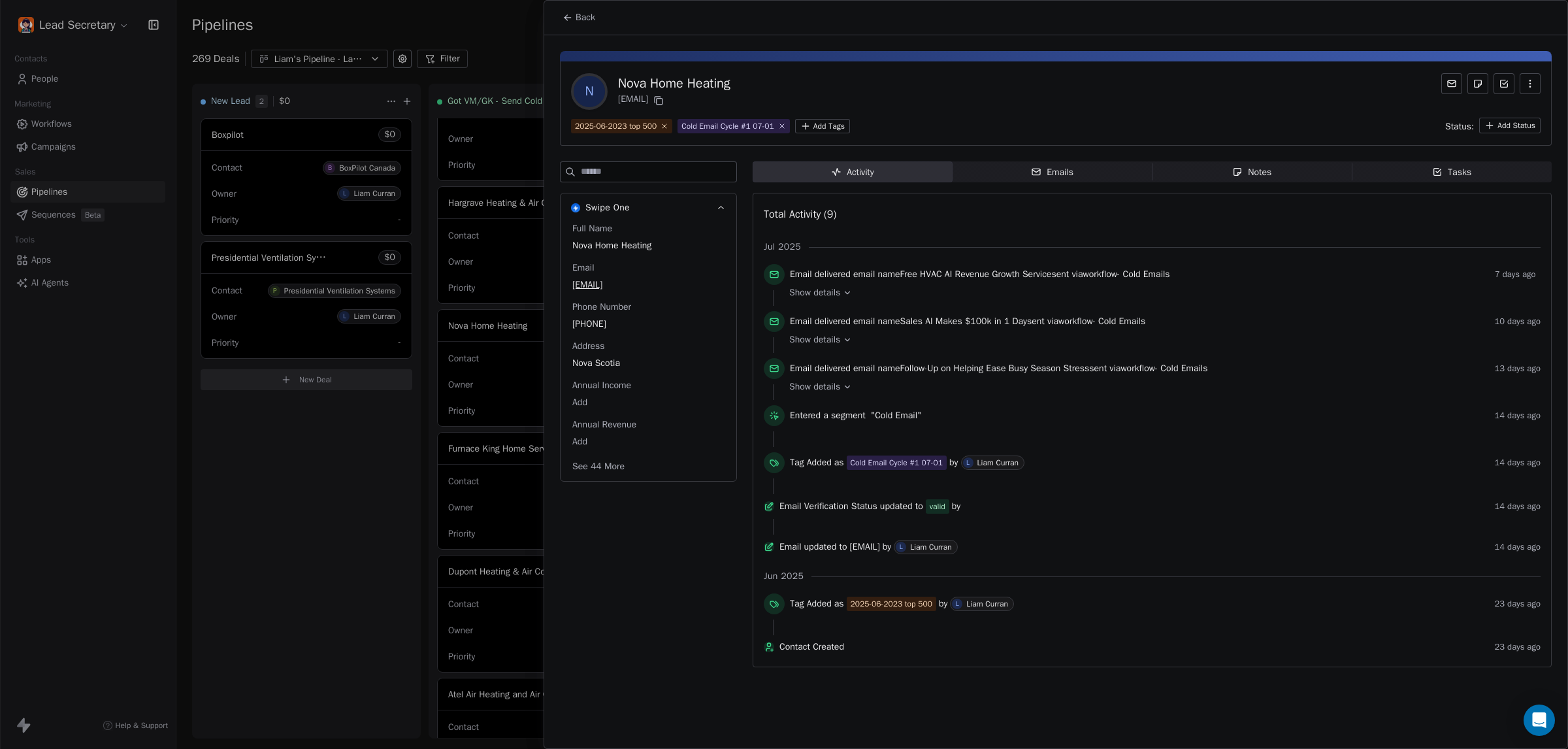 click on "[PHONE]" at bounding box center [648, 324] 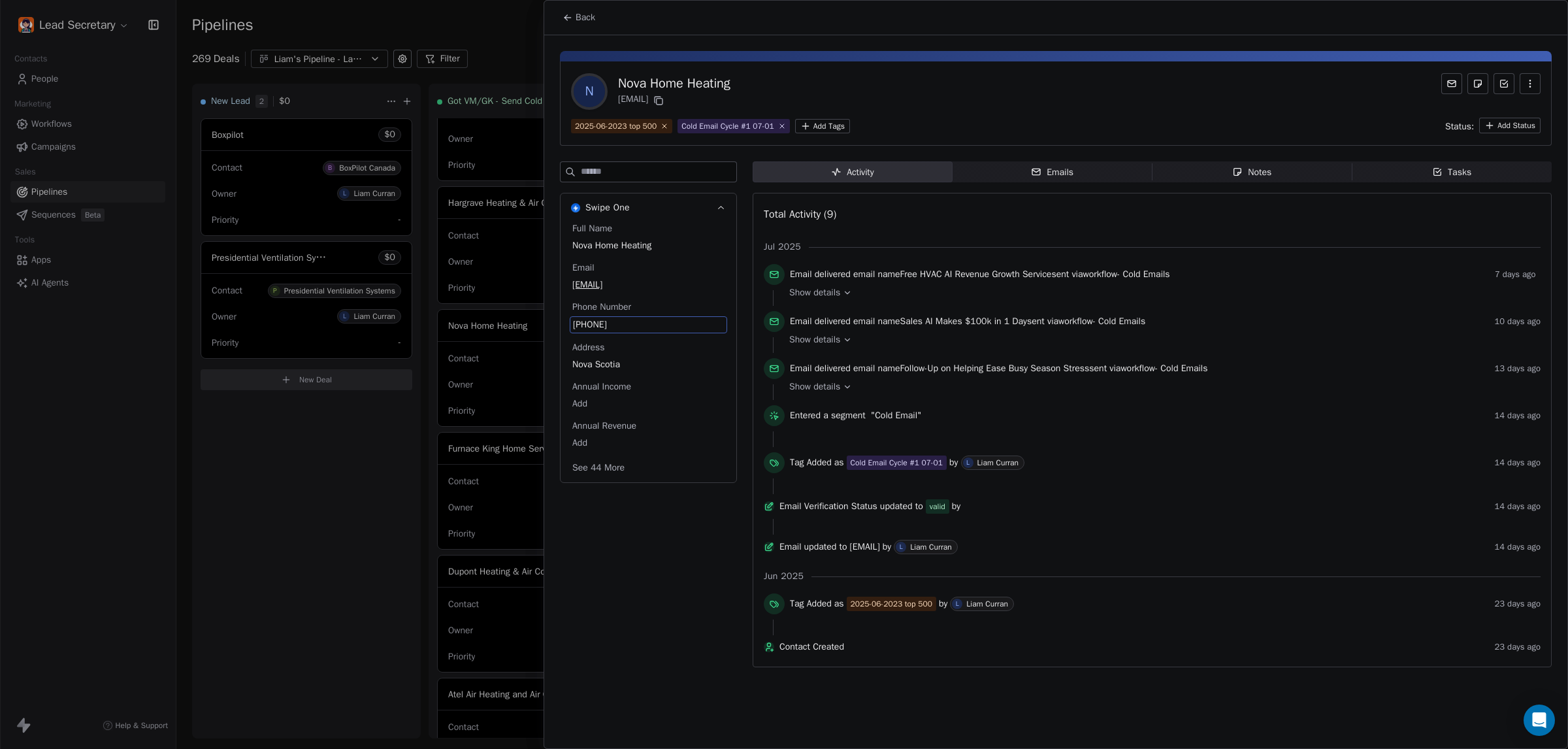 click on "[PHONE]" at bounding box center (648, 325) 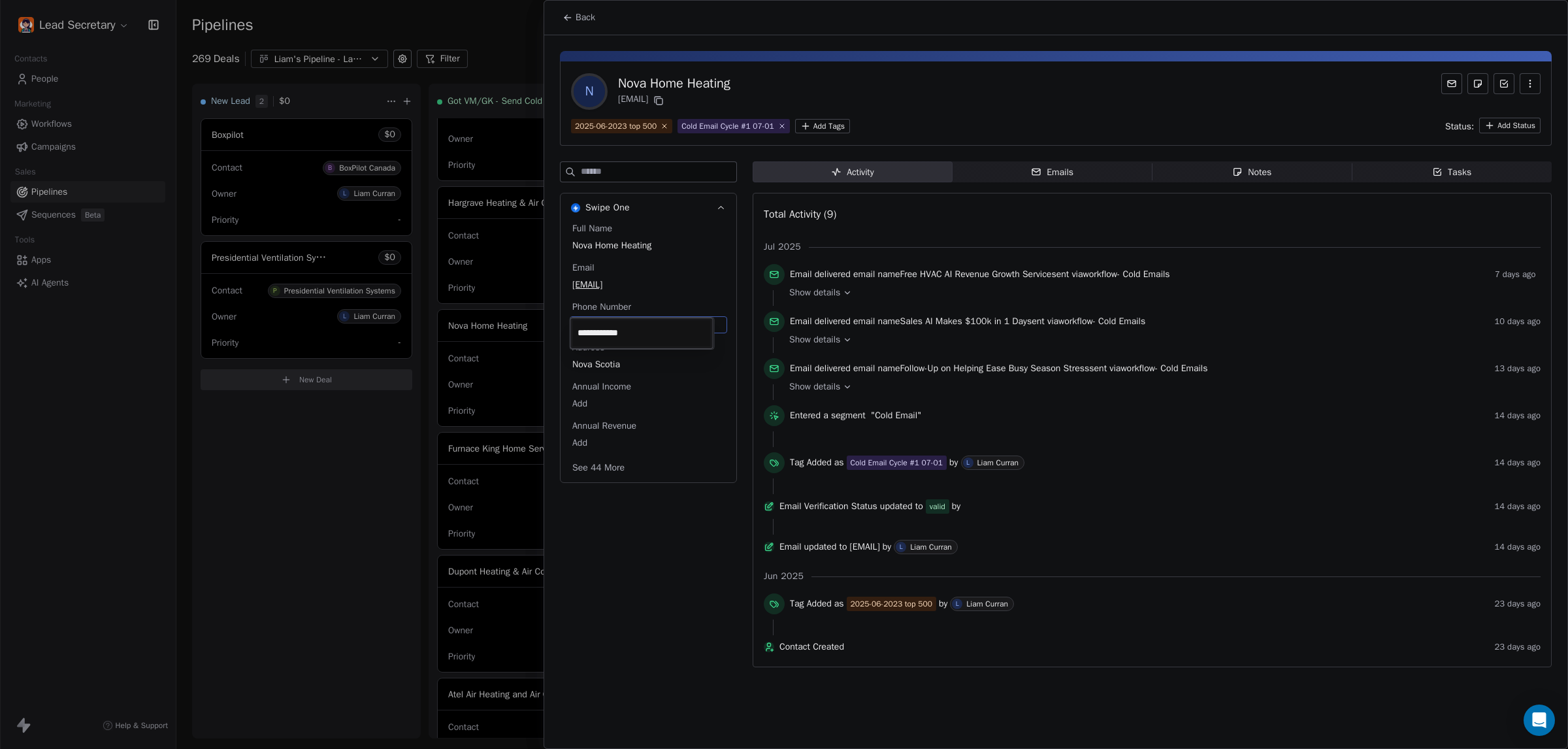 click on "Lead Secretary Contacts People Marketing Workflows Campaigns Sales Pipelines Sequences Beta Tools Apps AI Agents Help & Support Pipelines  New Pipeline 269 Deals Liam's Pipeline - Large Businesses Only Filter  Edit View Sort:  Last Activity Date New Lead 2 $ 0 Boxpilot $ 0 Contact B BoxPilot Canada Owner L Liam Curran Priority - Presidential Ventilation Systems $ 0 Contact P Presidential Ventilation Systems Owner L Liam Curran Priority - New Deal Got VM/GK - Send Cold Email 126 $ 0 Amos Service and Supply LLC $ 0 Contact A Amos Service and Supply LLC Owner L Liam Curran Priority Low Woodbridge [REGION] ClimateCare $ 0 Contact W Woodbridge [REGION] ClimateCare Owner L Liam Curran Priority Low BORTS HVAC $ 0 Contact B BORTS HVAC Owner L Liam Curran Priority Low Spurr Heating & Air Conditioning $ 0 Contact C Chad Owner L Liam Curran Priority Medium Polar Bear Cooling & Heating $ 0 Contact M Matt or Matthew Owner L Liam Curran Priority Low BG Services $ 0 Contact S Stephen Hill Owner L Liam Curran Priority High $ 0 K L $" at bounding box center [784, 374] 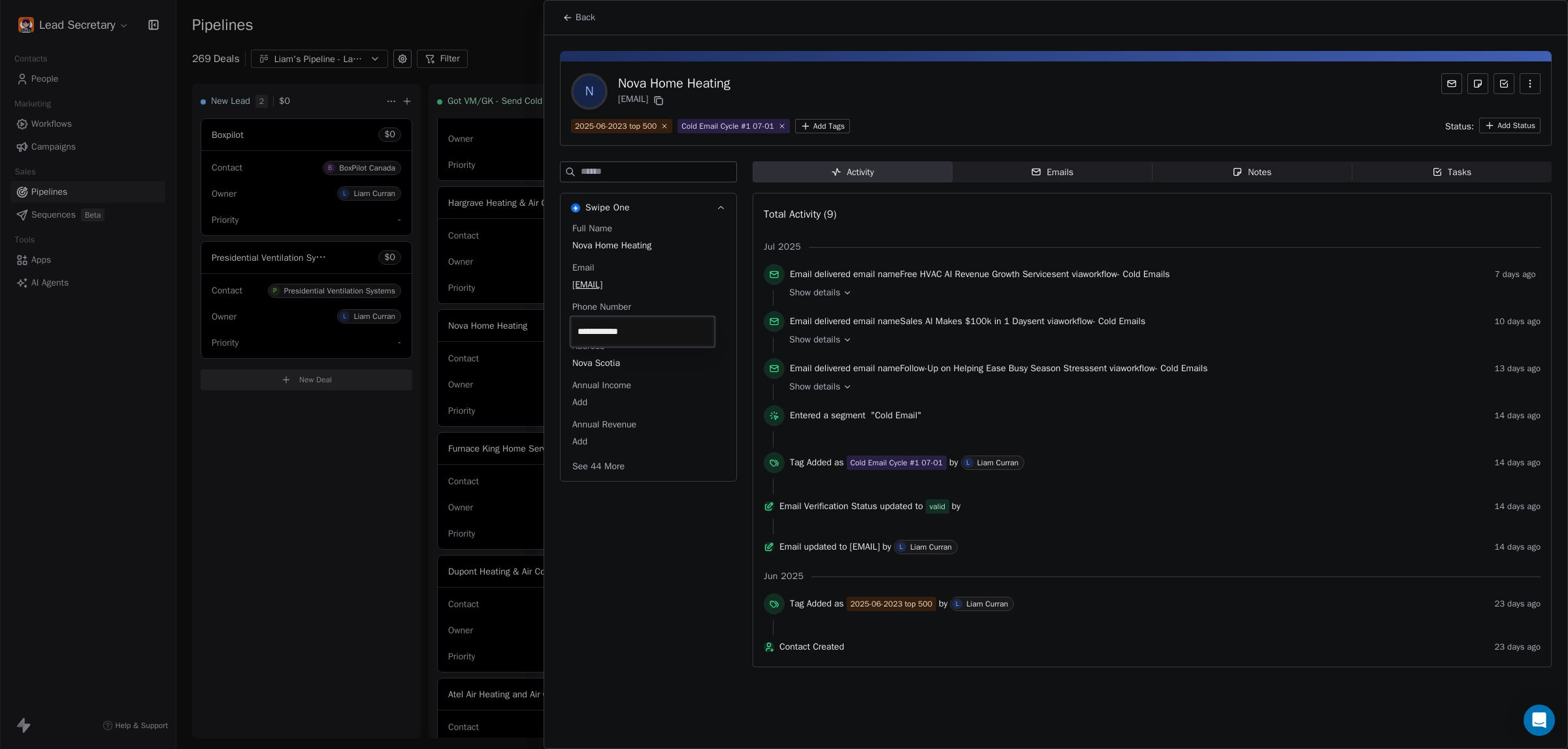 click on "Lead Secretary Contacts People Marketing Workflows Campaigns Sales Pipelines Sequences Beta Tools Apps AI Agents Help & Support Pipelines  New Pipeline 269 Deals Liam's Pipeline - Large Businesses Only Filter  Edit View Sort:  Last Activity Date New Lead 2 $ 0 Boxpilot $ 0 Contact B BoxPilot Canada Owner L Liam Curran Priority - Presidential Ventilation Systems $ 0 Contact P Presidential Ventilation Systems Owner L Liam Curran Priority - New Deal Got VM/GK - Send Cold Email 126 $ 0 Amos Service and Supply LLC $ 0 Contact A Amos Service and Supply LLC Owner L Liam Curran Priority Low Woodbridge [REGION] ClimateCare $ 0 Contact W Woodbridge [REGION] ClimateCare Owner L Liam Curran Priority Low BORTS HVAC $ 0 Contact B BORTS HVAC Owner L Liam Curran Priority Low Spurr Heating & Air Conditioning $ 0 Contact C Chad Owner L Liam Curran Priority Medium Polar Bear Cooling & Heating $ 0 Contact M Matt or Matthew Owner L Liam Curran Priority Low BG Services $ 0 Contact S Stephen Hill Owner L Liam Curran Priority High $ 0 K L $" at bounding box center (784, 374) 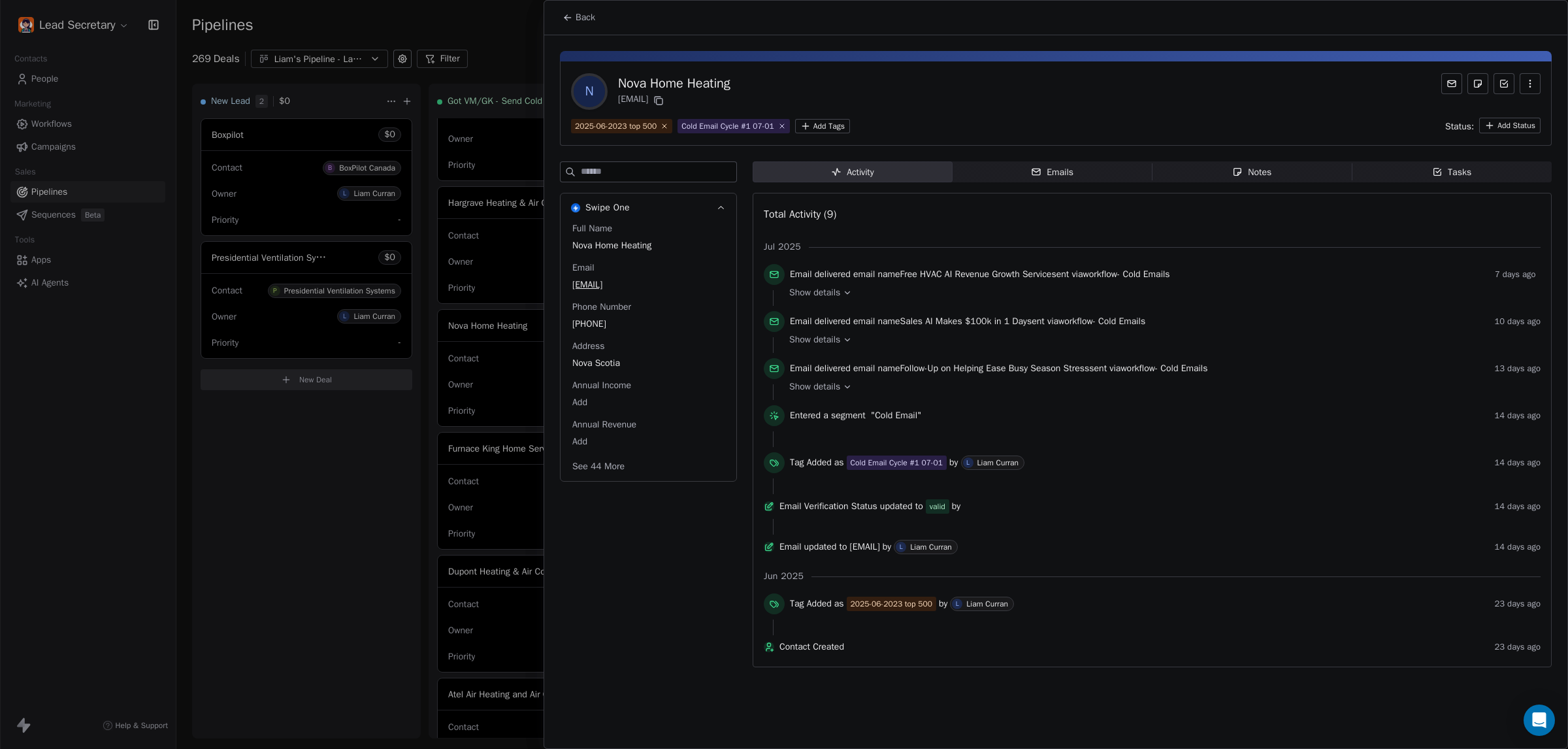 click at bounding box center [784, 374] 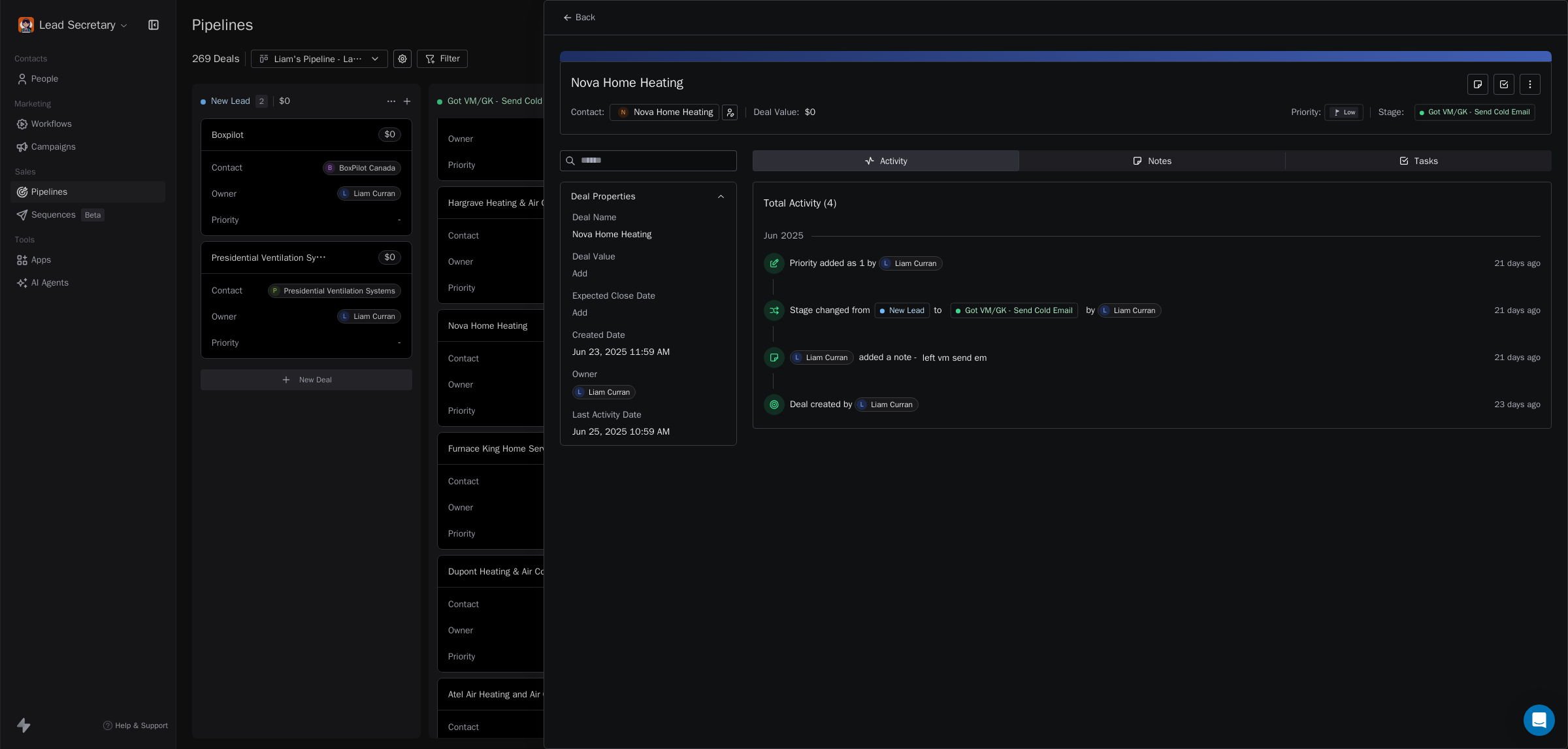 click at bounding box center (784, 374) 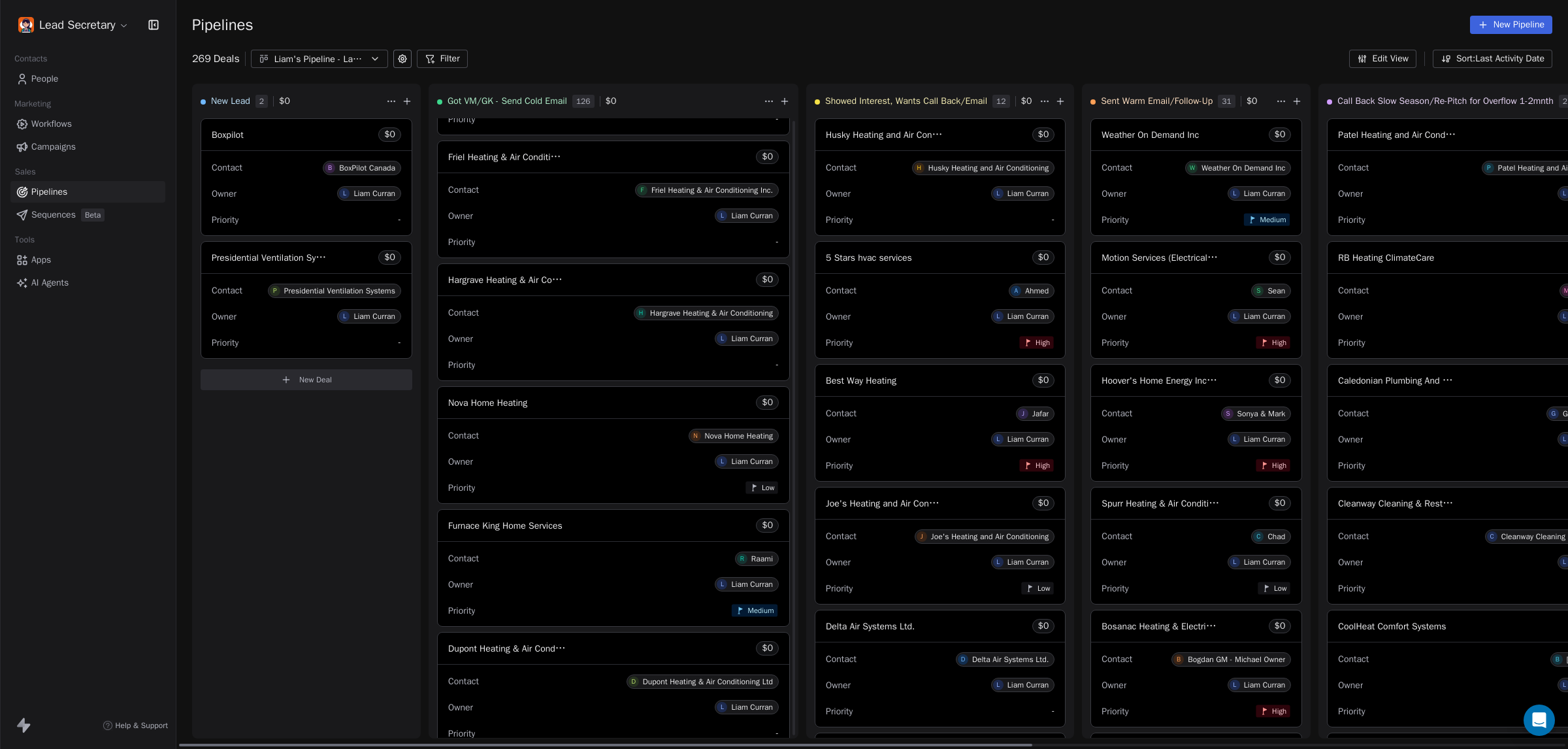 scroll, scrollTop: 10581, scrollLeft: 0, axis: vertical 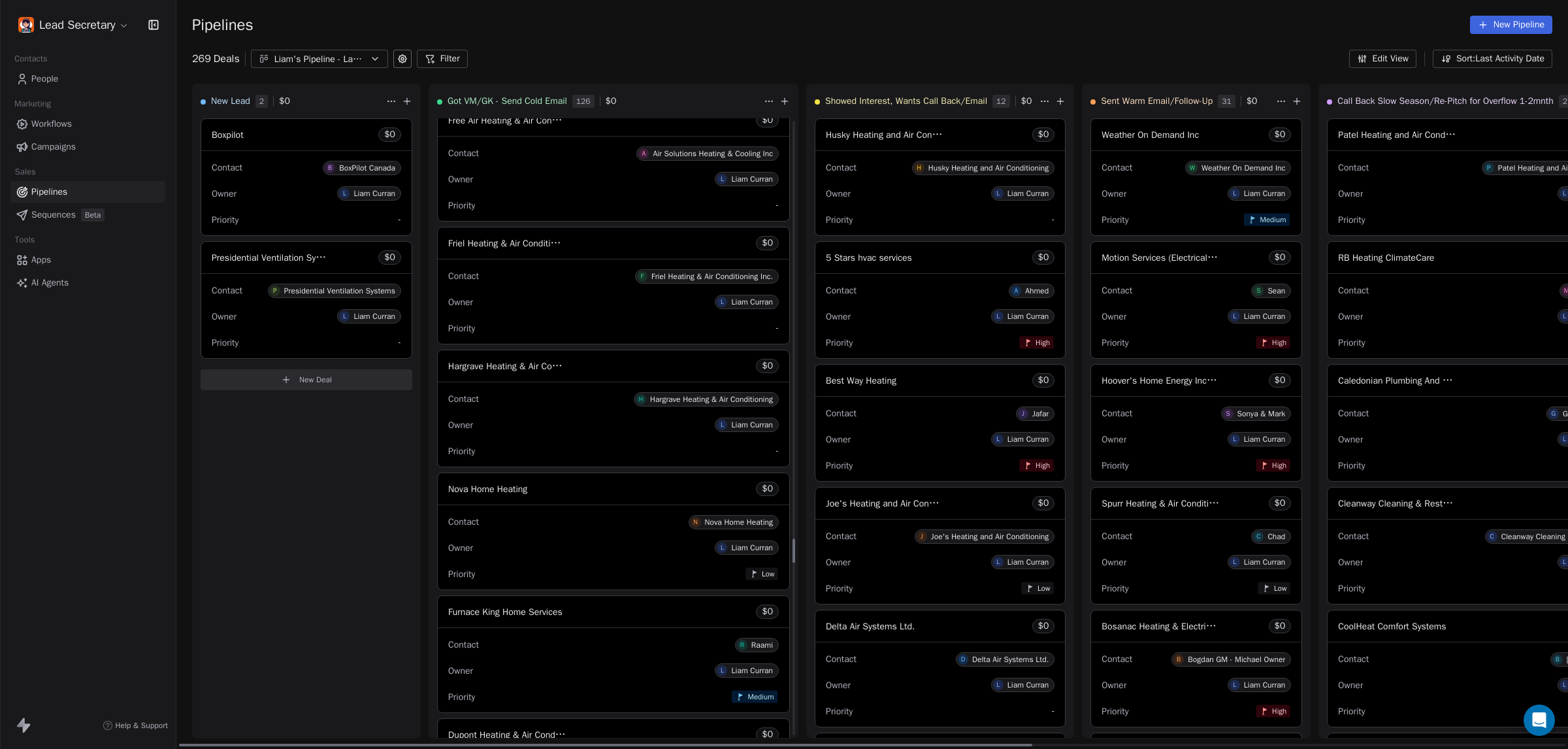 click on "Contact" at bounding box center (463, 399) 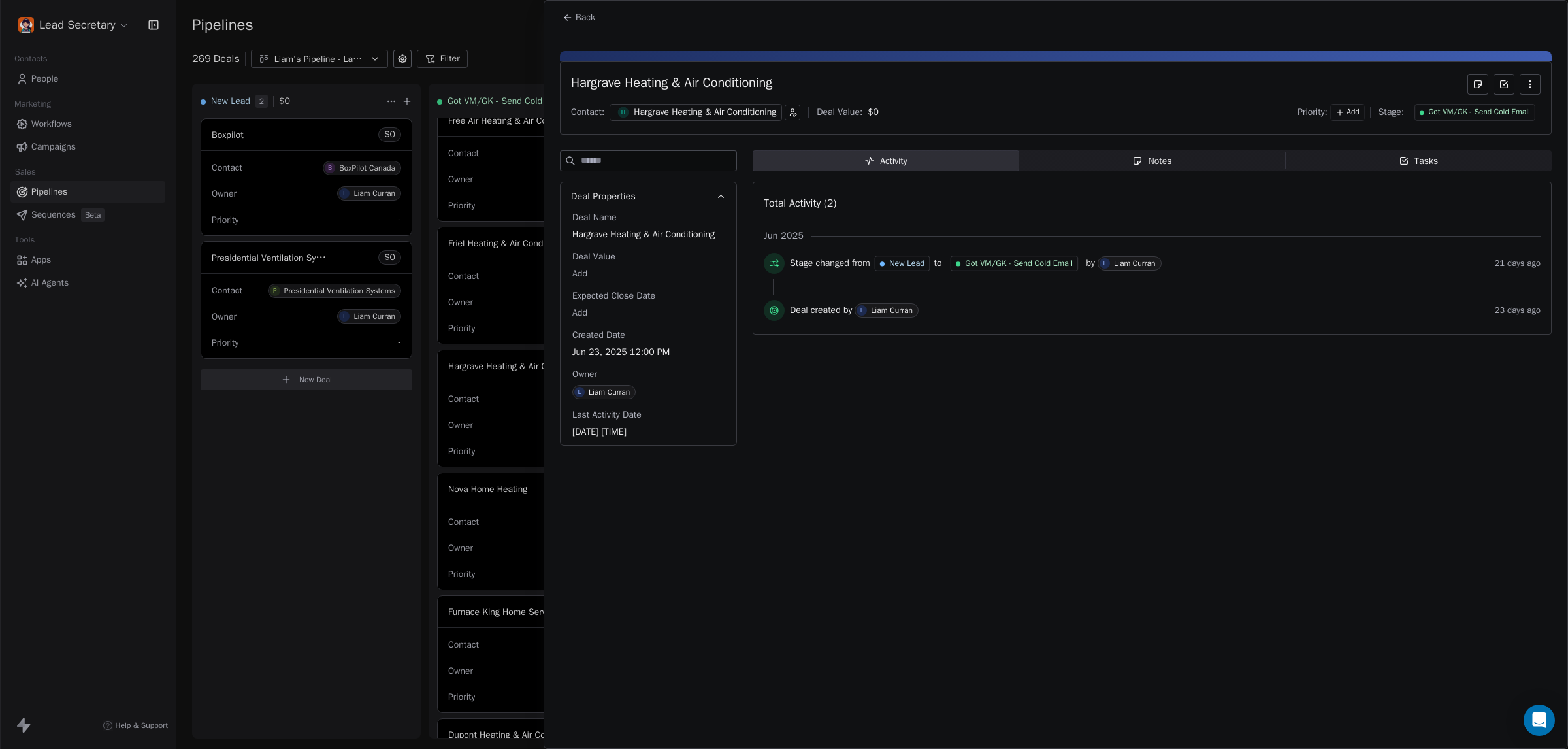 click on "Hargrave Heating & Air Conditioning Contact: H Hargrave Heating & Air Conditioning Deal Value: $ 0 Priority: Add Stage: Got VM/GK - Send Cold Email" at bounding box center (1056, 98) 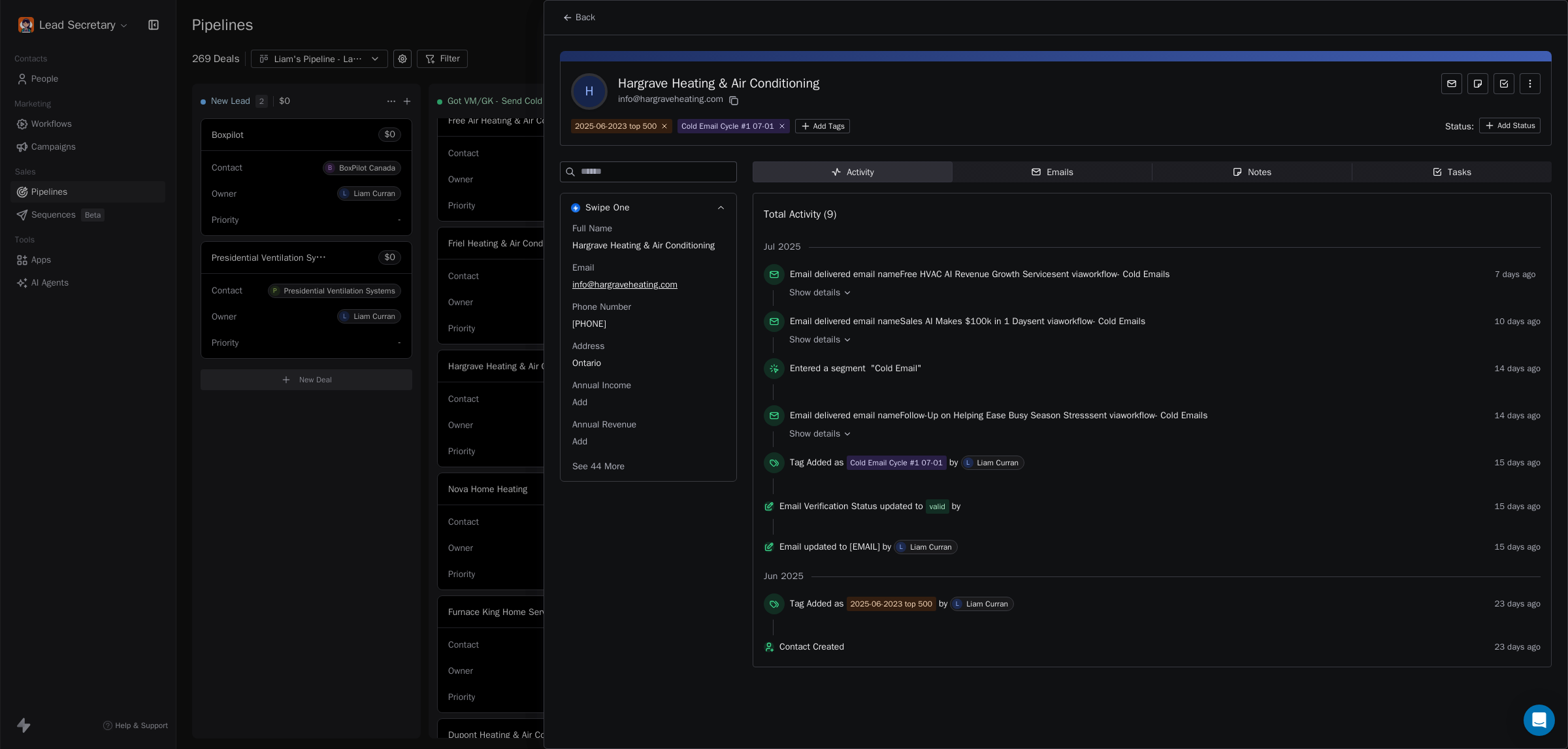 click on "[PHONE]" at bounding box center [648, 324] 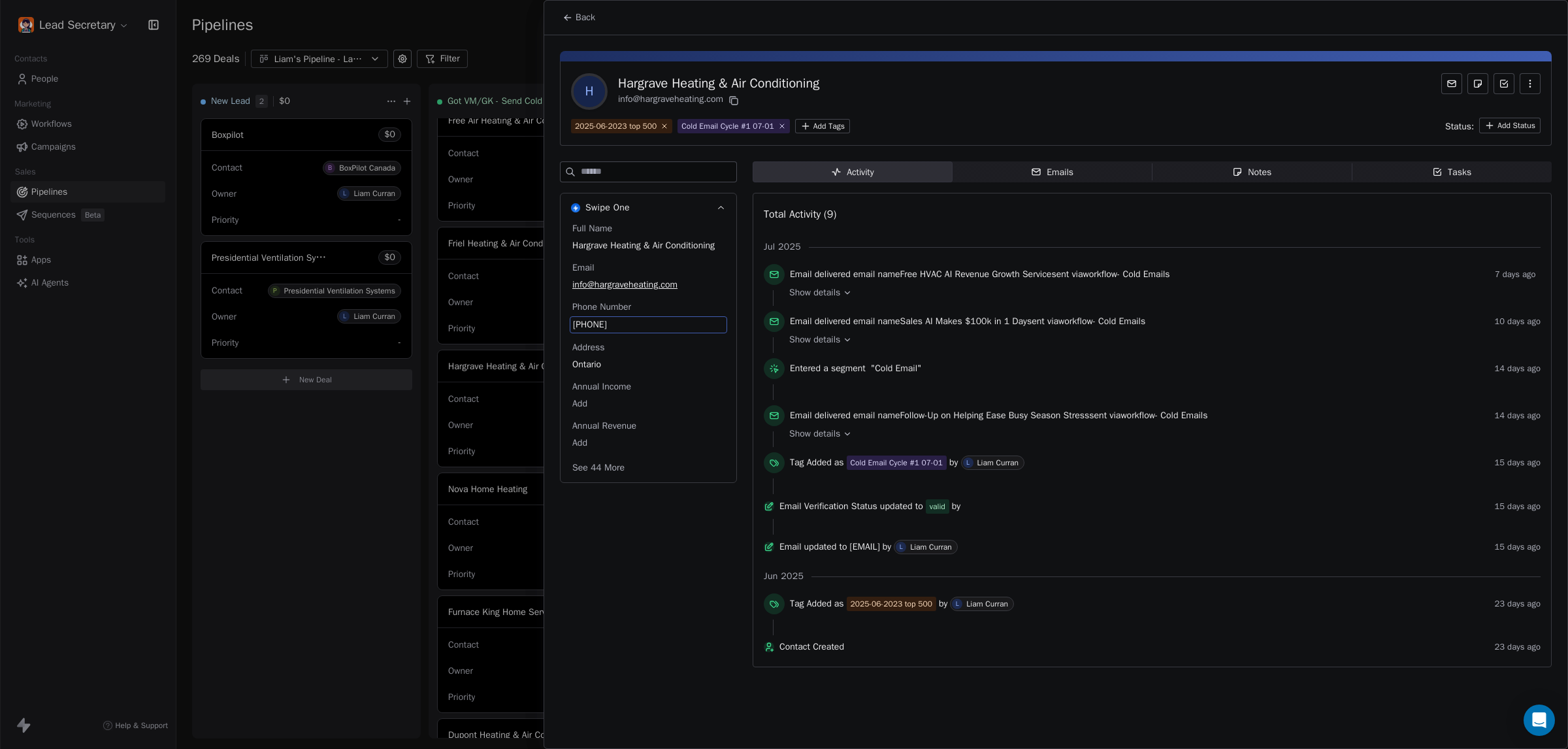 click on "[PHONE]" at bounding box center [648, 325] 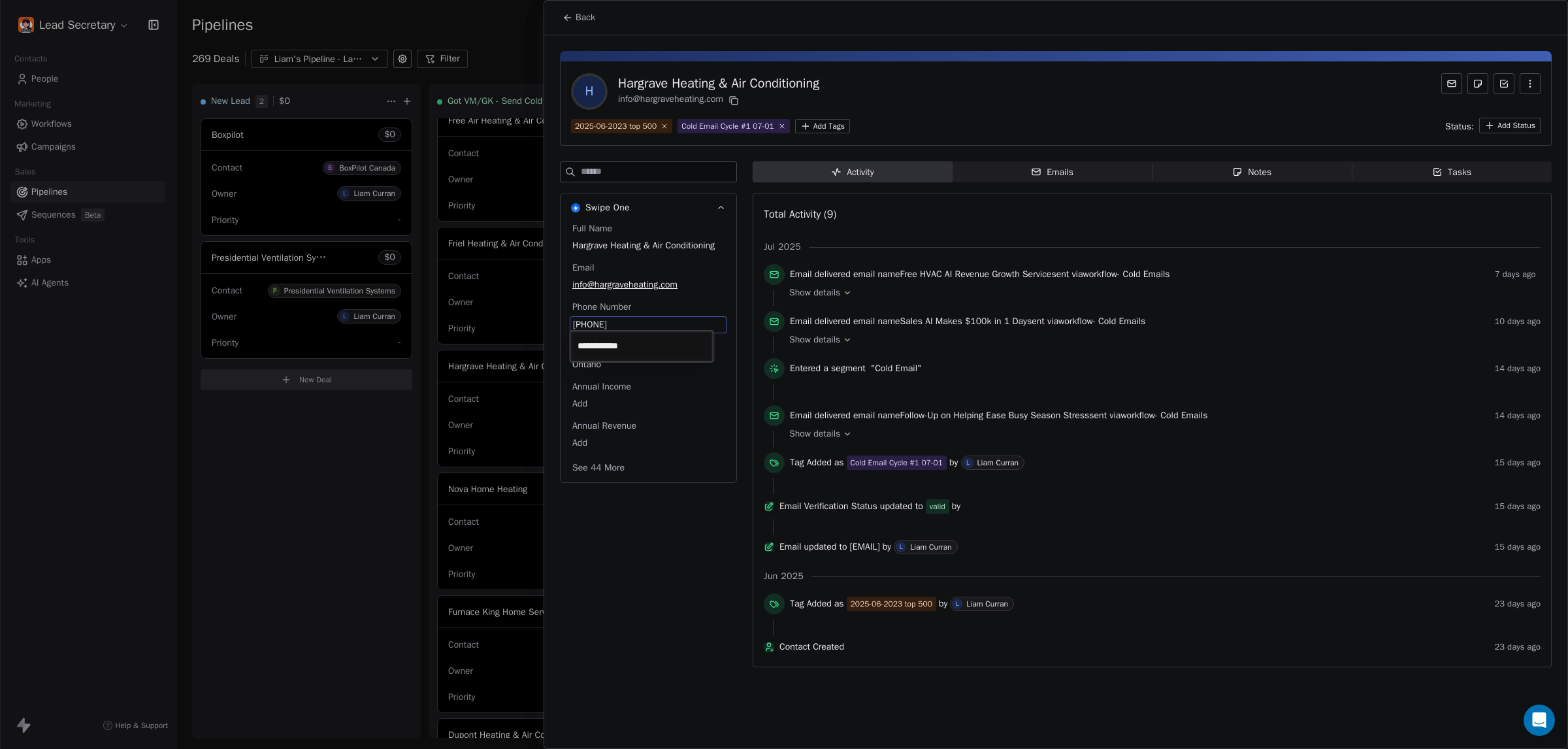 click on "Lead Secretary Contacts People Marketing Workflows Campaigns Sales Pipelines Sequences Beta Tools Apps AI Agents Help & Support Pipelines  New Pipeline 269 Deals Liam's Pipeline - Large Businesses Only Filter  Edit View Sort:  Last Activity Date New Lead 2 $ 0 Boxpilot $ 0 Contact B BoxPilot Canada Owner L Liam Curran Priority - Presidential Ventilation Systems $ 0 Contact P Presidential Ventilation Systems Owner L Liam Curran Priority - New Deal Got VM/GK - Send Cold Email 126 $ 0 Amos Service and Supply LLC $ 0 Contact A Amos Service and Supply LLC Owner L Liam Curran Priority Low Woodbridge [REGION] ClimateCare $ 0 Contact W Woodbridge [REGION] ClimateCare Owner L Liam Curran Priority Low BORTS HVAC $ 0 Contact B BORTS HVAC Owner L Liam Curran Priority Low Spurr Heating & Air Conditioning $ 0 Contact C Chad Owner L Liam Curran Priority Medium Polar Bear Cooling & Heating $ 0 Contact M Matt or Matthew Owner L Liam Curran Priority Low BG Services $ 0 Contact S Stephen Hill Owner L Liam Curran Priority High $ 0 K L $" at bounding box center (784, 374) 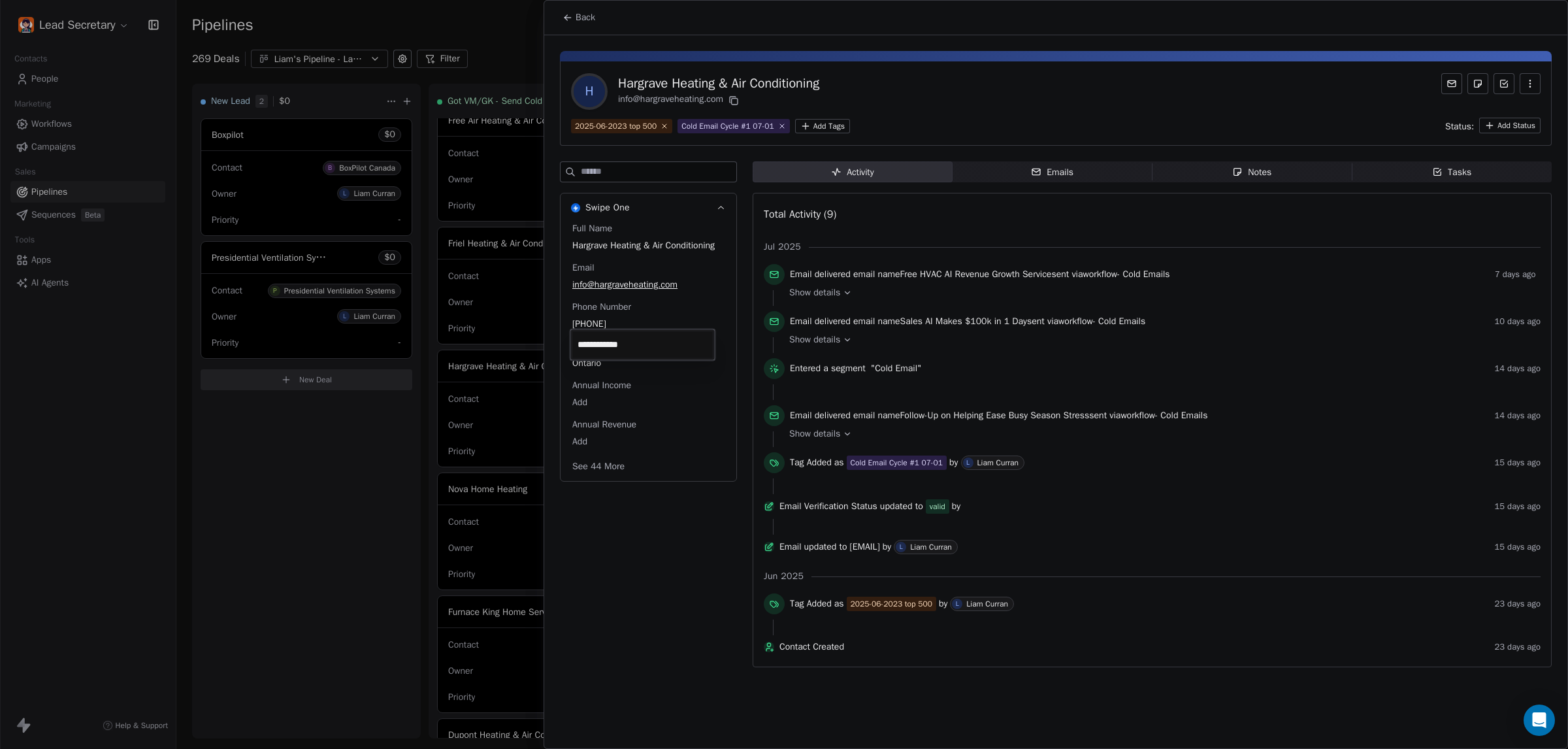 click on "Back" at bounding box center (585, 18) 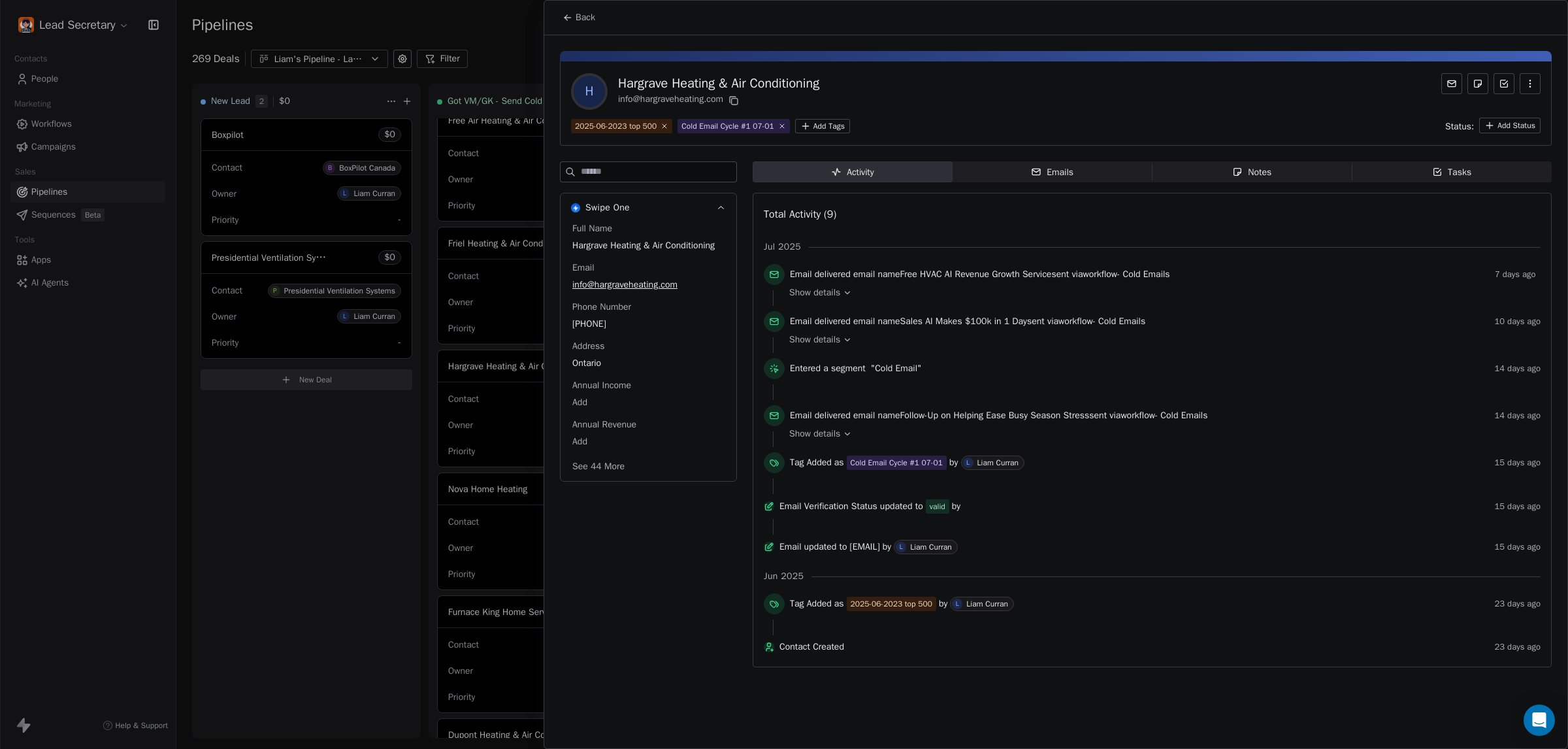click on "Back" at bounding box center [585, 18] 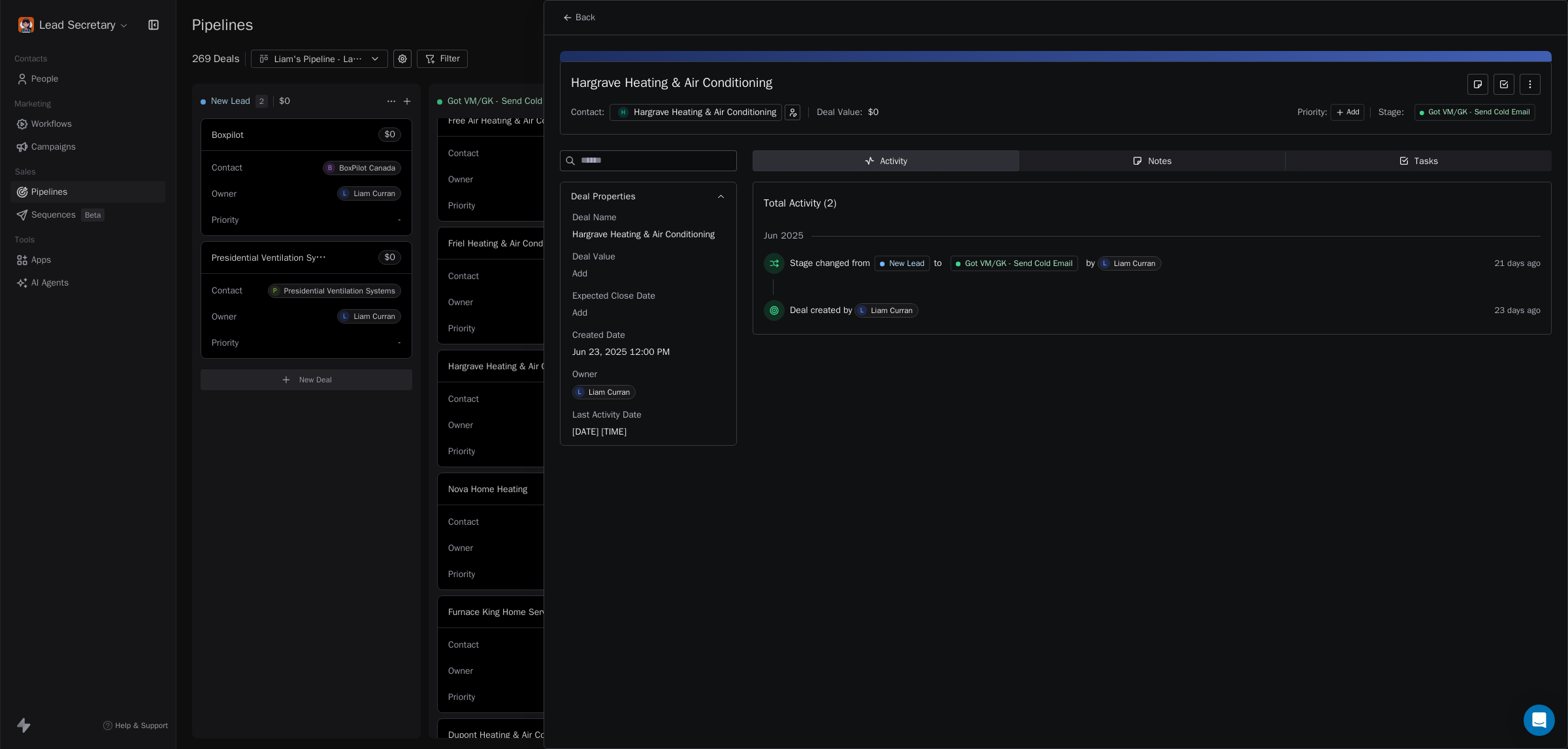 click on "Notes   Notes" at bounding box center (1152, 161) 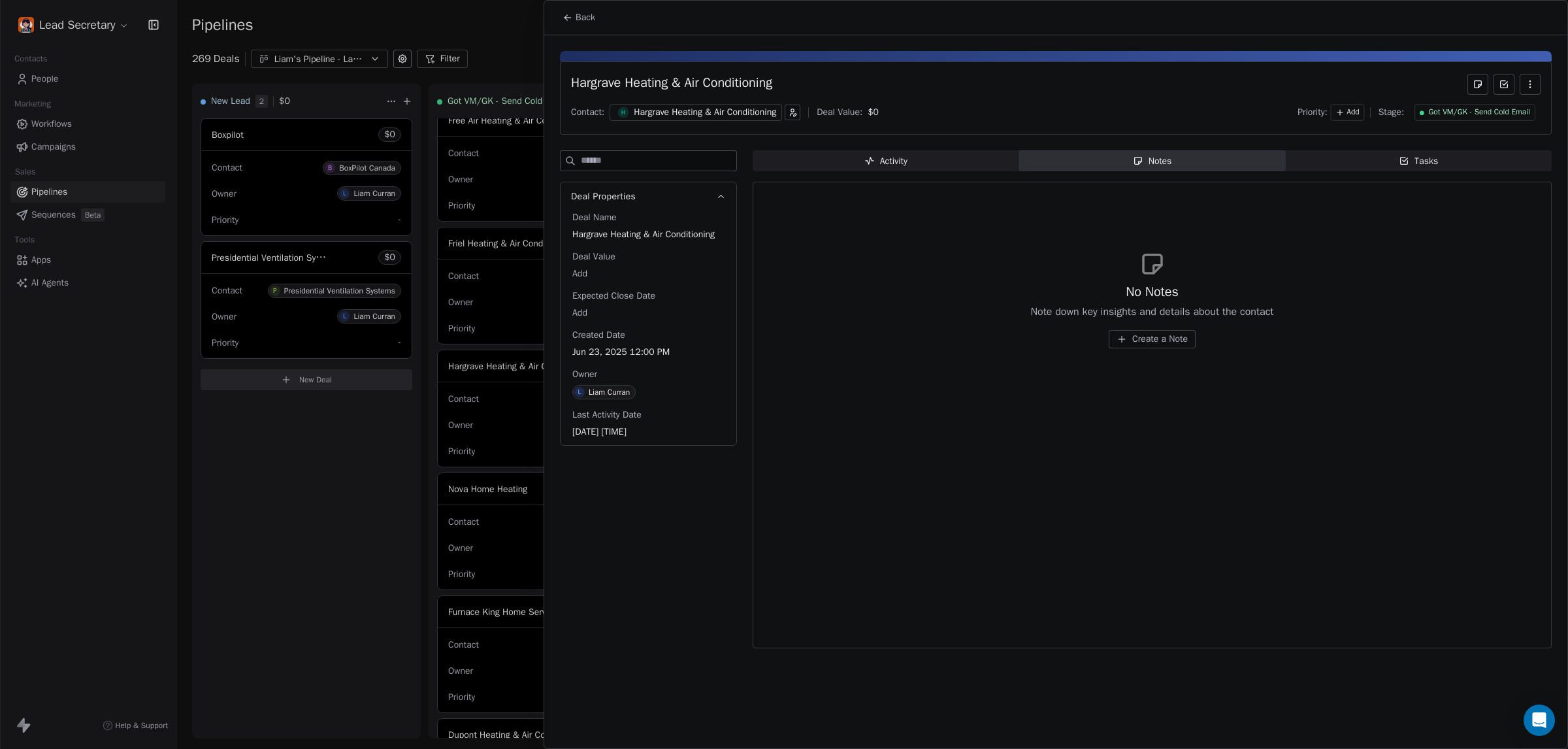 click on "Got VM/GK - Send Cold Email" at bounding box center (1475, 112) 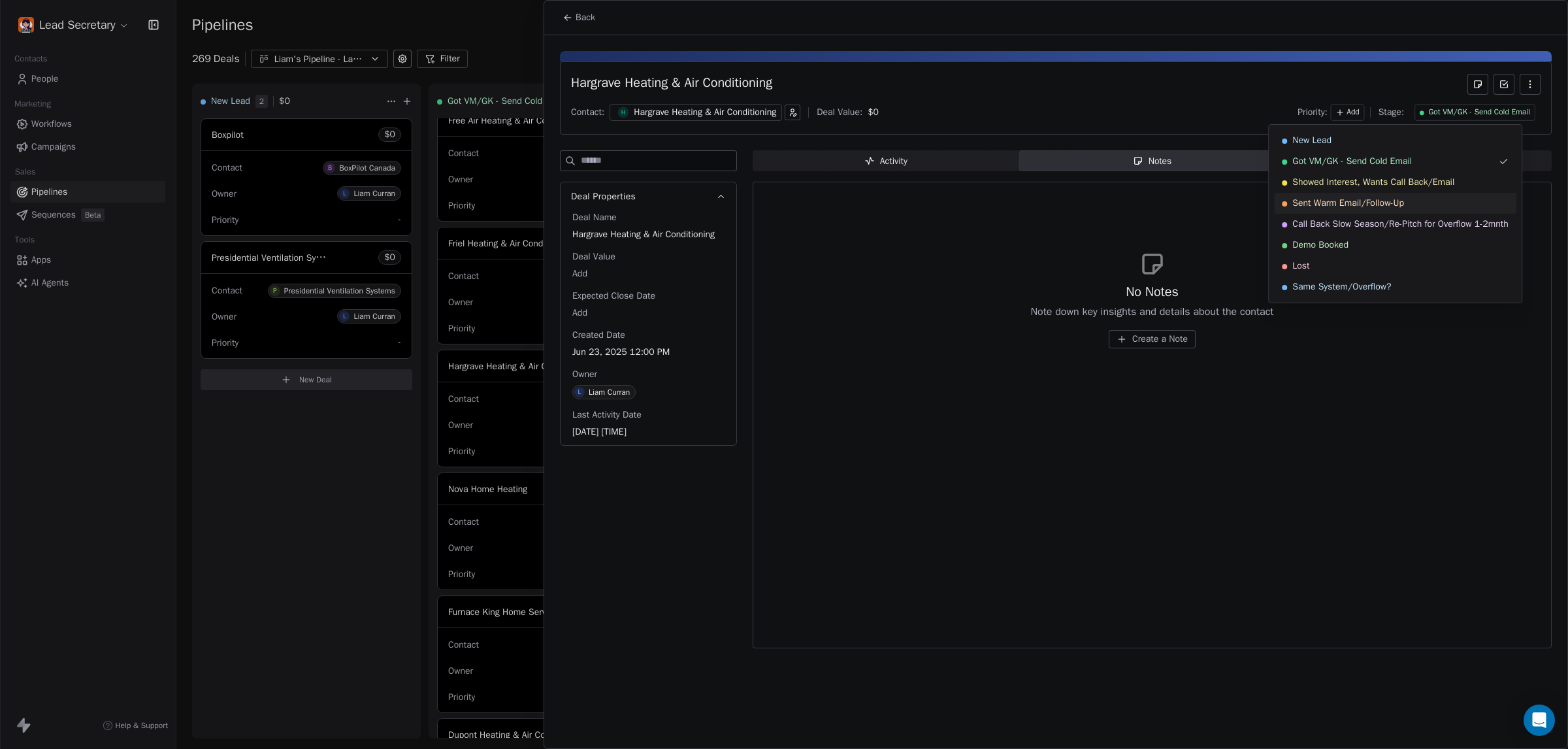 click on "Showed Interest, Wants Call Back/Email" at bounding box center [1373, 182] 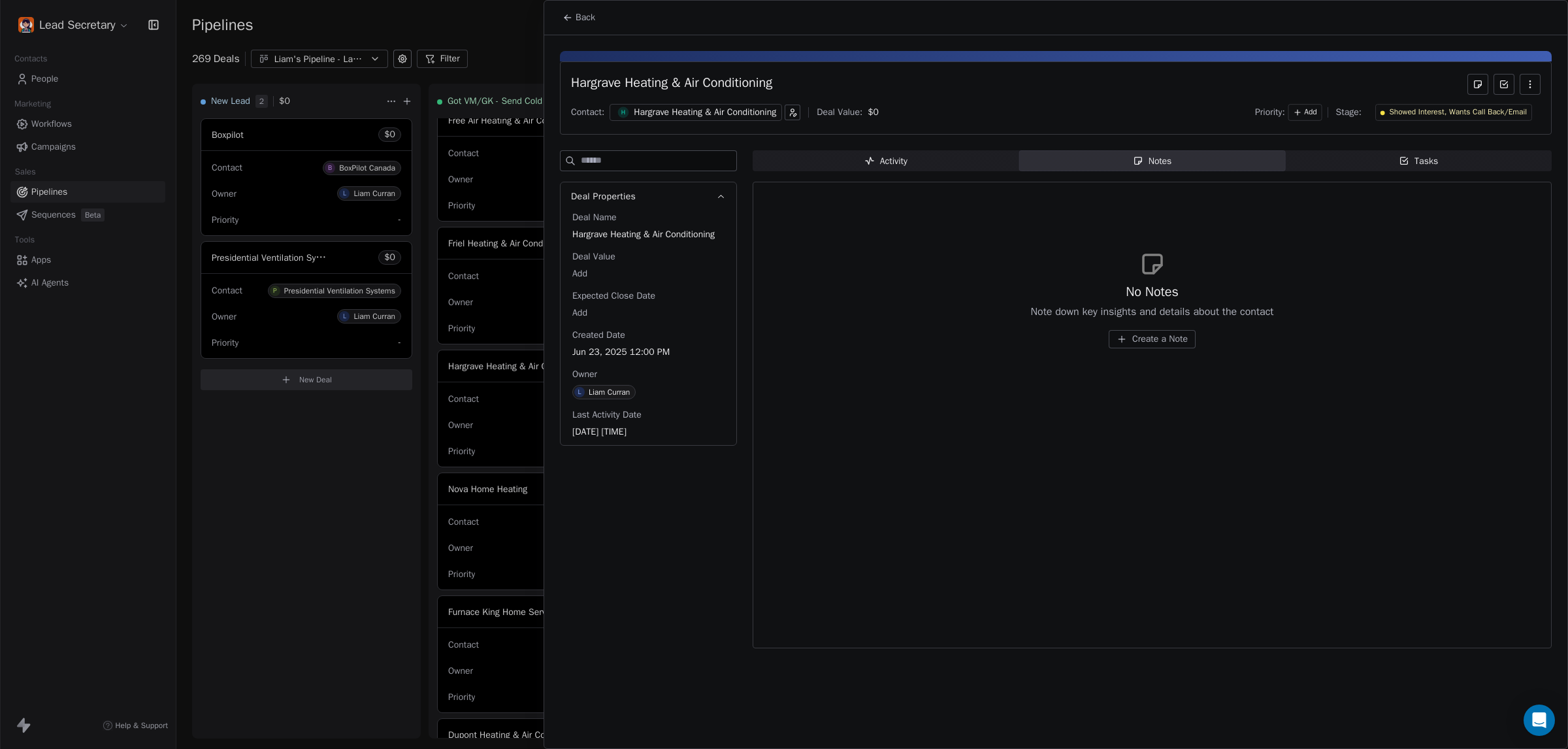 click on "Add" at bounding box center (1310, 112) 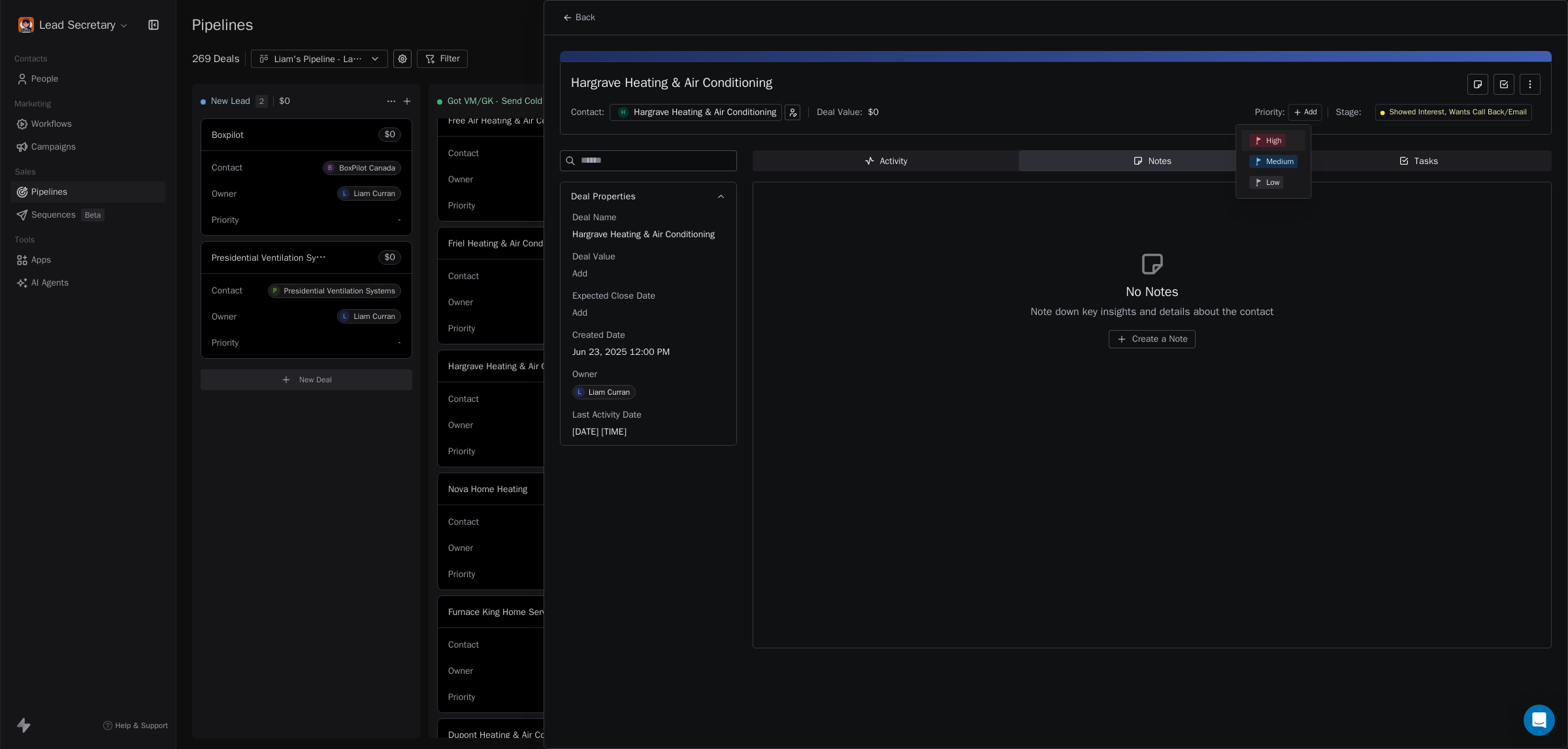click on "High" at bounding box center [1273, 141] 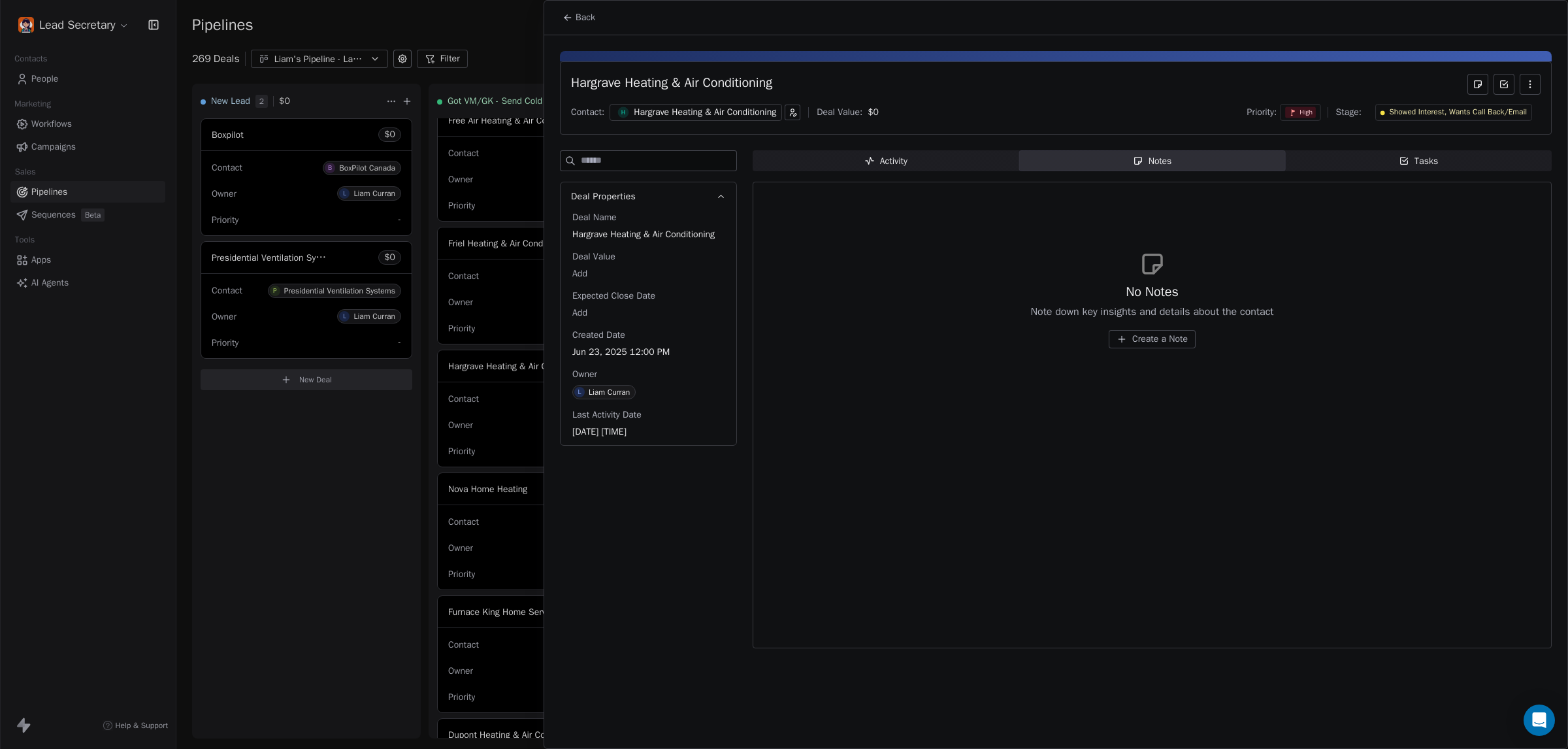 click on "Notes   Notes" at bounding box center (1152, 161) 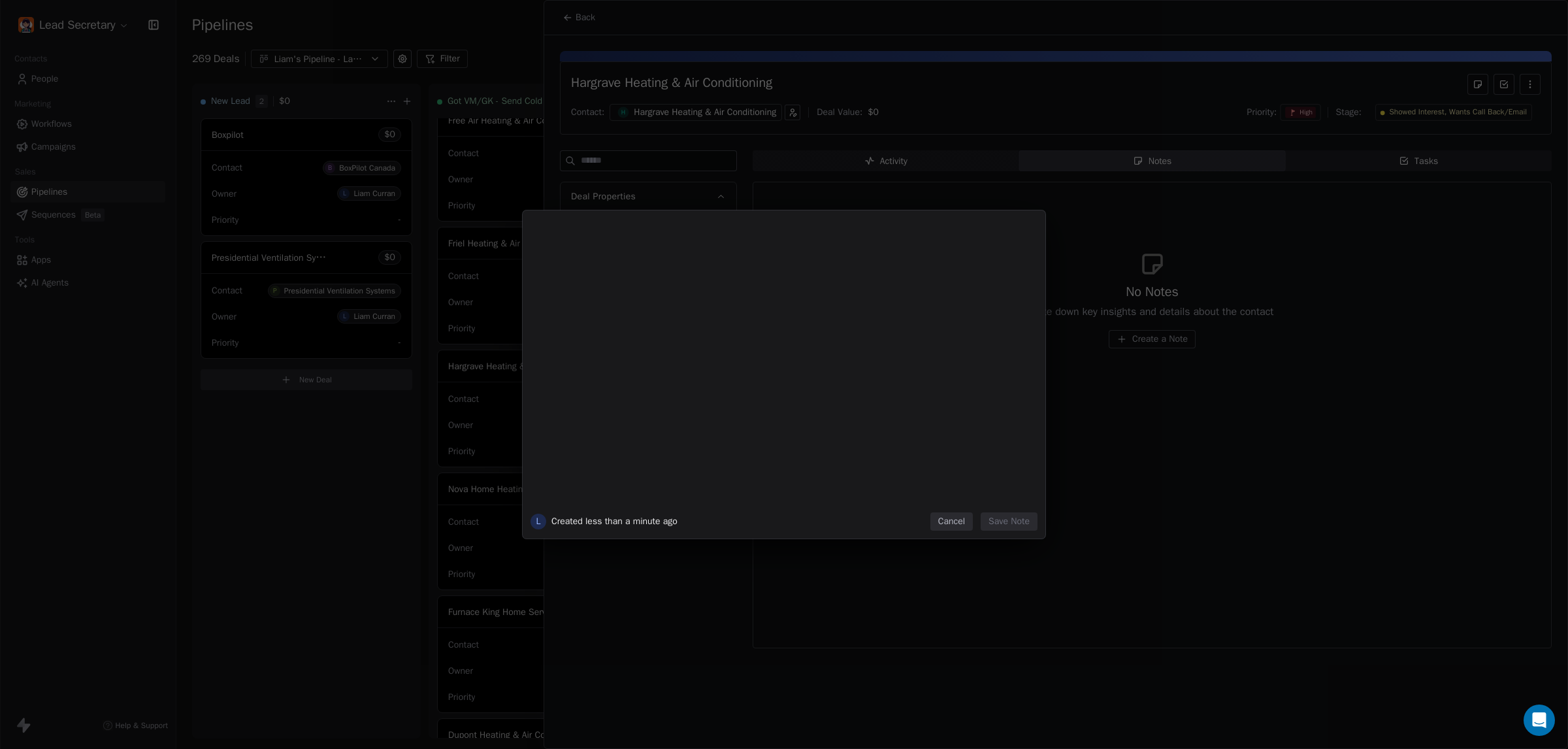 type 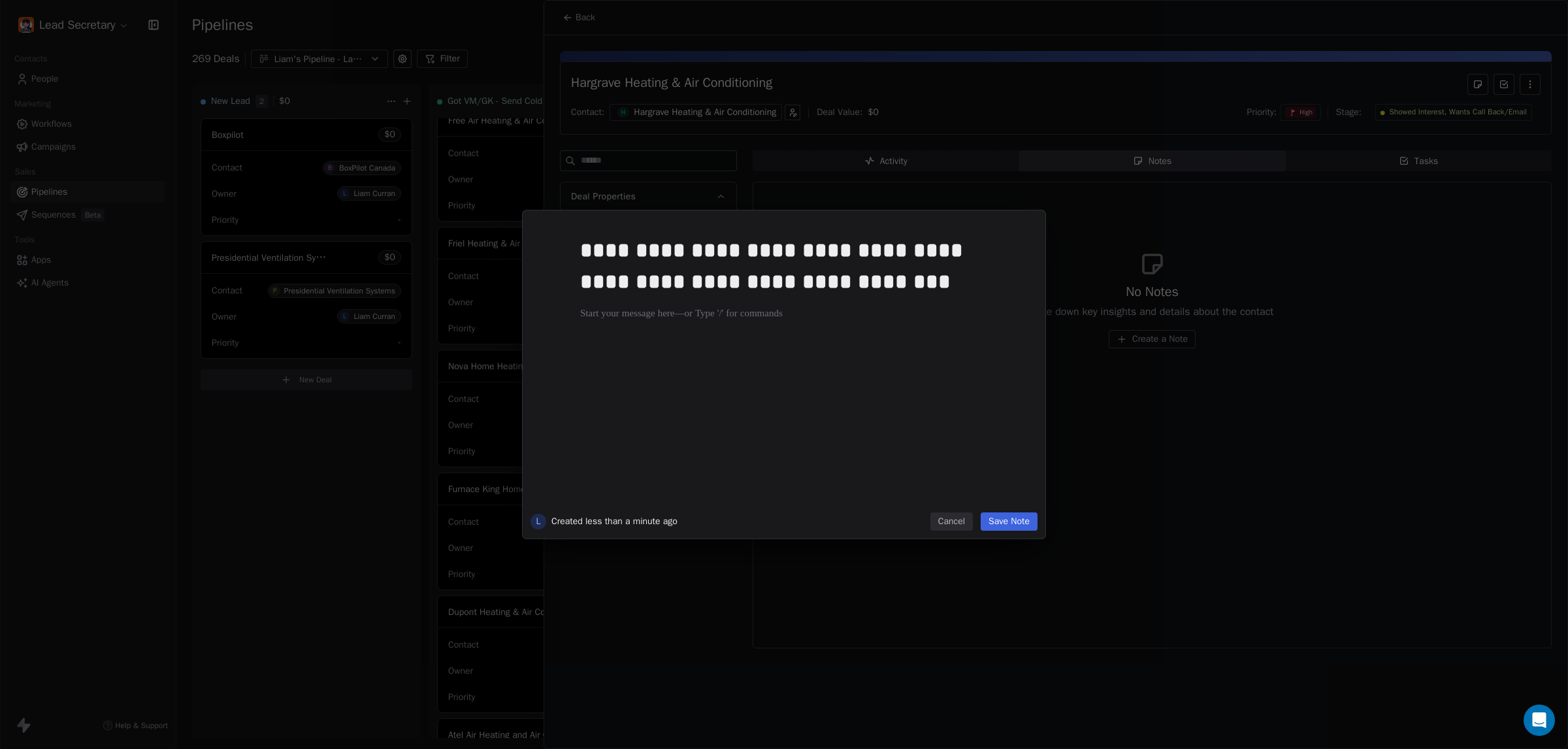 click on "**********" at bounding box center (784, 374) 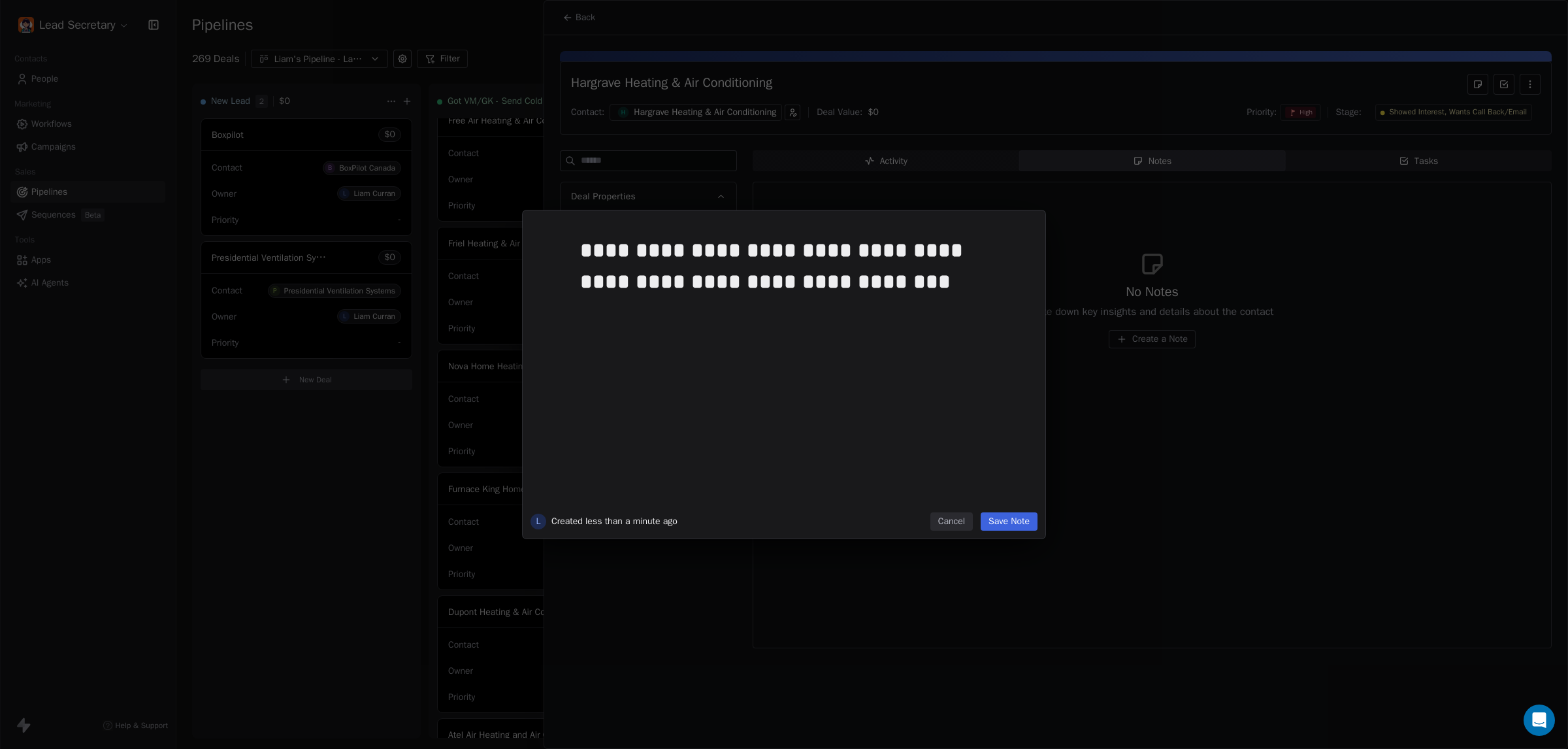 click on "Save Note" at bounding box center (1009, 522) 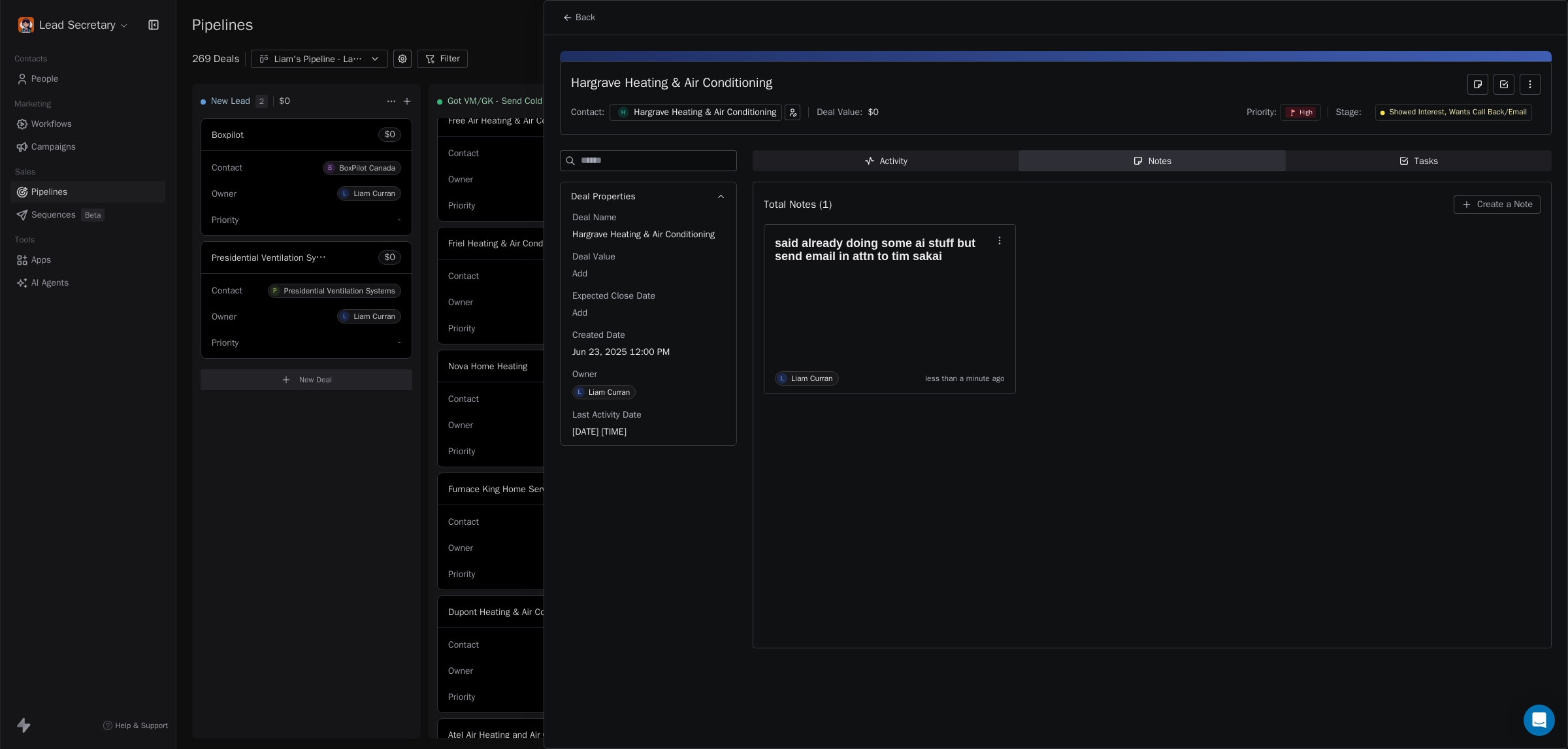 click on "Back" at bounding box center (585, 18) 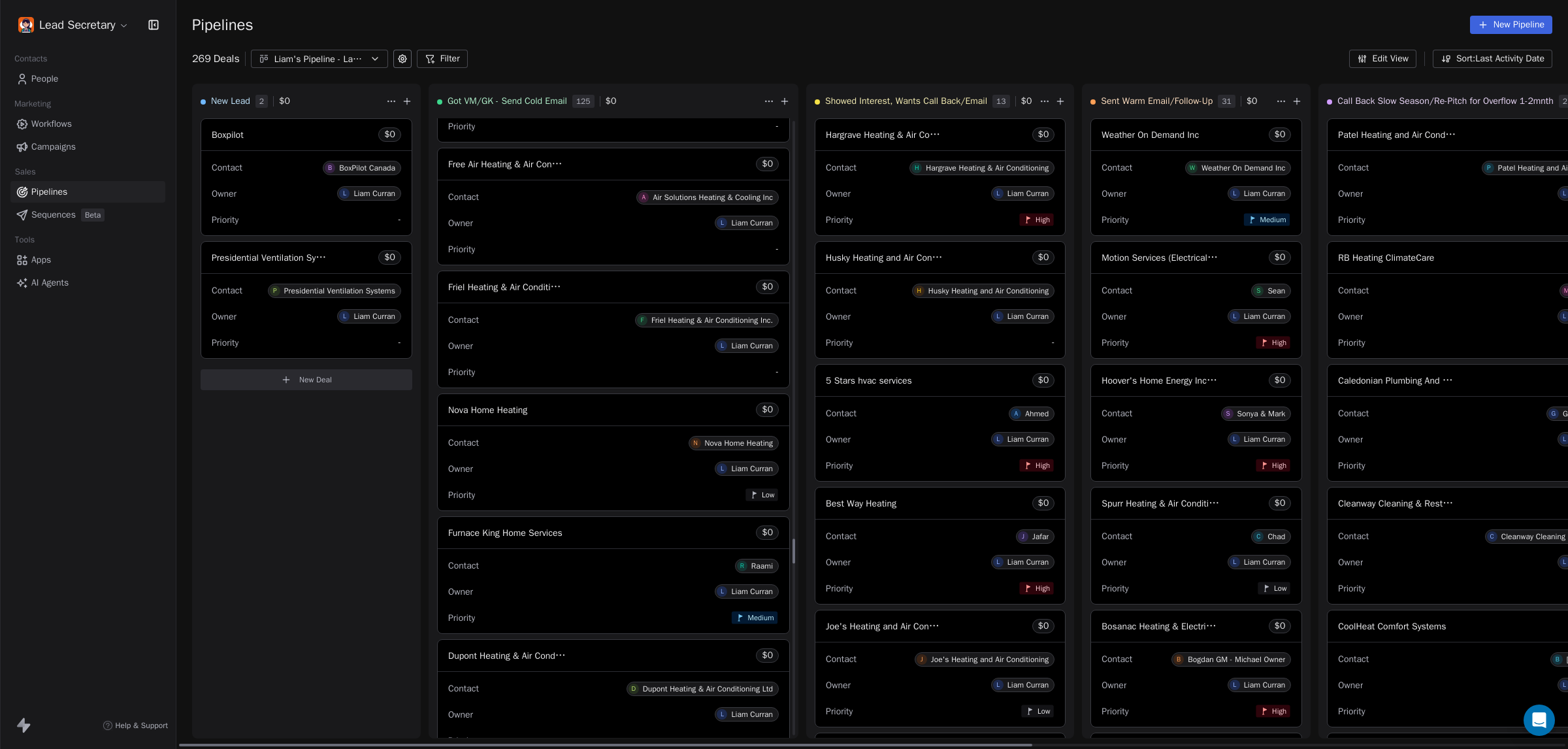 scroll, scrollTop: 10500, scrollLeft: 0, axis: vertical 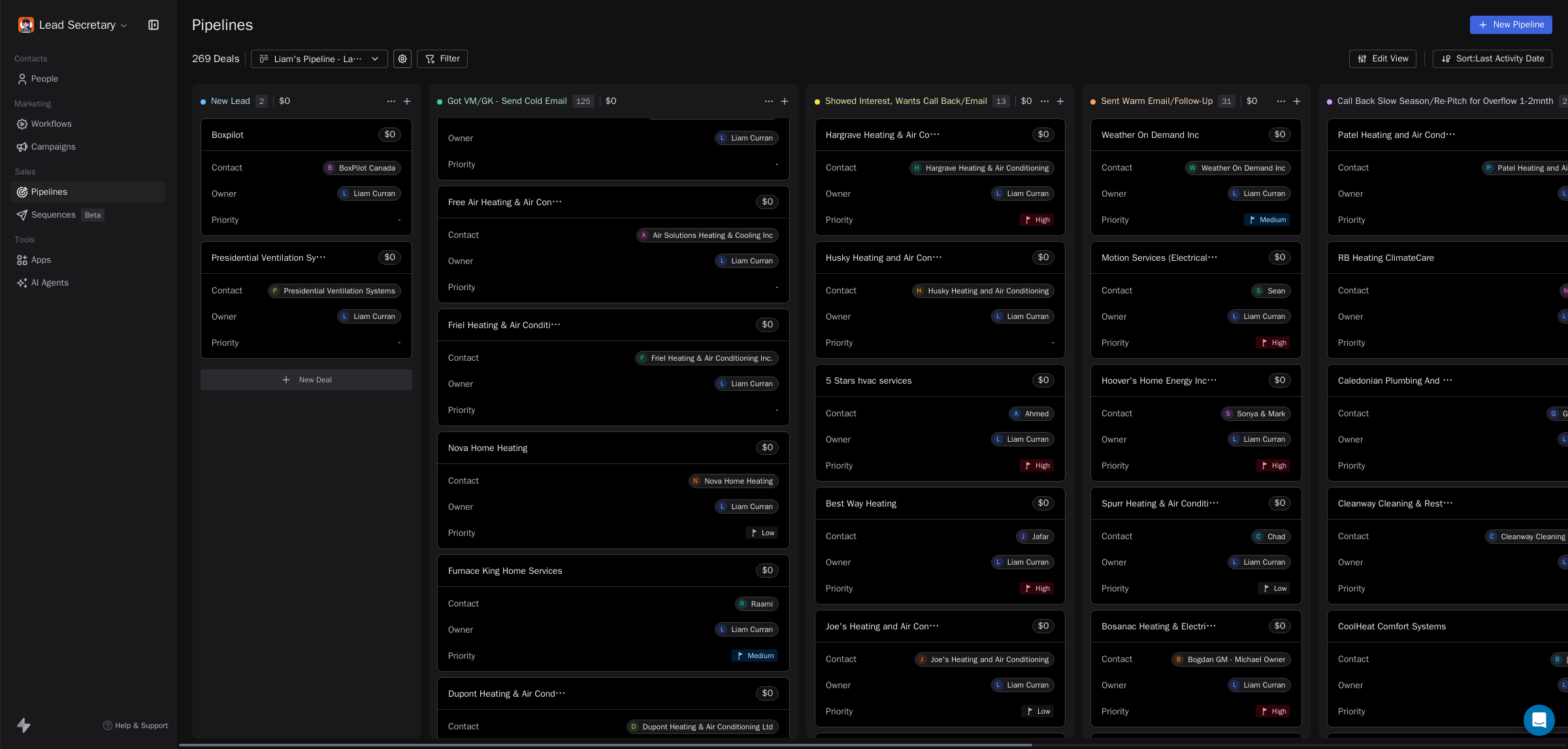 click on "Friel Heating & Air Conditioning Inc. $ 0" at bounding box center [613, 325] 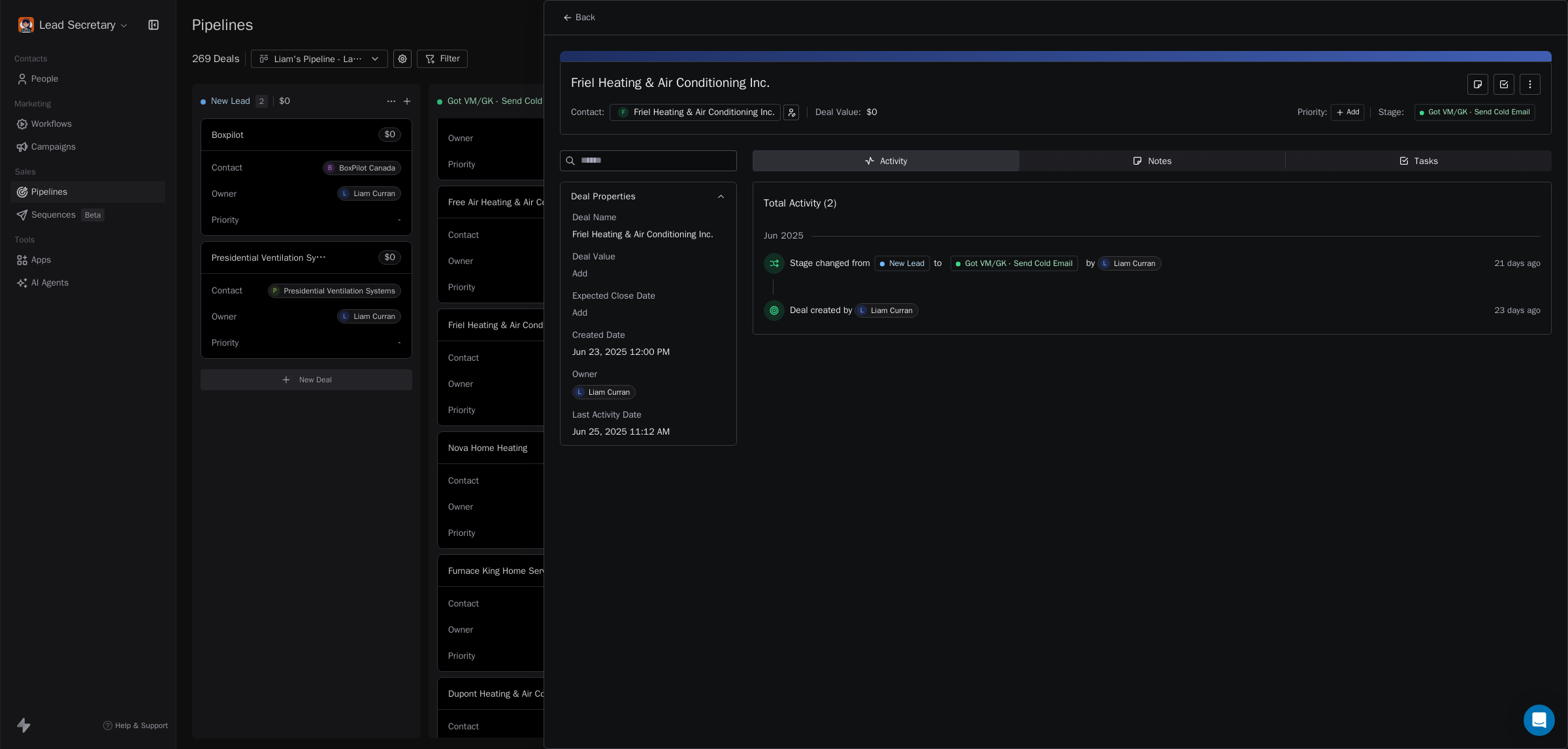 click on "Friel Heating & Air Conditioning Inc." at bounding box center (704, 112) 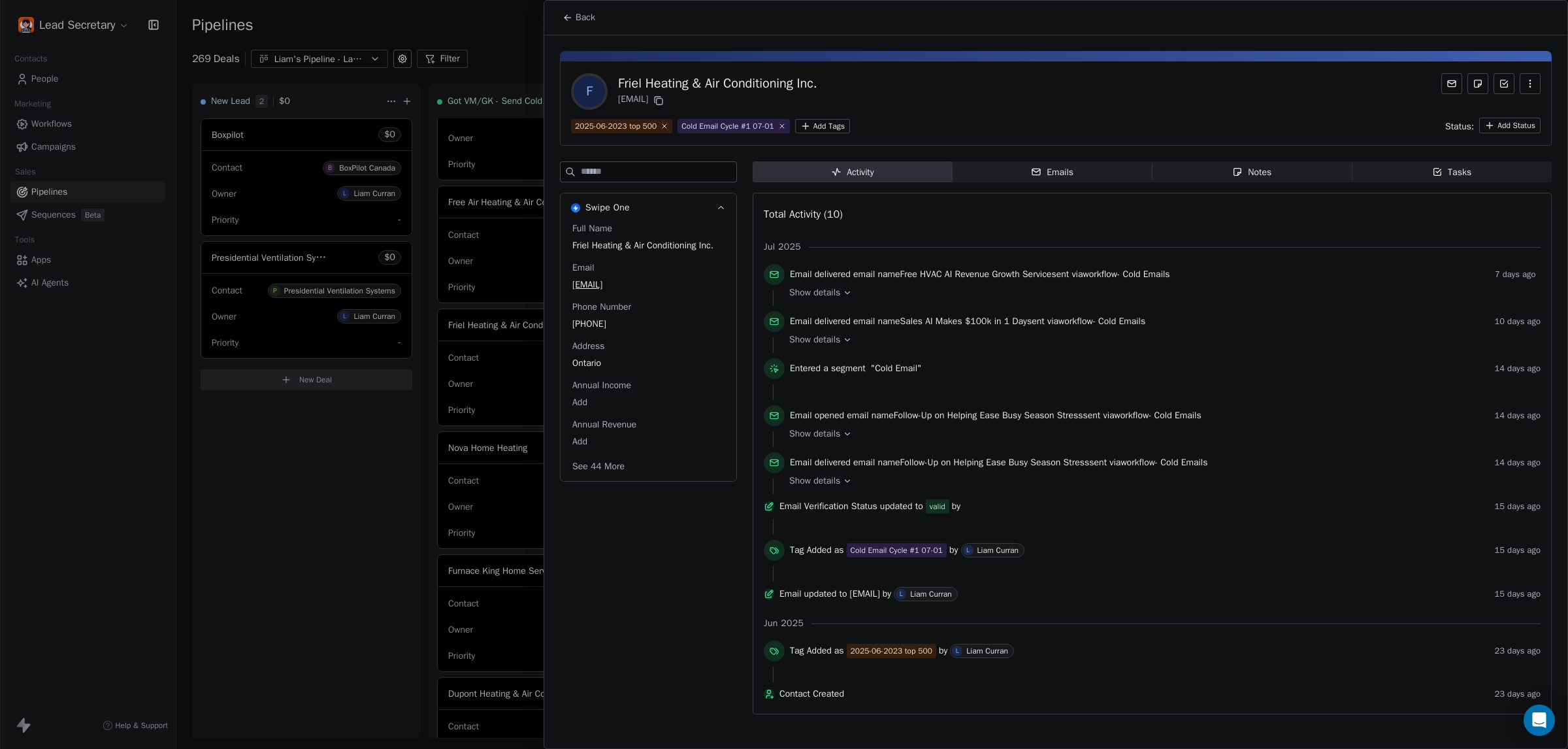 click on "[PHONE]" at bounding box center [648, 324] 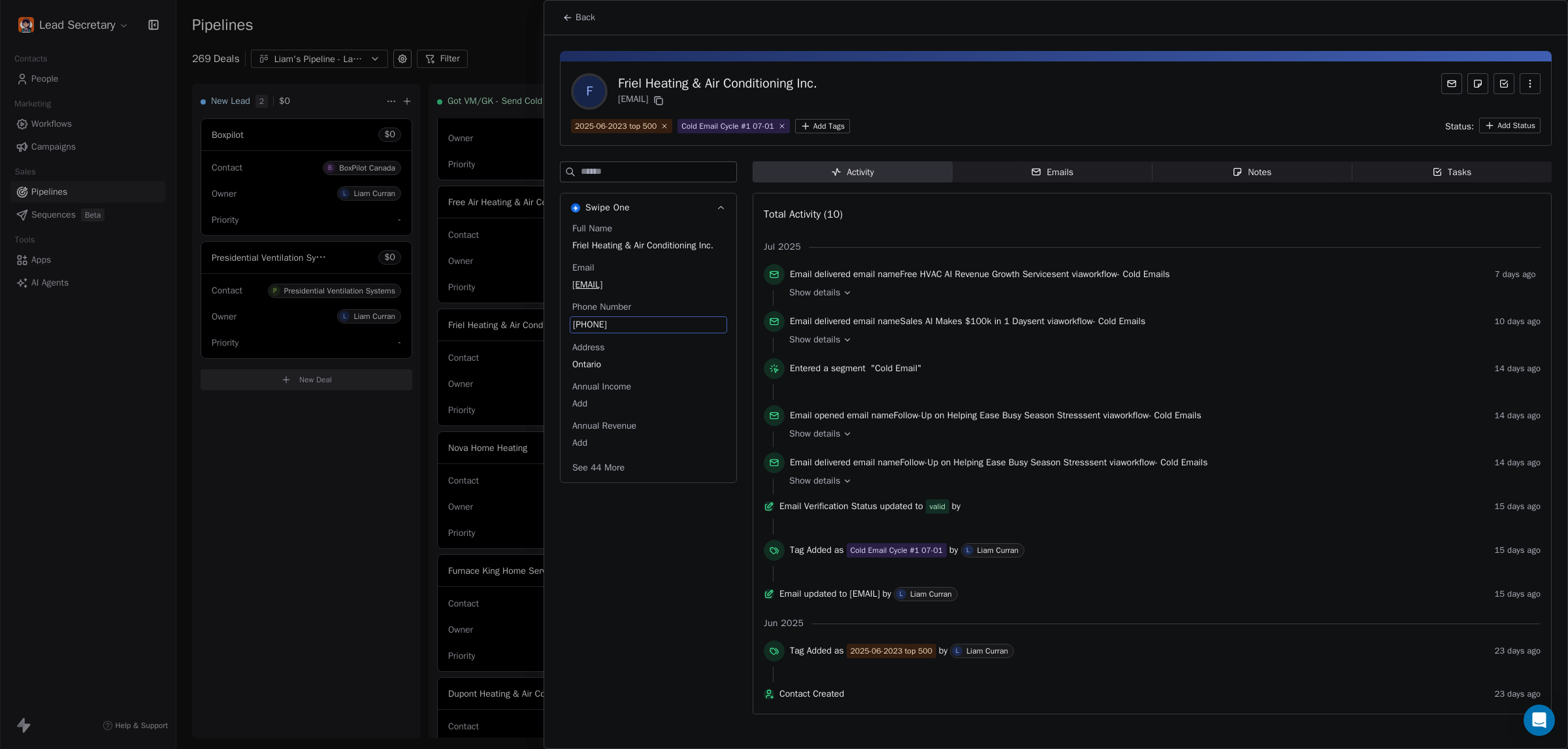 click on "[PHONE]" at bounding box center [648, 325] 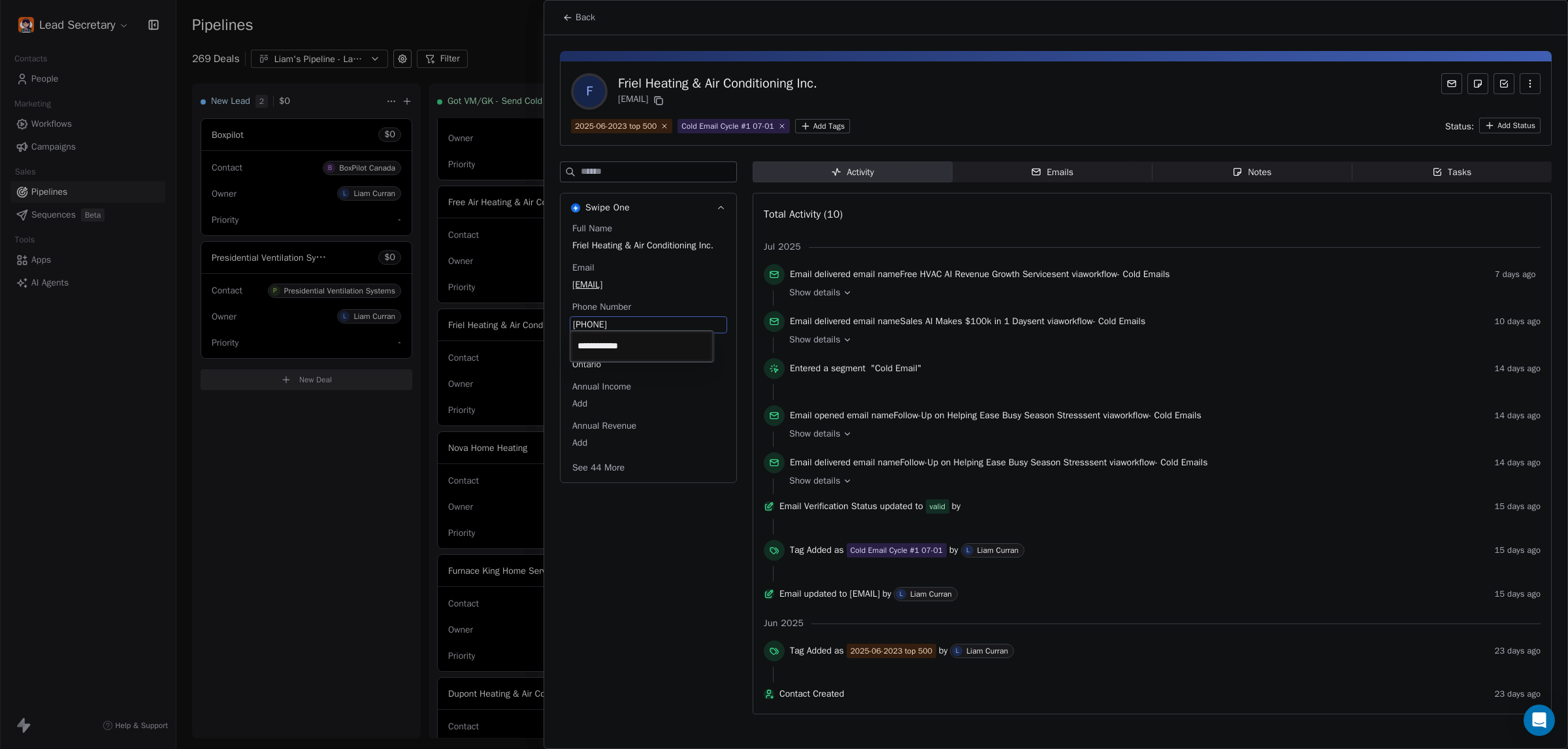 click on "**********" at bounding box center (642, 346) 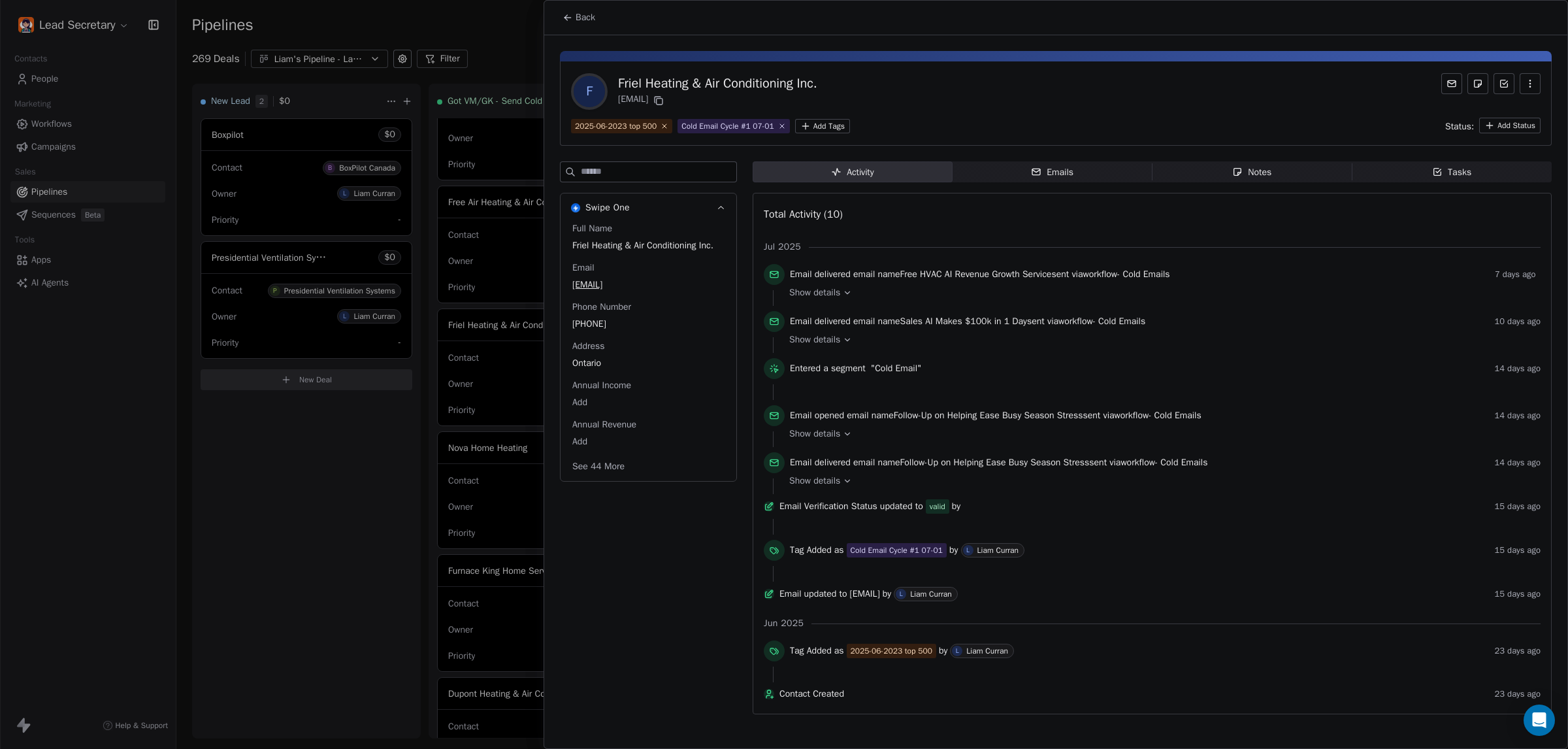 click at bounding box center [784, 374] 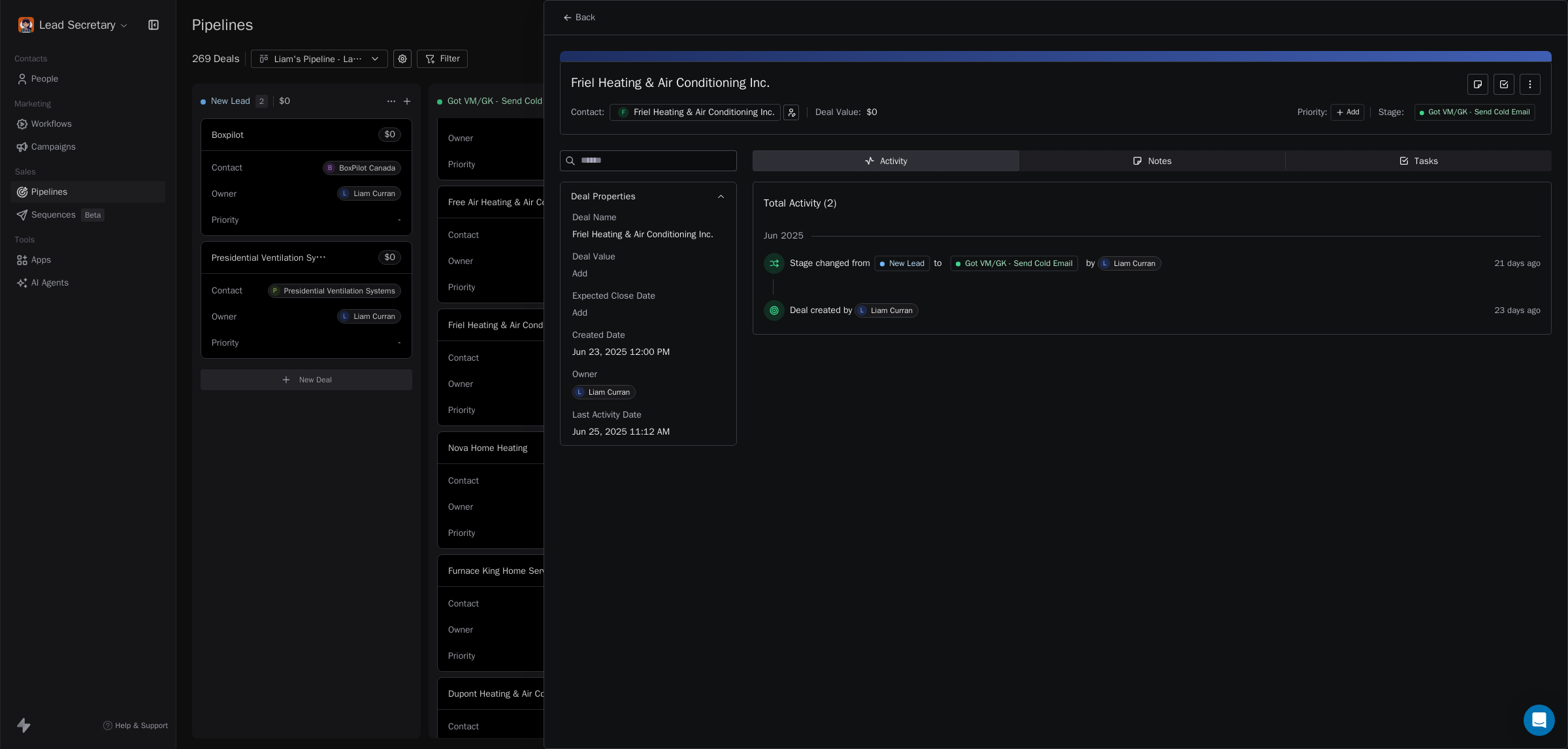 click at bounding box center (784, 374) 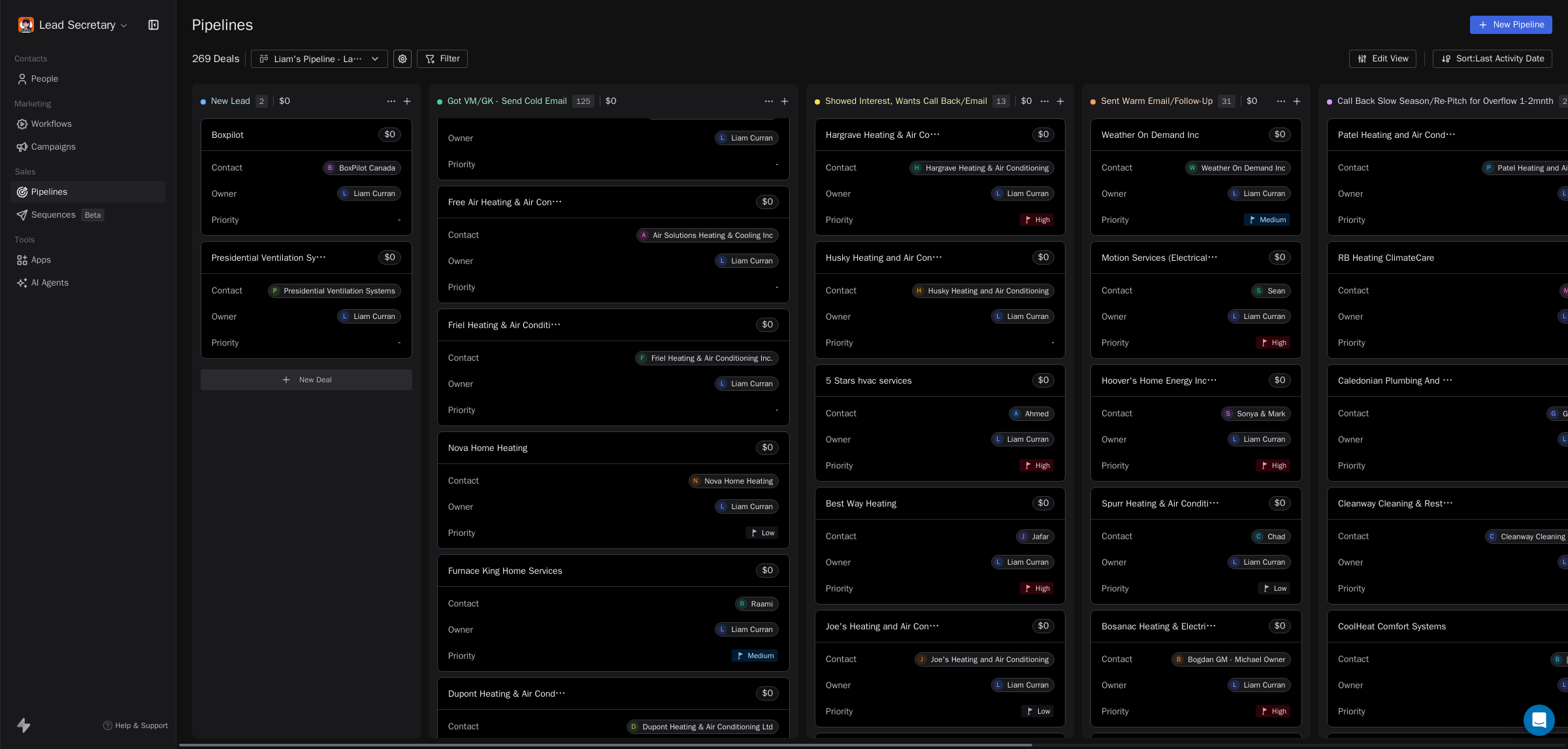 click on "Contact A Air Solutions Heating & Cooling Inc Owner L [LAST] Priority -" at bounding box center [613, 260] 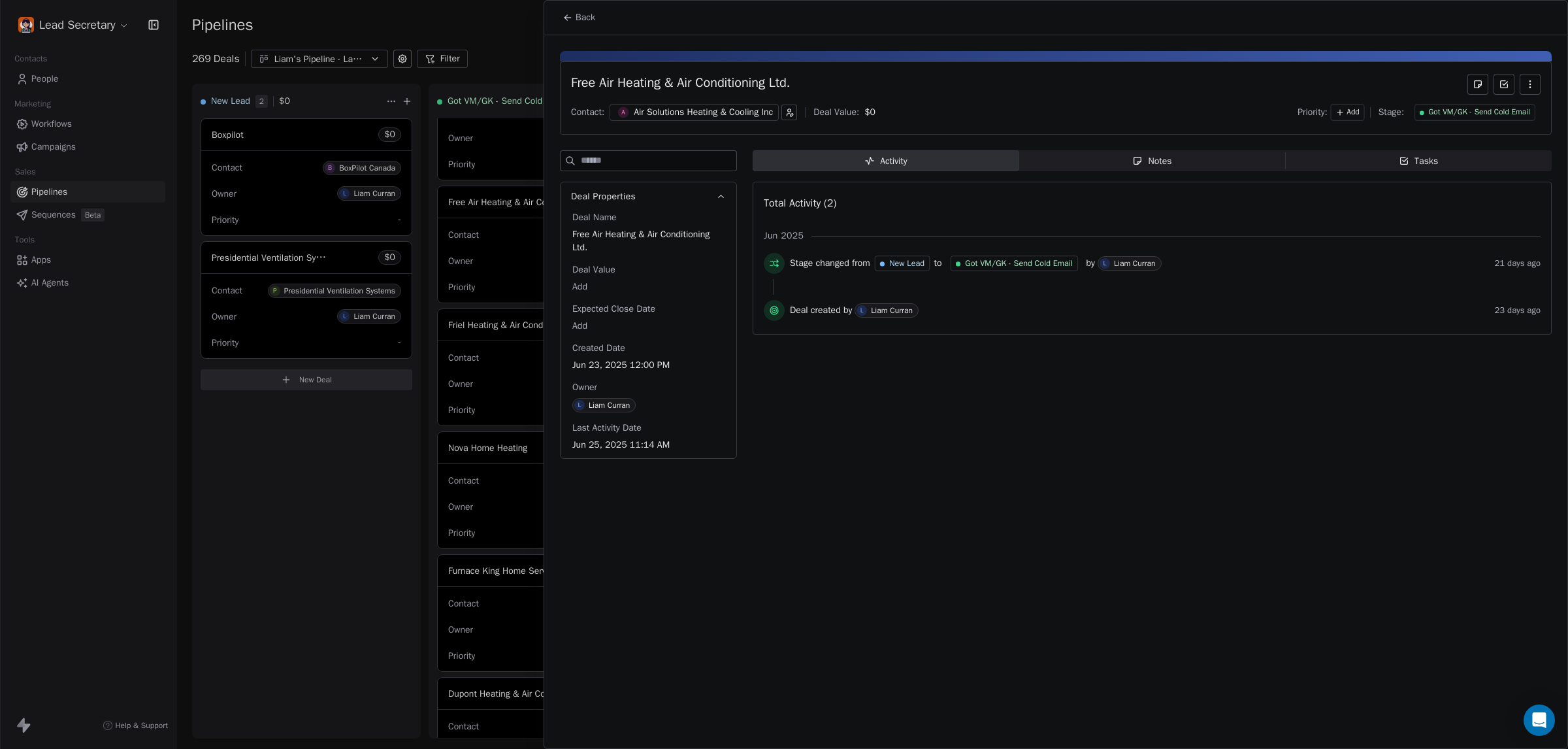 click on "Air Solutions Heating & Cooling Inc" at bounding box center [703, 112] 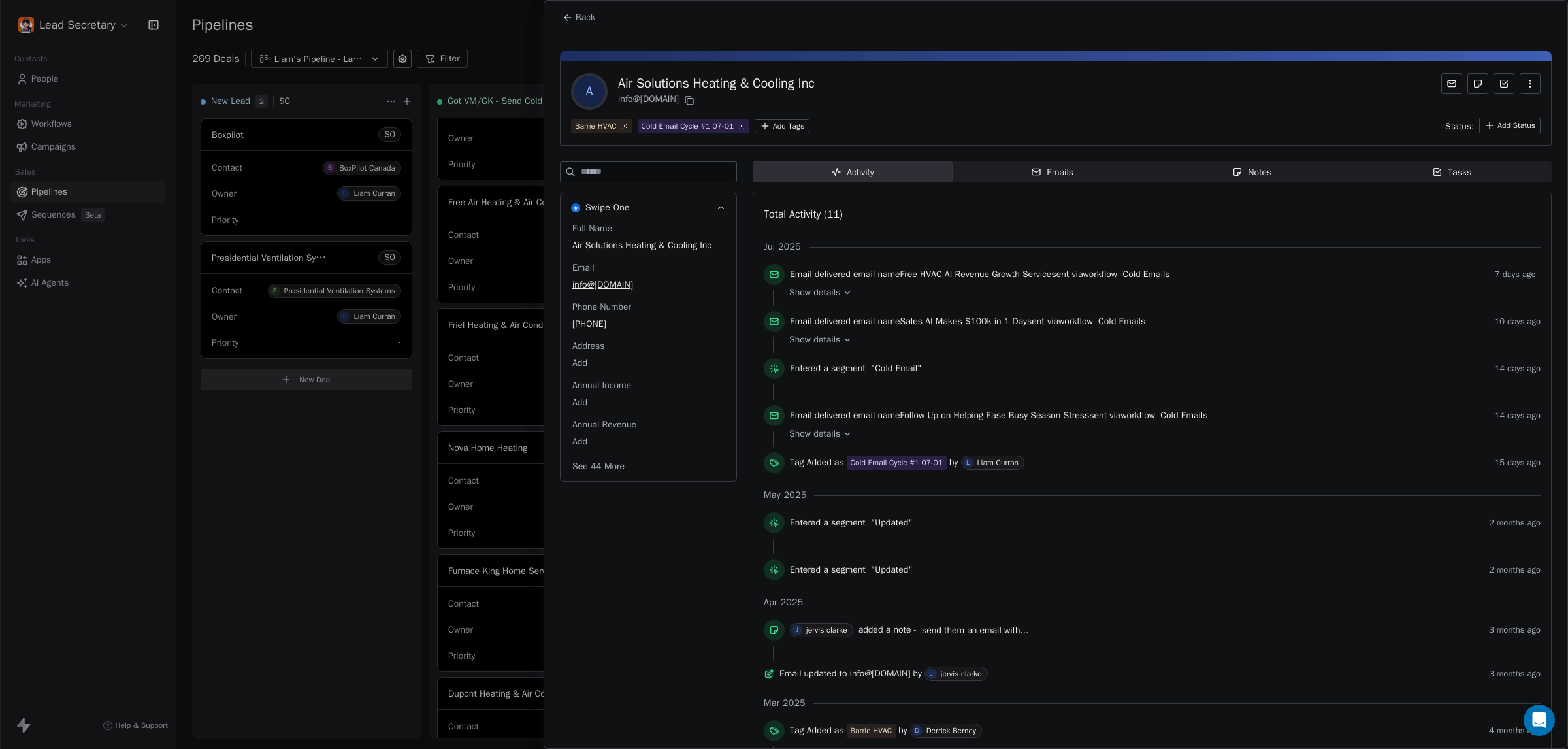 click at bounding box center [784, 374] 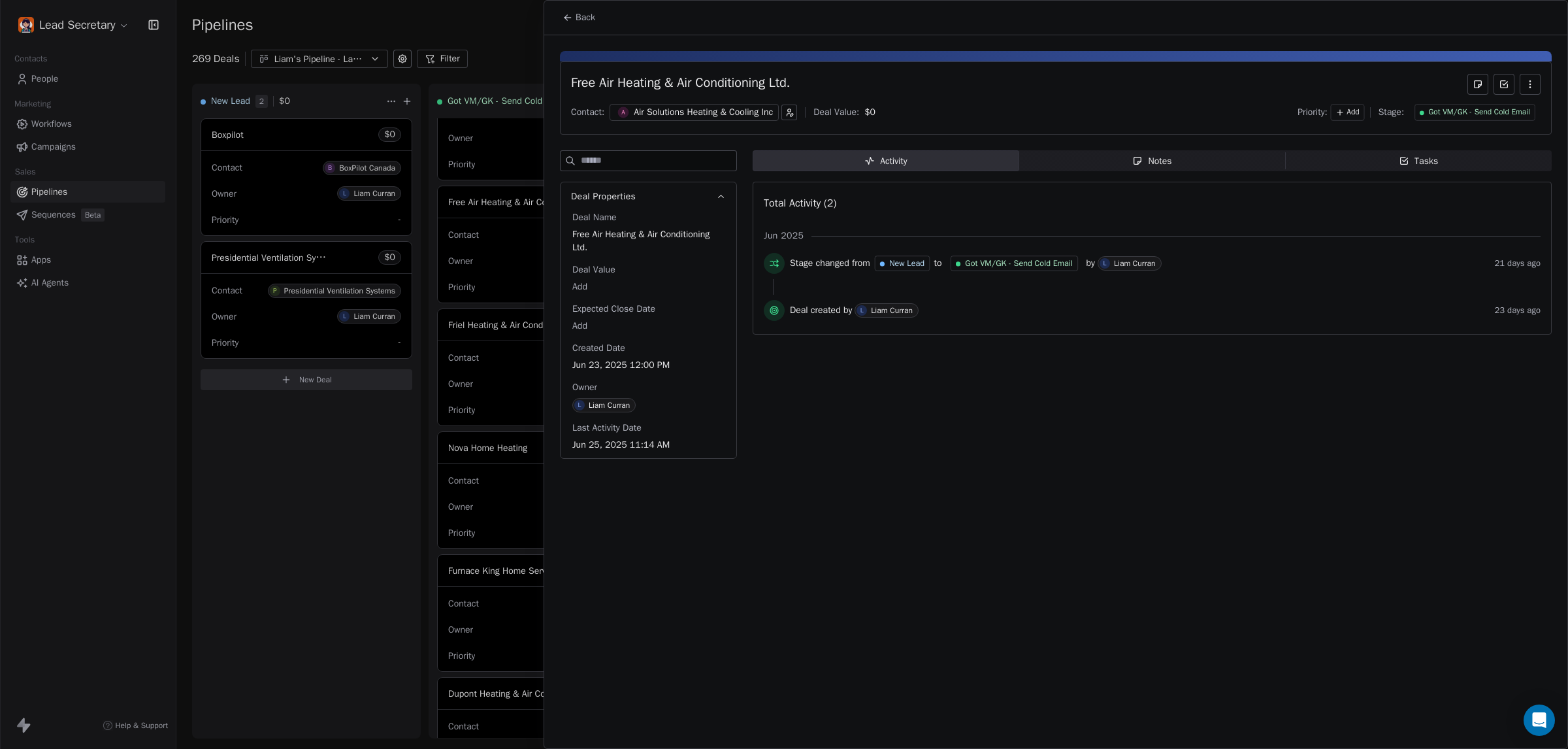 click at bounding box center [784, 374] 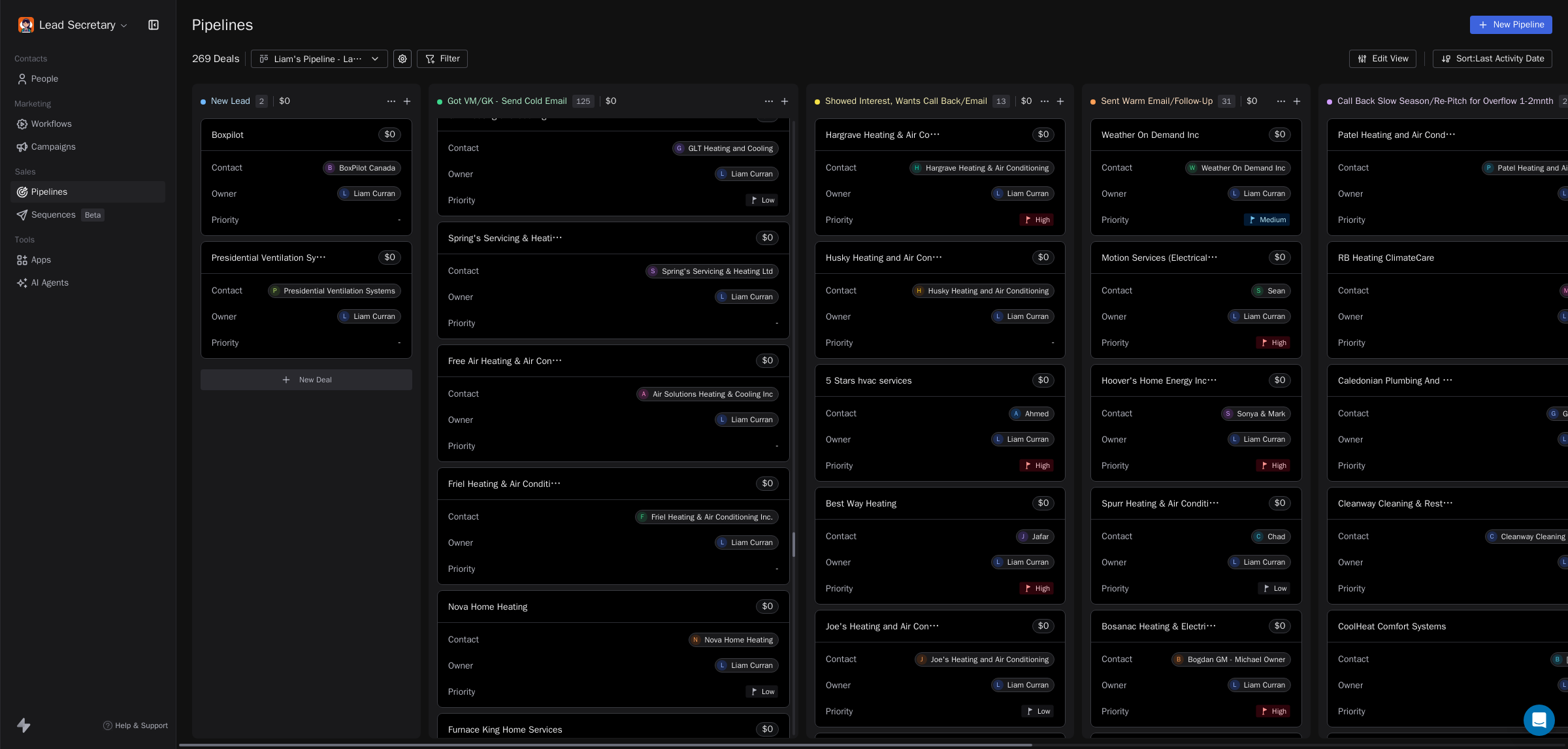 scroll, scrollTop: 10336, scrollLeft: 0, axis: vertical 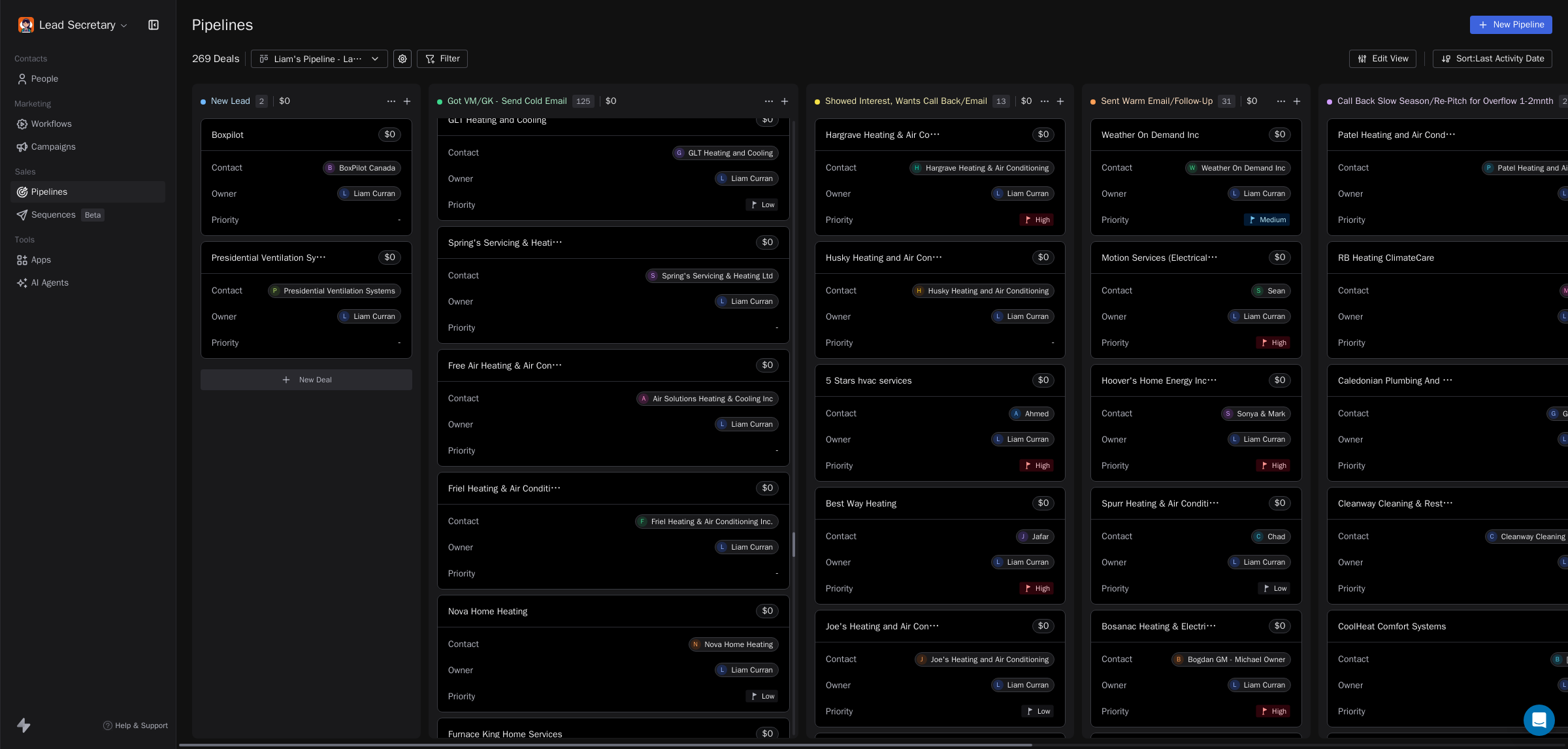 click on "Spring's Servicing & Heating Ltd $ 0" at bounding box center [613, 242] 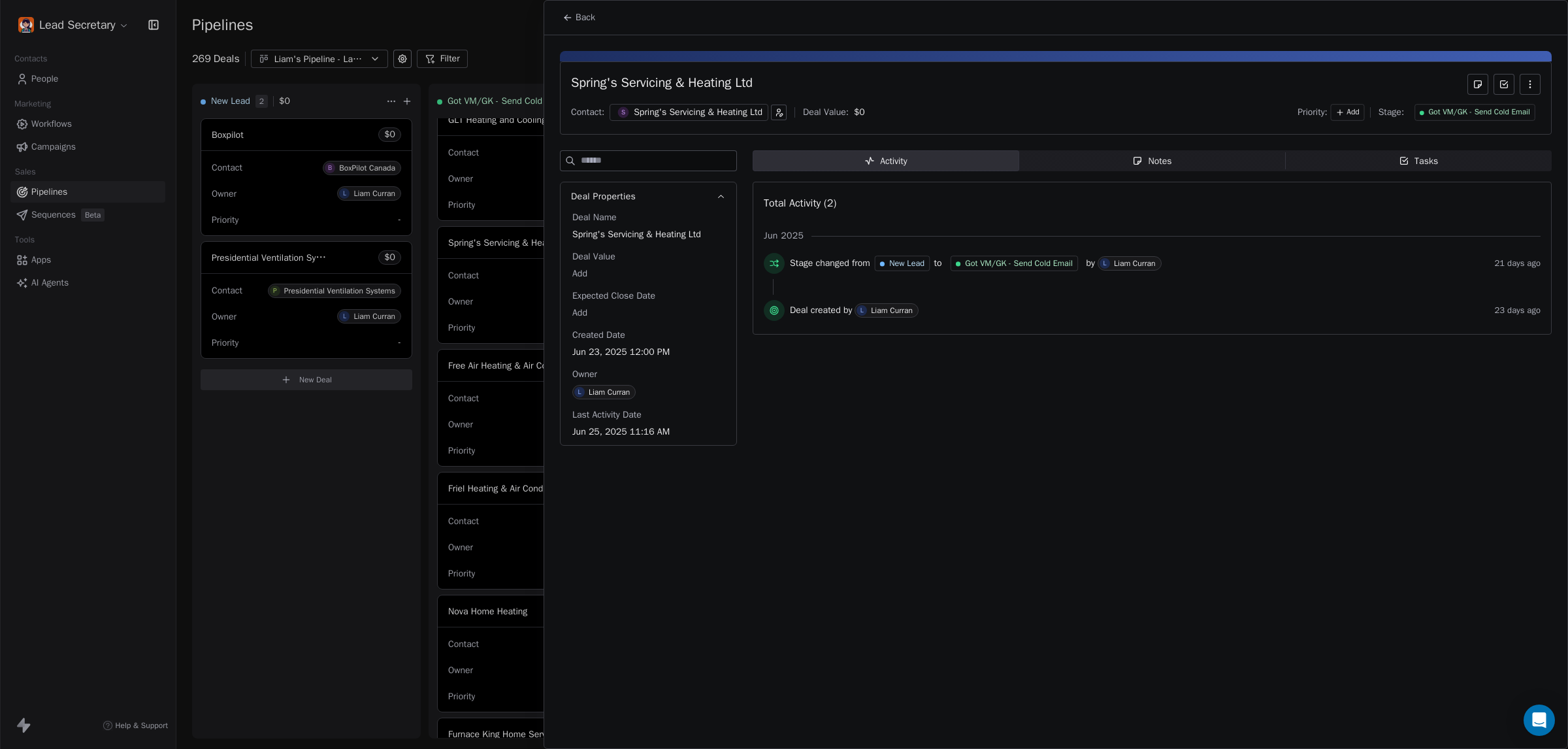 click on "Spring's Servicing & Heating Ltd" at bounding box center (698, 112) 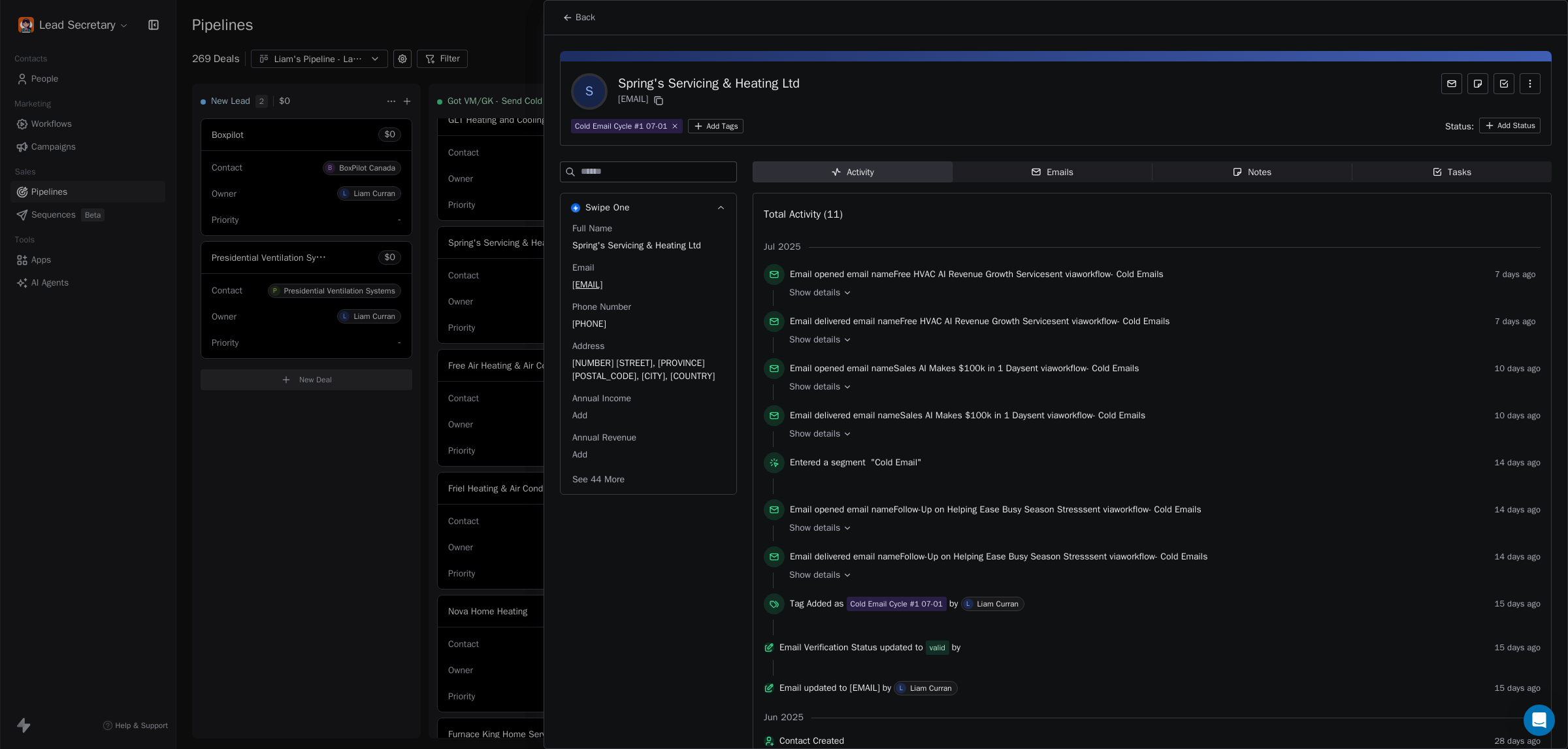 click on "[PHONE]" at bounding box center [648, 324] 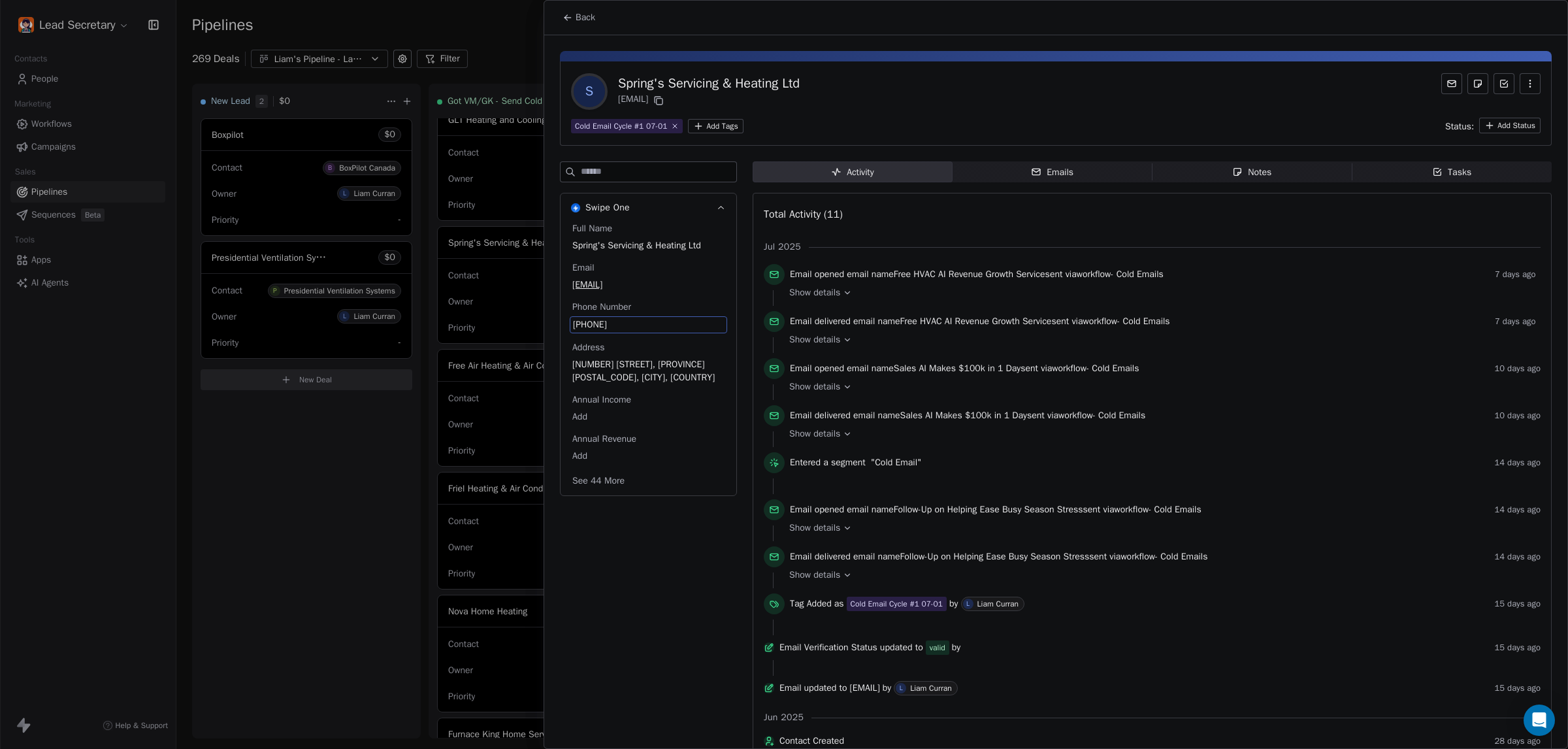 click on "[PHONE]" at bounding box center [648, 325] 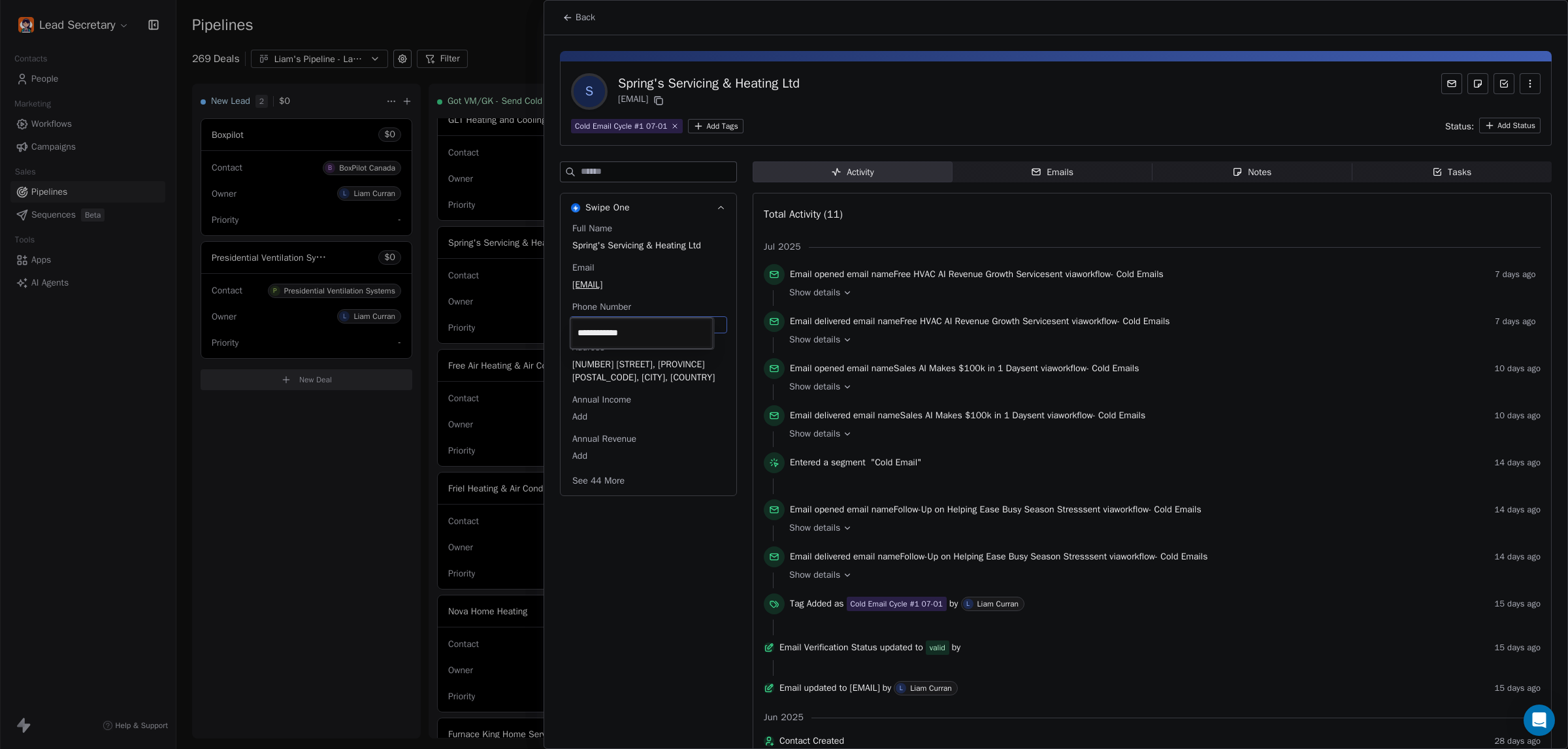 click on "Lead Secretary Contacts People Marketing Workflows Campaigns Sales Pipelines Sequences Beta Tools Apps AI Agents Help & Support Pipelines New Pipeline 269 Deals Liam's Pipeline - Large Businesses Only Filter Edit View Sort: Last Activity Date New Lead 2 $ 0 Boxpilot $ 0 Contact B BoxPilot Canada Owner L [LAST] Priority - Presidential Ventilation Systems $ 0 Contact P Presidential Ventilation Systems Owner L [LAST] Priority - New Deal Got VM/GK - Send Cold Email 125 $ 0 Amos Service and Supply LLC $ 0 Contact A Amos Service and Supply LLC Owner L [LAST] Priority Low Woodbridge GTA ClimateCare $ 0 Contact W Woodbridge GTA ClimateCare Owner L [LAST] Priority Low BORTS HVAC $ 0 Contact B BORTS HVAC Owner L [LAST] Priority Low Spurr Heating & Air Conditioning $ 0 Contact C Chad Owner L [LAST] Priority Medium Polar Bear Cooling & Heating $ 0 Contact M Matt or Matthew Owner L [LAST] Priority Low BG Services $ 0 Contact S Stephen Hill Owner L [LAST] Priority High $ 0 K L $" at bounding box center [784, 374] 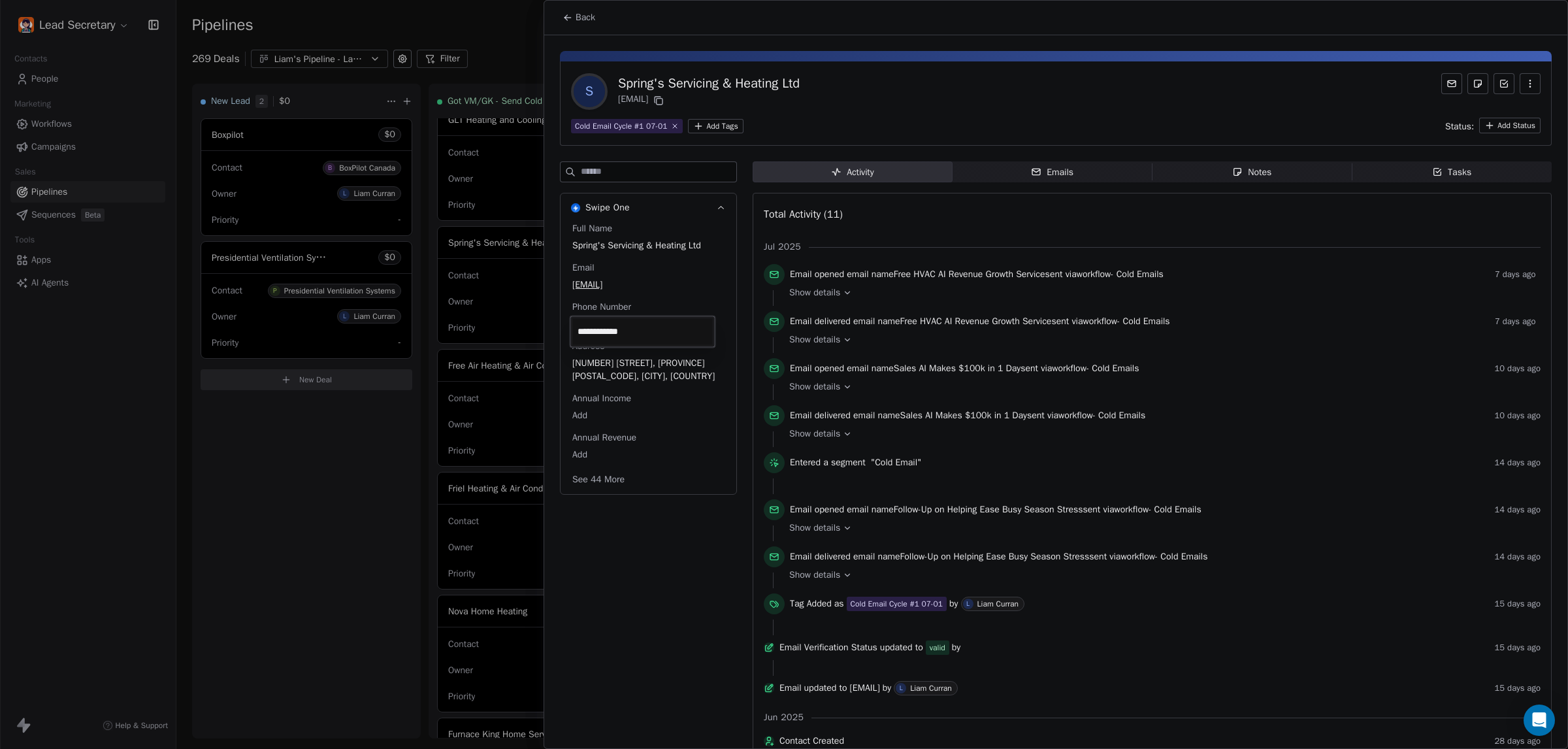 click on "Lead Secretary Contacts People Marketing Workflows Campaigns Sales Pipelines Sequences Beta Tools Apps AI Agents Help & Support Pipelines New Pipeline 269 Deals Liam's Pipeline - Large Businesses Only Filter Edit View Sort: Last Activity Date New Lead 2 $ 0 Boxpilot $ 0 Contact B BoxPilot Canada Owner L [LAST] Priority - Presidential Ventilation Systems $ 0 Contact P Presidential Ventilation Systems Owner L [LAST] Priority - New Deal Got VM/GK - Send Cold Email 125 $ 0 Amos Service and Supply LLC $ 0 Contact A Amos Service and Supply LLC Owner L [LAST] Priority Low Woodbridge GTA ClimateCare $ 0 Contact W Woodbridge GTA ClimateCare Owner L [LAST] Priority Low BORTS HVAC $ 0 Contact B BORTS HVAC Owner L [LAST] Priority Low Spurr Heating & Air Conditioning $ 0 Contact C Chad Owner L [LAST] Priority Medium Polar Bear Cooling & Heating $ 0 Contact M Matt or Matthew Owner L [LAST] Priority Low BG Services $ 0 Contact S Stephen Hill Owner L [LAST] Priority High $ 0 K L $" at bounding box center (784, 374) 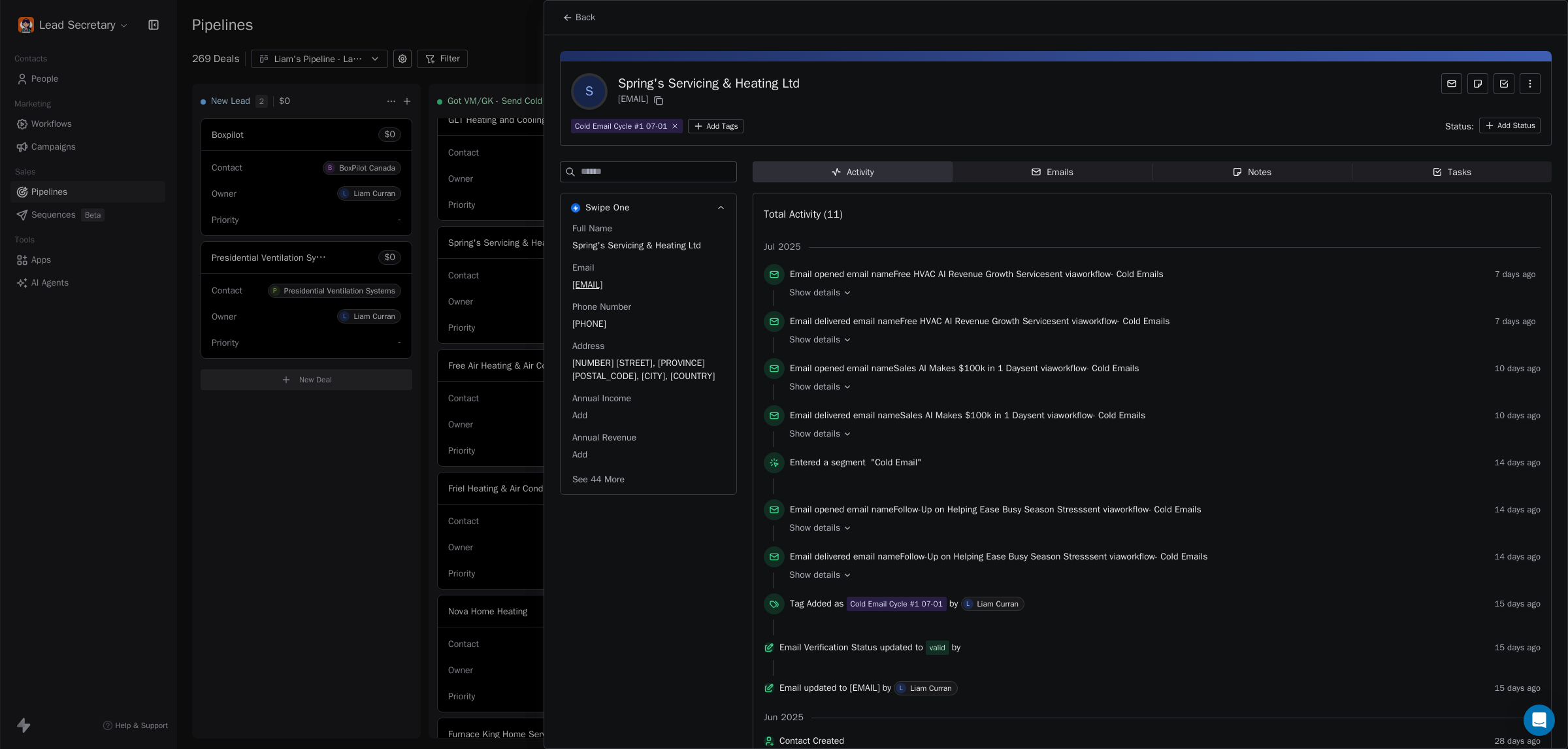 click on "Back" at bounding box center [585, 18] 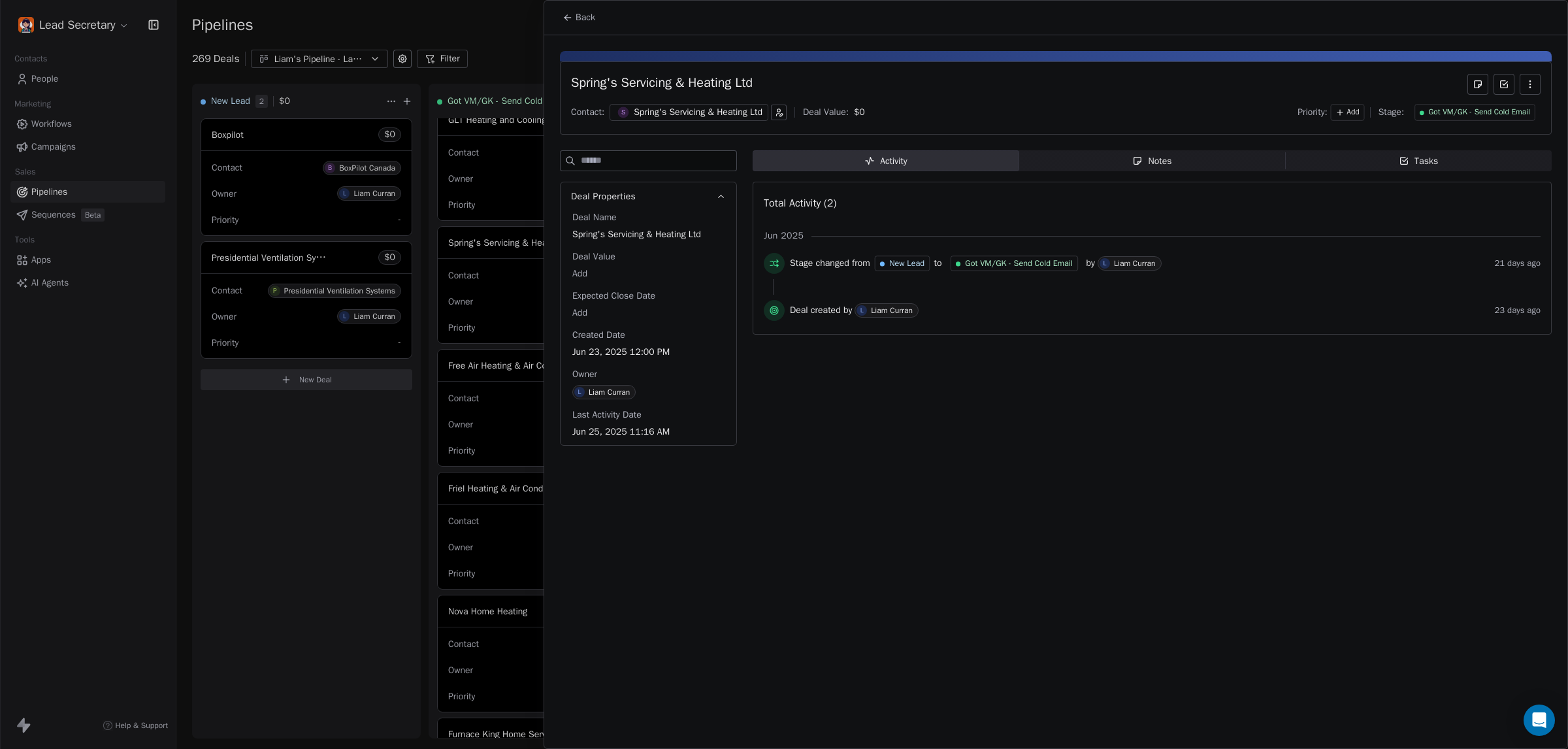 click on "Notes" at bounding box center [1152, 161] 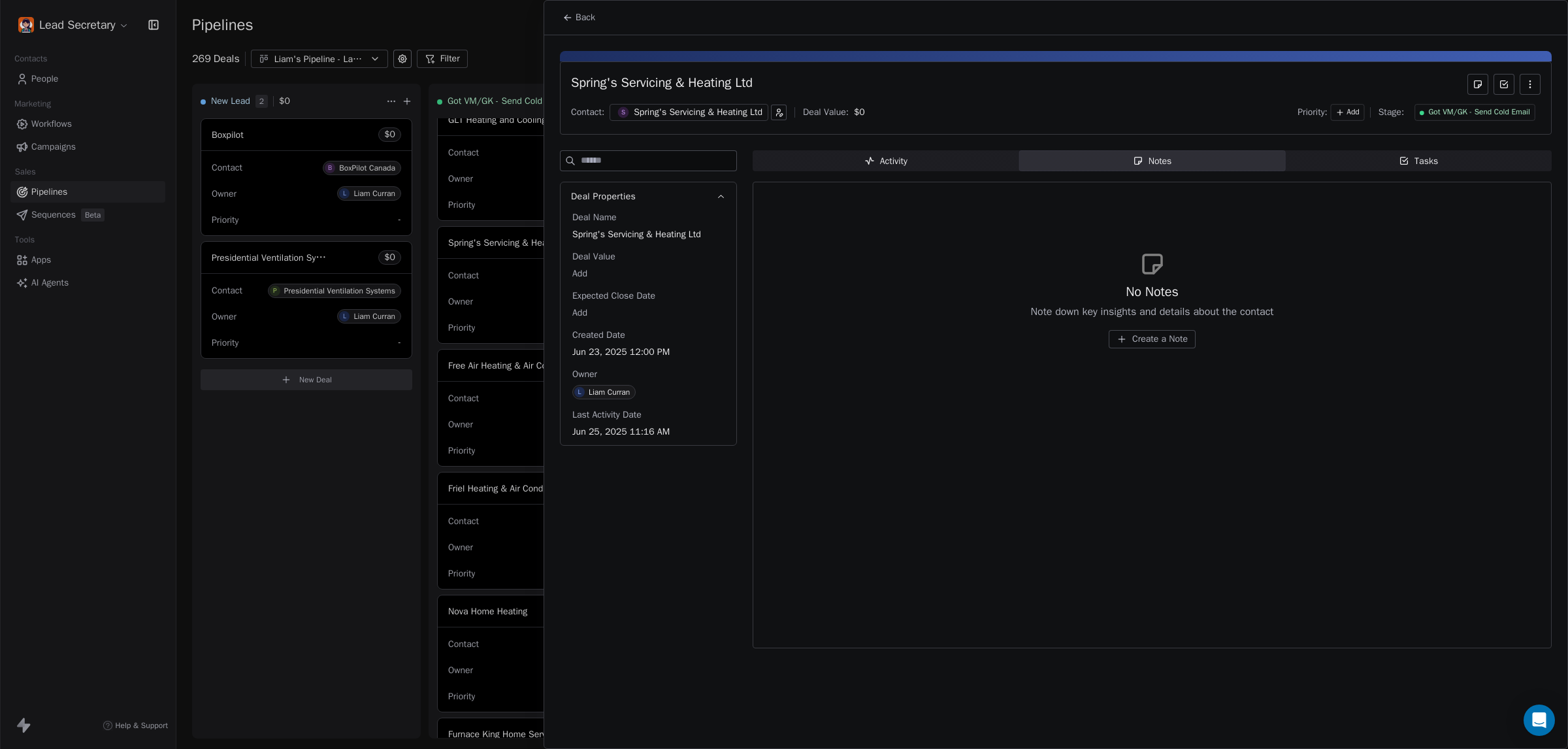 click on "No Notes Note down key insights and details about the contact   Create a Note" at bounding box center (1152, 299) 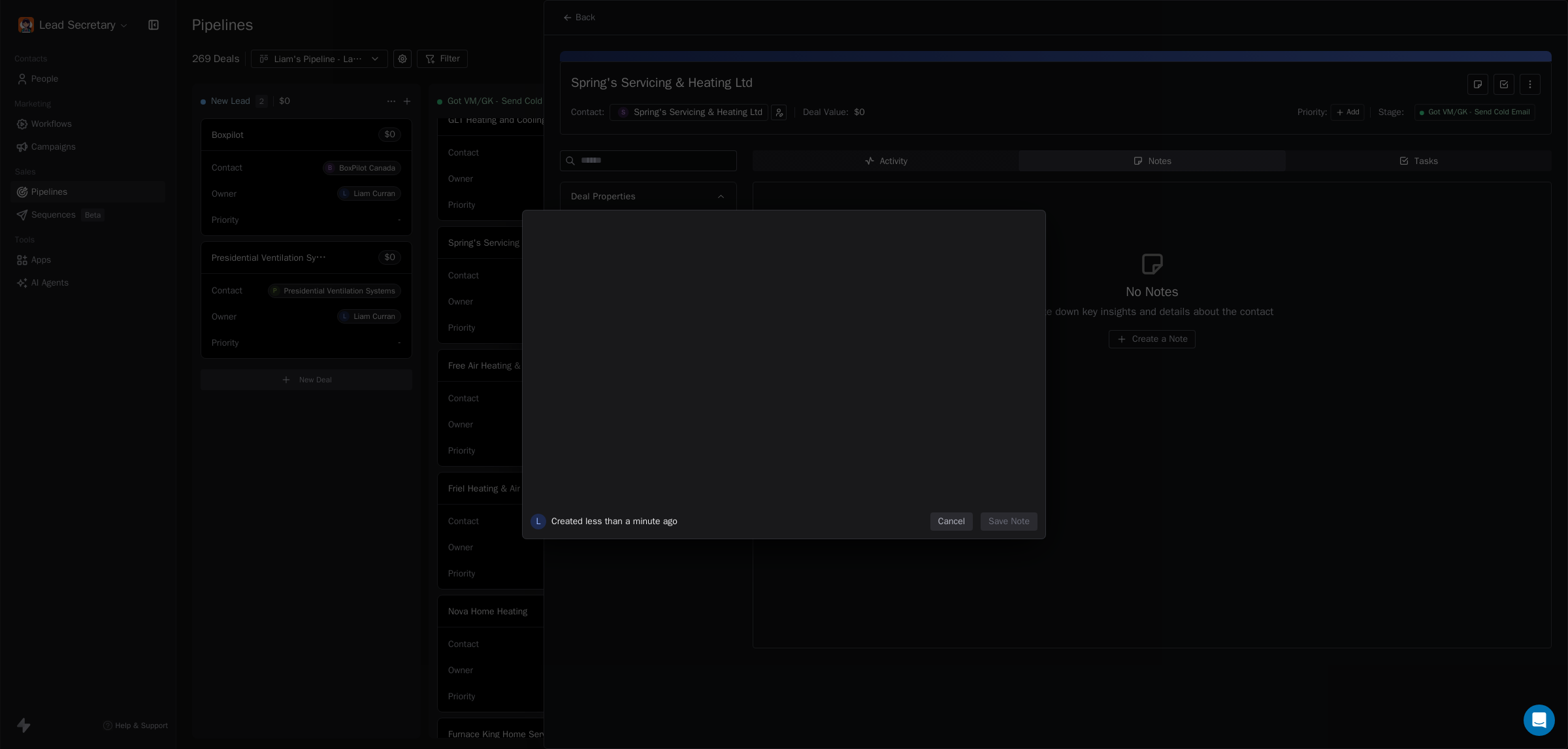 type 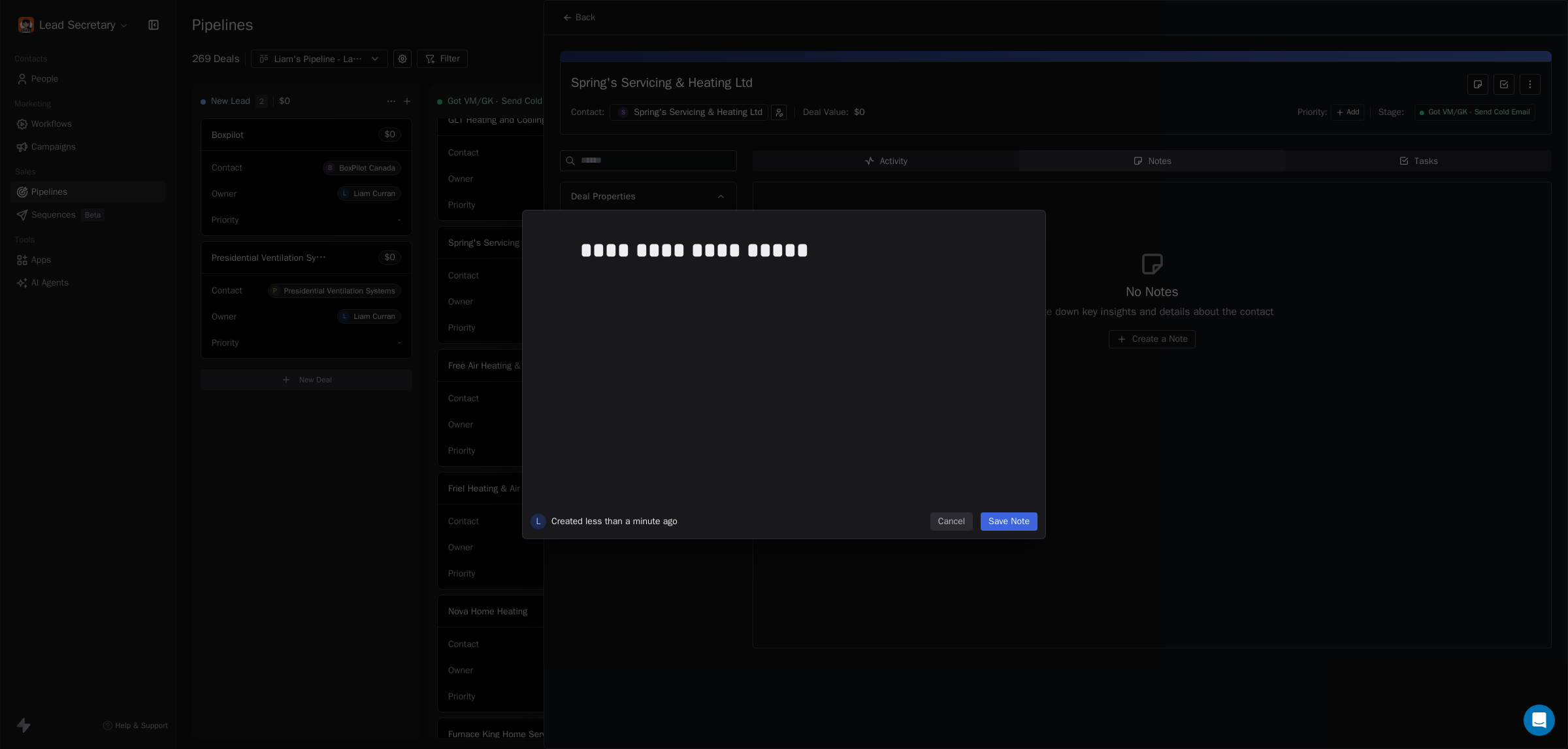 click on "Save Note" at bounding box center [1009, 522] 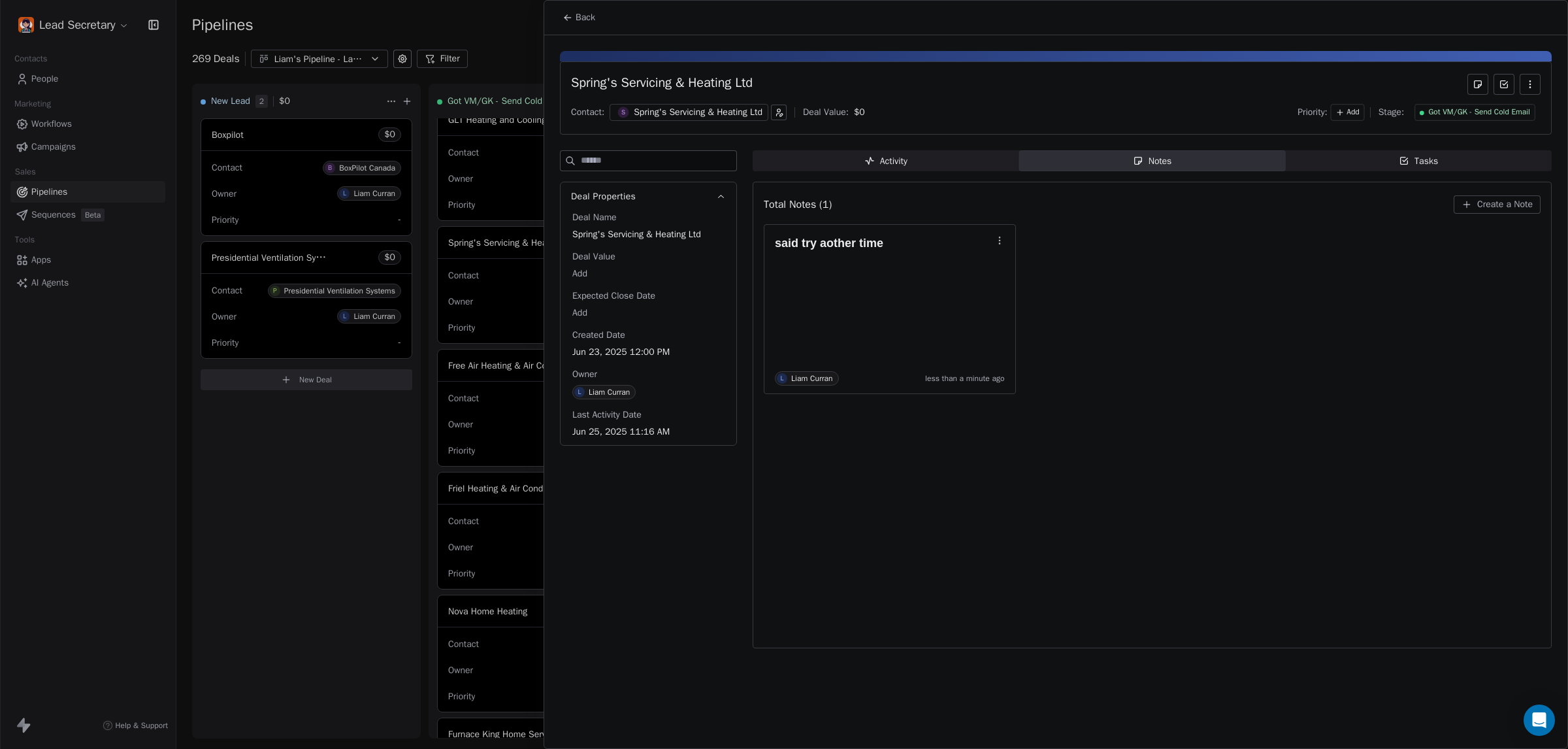 click at bounding box center (784, 374) 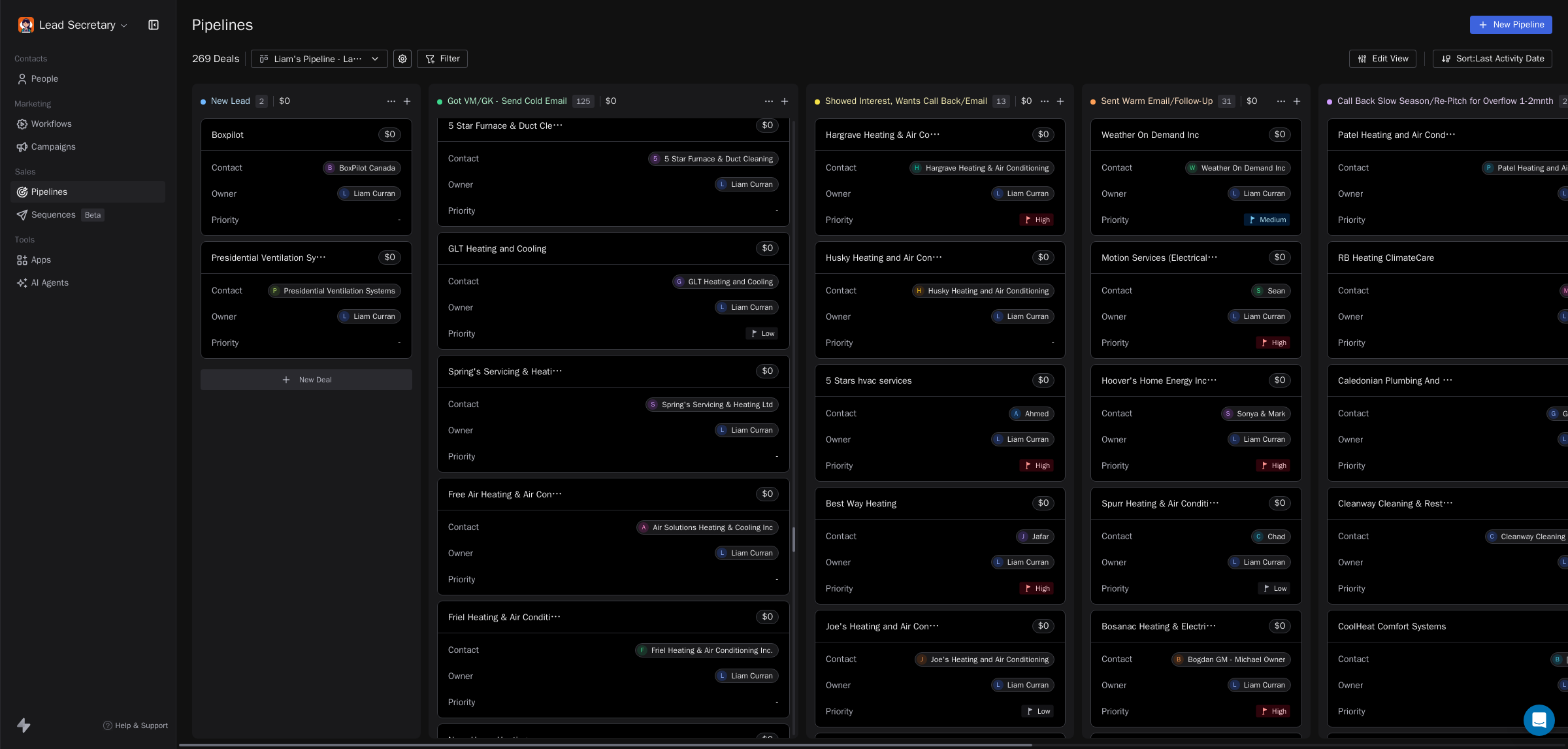 scroll, scrollTop: 10091, scrollLeft: 0, axis: vertical 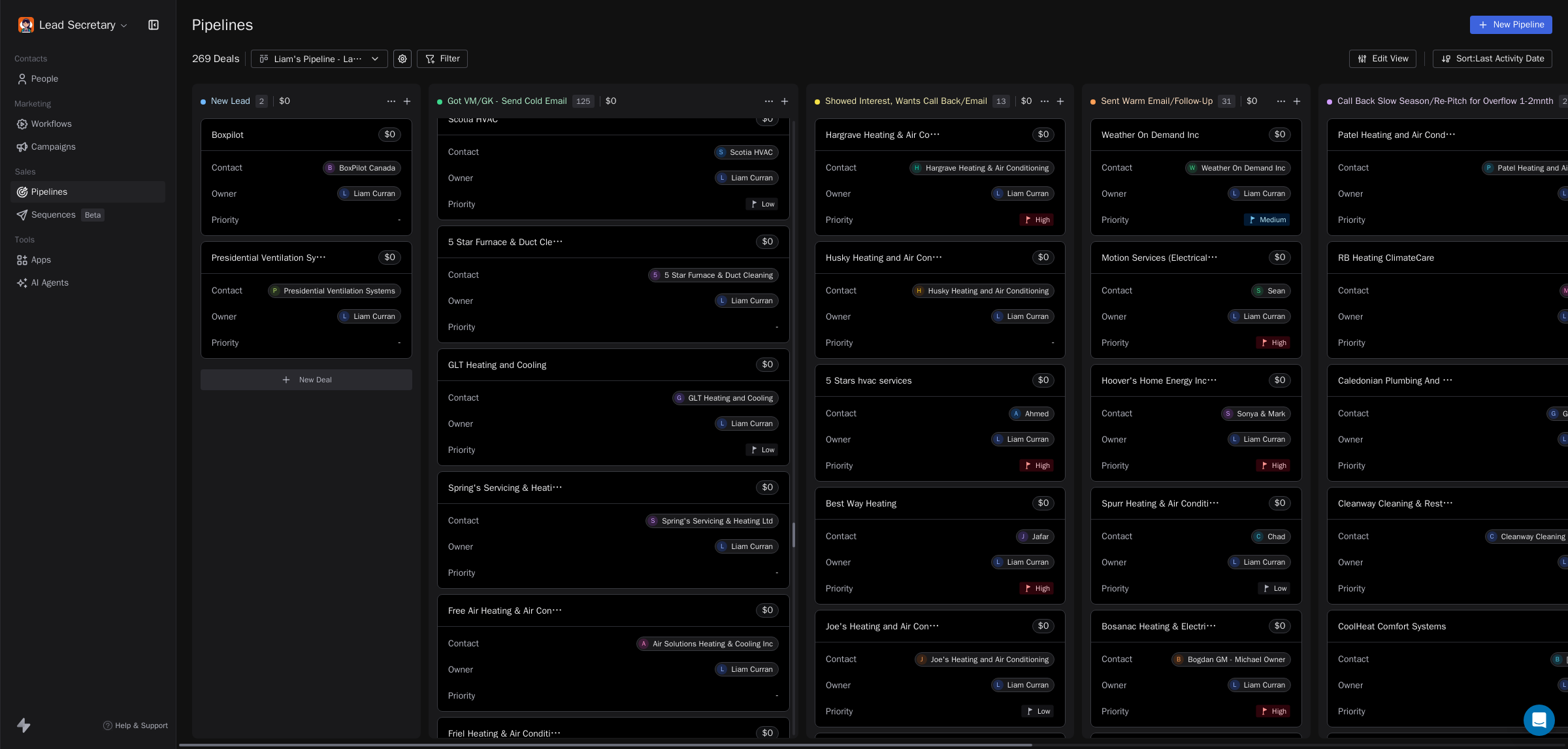 click on "GLT Heating and Cooling $ 0" at bounding box center (613, 365) 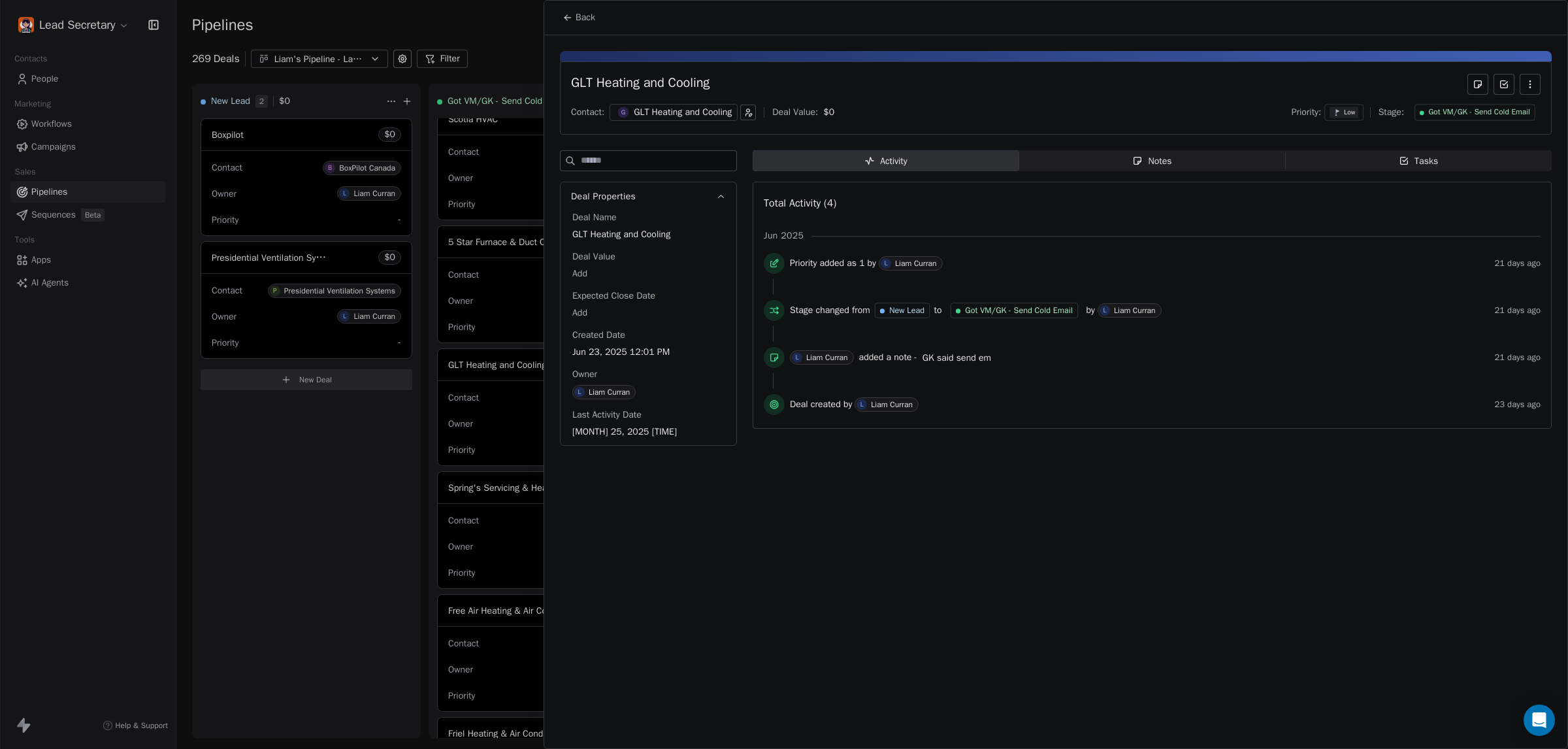 click on "GLT Heating and Cooling" at bounding box center [683, 112] 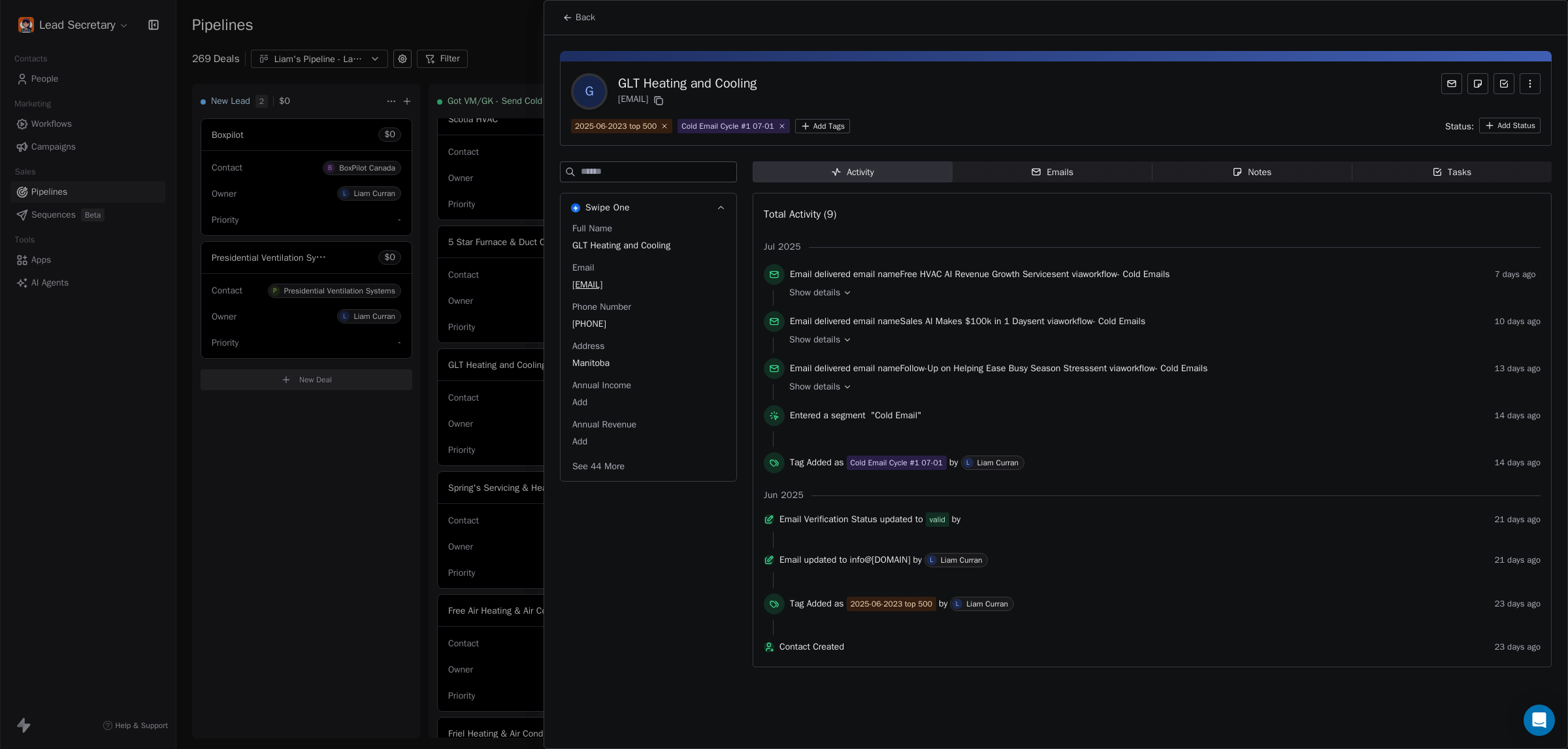click on "[PHONE]" at bounding box center [648, 324] 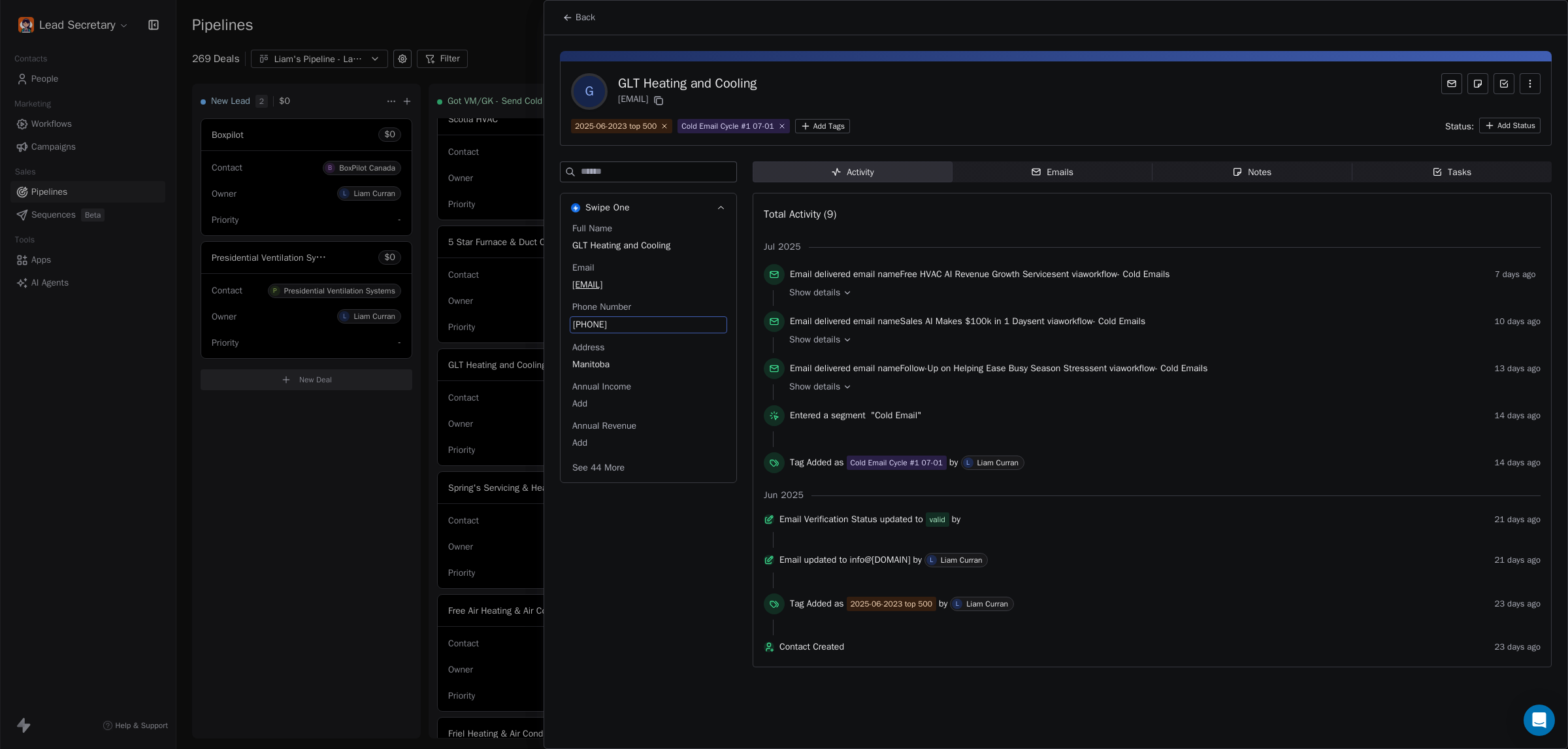 click on "[PHONE]" at bounding box center [648, 325] 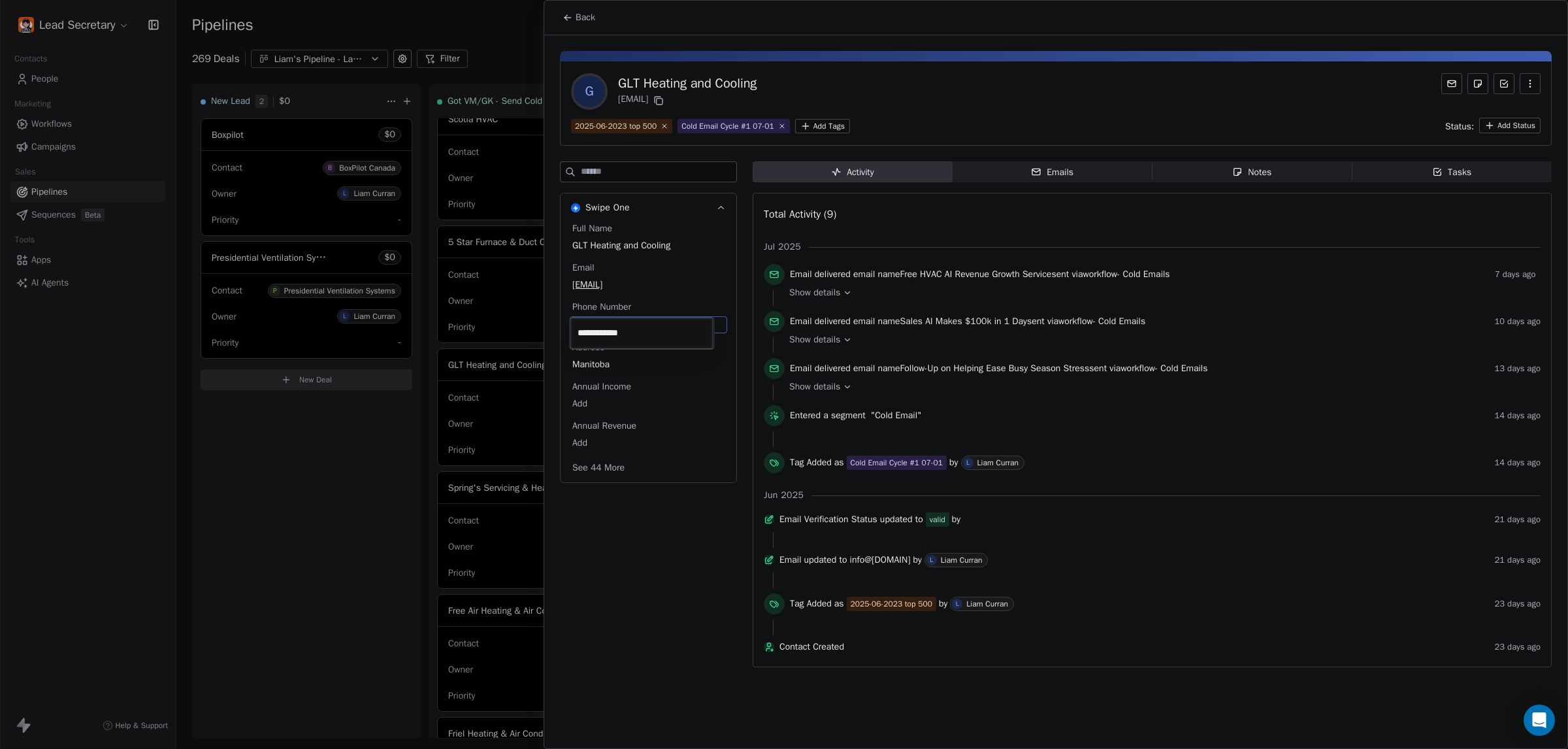 click on "Lead Secretary Contacts People Marketing Workflows Campaigns Sales Pipelines Sequences Beta Tools Apps AI Agents Help & Support Pipelines New Pipeline 269 Deals Liam's Pipeline - Large Businesses Only Filter Edit View Sort: Last Activity Date New Lead 2 $ 0 Boxpilot $ 0 Contact B BoxPilot Canada Owner L [LAST] Priority - Presidential Ventilation Systems $ 0 Contact P Presidential Ventilation Systems Owner L [LAST] Priority - New Deal Got VM/GK - Send Cold Email 125 $ 0 Amos Service and Supply LLC $ 0 Contact A Amos Service and Supply LLC Owner L [LAST] Priority Low Woodbridge GTA ClimateCare $ 0 Contact W Woodbridge GTA ClimateCare Owner L [LAST] Priority Low BORTS HVAC $ 0 Contact B BORTS HVAC Owner L [LAST] Priority Low Spurr Heating & Air Conditioning $ 0 Contact C Chad Owner L [LAST] Priority Medium Polar Bear Cooling & Heating $ 0 Contact M Matt or Matthew Owner L [LAST] Priority Low BG Services $ 0 Contact S Stephen Hill Owner L [LAST] Priority High $ 0 K L $" at bounding box center (784, 374) 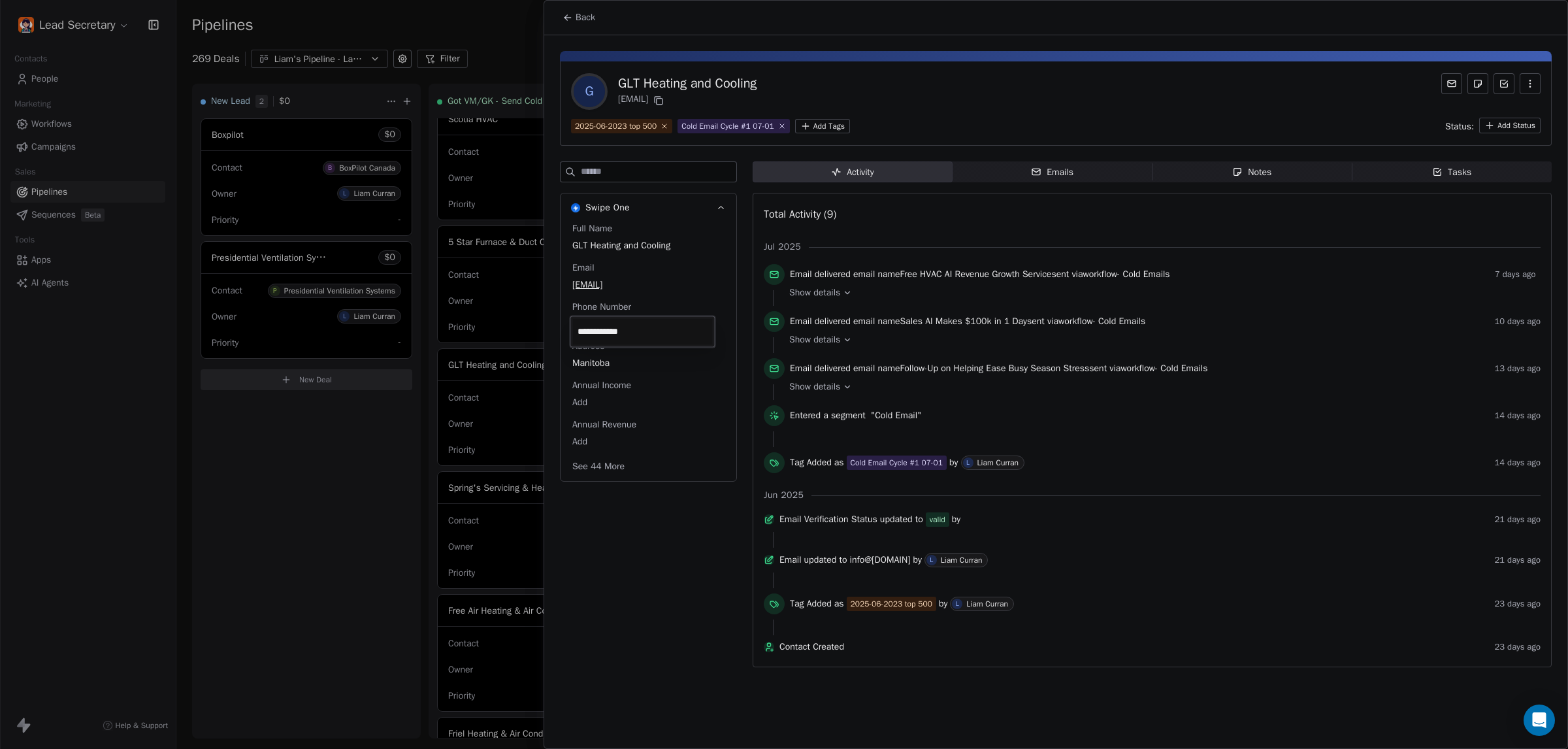 click on "Lead Secretary Contacts People Marketing Workflows Campaigns Sales Pipelines Sequences Beta Tools Apps AI Agents Help & Support Pipelines New Pipeline 269 Deals Liam's Pipeline - Large Businesses Only Filter Edit View Sort: Last Activity Date New Lead 2 $ 0 Boxpilot $ 0 Contact B BoxPilot Canada Owner L [LAST] Priority - Presidential Ventilation Systems $ 0 Contact P Presidential Ventilation Systems Owner L [LAST] Priority - New Deal Got VM/GK - Send Cold Email 125 $ 0 Amos Service and Supply LLC $ 0 Contact A Amos Service and Supply LLC Owner L [LAST] Priority Low Woodbridge GTA ClimateCare $ 0 Contact W Woodbridge GTA ClimateCare Owner L [LAST] Priority Low BORTS HVAC $ 0 Contact B BORTS HVAC Owner L [LAST] Priority Low Spurr Heating & Air Conditioning $ 0 Contact C Chad Owner L [LAST] Priority Medium Polar Bear Cooling & Heating $ 0 Contact M Matt or Matthew Owner L [LAST] Priority Low BG Services $ 0 Contact S Stephen Hill Owner L [LAST] Priority High $ 0 K L $" at bounding box center [784, 374] 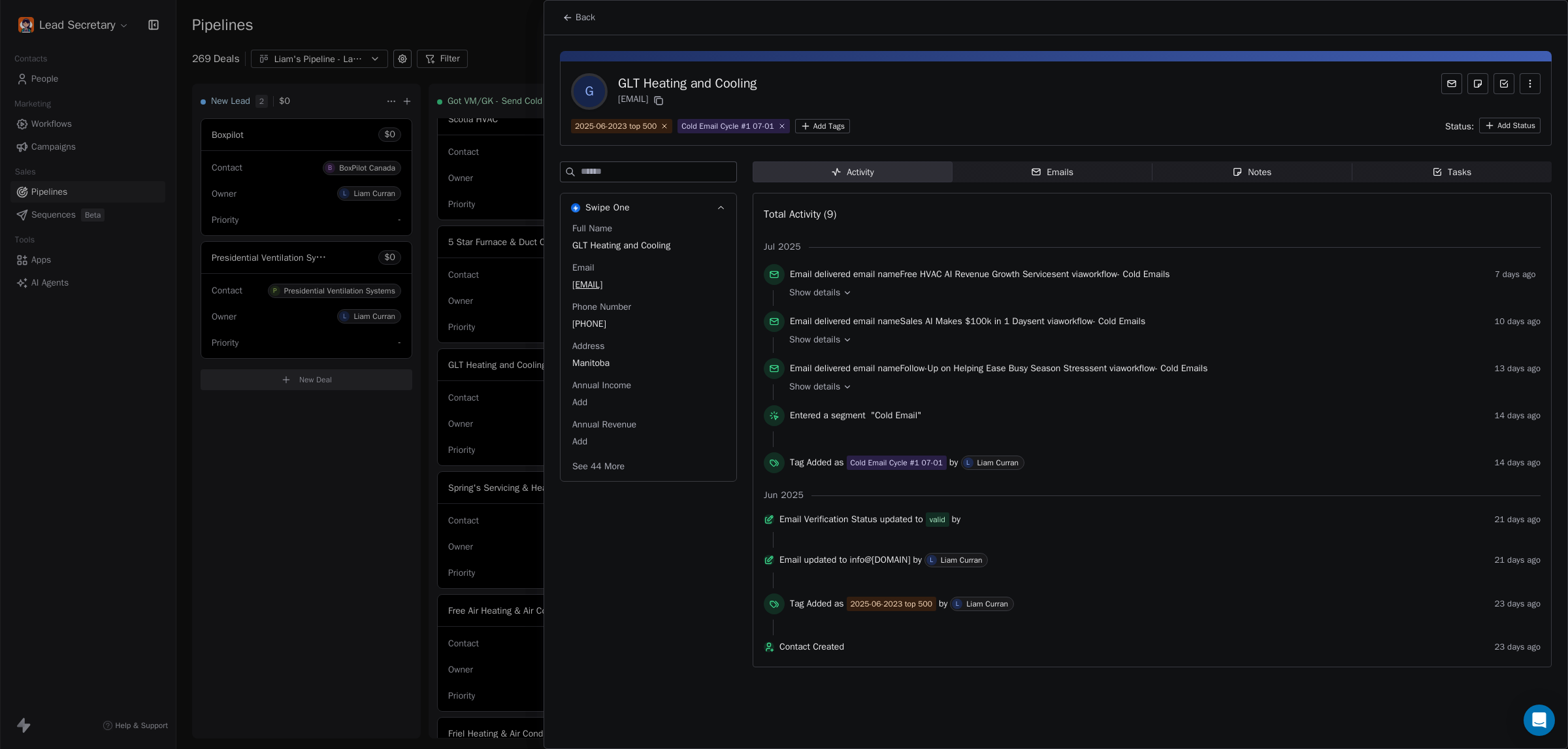click on "Back" at bounding box center (585, 18) 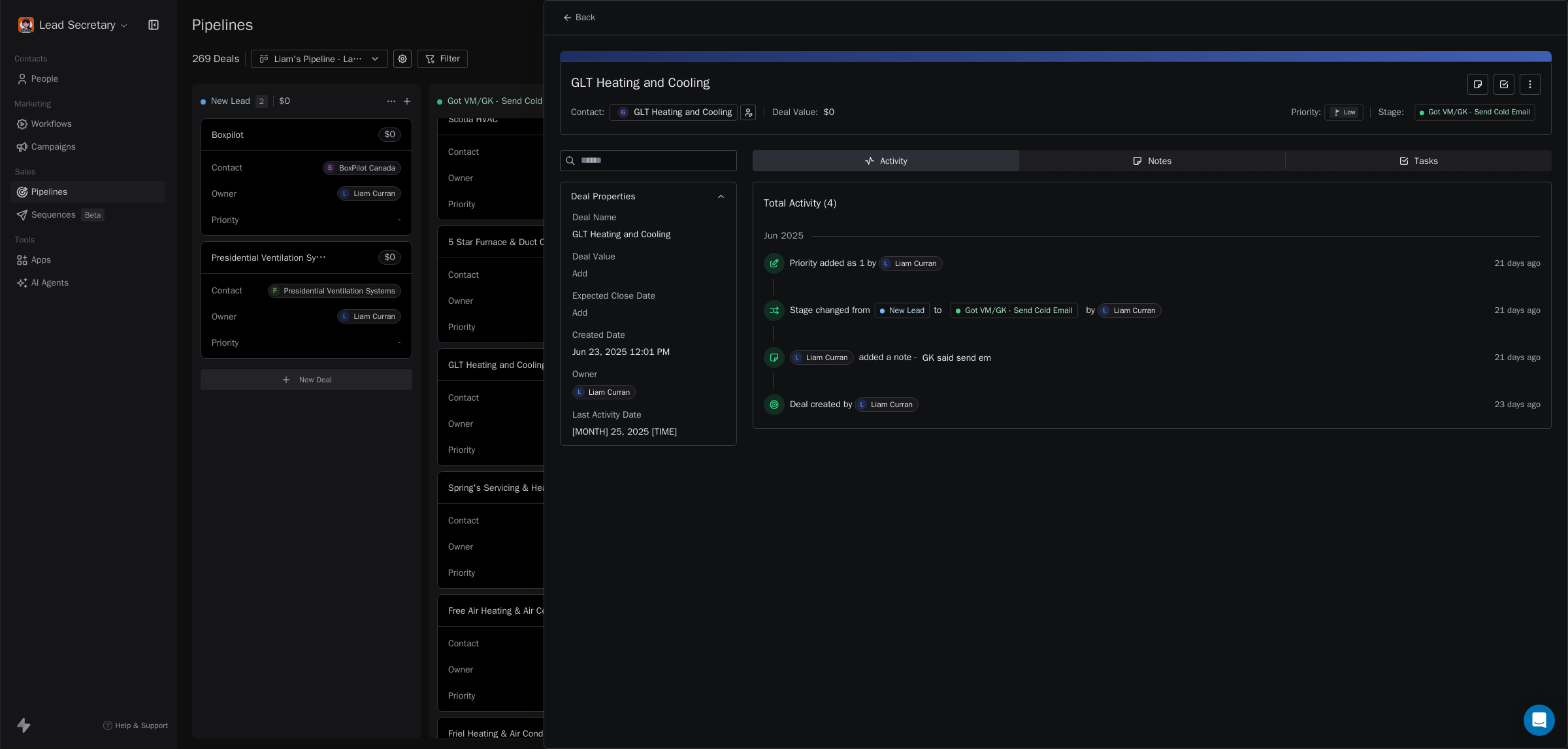 click on "Back" at bounding box center [585, 18] 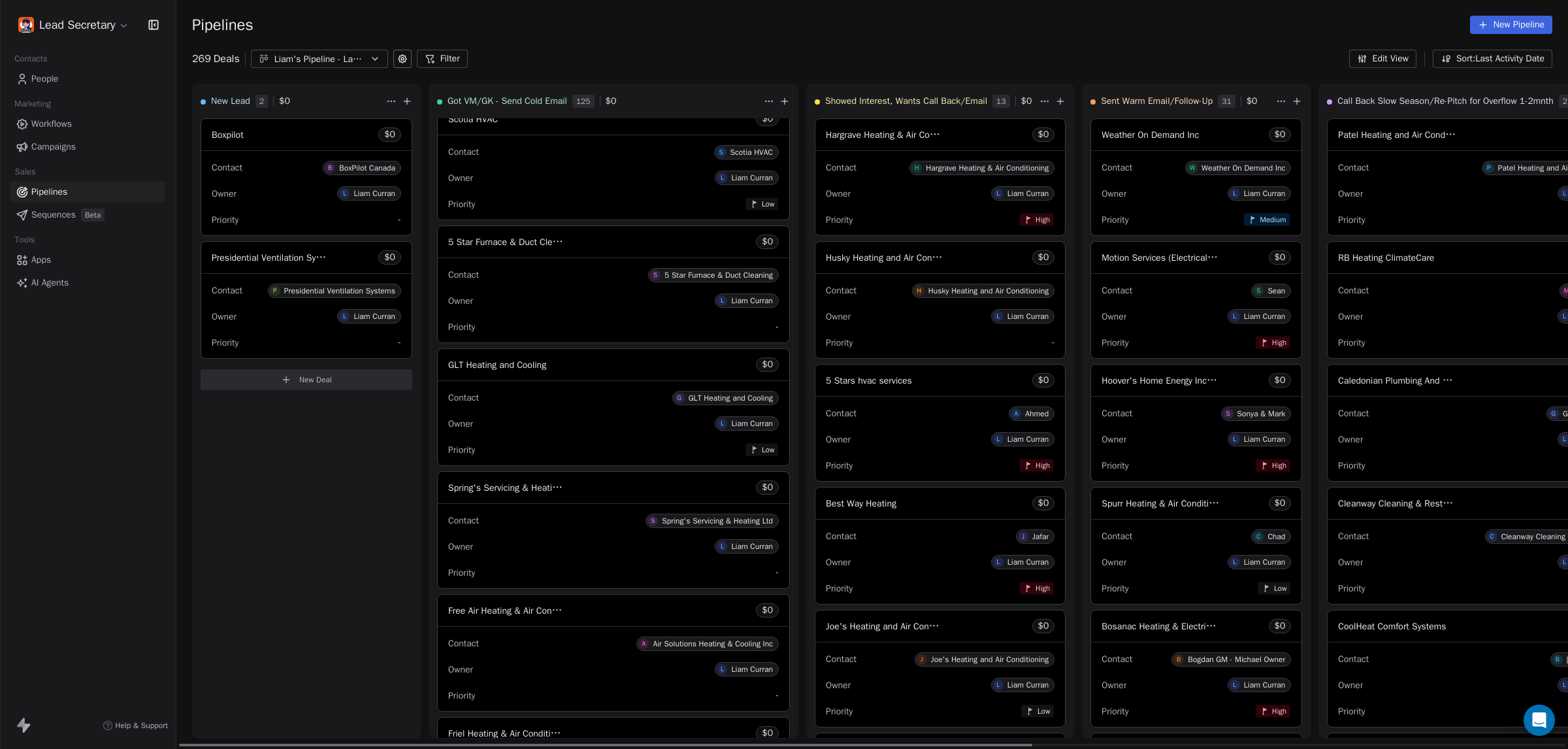 click on "Owner L Liam Curran" at bounding box center [613, 424] 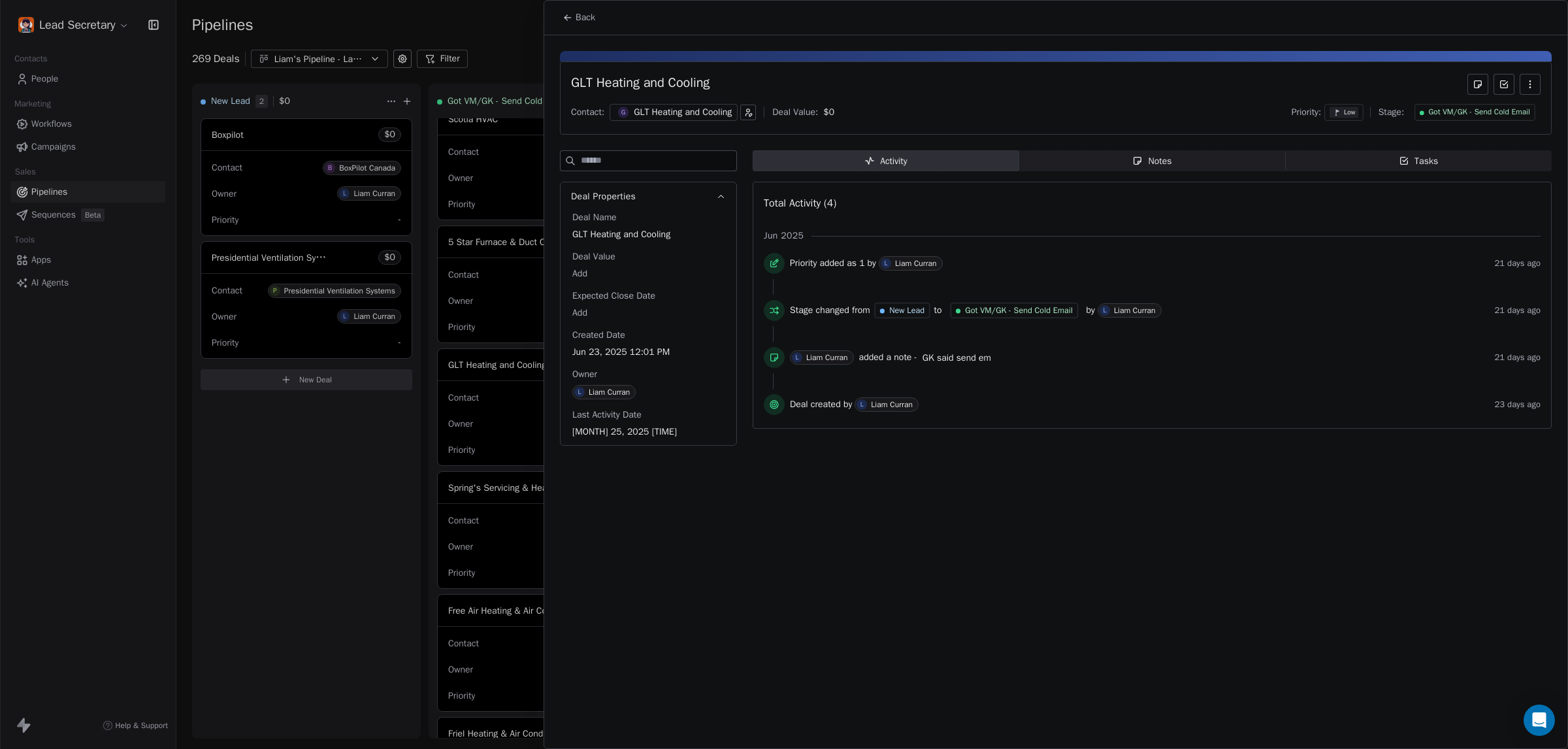 click on "Notes" at bounding box center [1152, 161] 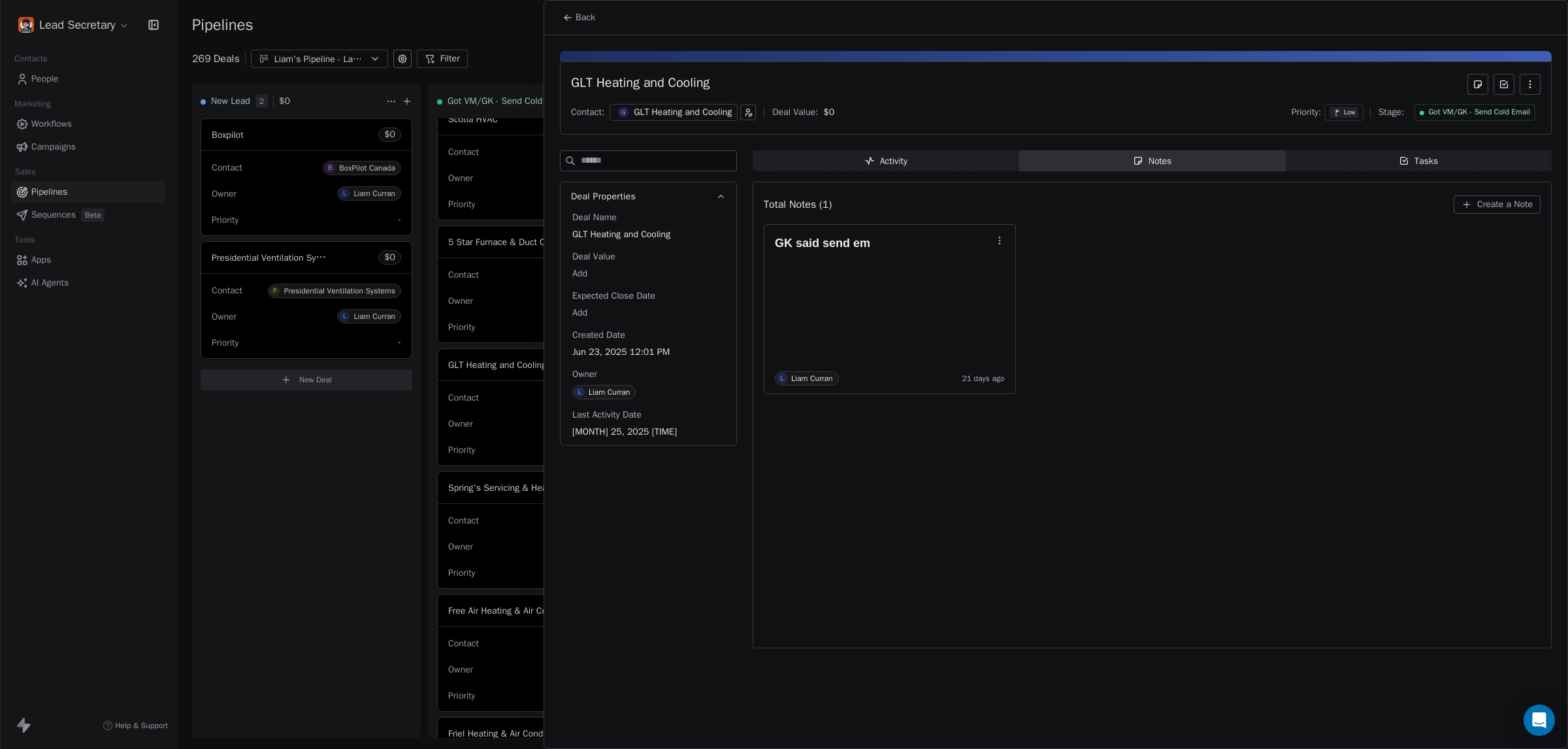 click on "Create a Note" at bounding box center [1505, 205] 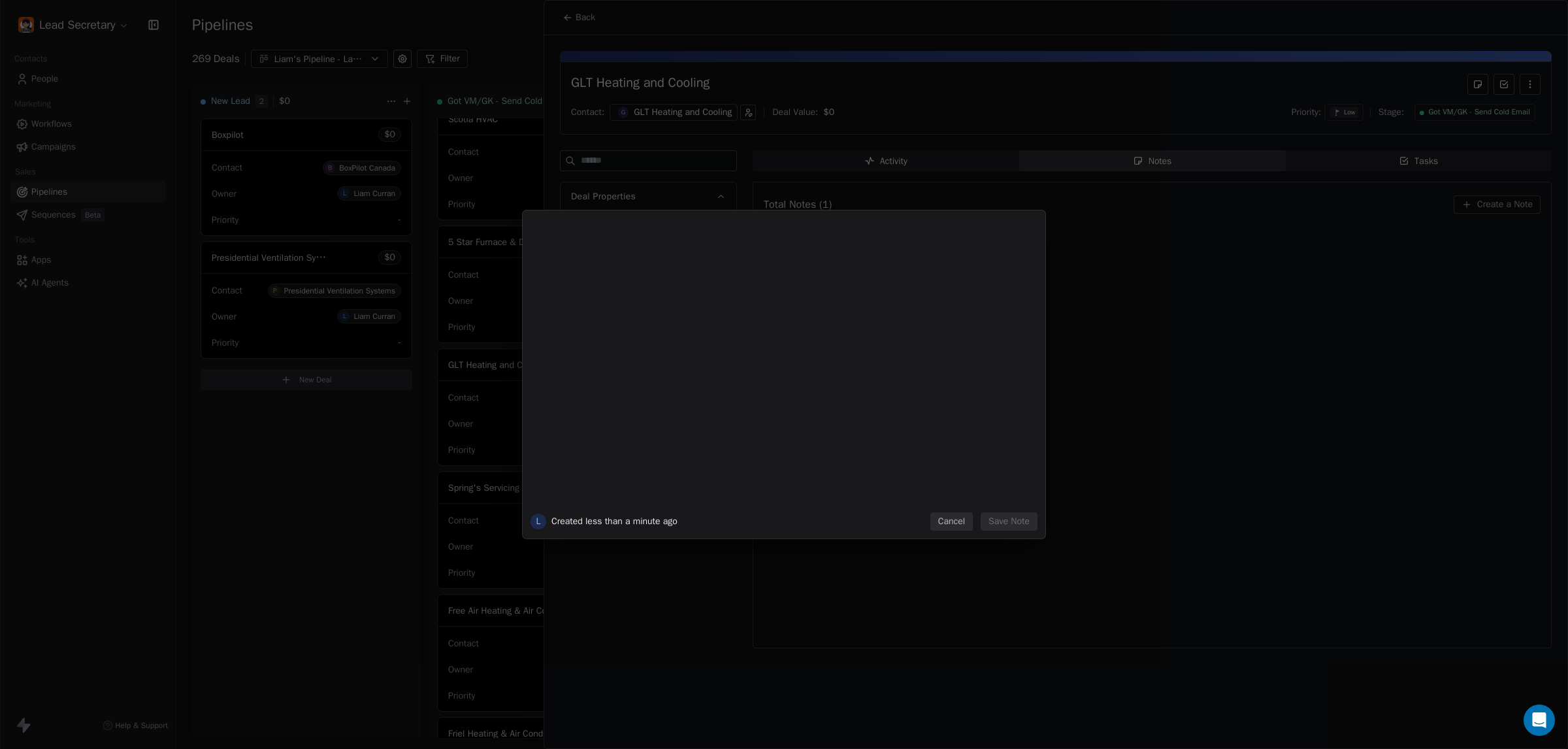 type 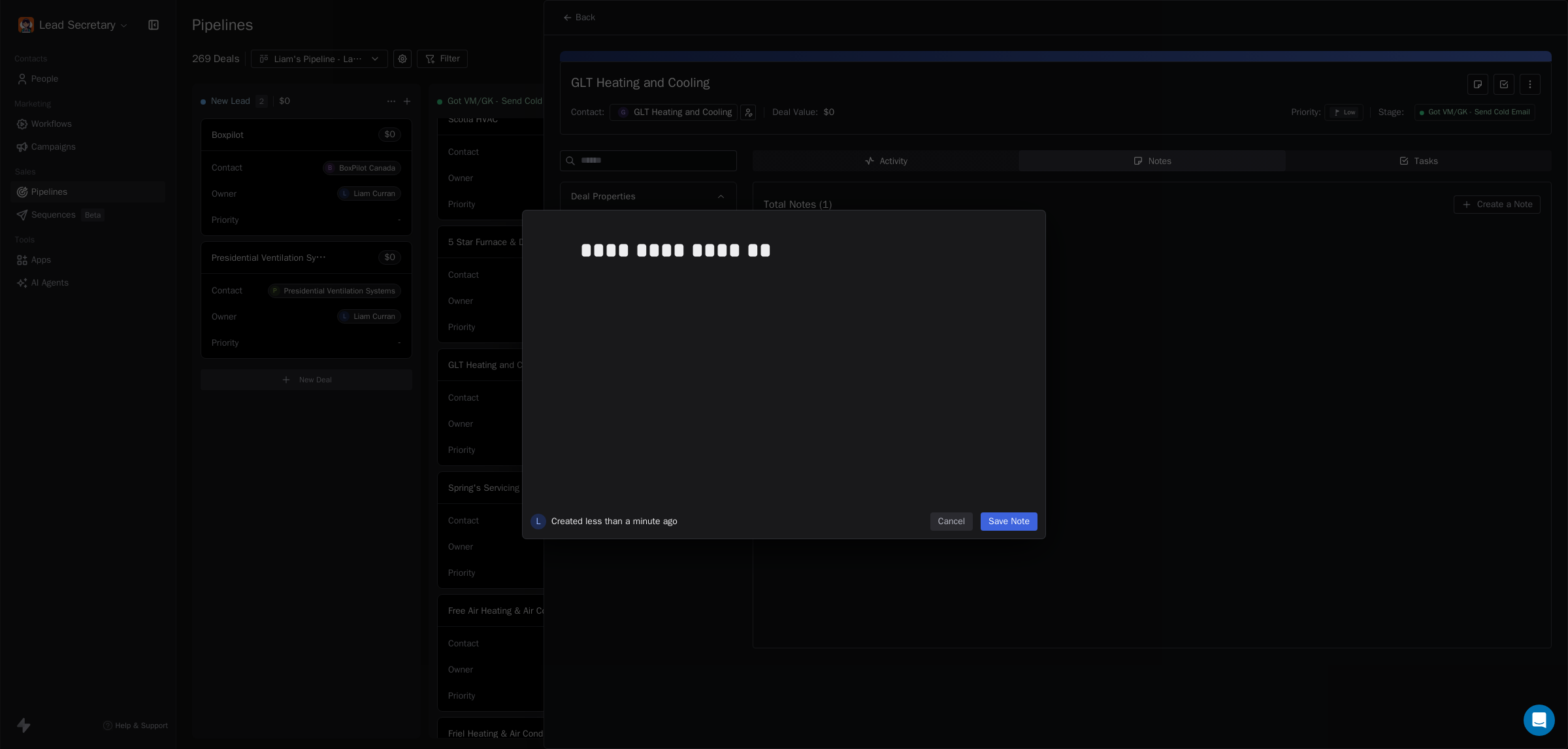 click on "Save Note" at bounding box center [1009, 522] 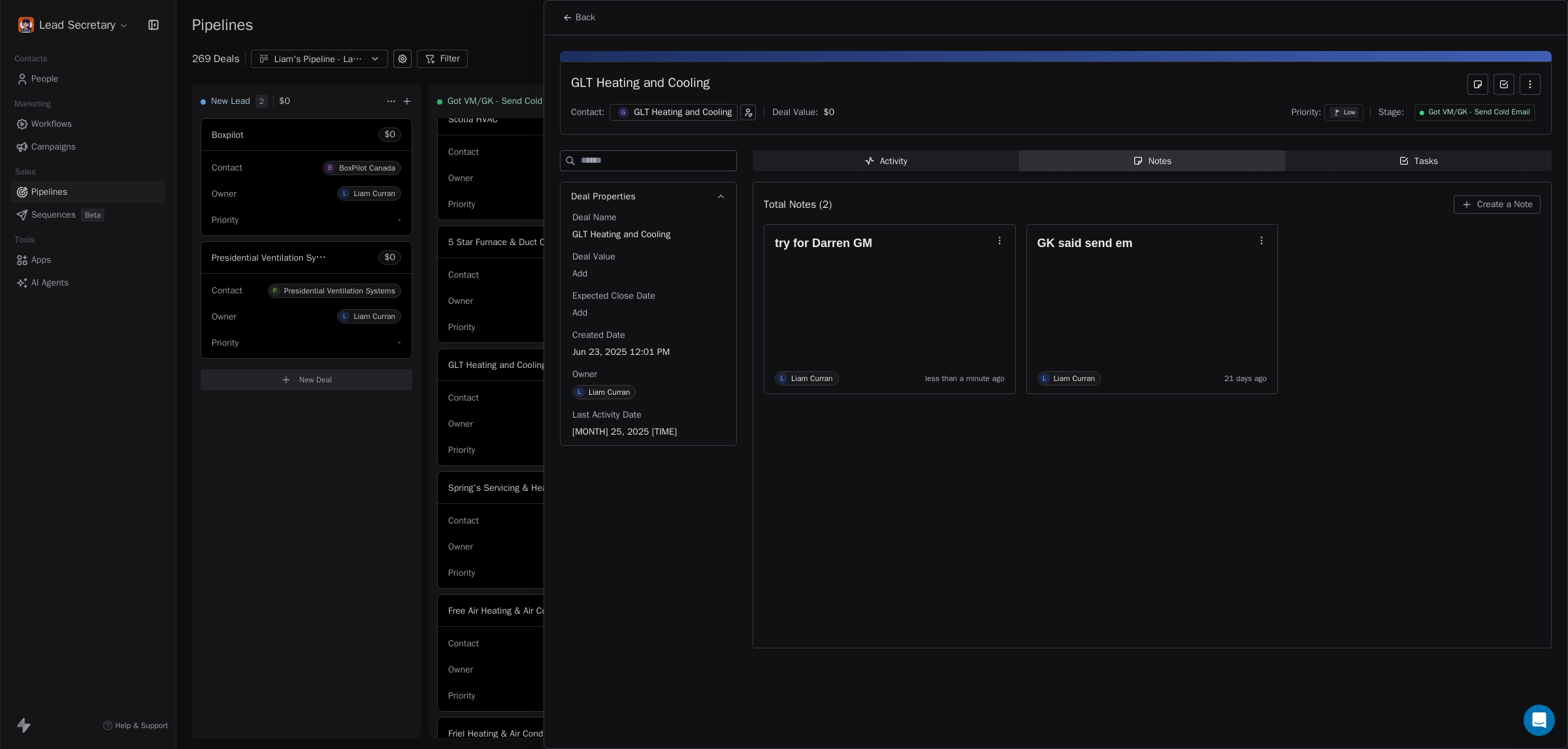 click at bounding box center (784, 374) 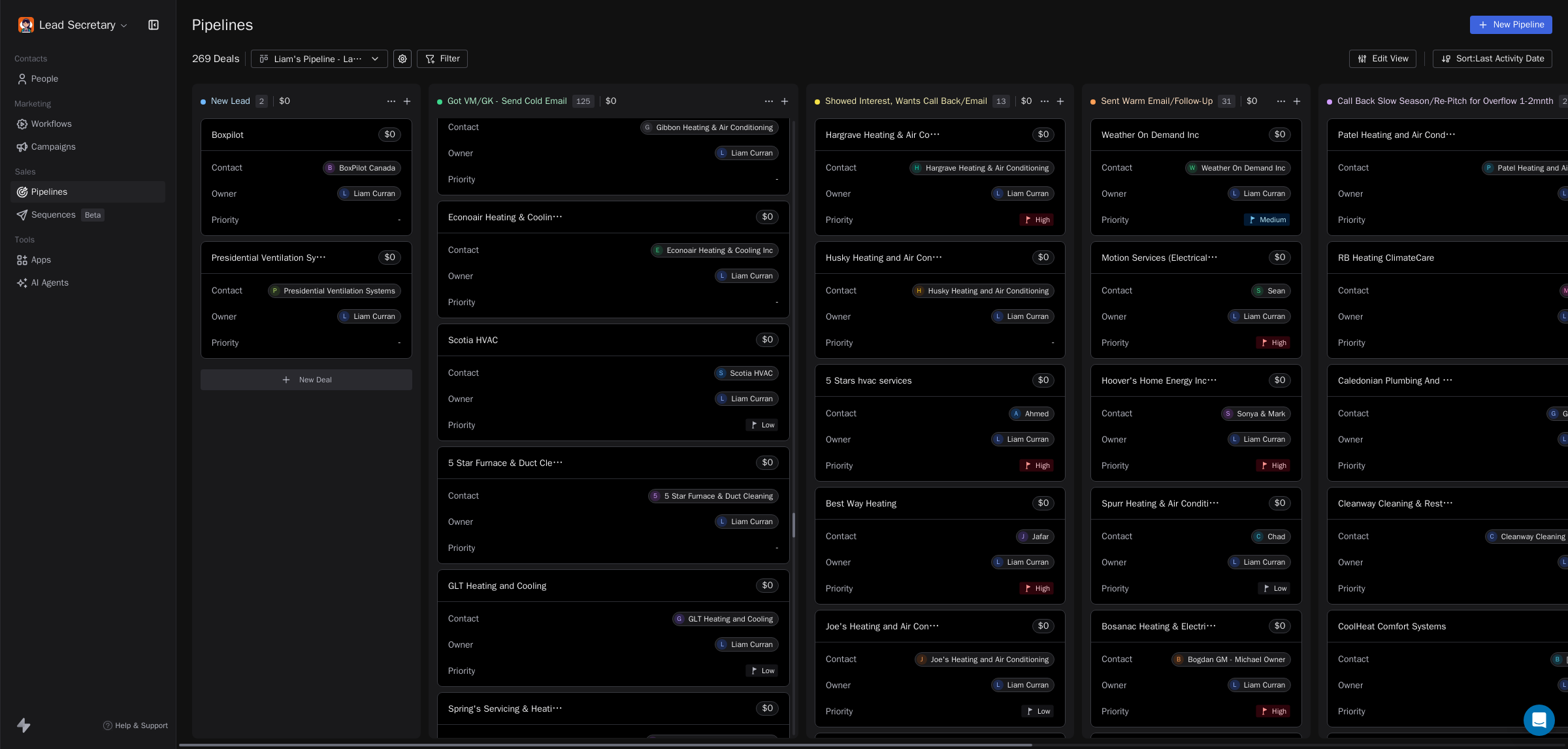 scroll, scrollTop: 9846, scrollLeft: 0, axis: vertical 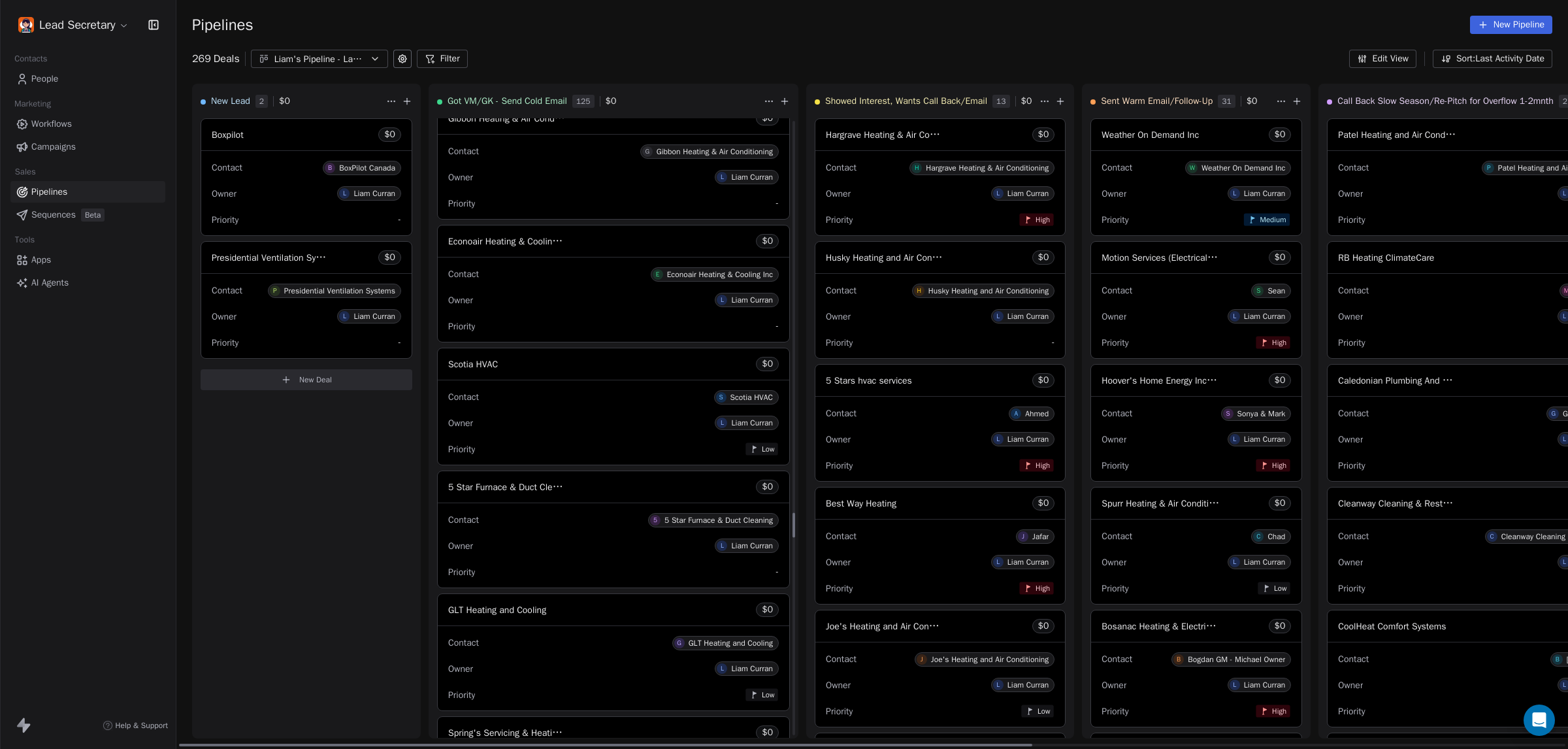 click on "Owner L Liam Curran" at bounding box center [613, 300] 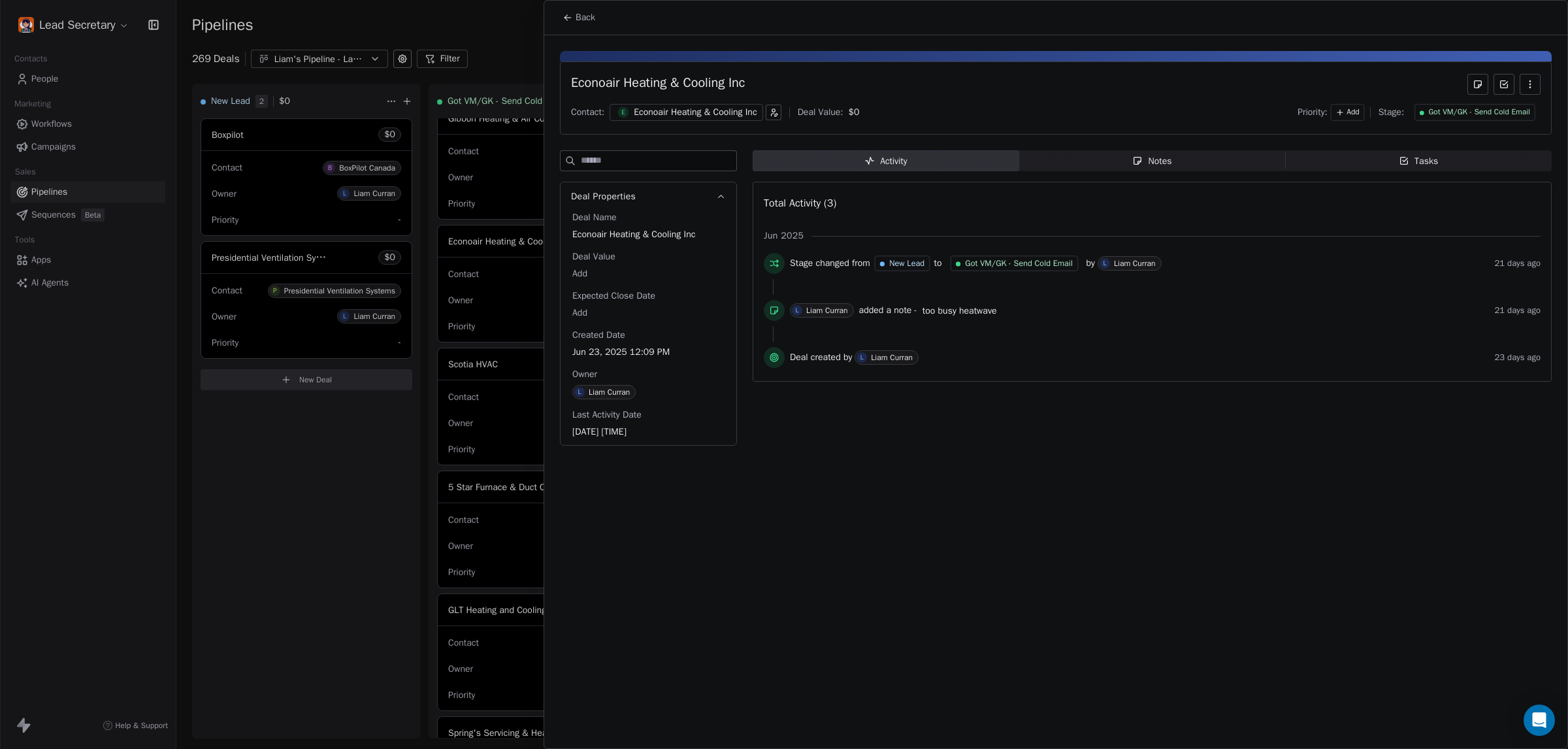 click on "Econoair Heating & Cooling Inc Contact: E Econoair Heating & Cooling Inc Deal Value: $ 0 Priority: Add Stage: Got VM/GK - Send Cold Email" at bounding box center [1056, 98] 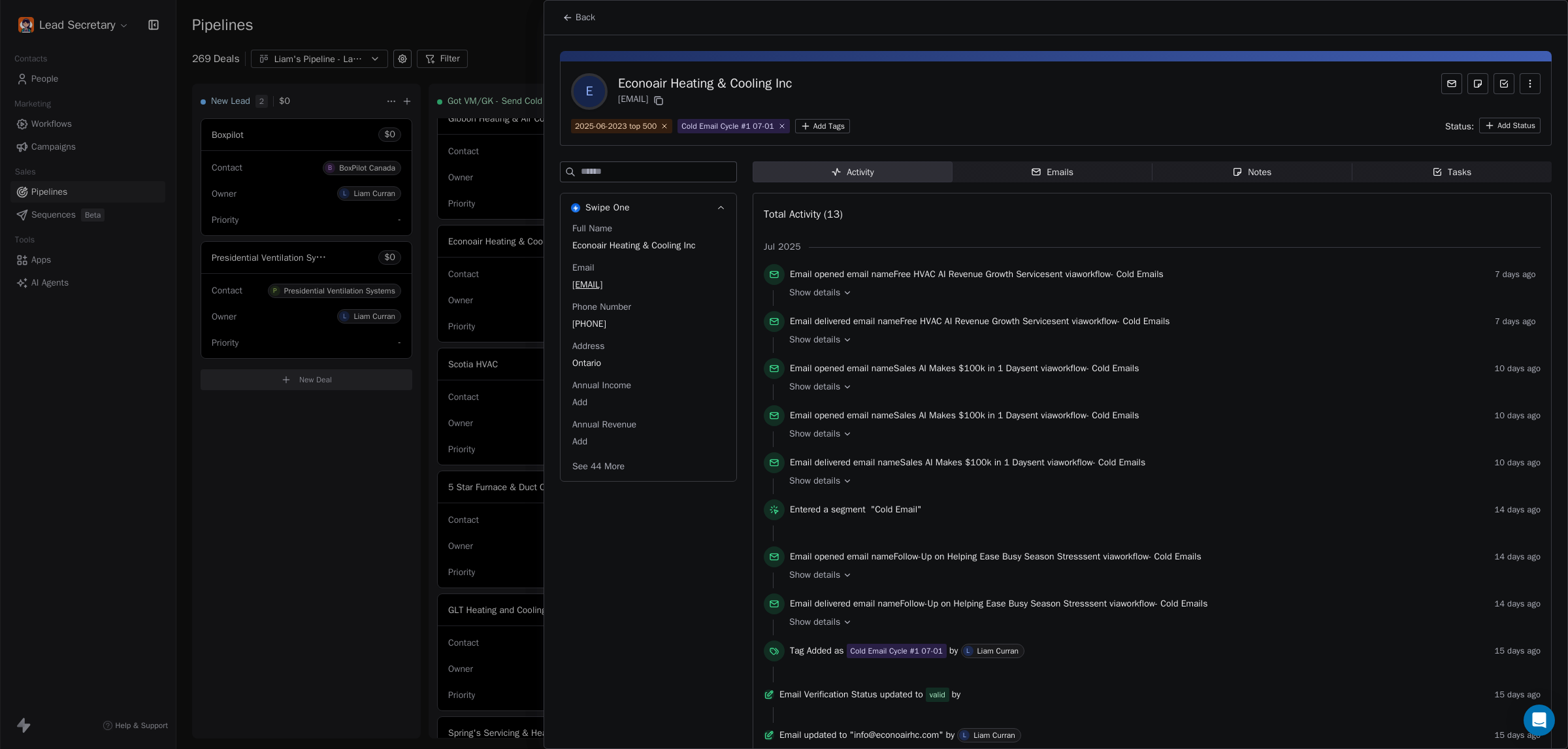 click at bounding box center (784, 374) 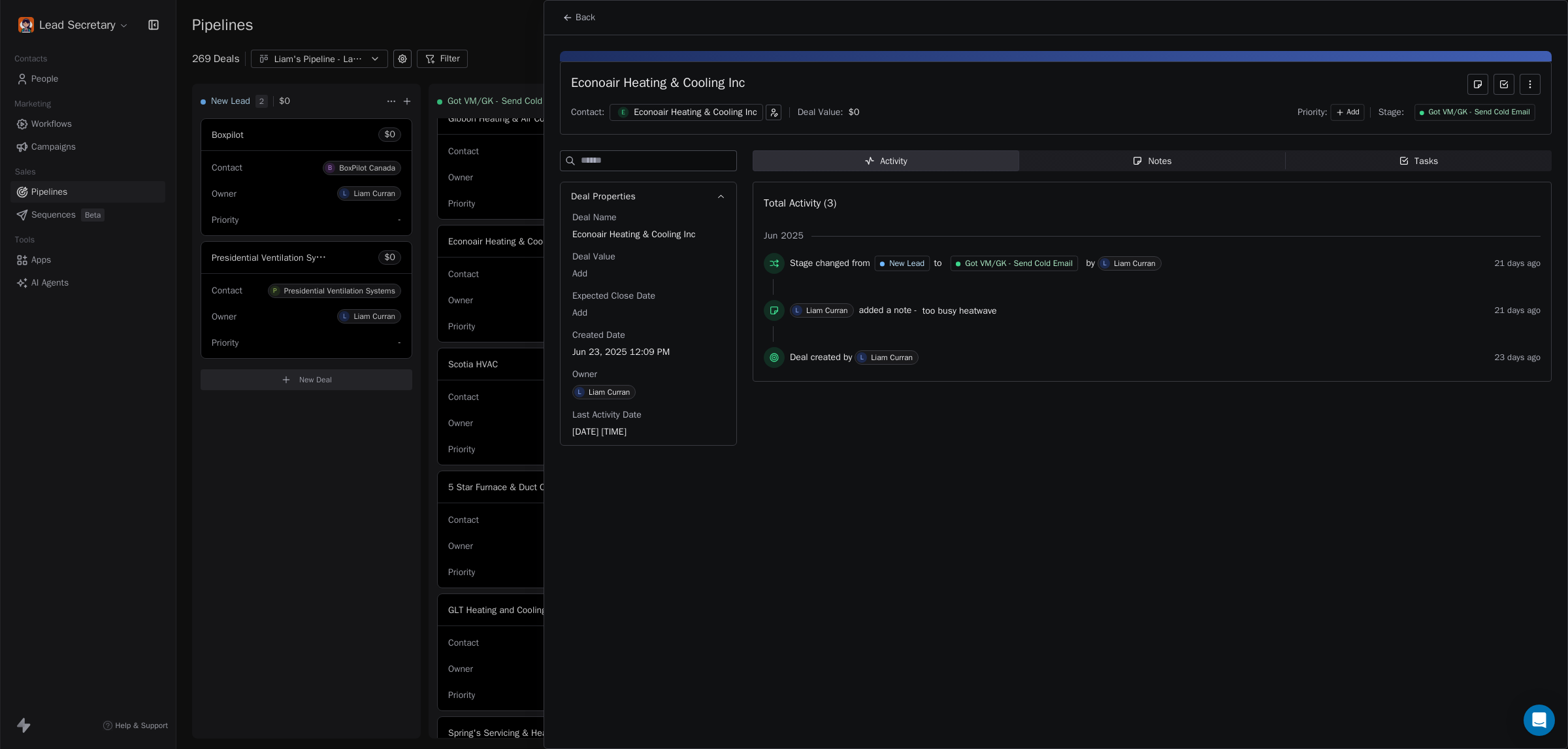 click at bounding box center [784, 374] 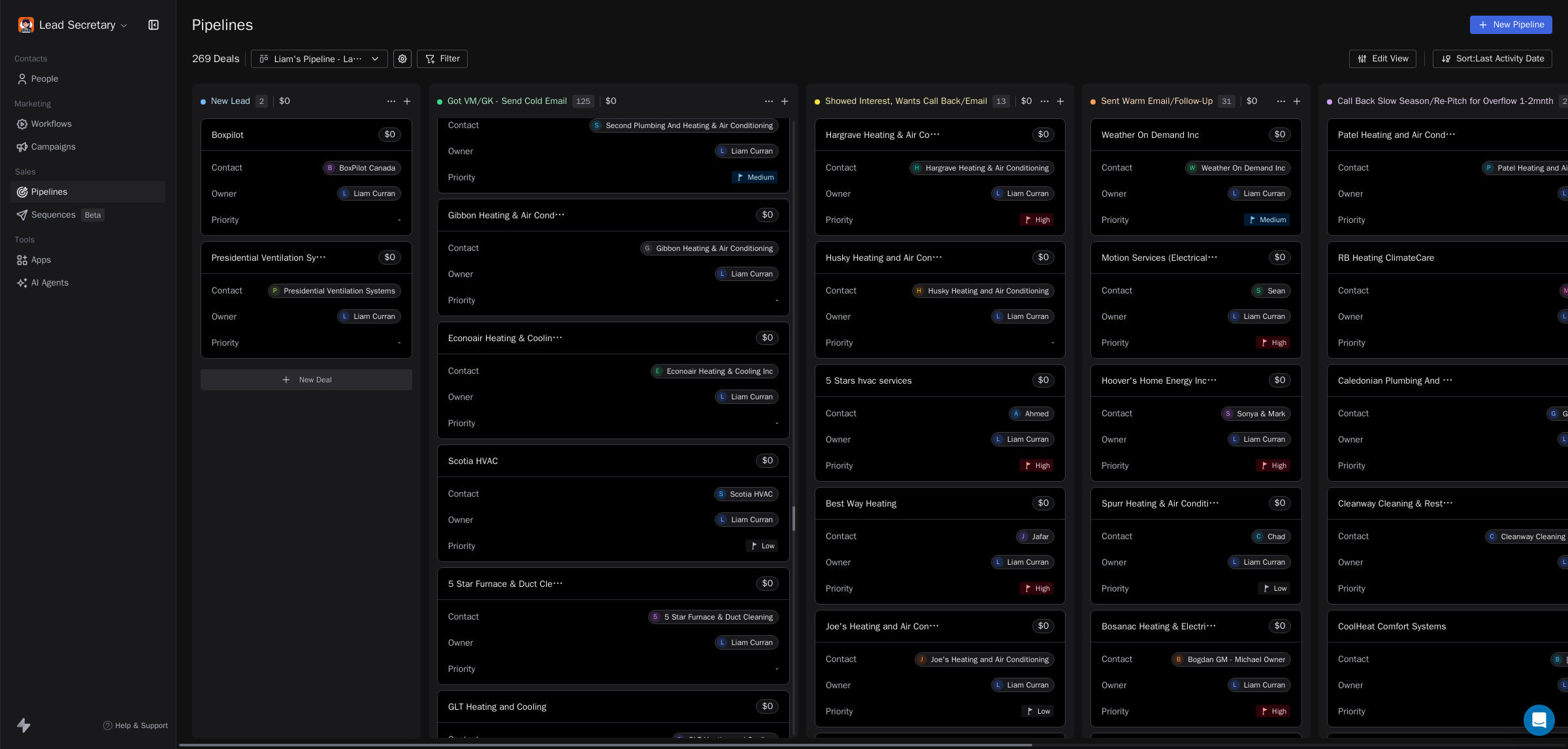 scroll, scrollTop: 9683, scrollLeft: 0, axis: vertical 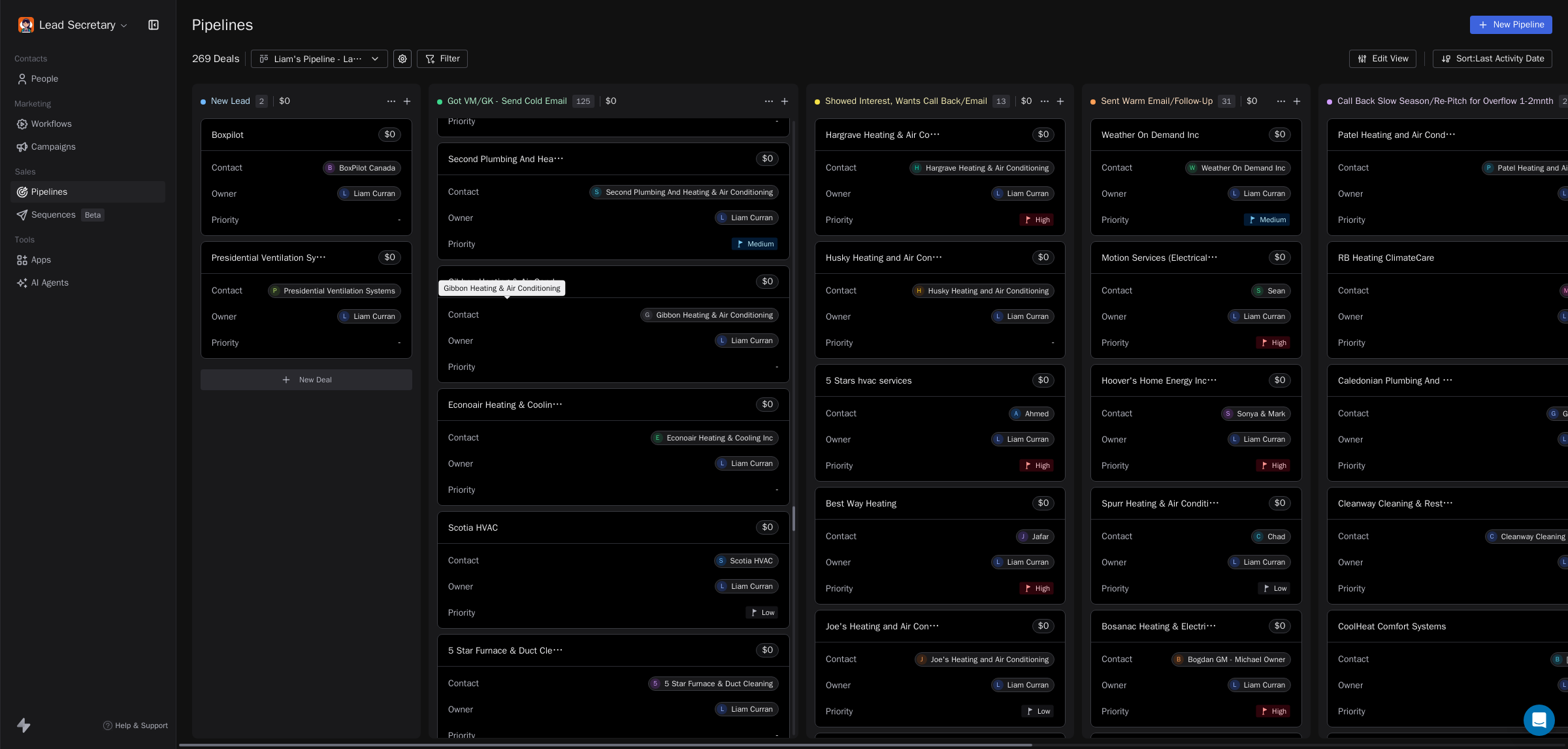 click on "Gibbon Heating & Air Conditioning" at bounding box center (515, 282) 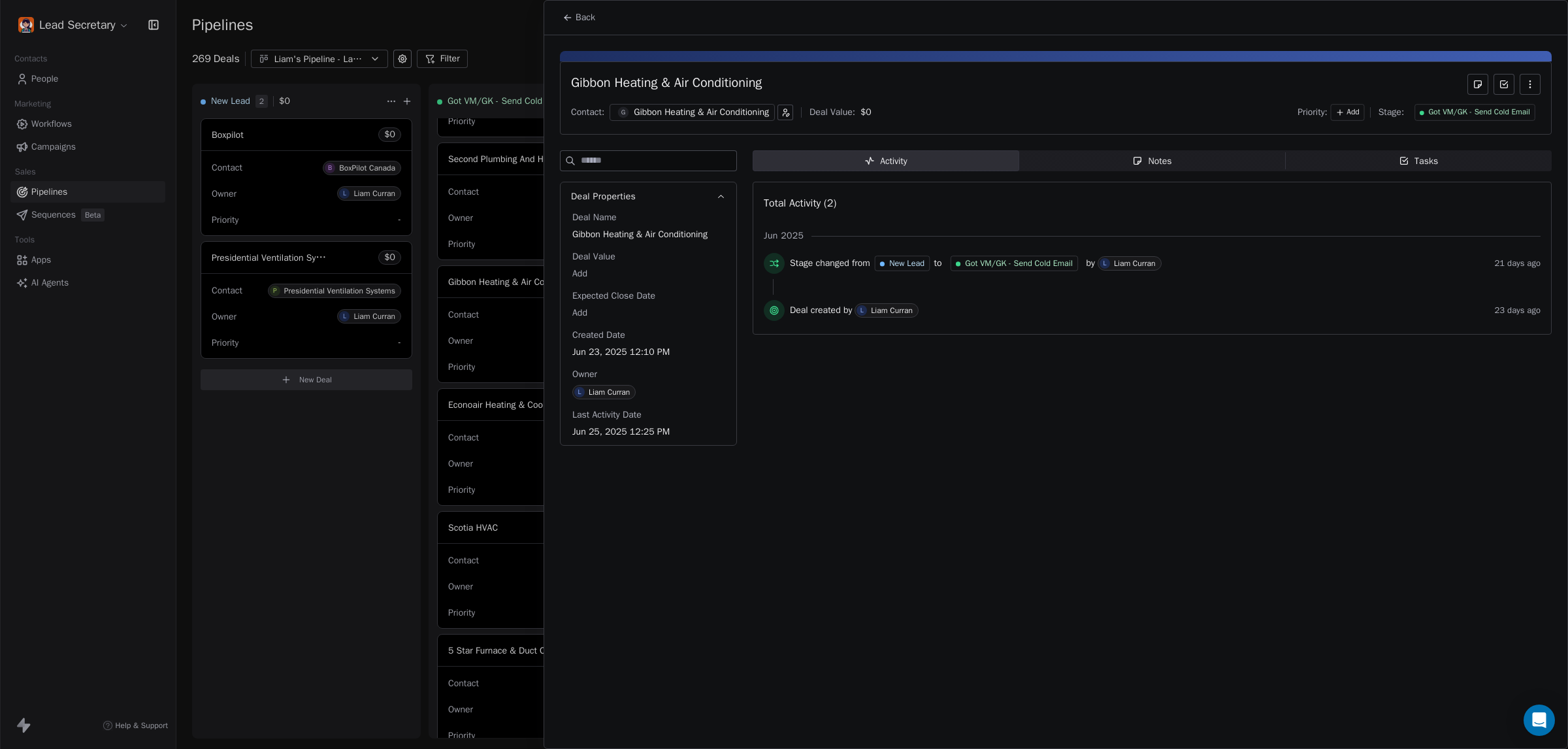 click on "Gibbon Heating & Air Conditioning" at bounding box center [701, 112] 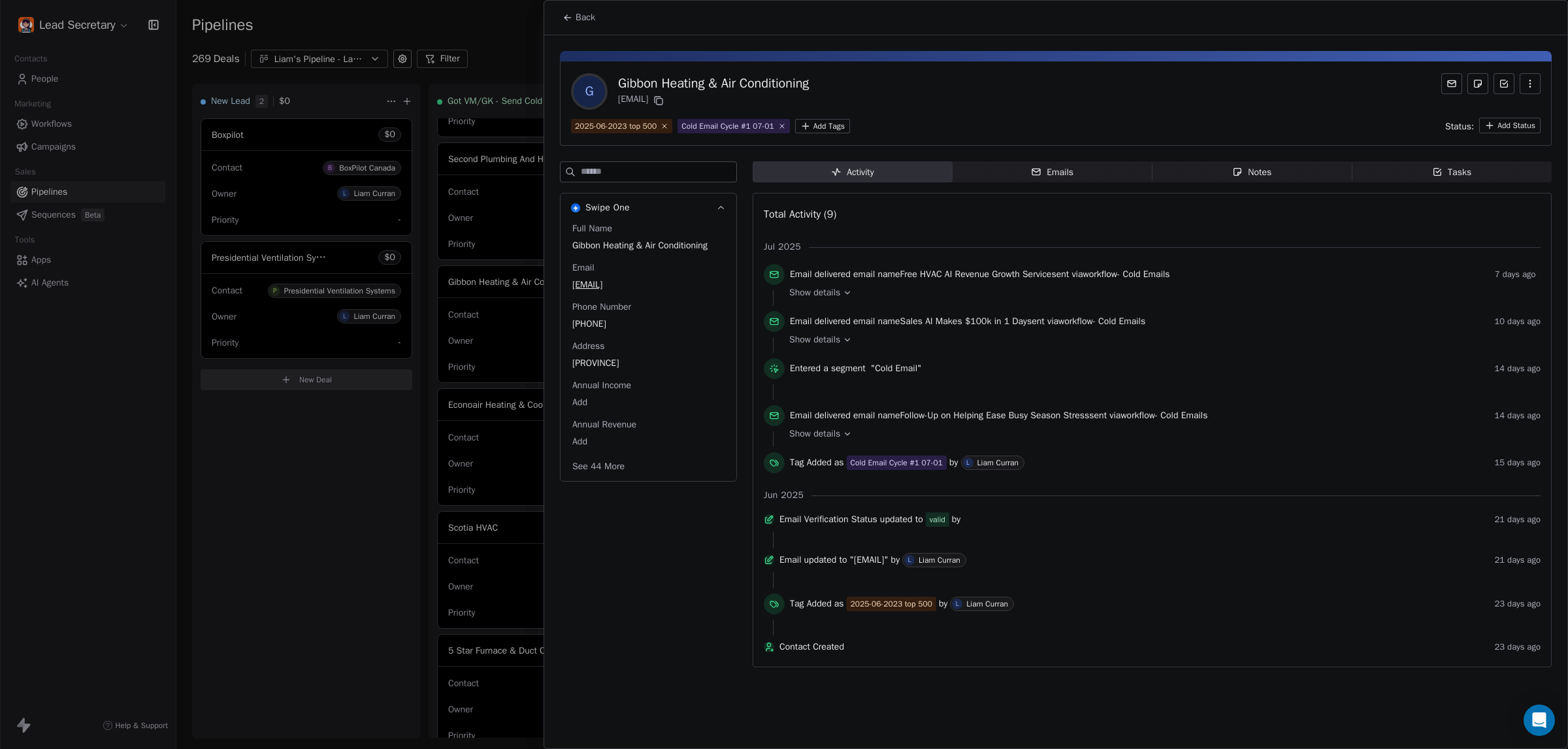 click on "[PHONE]" at bounding box center (648, 324) 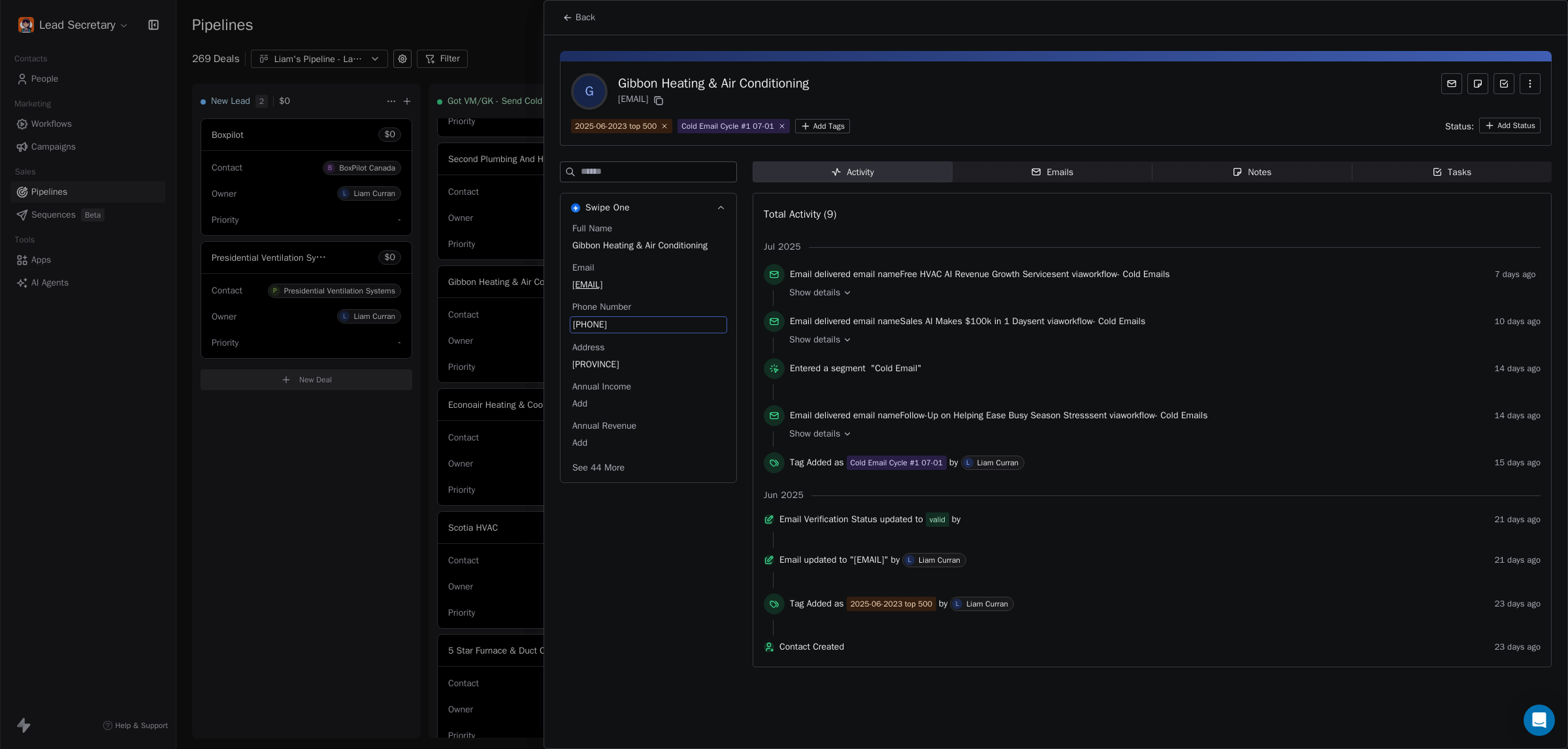 click on "[PHONE]" at bounding box center (648, 325) 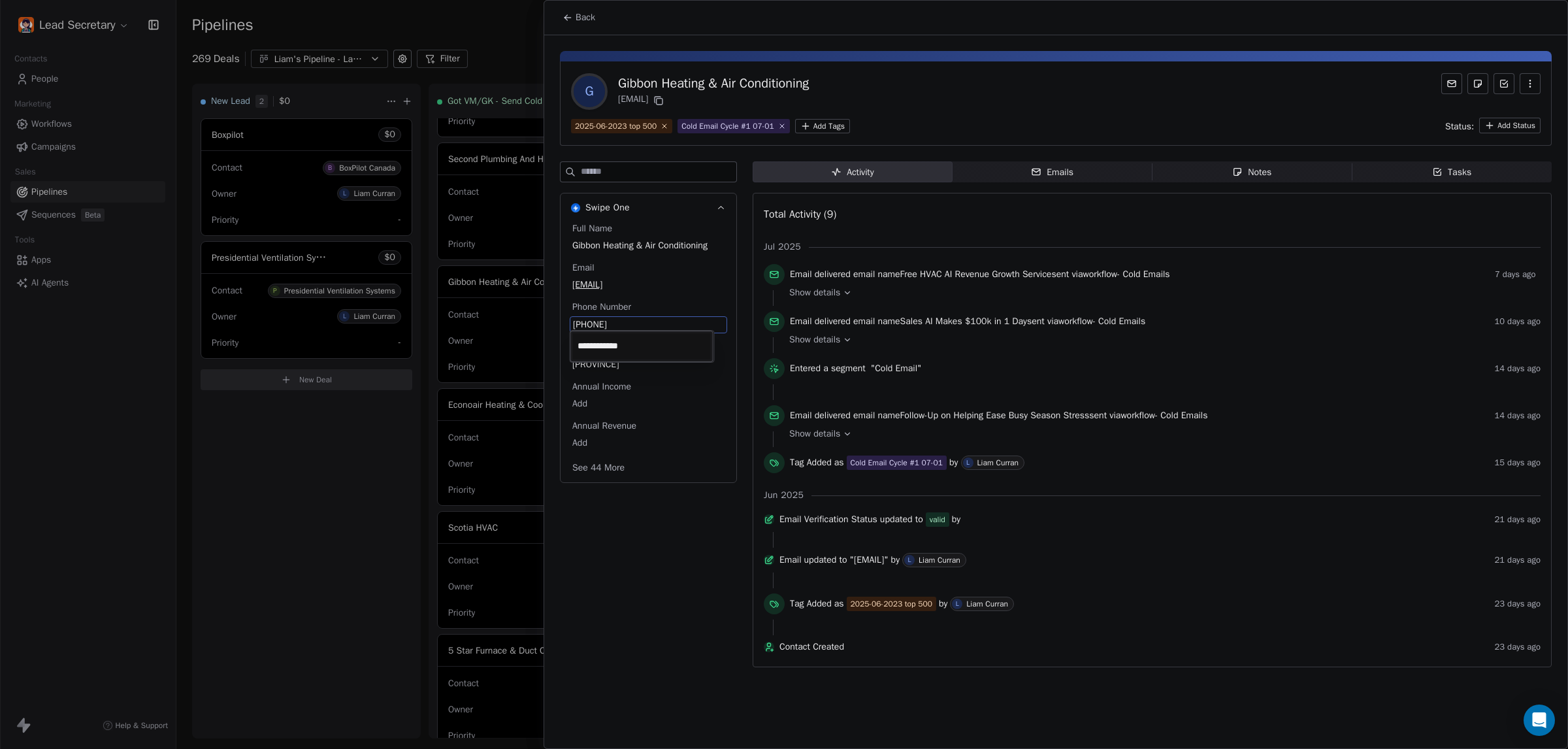 click on "Lead Secretary Contacts People Marketing Workflows Campaigns Sales Pipelines Sequences Beta Tools Apps AI Agents Help & Support Pipelines New Pipeline 269 Deals Liam's Pipeline - Large Businesses Only Filter Edit View Sort: Last Activity Date New Lead 2 $ 0 Boxpilot $ 0 Contact B BoxPilot Canada Owner L [LAST] Priority - Presidential Ventilation Systems $ 0 Contact P Presidential Ventilation Systems Owner L [LAST] Priority - New Deal Got VM/GK - Send Cold Email 125 $ 0 Amos Service and Supply LLC $ 0 Contact A Amos Service and Supply LLC Owner L [LAST] Priority Low Woodbridge GTA ClimateCare $ 0 Contact W Woodbridge GTA ClimateCare Owner L [LAST] Priority Low BORTS HVAC $ 0 Contact B BORTS HVAC Owner L [LAST] Priority Low Spurr Heating & Air Conditioning $ 0 Contact C Chad Owner L [LAST] Priority Medium Polar Bear Cooling & Heating $ 0 Contact M Matt or Matthew Owner L [LAST] Priority Low BG Services $ 0 Contact S Stephen Hill Owner L [LAST] Priority High $ 0 K L $" at bounding box center (784, 374) 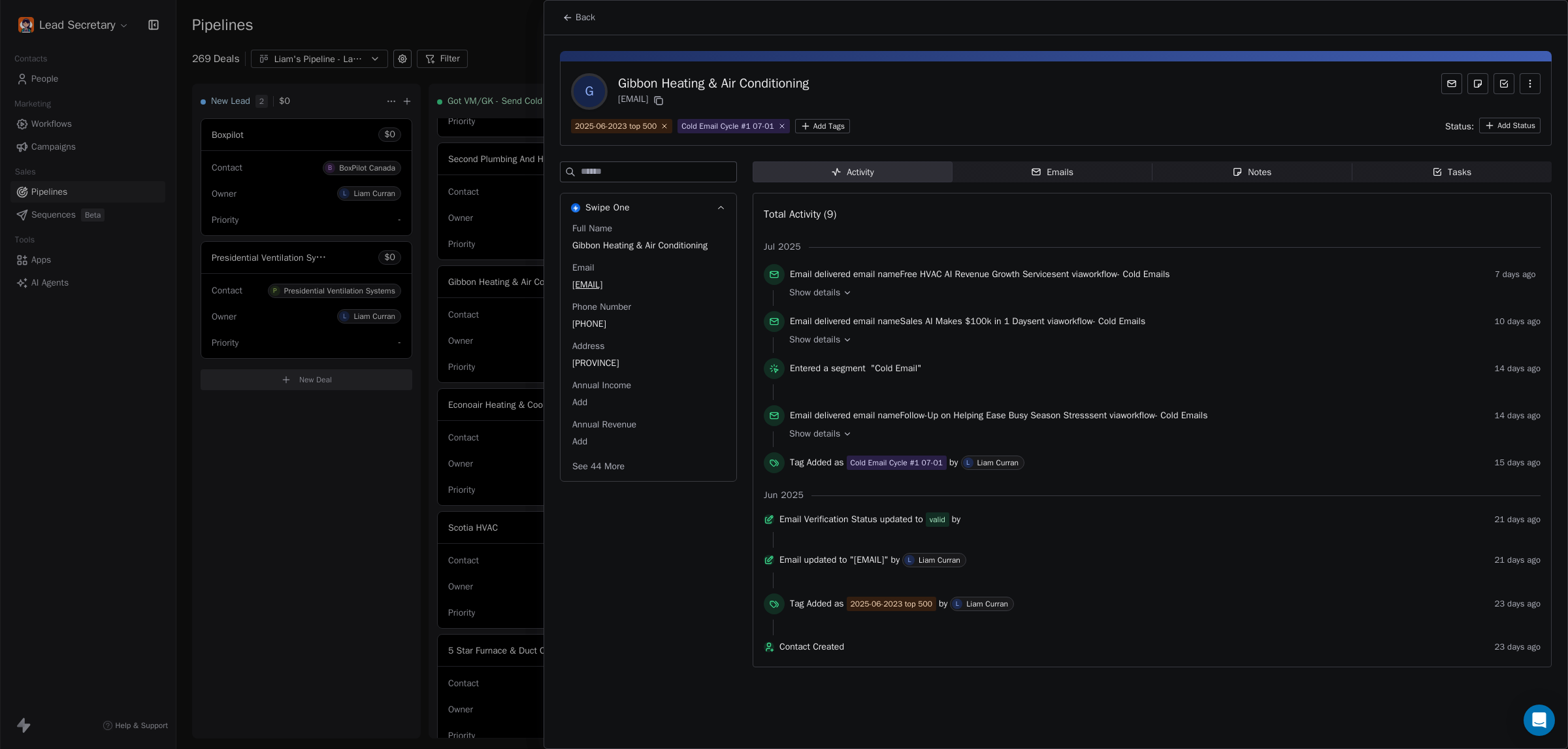 click on "Back" at bounding box center (585, 18) 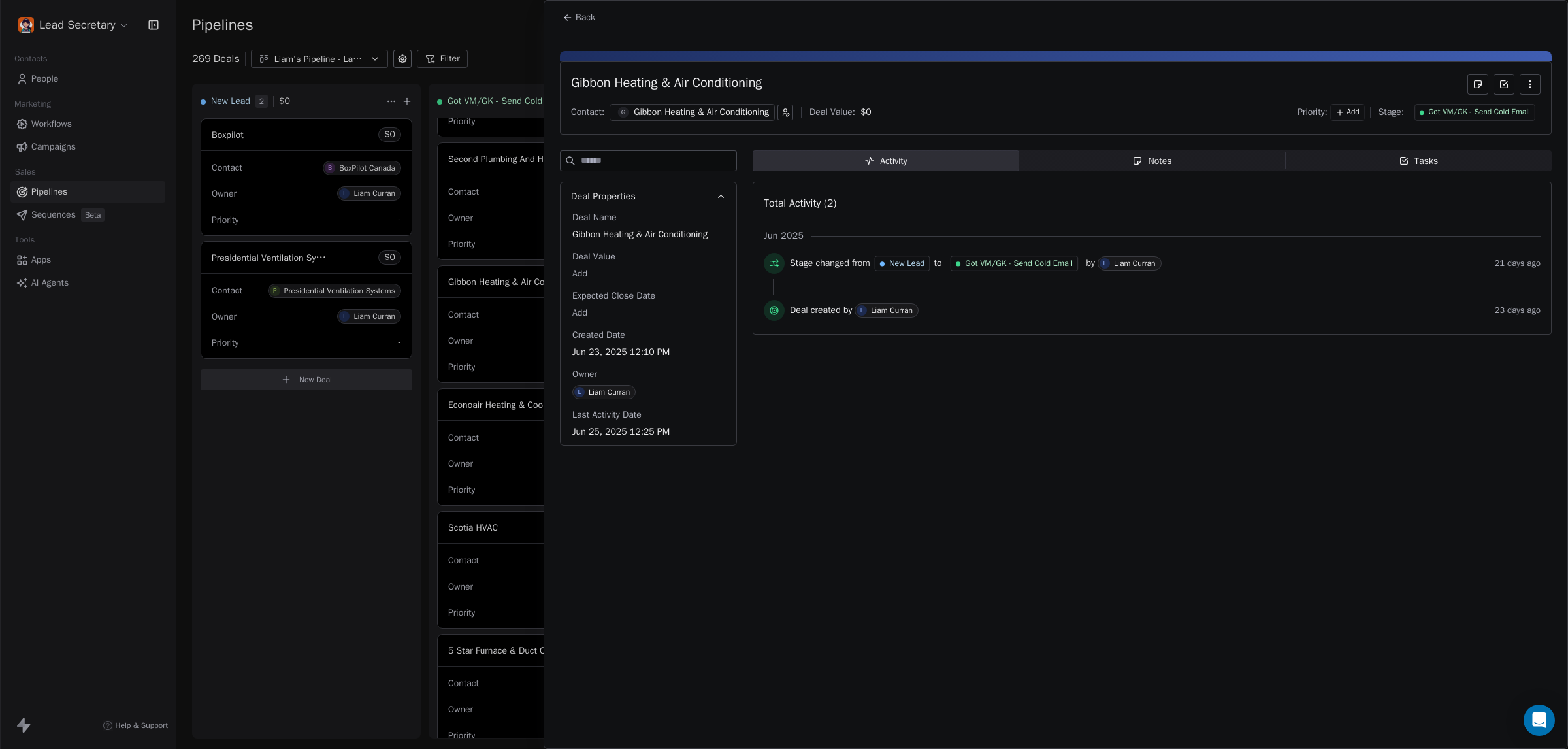 click on "Gibbon Heating & Air Conditioning Contact: G Gibbon Heating & Air Conditioning Deal Value: $ 0 Priority: Add Stage: Got VM/GK - Send Cold Email" at bounding box center [1056, 98] 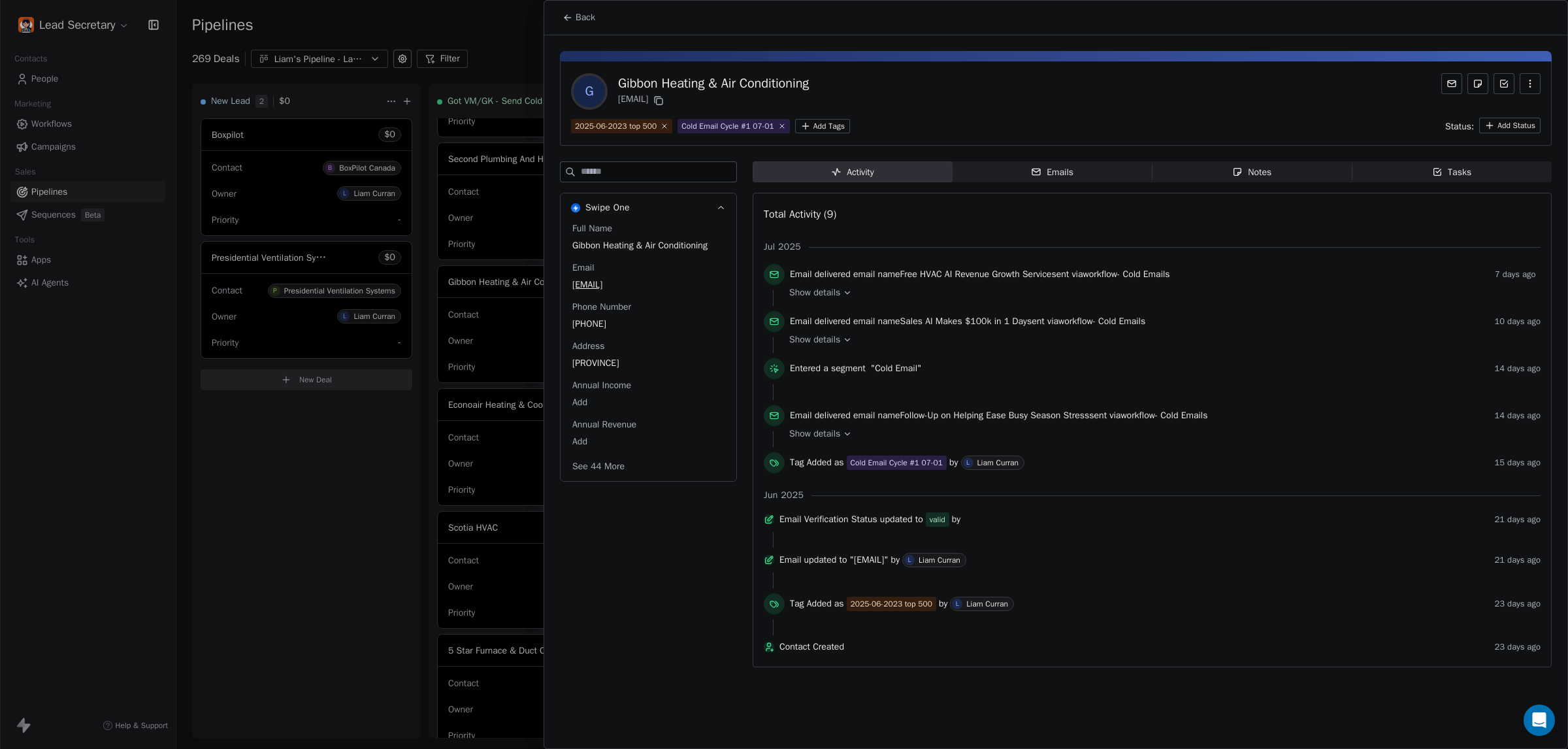 click at bounding box center [784, 374] 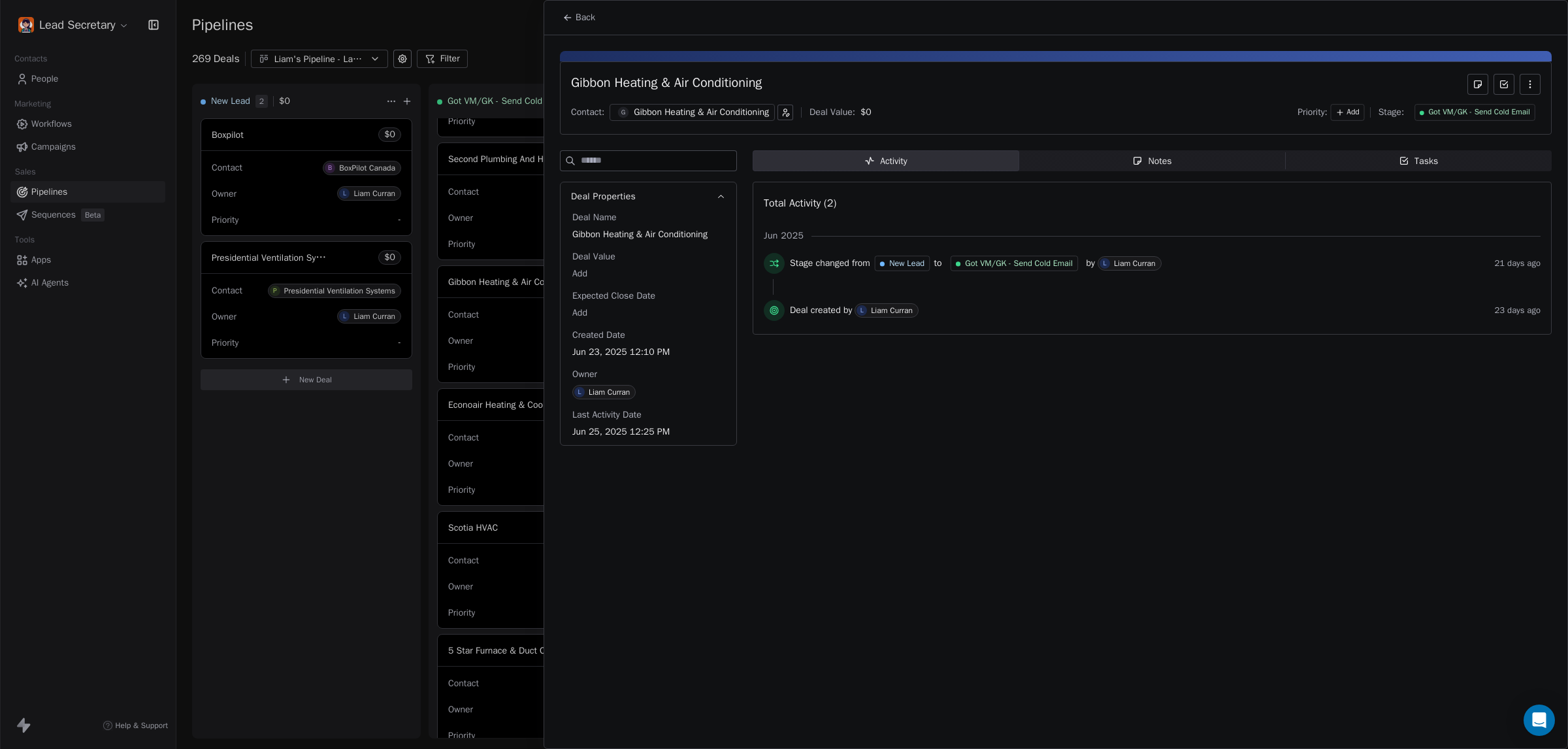click on "Gibbon Heating & Air Conditioning" at bounding box center [701, 112] 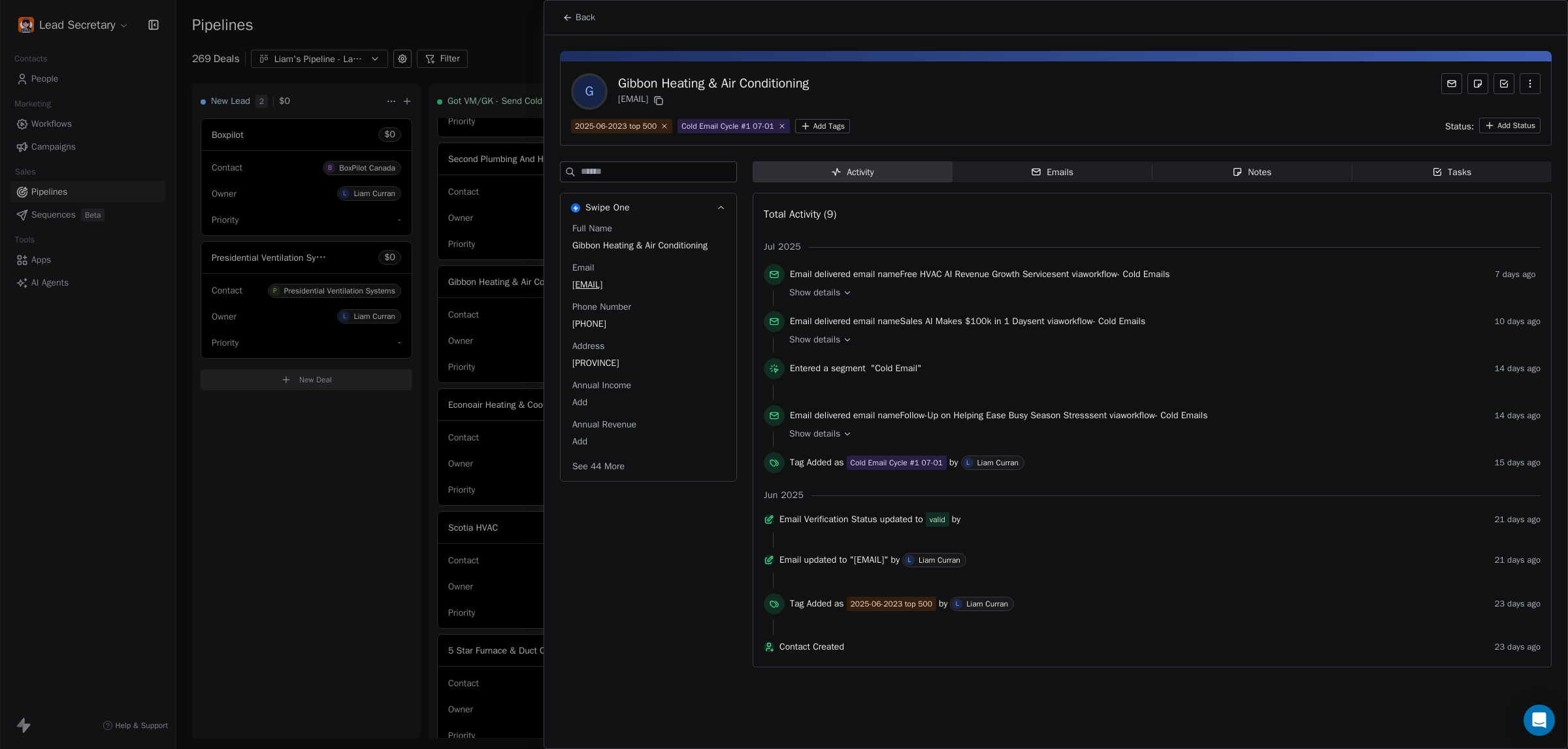 click at bounding box center (784, 374) 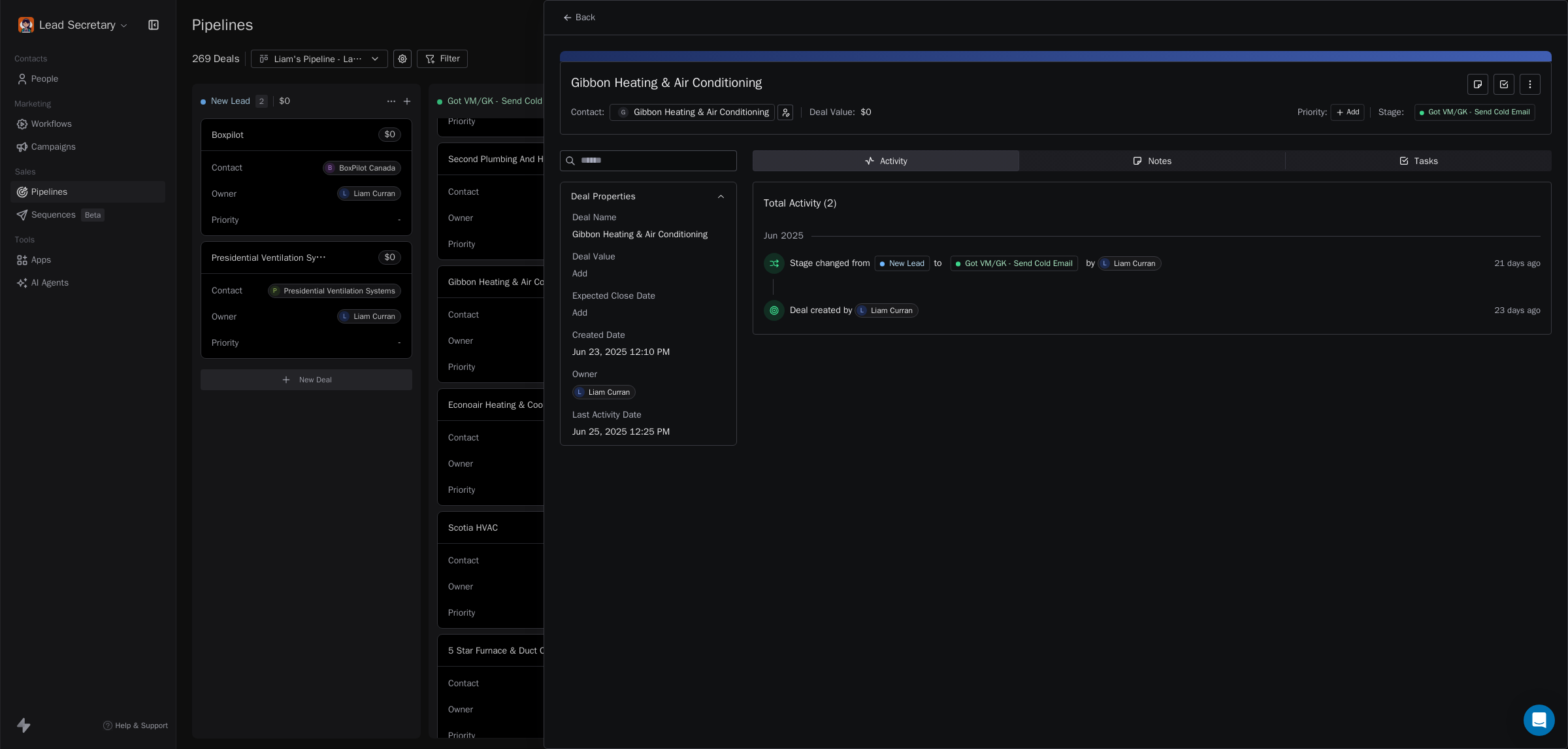click at bounding box center (784, 374) 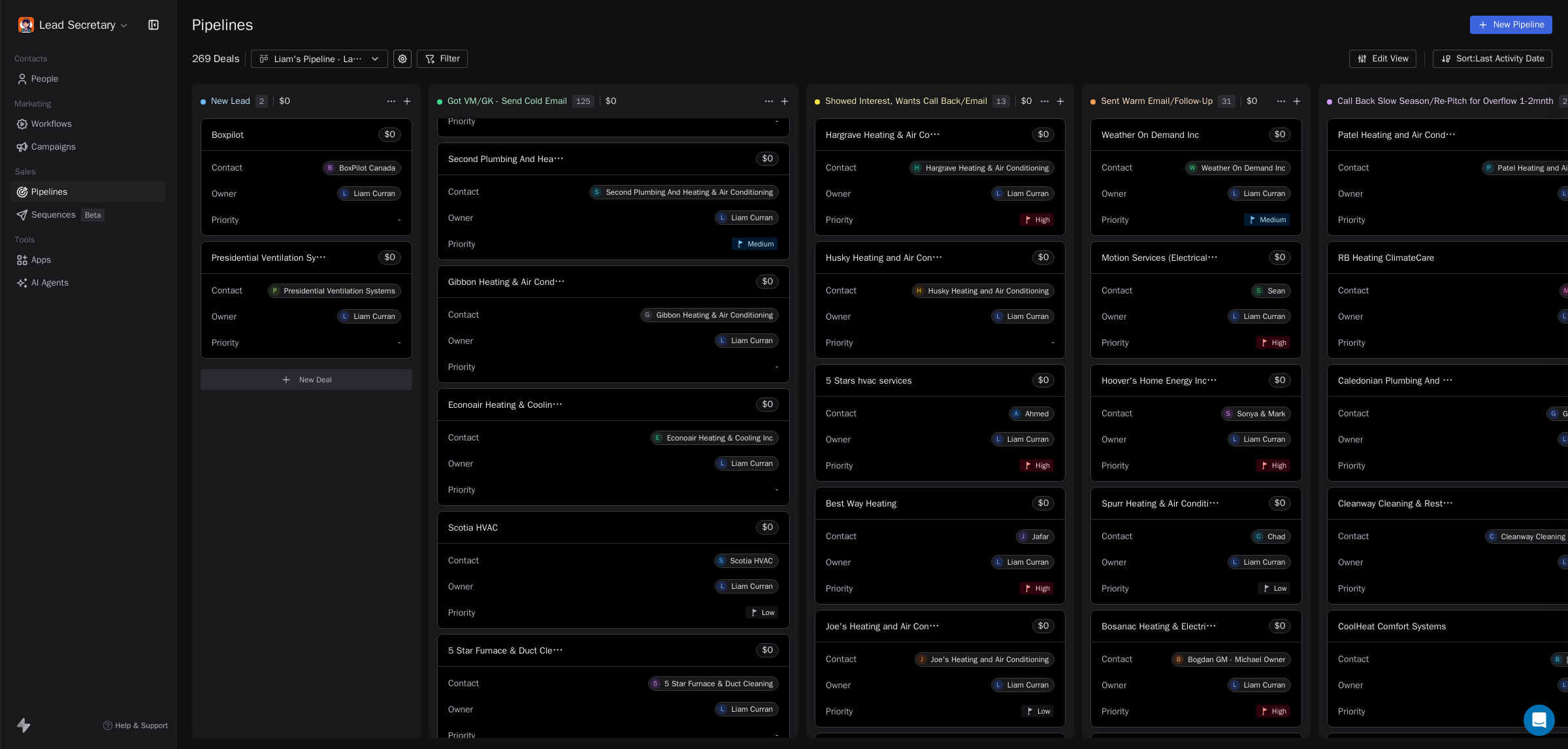 drag, startPoint x: 511, startPoint y: 224, endPoint x: 542, endPoint y: 223, distance: 31.016125 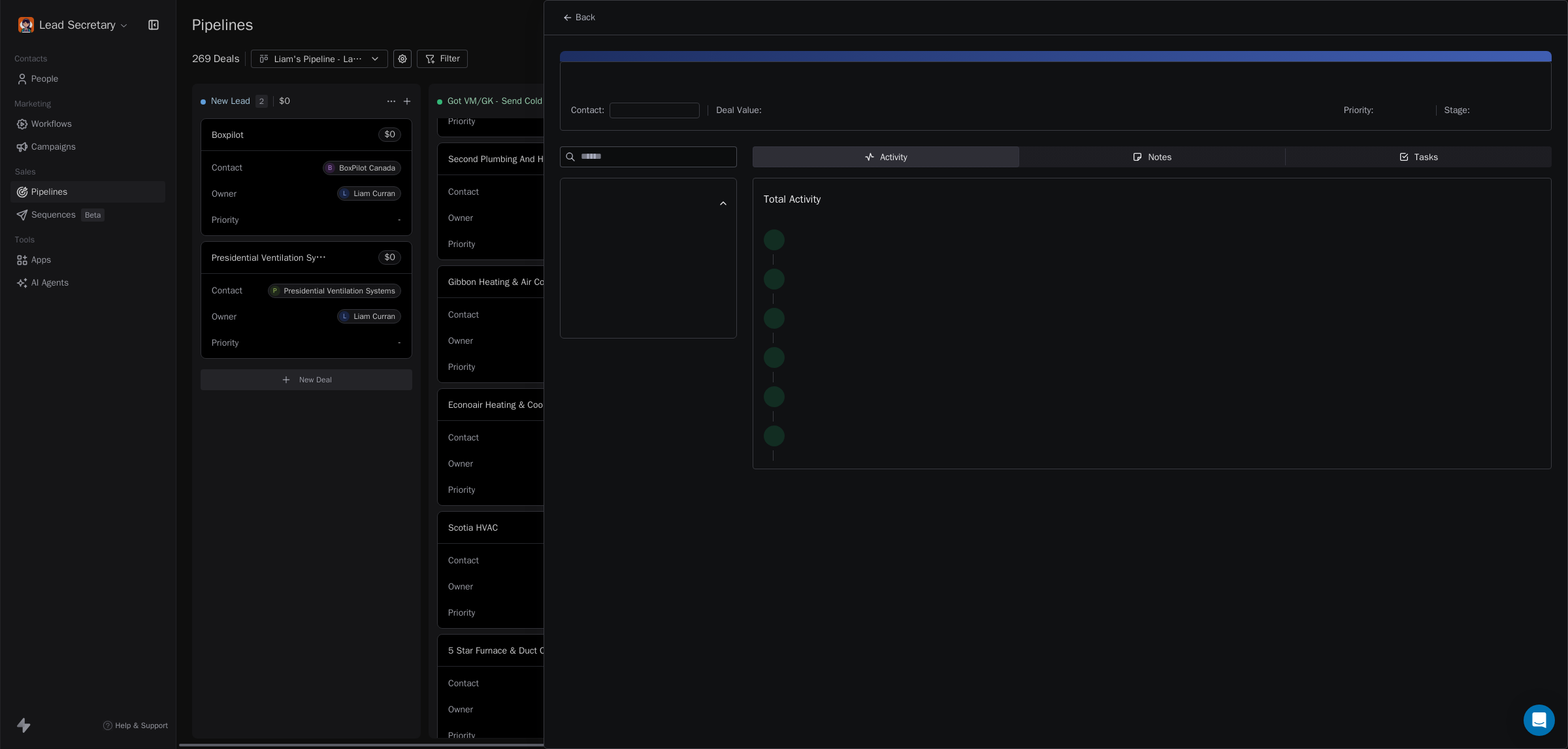 click at bounding box center [784, 374] 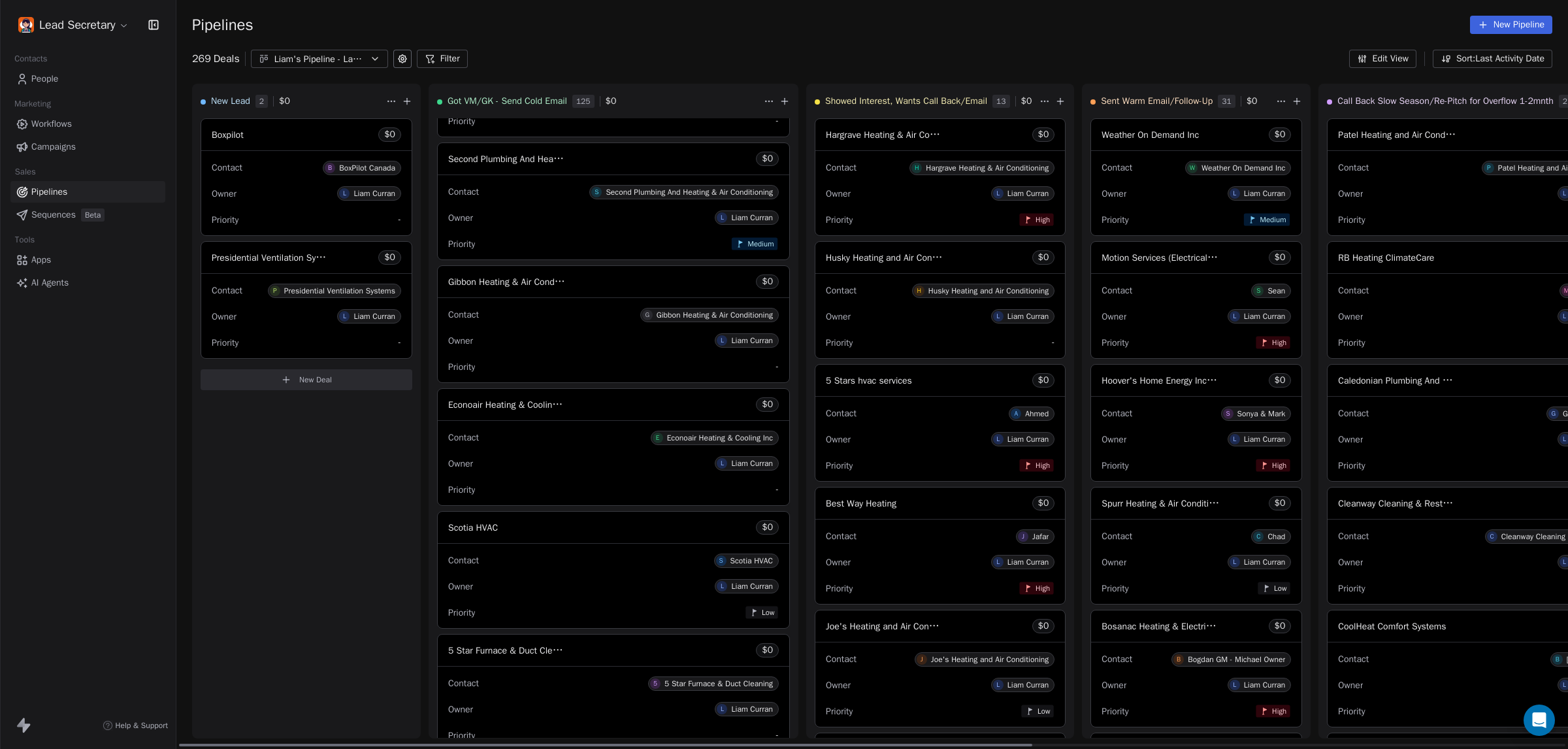 click on "Second Plumbing And Heating & Air Conditioning $ 0" at bounding box center [613, 159] 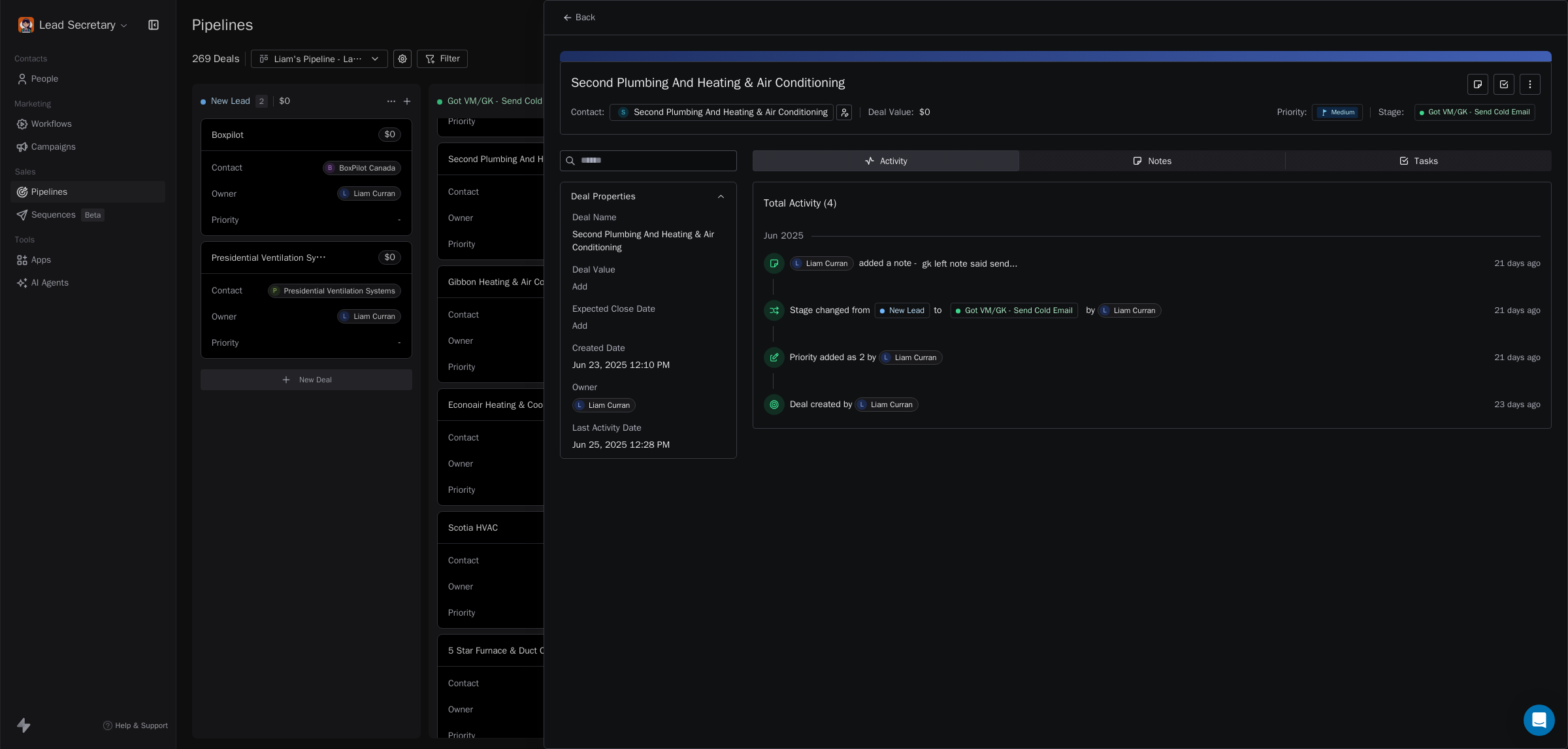 click on "Second Plumbing And Heating & Air Conditioning" at bounding box center [730, 112] 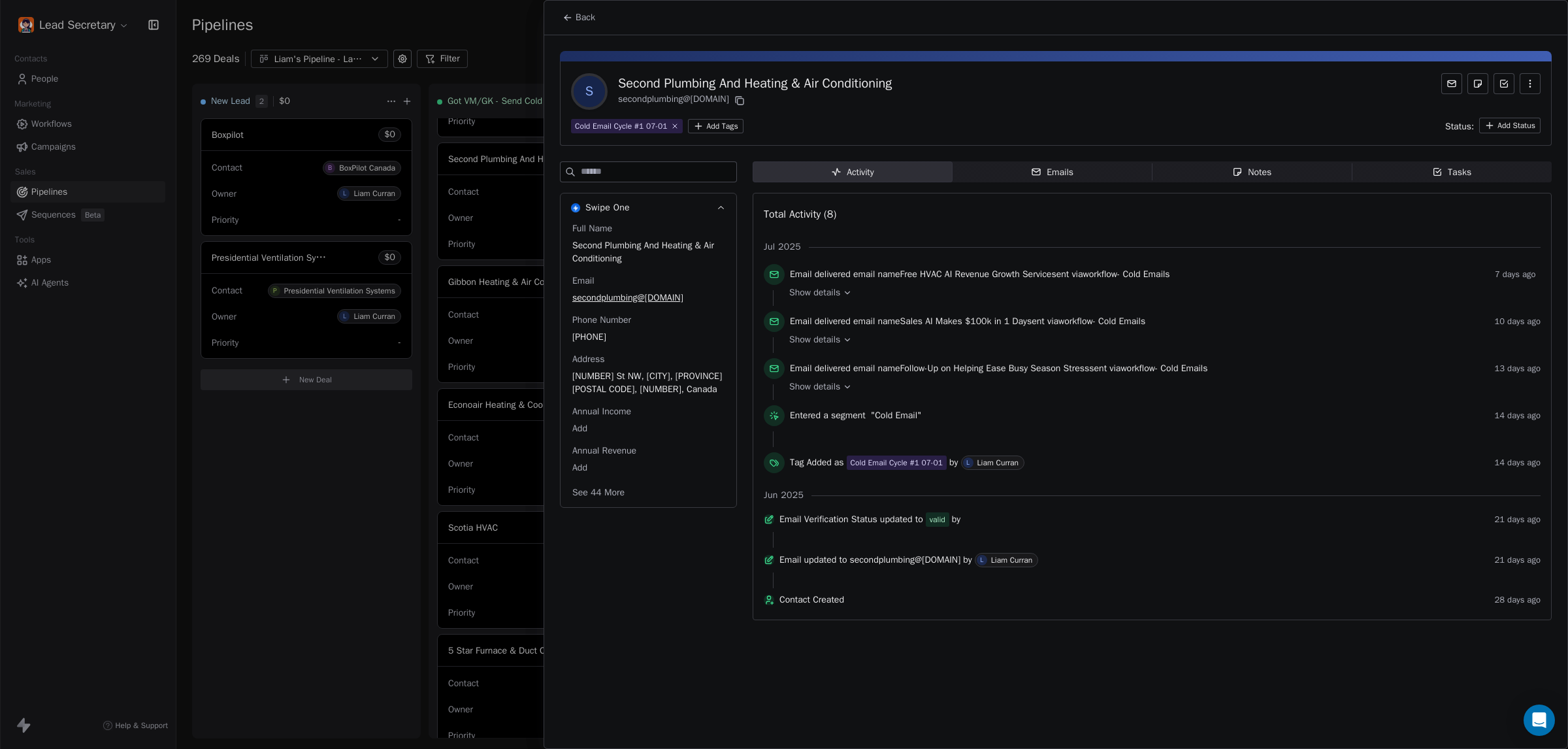 click on "[PHONE]" at bounding box center [648, 337] 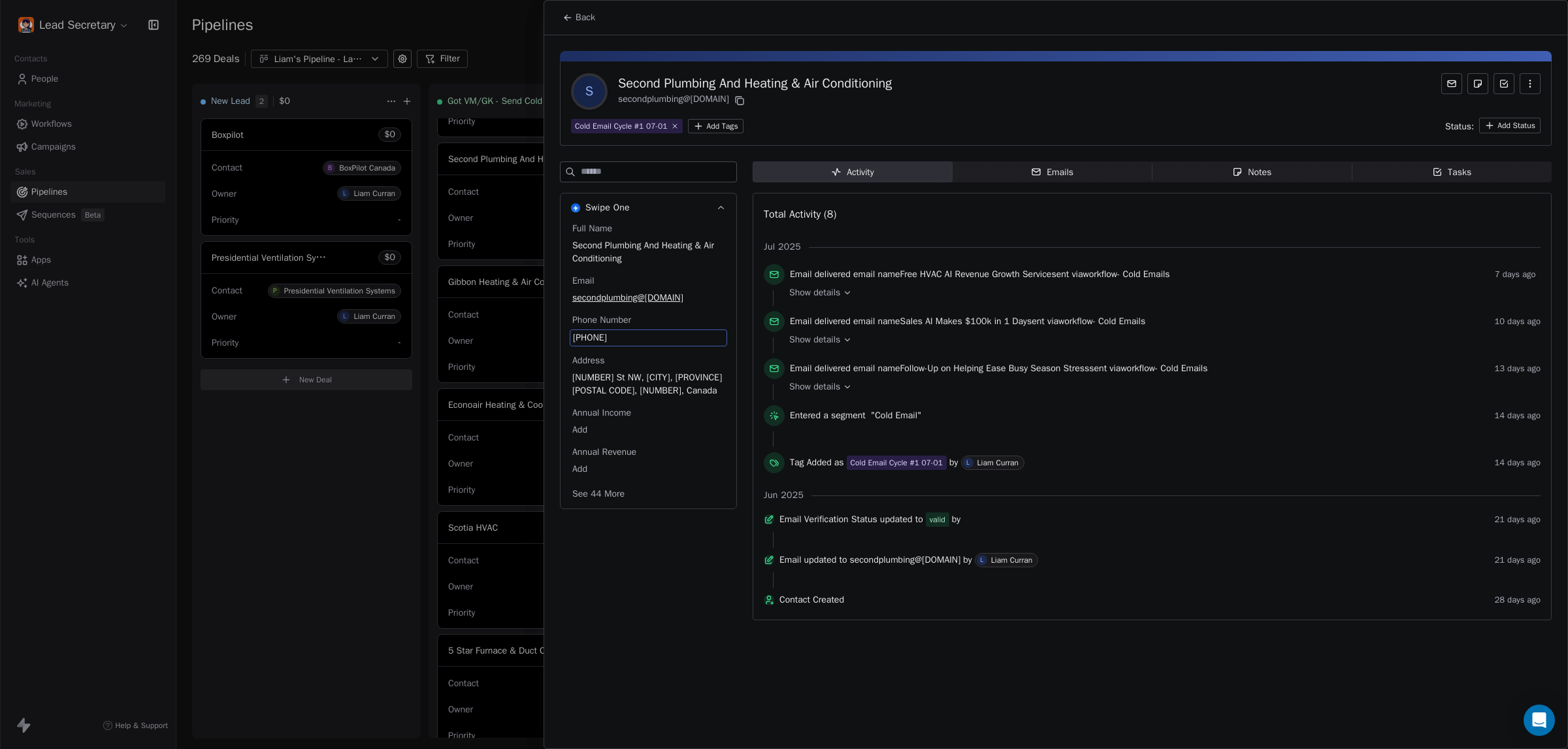 click on "[PHONE]" at bounding box center [648, 338] 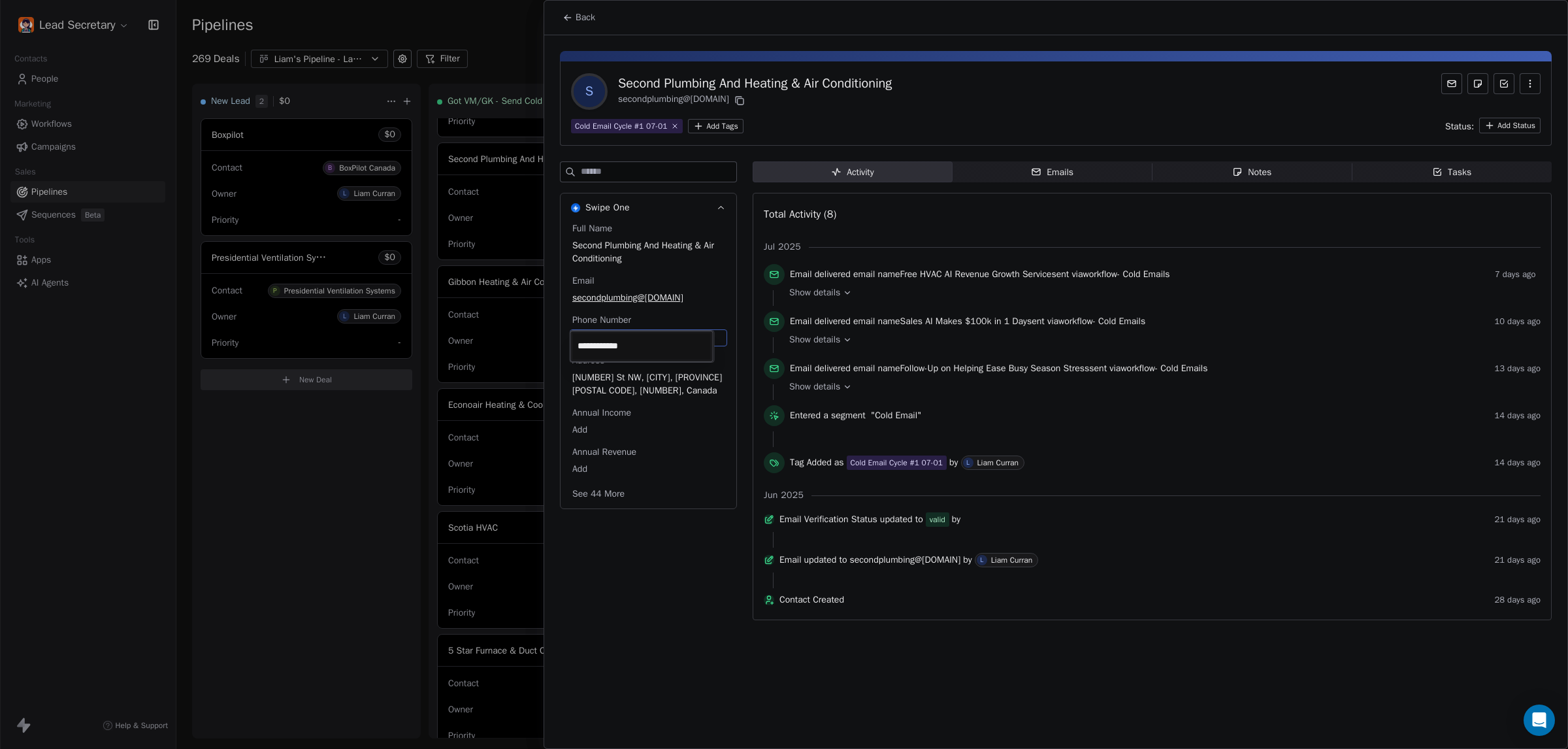 click on "Lead Secretary Contacts People Marketing Workflows Campaigns Sales Pipelines Sequences Beta Tools Apps AI Agents Help & Support Pipelines New Pipeline 269 Deals Liam's Pipeline - Large Businesses Only Filter Edit View Sort: Last Activity Date New Lead 2 $ 0 Boxpilot $ 0 Contact B BoxPilot Canada Owner L [LAST] Priority - Presidential Ventilation Systems $ 0 Contact P Presidential Ventilation Systems Owner L [LAST] Priority - New Deal Got VM/GK - Send Cold Email 125 $ 0 Amos Service and Supply LLC $ 0 Contact A Amos Service and Supply LLC Owner L [LAST] Priority Low Woodbridge GTA ClimateCare $ 0 Contact W Woodbridge GTA ClimateCare Owner L [LAST] Priority Low BORTS HVAC $ 0 Contact B BORTS HVAC Owner L [LAST] Priority Low Spurr Heating & Air Conditioning $ 0 Contact C Chad Owner L [LAST] Priority Medium Polar Bear Cooling & Heating $ 0 Contact M Matt or Matthew Owner L [LAST] Priority Low BG Services $ 0 Contact S Stephen Hill Owner L [LAST] Priority High $ 0 K L $" at bounding box center [784, 374] 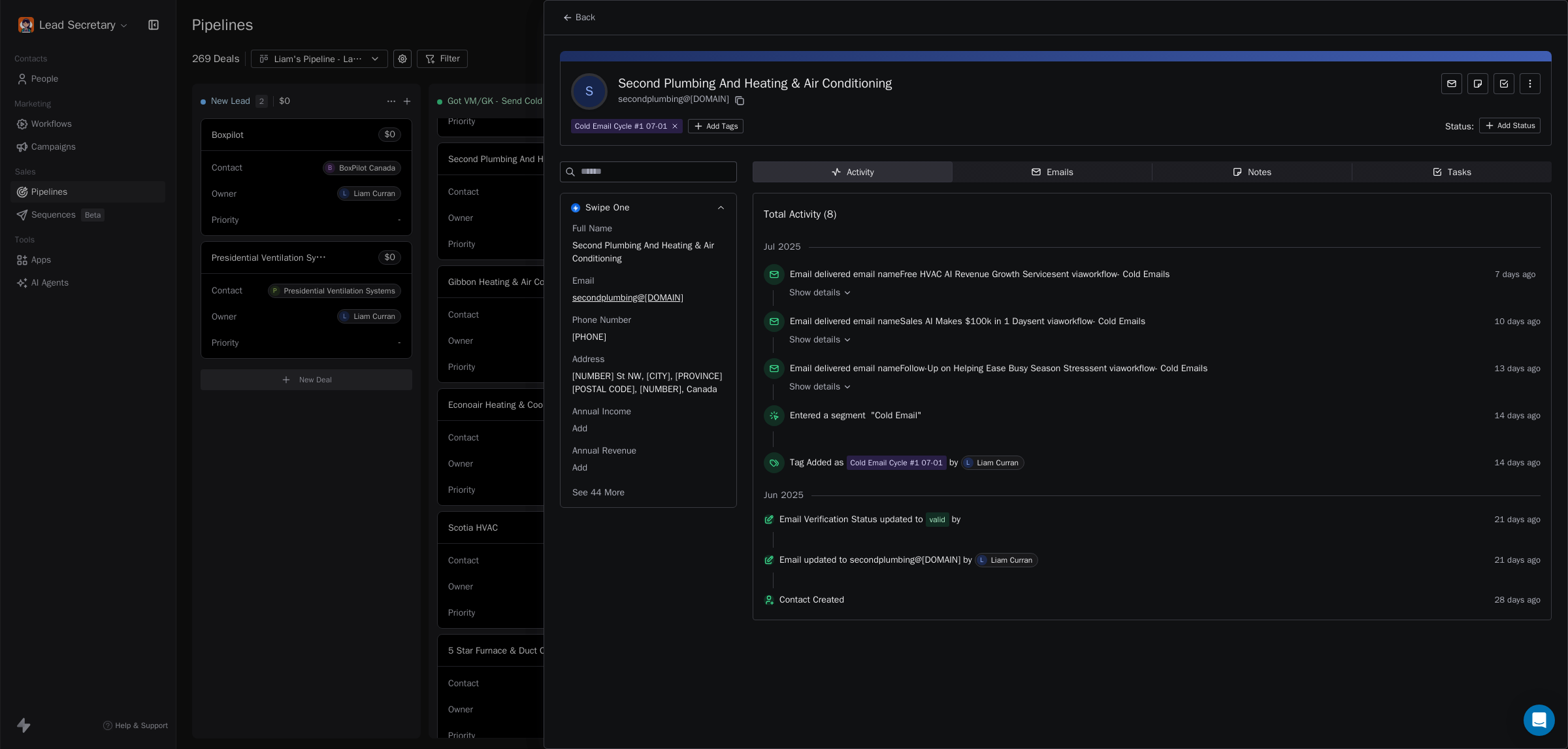 click on "Back" at bounding box center [585, 18] 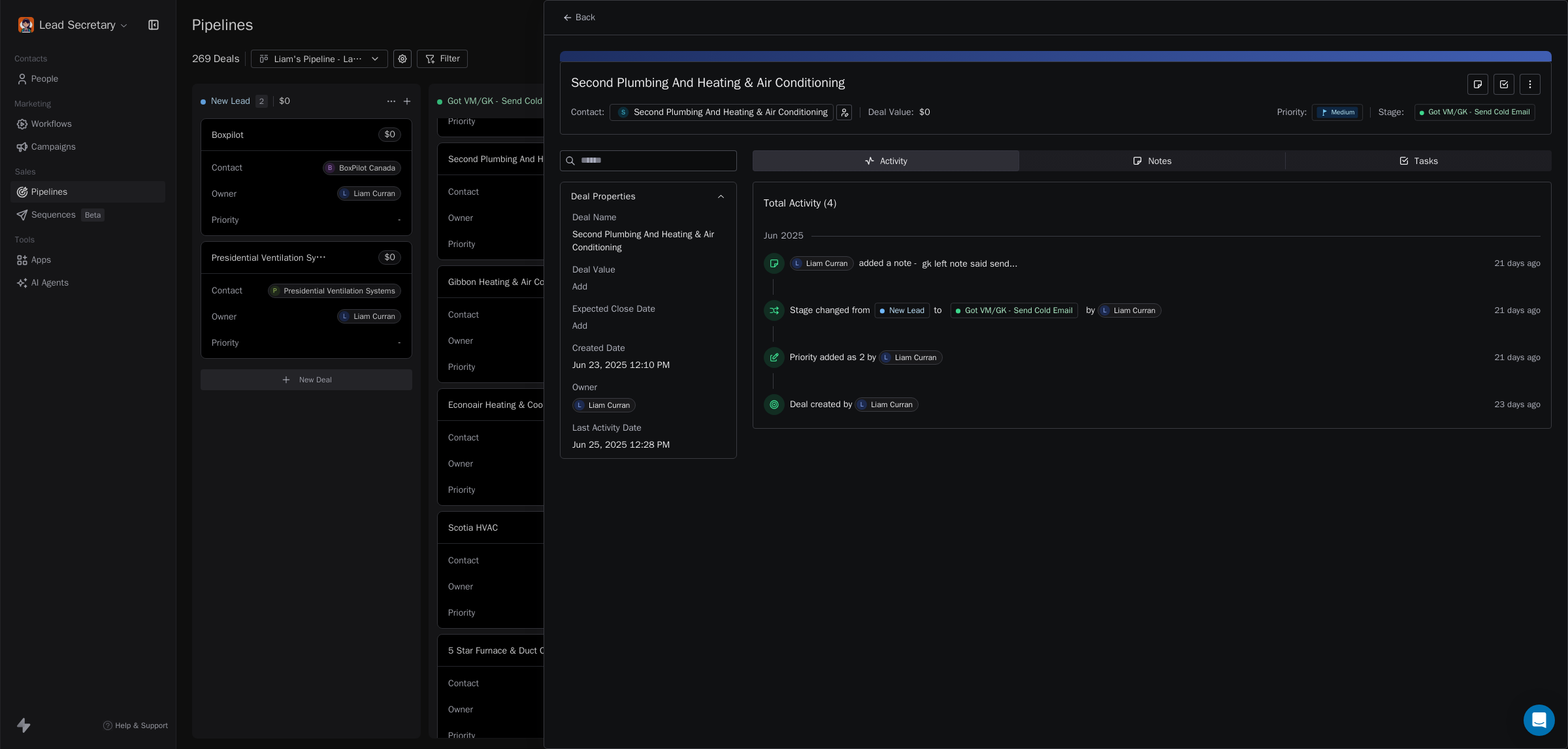 click on "Notes   Notes" at bounding box center [1152, 161] 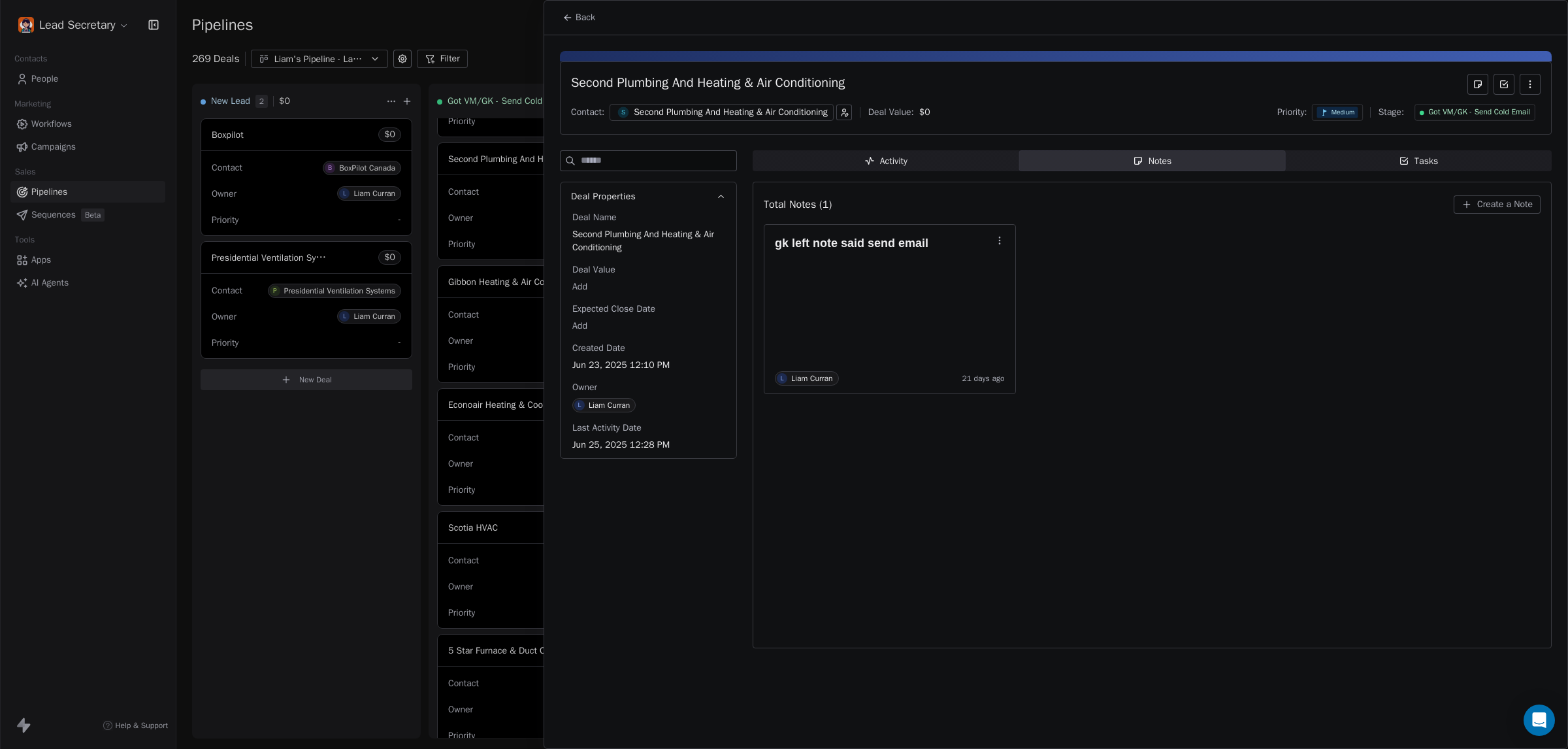 click on "Back" at bounding box center [585, 18] 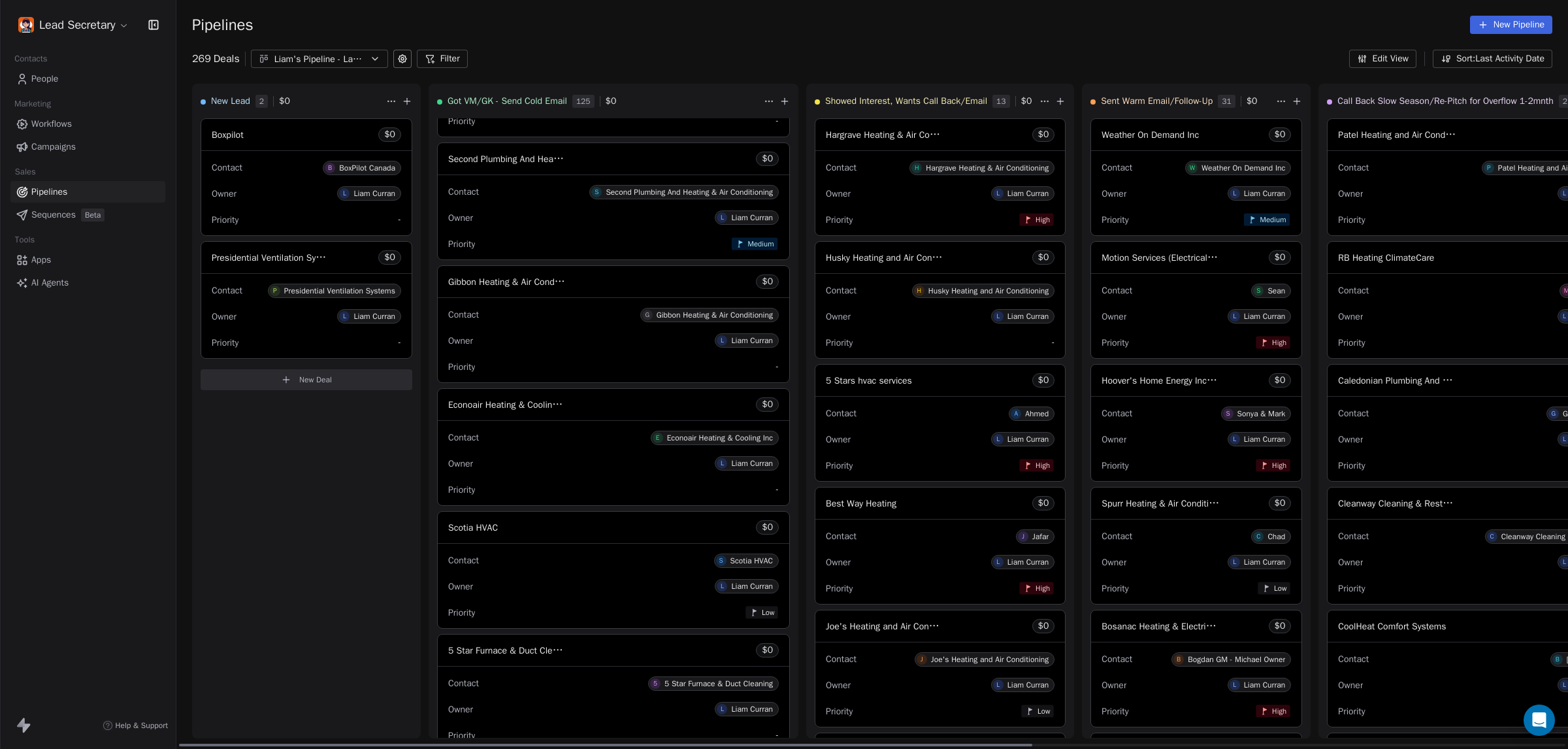 click on "Contact S Second Plumbing And Heating & Air Conditioning Owner L Liam Curran Priority Medium" at bounding box center [613, 217] 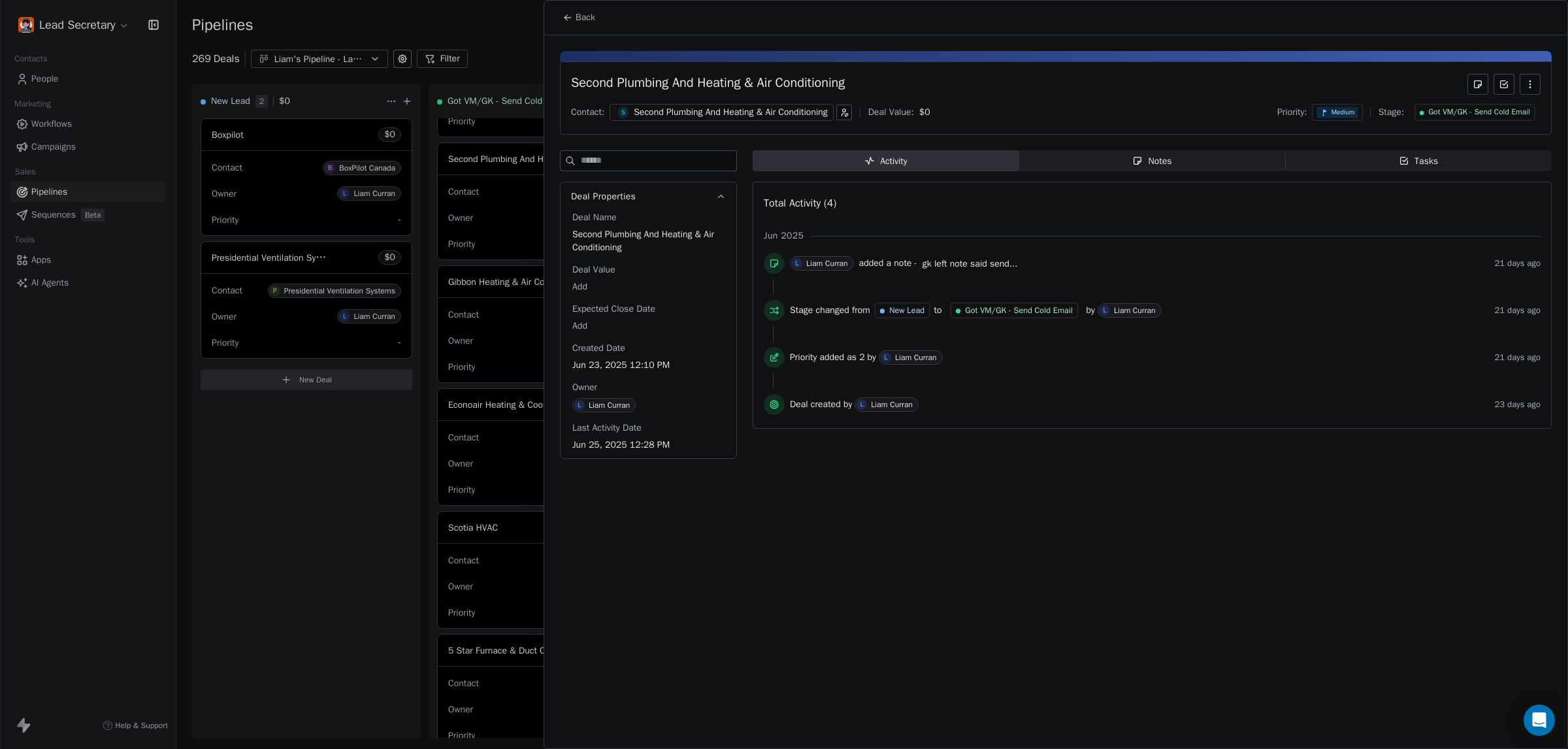 click on "Priority: Medium Stage: Got VM/GK - Send Cold Email" at bounding box center (1409, 112) 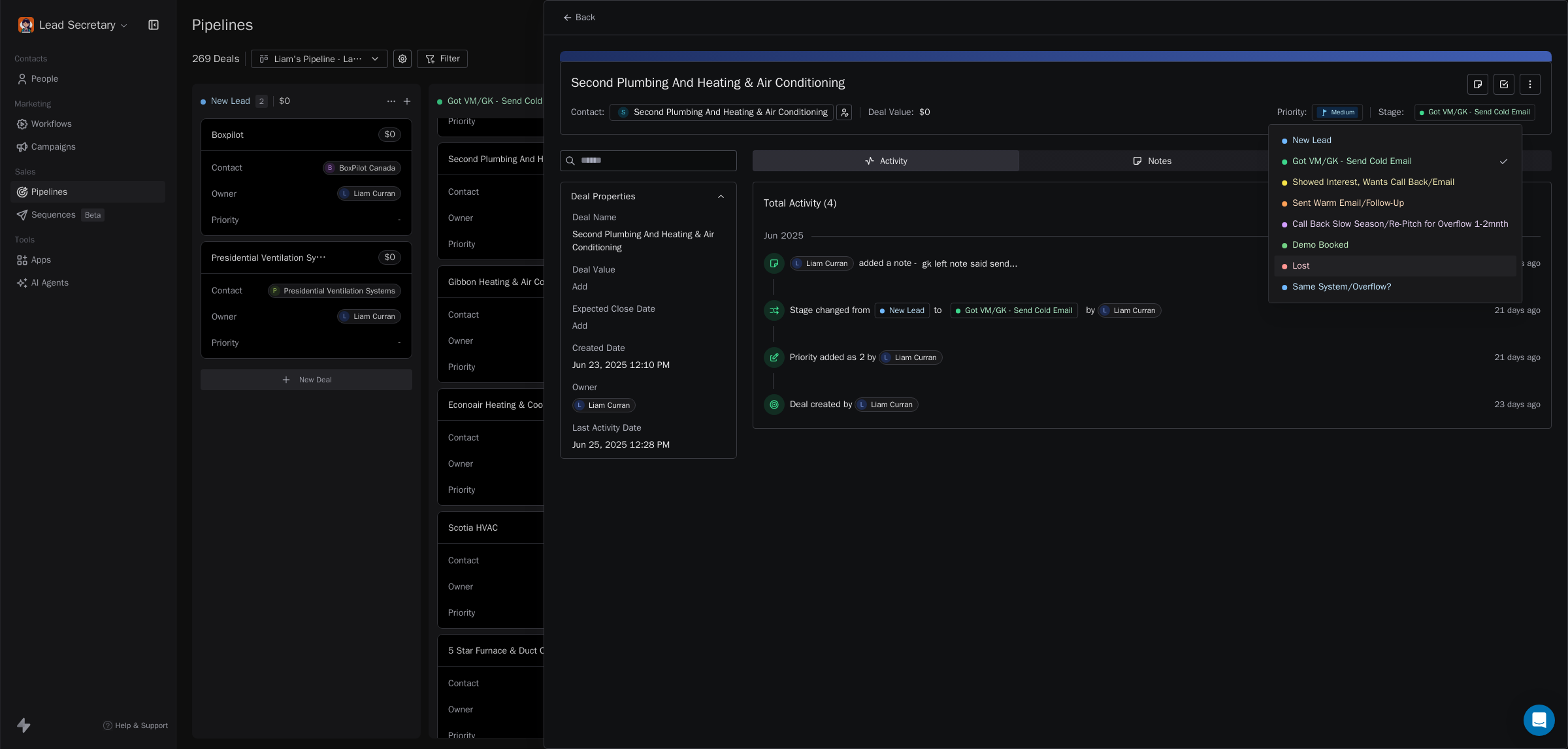 click on "Lost" at bounding box center [1395, 266] 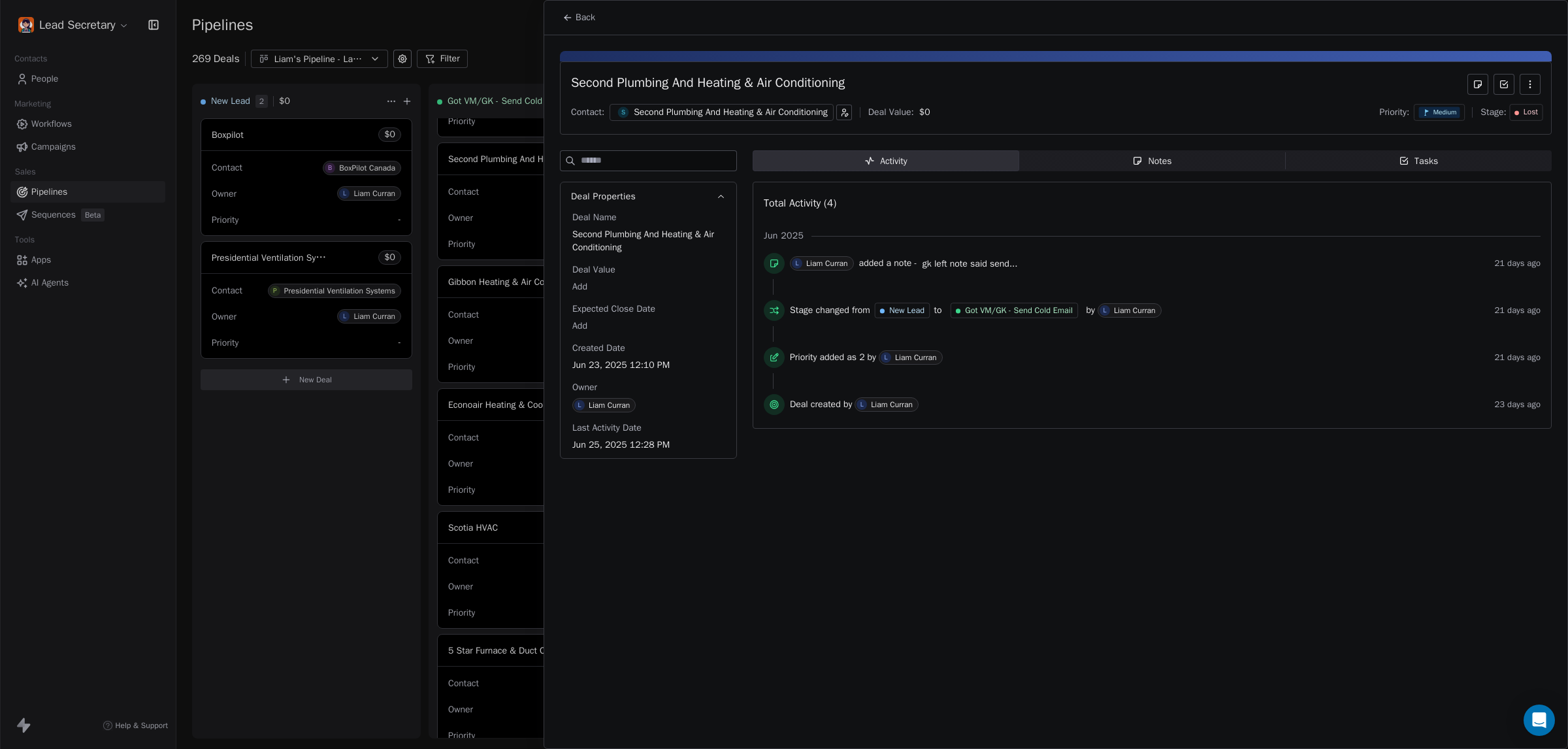 click at bounding box center [784, 374] 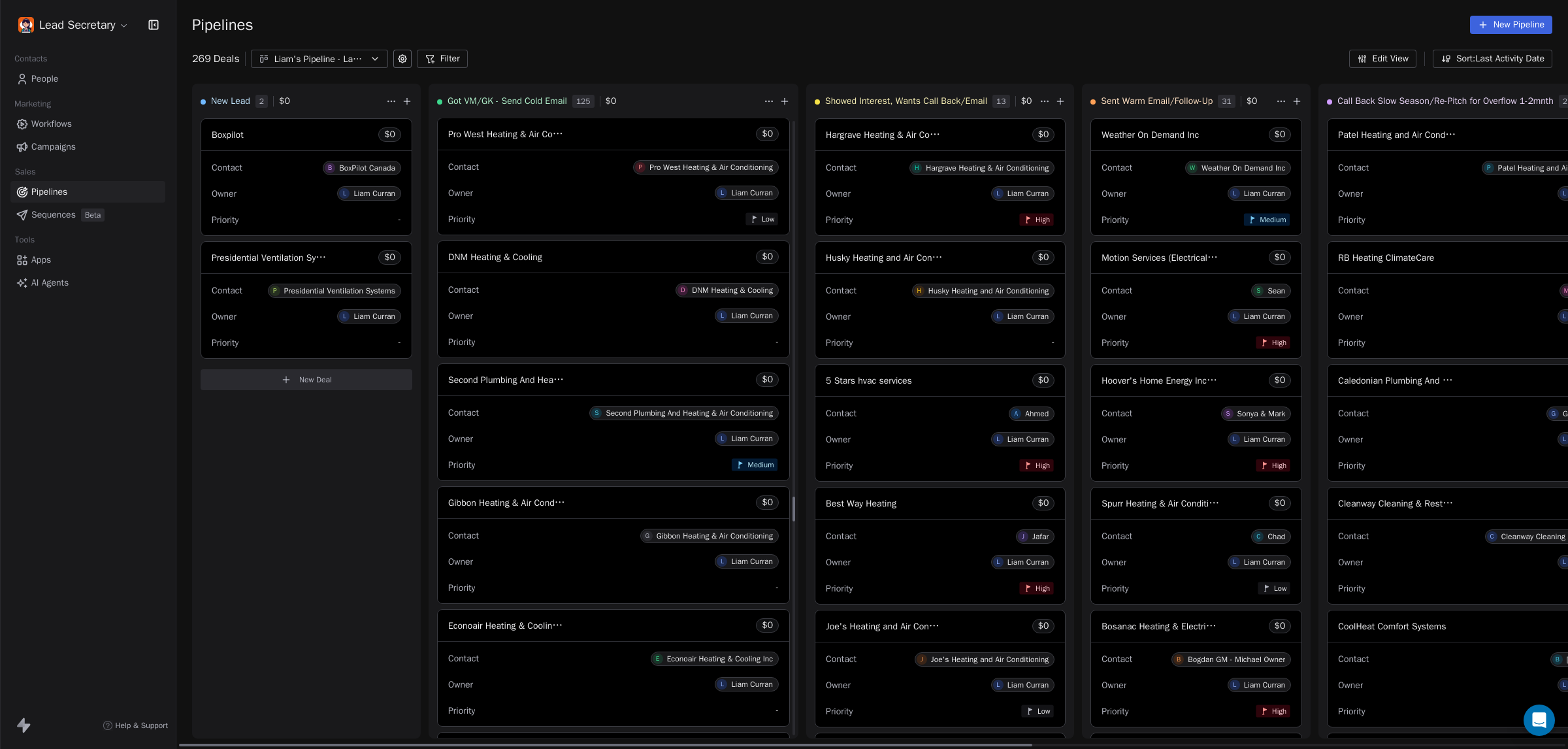 scroll, scrollTop: 9438, scrollLeft: 0, axis: vertical 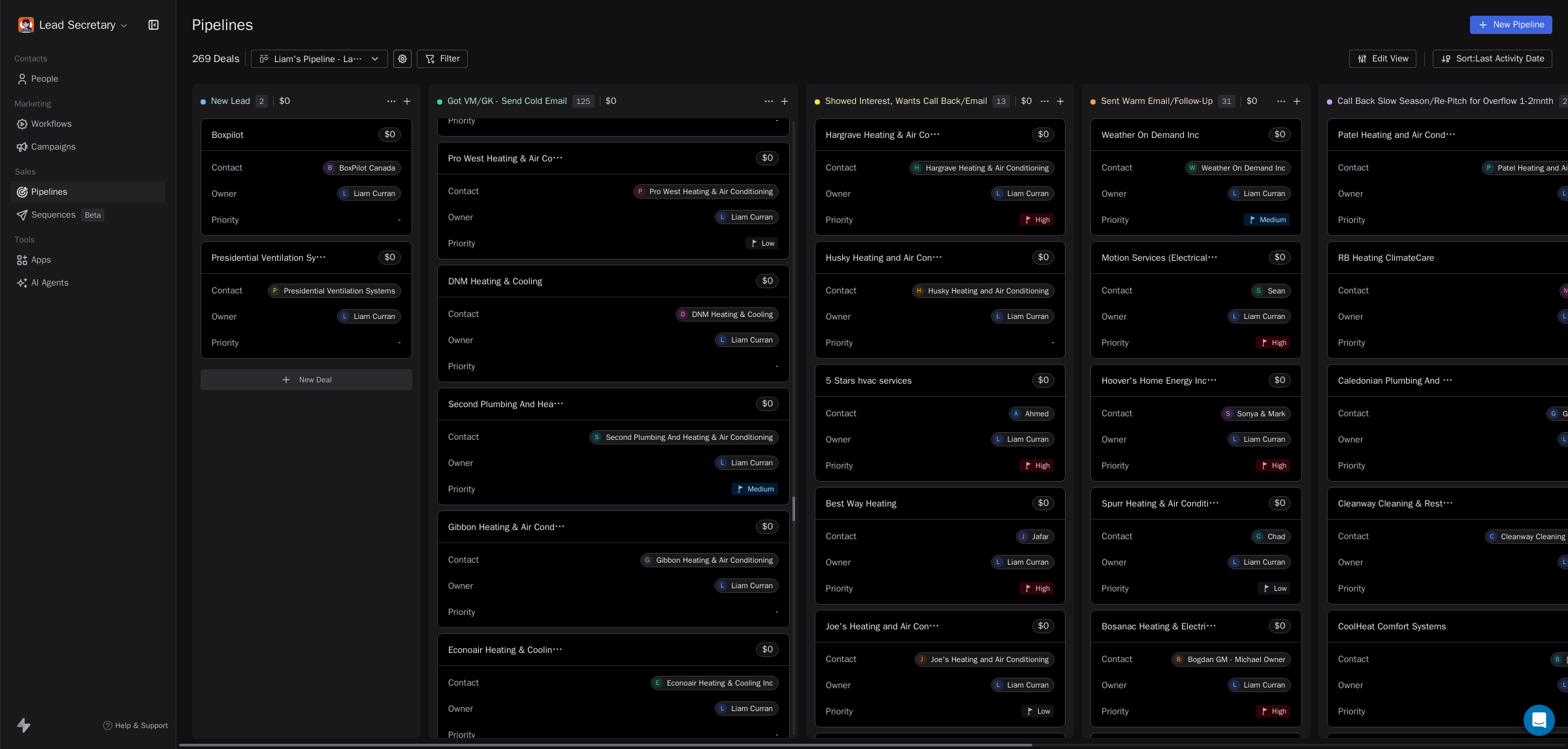 click on "DNM Heating & Cooling $ 0" at bounding box center [613, 281] 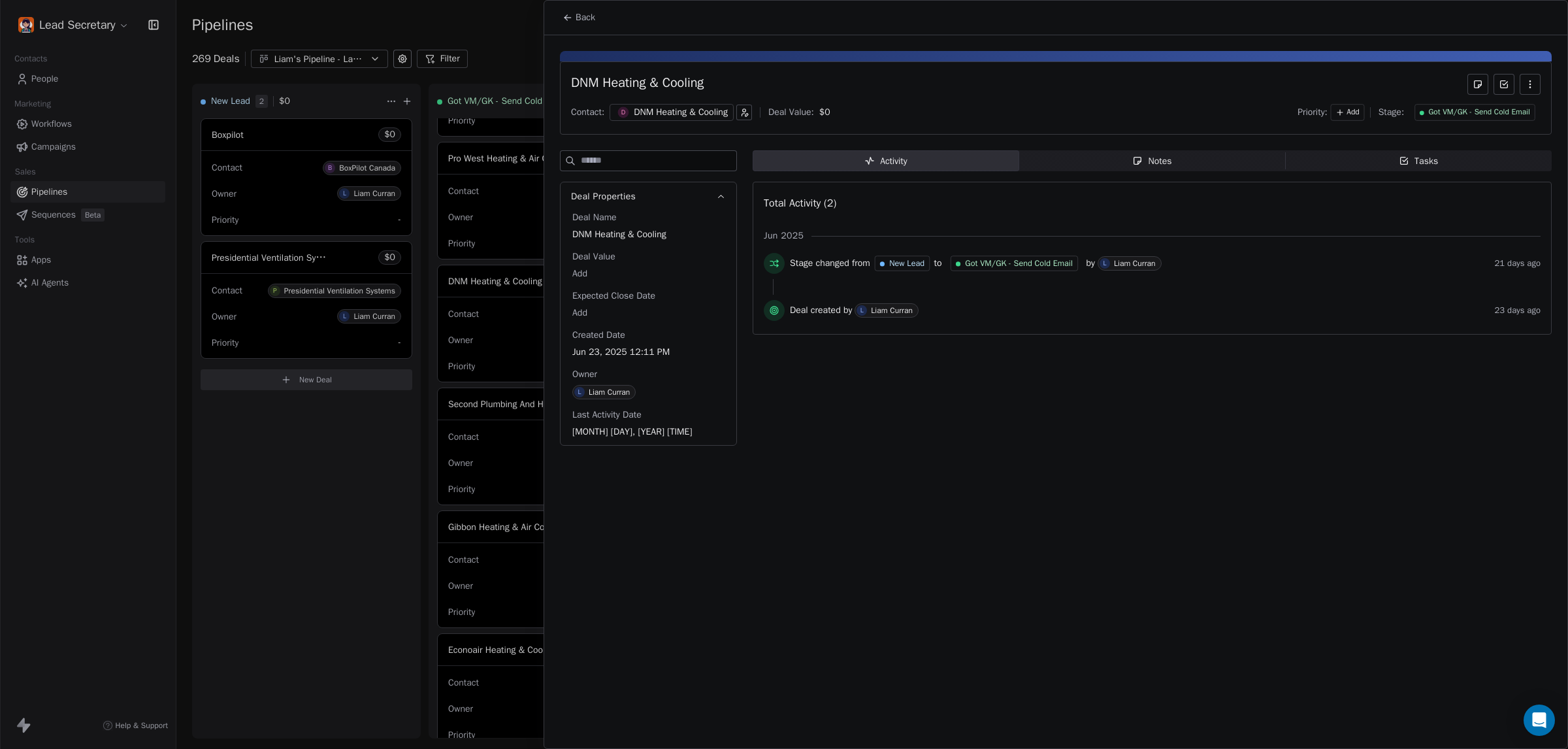 click on "DNM Heating & Cooling" at bounding box center [681, 112] 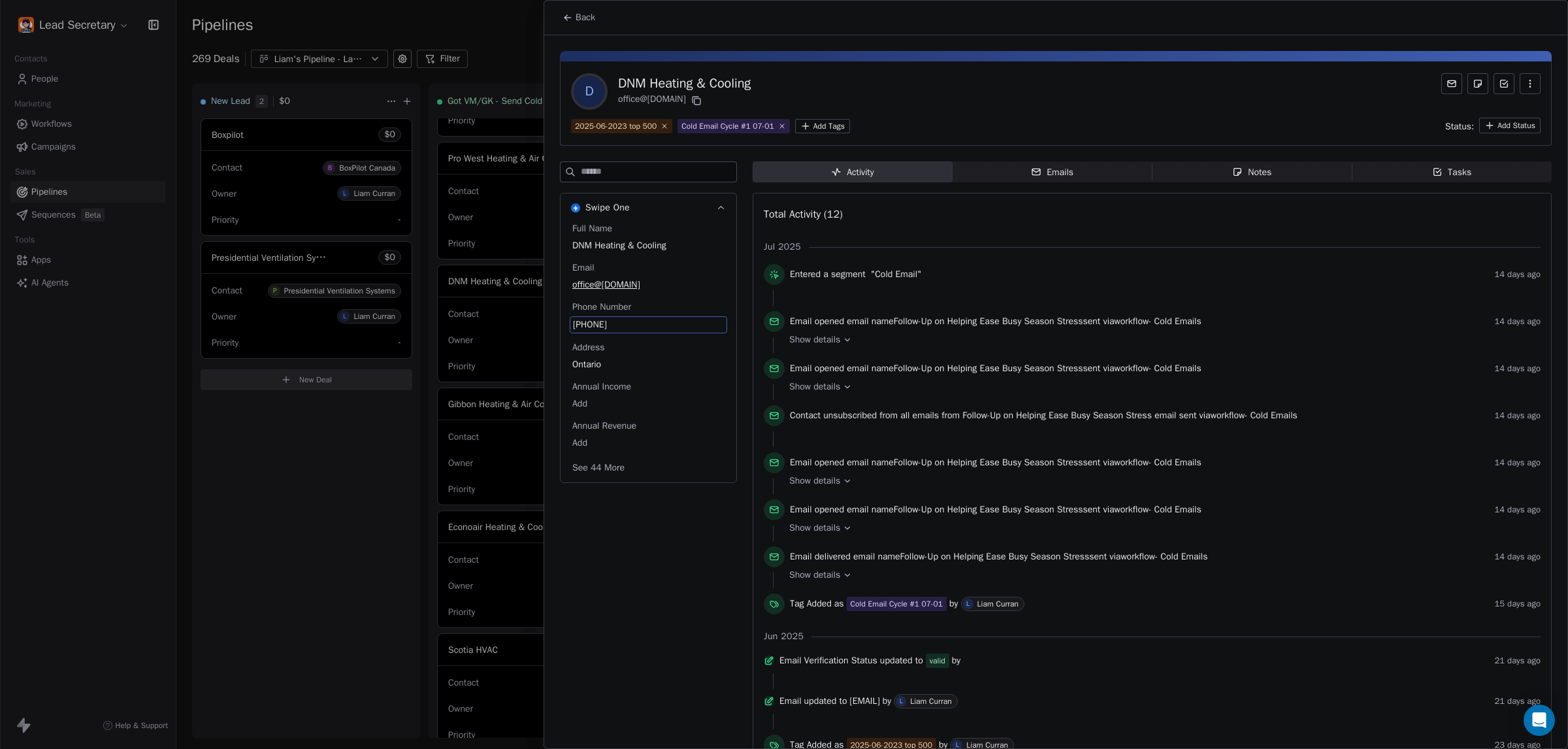 click on "[PHONE]" at bounding box center (648, 325) 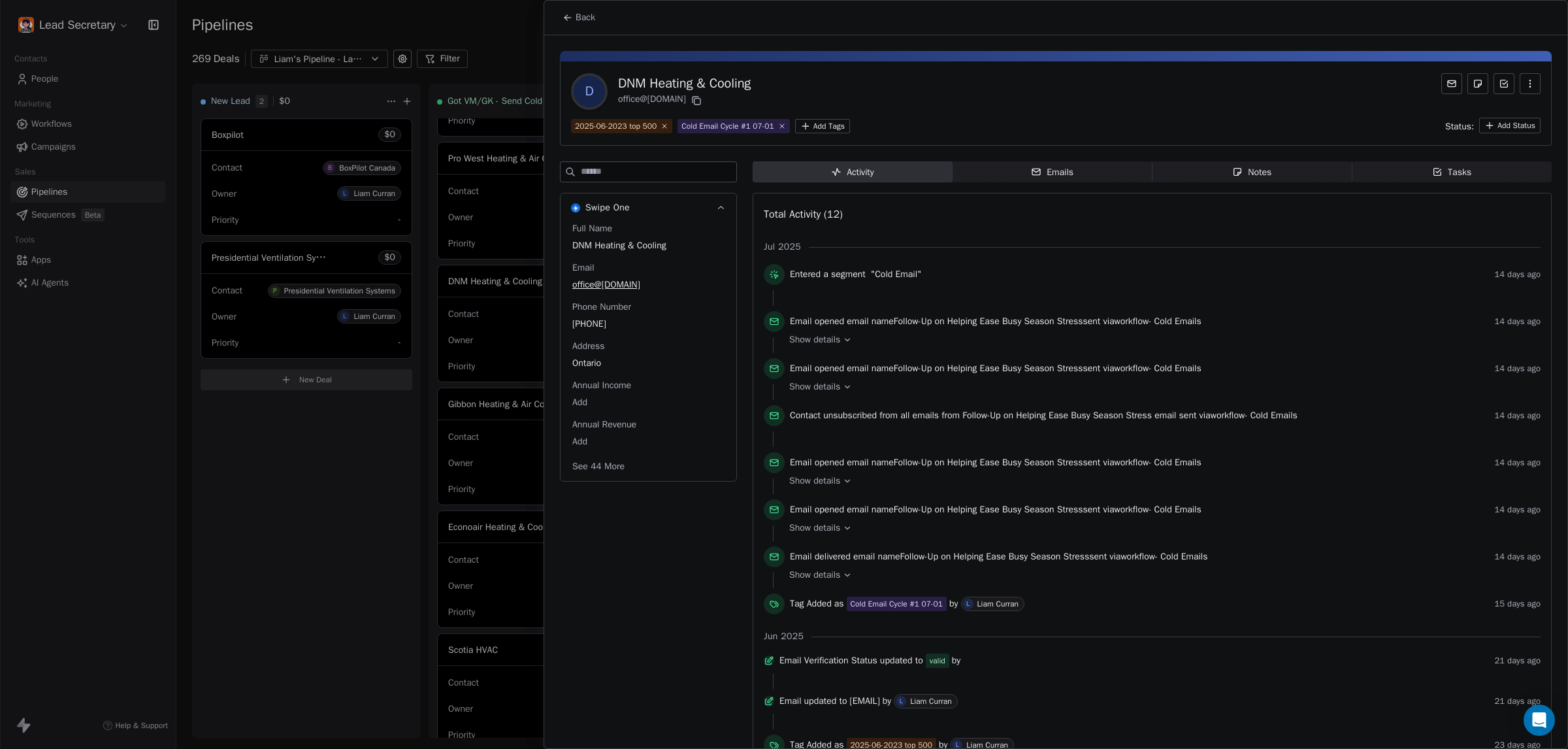 click at bounding box center (784, 374) 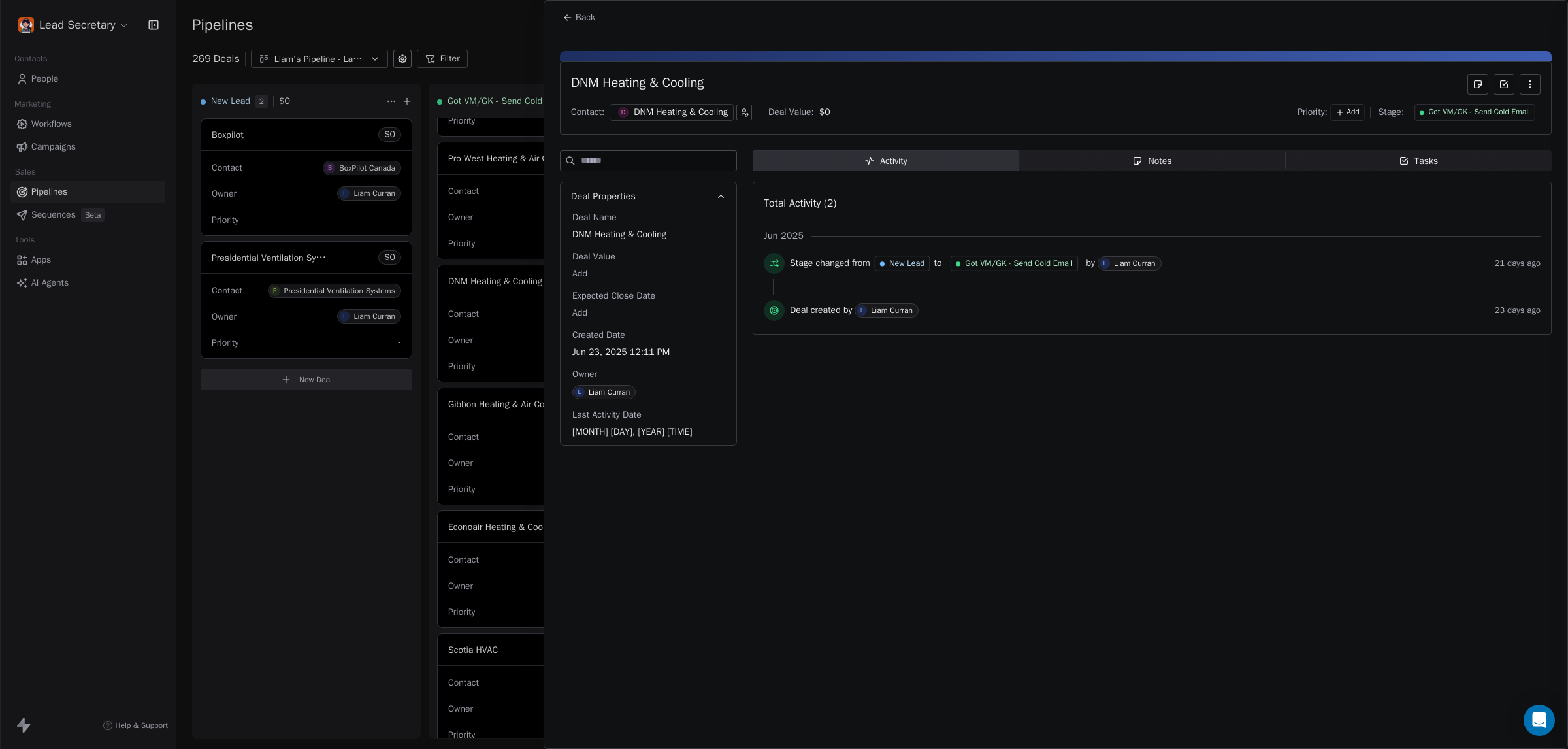 click at bounding box center (784, 374) 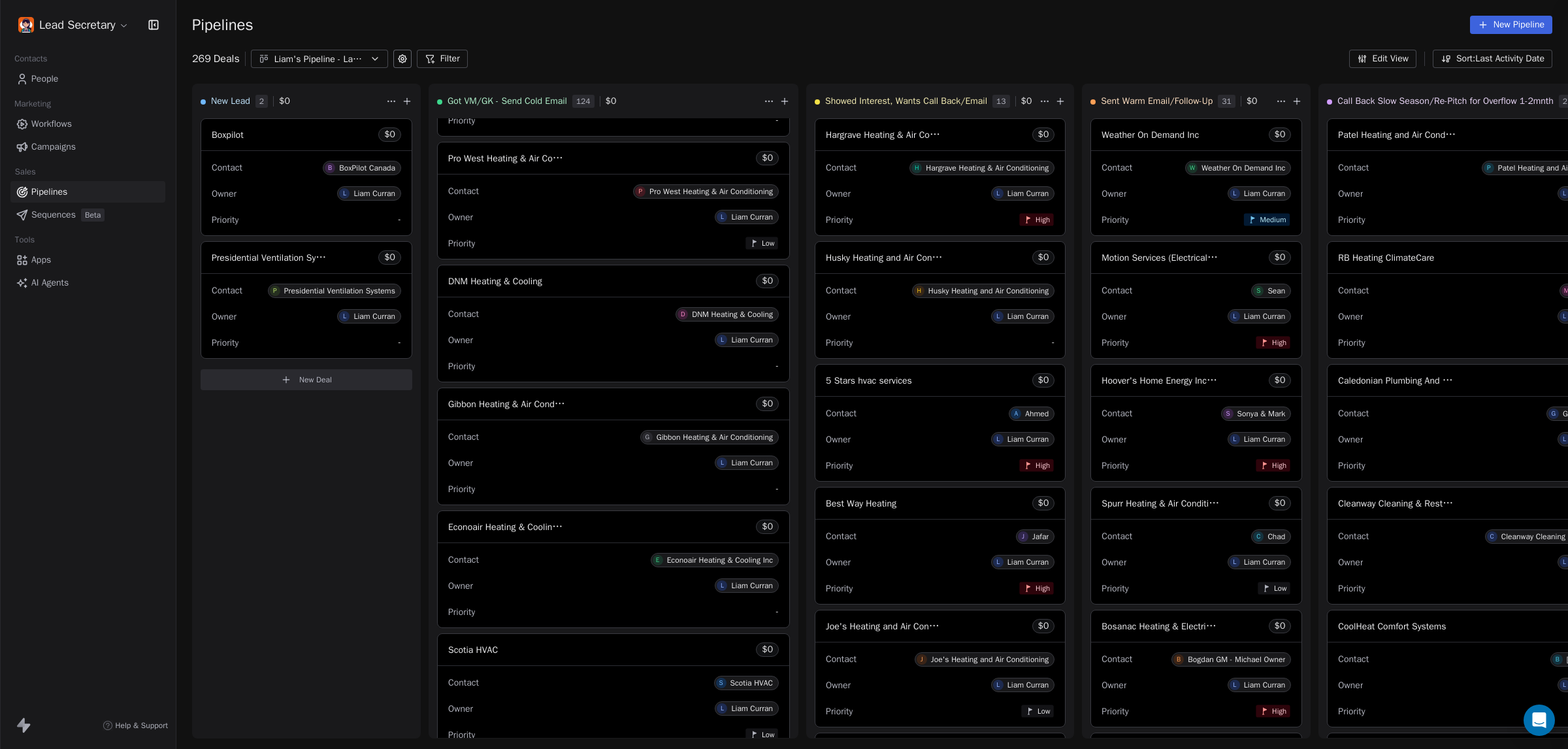 click on "Pro West Heating & Air Conditioning" at bounding box center (519, 158) 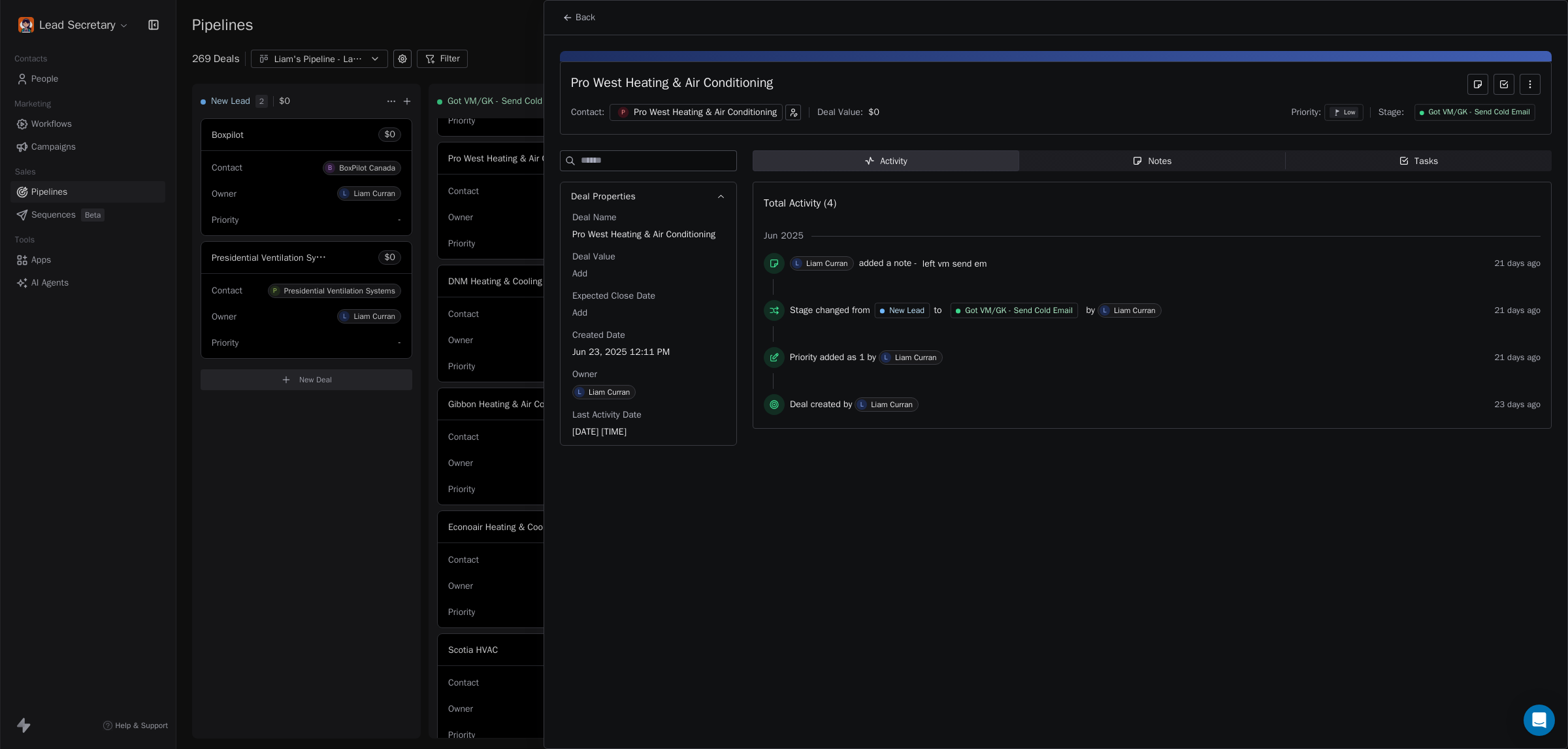 click on "Pro West Heating & Air Conditioning Contact: P Pro West Heating & Air Conditioning Deal Value: $ 0 Priority: Low Stage: Got VM/GK - Send Cold Email" at bounding box center [1056, 98] 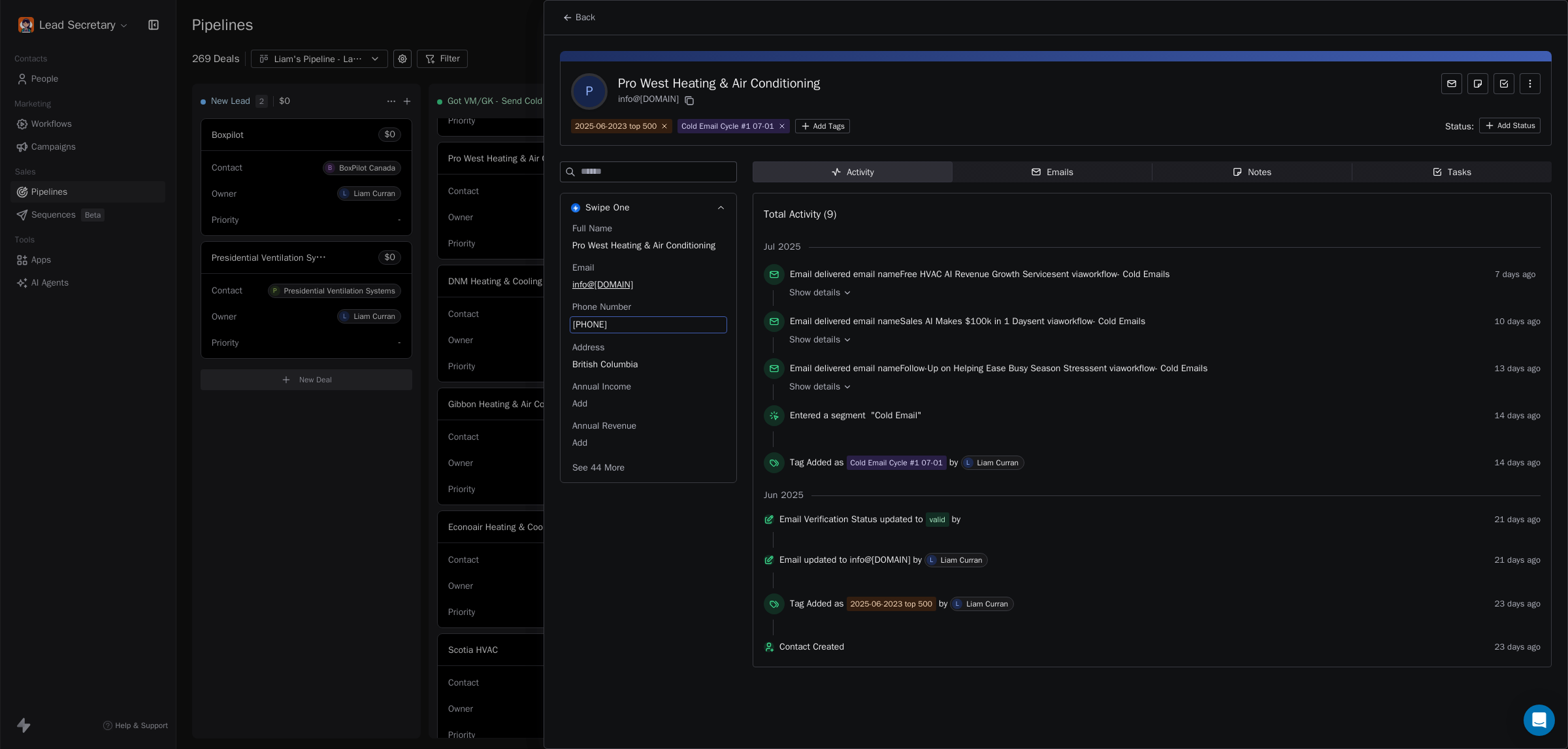 click on "[PHONE]" at bounding box center [648, 325] 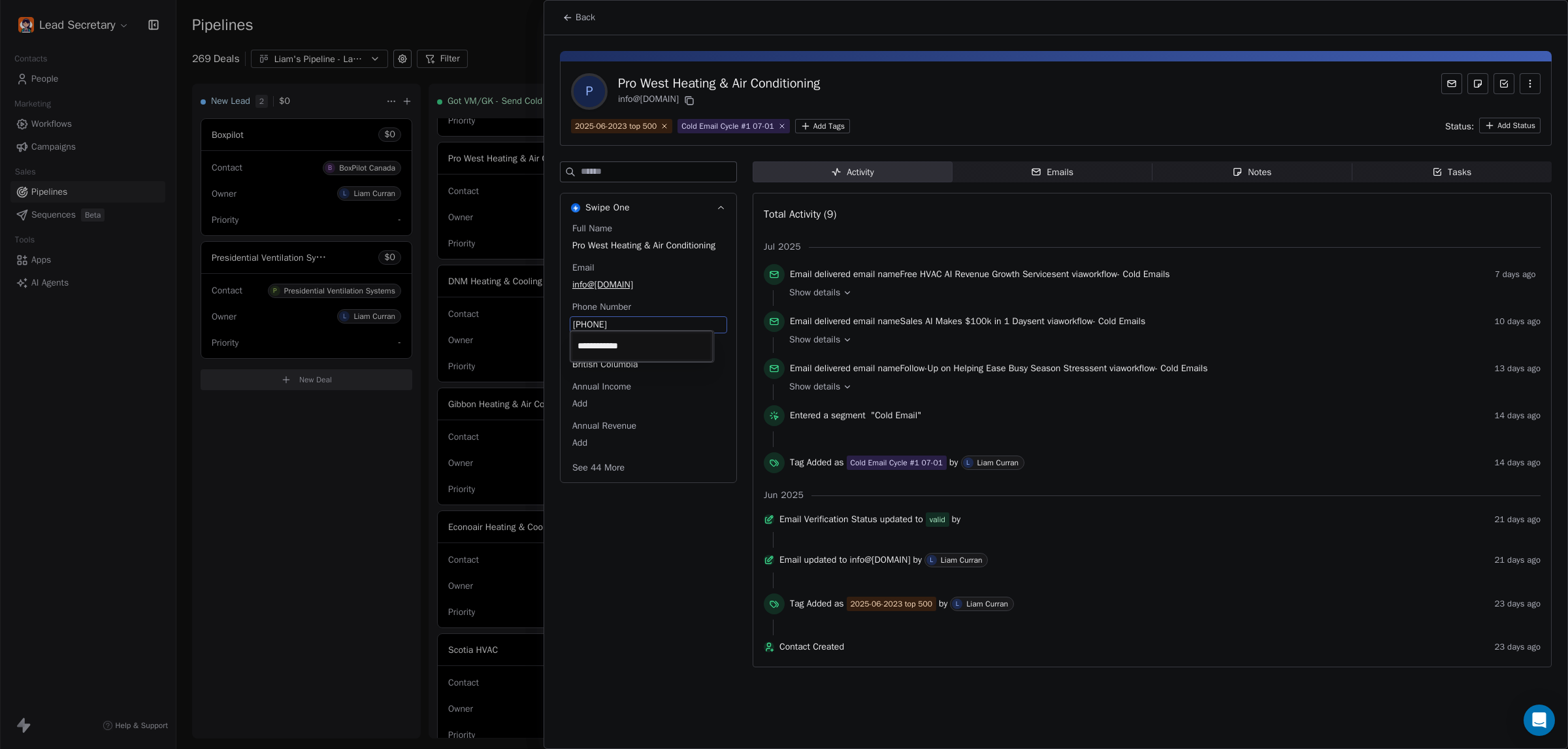 click on "Lead Secretary Contacts People Marketing Workflows Campaigns Sales Pipelines Sequences Beta Tools Apps AI Agents Help & Support Pipelines New Pipeline 269 Deals Liam's Pipeline - Large Businesses Only Filter Edit View Sort: Last Activity Date New Lead 2 $ 0 Boxpilot $ 0 Contact B BoxPilot Canada Owner L [LAST] Priority - Presidential Ventilation Systems $ 0 Contact P Presidential Ventilation Systems Owner L [LAST] Priority - New Deal Got VM/GK - Send Cold Email 124 $ 0 Amos Service and Supply LLC $ 0 Contact A Amos Service and Supply LLC Owner L [LAST] Priority Low Woodbridge GTA ClimateCare $ 0 Contact W Woodbridge GTA ClimateCare Owner L [LAST] Priority Low BORTS HVAC $ 0 Contact B BORTS HVAC Owner L [LAST] Priority Low Spurr Heating & Air Conditioning $ 0 Contact C Chad Owner L [LAST] Priority Medium Polar Bear Cooling & Heating $ 0 Contact M Matt or Matthew Owner L [LAST] Priority Low BG Services $ 0 Contact S Stephen Hill Owner L [LAST] Priority High $ 0 K L $" at bounding box center [784, 374] 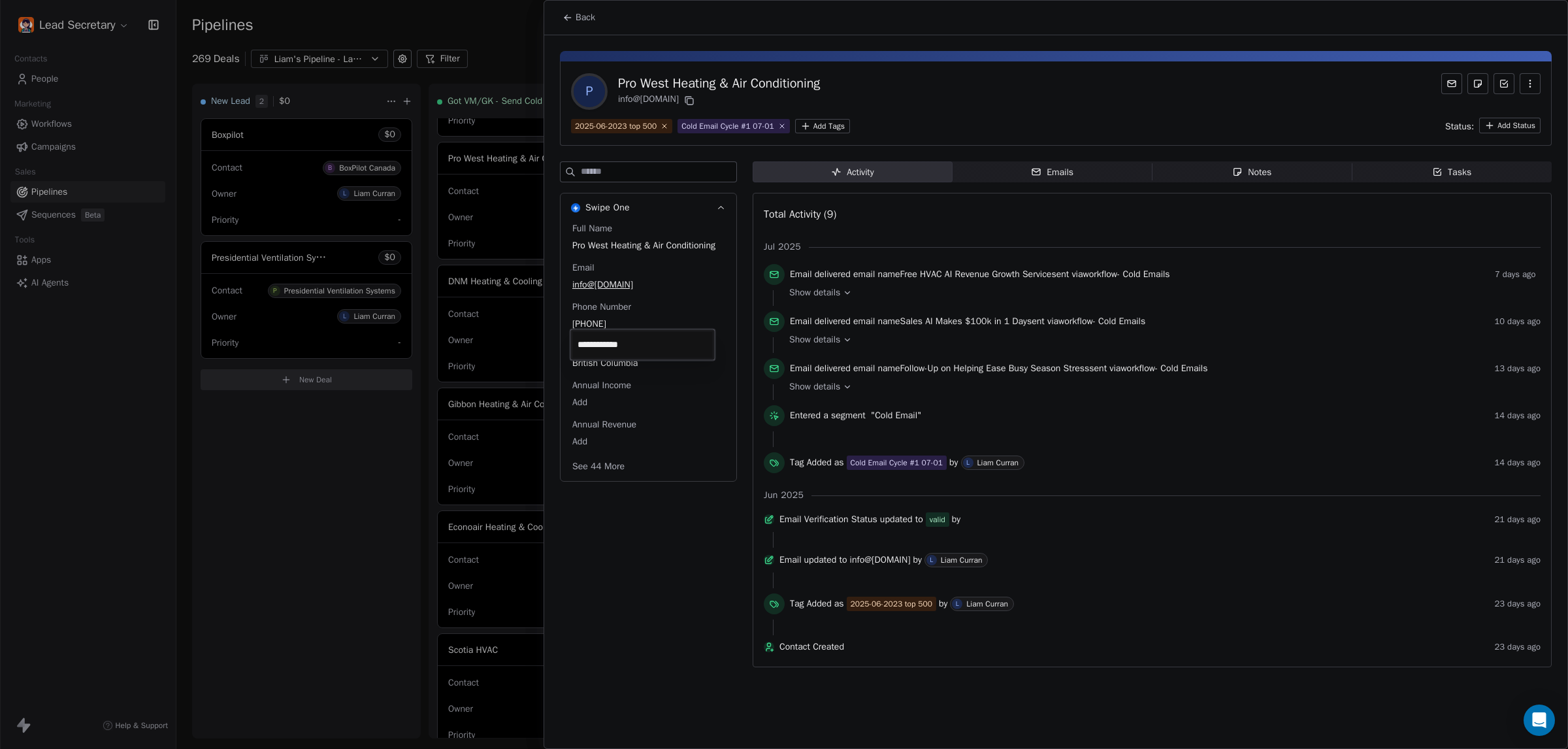 click on "info@[DOMAIN]" at bounding box center [648, 285] 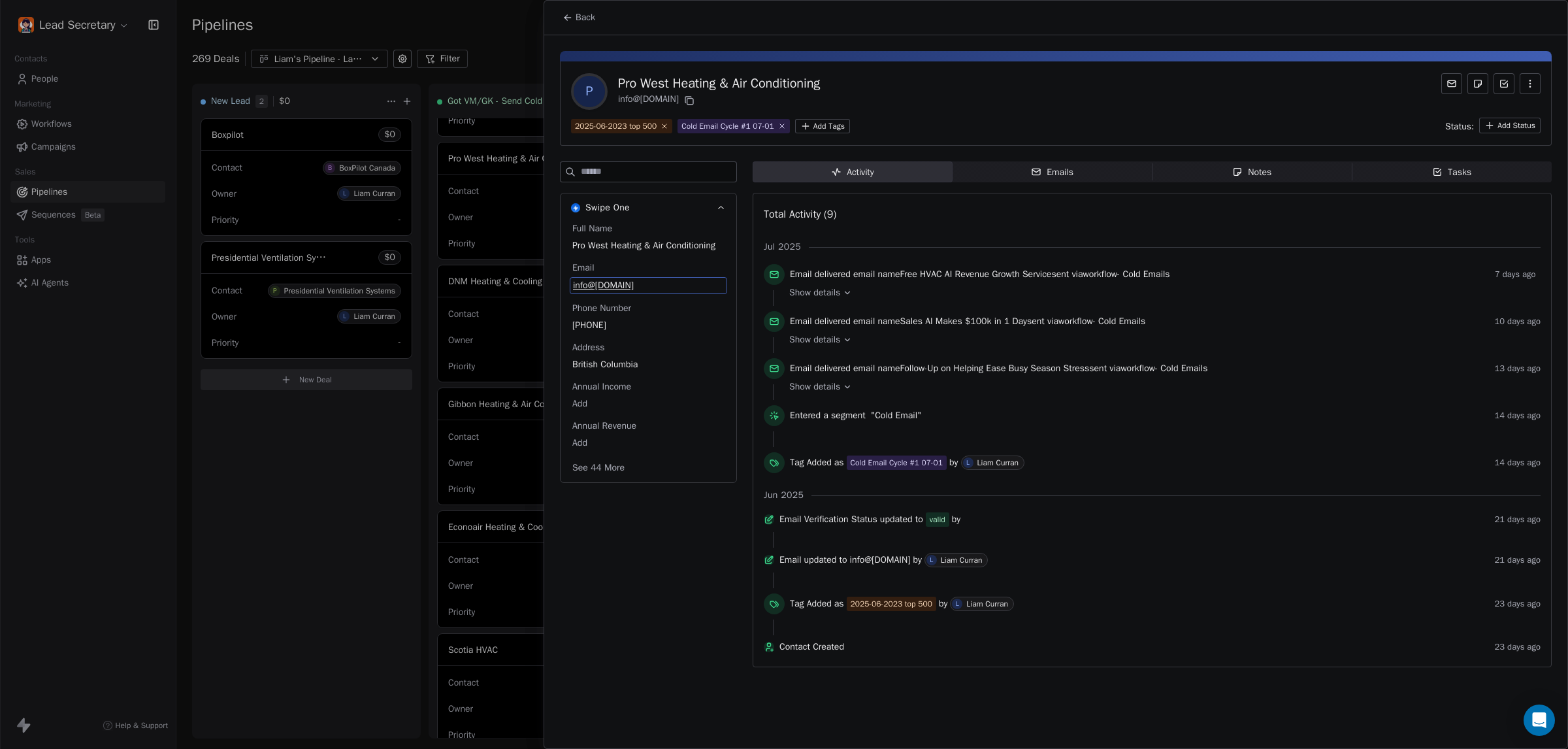click on "info@[DOMAIN]" at bounding box center [648, 286] 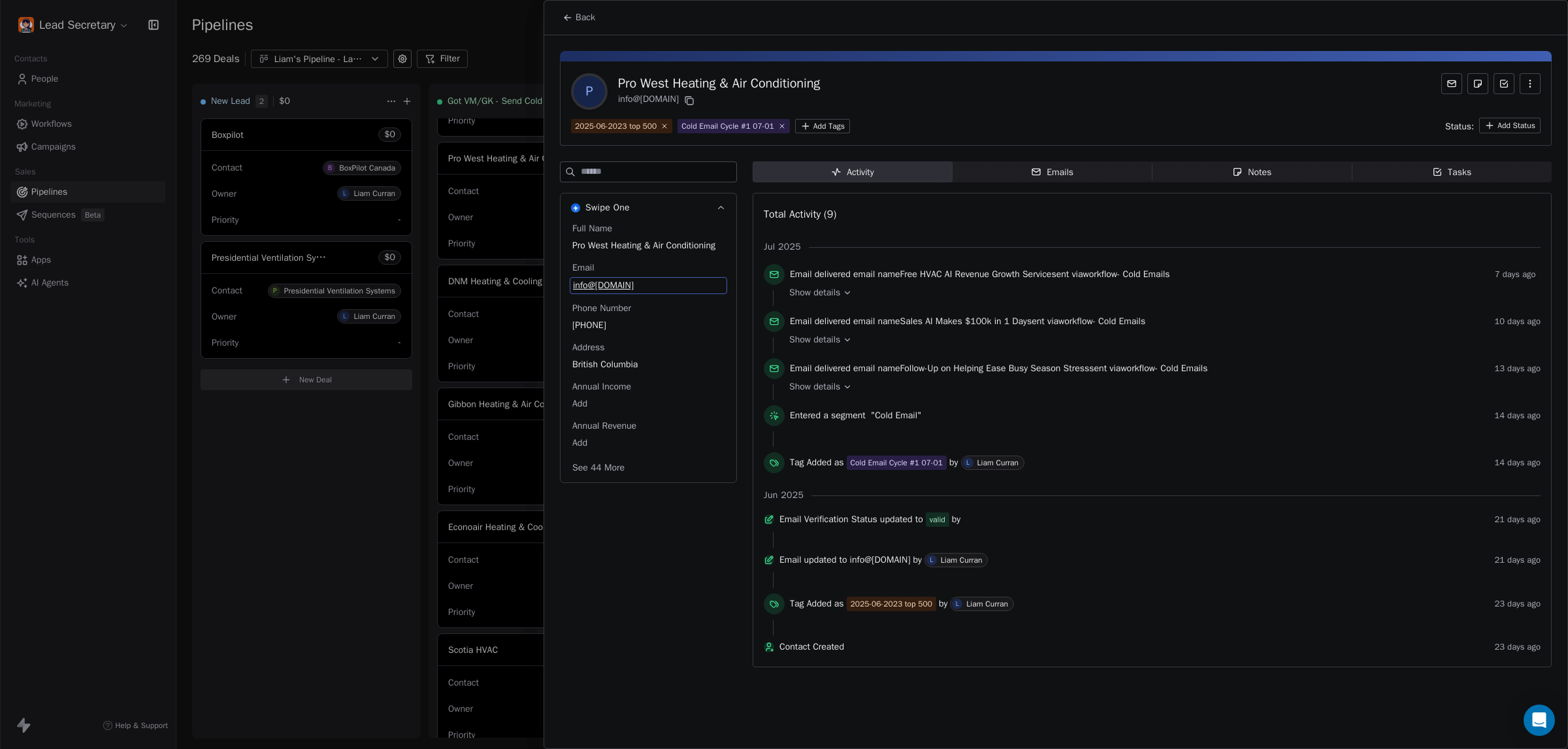 click on "info@[DOMAIN]" at bounding box center [648, 286] 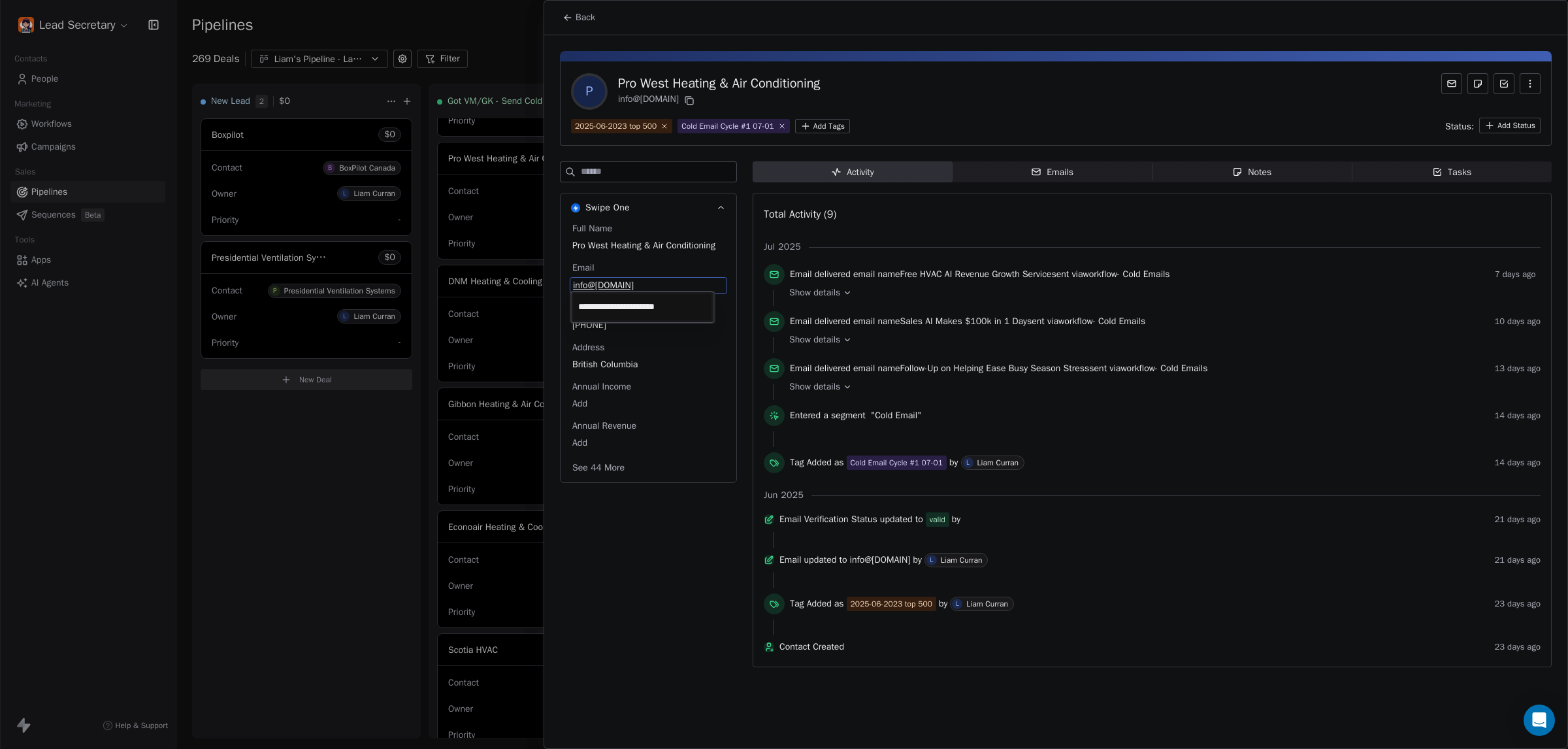 click on "**********" at bounding box center [642, 307] 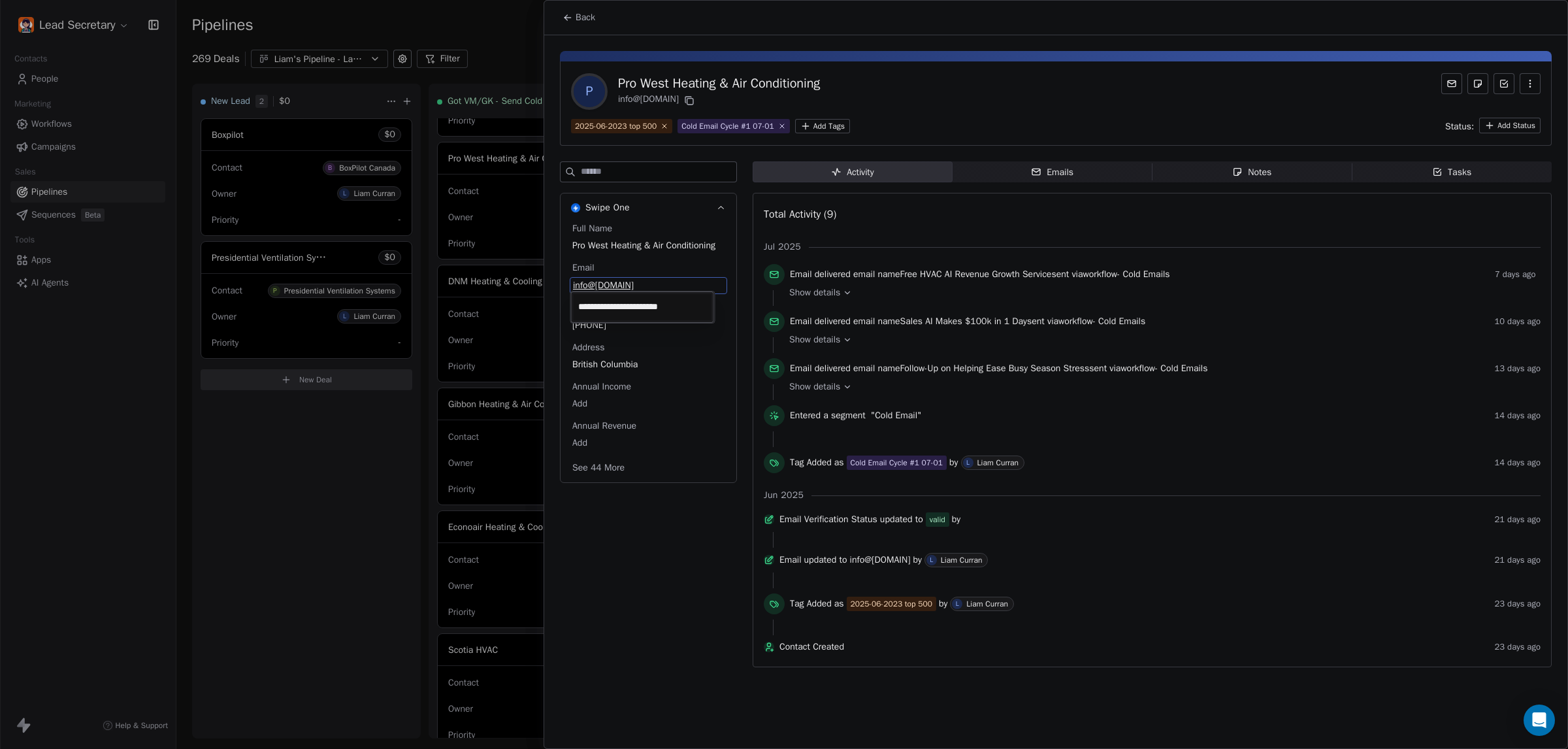 type on "**********" 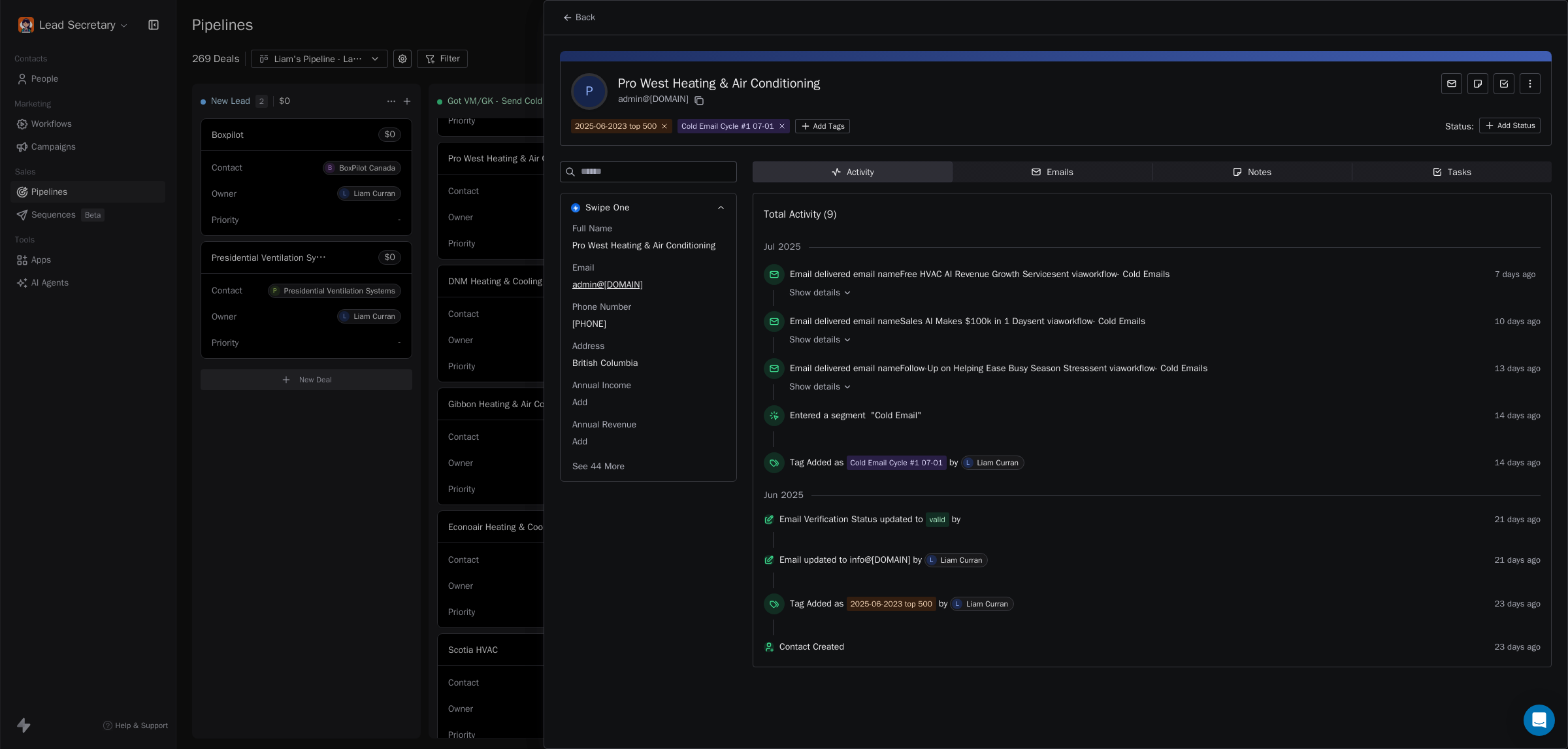 click on "Swipe One Full Name Pro West Heating & Air Conditioning Email admin@prowestheating.com Phone Number [PHONE] Address [PROVINCE] Annual Income Add Annual Revenue Add See   44   More" at bounding box center (648, 418) 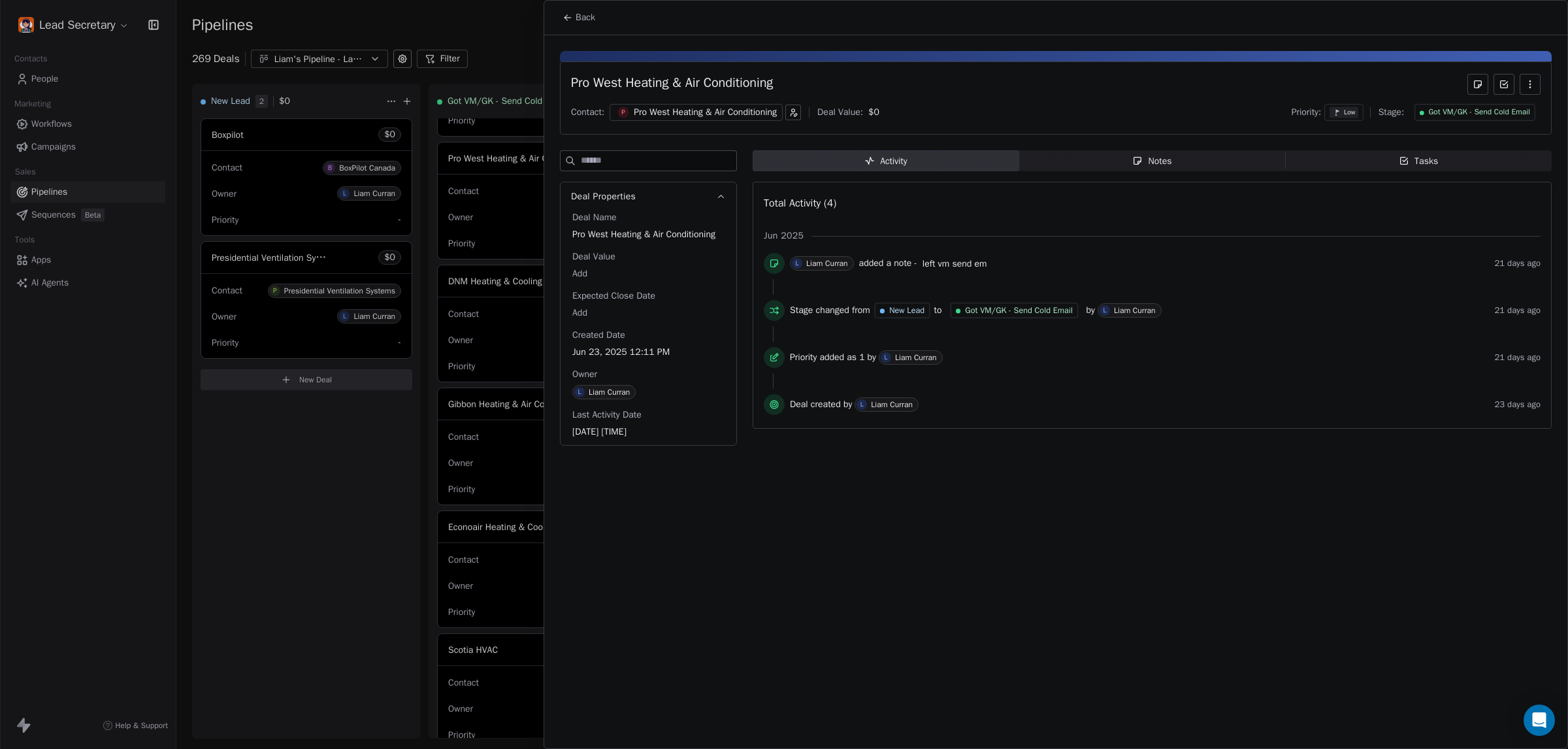 click on "Got VM/GK - Send Cold Email" at bounding box center (1479, 112) 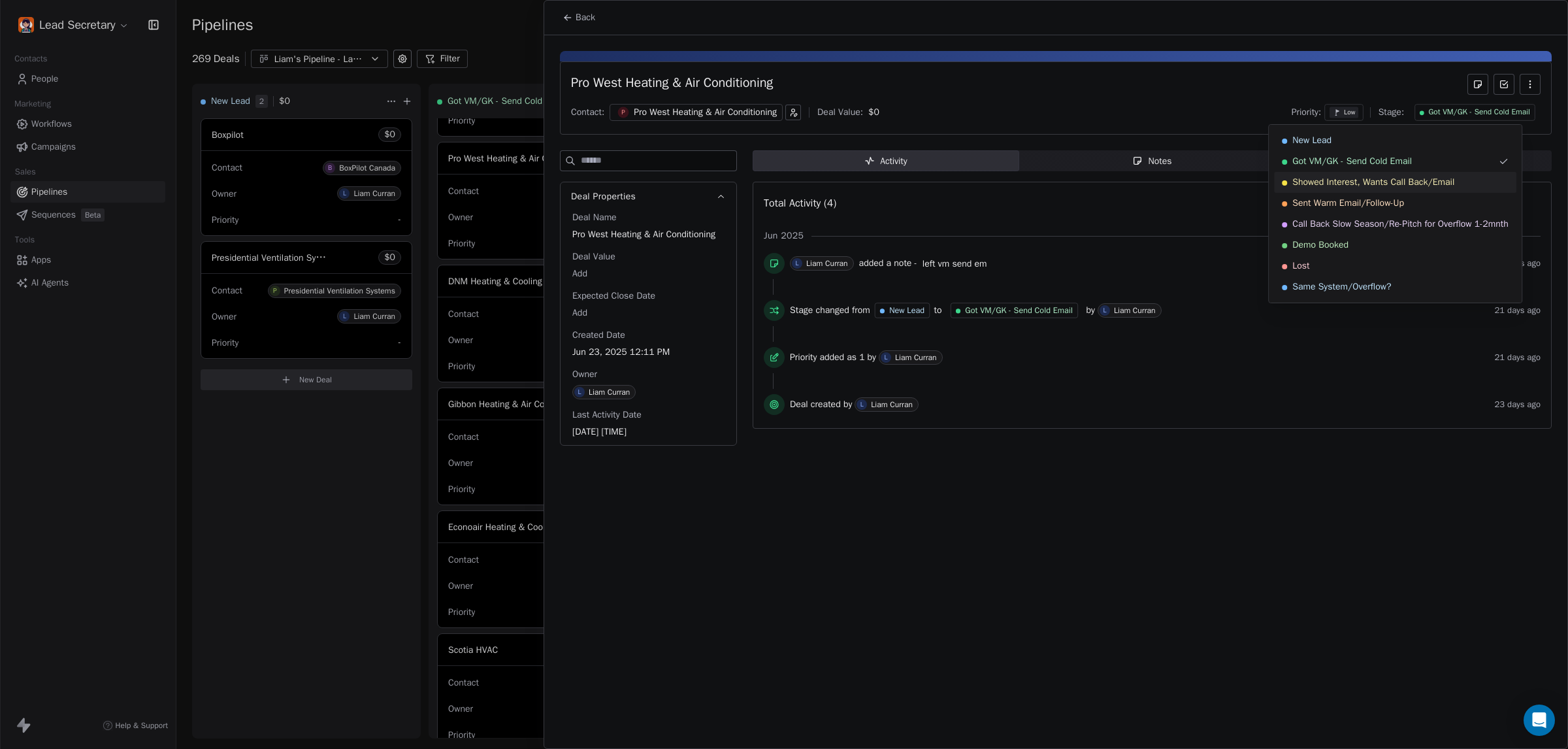 click on "Showed Interest, Wants Call Back/Email" at bounding box center [1373, 182] 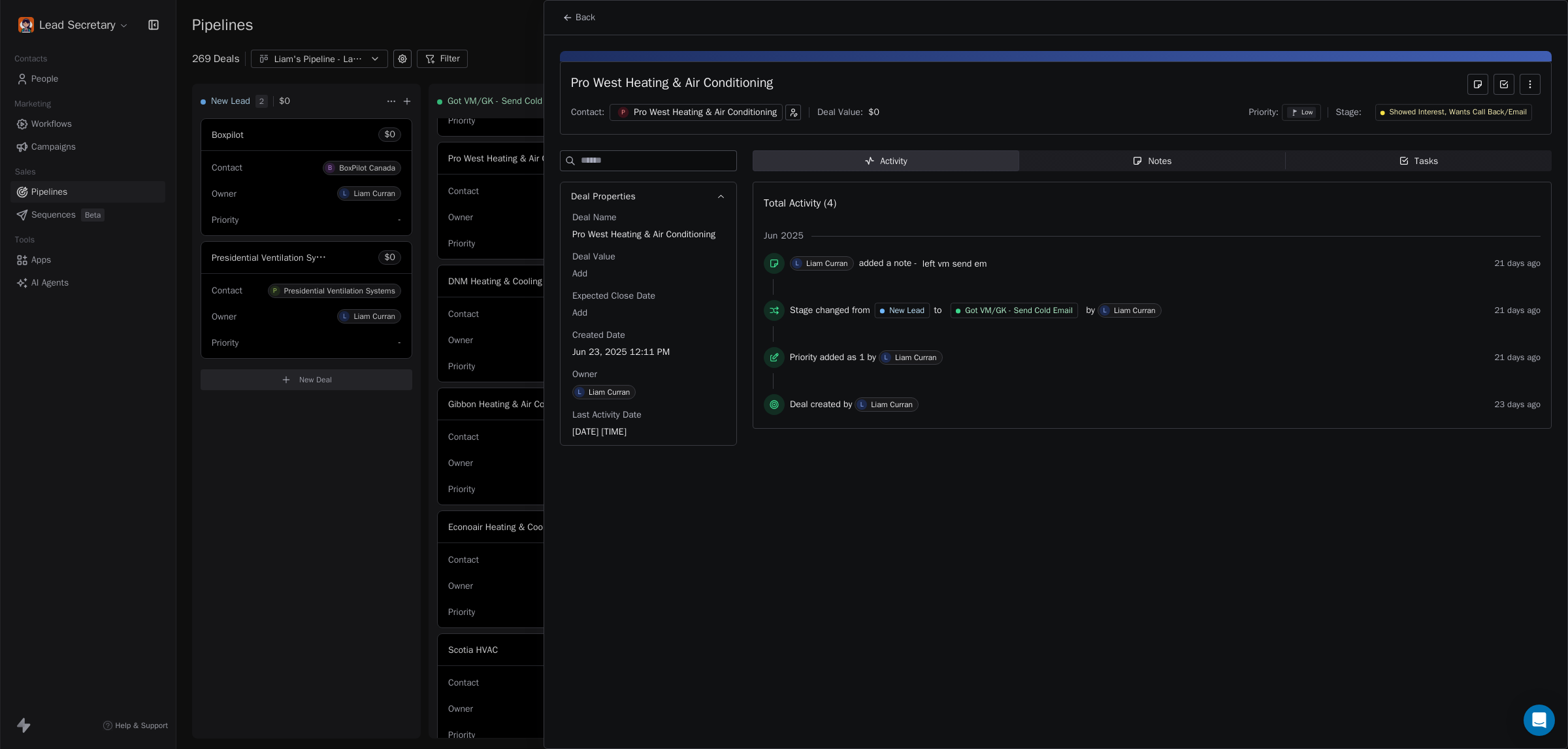 click on "Notes   Notes" at bounding box center [1152, 161] 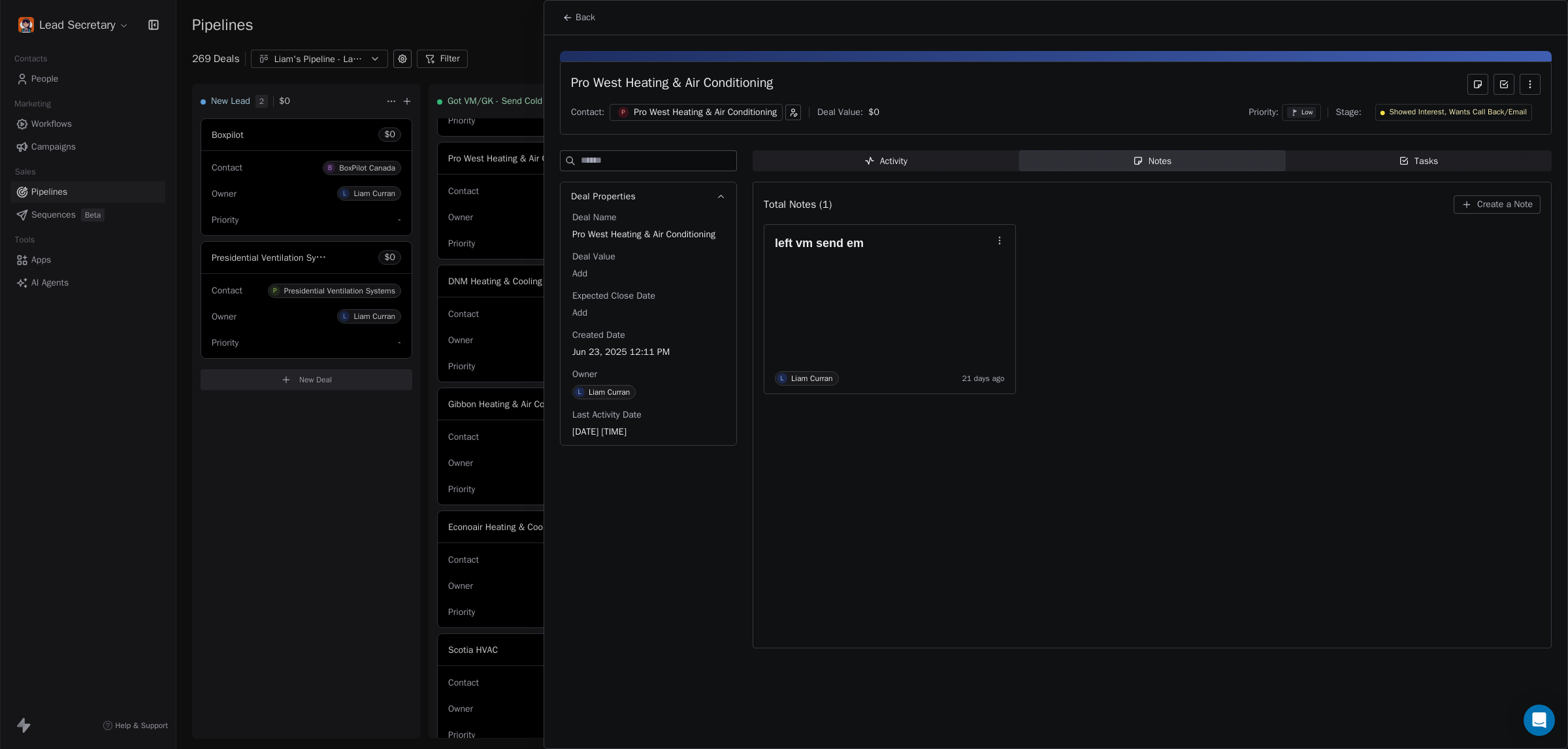 click on "Create a Note" at bounding box center (1497, 205) 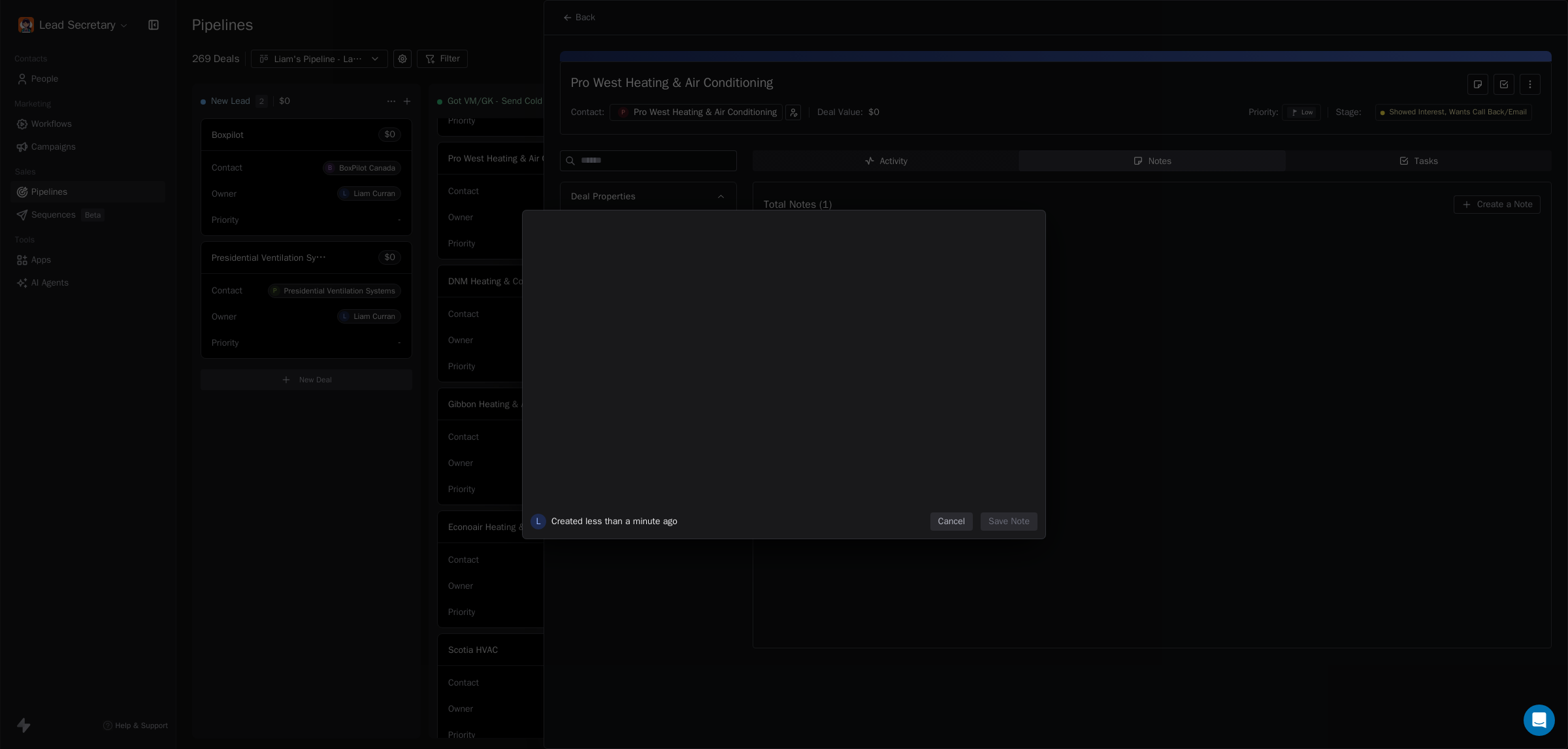 type 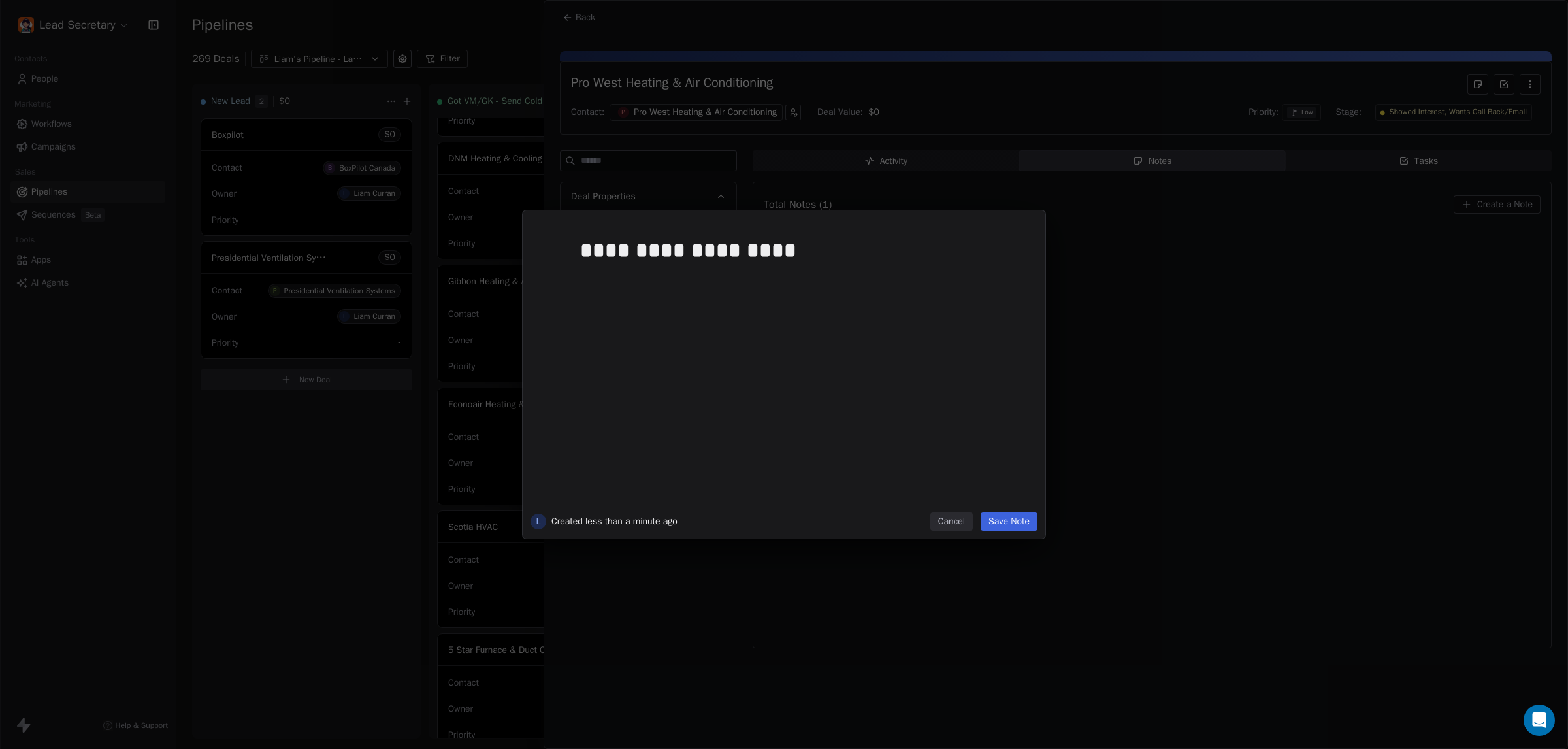 click on "Save Note" at bounding box center [1009, 522] 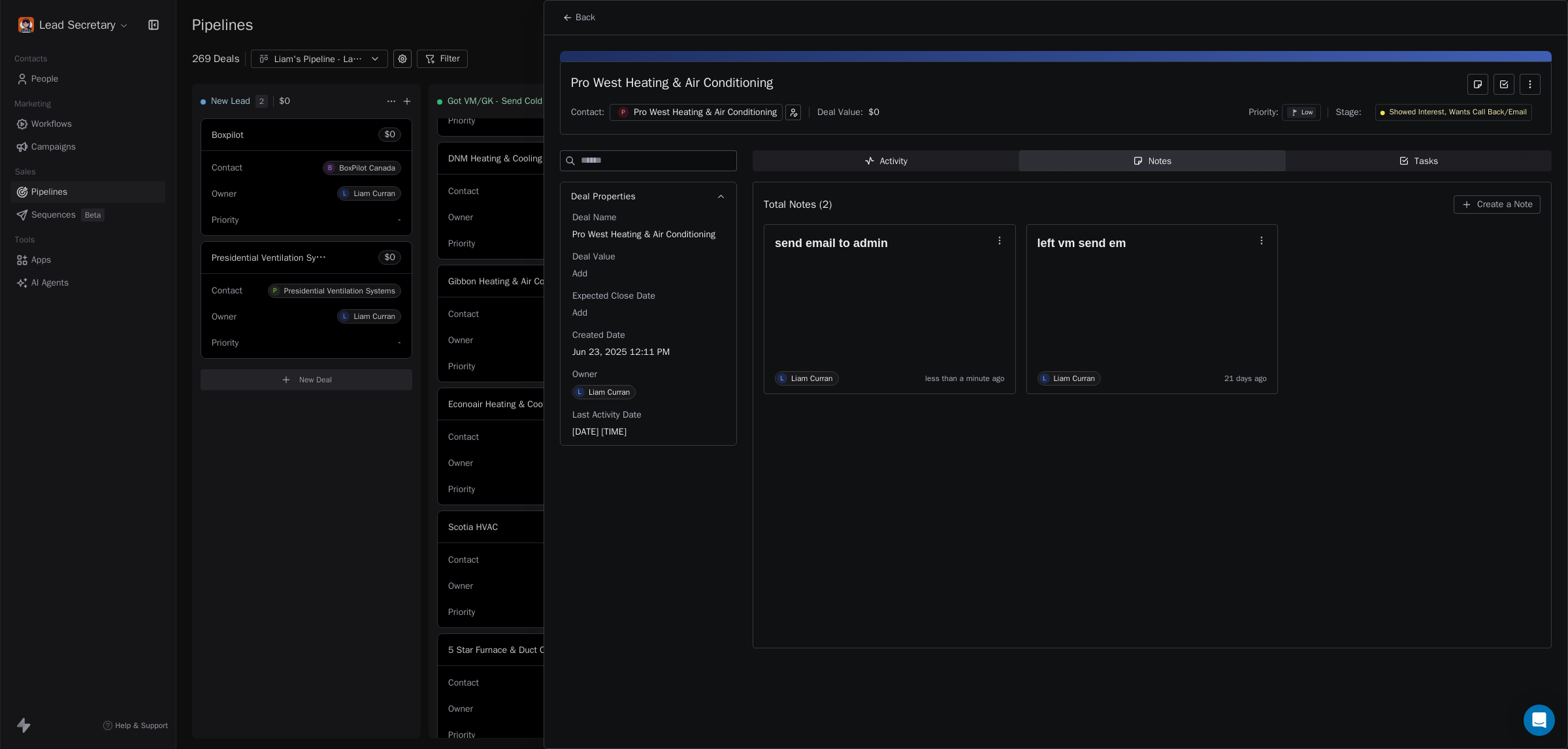 click at bounding box center (784, 374) 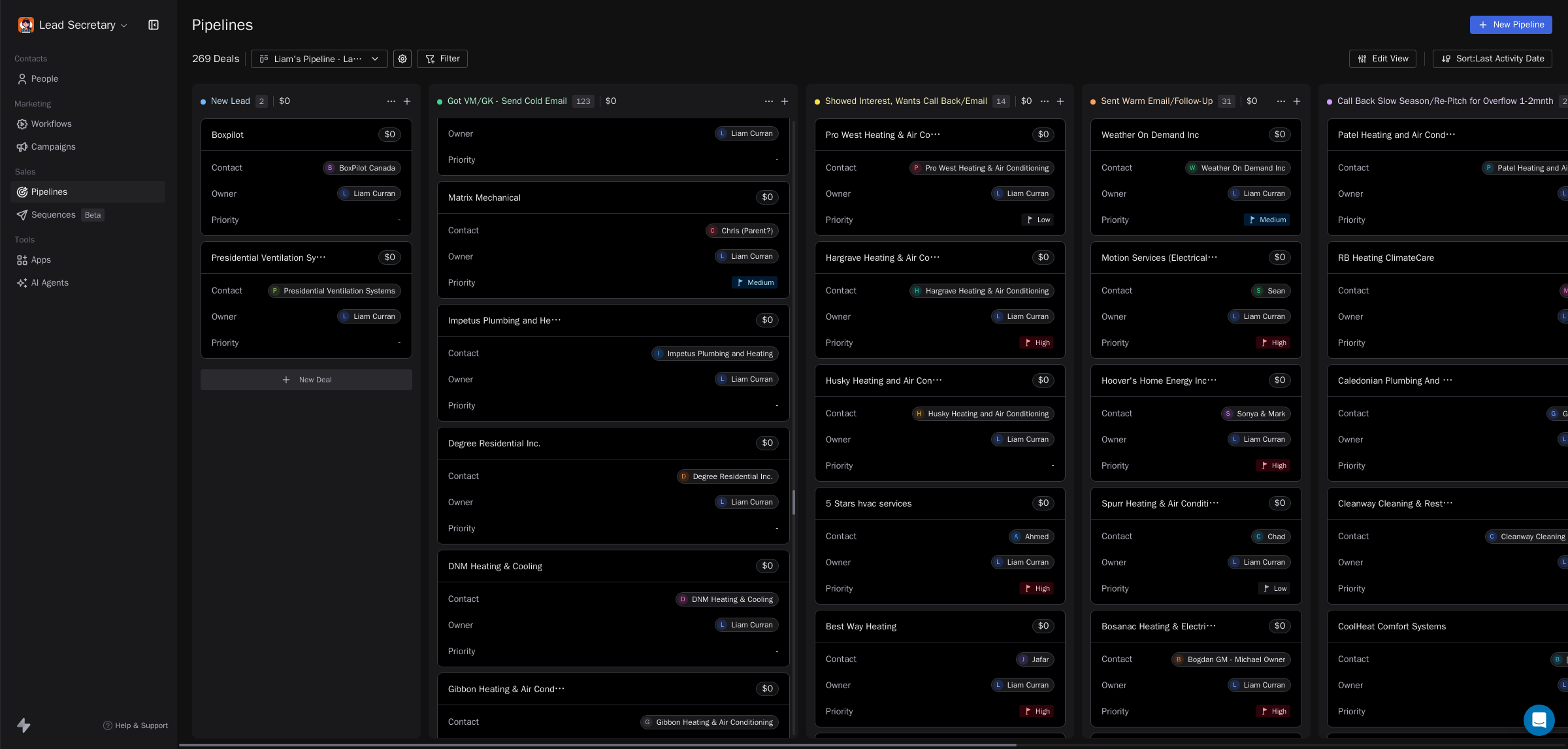 scroll, scrollTop: 9029, scrollLeft: 0, axis: vertical 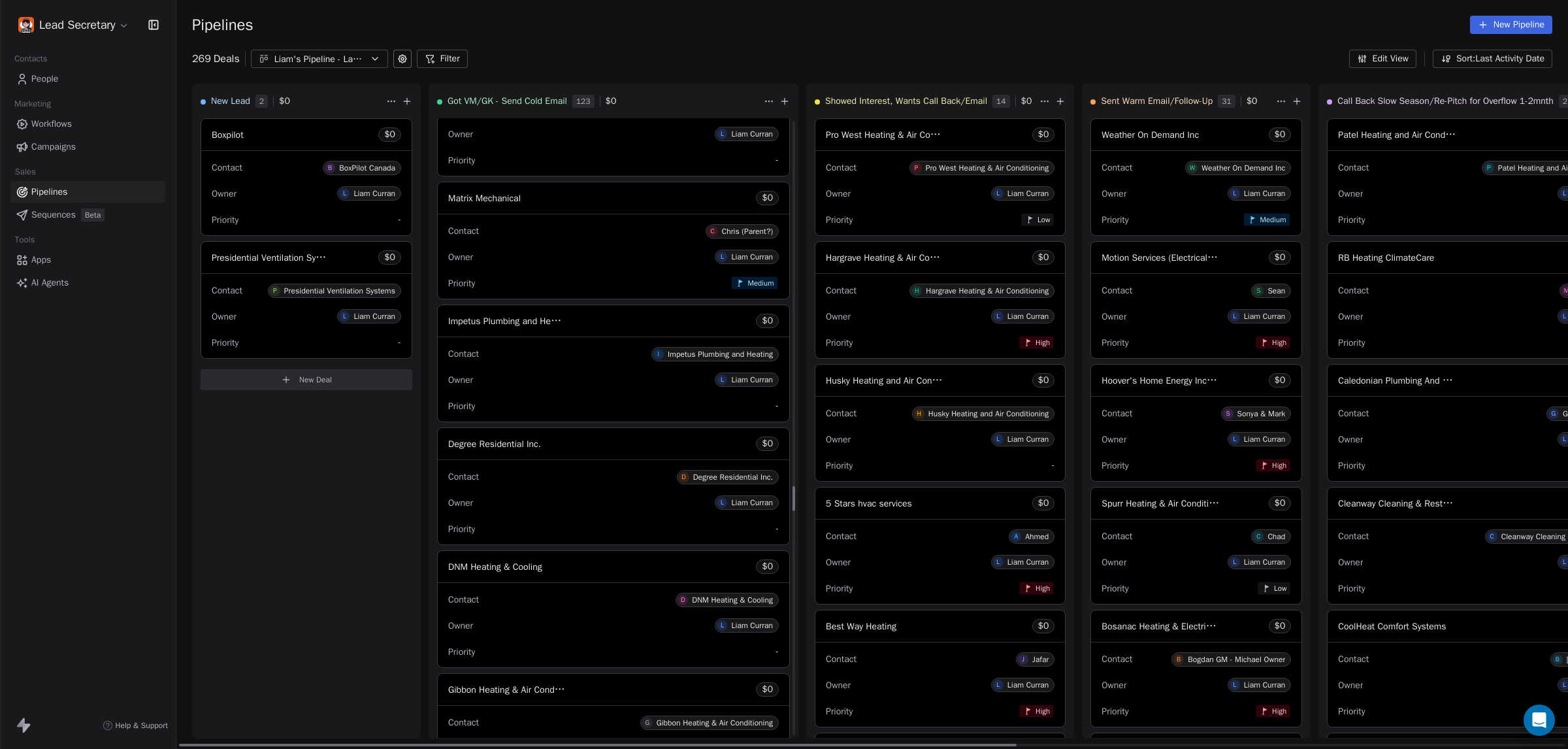 click on "Impetus Plumbing and Heating $ 0" at bounding box center [613, 321] 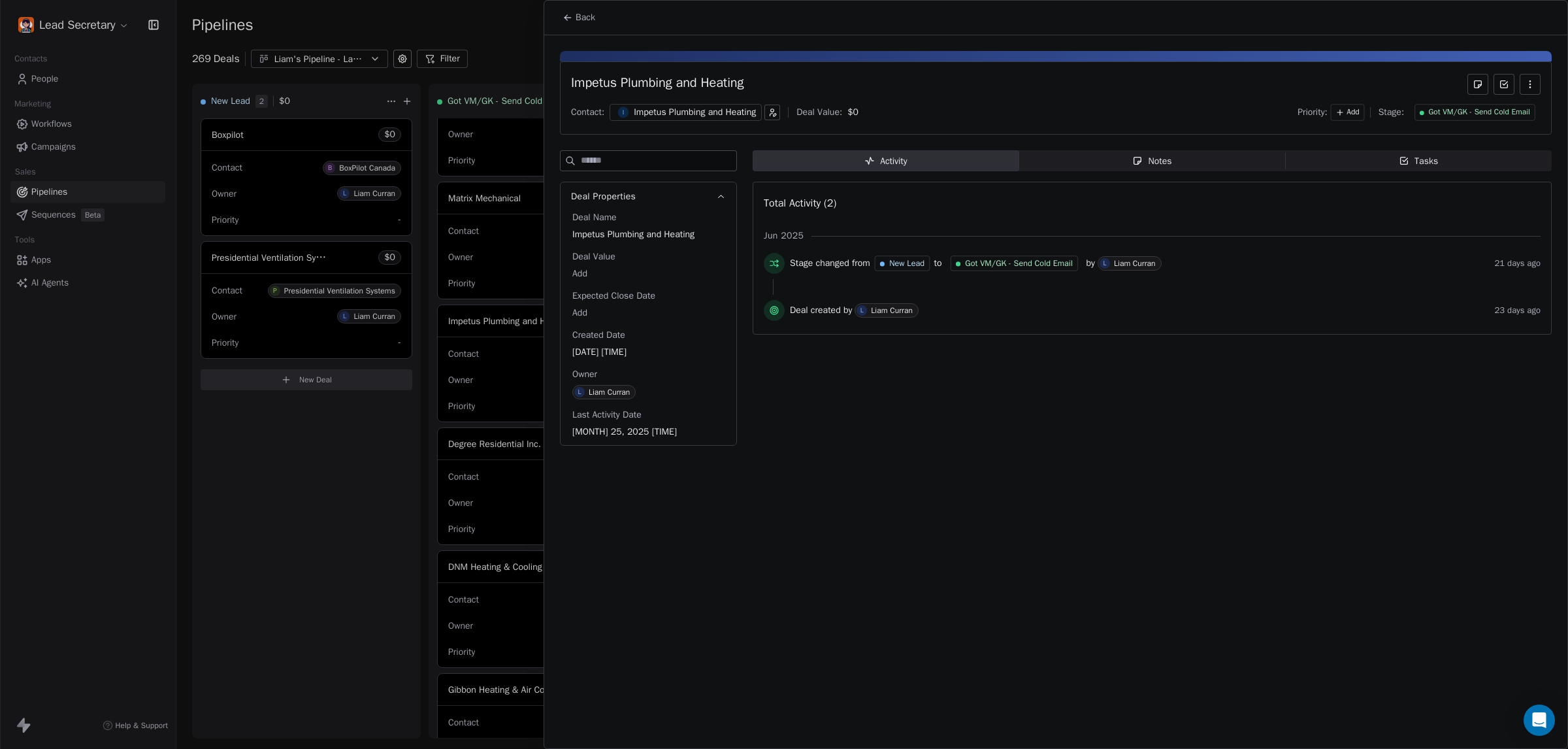 click on "Impetus Plumbing and Heating" at bounding box center [694, 112] 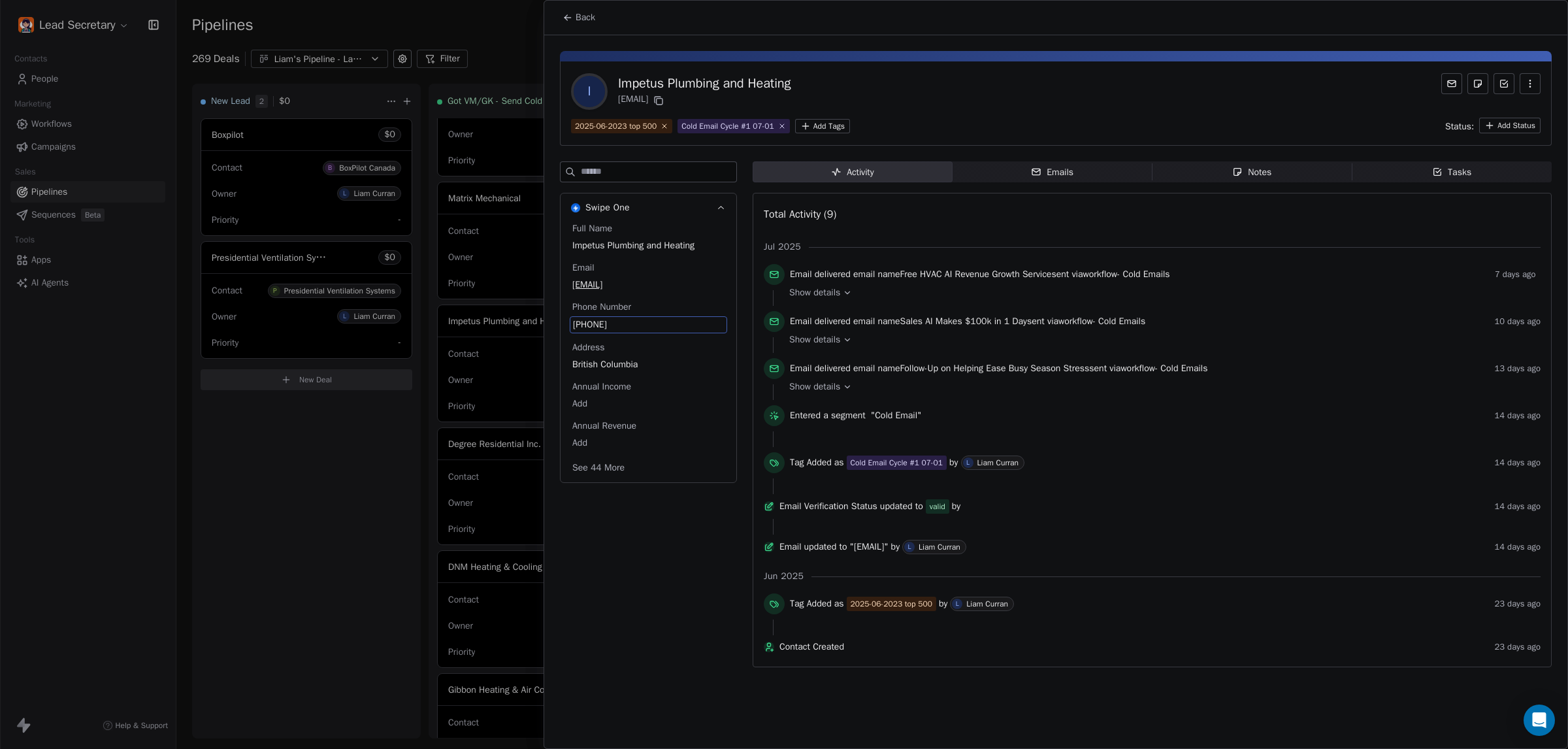 click on "[PHONE]" at bounding box center [648, 325] 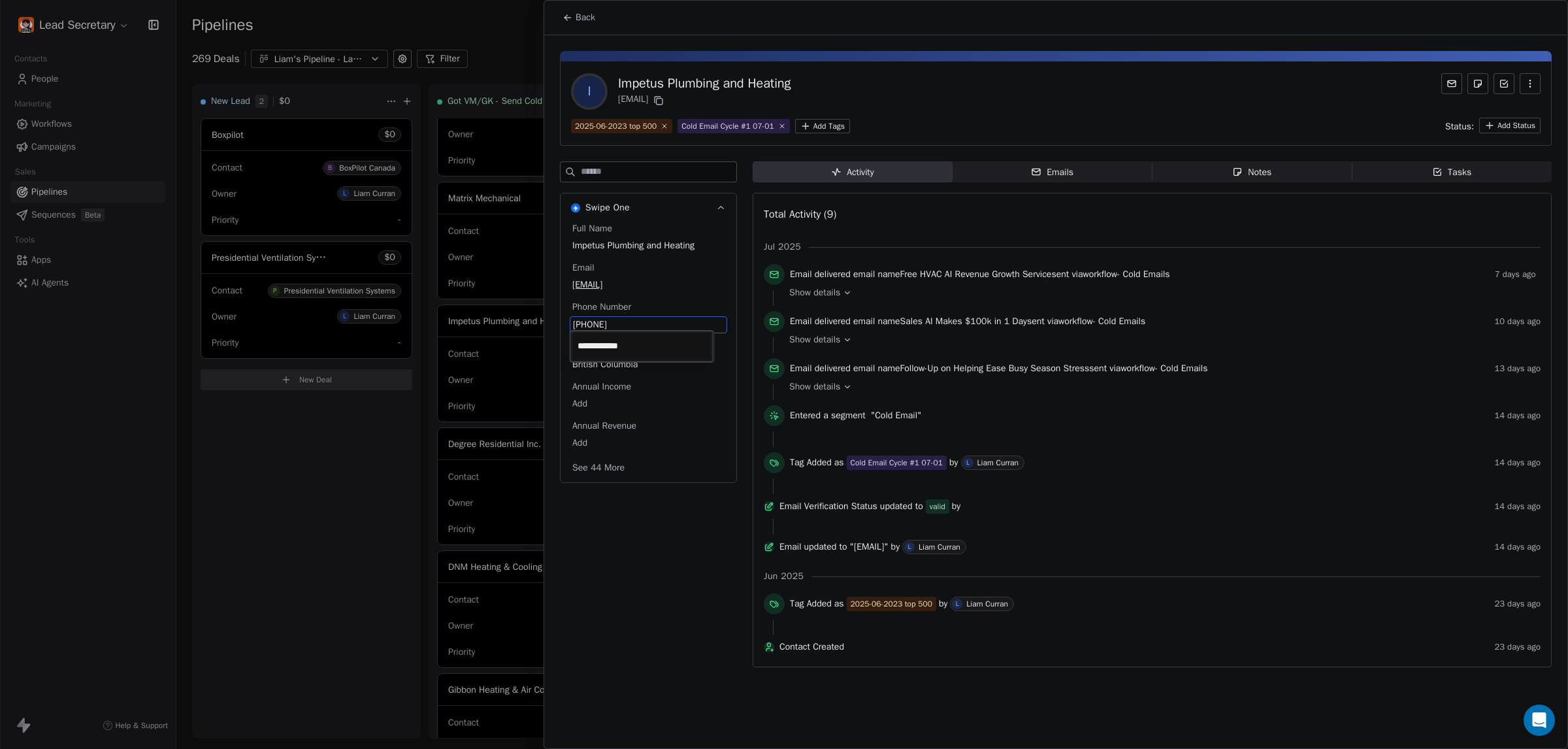 click on "Lead Secretary Contacts People Marketing Workflows Campaigns Sales Pipelines Sequences Beta Tools Apps AI Agents Help & Support Pipelines  New Pipeline 269 Deals Liam's Pipeline - Large Businesses Only Filter  Edit View Sort:  Last Activity Date New Lead 2 $ 0 Boxpilot $ 0 Contact B BoxPilot Canada Owner L Liam Curran Priority - Presidential Ventilation Systems $ 0 Contact P Presidential Ventilation Systems Owner L Liam Curran Priority - New Deal Got VM/GK - Send Cold Email 123 $ 0 Amos Service and Supply LLC $ 0 Contact A Amos Service and Supply LLC Owner L Liam Curran Priority Low Woodbridge [REGION] ClimateCare $ 0 Contact W Woodbridge [REGION] ClimateCare Owner L Liam Curran Priority Low BORTS HVAC $ 0 Contact B BORTS HVAC Owner L Liam Curran Priority Low Spurr Heating & Air Conditioning $ 0 Contact C Chad Owner L Liam Curran Priority Medium Polar Bear Cooling & Heating $ 0 Contact M Matt or Matthew Owner L Liam Curran Priority Low BG Services $ 0 Contact S Stephen Hill Owner L Liam Curran Priority High $ 0 K L $" at bounding box center (784, 374) 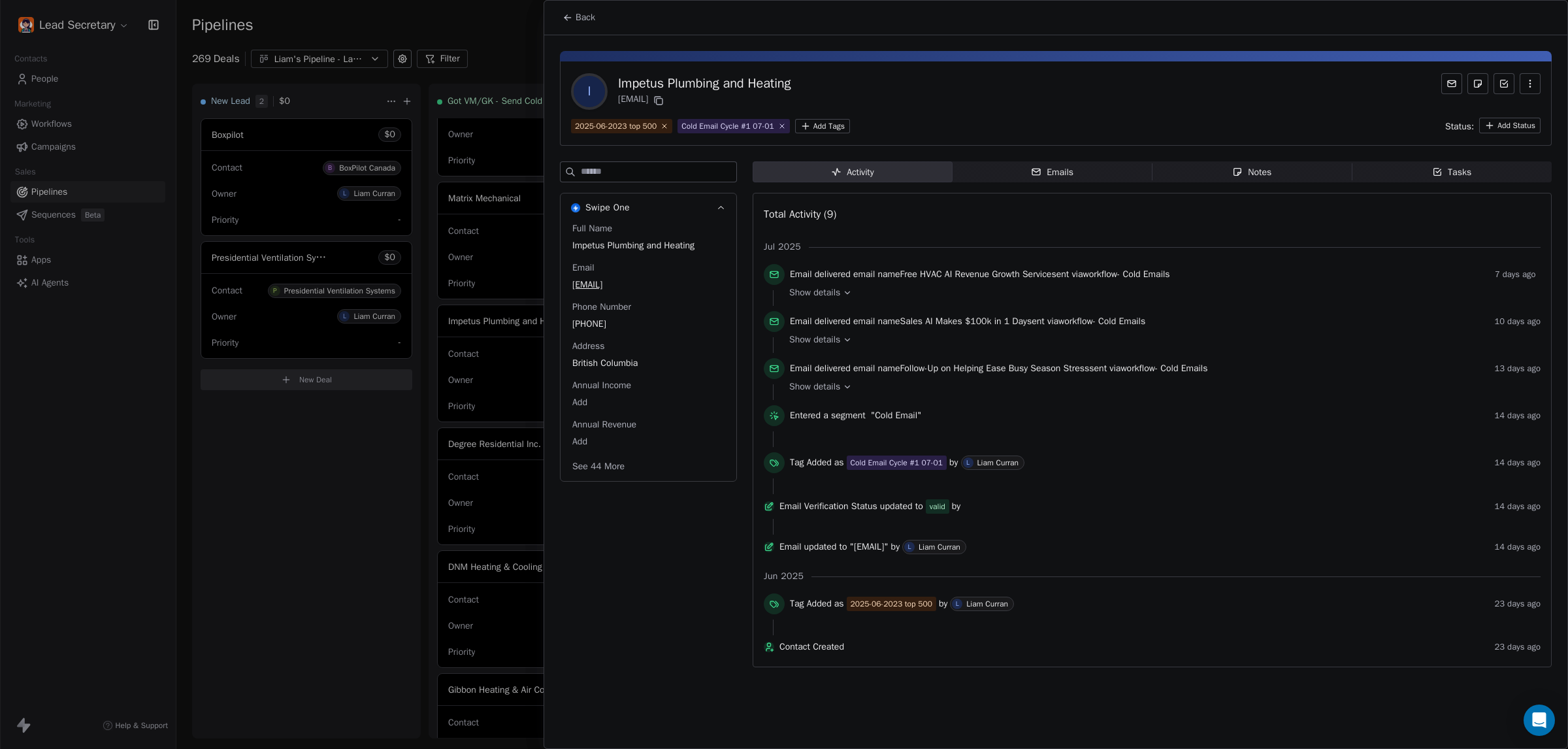click on "Back" at bounding box center (585, 18) 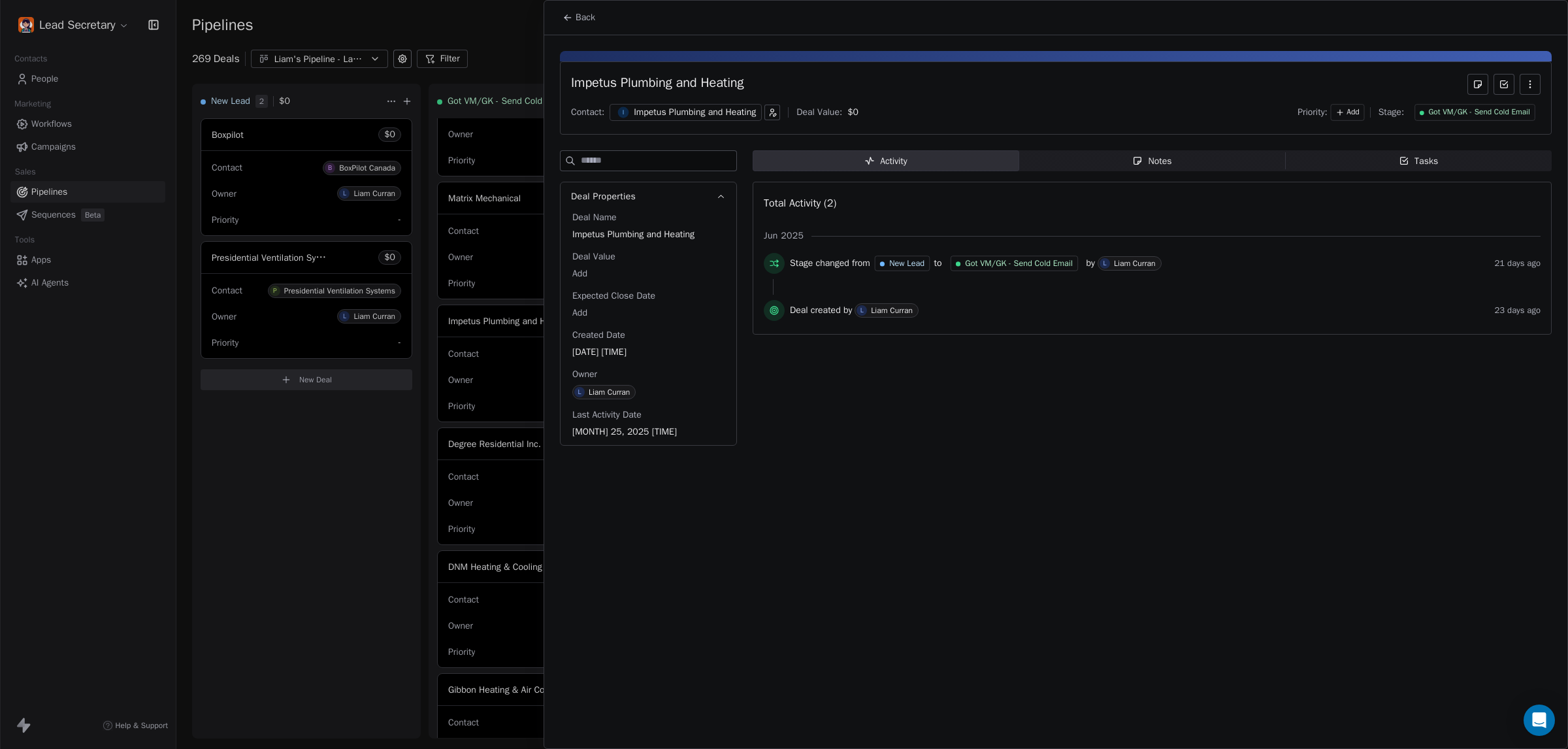 click on "Got VM/GK - Send Cold Email" at bounding box center [1479, 112] 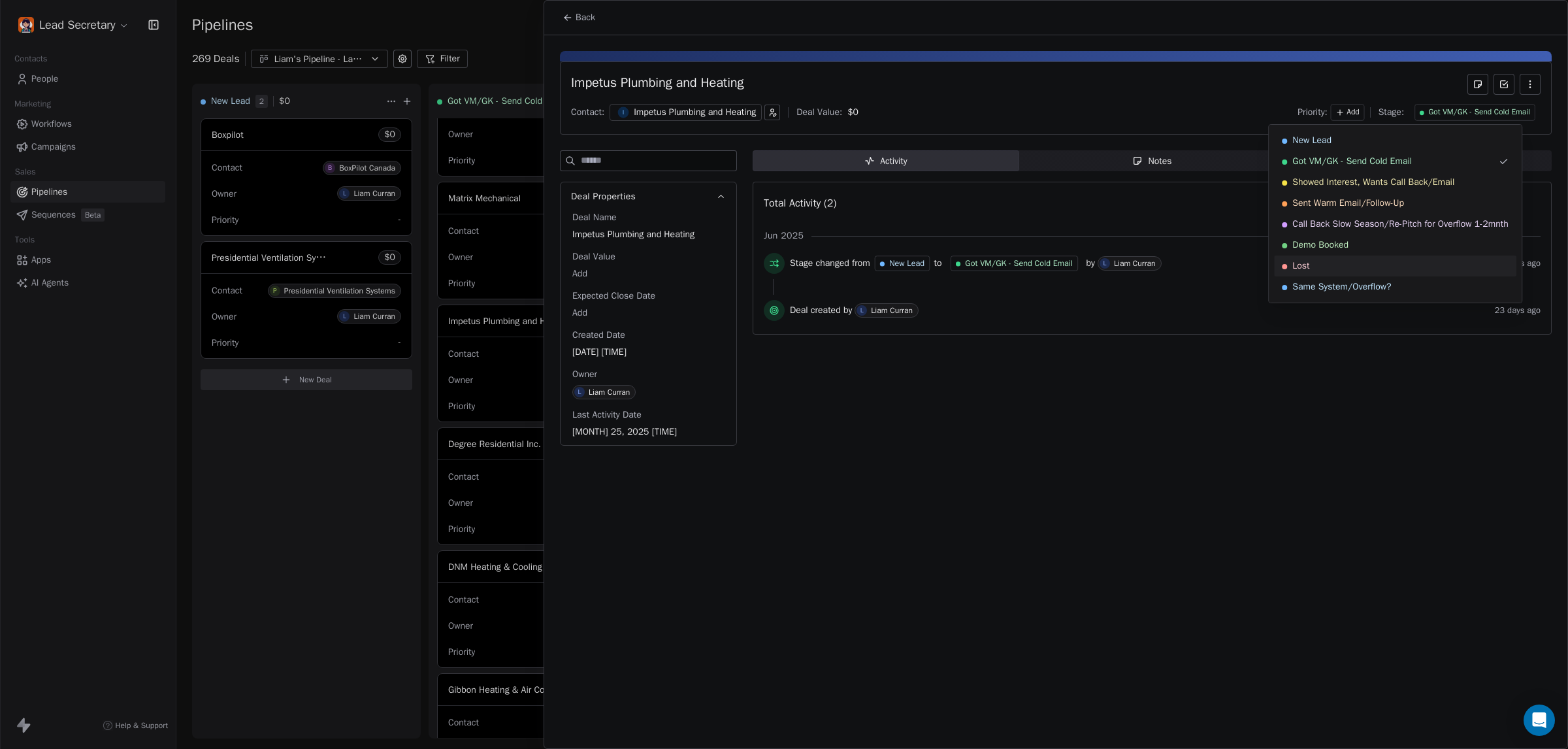 click on "Lost" at bounding box center (1395, 266) 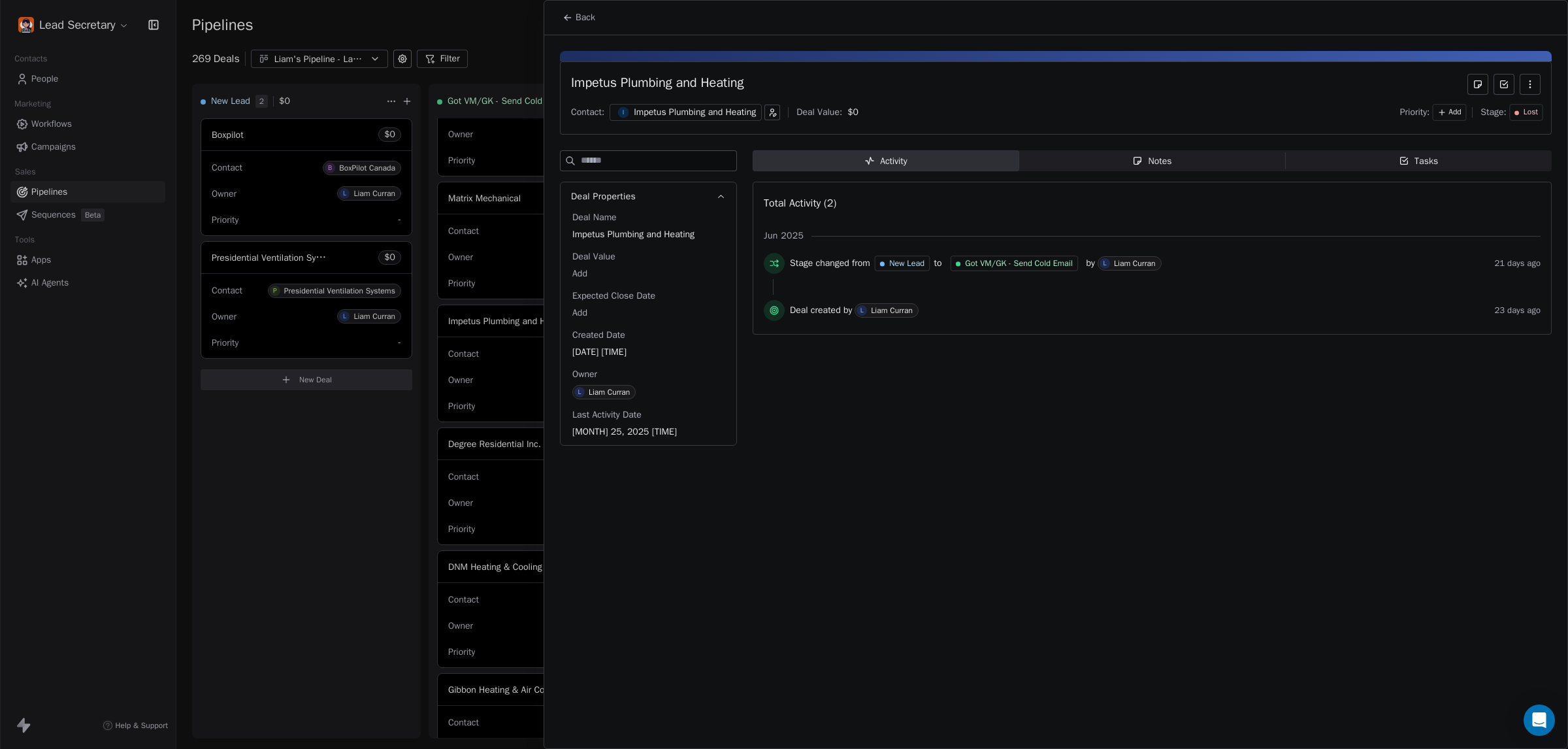 click at bounding box center [784, 374] 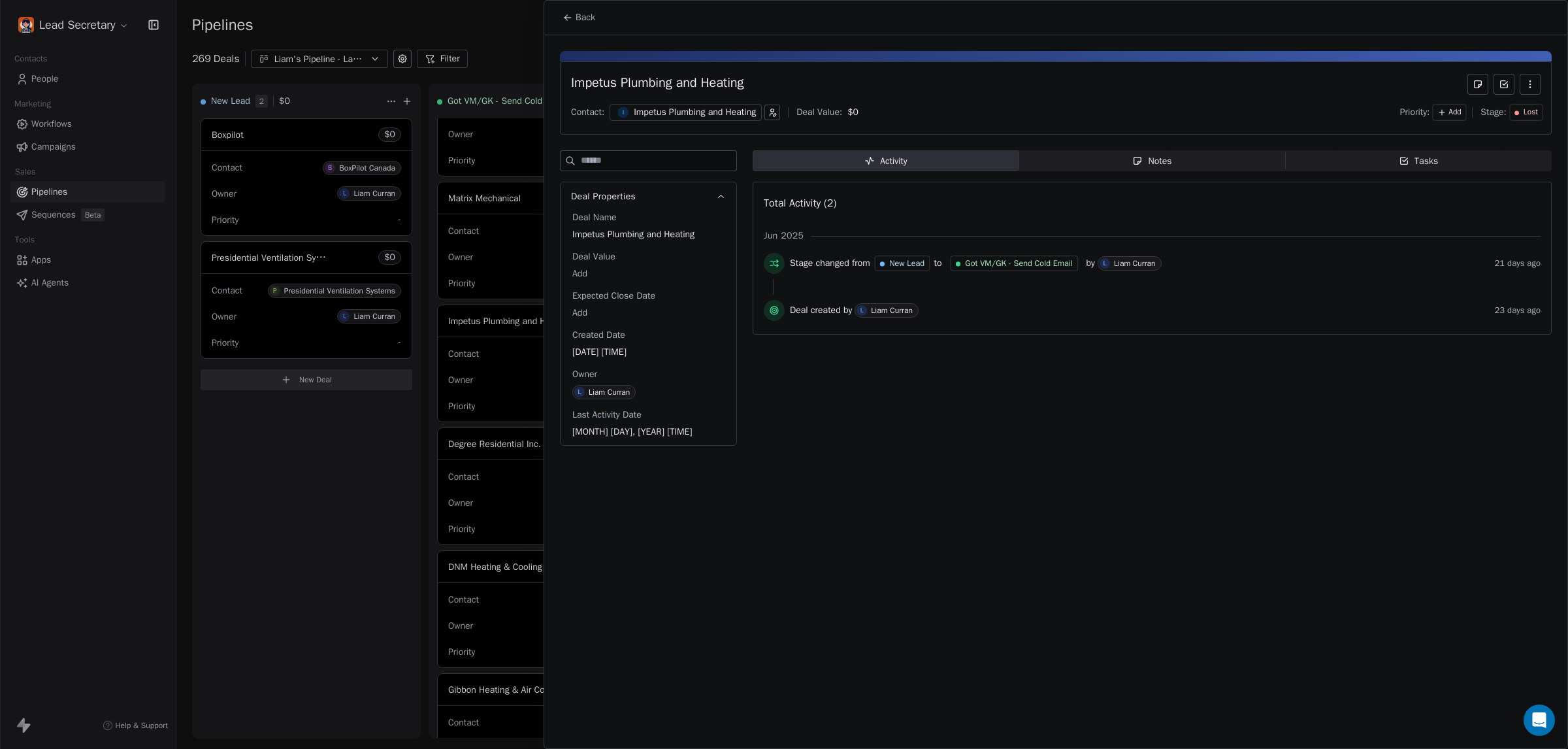 click on "Back" at bounding box center [585, 18] 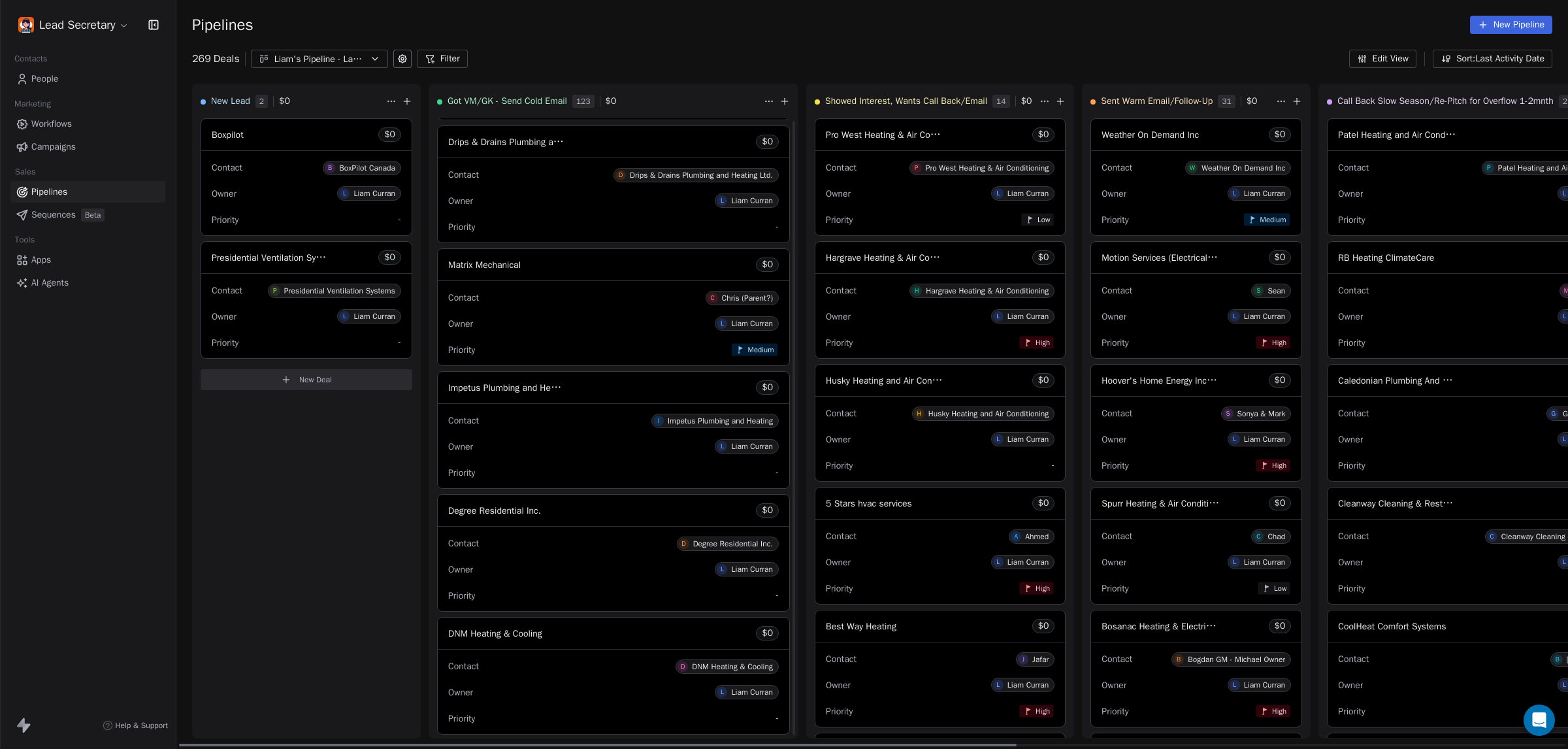 scroll, scrollTop: 8866, scrollLeft: 0, axis: vertical 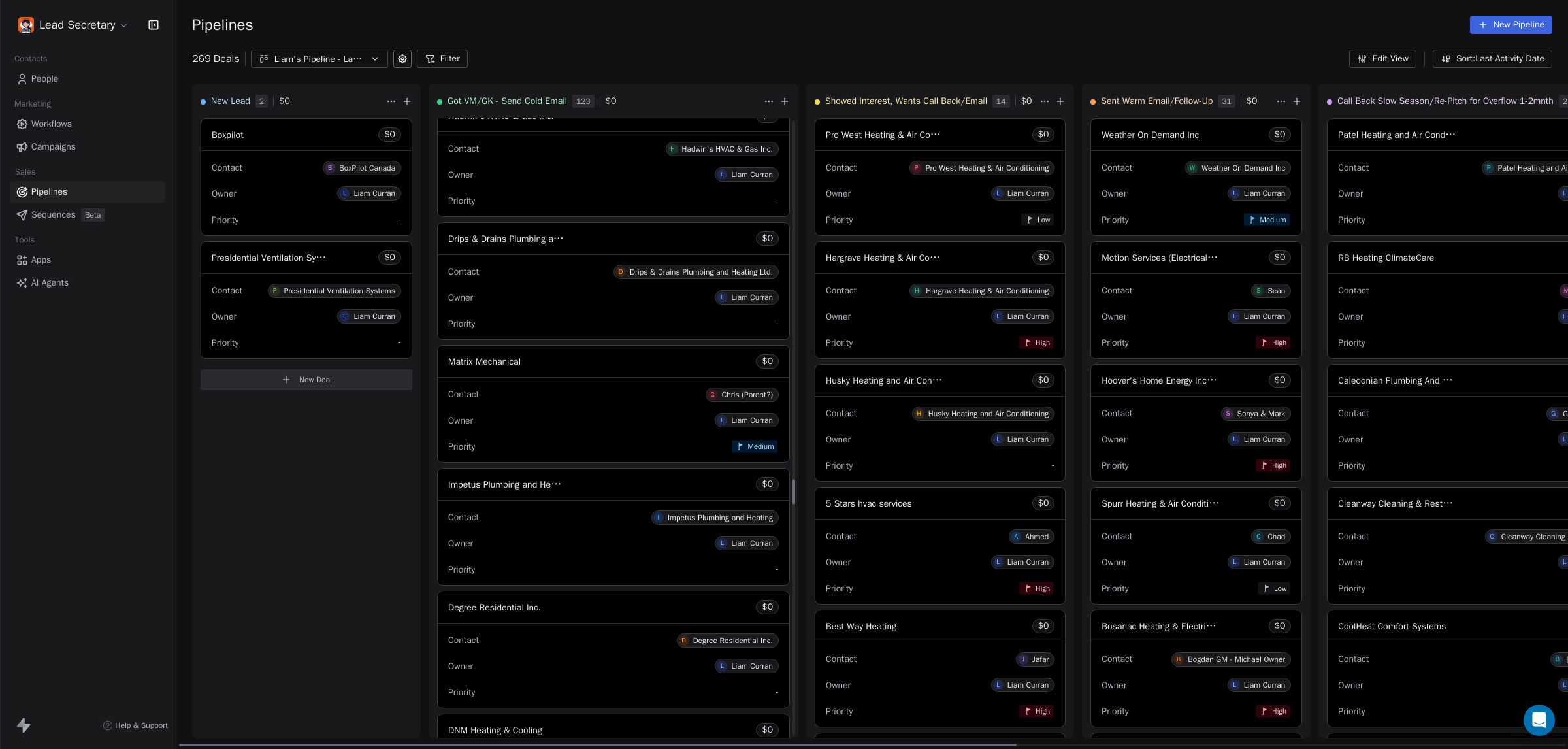 click on "Contact C Chris (Parent?)" at bounding box center [613, 393] 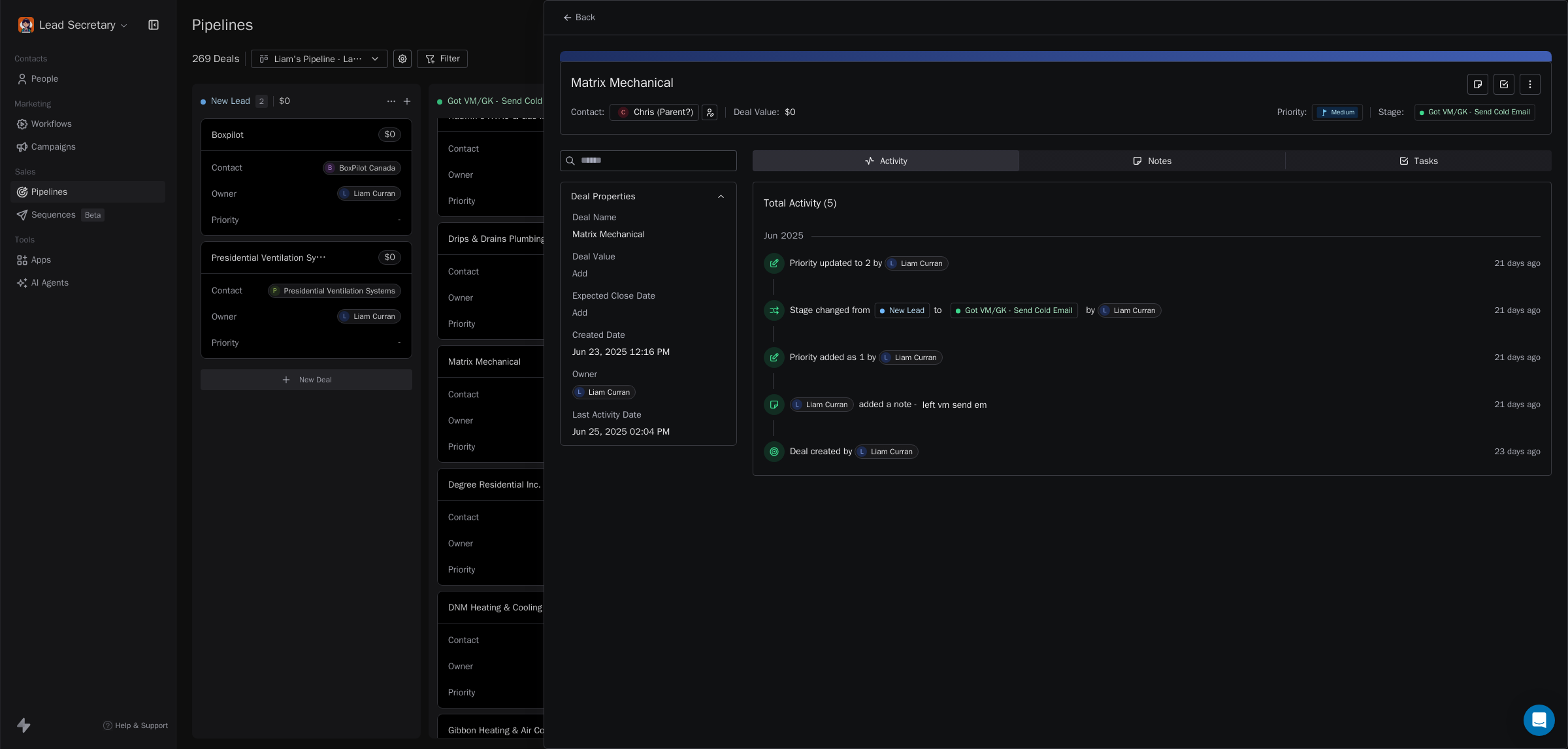 click on "Chris (Parent?)" at bounding box center (663, 112) 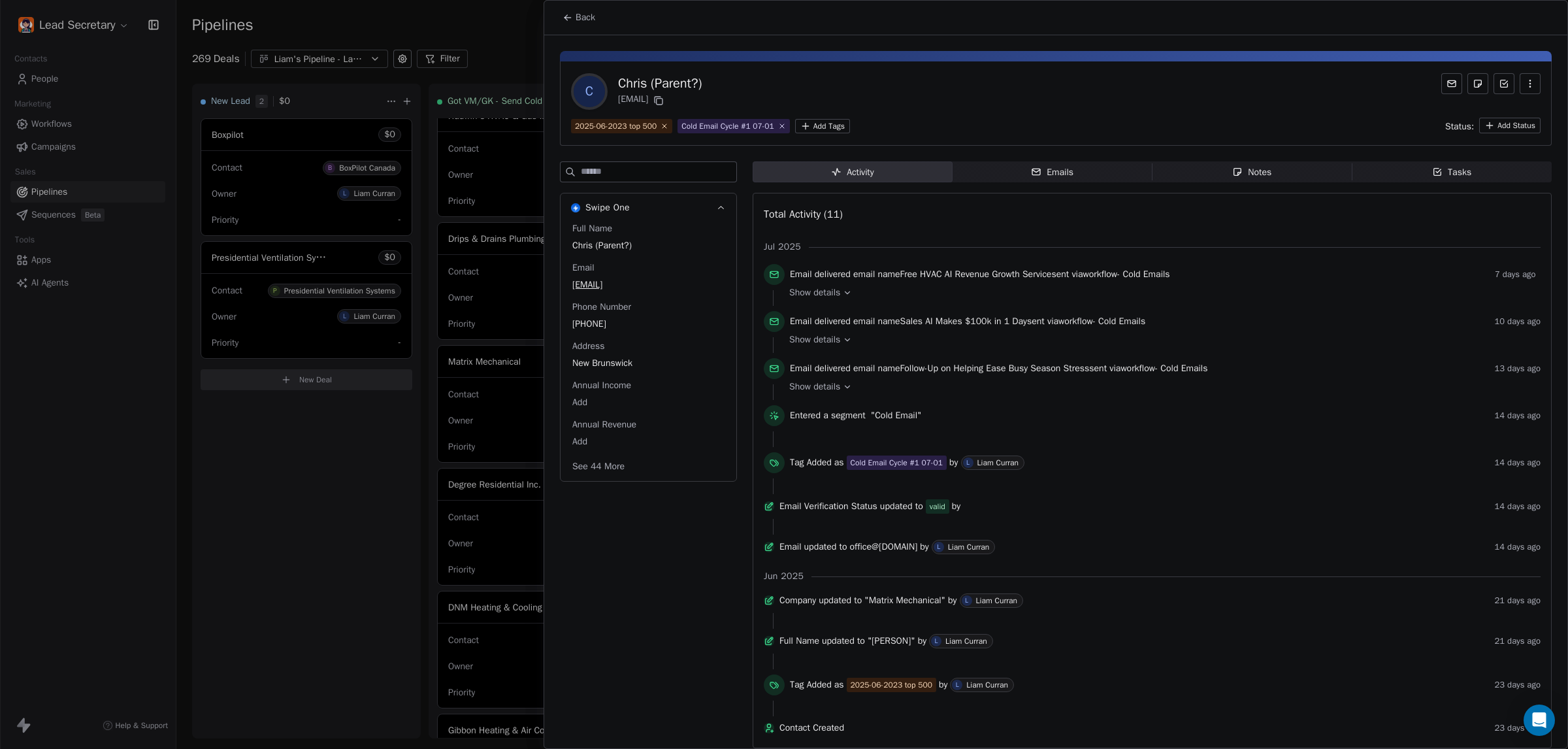 click at bounding box center (784, 374) 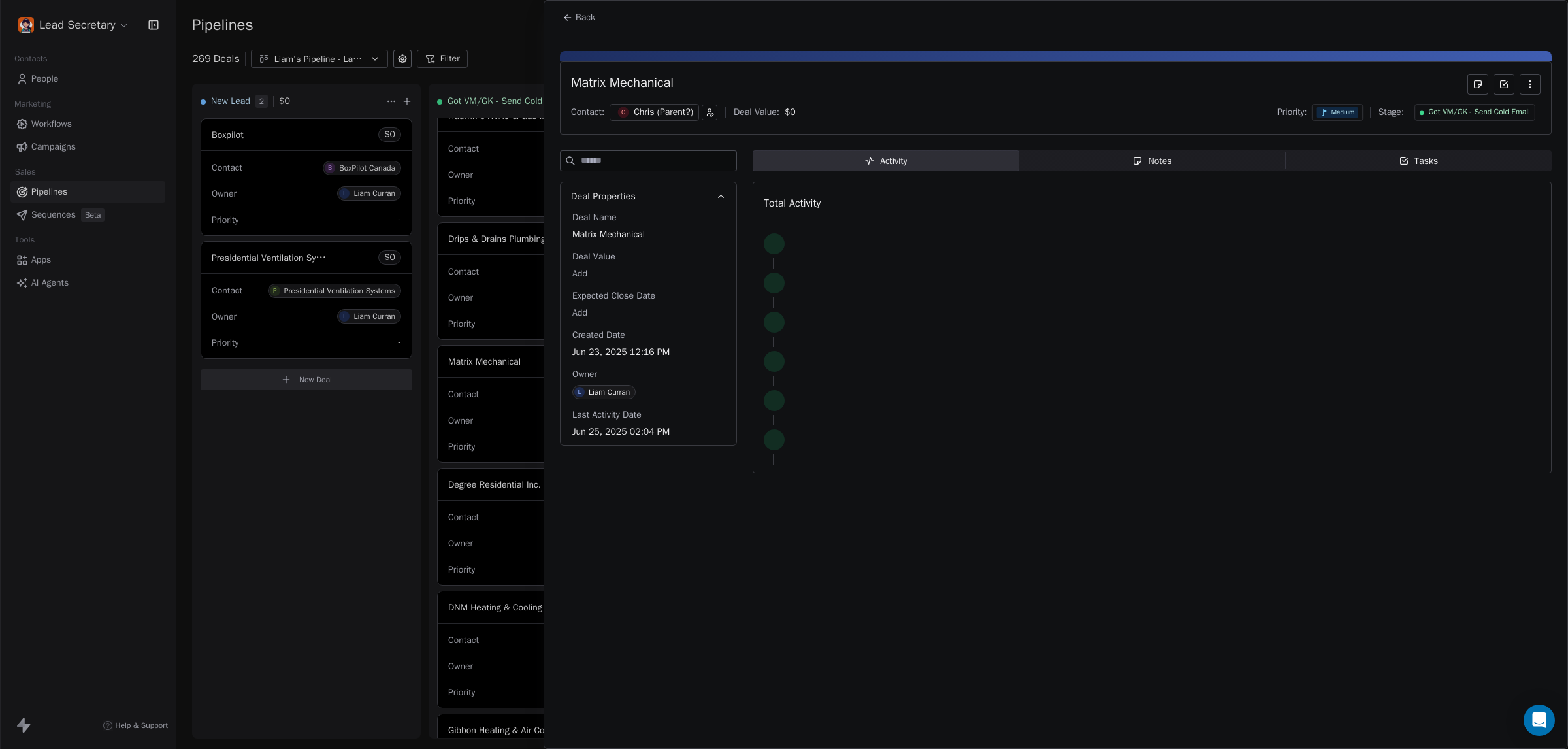 click at bounding box center (784, 374) 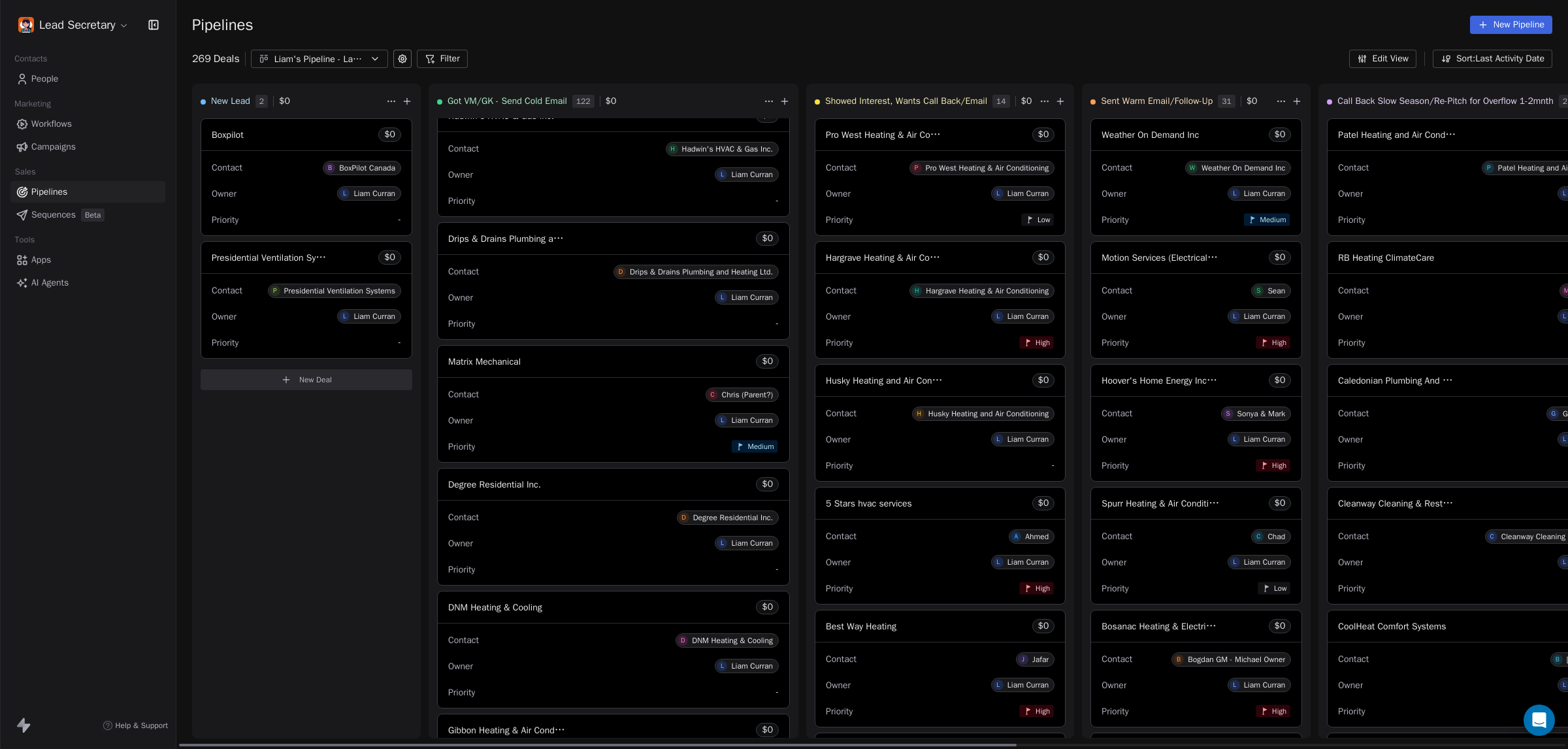 click on "Matrix Mechanical" at bounding box center (484, 361) 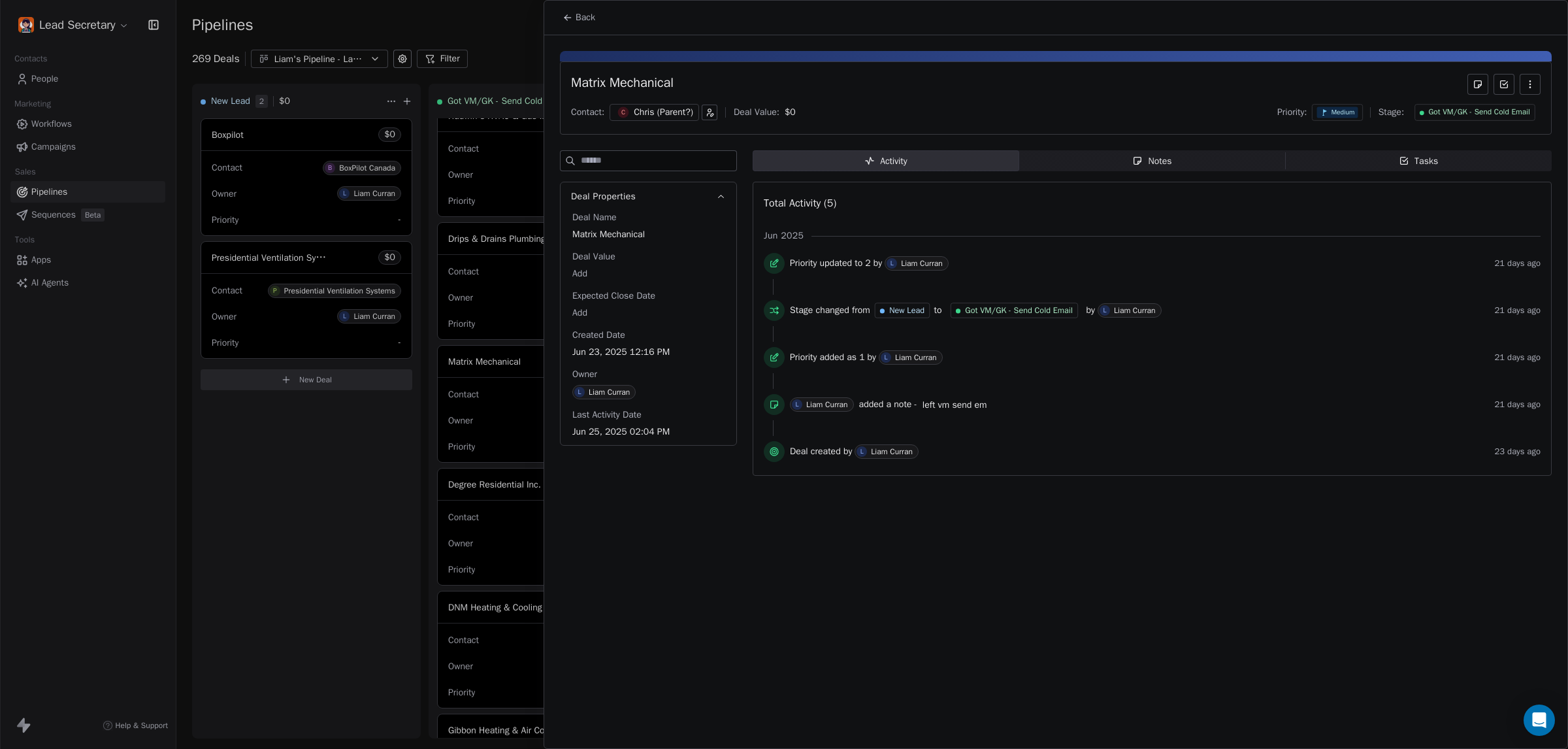 click on "Tasks Tasks" at bounding box center [1418, 161] 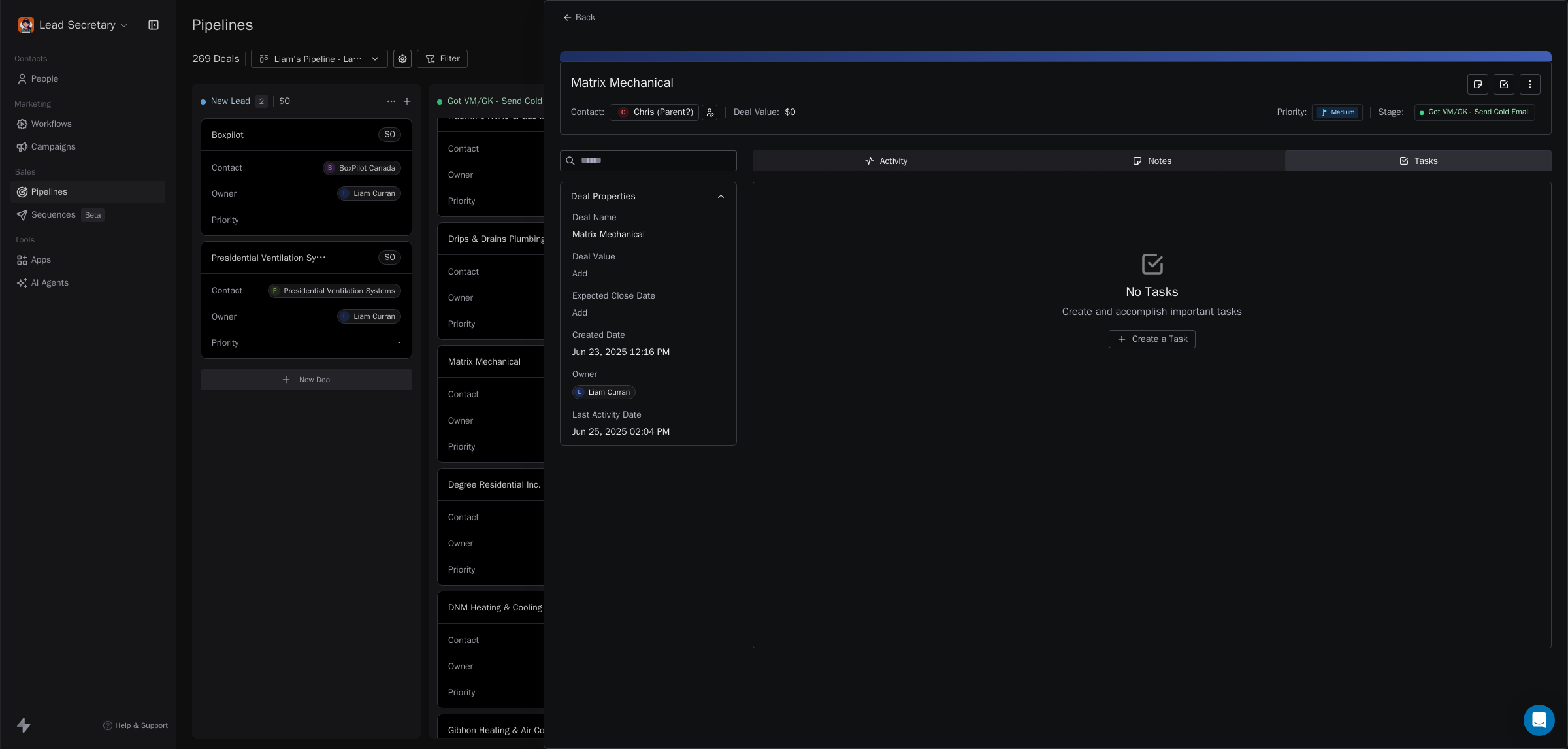 click on "Chris (Parent?)" at bounding box center [663, 112] 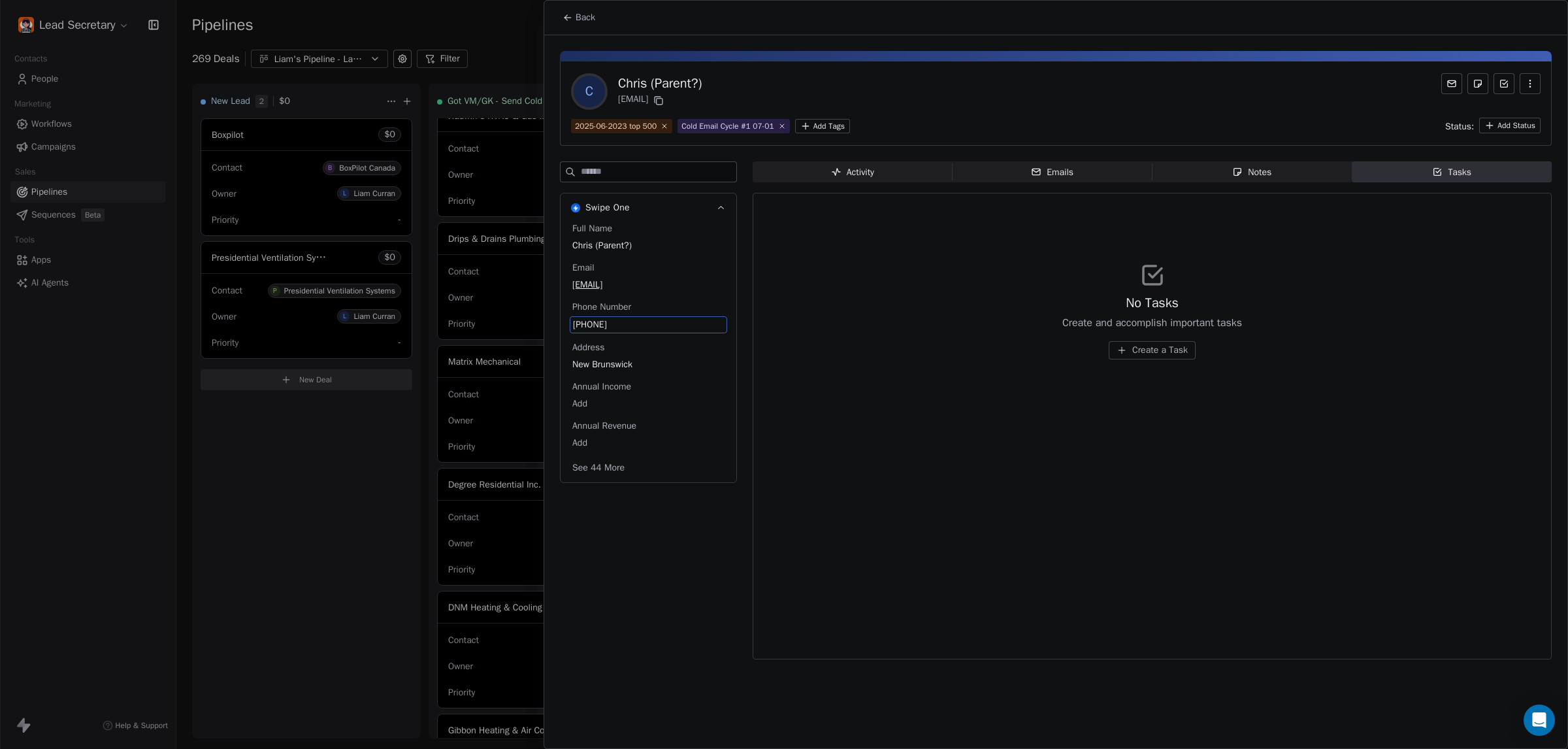 click on "[PHONE]" at bounding box center (648, 325) 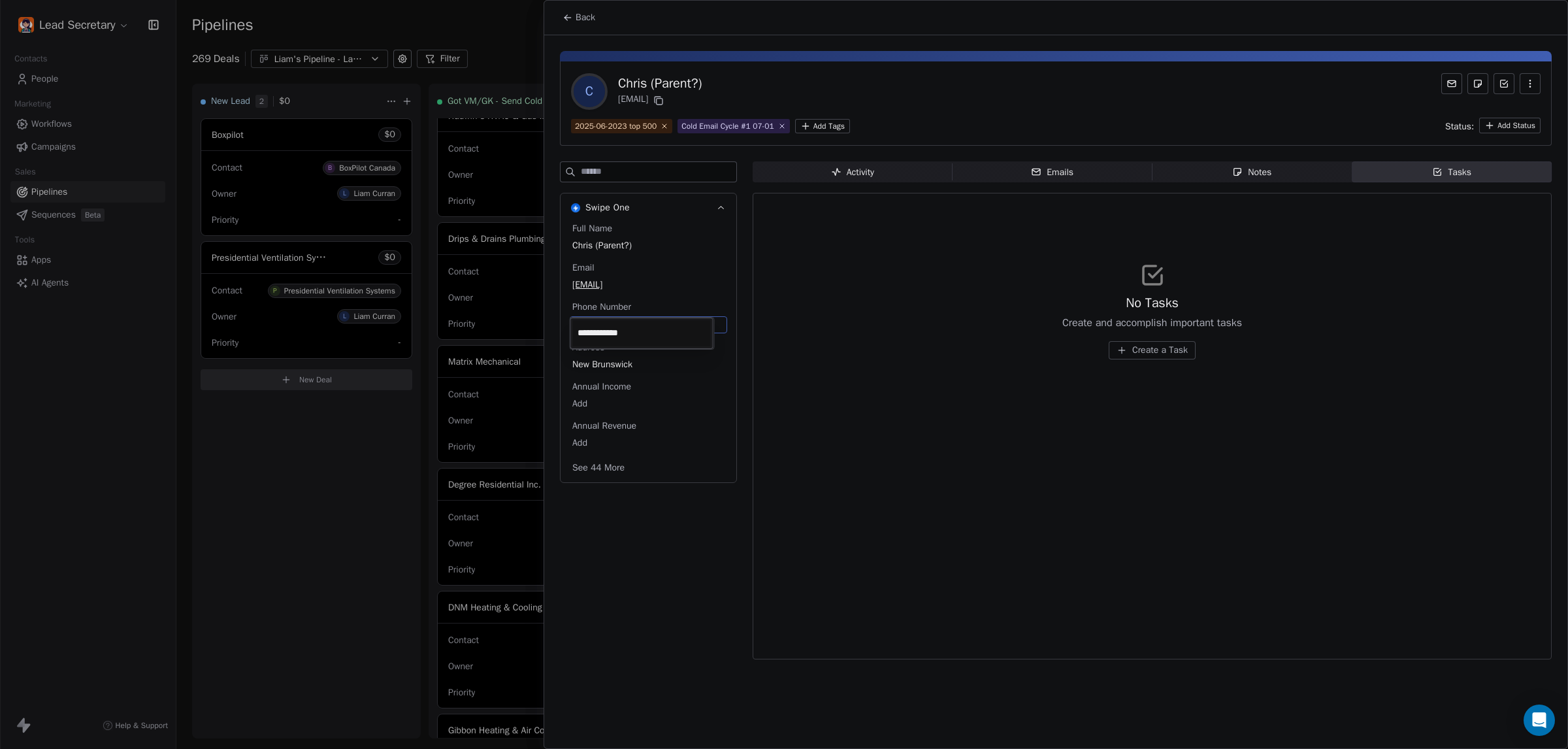 click on "Lead Secretary Contacts People Marketing Workflows Campaigns Sales Pipelines Sequences Beta Tools Apps AI Agents Help & Support Pipelines  New Pipeline 269 Deals Liam's Pipeline - Large Businesses Only Filter  Edit View Sort:  Last Activity Date New Lead 2 $ 0 Boxpilot $ 0 Contact B BoxPilot Canada Owner L Liam Curran Priority - Presidential Ventilation Systems $ 0 Contact P Presidential Ventilation Systems Owner L Liam Curran Priority - New Deal Got VM/GK - Send Cold Email 122 $ 0 Amos Service and Supply LLC $ 0 Contact A Amos Service and Supply LLC Owner L Liam Curran Priority Low Woodbridge [REGION] ClimateCare $ 0 Contact W Woodbridge [REGION] ClimateCare Owner L Liam Curran Priority Low BORTS HVAC $ 0 Contact B BORTS HVAC Owner L Liam Curran Priority Low Spurr Heating & Air Conditioning $ 0 Contact C Chad Owner L Liam Curran Priority Medium Polar Bear Cooling & Heating $ 0 Contact M Matt or Matthew Owner L Liam Curran Priority Low BG Services $ 0 Contact S Stephen Hill Owner L Liam Curran Priority High $ 0 K L $" at bounding box center [784, 374] 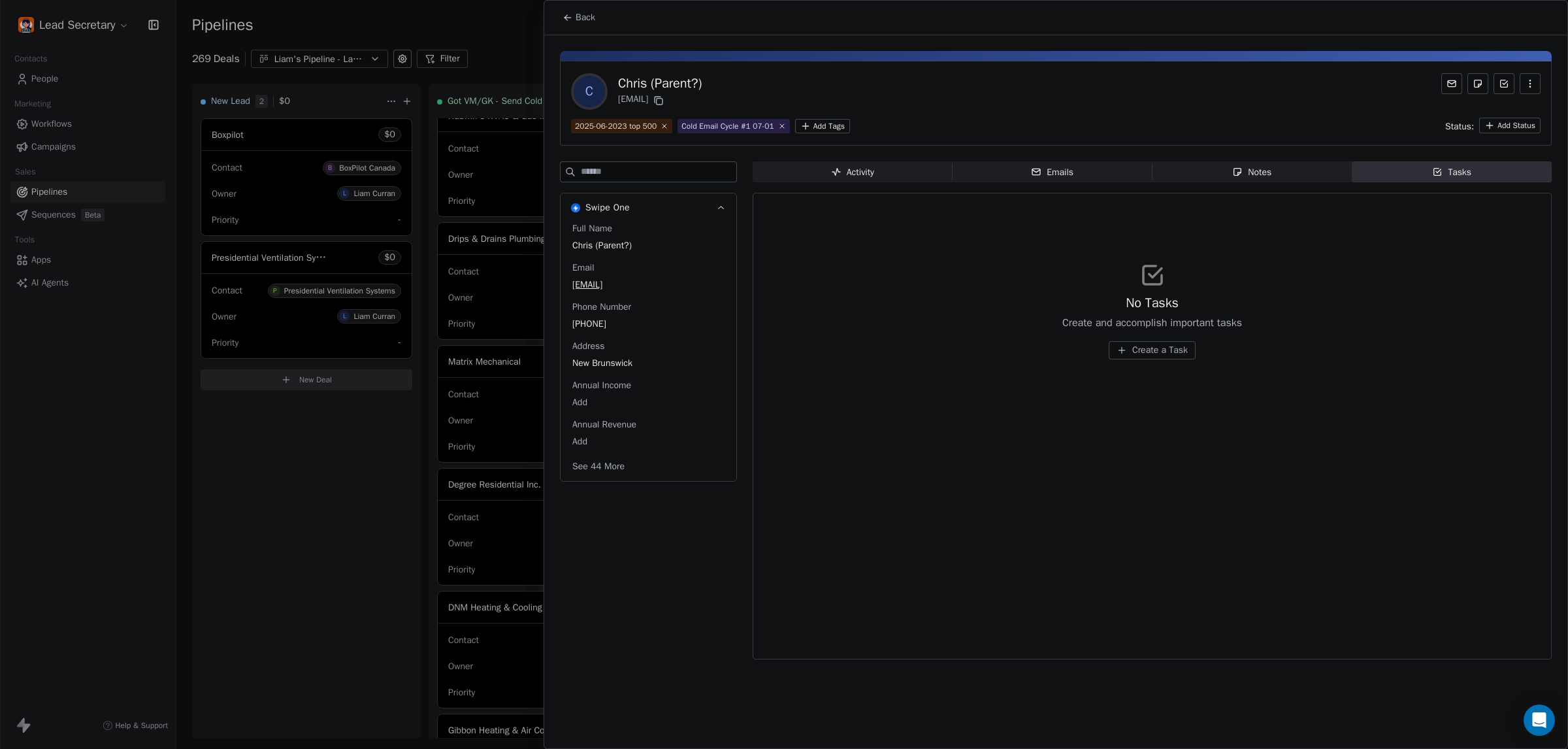 click at bounding box center [784, 374] 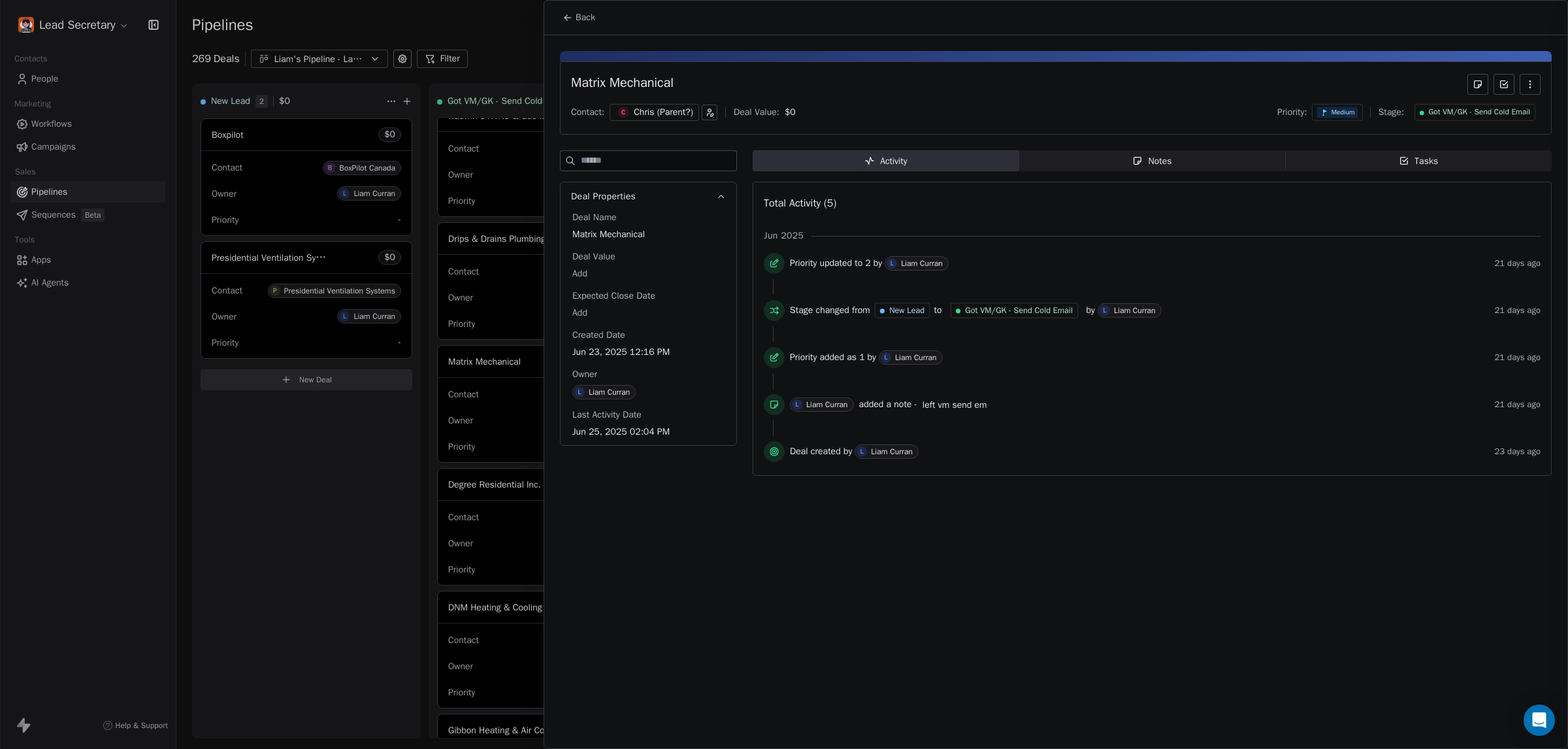 click at bounding box center [784, 374] 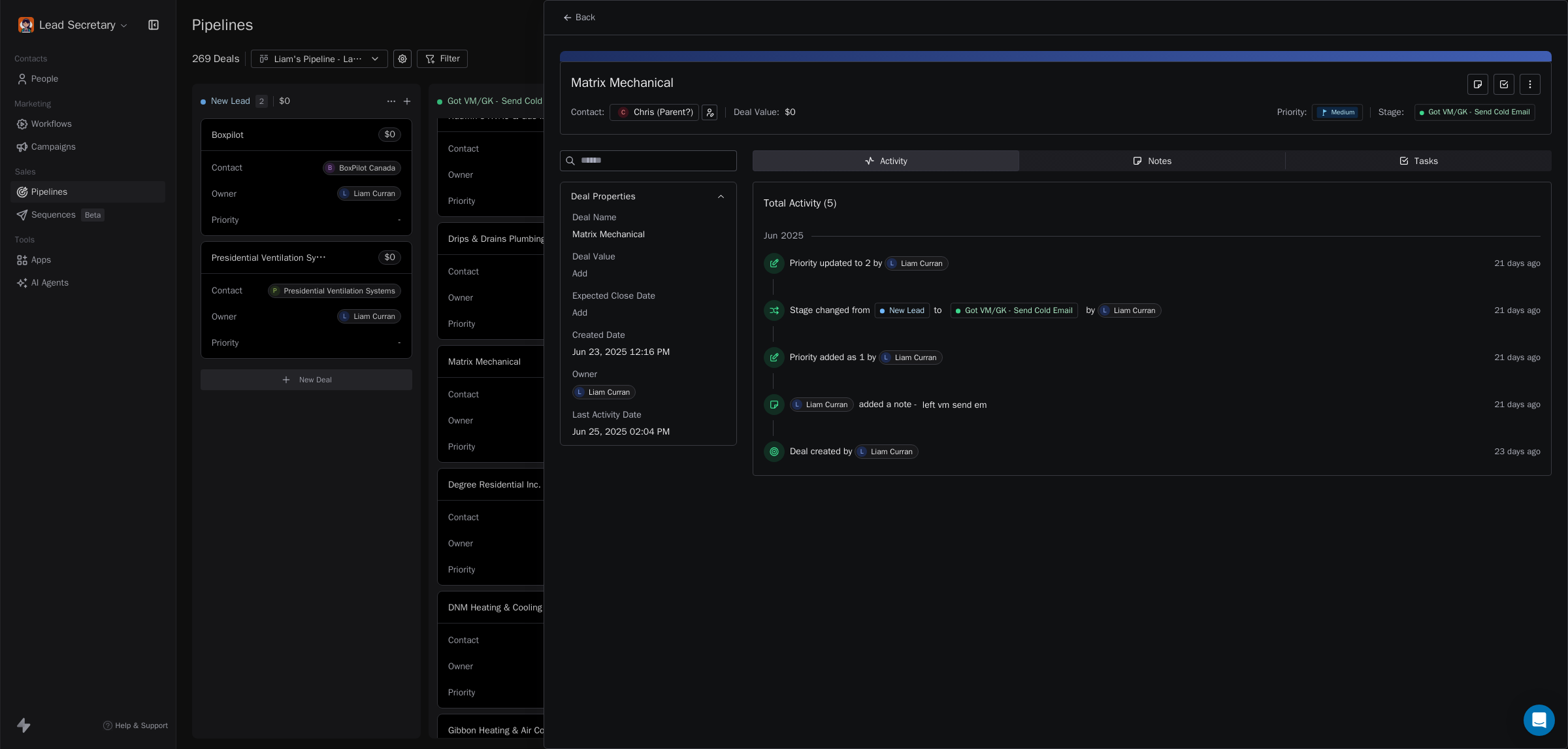 click at bounding box center (784, 374) 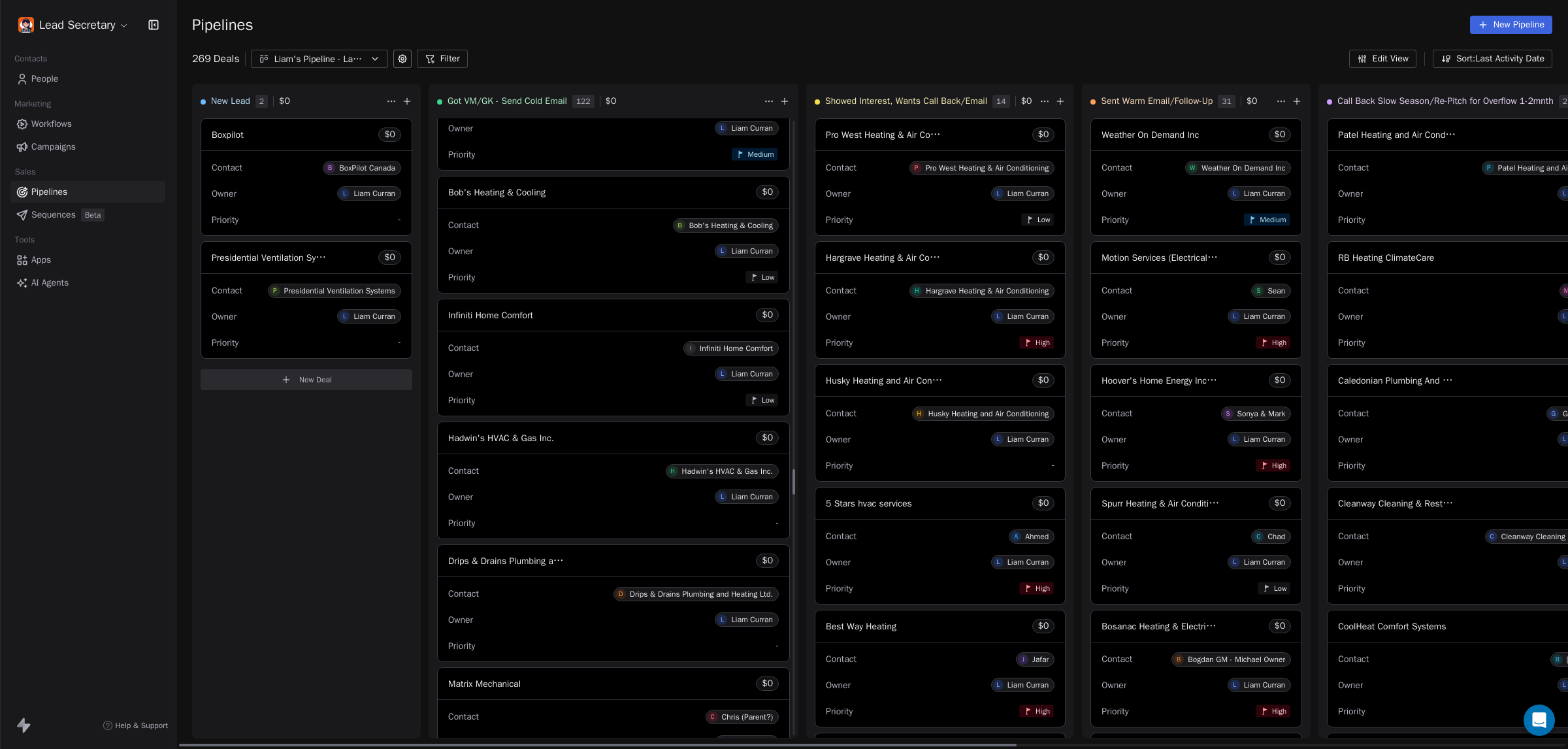 scroll, scrollTop: 8539, scrollLeft: 0, axis: vertical 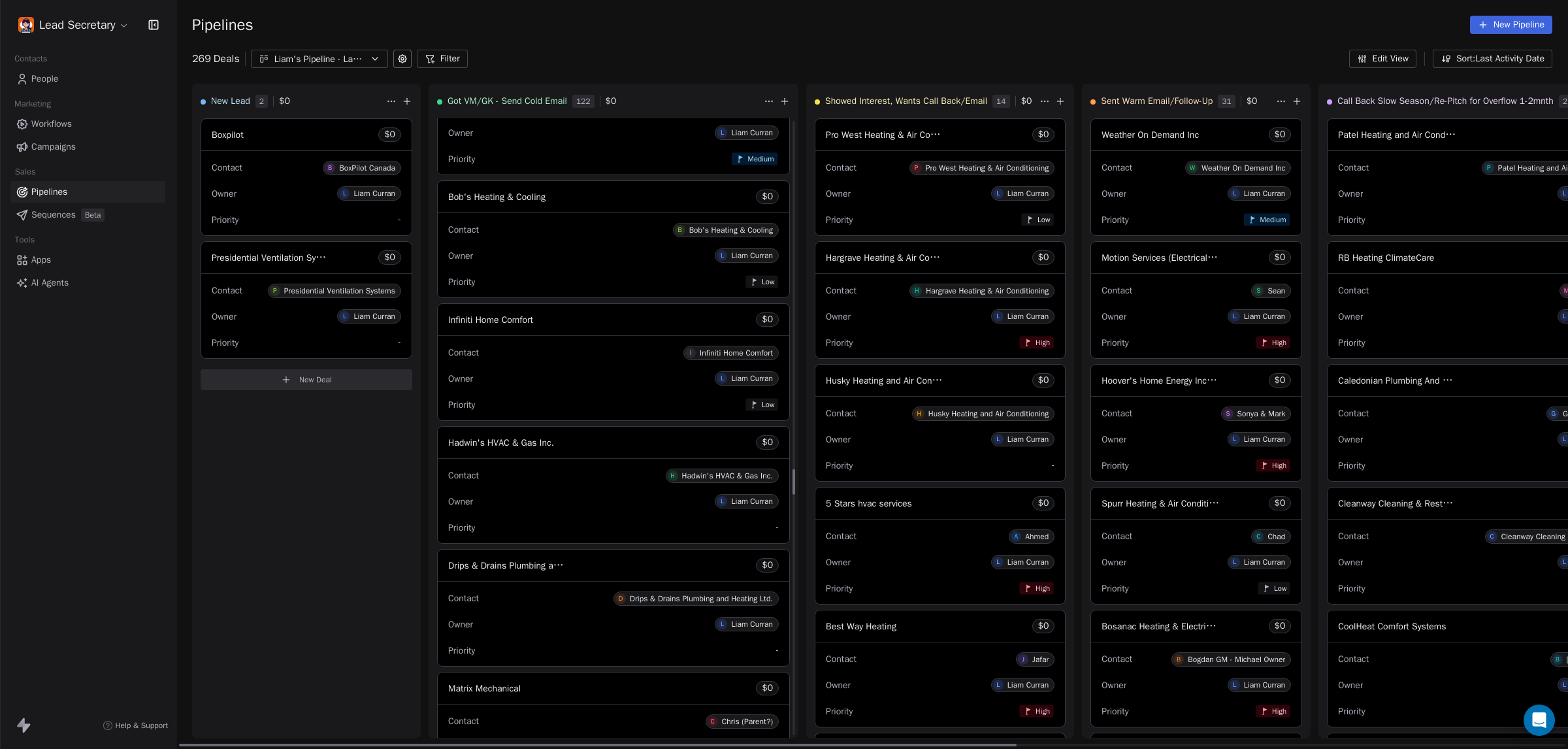 click on "Hadwin's HVAC & Gas Inc. $ 0" at bounding box center (613, 442) 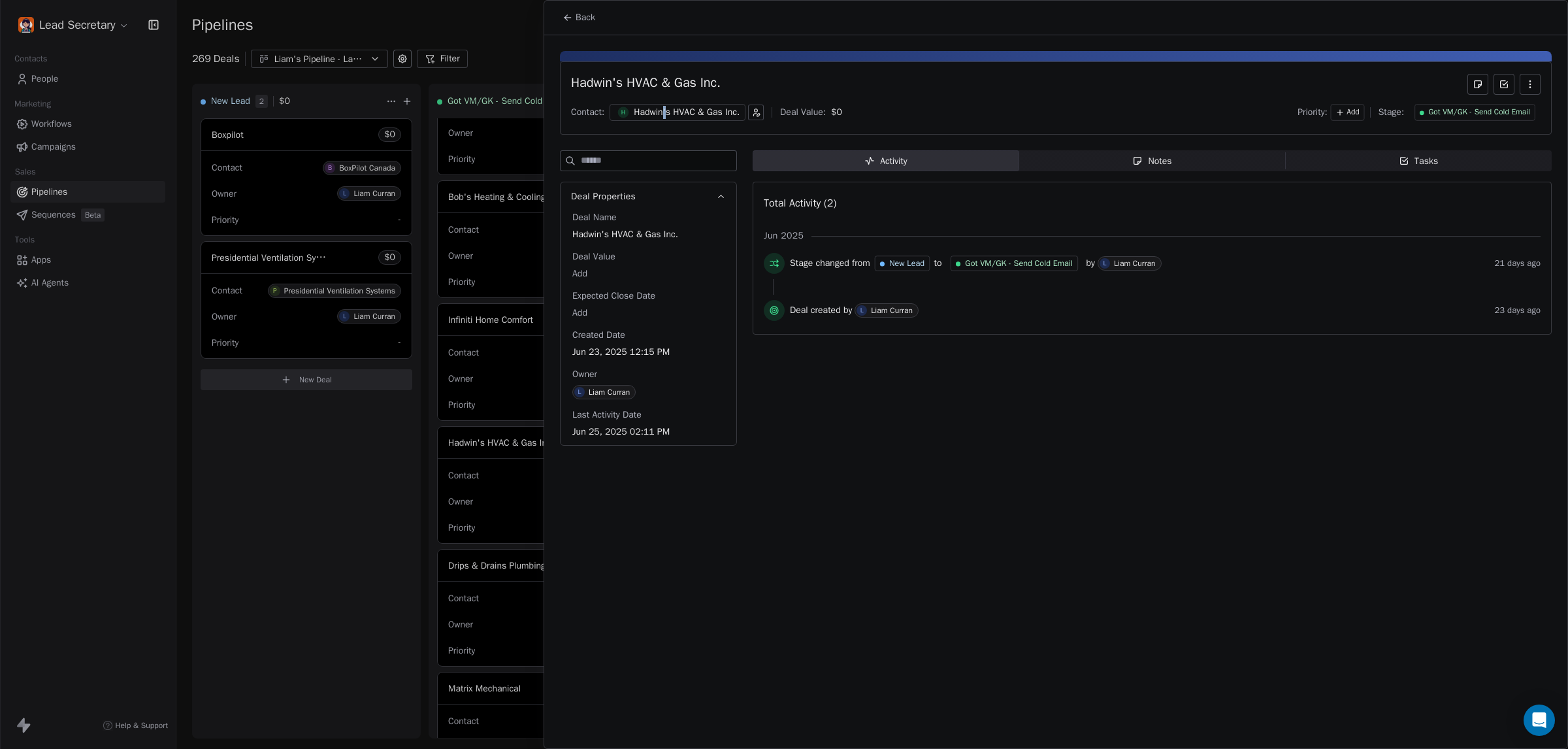 click on "Hadwin's HVAC & Gas Inc." at bounding box center (687, 112) 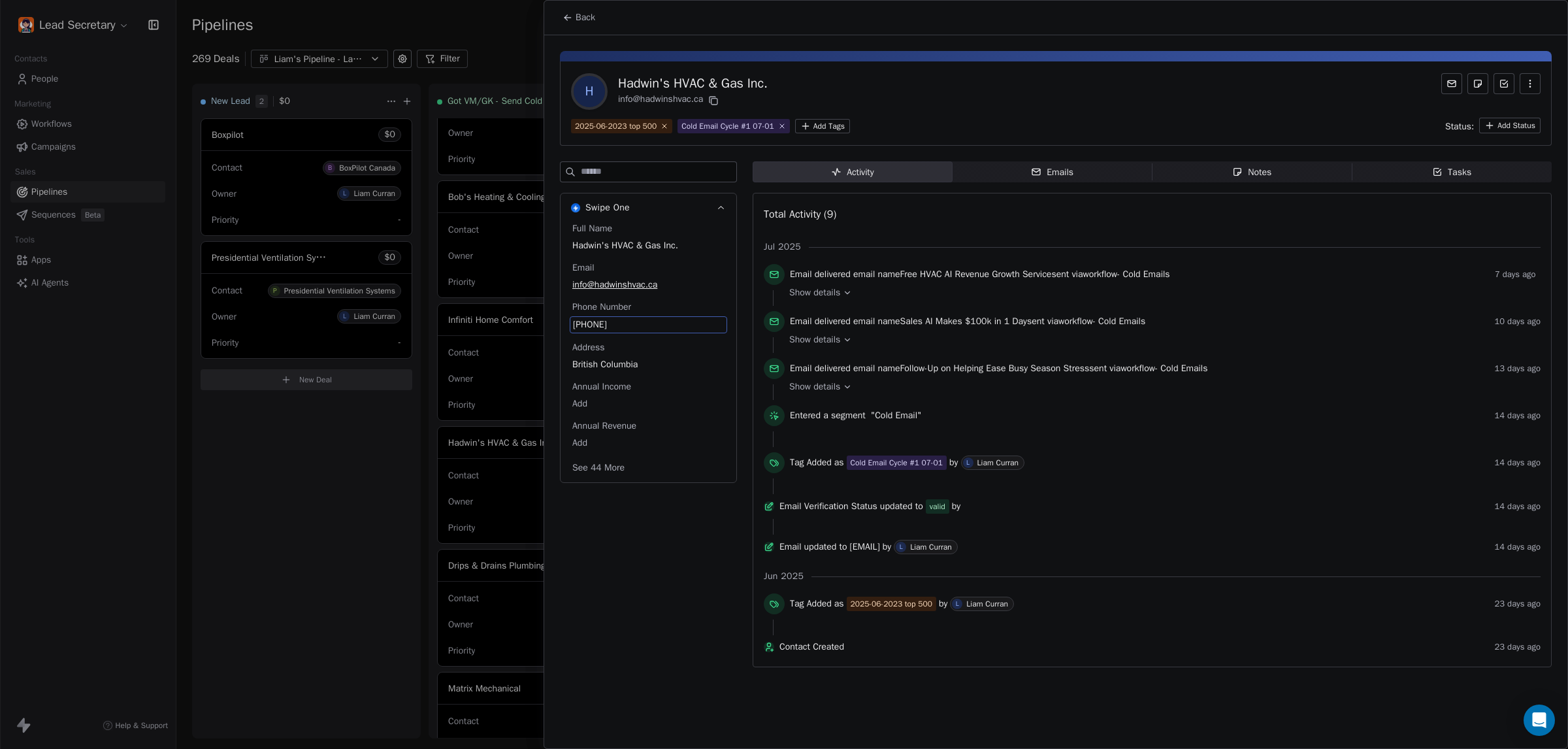 click on "[PHONE]" at bounding box center (648, 325) 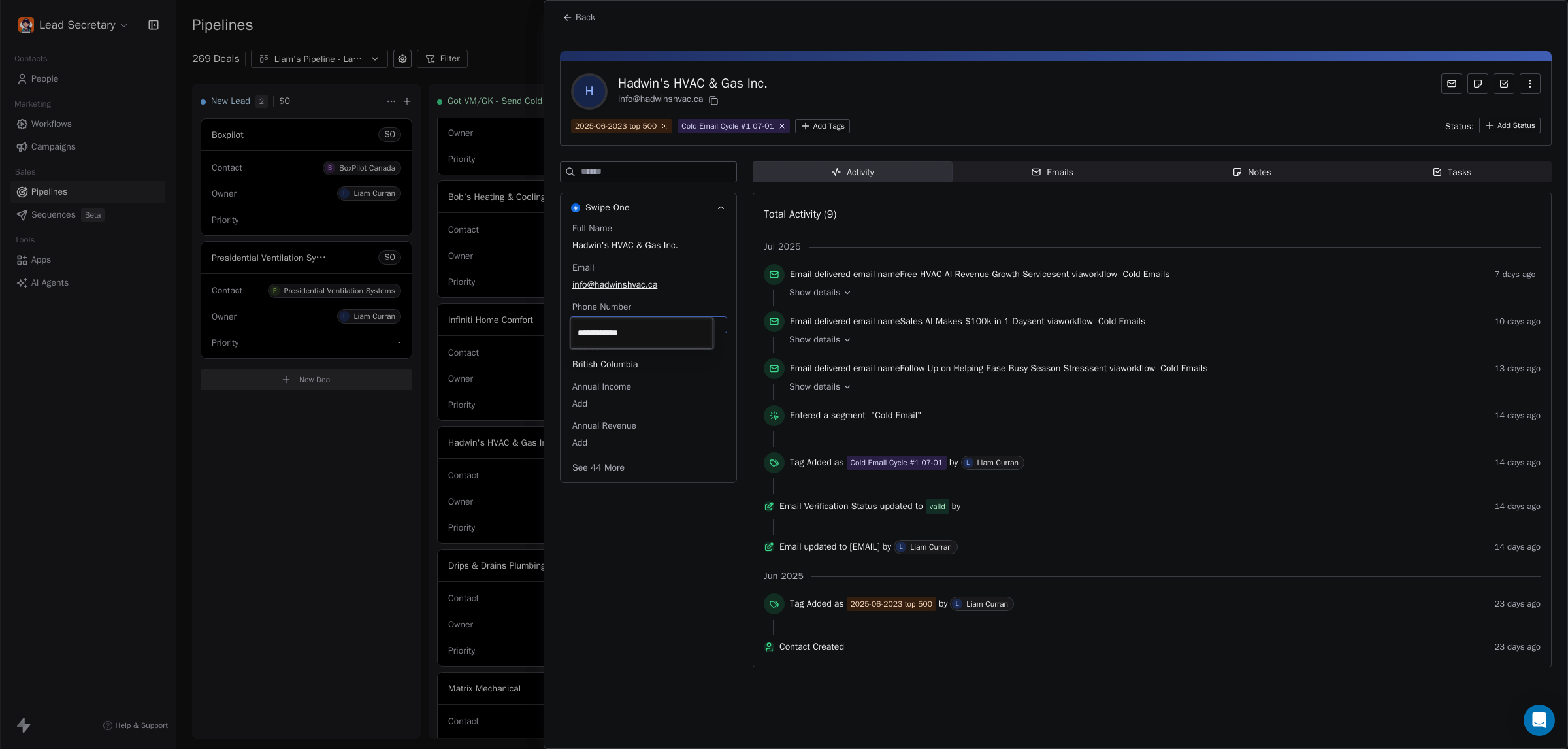 click on "Lead Secretary Contacts People Marketing Workflows Campaigns Sales Pipelines Sequences Beta Tools Apps AI Agents Help & Support Pipelines  New Pipeline 269 Deals Liam's Pipeline - Large Businesses Only Filter  Edit View Sort:  Last Activity Date New Lead 2 $ 0 Boxpilot $ 0 Contact B BoxPilot Canada Owner L Liam Curran Priority - Presidential Ventilation Systems $ 0 Contact P Presidential Ventilation Systems Owner L Liam Curran Priority - New Deal Got VM/GK - Send Cold Email 122 $ 0 Amos Service and Supply LLC $ 0 Contact A Amos Service and Supply LLC Owner L Liam Curran Priority Low Woodbridge [REGION] ClimateCare $ 0 Contact W Woodbridge [REGION] ClimateCare Owner L Liam Curran Priority Low BORTS HVAC $ 0 Contact B BORTS HVAC Owner L Liam Curran Priority Low Spurr Heating & Air Conditioning $ 0 Contact C Chad Owner L Liam Curran Priority Medium Polar Bear Cooling & Heating $ 0 Contact M Matt or Matthew Owner L Liam Curran Priority Low BG Services $ 0 Contact S Stephen Hill Owner L Liam Curran Priority High $ 0 K L $" at bounding box center (784, 374) 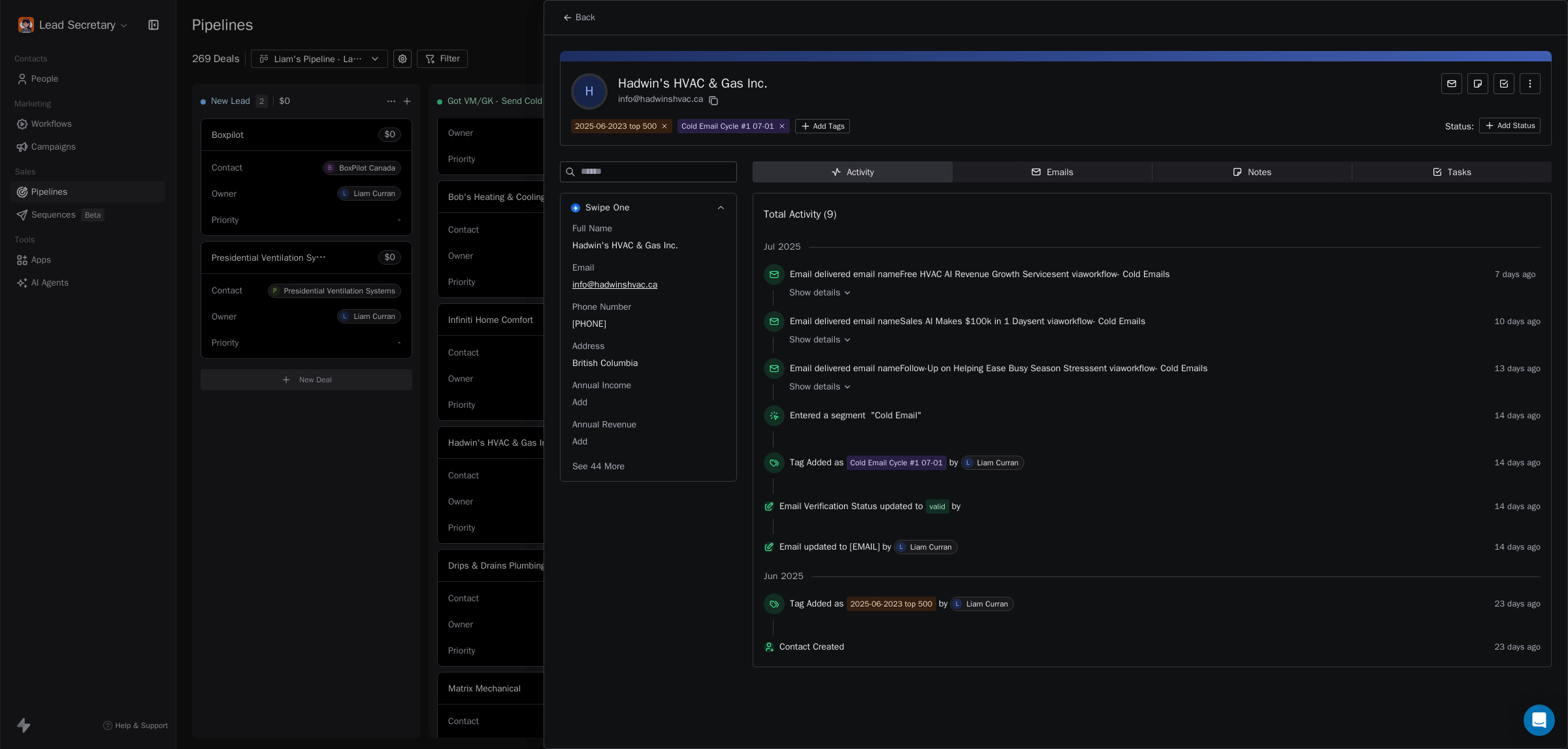 click at bounding box center [784, 374] 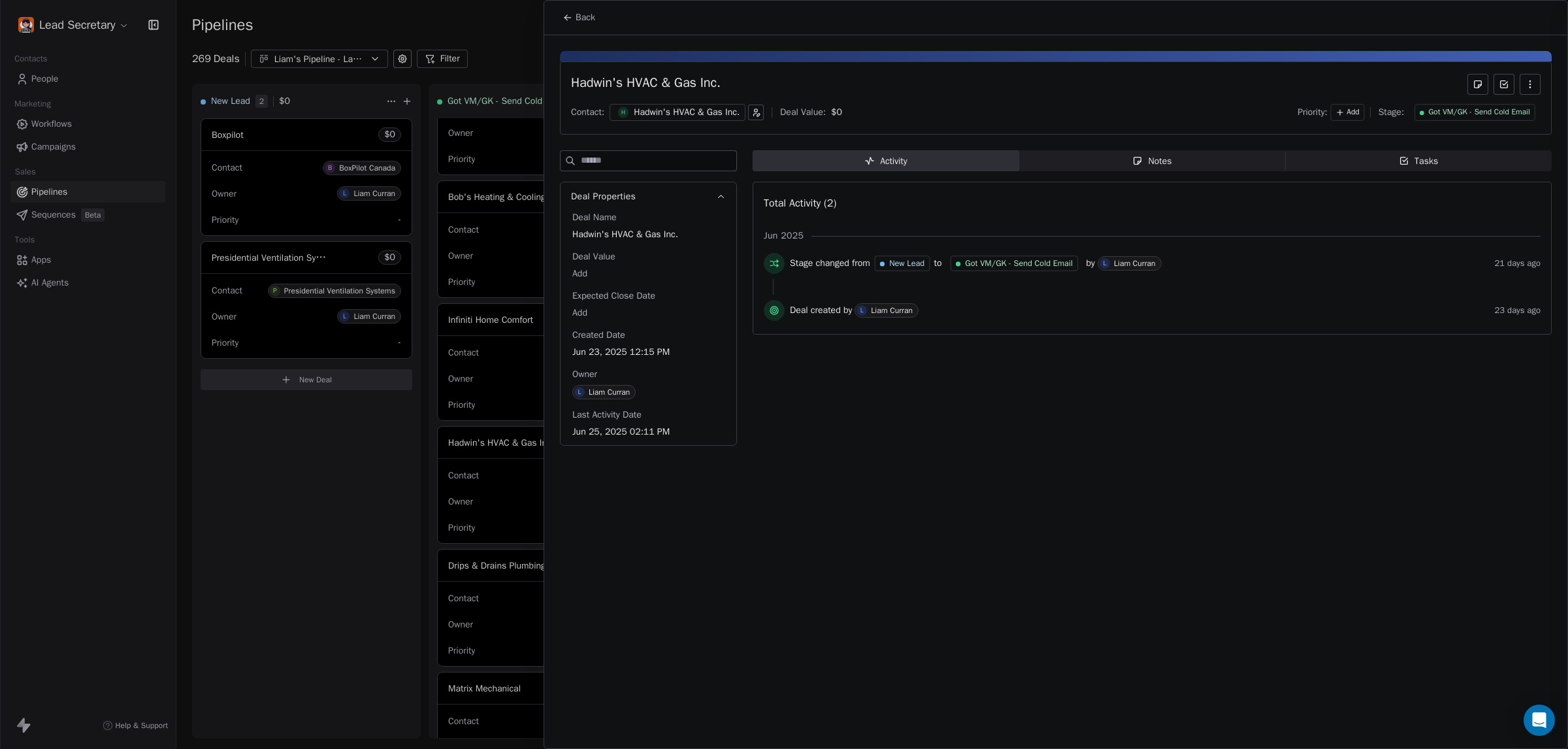 click at bounding box center [784, 374] 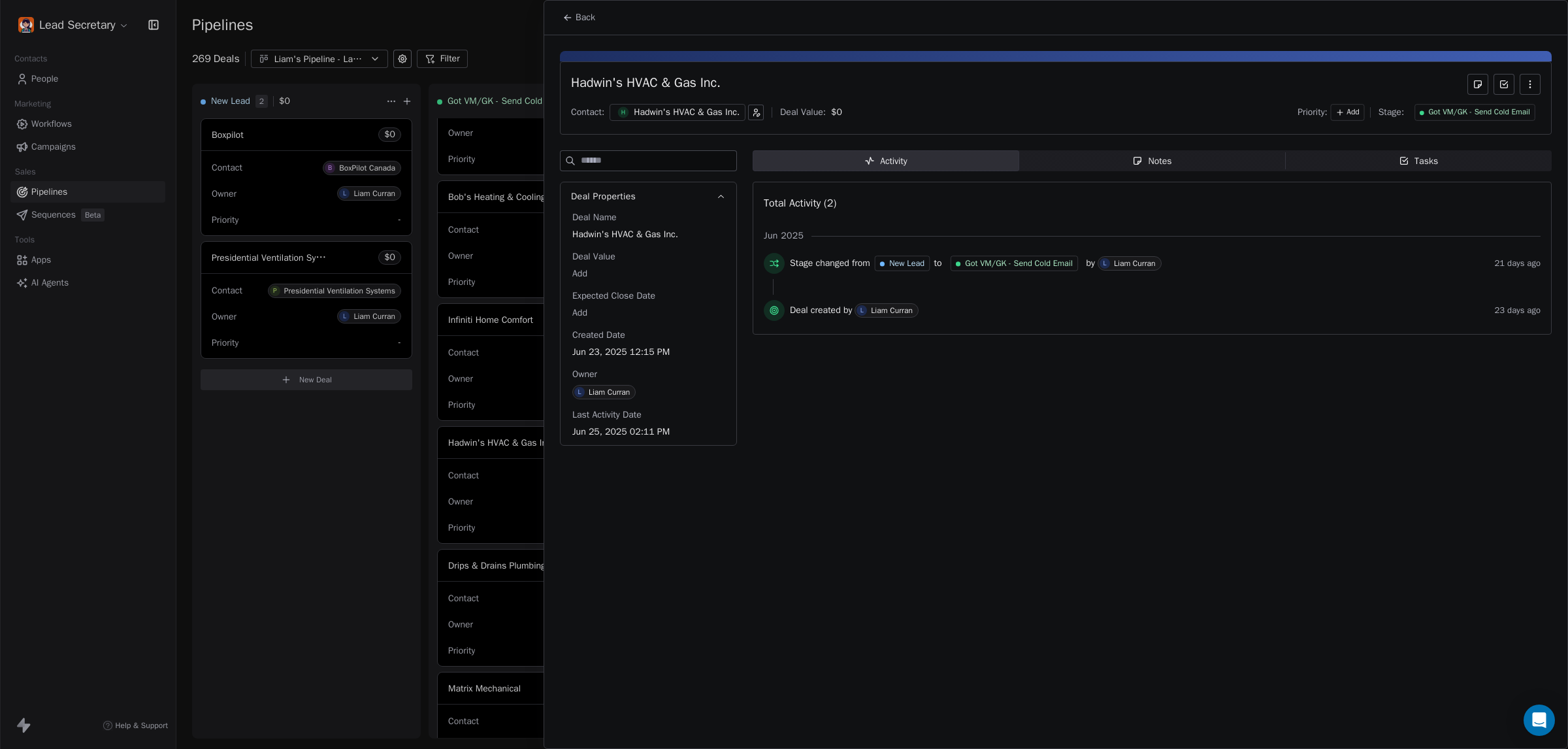 click at bounding box center [784, 374] 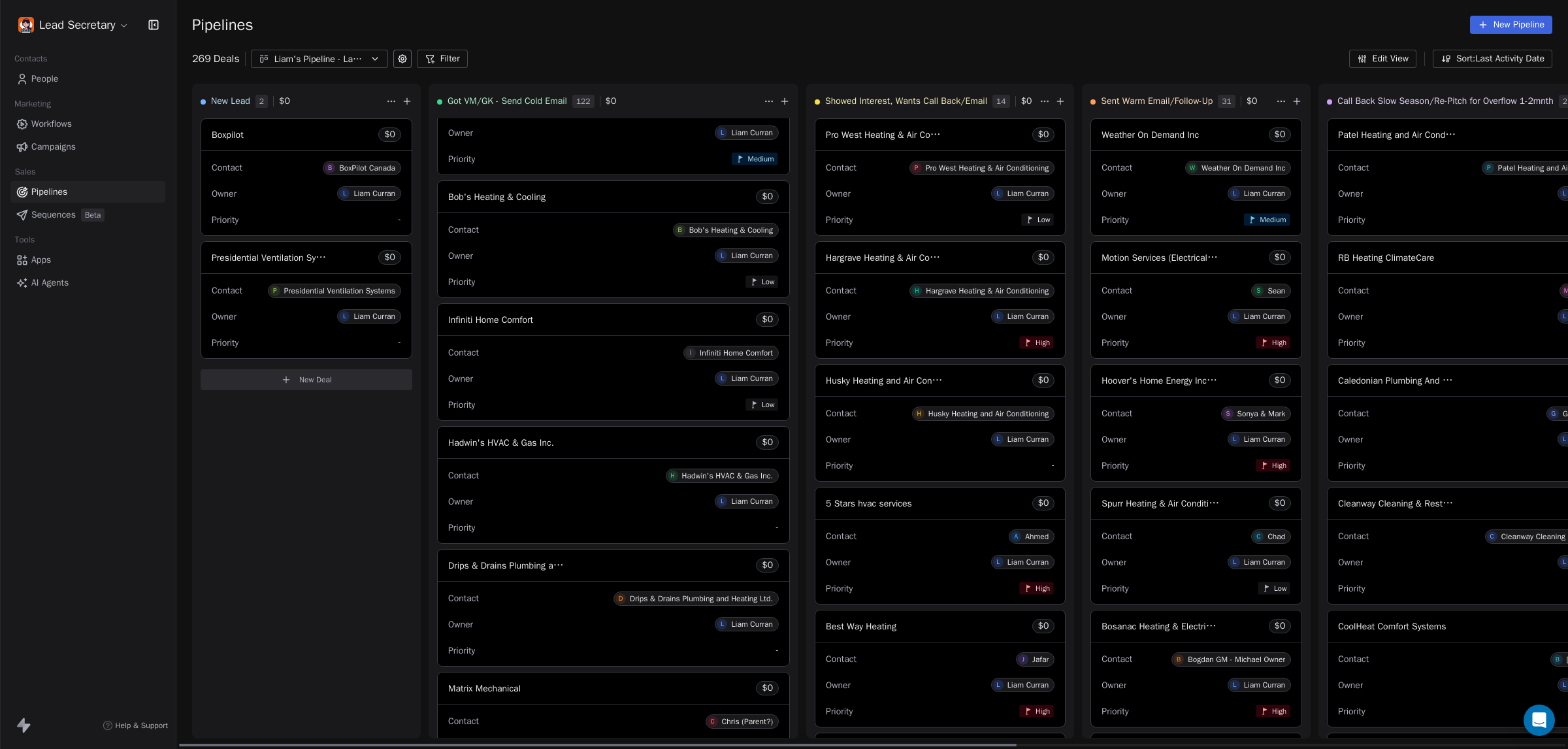 click on "Infiniti Home Comfort $ 0" at bounding box center [613, 320] 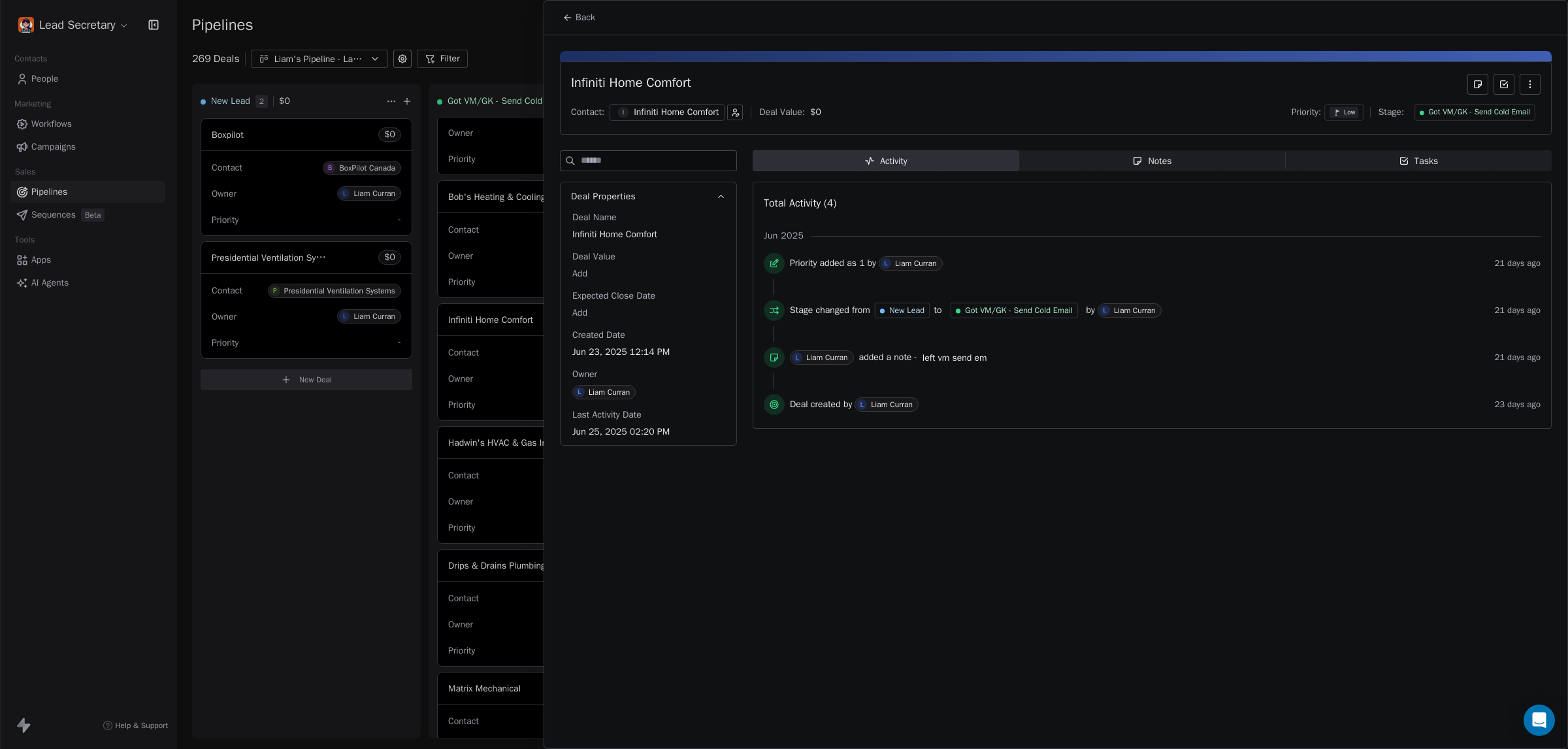 click on "Notes   Notes" at bounding box center (1152, 161) 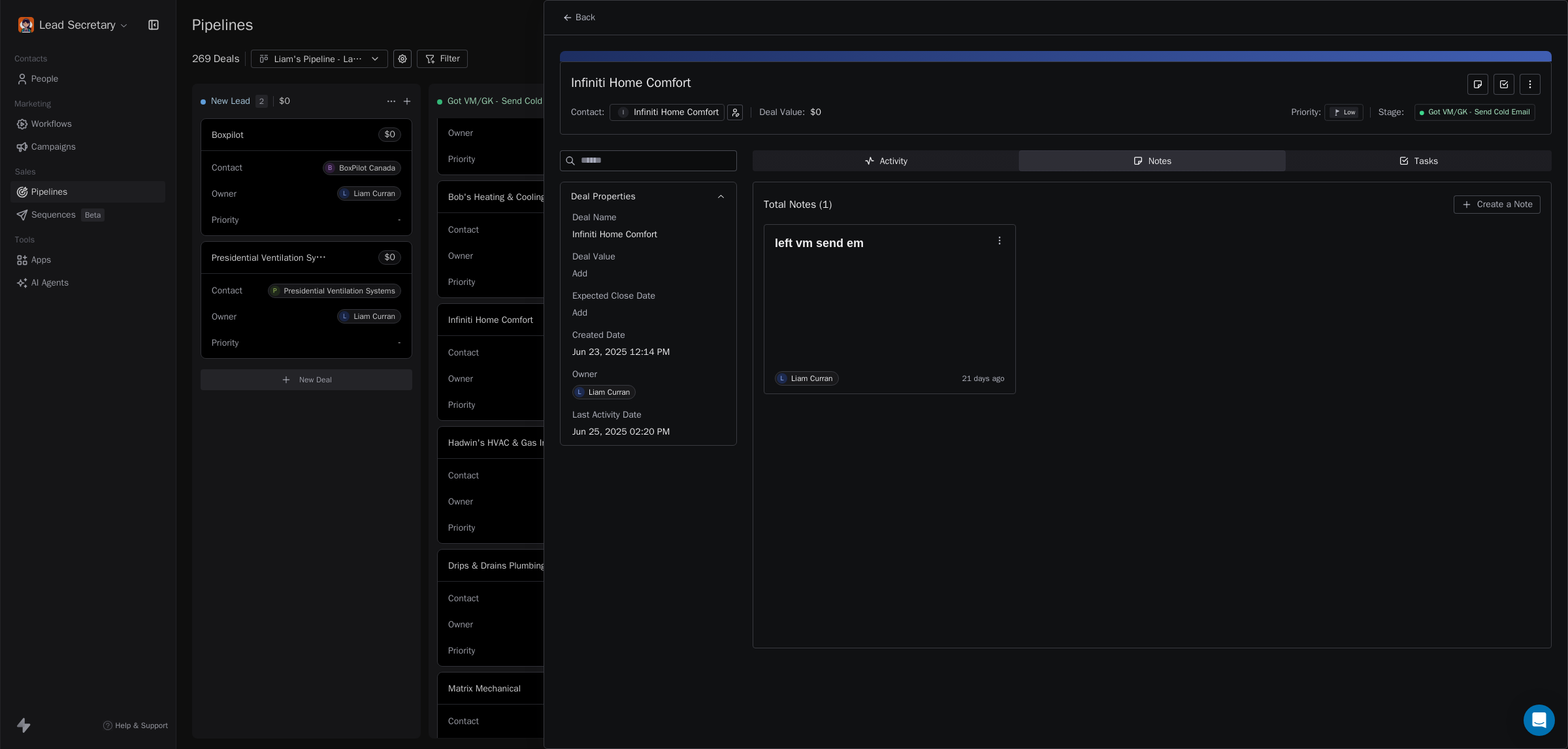 click on "Infiniti Home Comfort" at bounding box center [676, 112] 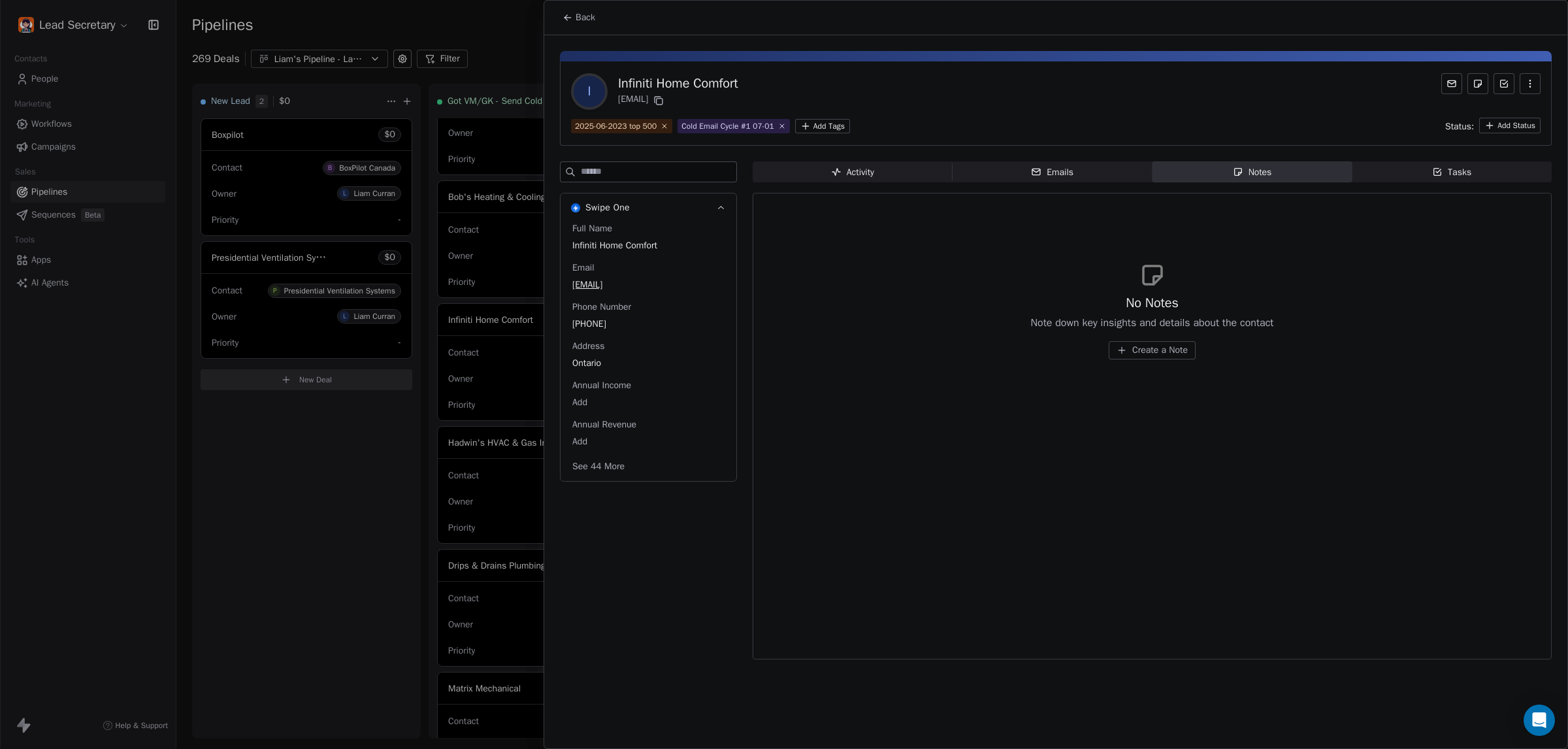 click at bounding box center [784, 374] 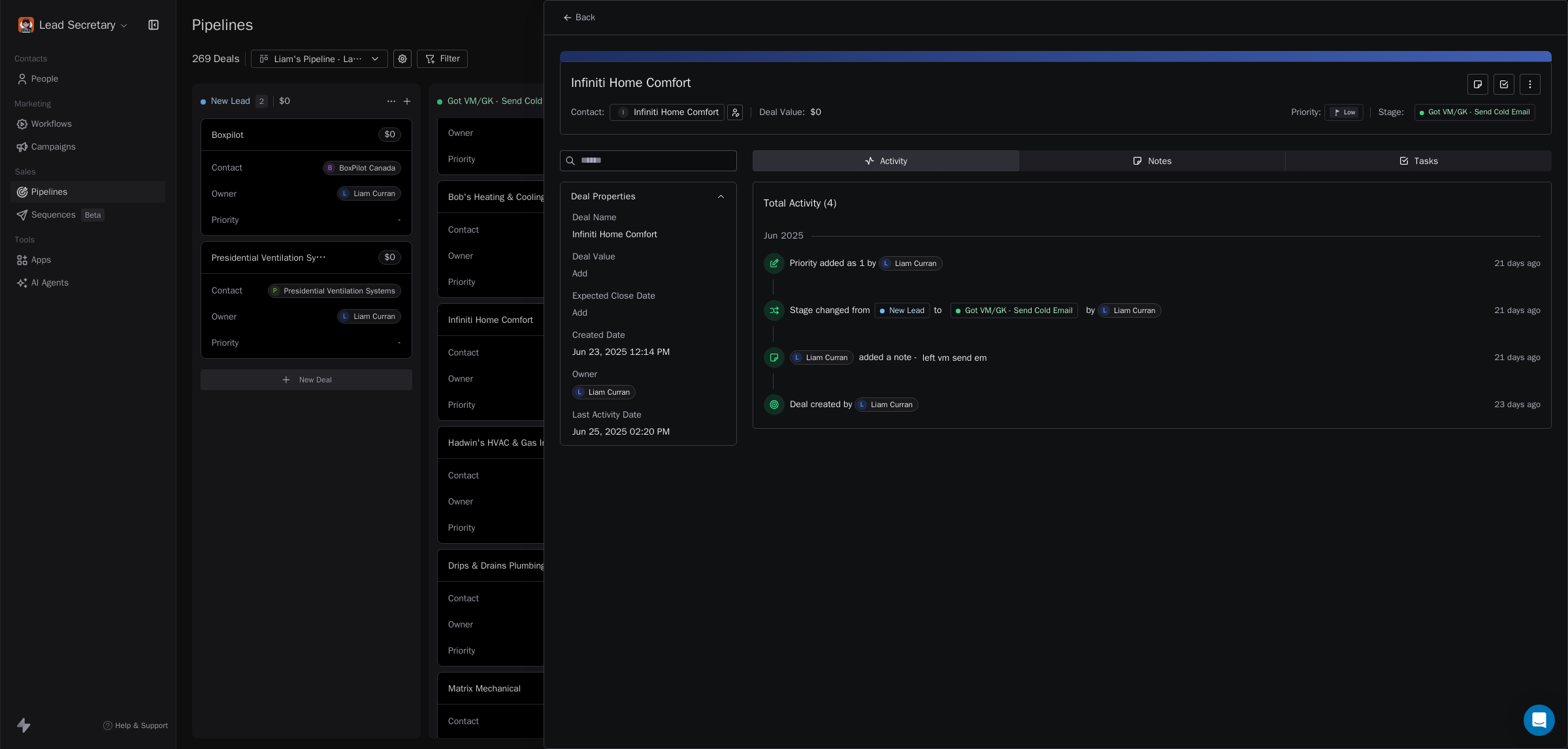 click at bounding box center (784, 374) 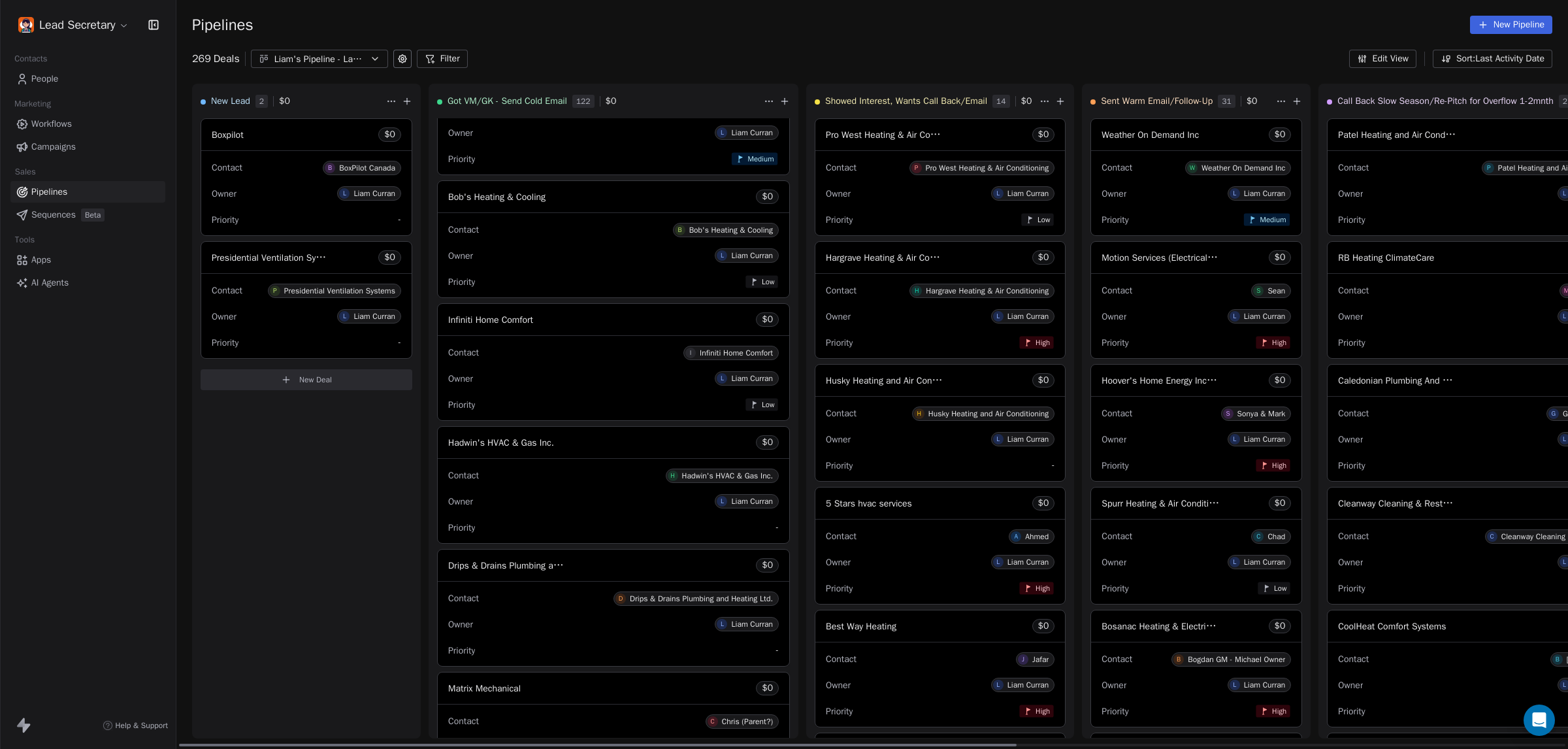 click on "Contact H Hadwin's HVAC & Gas Inc. Owner L [LAST] Priority -" at bounding box center (613, 501) 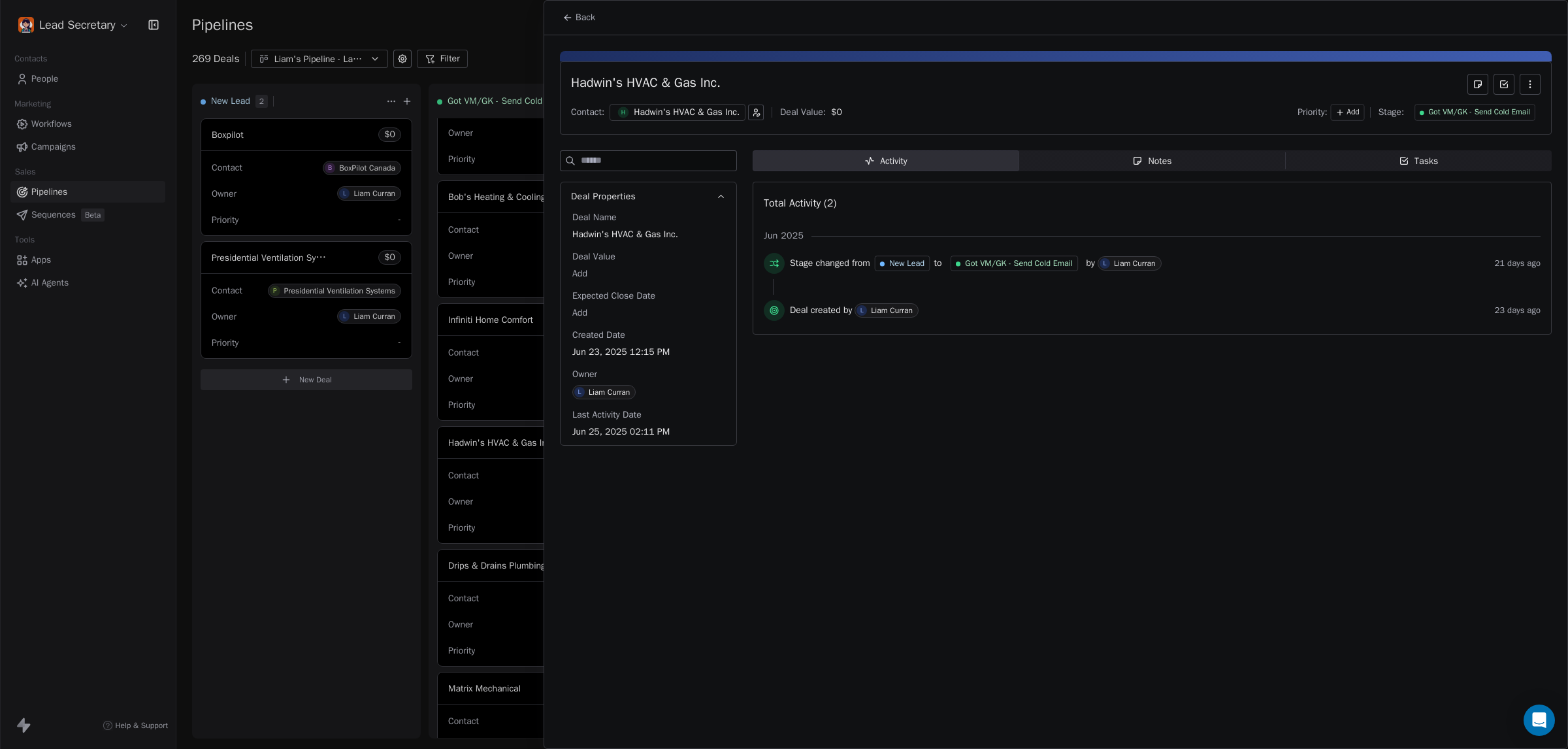 click at bounding box center (784, 374) 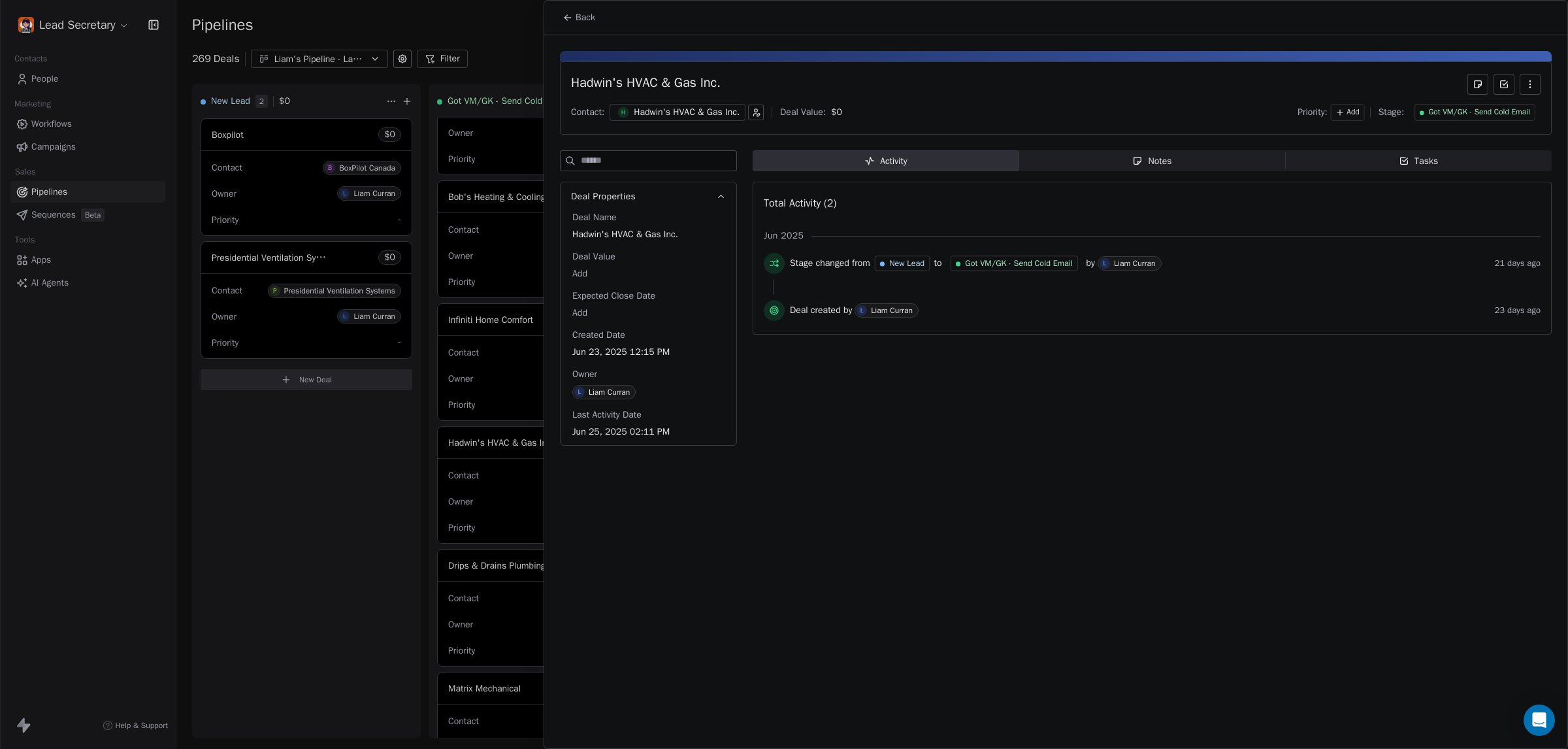 click at bounding box center [784, 374] 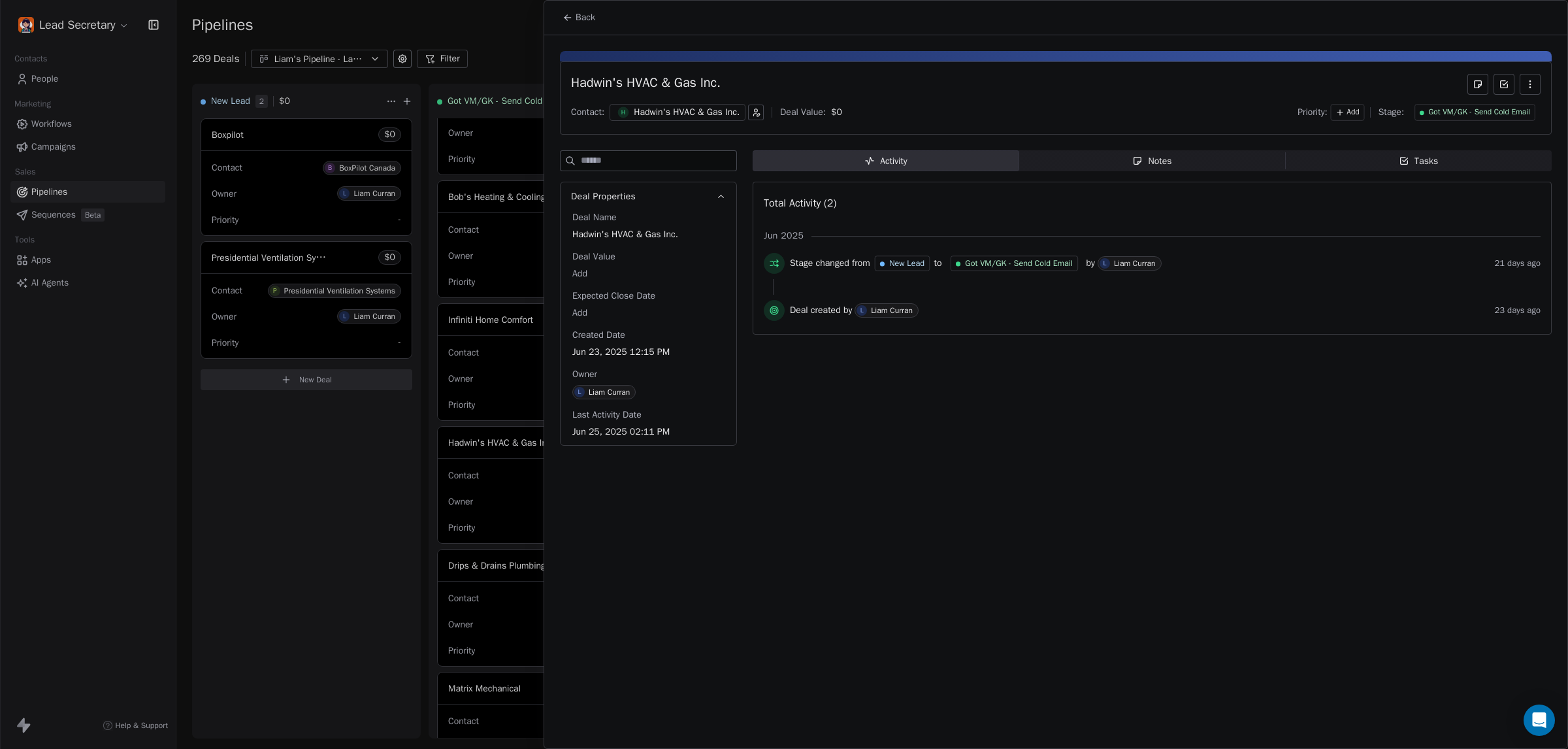 click at bounding box center [784, 374] 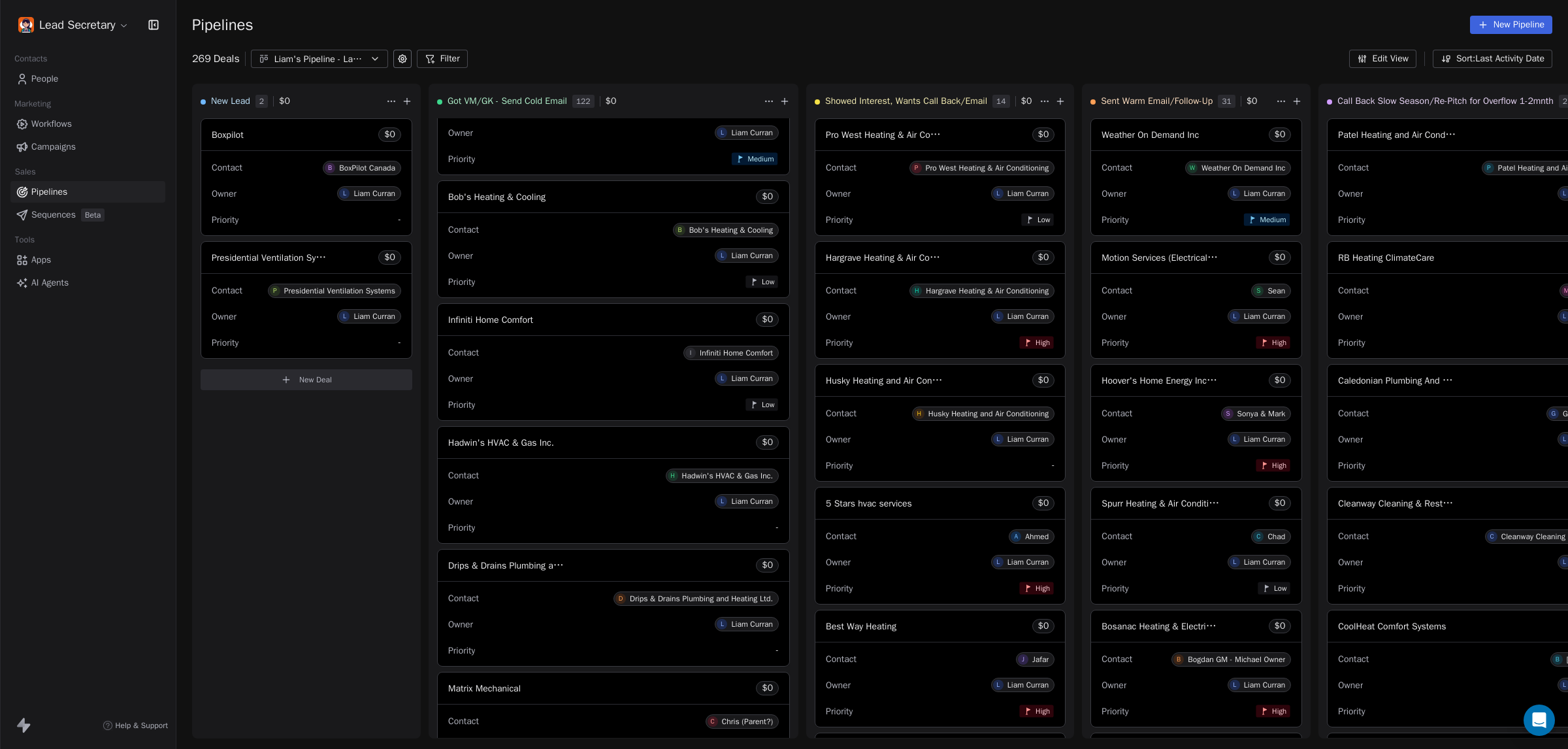 click on "People" at bounding box center [44, 78] 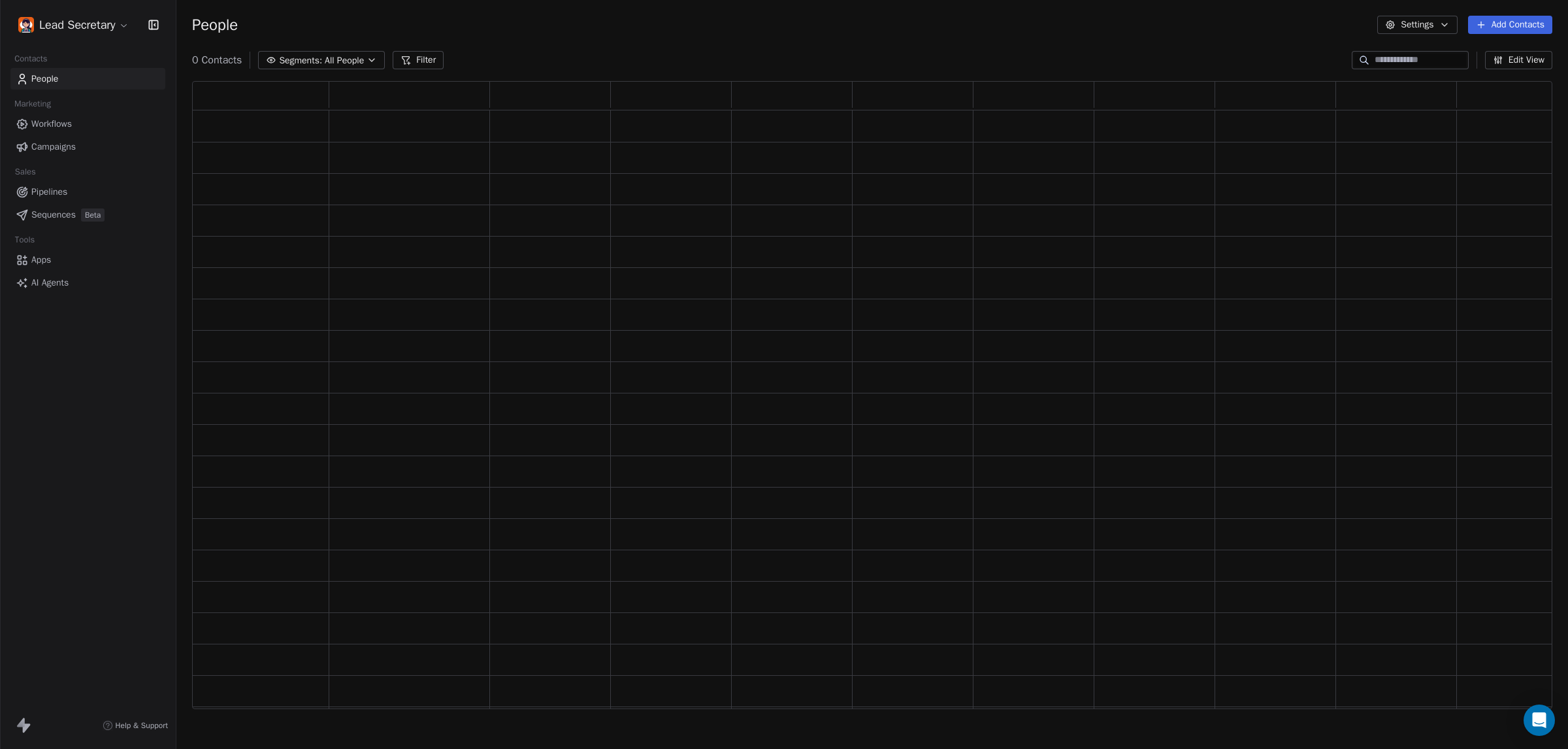 scroll, scrollTop: 13, scrollLeft: 12, axis: both 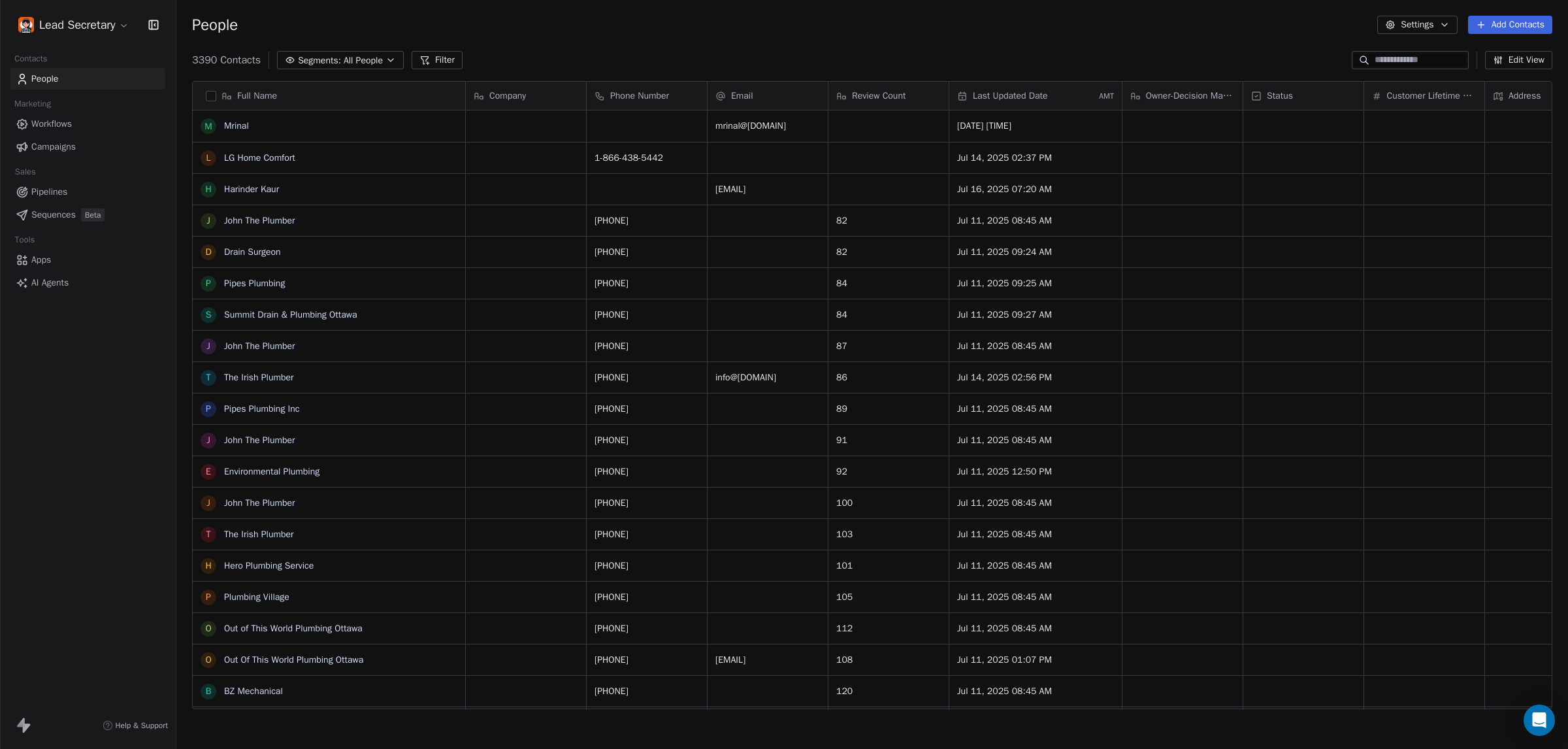 click on "Add Contacts" at bounding box center (1510, 25) 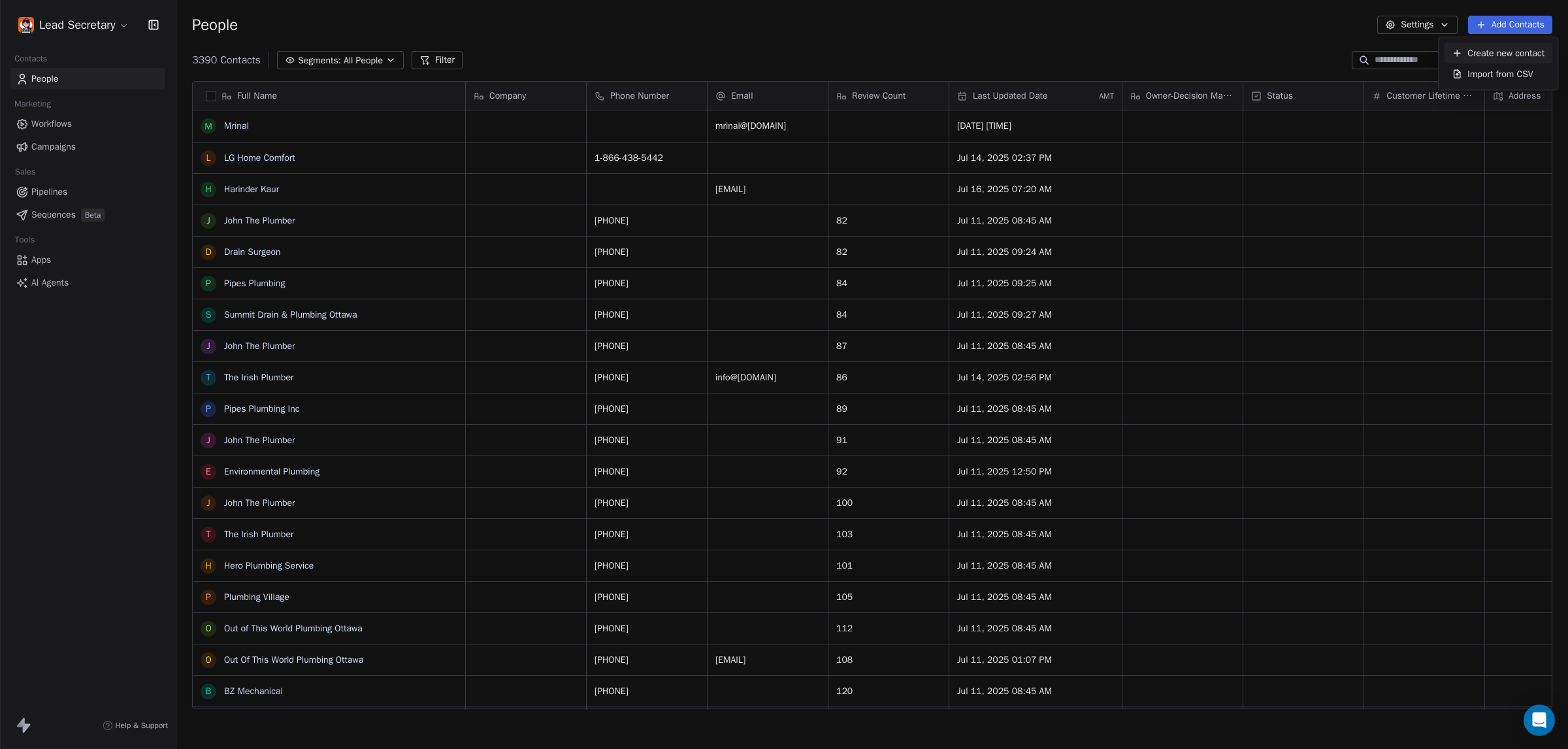 click on "Create new contact" at bounding box center (1506, 53) 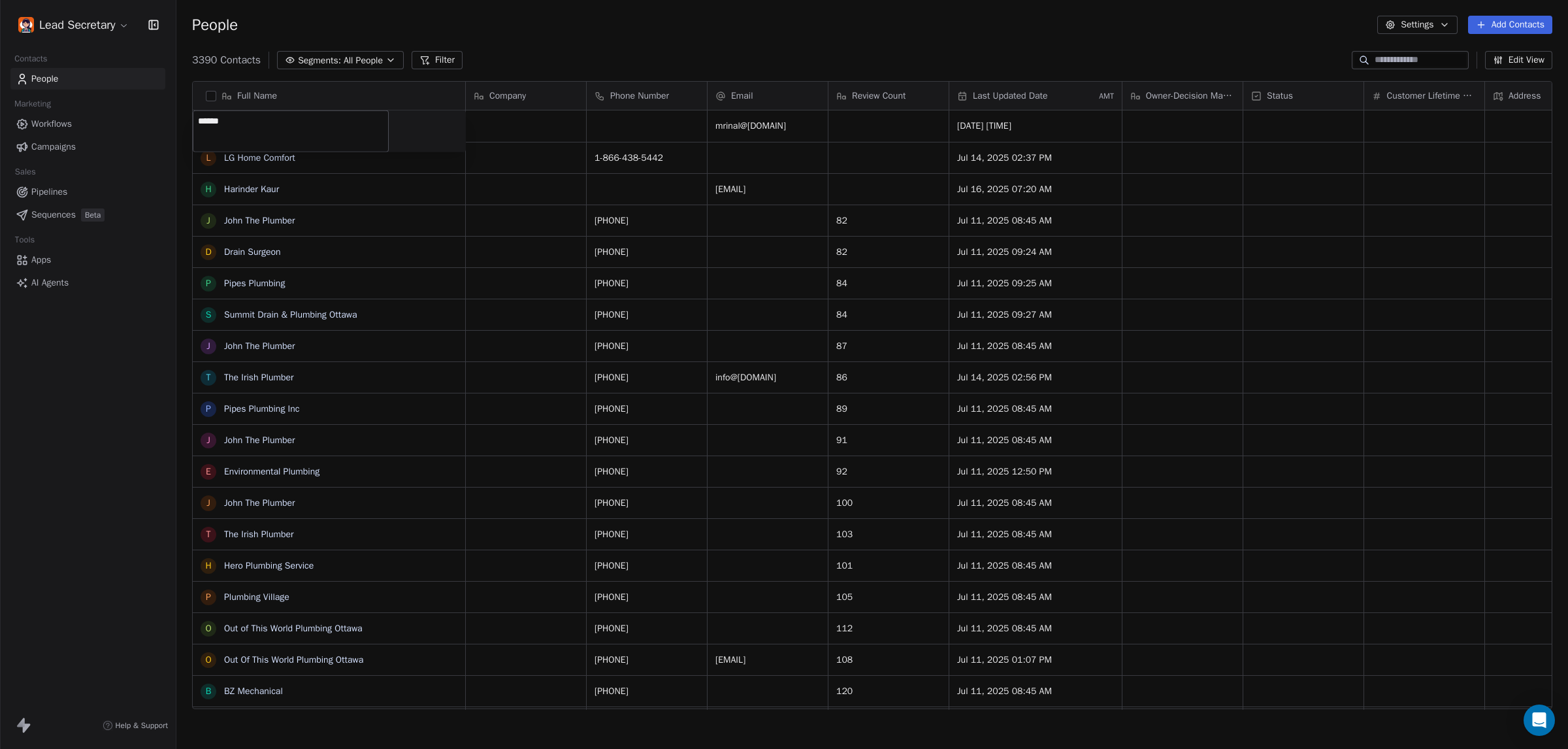 click on "******" at bounding box center (291, 131) 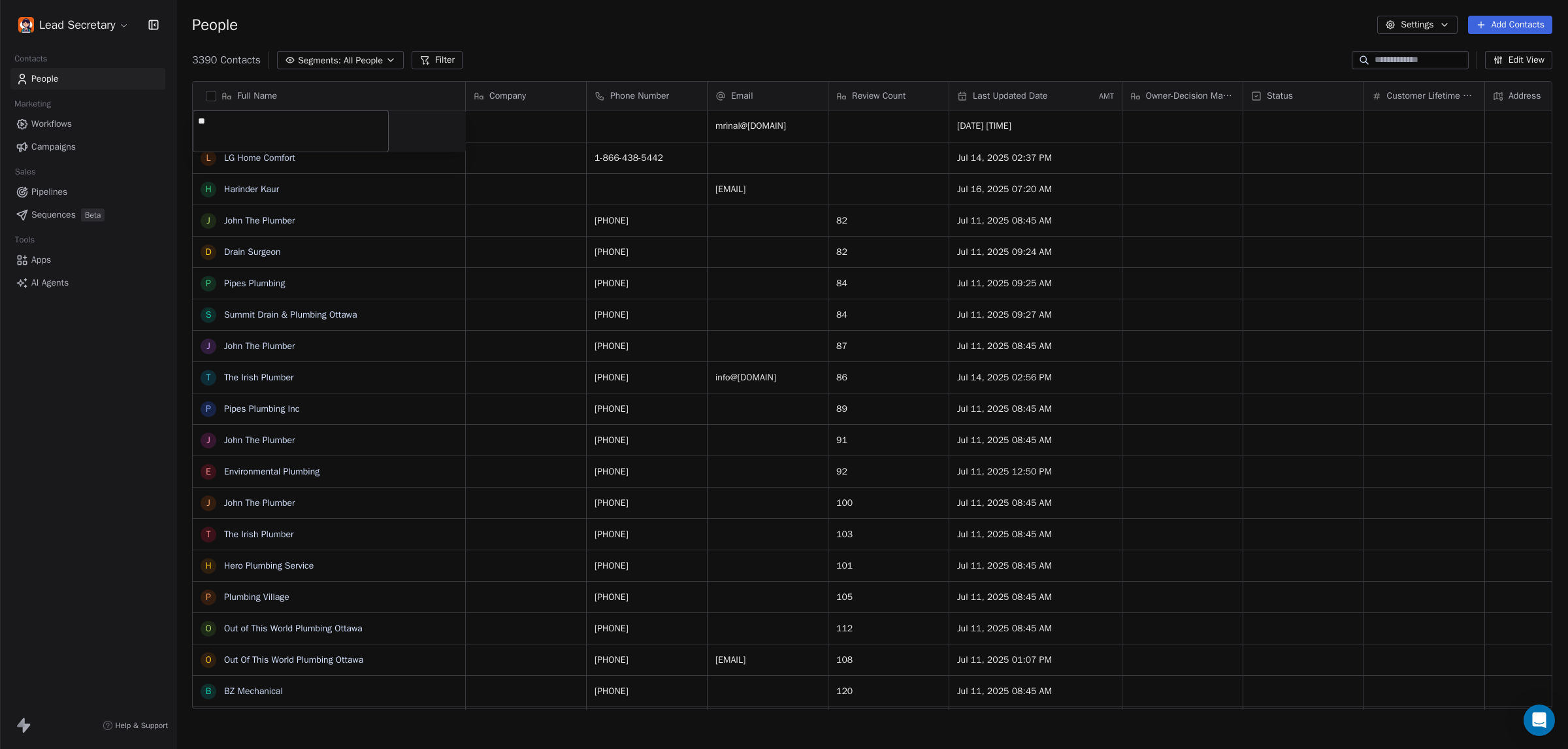 type on "*" 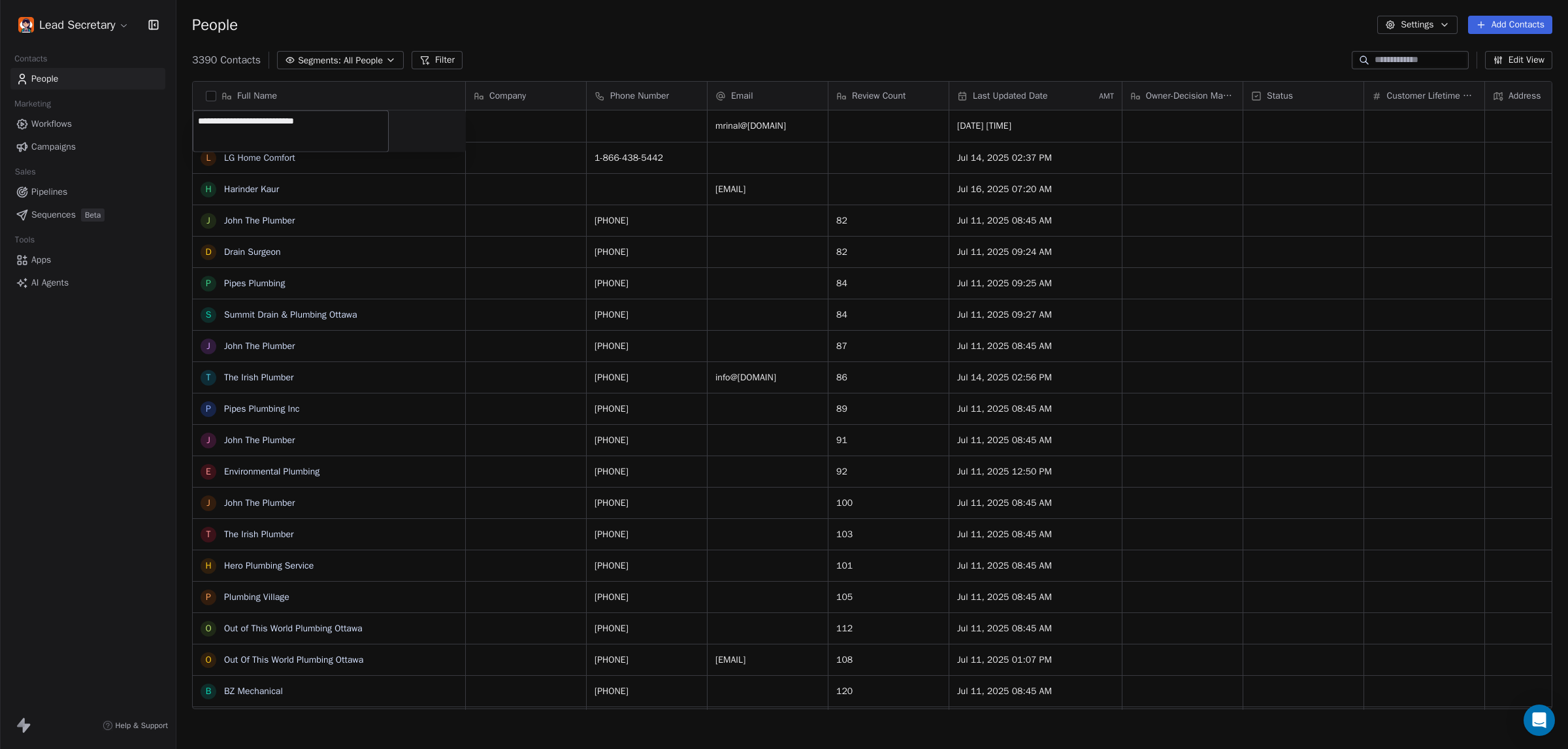 type on "**********" 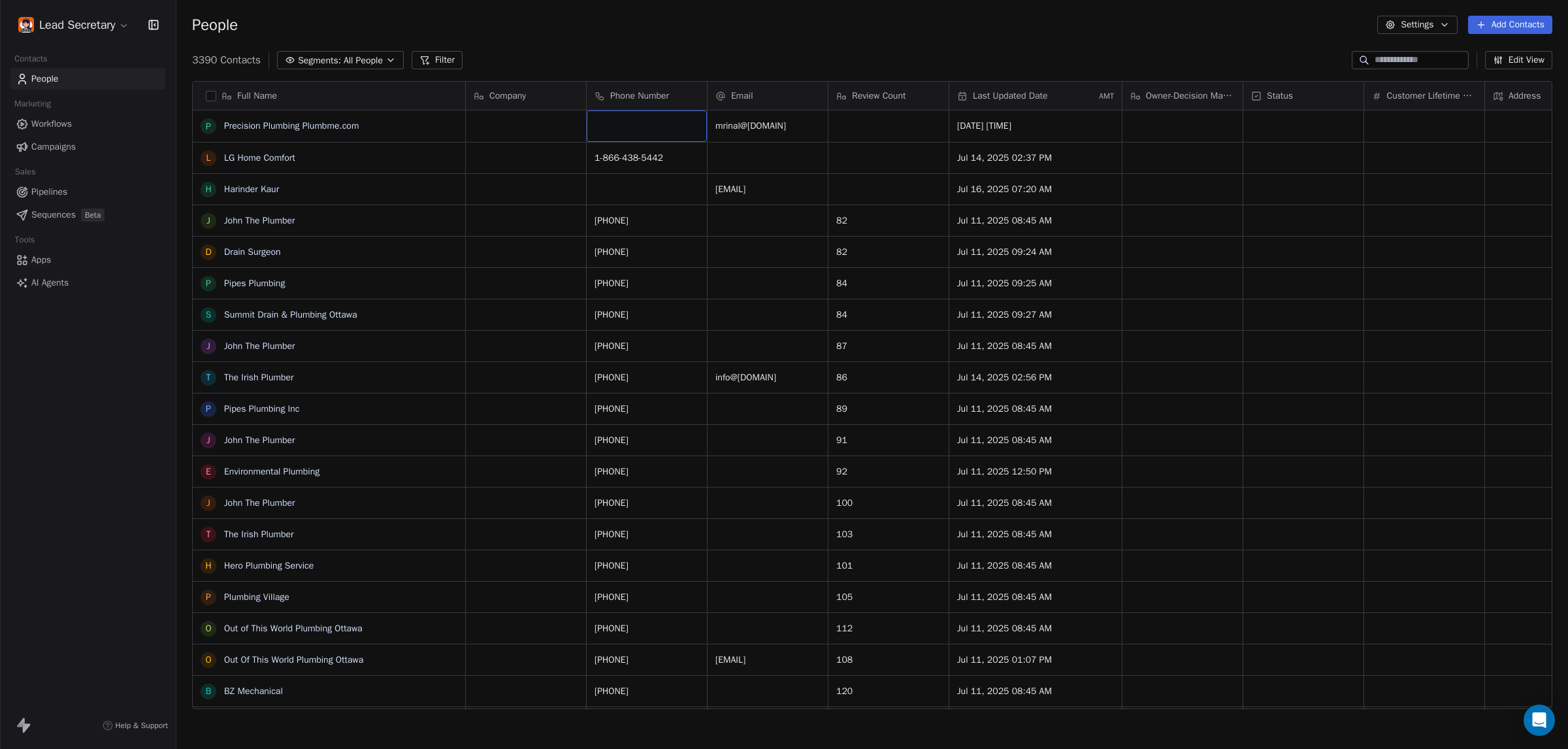click at bounding box center [647, 126] 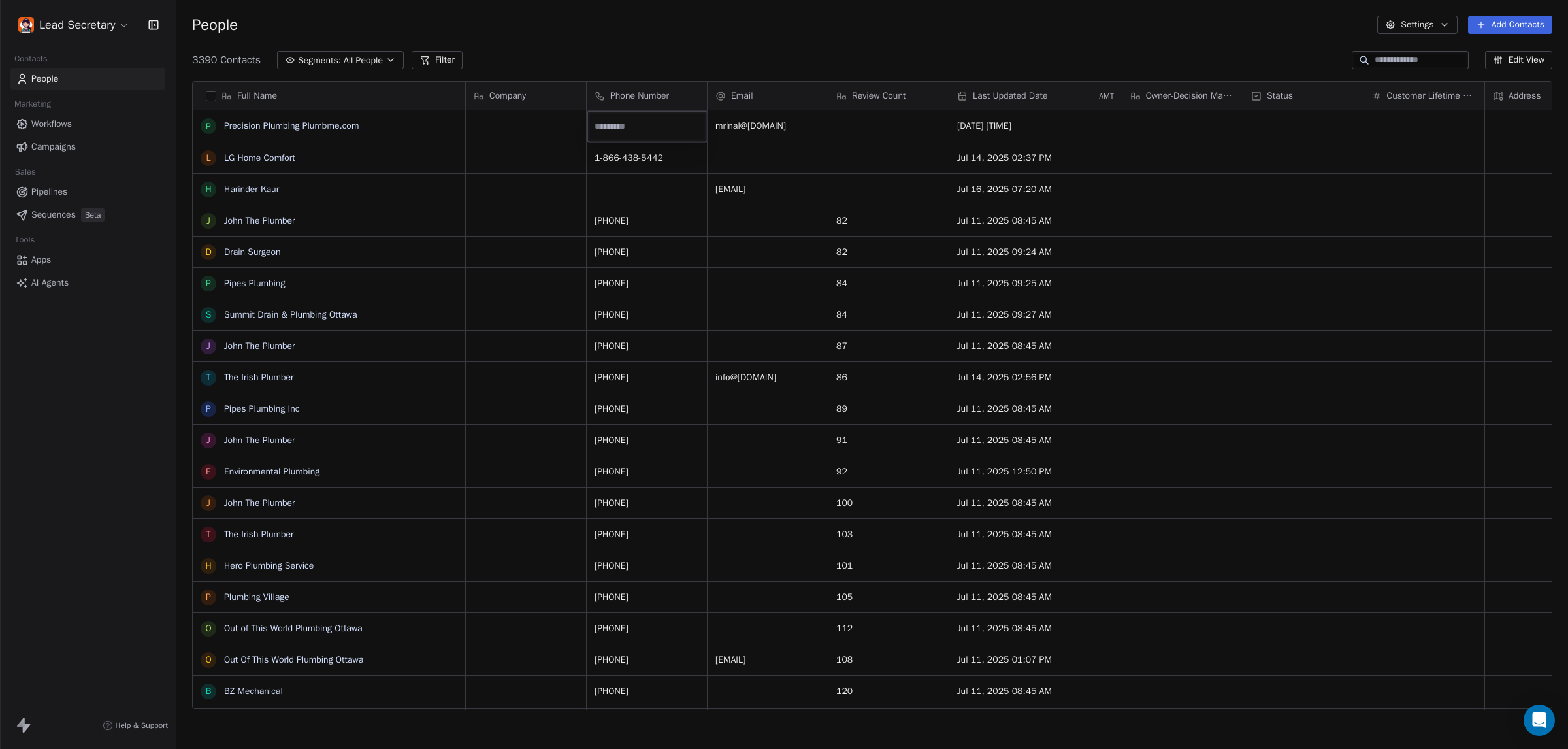 type on "**********" 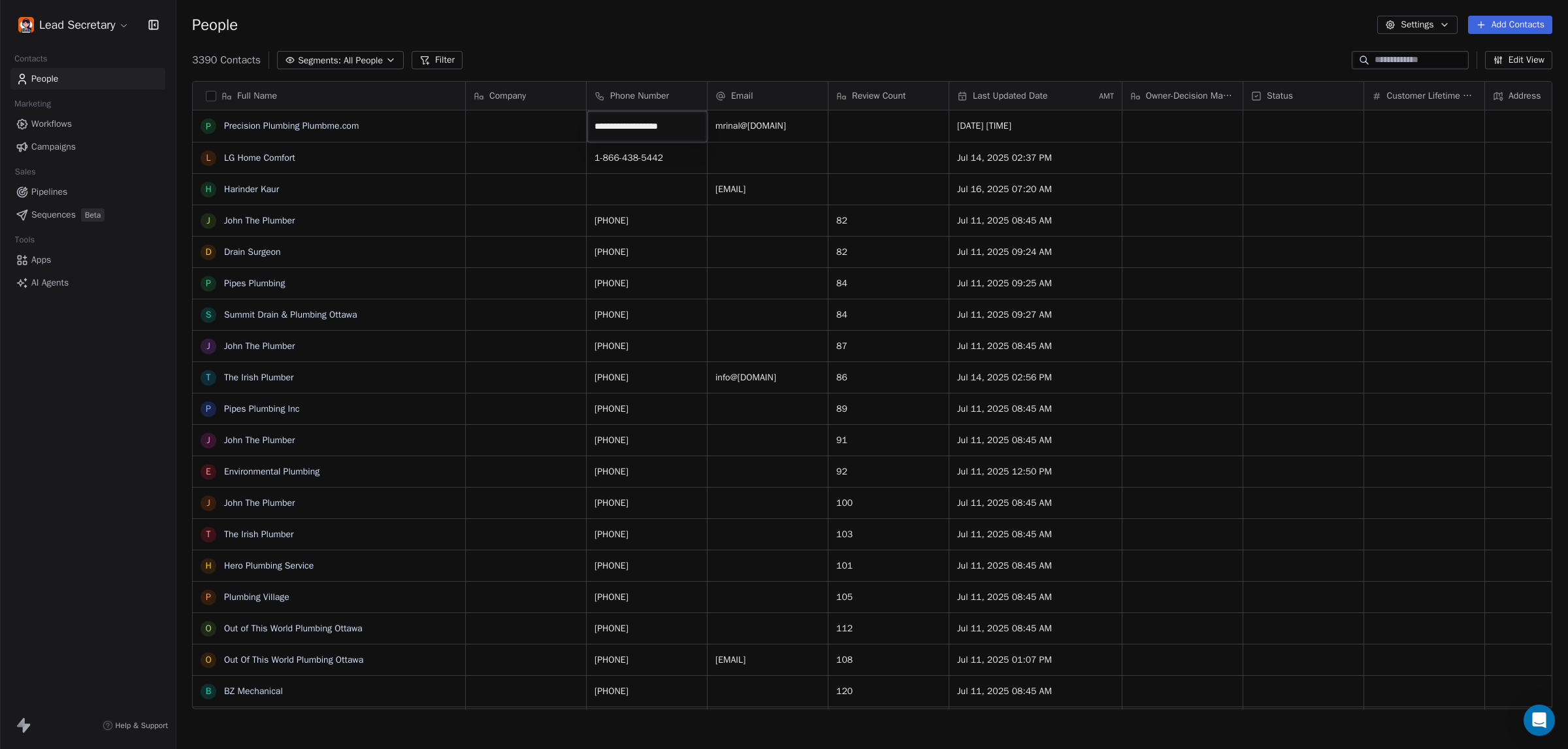 click on "Lead Secretary Contacts People Marketing Workflows Campaigns Sales Pipelines Sequences Beta Tools Apps AI Agents Help & Support People Settings  Add Contacts 3390 Contacts Segments: All People Filter  Edit View Tag Add to Sequence Export Full Name P Precision Plumbing Plumbme.com L LG Home Comfort H Harinder Kaur J John The Plumber D Drain Surgeon P Pipes Plumbing S Summit Drain & Plumbing [CITY] J John The Plumber T The Irish Plumber P Pipes Plumbing Inc J John The Plumber E Environmental Plumbing J John The Plumber T The Irish Plumber H Hero Plumbing Service P Plumbing Village O Out of This World Plumbing [CITY] O Out Of This World Plumbing [CITY] B BZ Mechanical c capital city plumbing and drain K Kinburn Plumbing & Heating Ltd L Lynwood Plumbing Services Ltd Y Yves Plumbing P PV Well Water O Offset Plumbing J J.B.R Plumbing K KT Plumbing F Francis Home Environment Heating and Air Conditioning P Plumwork T Tech 2000 Plumbing & Heating O Offset Plumbing P Plumbing Mate B Barrhaven Plumbing Services D D B" at bounding box center [784, 374] 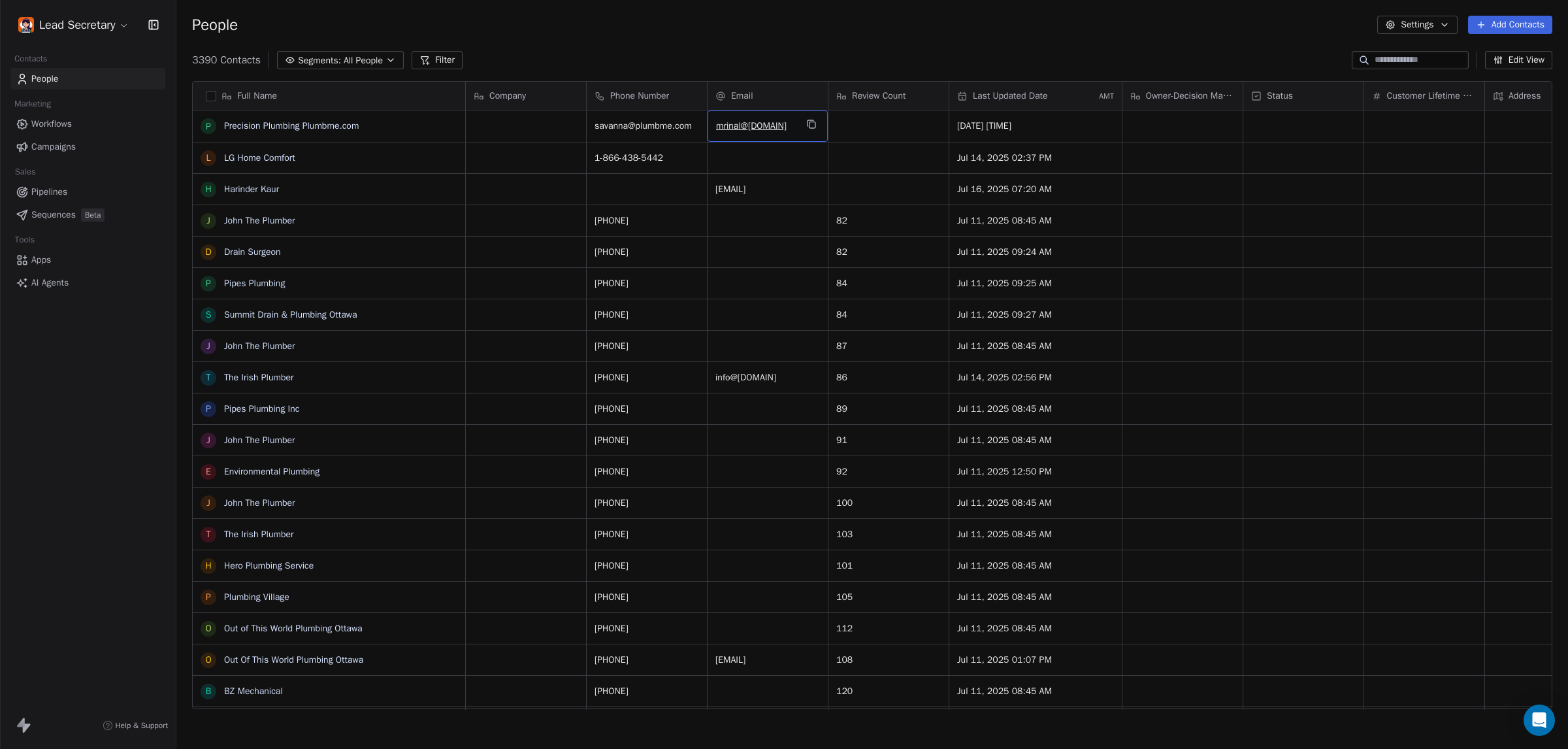 click on "mrinal@[DOMAIN]" at bounding box center [756, 126] 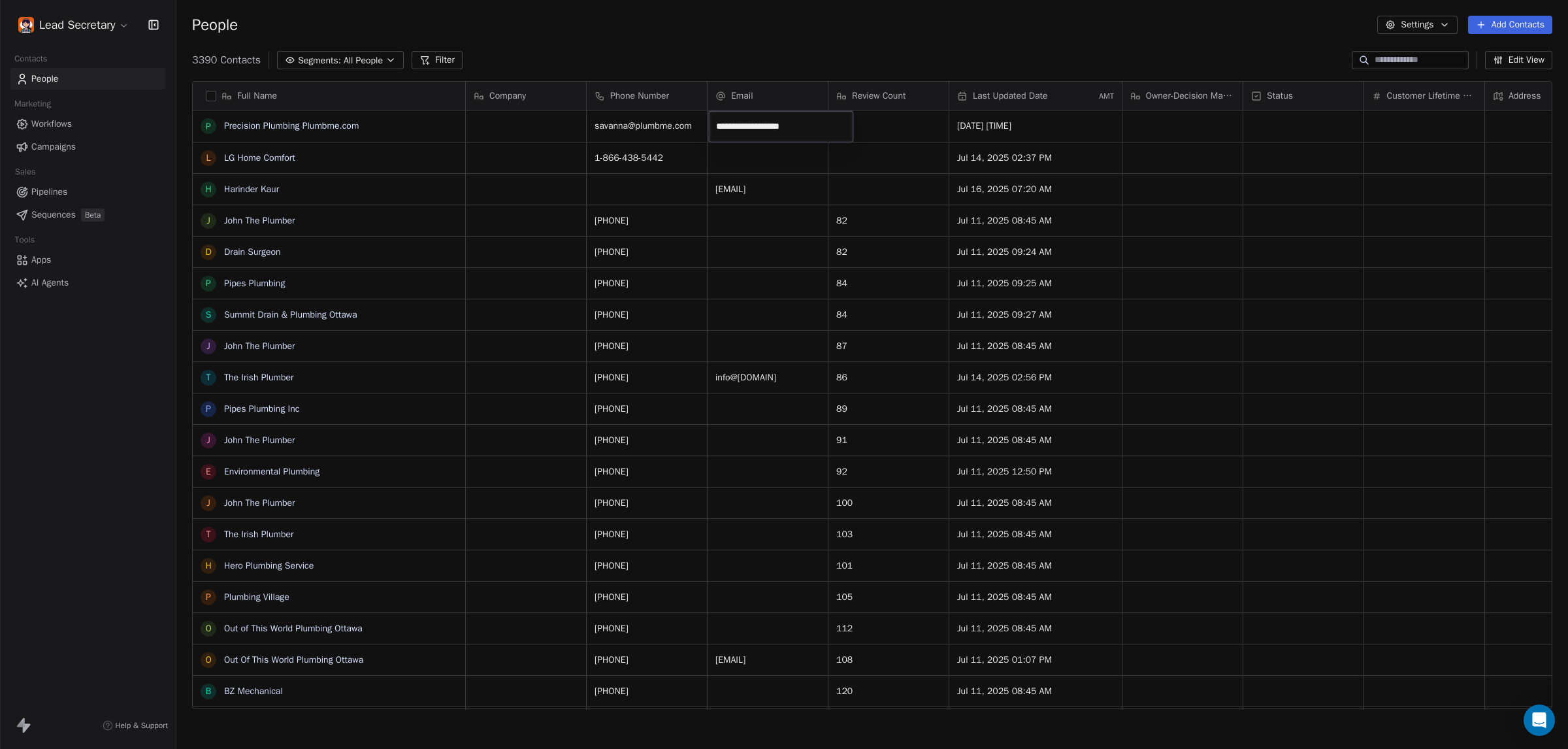 type on "**********" 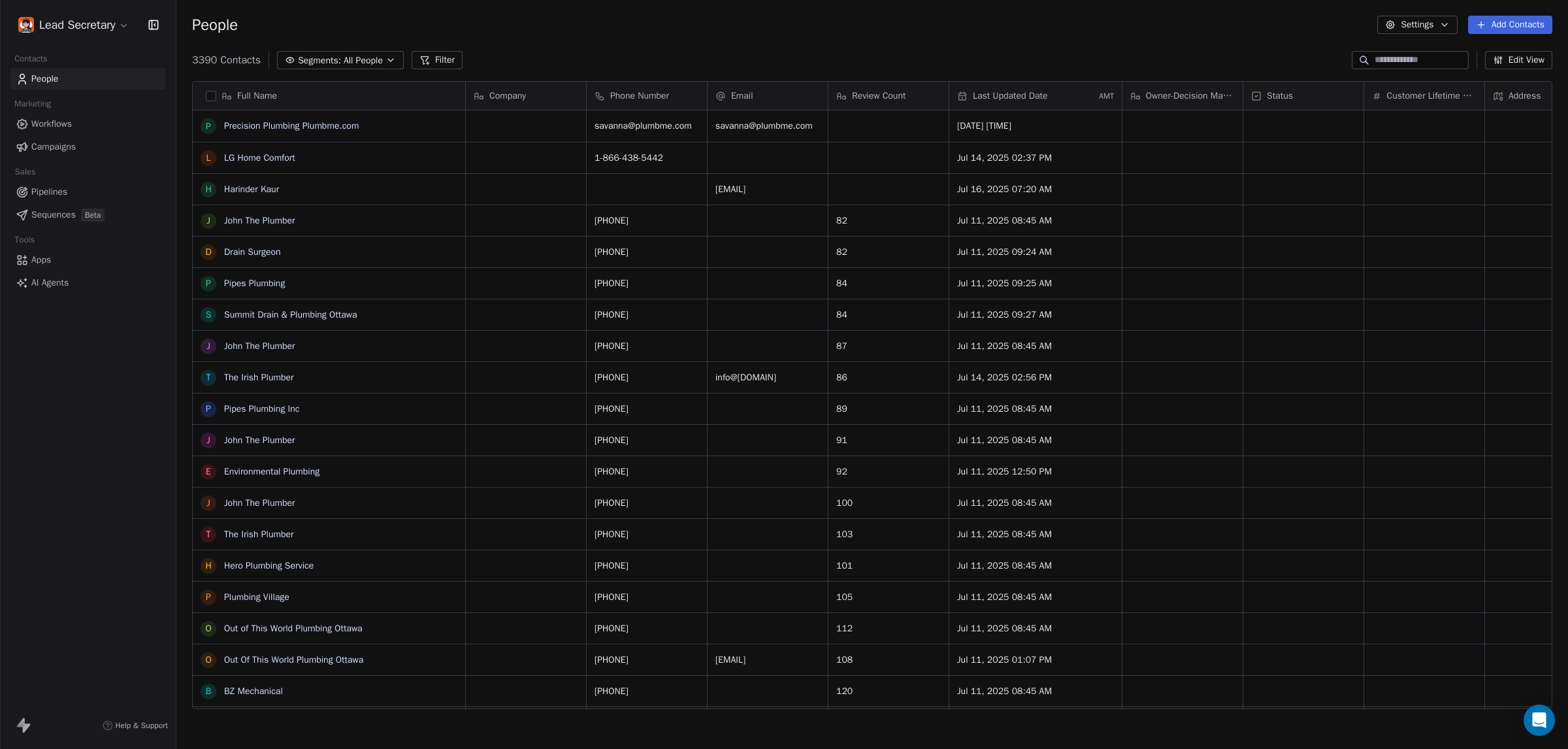 click on "[PHONE] [DATE] [TIME]" at bounding box center [1112, 158] 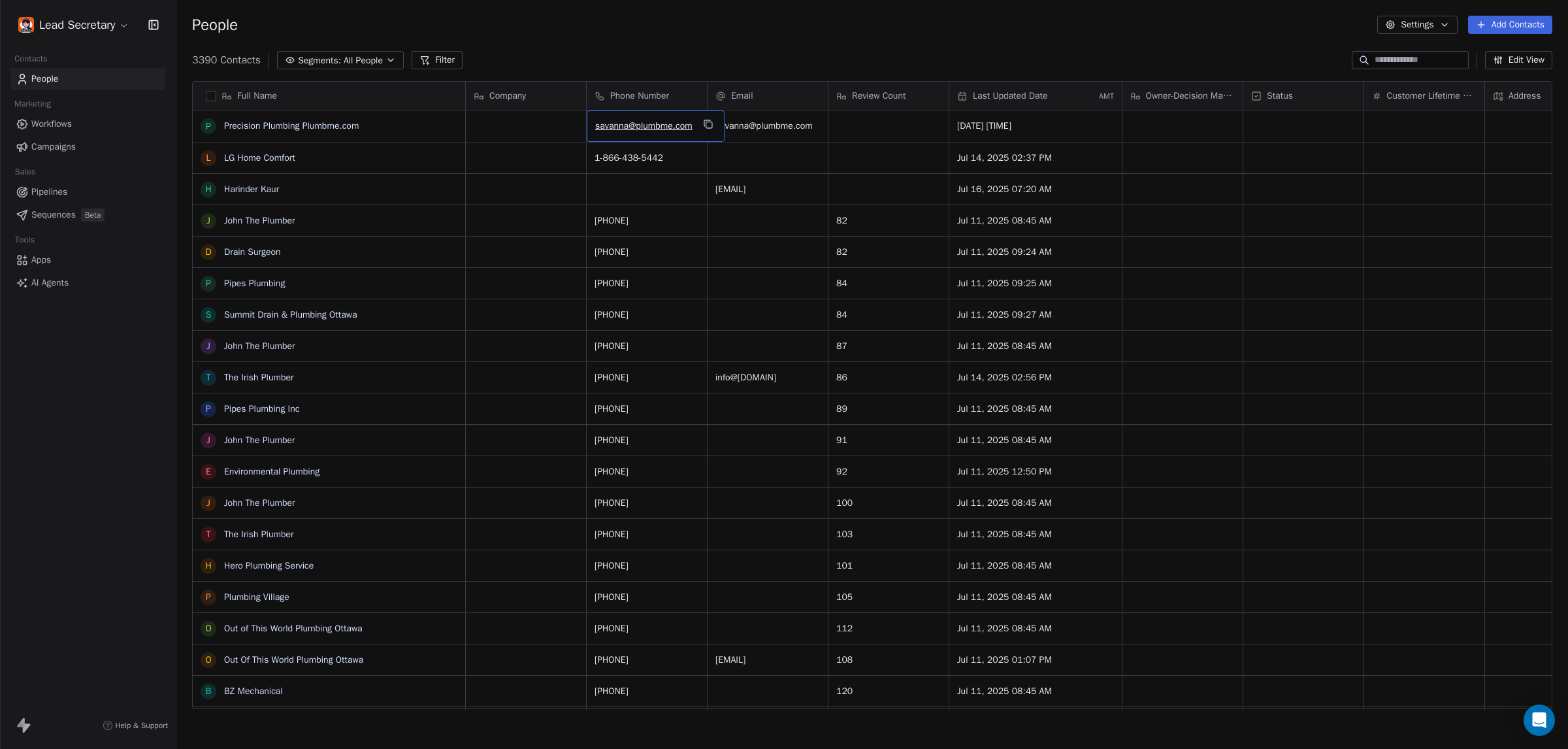 click on "savanna@plumbme.com" at bounding box center (644, 126) 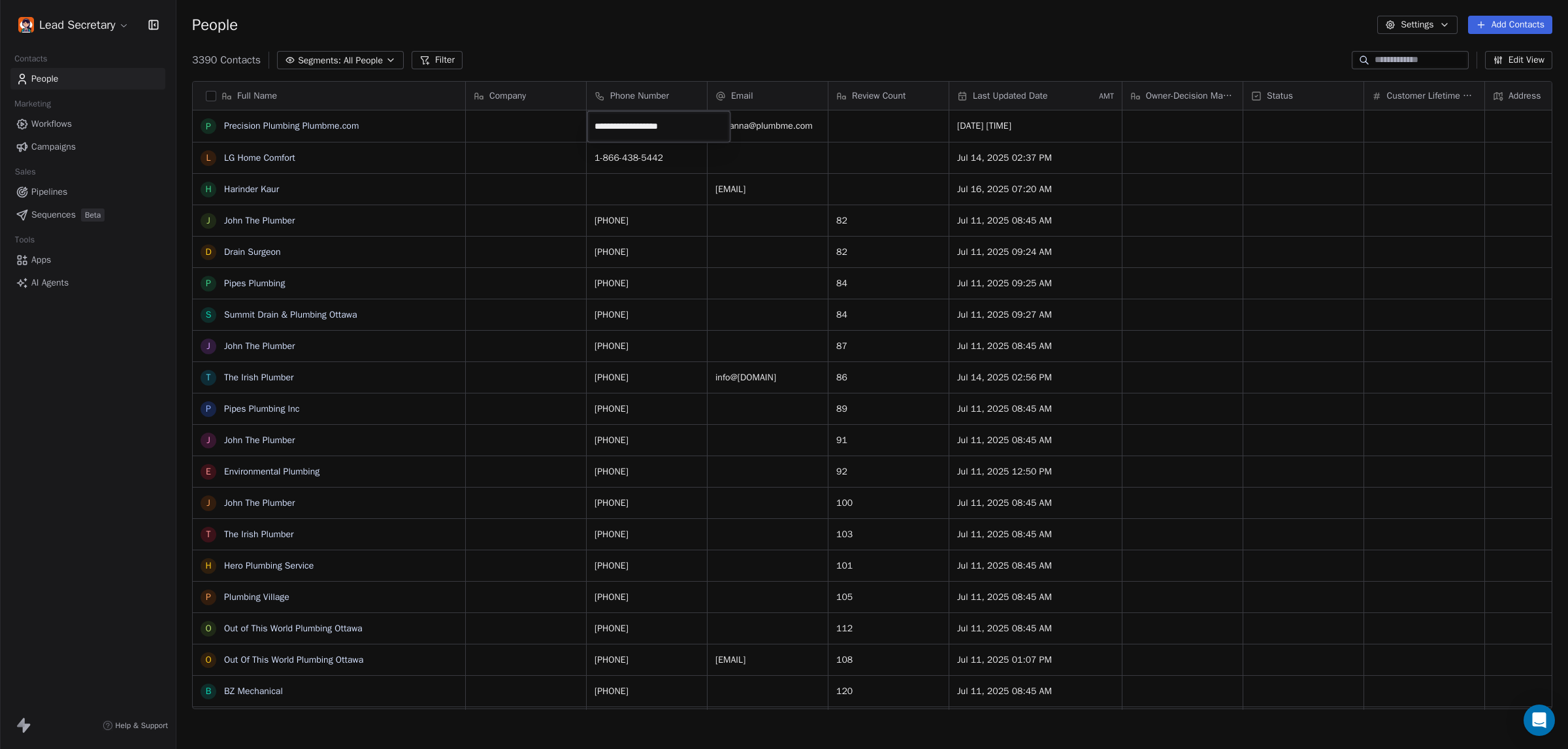 click on "**********" at bounding box center [659, 127] 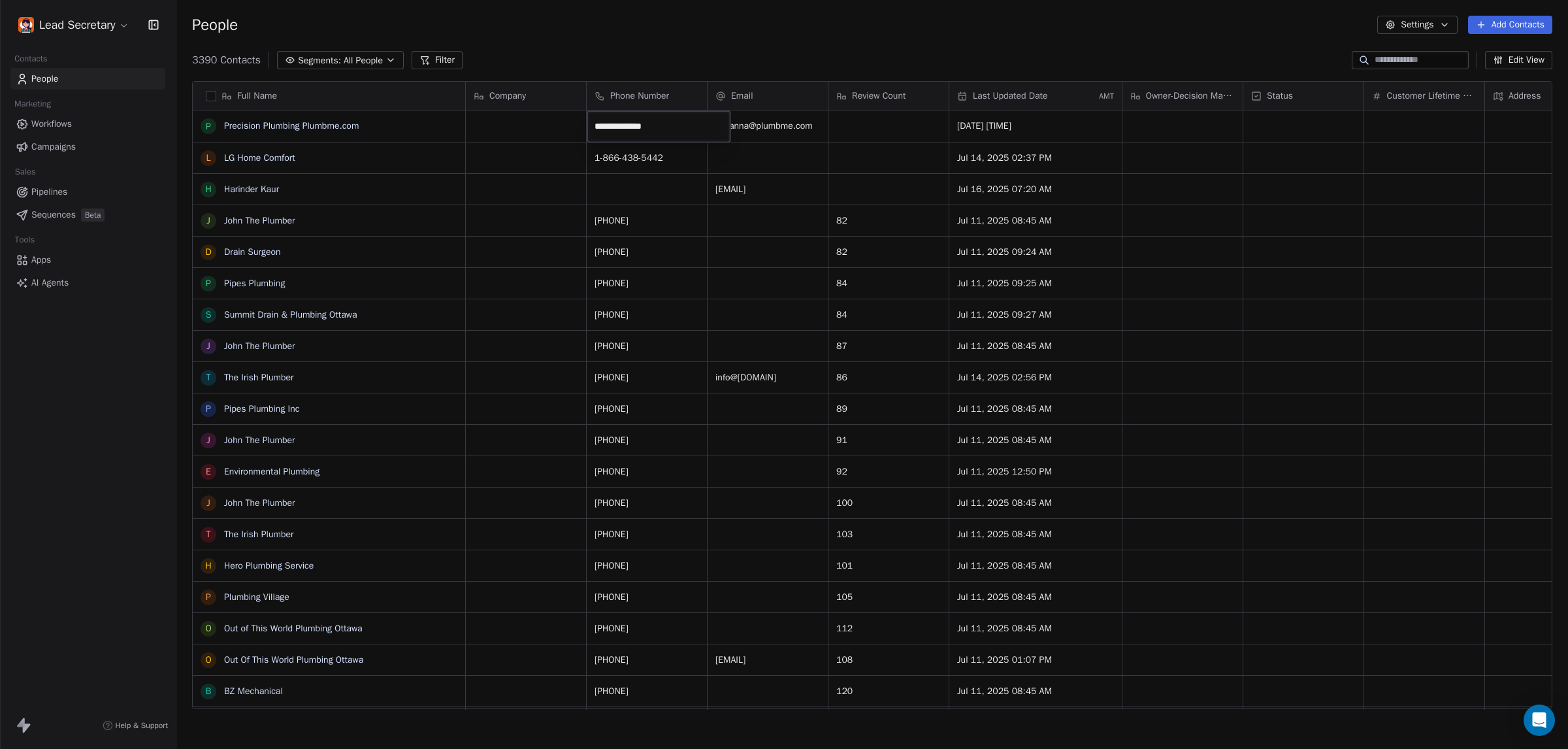 click on "Lead Secretary Contacts People Marketing Workflows Campaigns Sales Pipelines Sequences Beta Tools Apps AI Agents Help & Support People Settings  Add Contacts 3390 Contacts Segments: All People Filter  Edit View Tag Add to Sequence Export Full Name P Precision Plumbing Plumbme.com L LG Home Comfort H Harinder Kaur J John The Plumber D Drain Surgeon P Pipes Plumbing S Summit Drain & Plumbing [CITY] J John The Plumber T The Irish Plumber P Pipes Plumbing Inc J John The Plumber E Environmental Plumbing J John The Plumber T The Irish Plumber H Hero Plumbing Service P Plumbing Village O Out of This World Plumbing [CITY] O Out Of This World Plumbing [CITY] B BZ Mechanical c capital city plumbing and drain K Kinburn Plumbing & Heating Ltd L Lynwood Plumbing Services Ltd Y Yves Plumbing P PV Well Water O Offset Plumbing J J.B.R Plumbing K KT Plumbing F Francis Home Environment Heating and Air Conditioning P Plumwork T Tech 2000 Plumbing & Heating O Offset Plumbing P Plumbing Mate B Barrhaven Plumbing Services D D B" at bounding box center (784, 374) 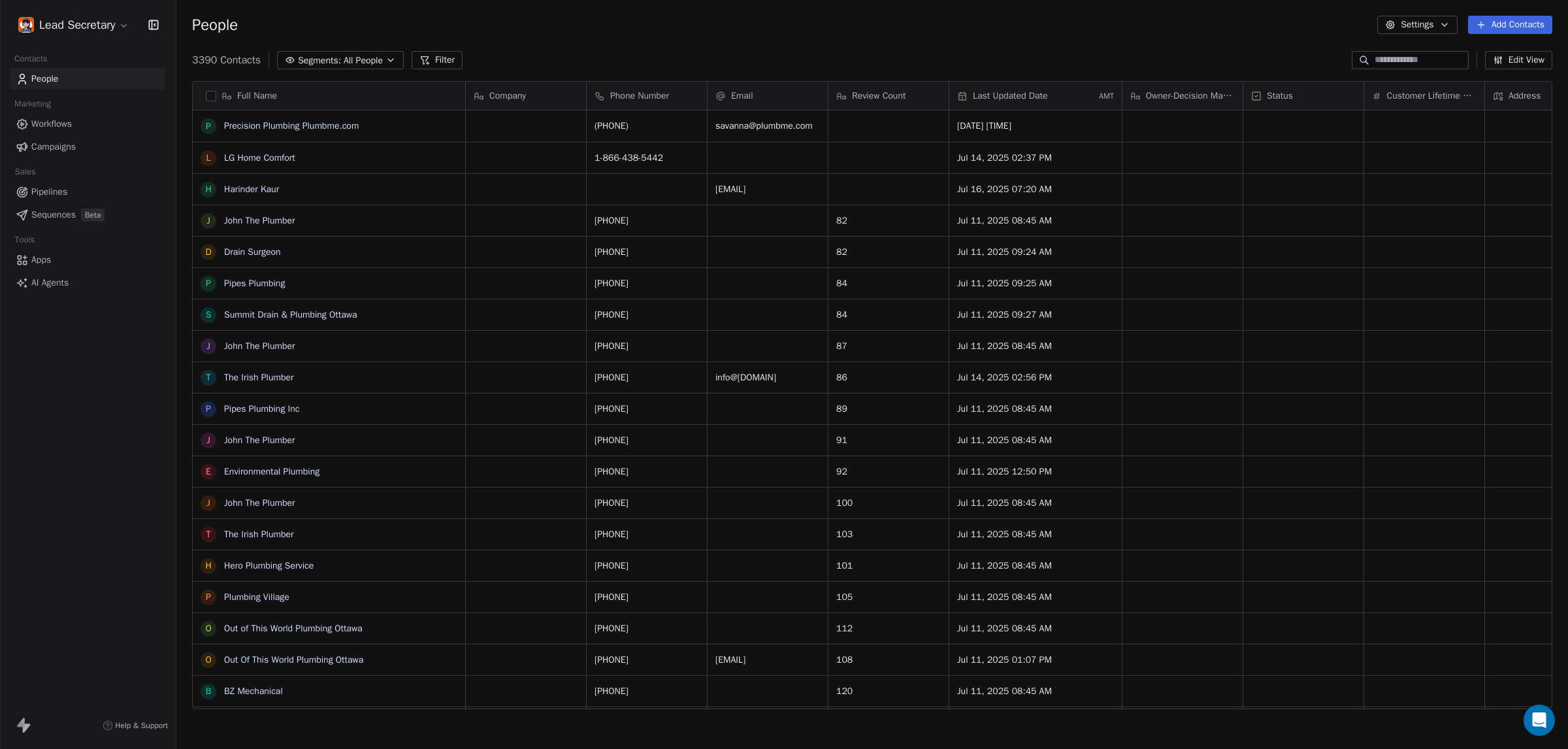 click on "Pipelines" at bounding box center (49, 191) 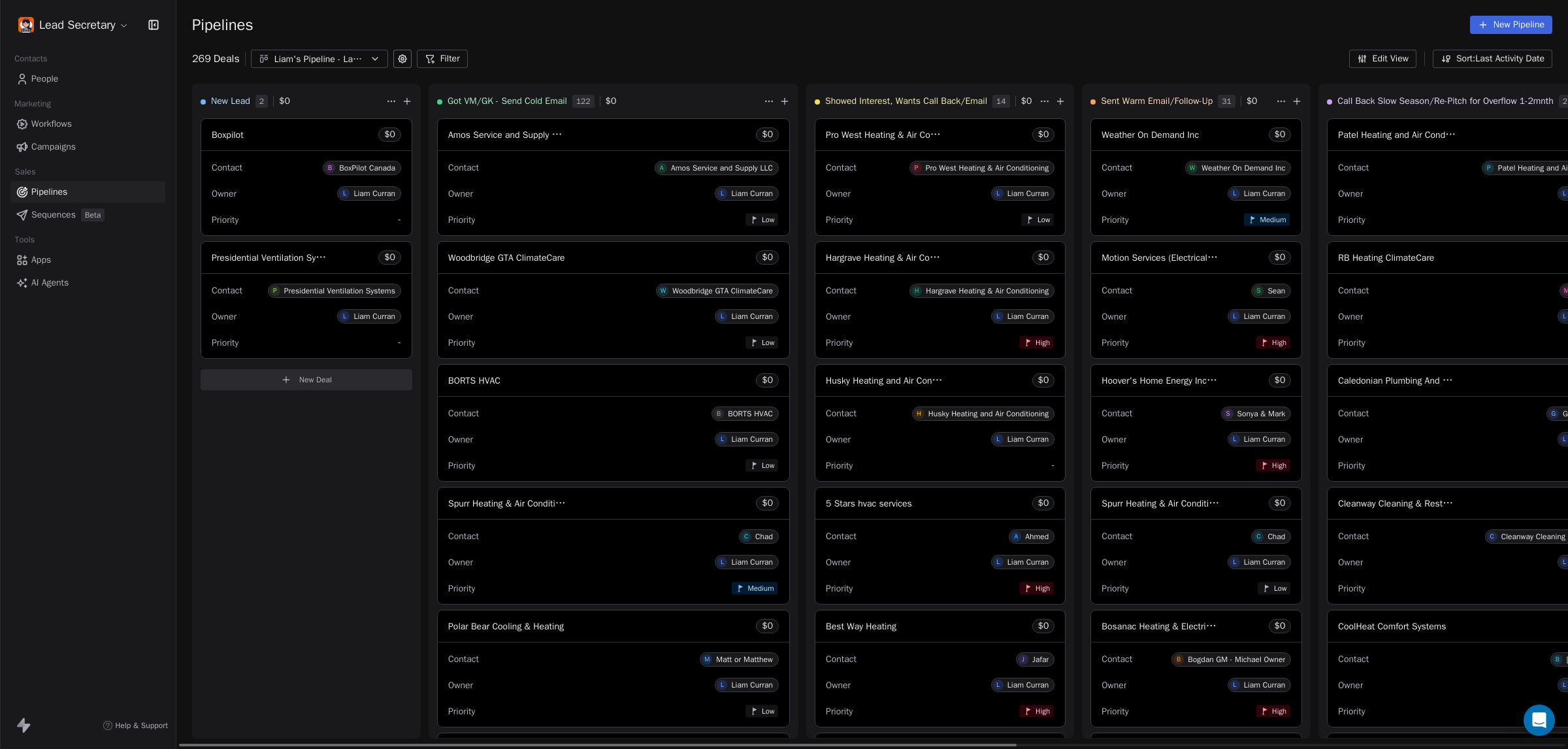 click 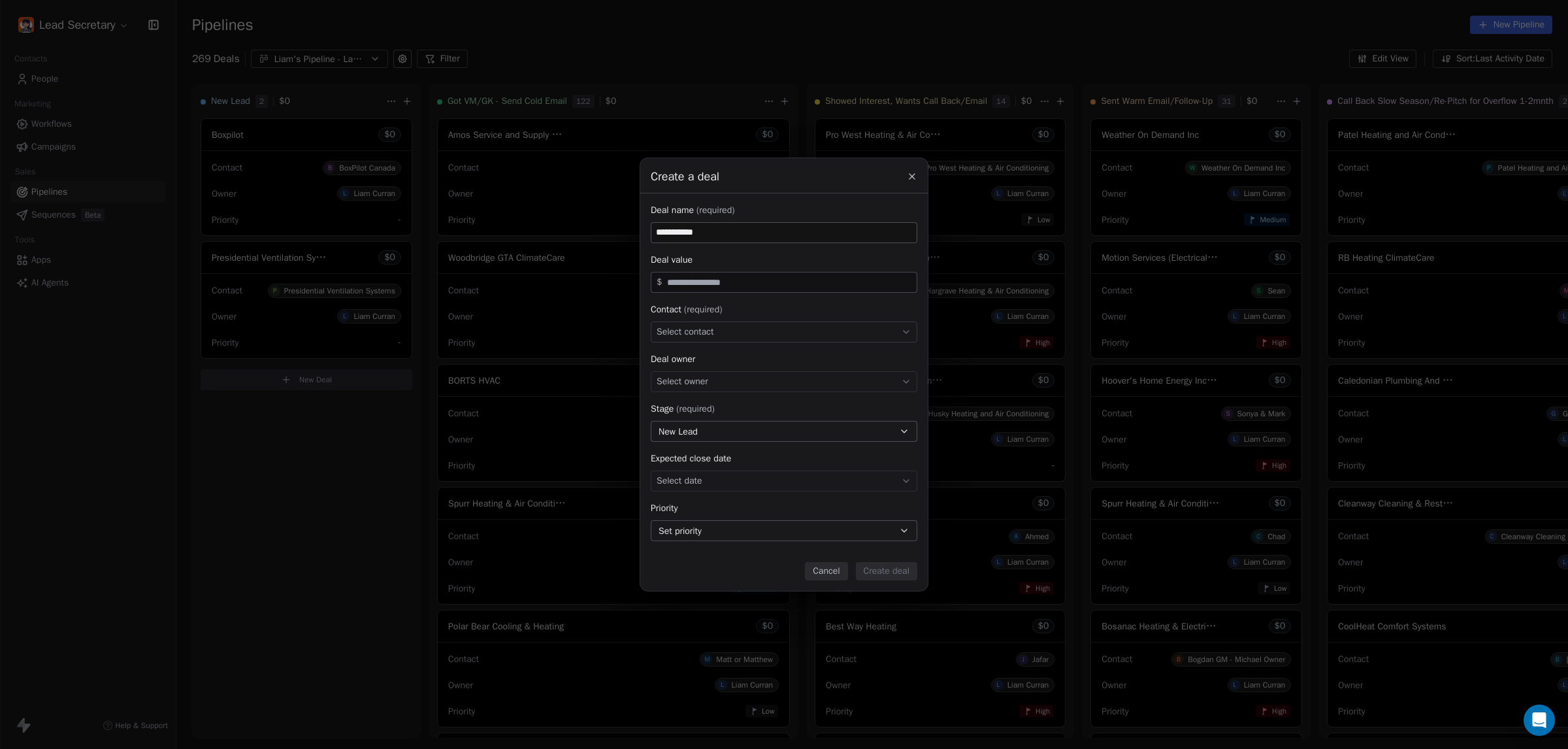 type on "**********" 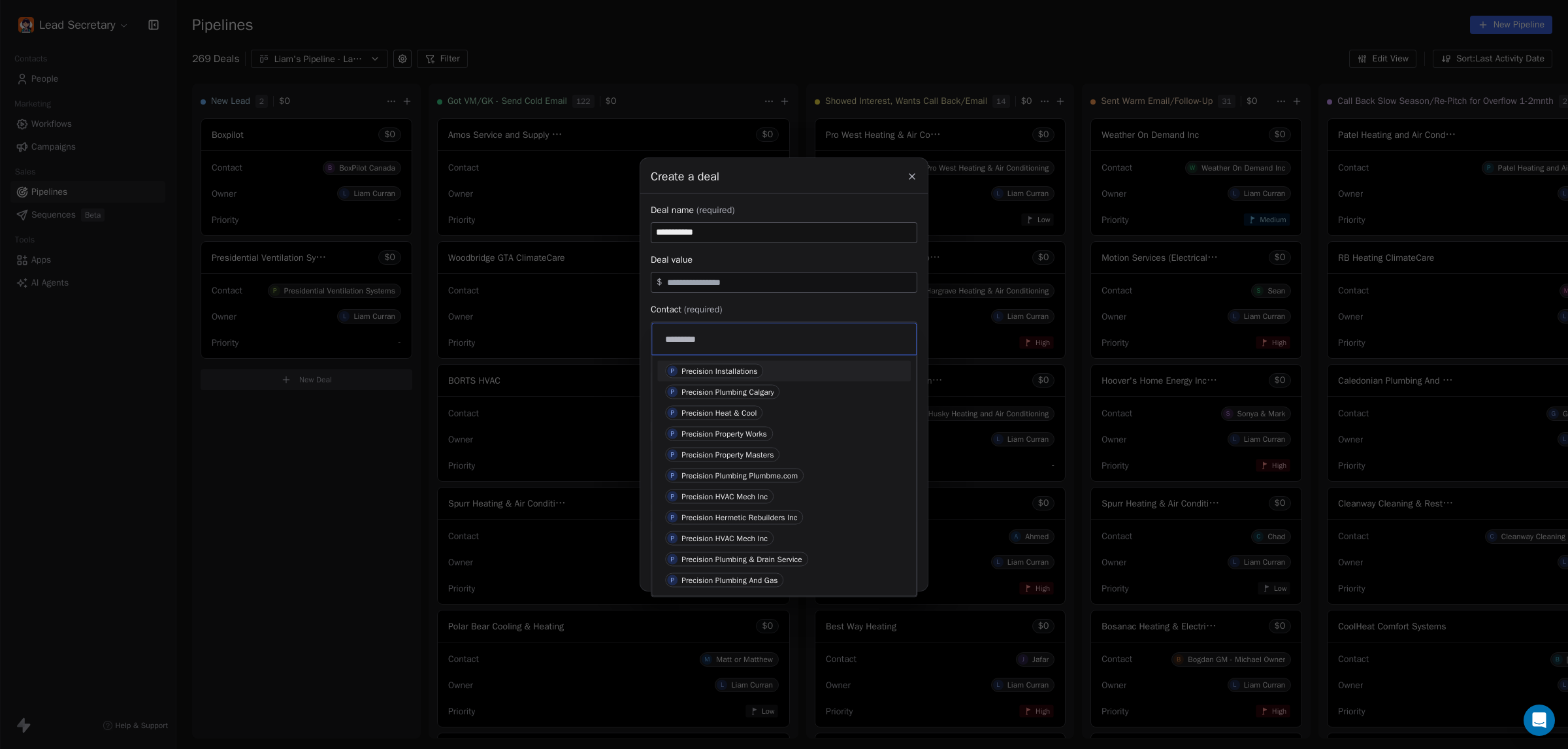 click on "*********" at bounding box center (785, 339) 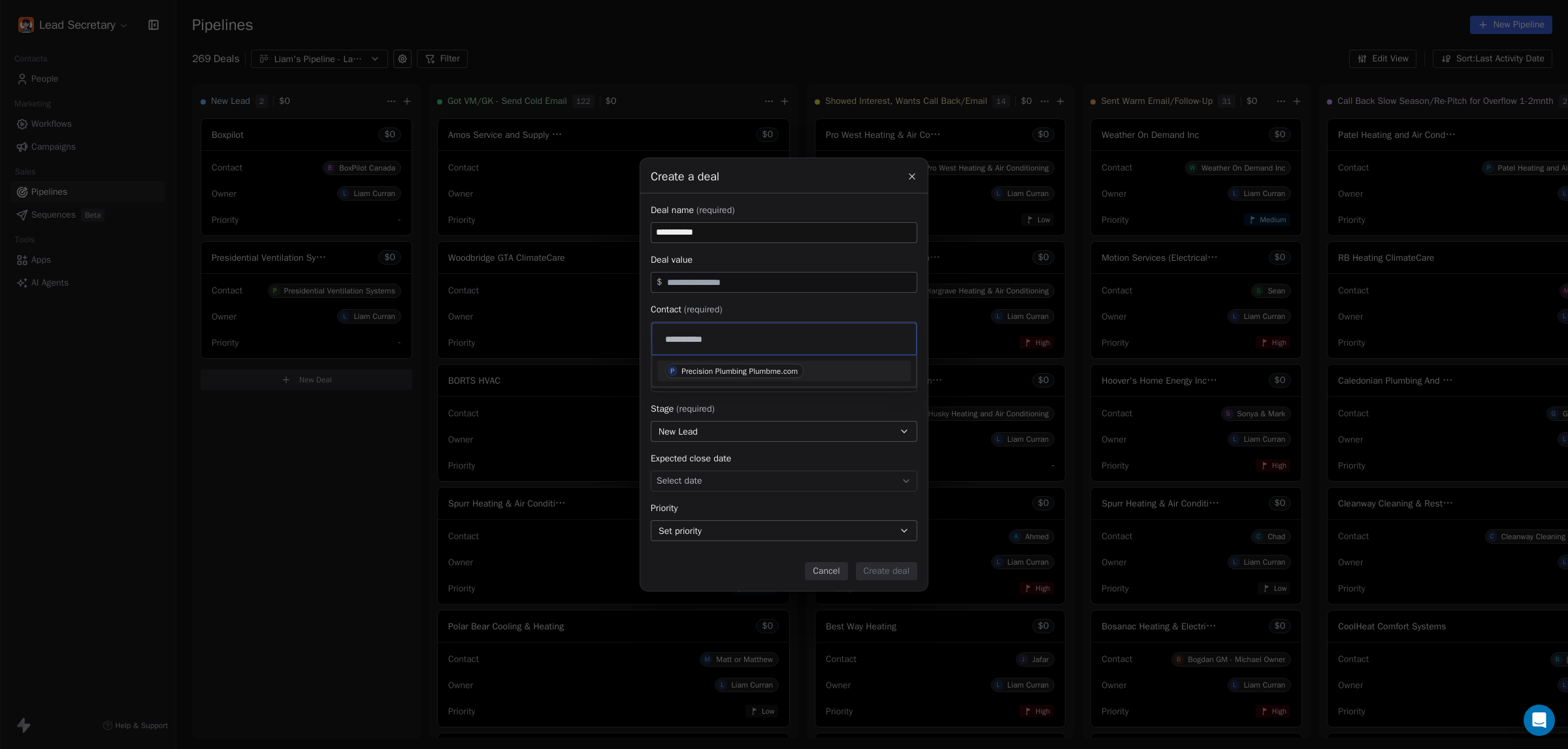 type on "**********" 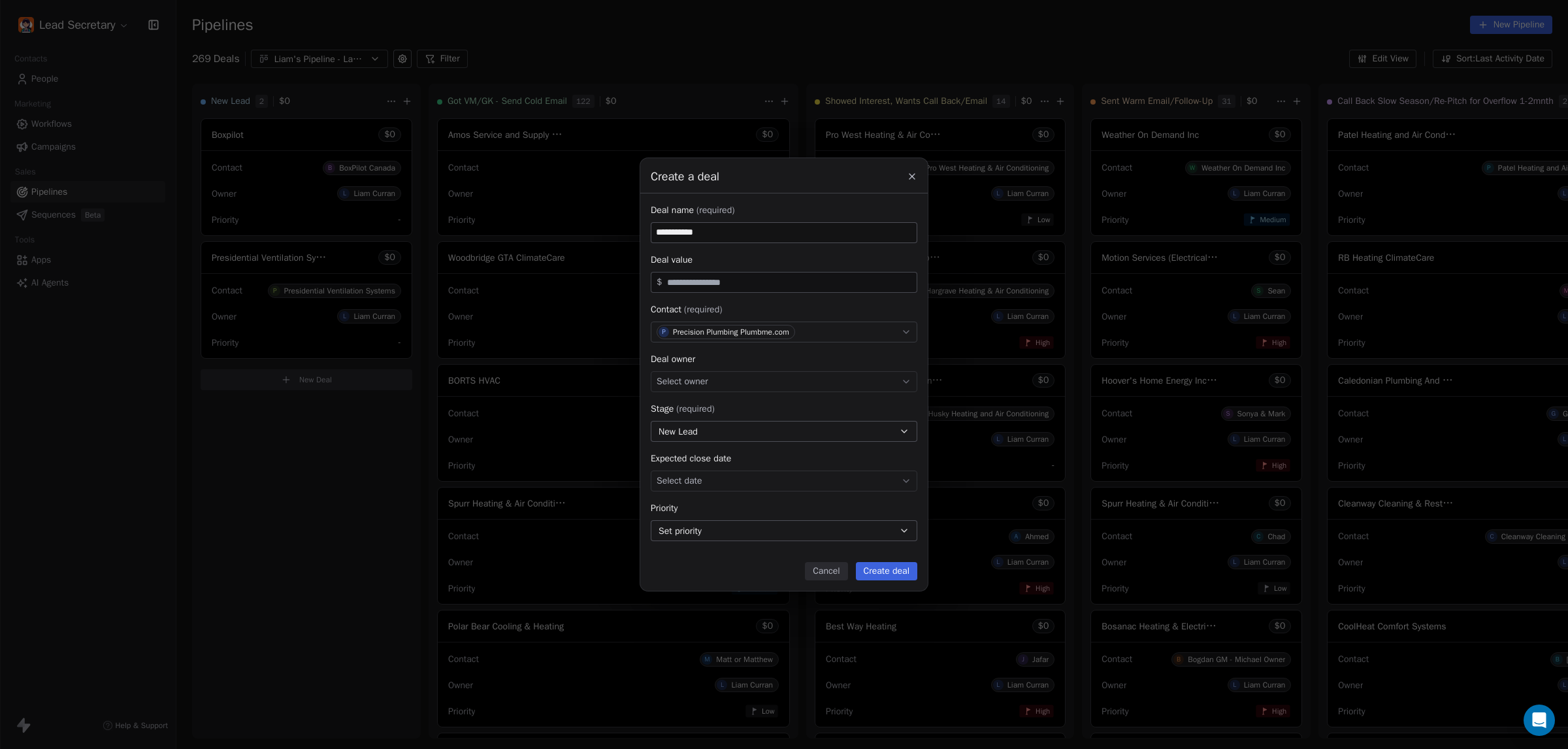 drag, startPoint x: 729, startPoint y: 367, endPoint x: 736, endPoint y: 374, distance: 9.899495 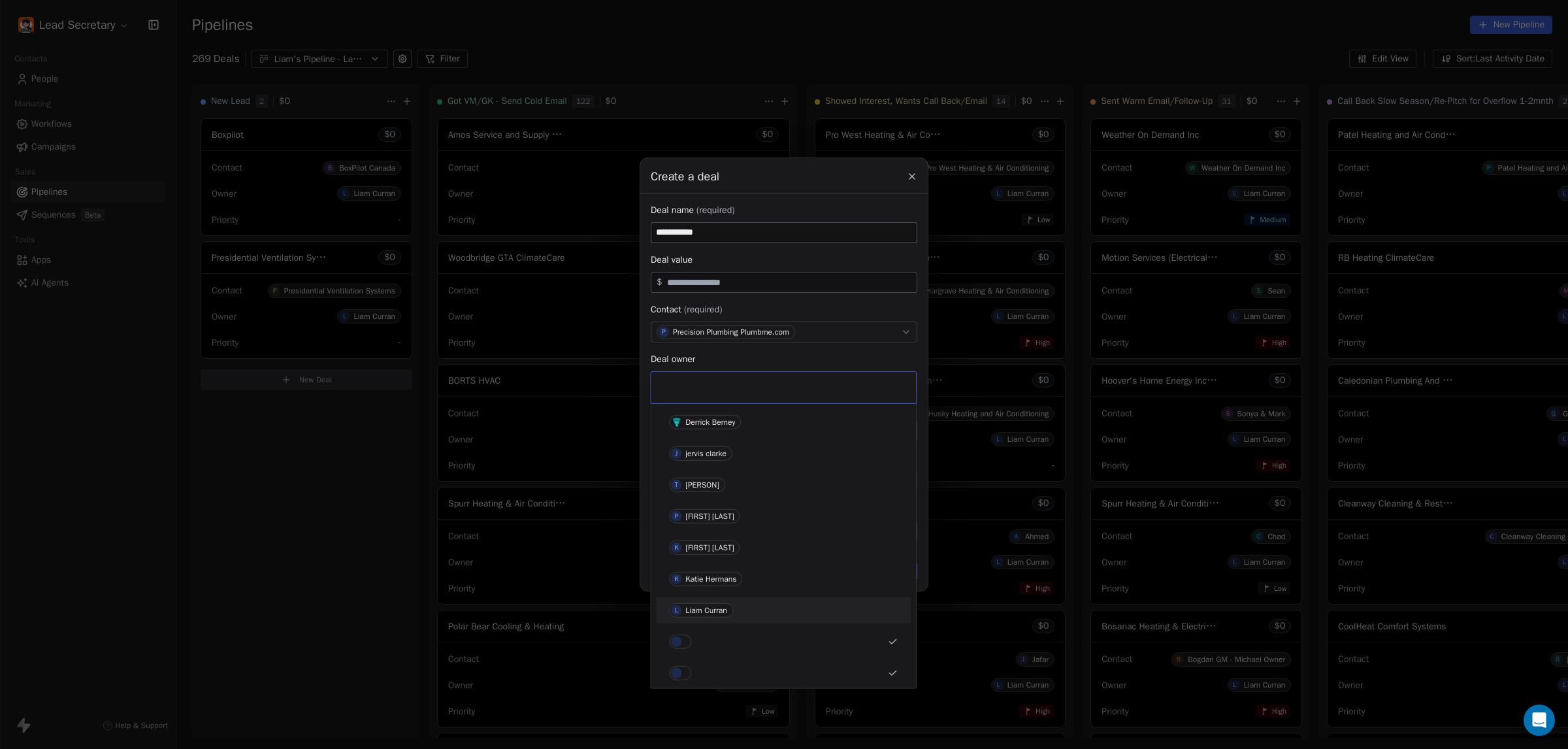click on "L [PERSON]" at bounding box center (783, 610) 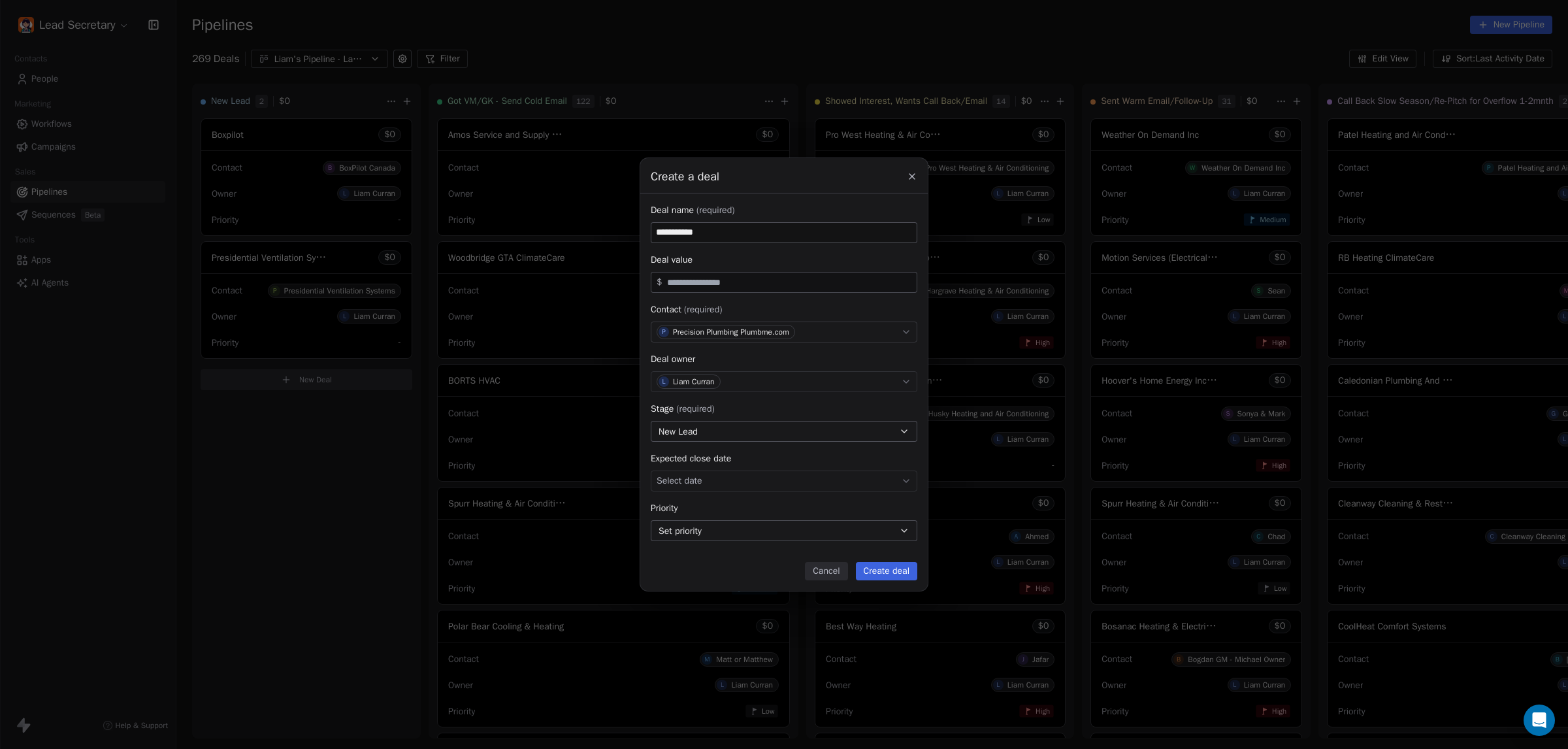 click on "Stage (required) New Lead" at bounding box center (784, 422) 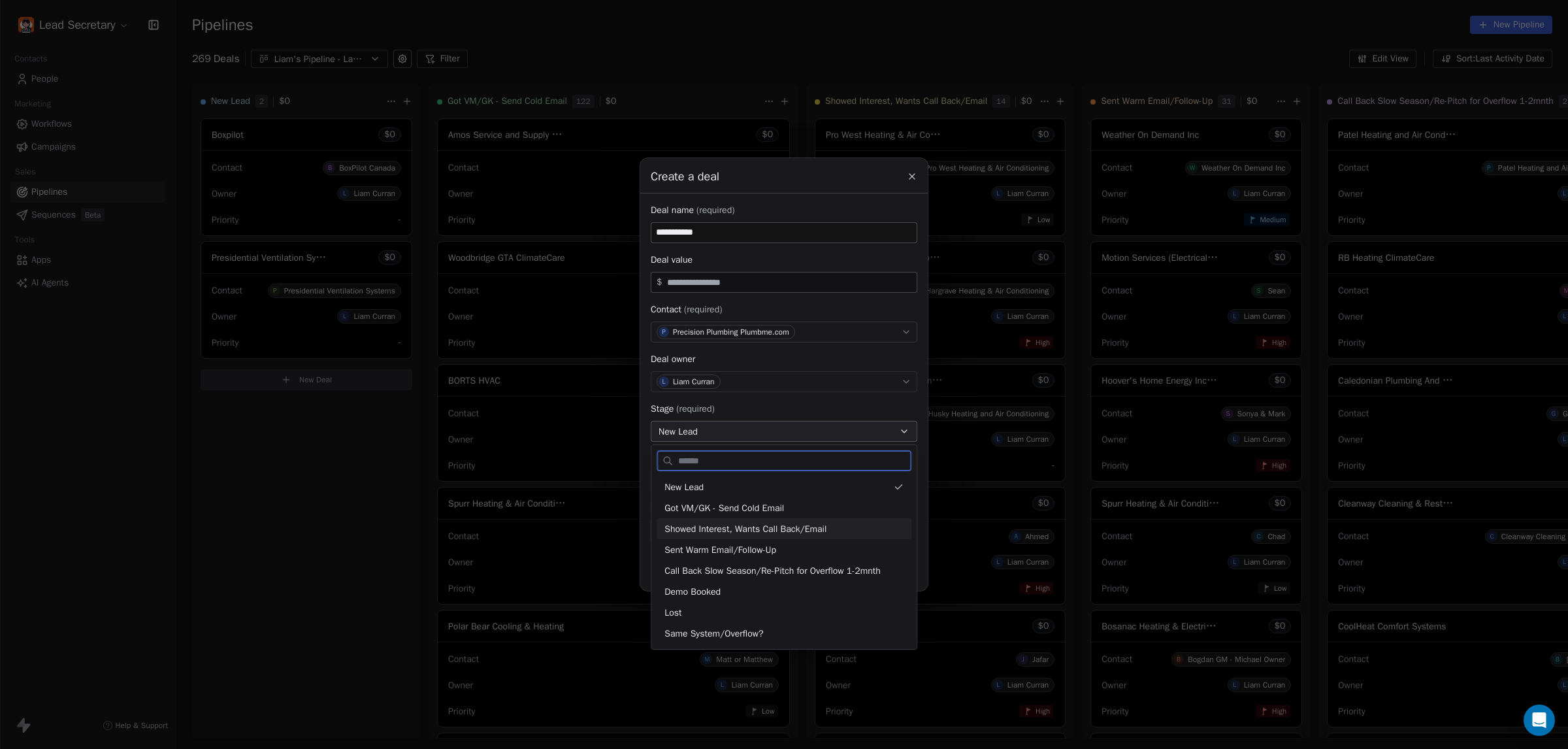 click on "Showed Interest, Wants Call Back/Email" at bounding box center [745, 529] 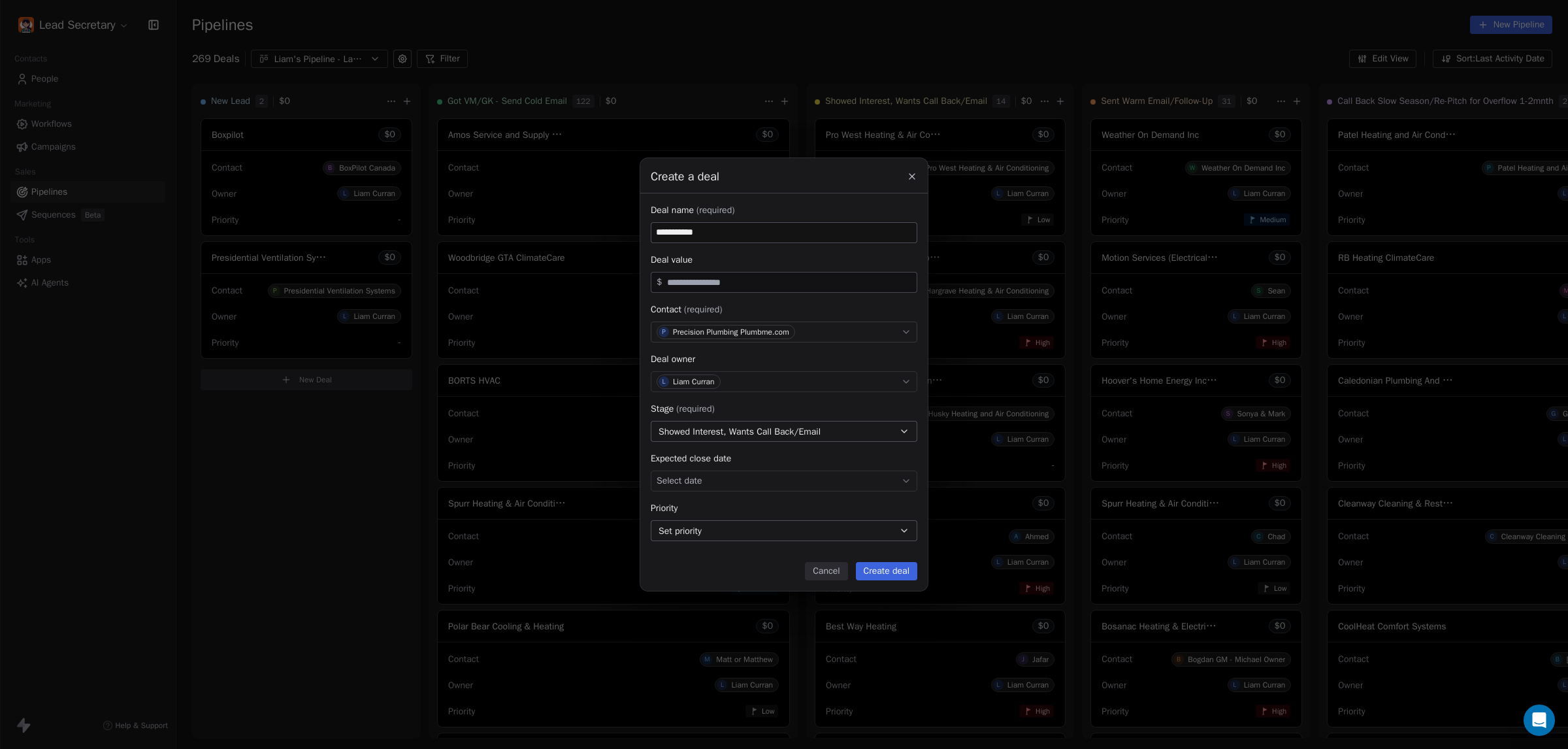 click on "Create deal" at bounding box center [887, 571] 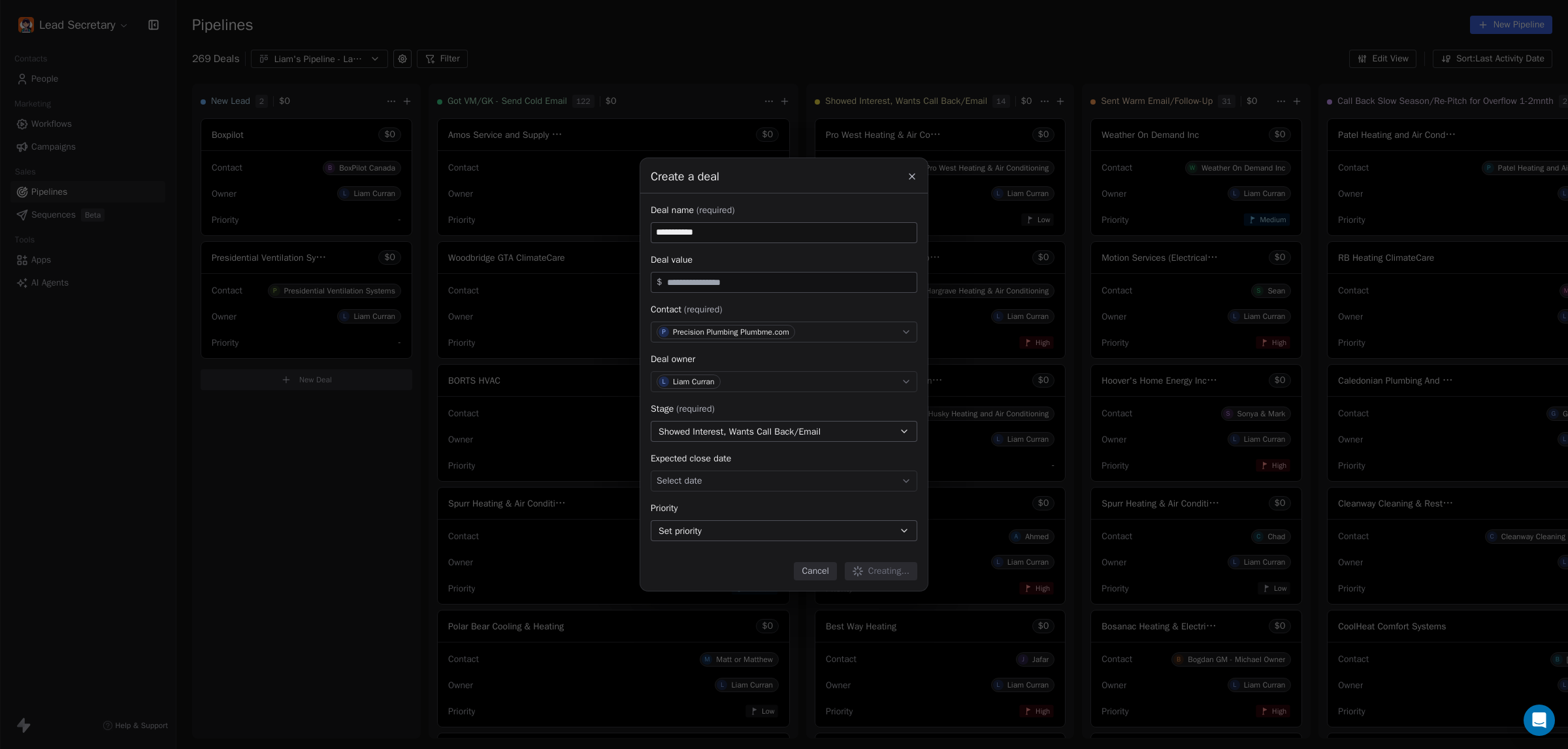 type 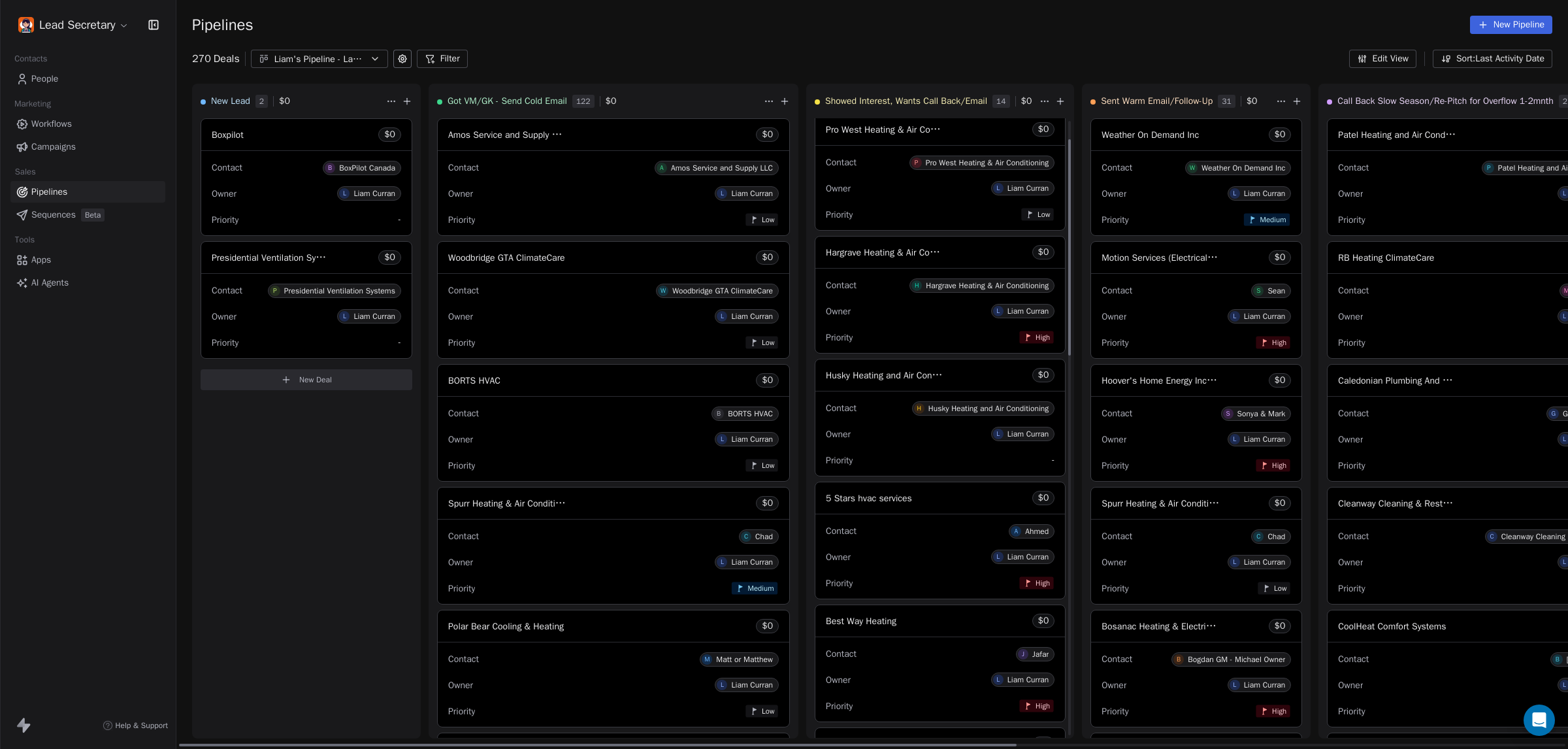 scroll, scrollTop: 0, scrollLeft: 0, axis: both 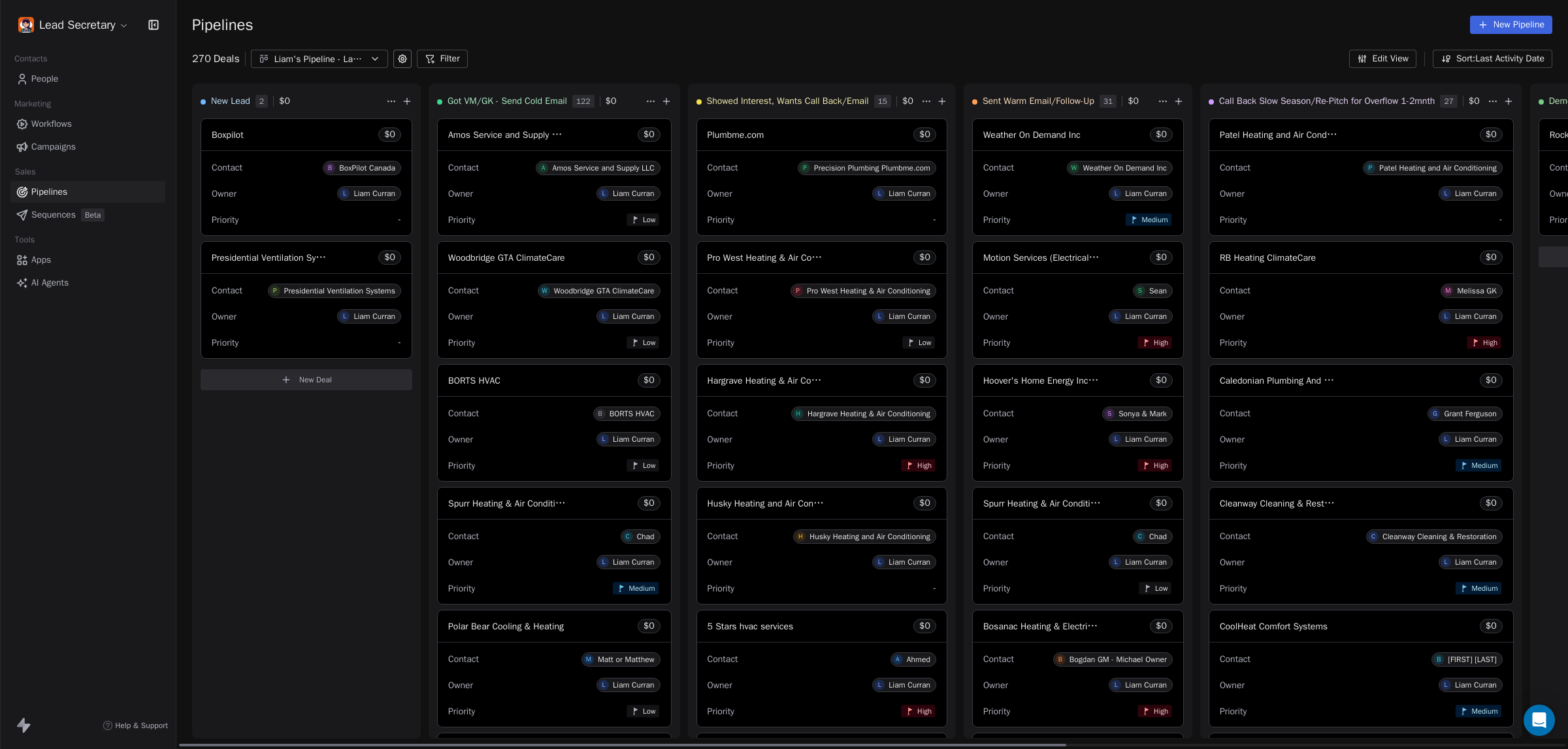 click on "Plumbme.com $ 0" at bounding box center [822, 135] 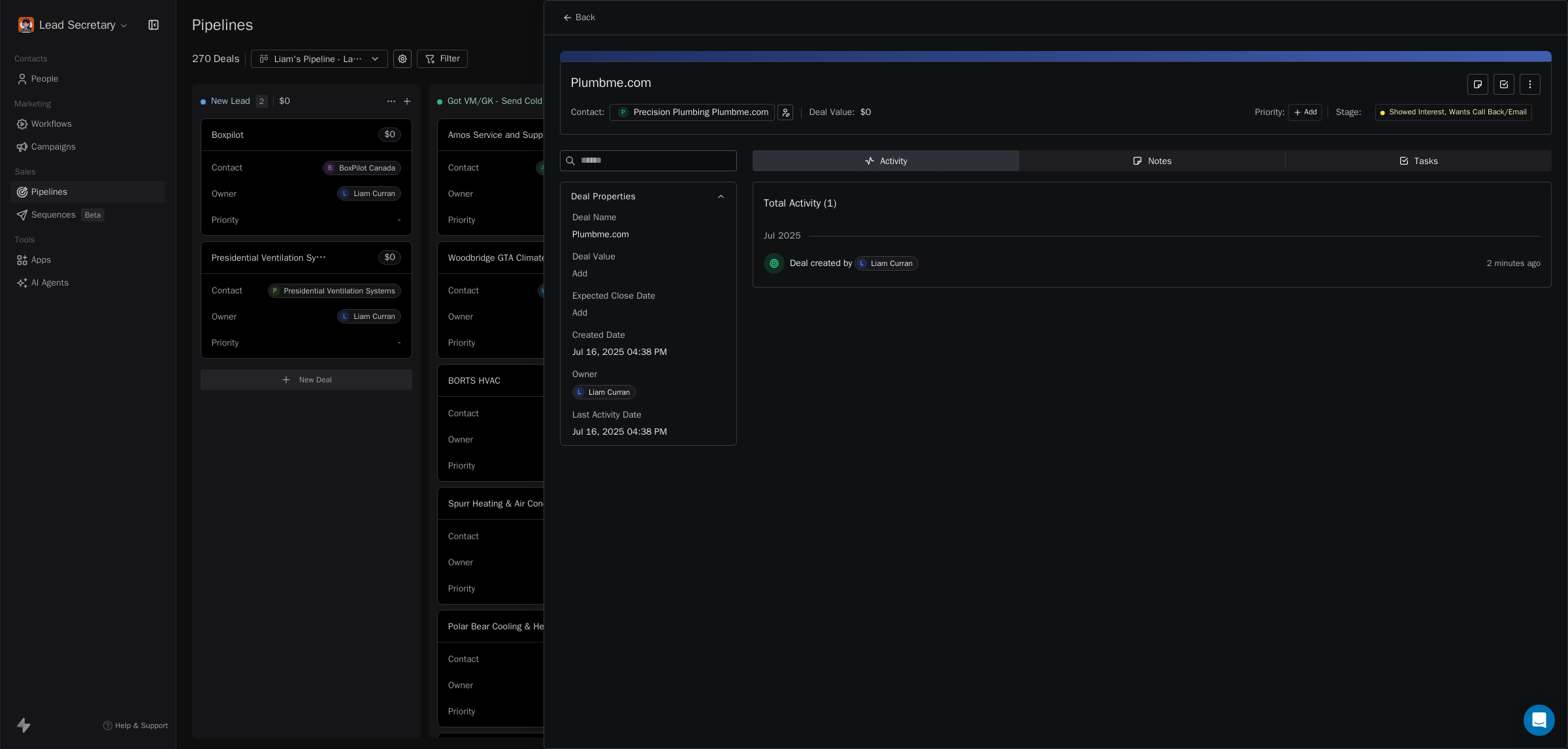click on "Notes" at bounding box center [1152, 161] 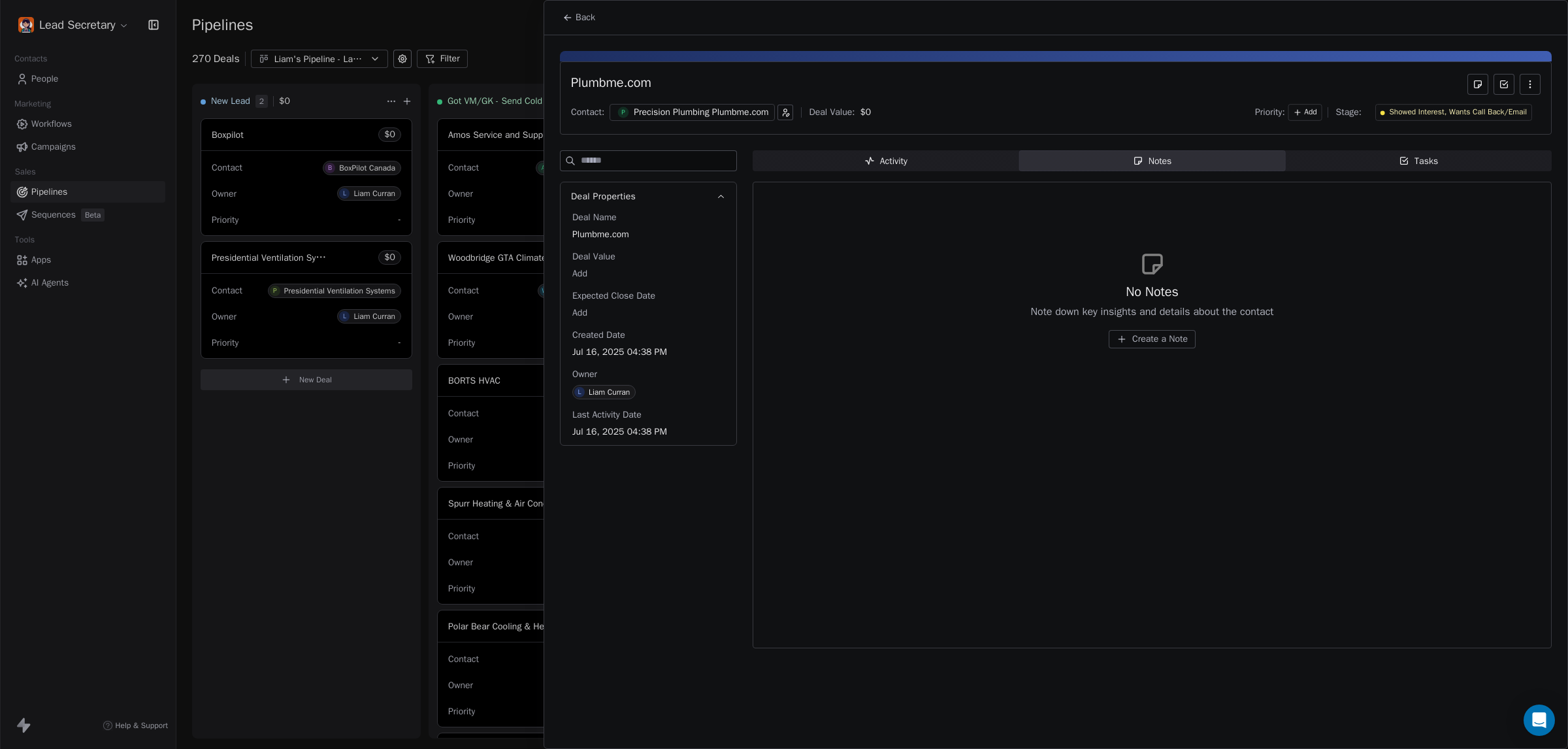 click on "Create a Note" at bounding box center (1160, 339) 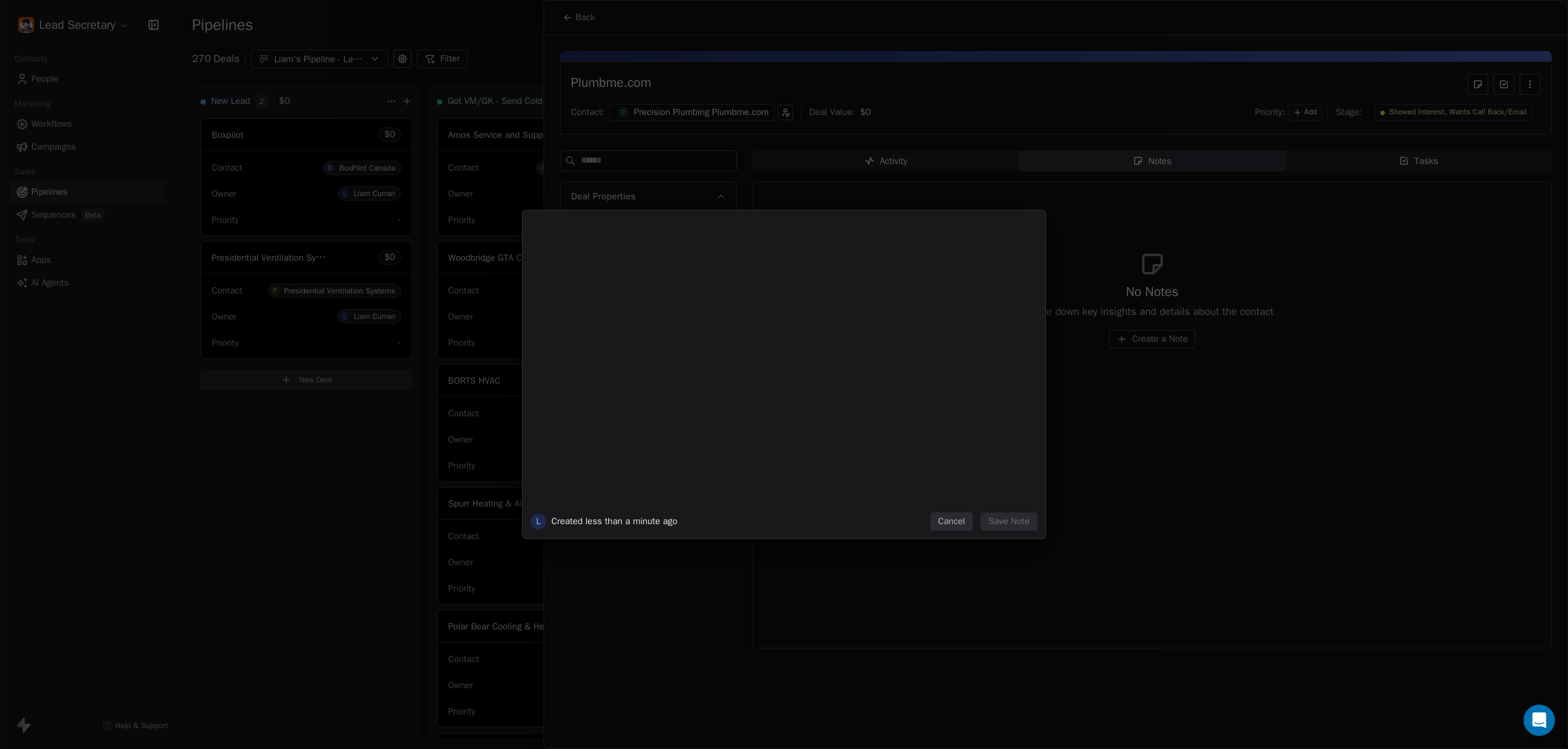 type 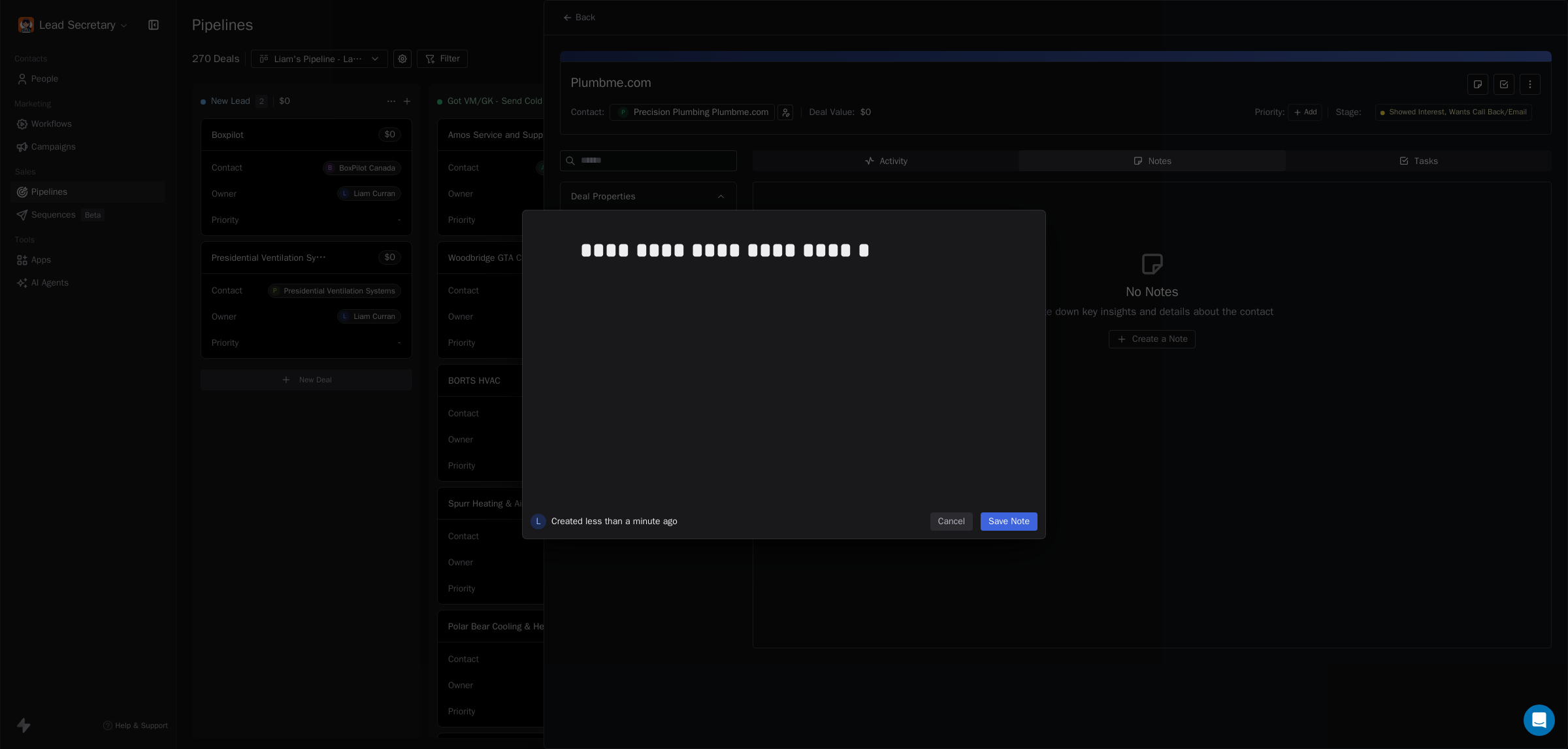 click on "Save Note" at bounding box center [1009, 522] 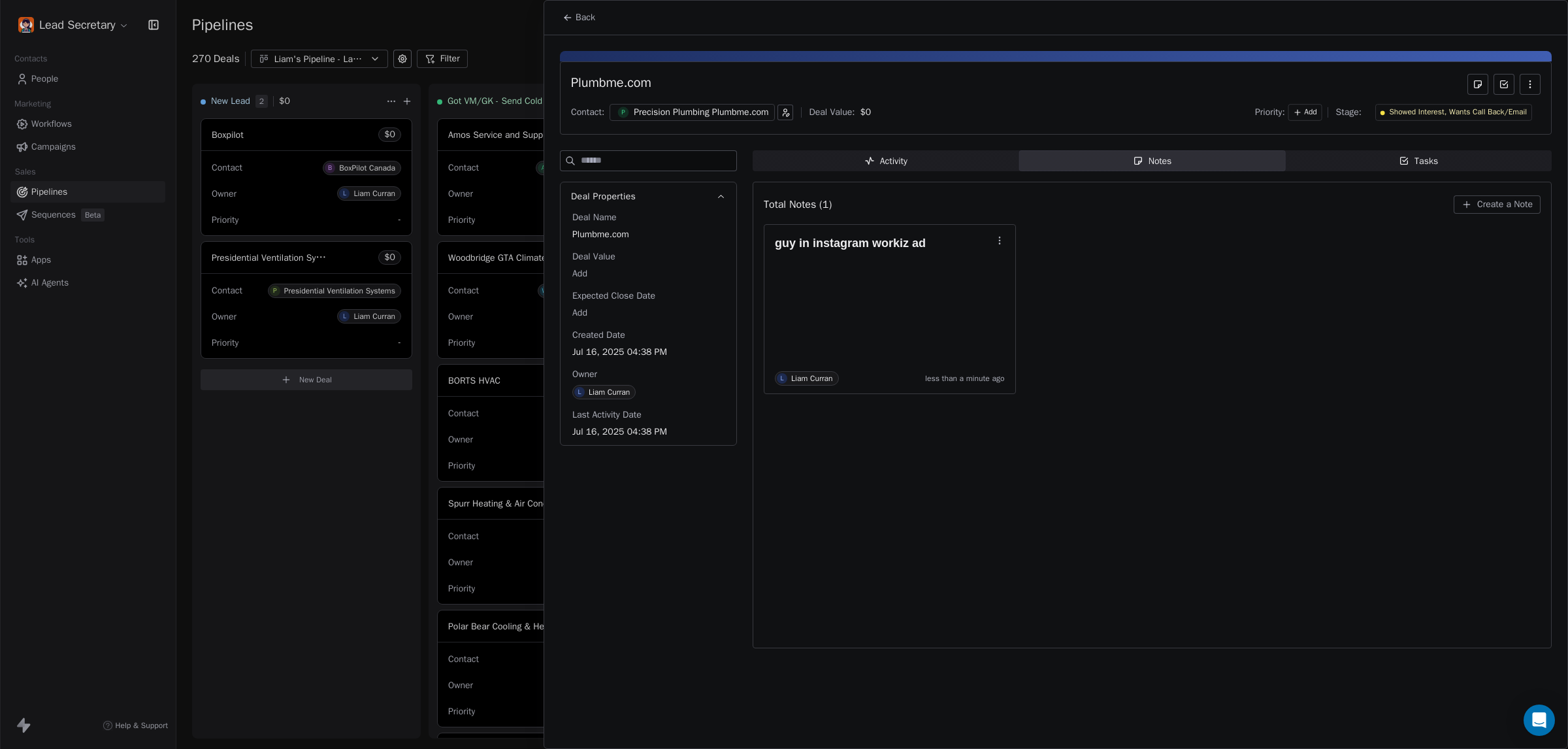 drag, startPoint x: 1001, startPoint y: 522, endPoint x: 1036, endPoint y: 578, distance: 66.03787 